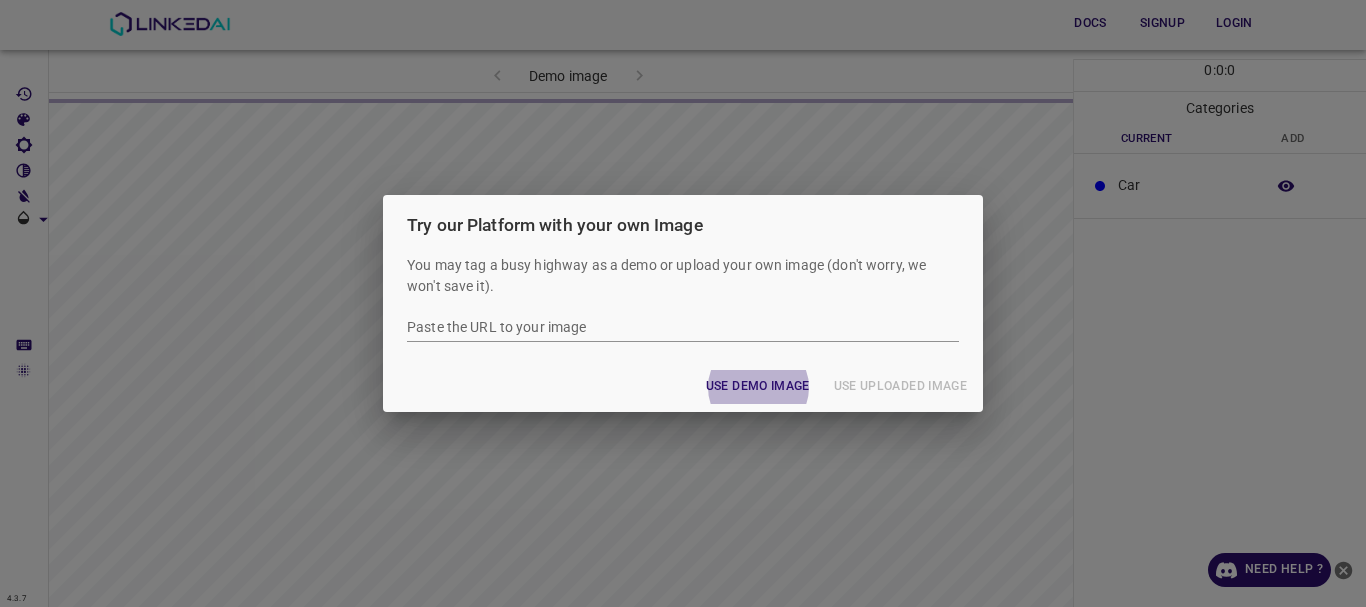 scroll, scrollTop: 0, scrollLeft: 0, axis: both 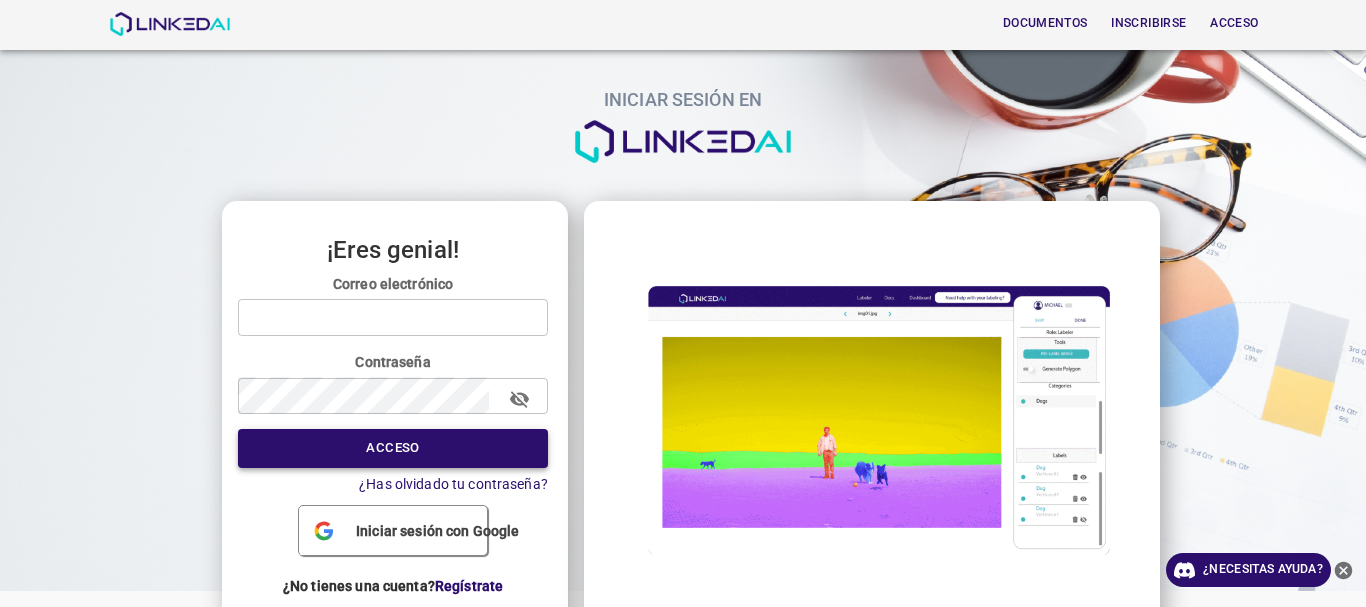 type on "[EMAIL_ADDRESS][DOMAIN_NAME]" 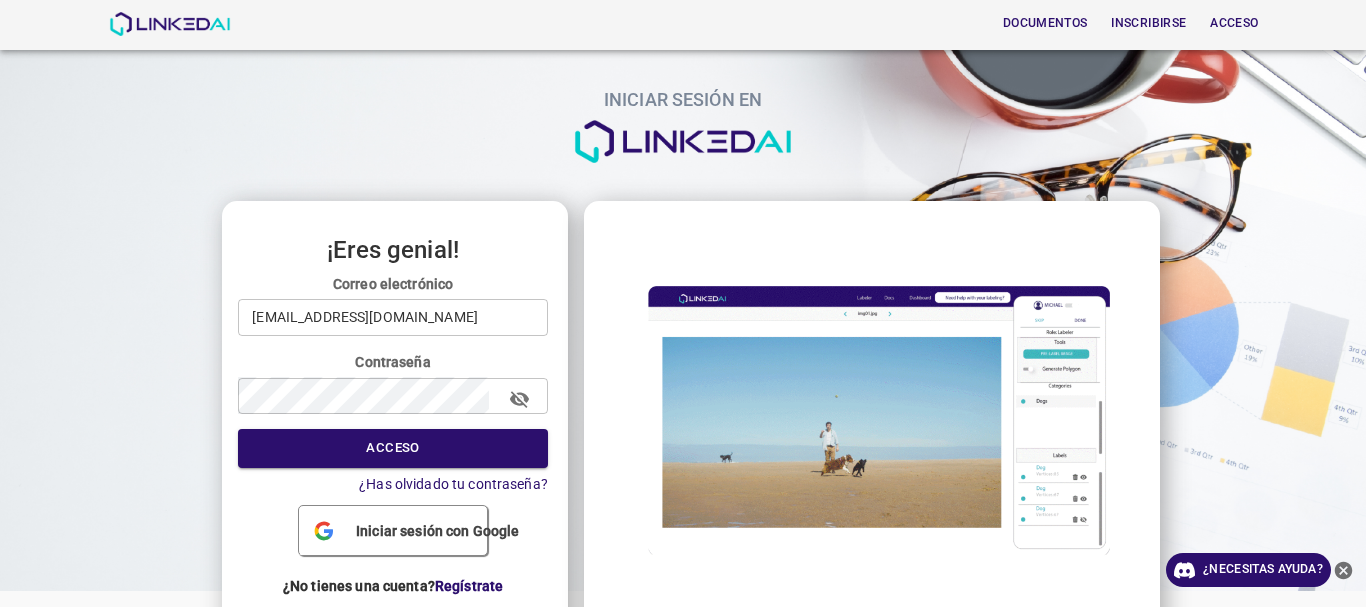 click on "Acceso" at bounding box center (393, 448) 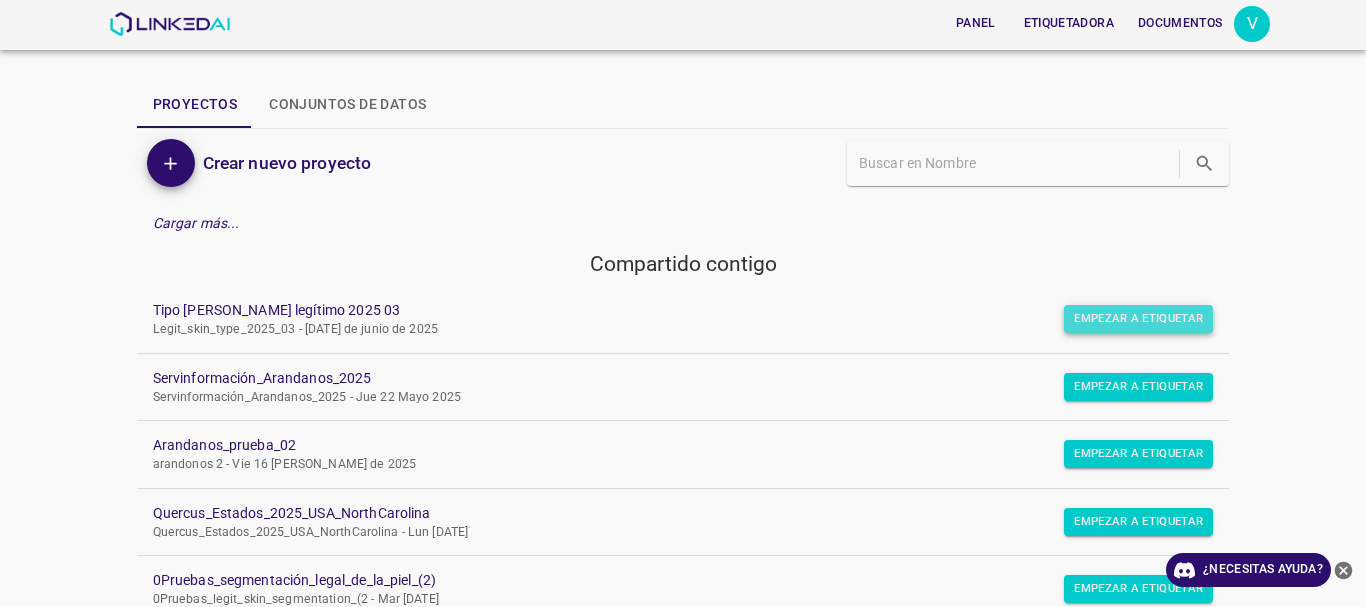 click on "Empezar a etiquetar" at bounding box center (1138, 318) 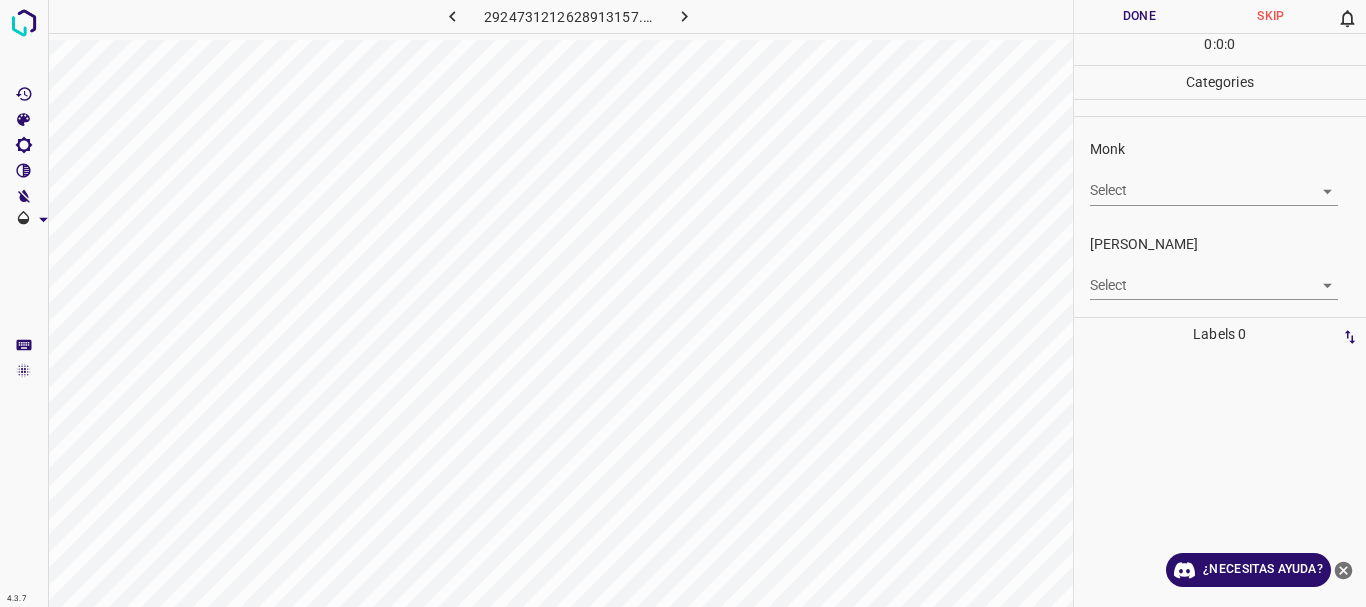 click on "4.3.7 2924731212628913157.png Done Skip 0 0   : 0   : 0   Categories Monk   Select ​  [PERSON_NAME]   Select ​ Labels   0 Categories 1 Monk 2  [PERSON_NAME] Tools Space Change between modes (Draw & Edit) I Auto labeling R Restore zoom M Zoom in N Zoom out Delete Delete selecte label Filters Z Restore filters X Saturation filter C Brightness filter V Contrast filter B Gray scale filter General O Download ¿Necesitas ayuda? Texto original Valora esta traducción Tu opinión servirá para ayudar a mejorar el Traductor de Google - Texto - Esconder - Borrar" at bounding box center [683, 303] 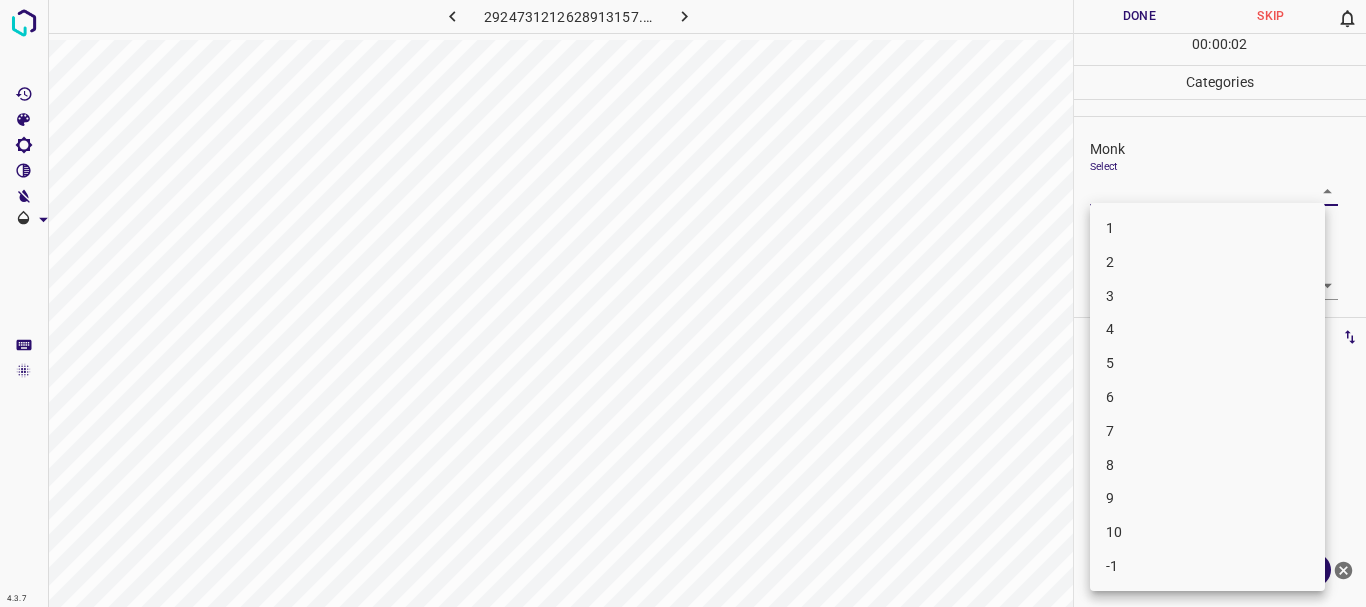 click on "9" at bounding box center [1207, 498] 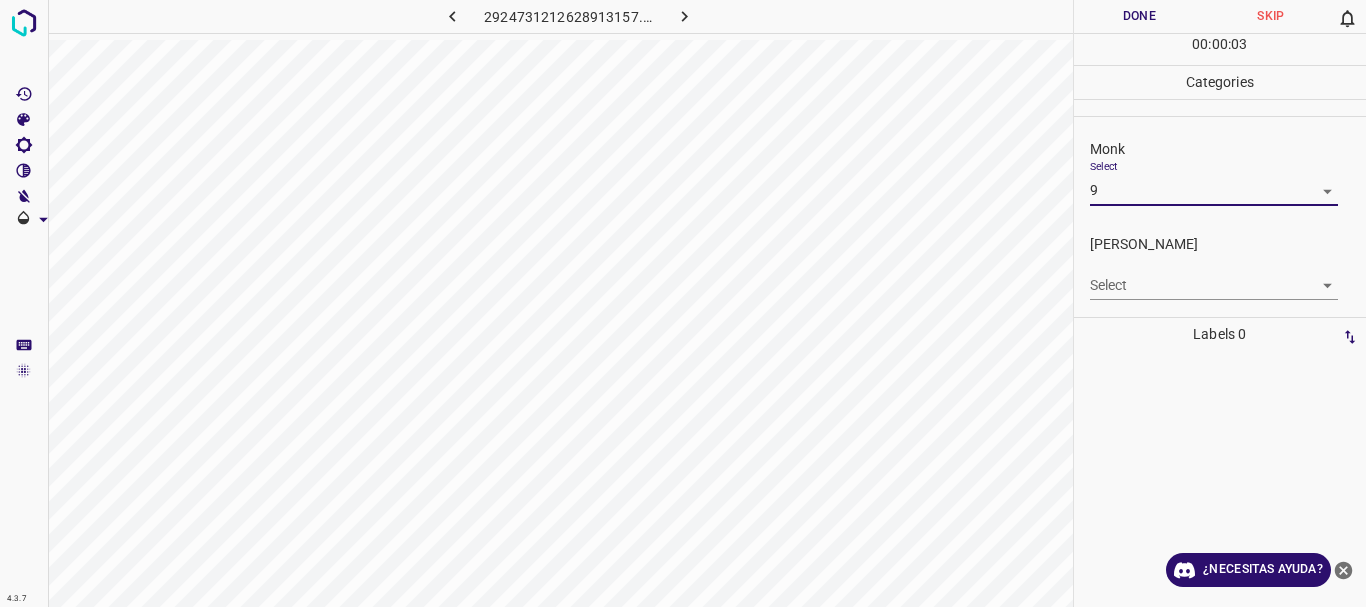 click on "4.3.7 2924731212628913157.png Done Skip 0 00   : 00   : 03   Categories Monk   Select 9 9  [PERSON_NAME]   Select ​ Labels   0 Categories 1 Monk 2  [PERSON_NAME] Tools Space Change between modes (Draw & Edit) I Auto labeling R Restore zoom M Zoom in N Zoom out Delete Delete selecte label Filters Z Restore filters X Saturation filter C Brightness filter V Contrast filter B Gray scale filter General O Download ¿Necesitas ayuda? Texto original Valora esta traducción Tu opinión servirá para ayudar a mejorar el Traductor de Google - Texto - Esconder - Borrar" at bounding box center (683, 303) 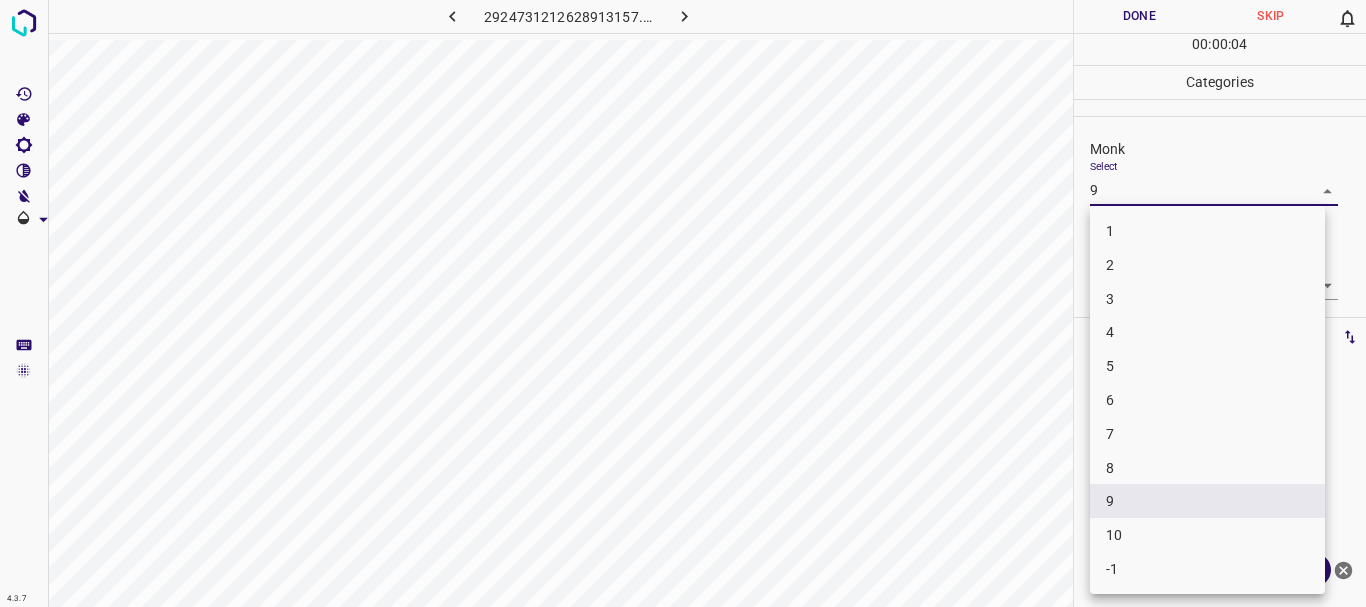 drag, startPoint x: 1115, startPoint y: 472, endPoint x: 1124, endPoint y: 444, distance: 29.410883 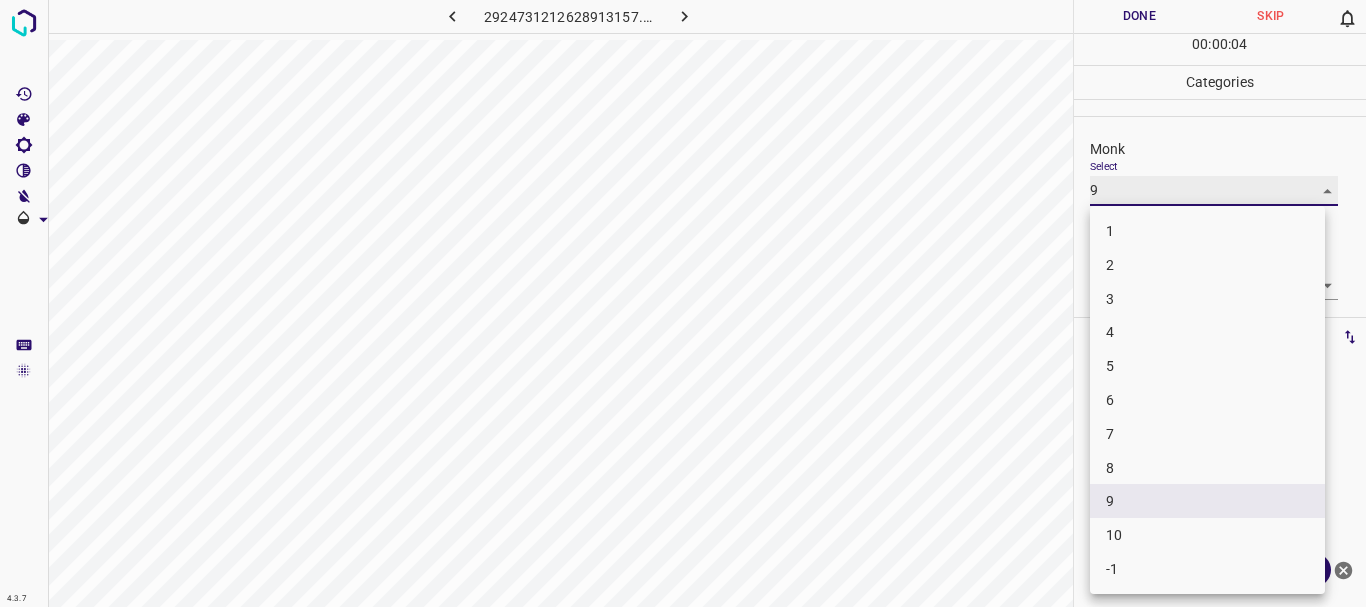 type on "8" 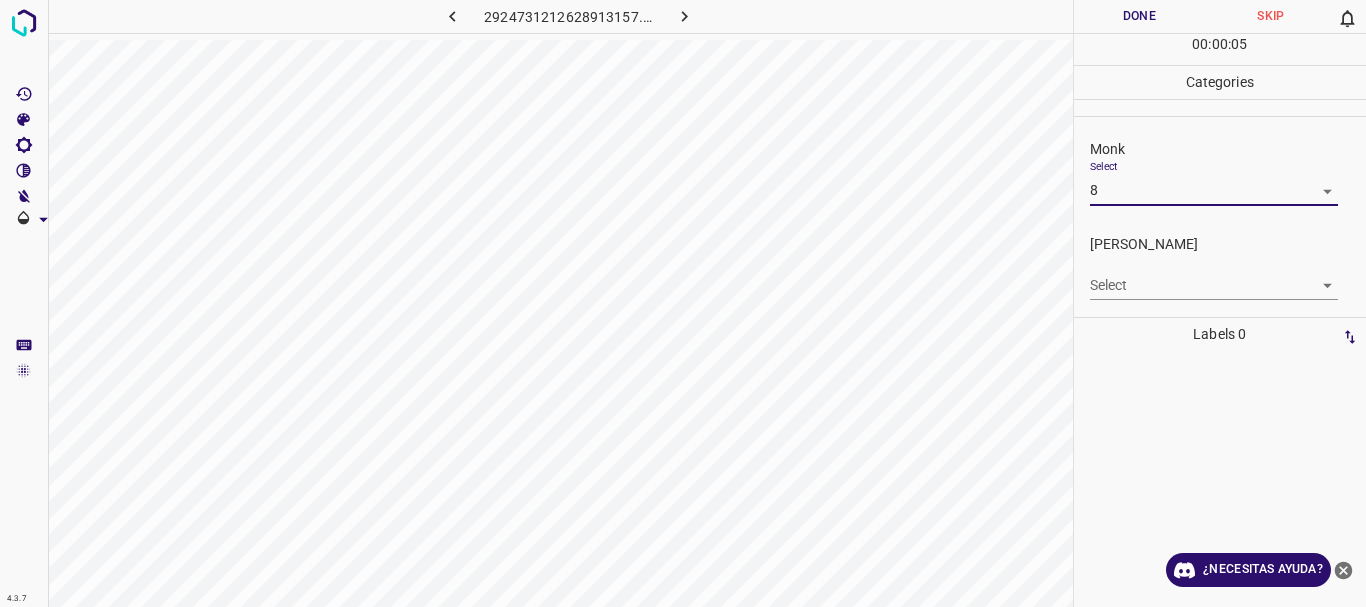 click on "4.3.7 2924731212628913157.png Done Skip 0 00   : 00   : 05   Categories Monk   Select 8 8  [PERSON_NAME]   Select ​ Labels   0 Categories 1 Monk 2  [PERSON_NAME] Tools Space Change between modes (Draw & Edit) I Auto labeling R Restore zoom M Zoom in N Zoom out Delete Delete selecte label Filters Z Restore filters X Saturation filter C Brightness filter V Contrast filter B Gray scale filter General O Download ¿Necesitas ayuda? Texto original Valora esta traducción Tu opinión servirá para ayudar a mejorar el Traductor de Google - Texto - Esconder - Borrar" at bounding box center (683, 303) 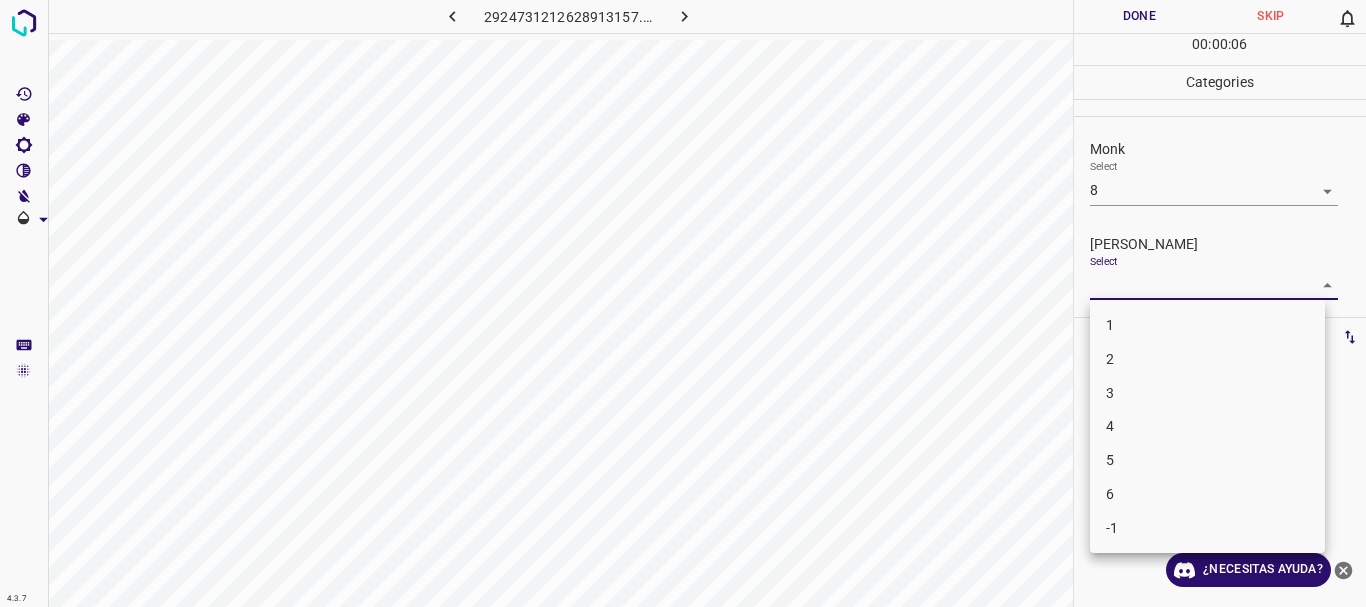 click on "3" at bounding box center (1207, 393) 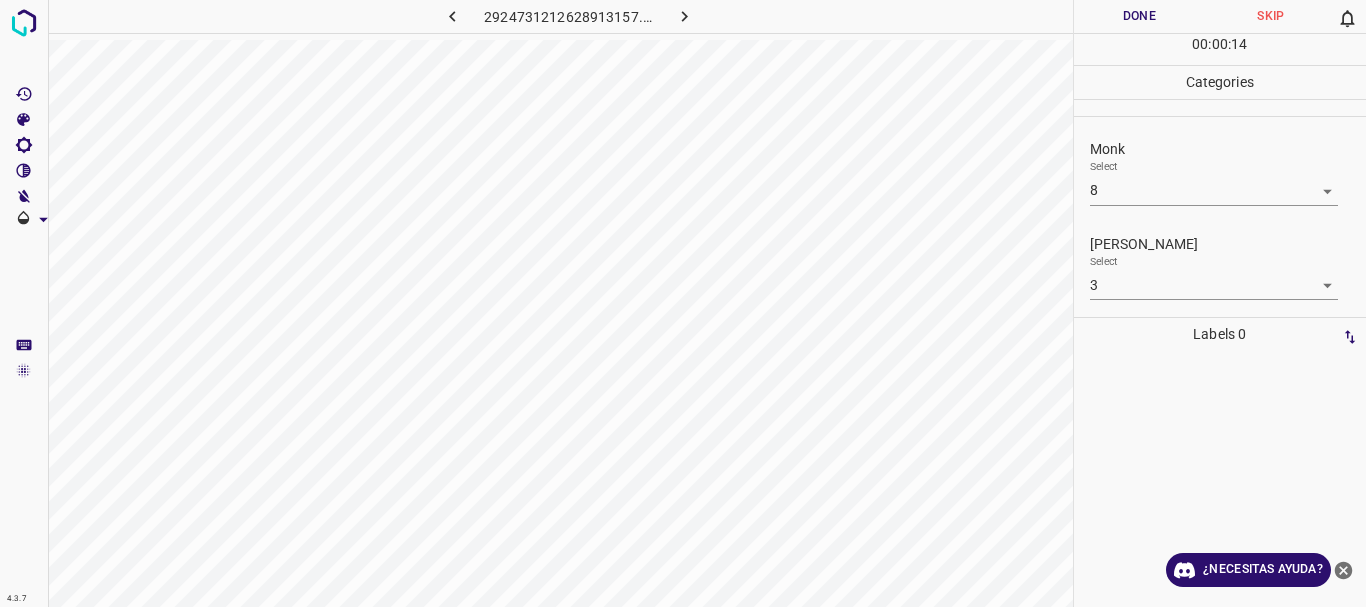 click on "Done" at bounding box center [1140, 16] 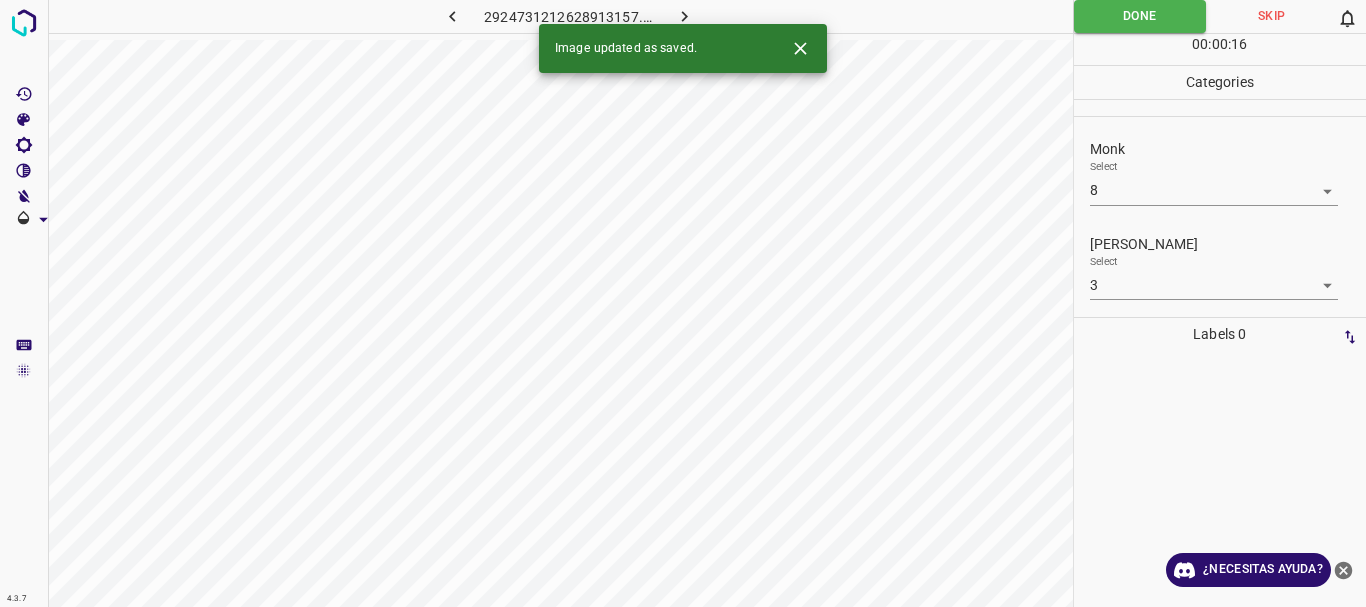 click on "4.3.7 2924731212628913157.png Done Skip 0 00   : 00   : 16   Categories Monk   Select 8 8  [PERSON_NAME]   Select 3 3 Labels   0 Categories 1 Monk 2  [PERSON_NAME] Tools Space Change between modes (Draw & Edit) I Auto labeling R Restore zoom M Zoom in N Zoom out Delete Delete selecte label Filters Z Restore filters X Saturation filter C Brightness filter V Contrast filter B Gray scale filter General O Download Image updated as saved. ¿Necesitas ayuda? Texto original Valora esta traducción Tu opinión servirá para ayudar a mejorar el Traductor de Google - Texto - Esconder - Borrar" at bounding box center [683, 303] 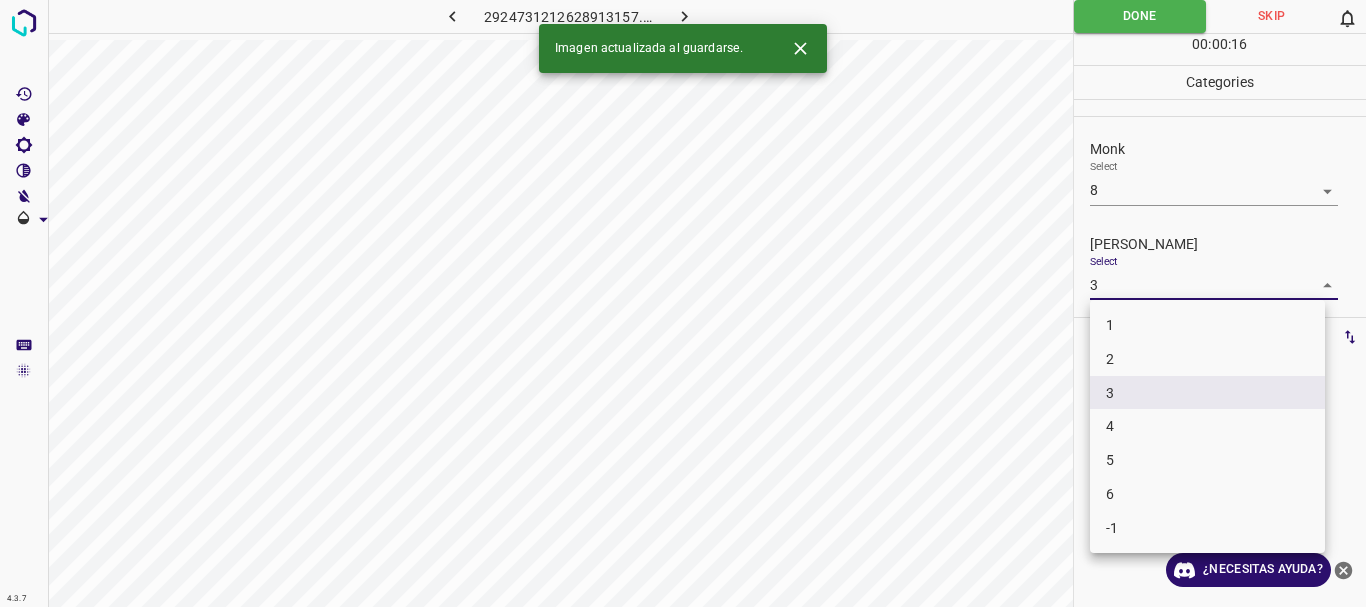 click on "4" at bounding box center [1207, 426] 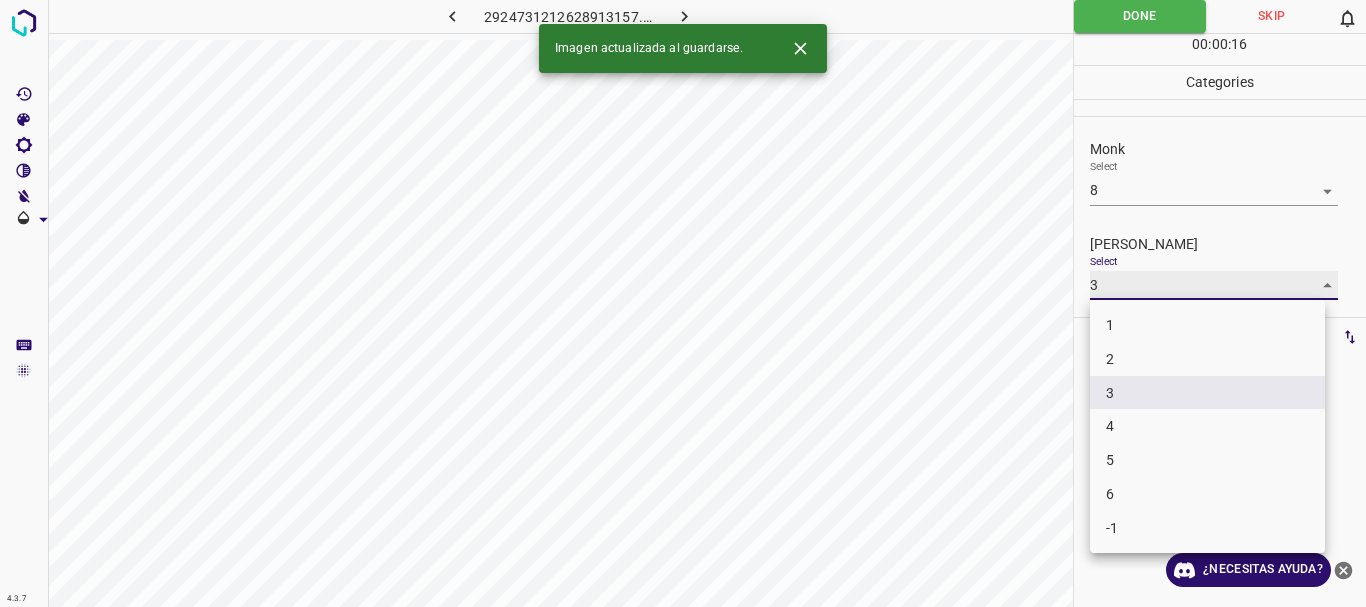 type on "4" 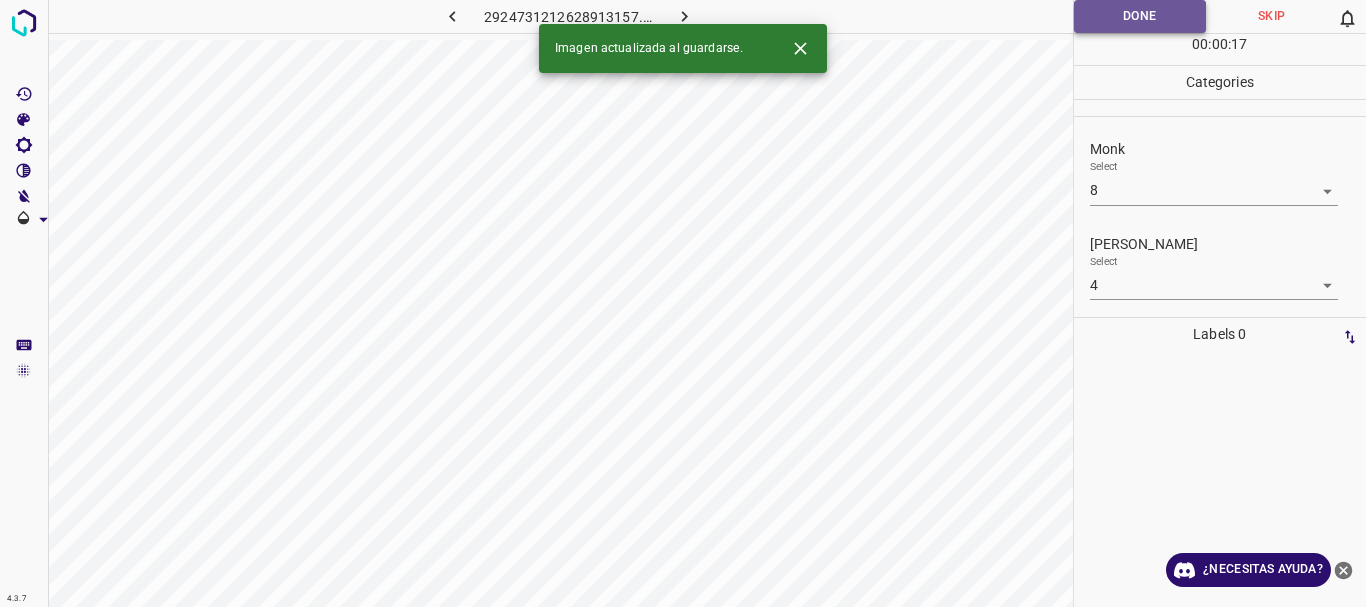 click on "Done" at bounding box center [1140, 16] 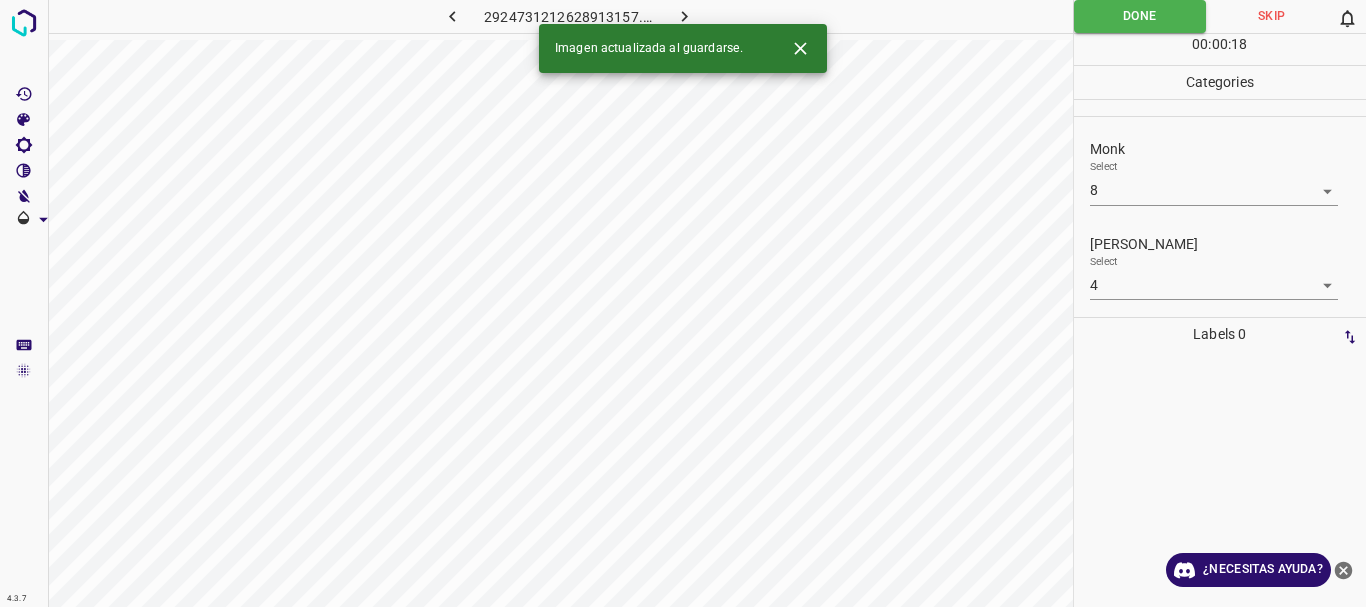 click 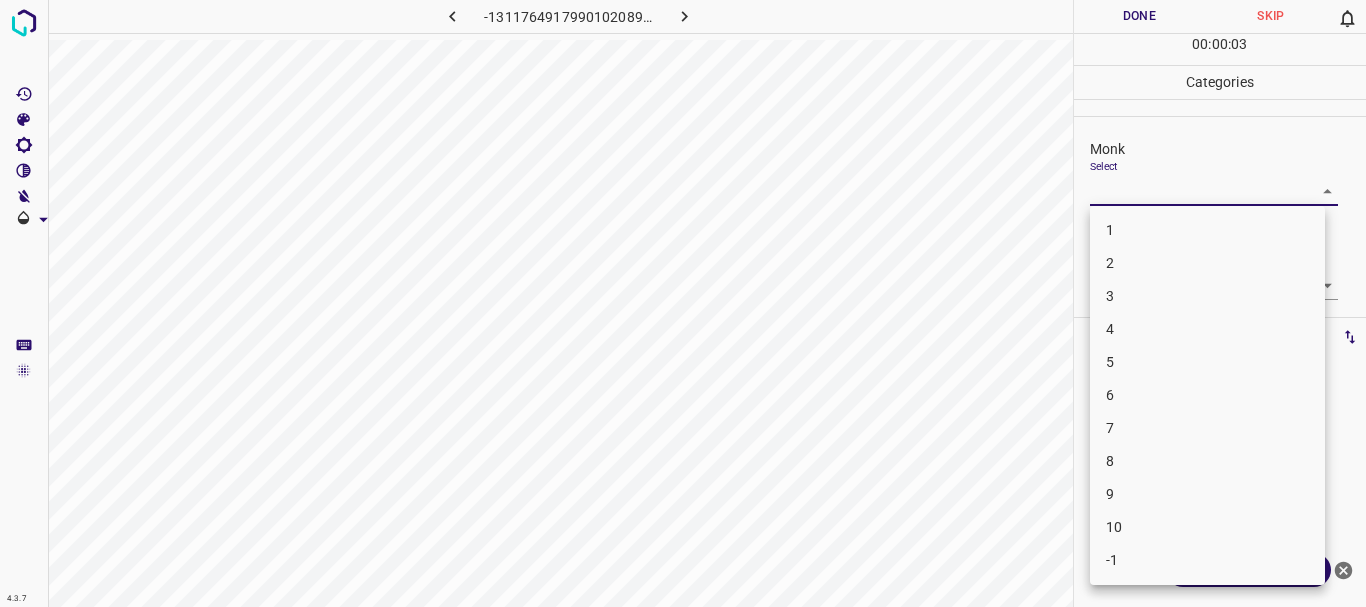 click on "4.3.7 -1311764917990102089.png Done Skip 0 00   : 00   : 03   Categories Monk   Select ​  [PERSON_NAME]   Select ​ Labels   0 Categories 1 Monk 2  [PERSON_NAME] Tools Space Change between modes (Draw & Edit) I Auto labeling R Restore zoom M Zoom in N Zoom out Delete Delete selecte label Filters Z Restore filters X Saturation filter C Brightness filter V Contrast filter B Gray scale filter General O Download ¿Necesitas ayuda? Texto original Valora esta traducción Tu opinión servirá para ayudar a mejorar el Traductor de Google - Texto - Esconder - Borrar 1 2 3 4 5 6 7 8 9 10 -1" at bounding box center [683, 303] 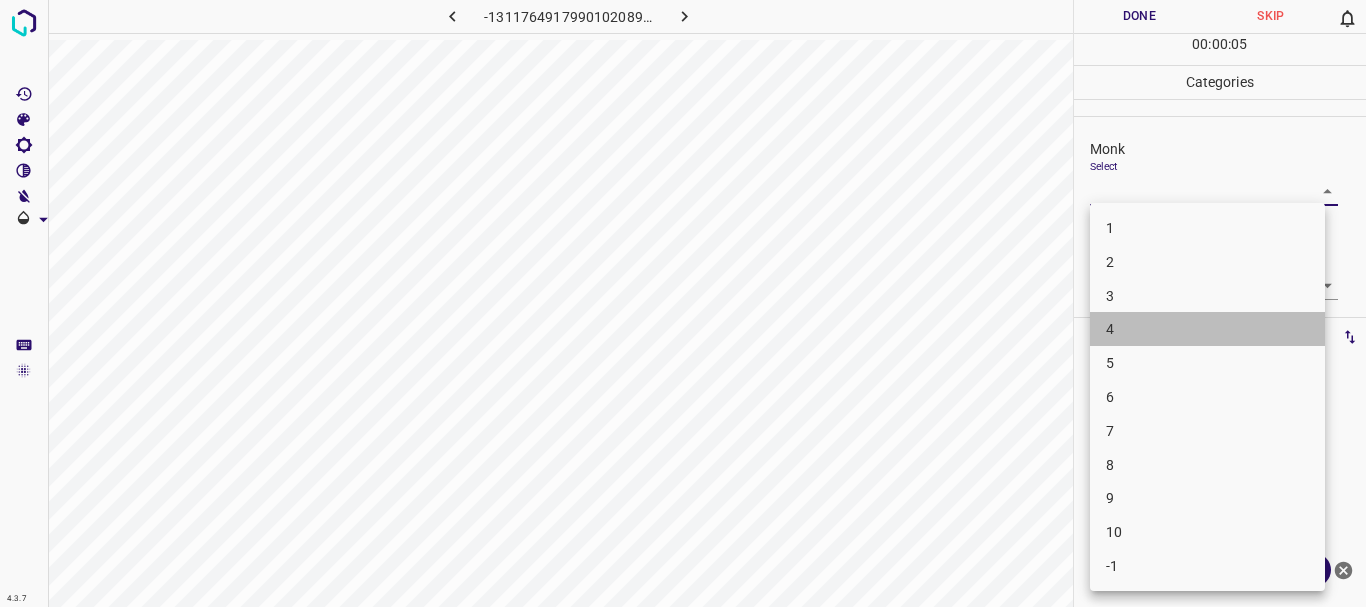 click on "4" at bounding box center (1207, 329) 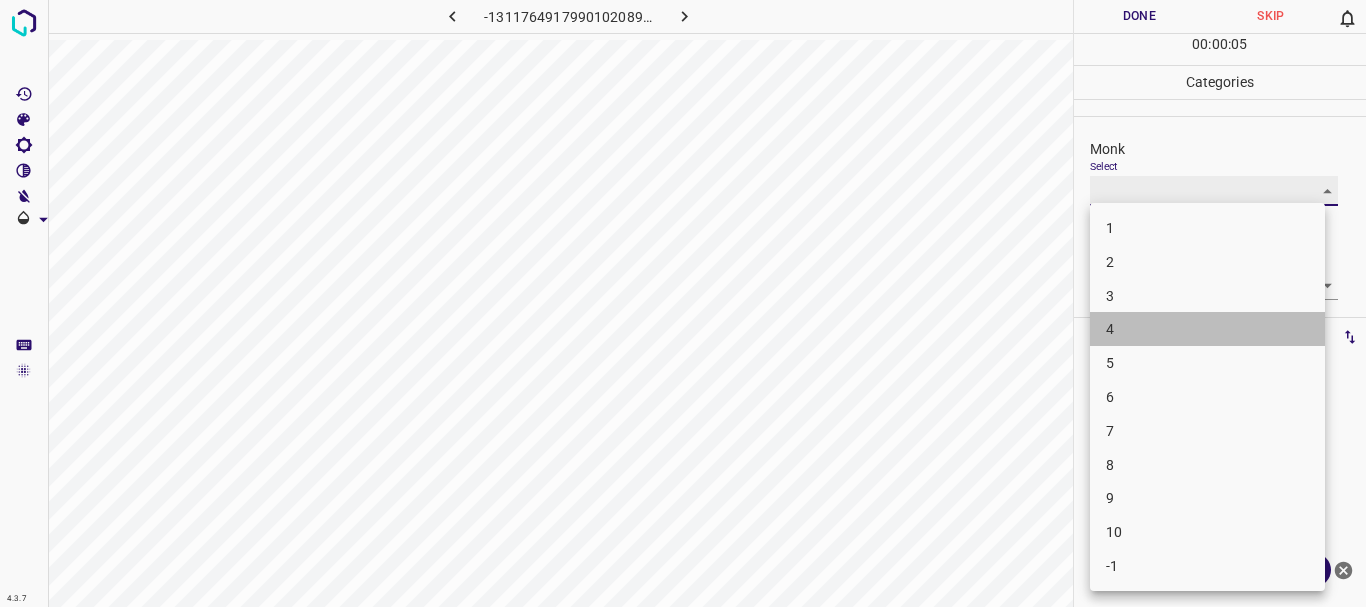 type on "4" 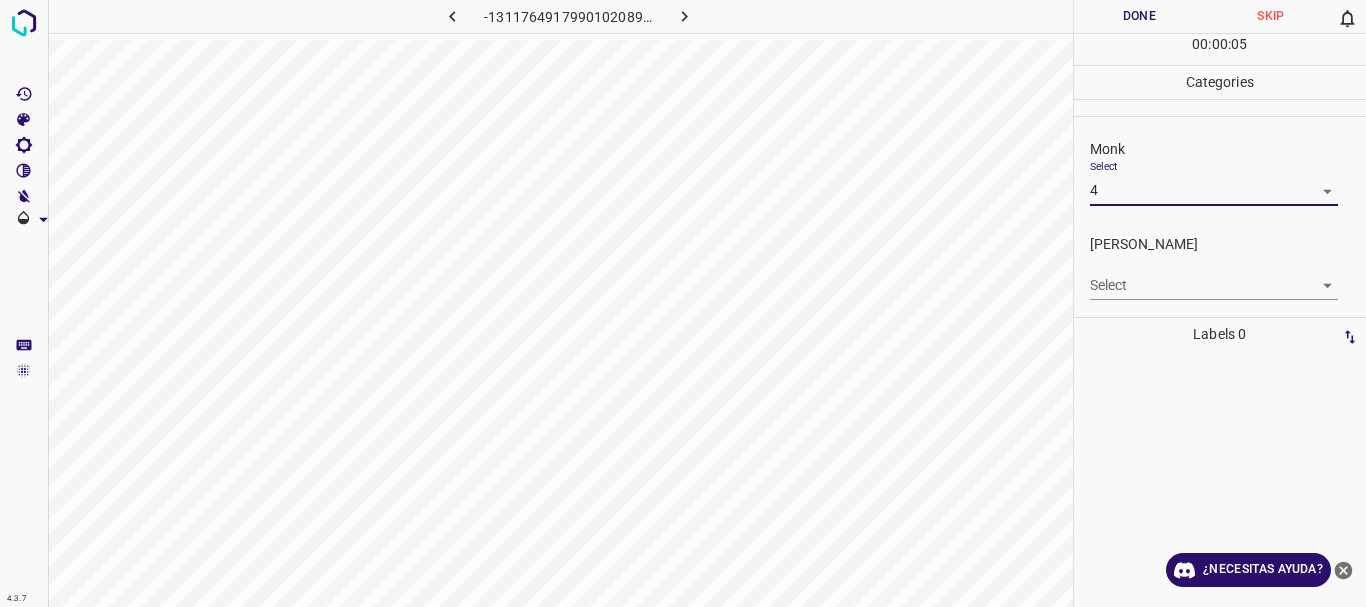 click on "4.3.7 -1311764917990102089.png Done Skip 0 00   : 00   : 05   Categories Monk   Select 4 4  [PERSON_NAME]   Select ​ Labels   0 Categories 1 Monk 2  [PERSON_NAME] Tools Space Change between modes (Draw & Edit) I Auto labeling R Restore zoom M Zoom in N Zoom out Delete Delete selecte label Filters Z Restore filters X Saturation filter C Brightness filter V Contrast filter B Gray scale filter General O Download ¿Necesitas ayuda? Texto original Valora esta traducción Tu opinión servirá para ayudar a mejorar el Traductor de Google - Texto - Esconder - Borrar 1 2 3 4 5 6 7 8 9 10 -1" at bounding box center [683, 303] 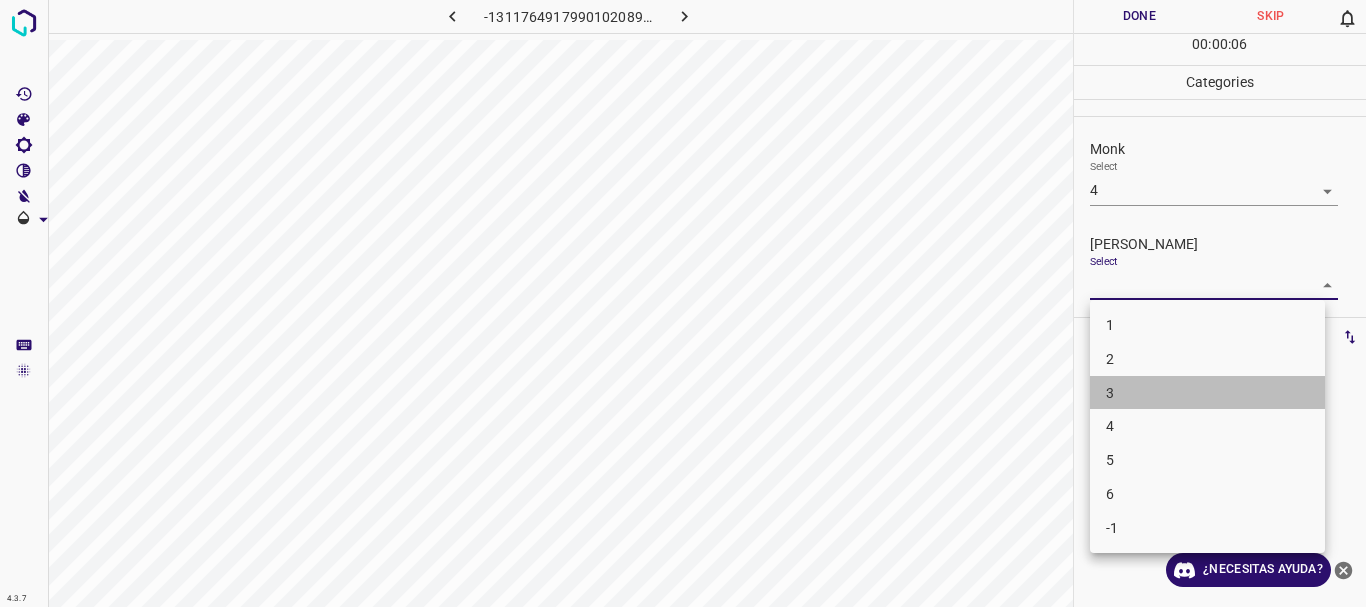 click on "3" at bounding box center [1207, 393] 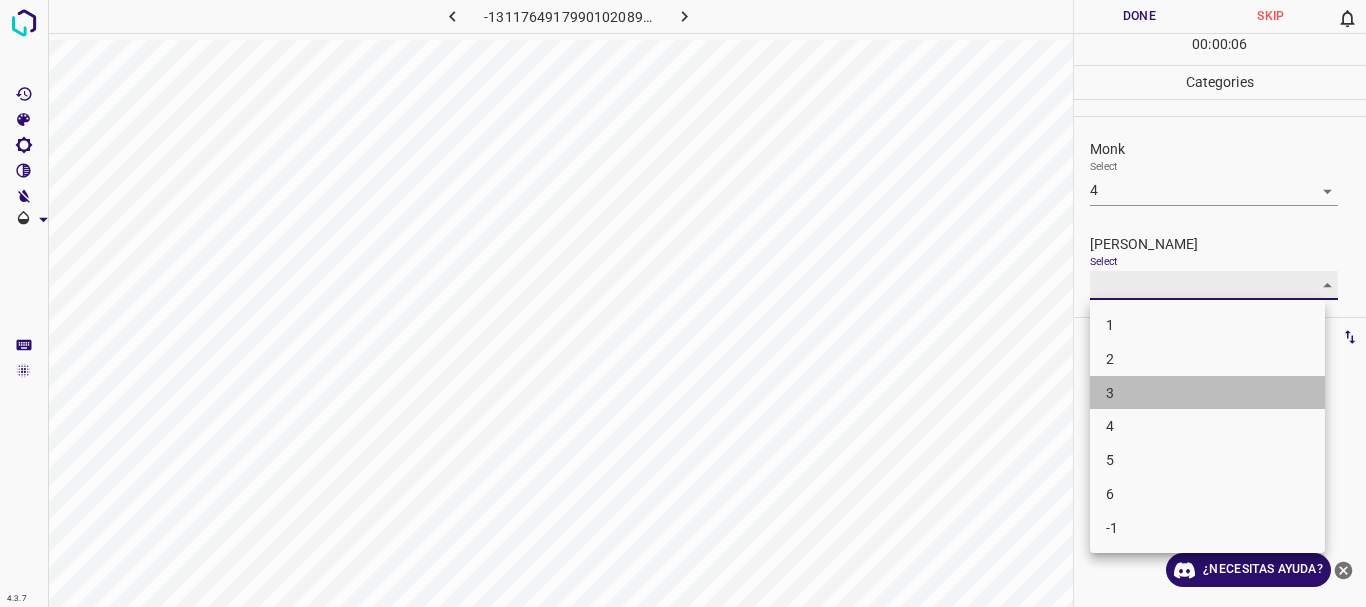type on "3" 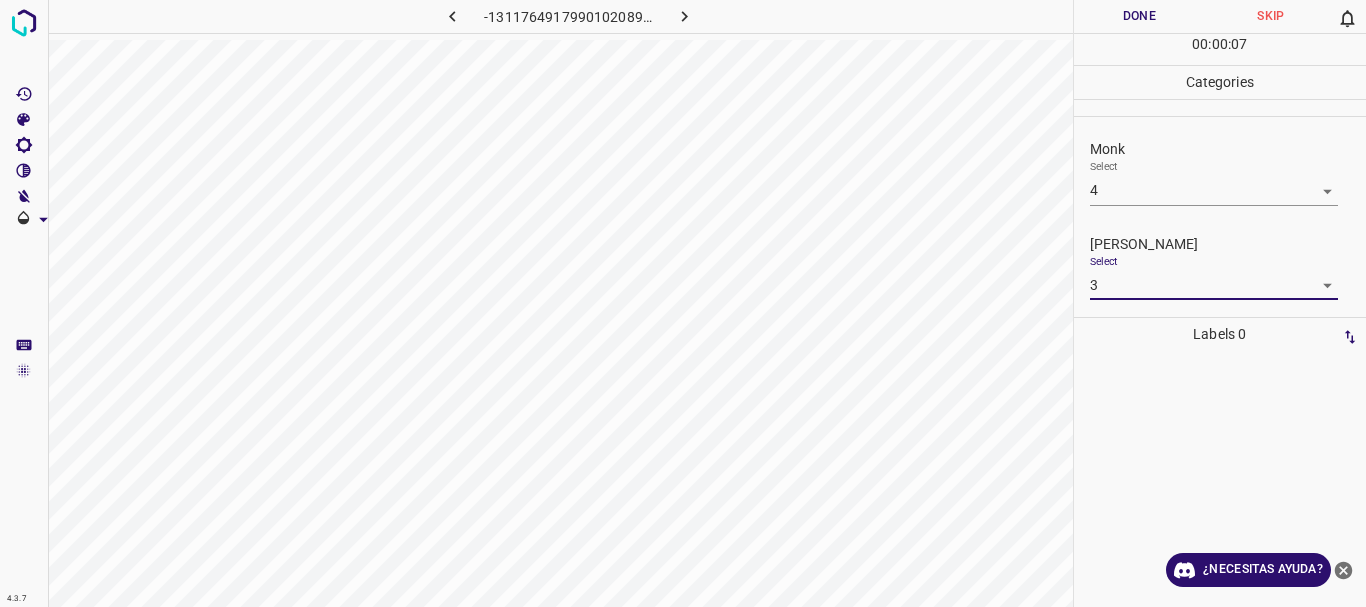 click on "Done" at bounding box center (1140, 16) 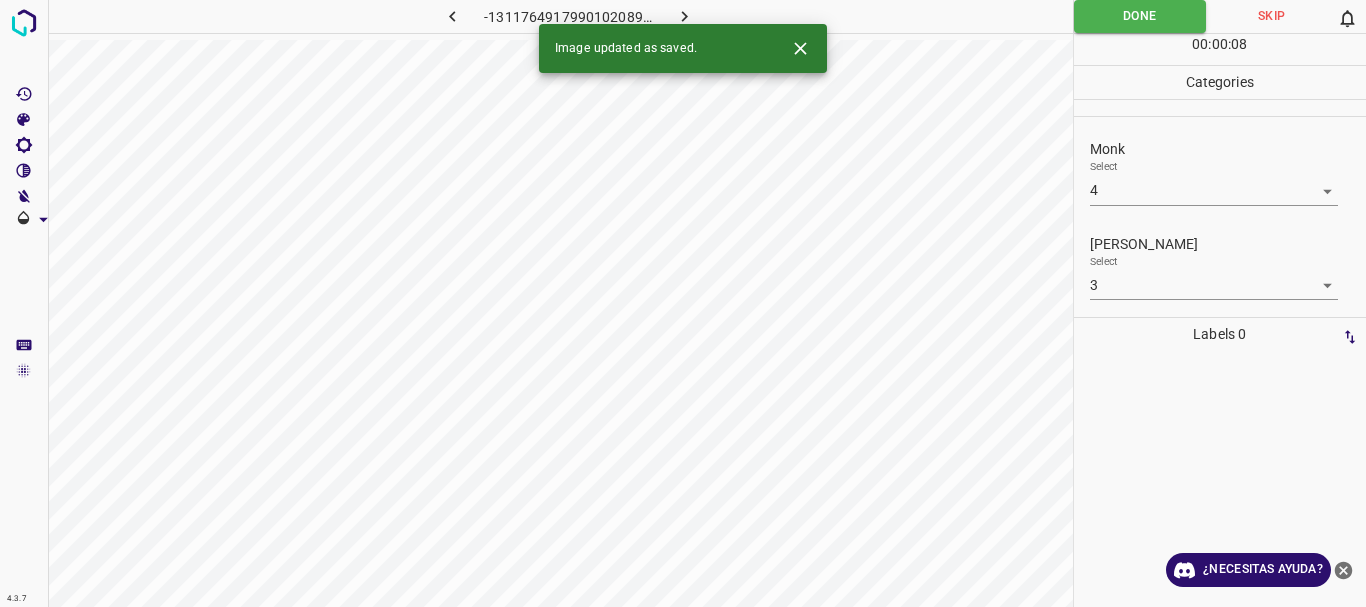 click 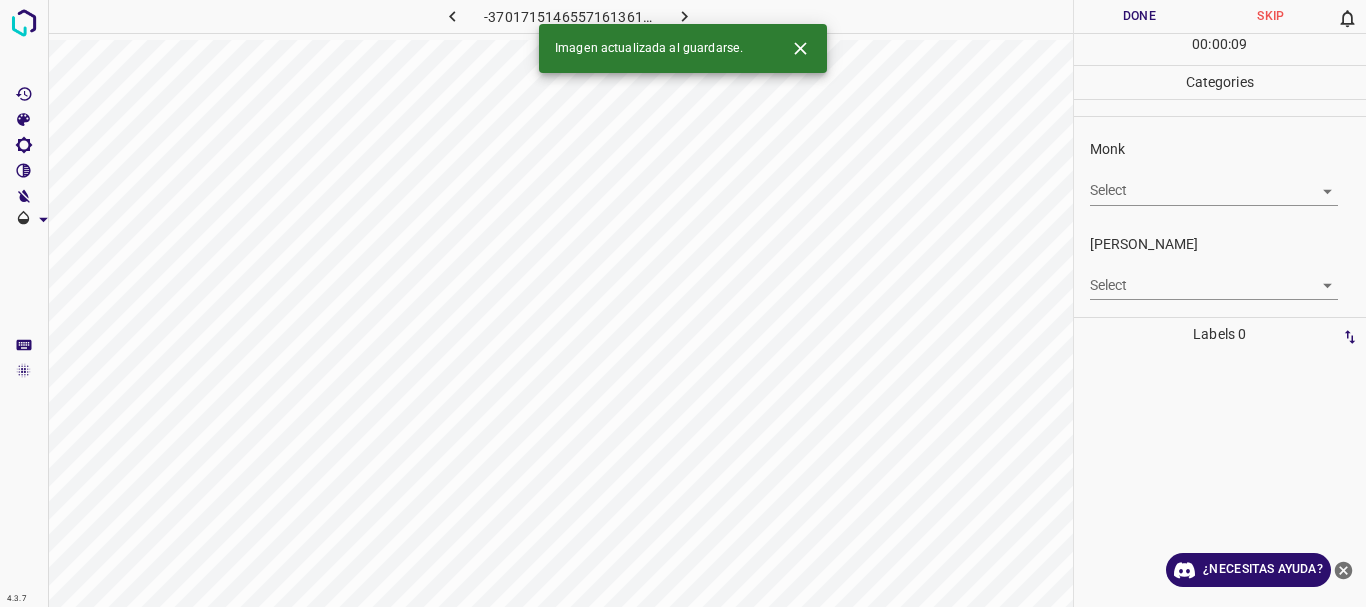 click on "4.3.7 -3701715146557161361.png Done Skip 0 00   : 00   : 09   Categories Monk   Select ​  [PERSON_NAME]   Select ​ Labels   0 Categories 1 Monk 2  [PERSON_NAME] Tools Space Change between modes (Draw & Edit) I Auto labeling R Restore zoom M Zoom in N Zoom out Delete Delete selecte label Filters Z Restore filters X Saturation filter C Brightness filter V Contrast filter B Gray scale filter General O Download Imagen actualizada al guardarse. ¿Necesitas ayuda? Texto original Valora esta traducción Tu opinión servirá para ayudar a mejorar el Traductor de Google - Texto - Esconder - Borrar" at bounding box center [683, 303] 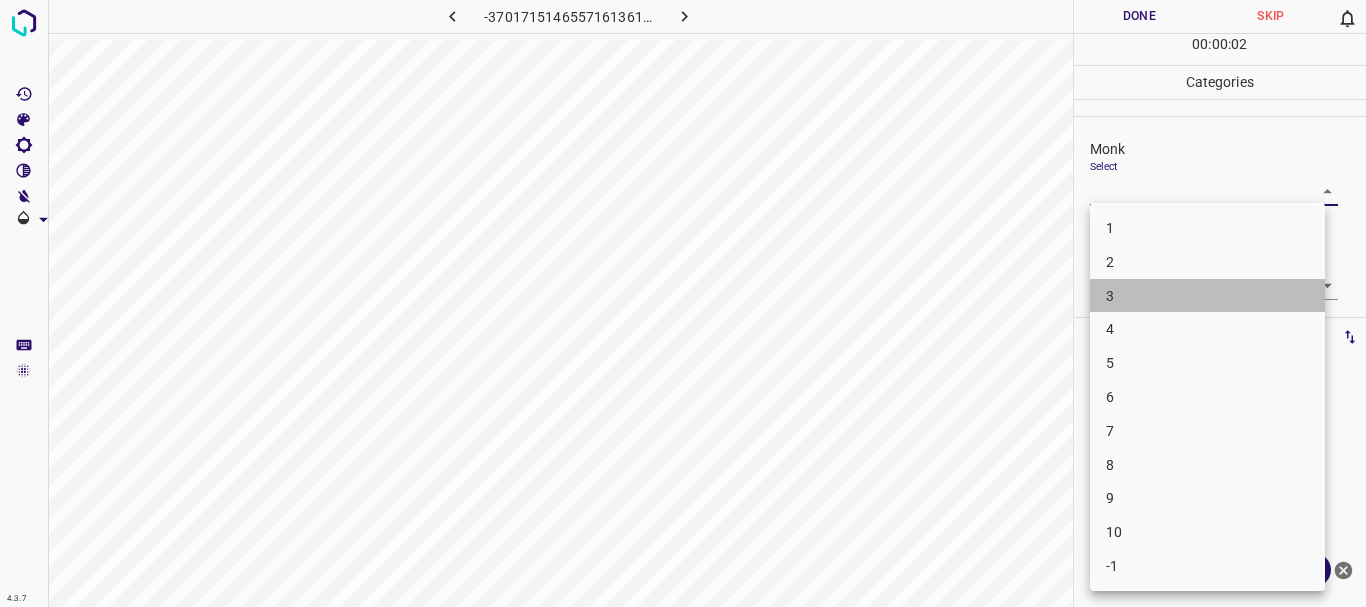 click on "3" at bounding box center [1207, 296] 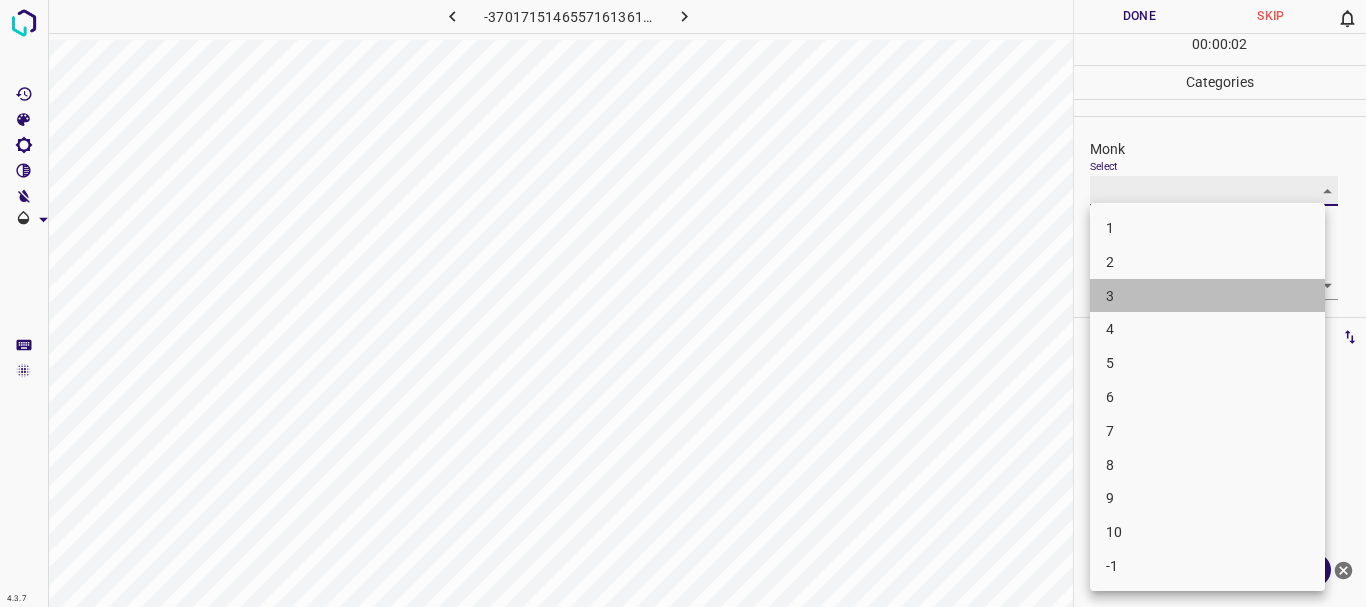 type on "3" 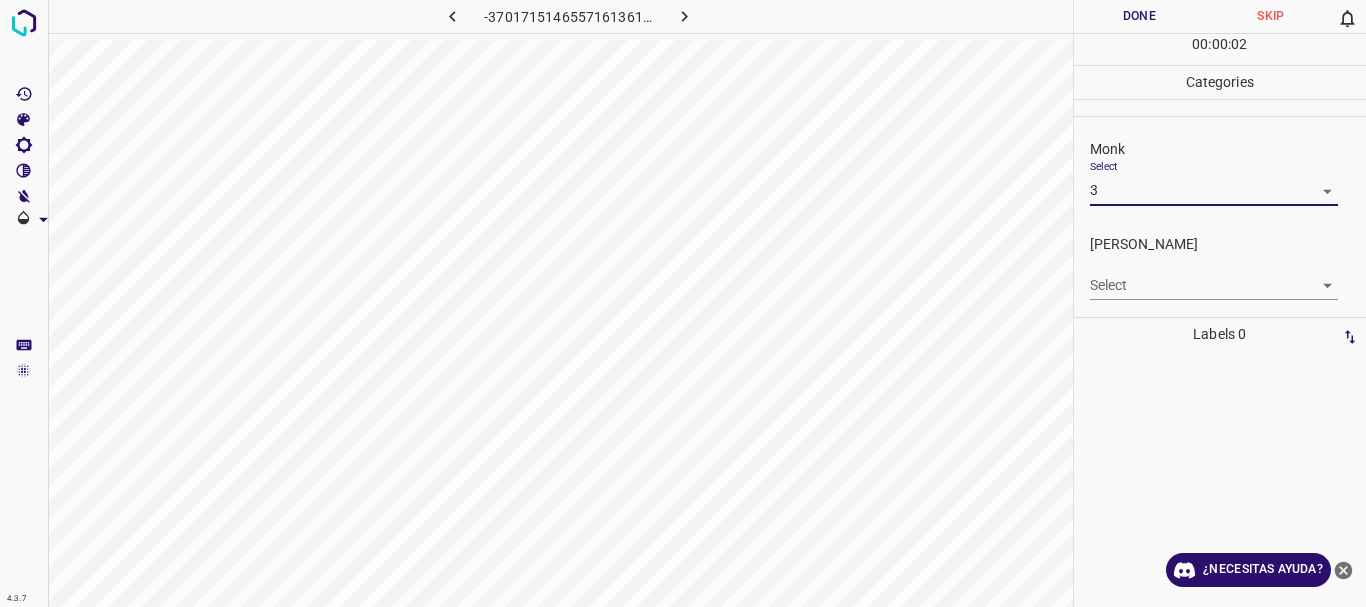 click on "4.3.7 -3701715146557161361.png Done Skip 0 00   : 00   : 02   Categories Monk   Select 3 3  [PERSON_NAME]   Select ​ Labels   0 Categories 1 Monk 2  [PERSON_NAME] Tools Space Change between modes (Draw & Edit) I Auto labeling R Restore zoom M Zoom in N Zoom out Delete Delete selecte label Filters Z Restore filters X Saturation filter C Brightness filter V Contrast filter B Gray scale filter General O Download ¿Necesitas ayuda? Texto original Valora esta traducción Tu opinión servirá para ayudar a mejorar el Traductor de Google - Texto - Esconder - Borrar" at bounding box center (683, 303) 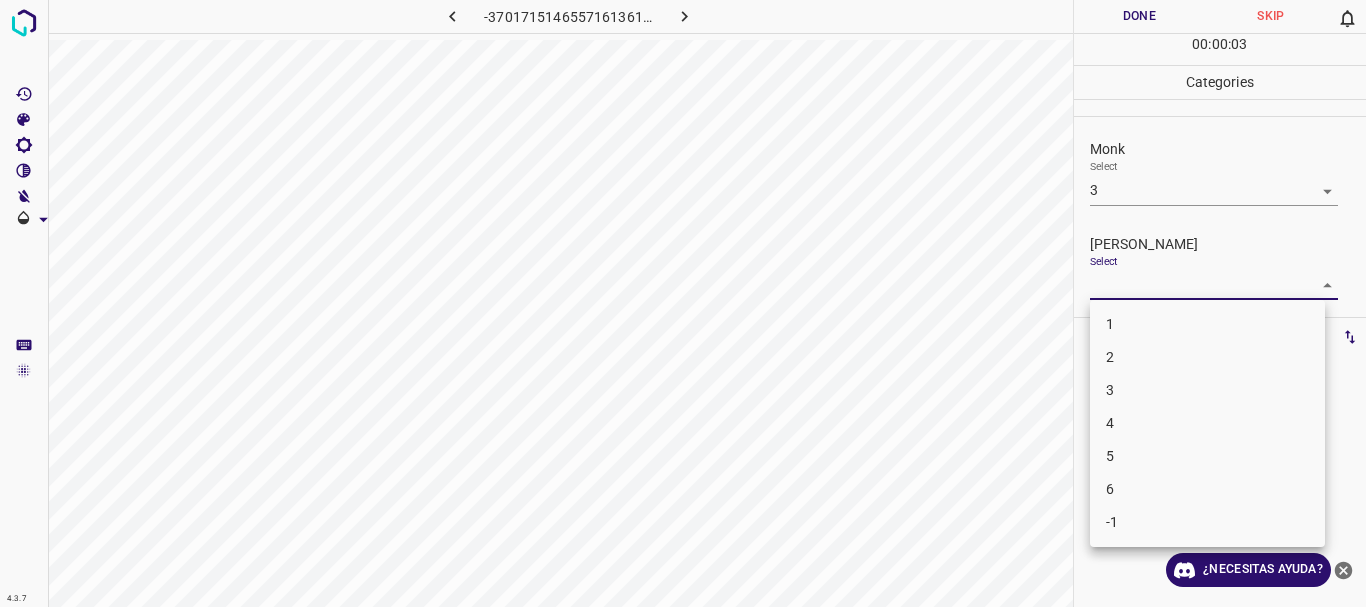 drag, startPoint x: 1117, startPoint y: 328, endPoint x: 1114, endPoint y: 123, distance: 205.02196 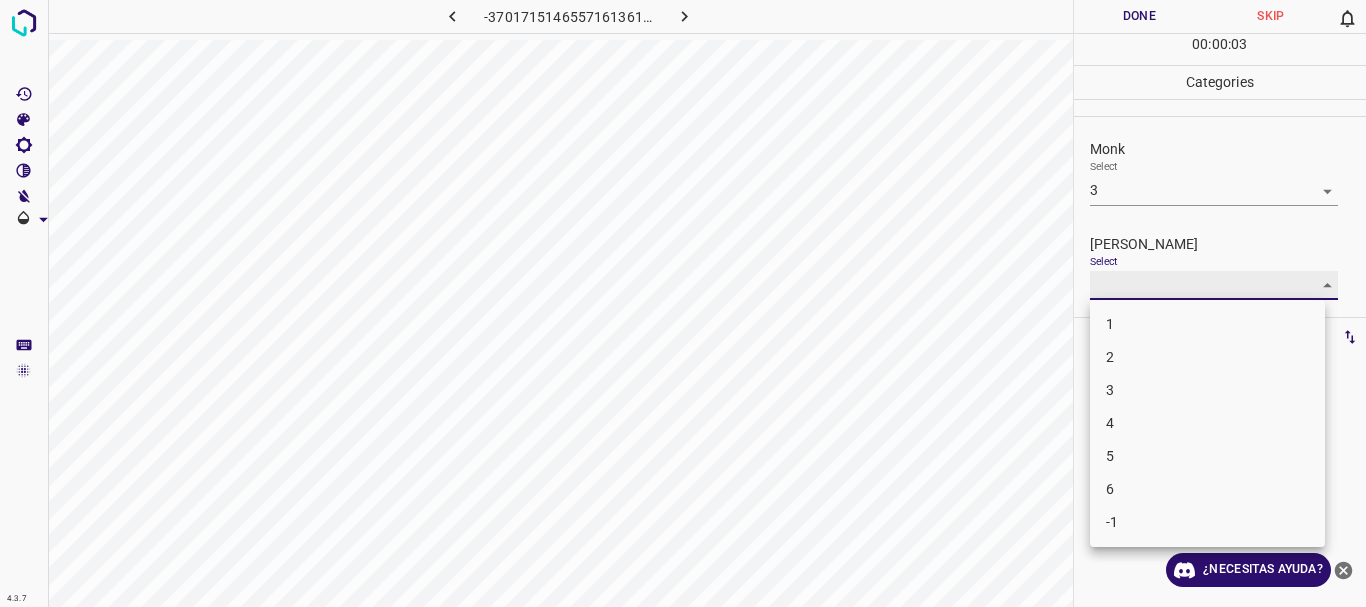 type on "1" 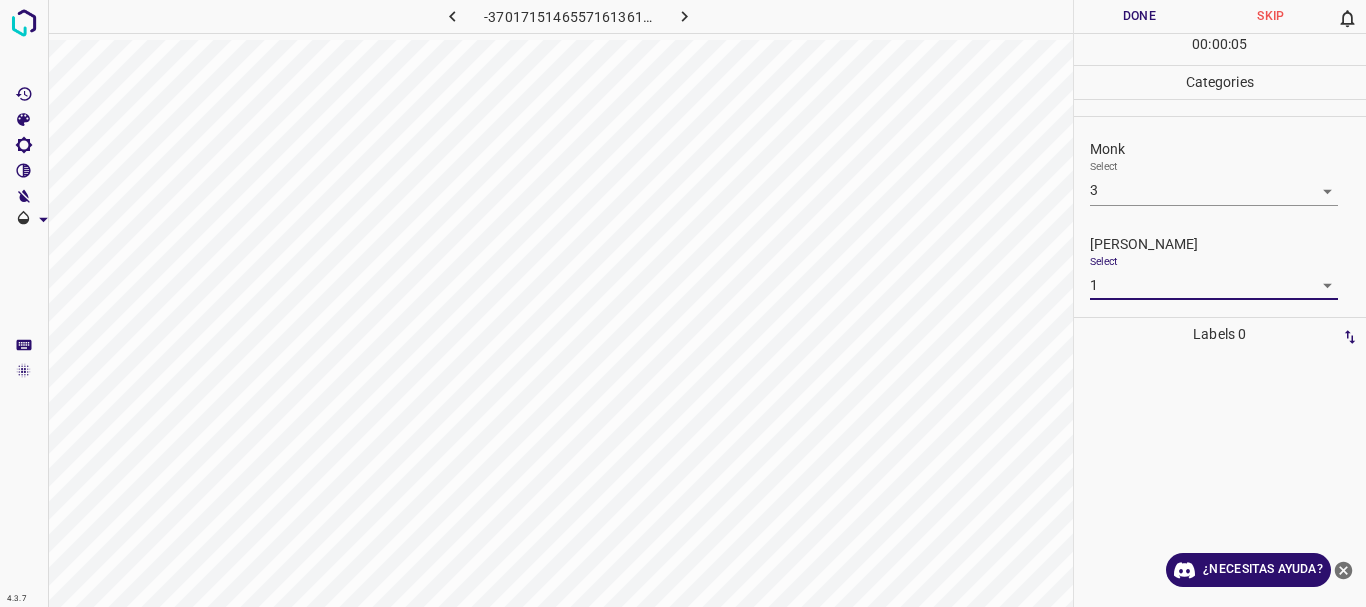 drag, startPoint x: 1145, startPoint y: 14, endPoint x: 1132, endPoint y: 19, distance: 13.928389 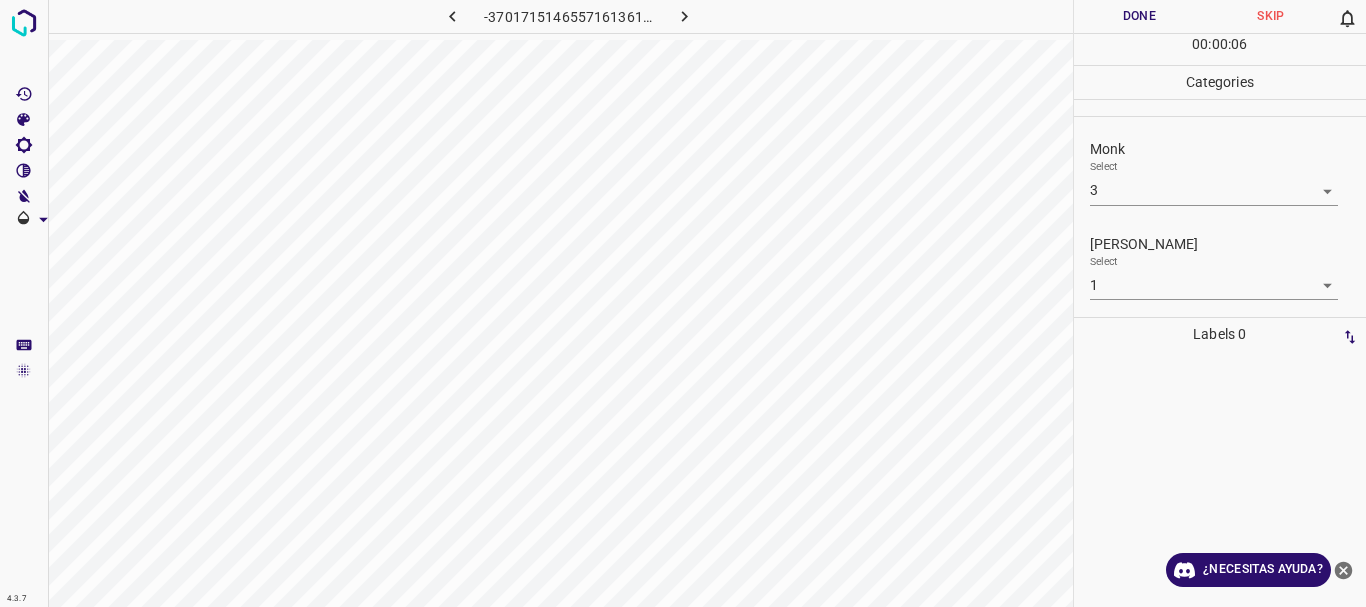 click 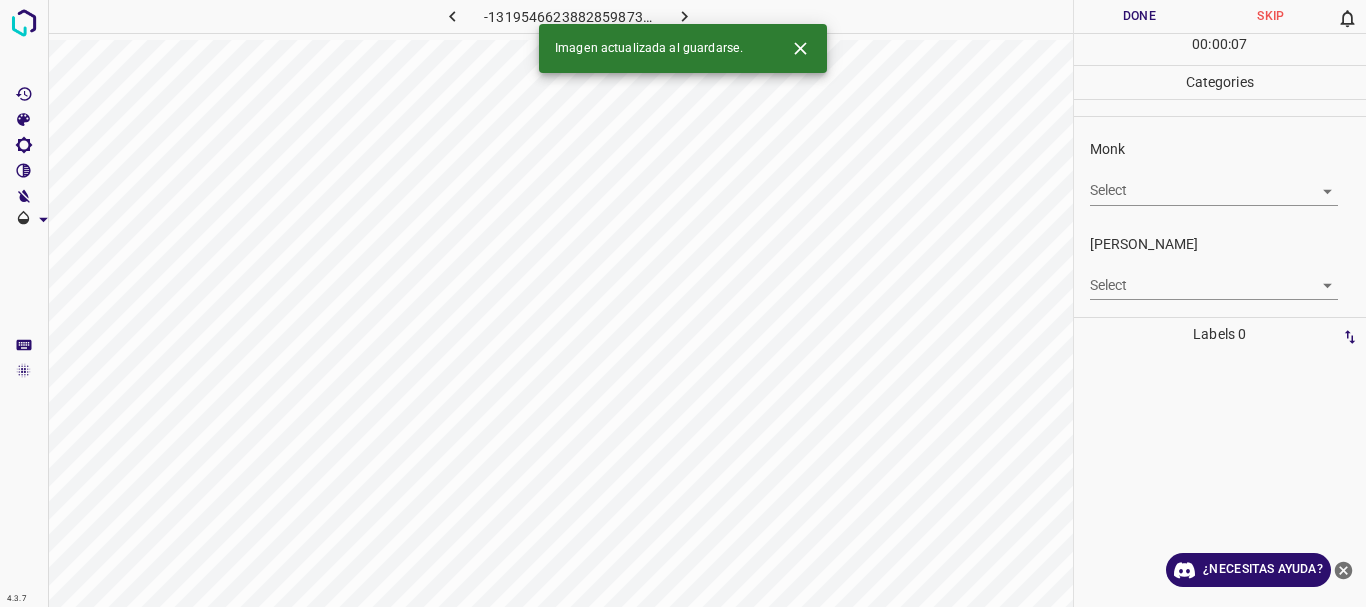 click on "4.3.7 -1319546623882859873.png Done Skip 0 00   : 00   : 07   Categories Monk   Select ​  [PERSON_NAME]   Select ​ Labels   0 Categories 1 Monk 2  [PERSON_NAME] Tools Space Change between modes (Draw & Edit) I Auto labeling R Restore zoom M Zoom in N Zoom out Delete Delete selecte label Filters Z Restore filters X Saturation filter C Brightness filter V Contrast filter B Gray scale filter General O Download Imagen actualizada al guardarse. ¿Necesitas ayuda? Texto original Valora esta traducción Tu opinión servirá para ayudar a mejorar el Traductor de Google - Texto - Esconder - Borrar" at bounding box center [683, 303] 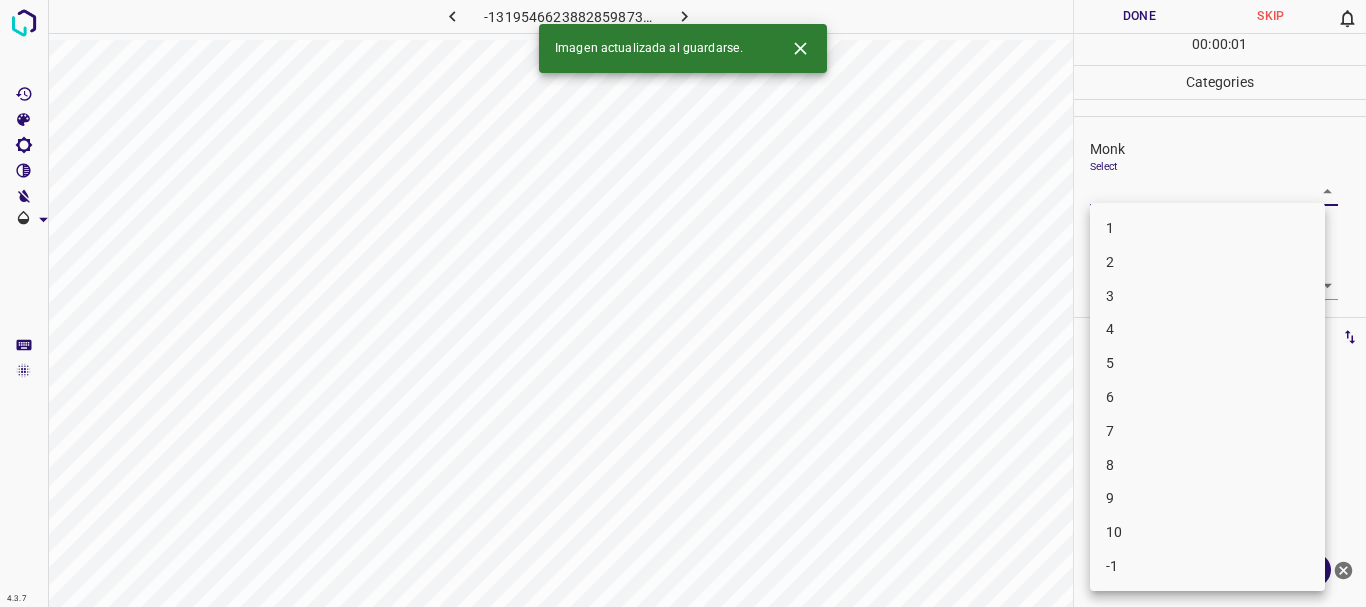 click on "4" at bounding box center [1207, 329] 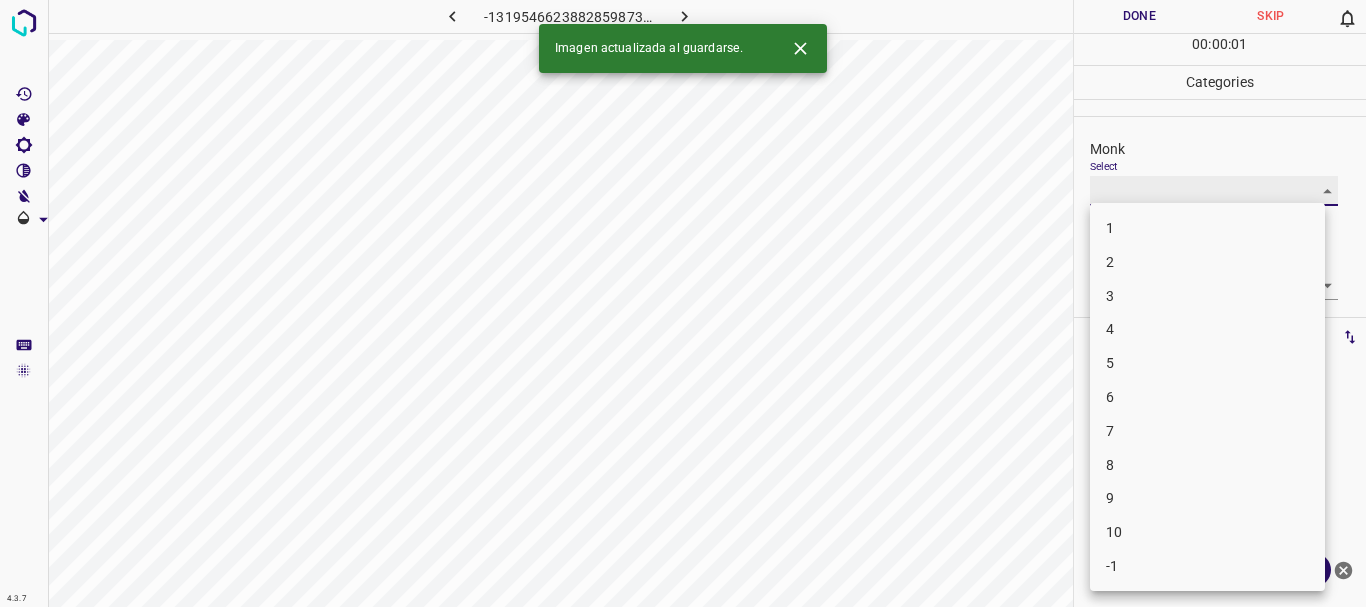 type on "4" 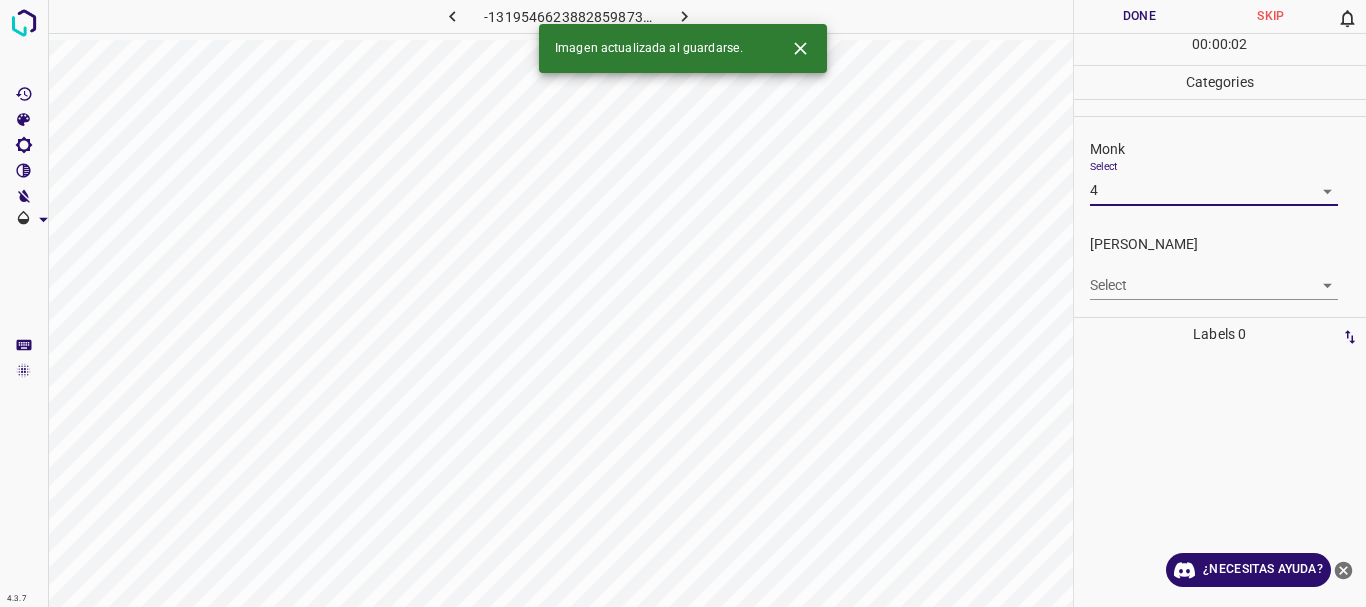 click on "4.3.7 -1319546623882859873.png Done Skip 0 00   : 00   : 02   Categories Monk   Select 4 4  [PERSON_NAME]   Select ​ Labels   0 Categories 1 Monk 2  [PERSON_NAME] Tools Space Change between modes (Draw & Edit) I Auto labeling R Restore zoom M Zoom in N Zoom out Delete Delete selecte label Filters Z Restore filters X Saturation filter C Brightness filter V Contrast filter B Gray scale filter General O Download Imagen actualizada al guardarse. ¿Necesitas ayuda? Texto original Valora esta traducción Tu opinión servirá para ayudar a mejorar el Traductor de Google - Texto - Esconder - Borrar" at bounding box center (683, 303) 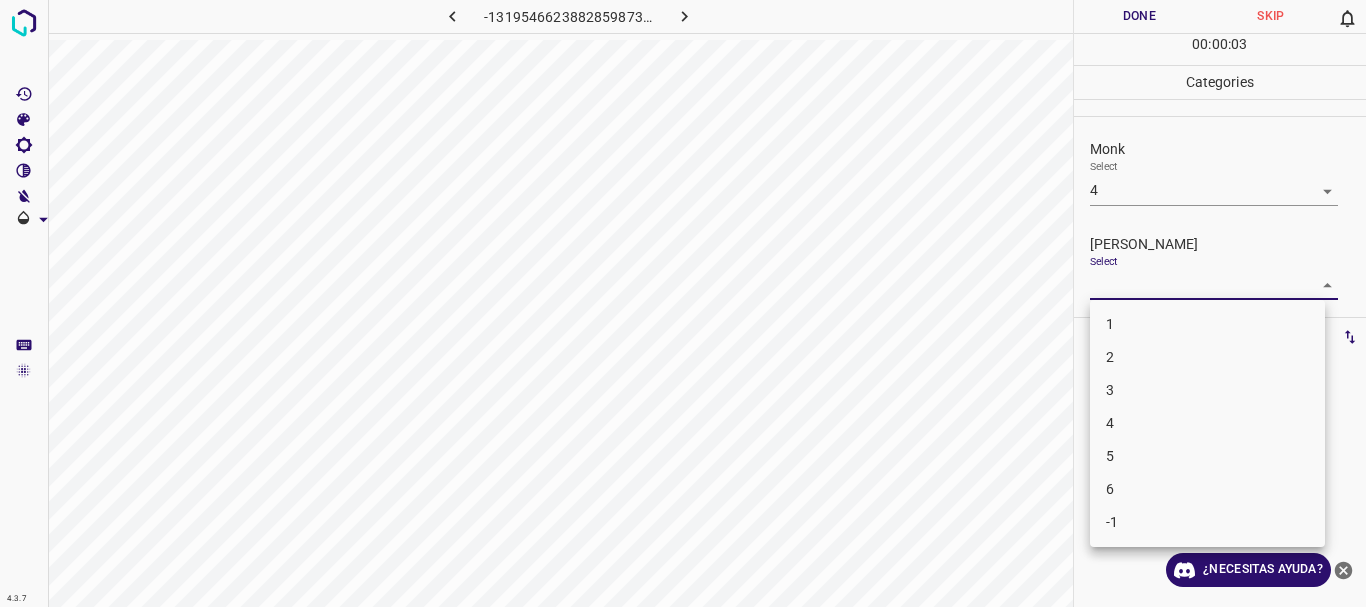 click on "3" at bounding box center [1207, 390] 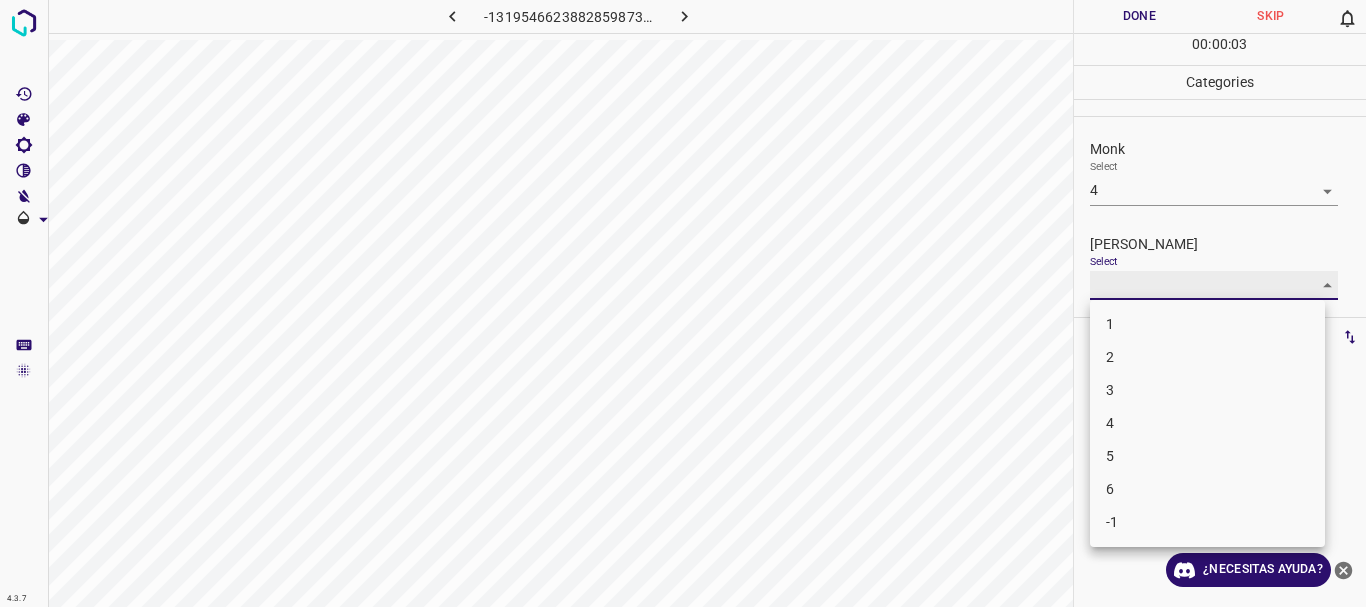 type on "3" 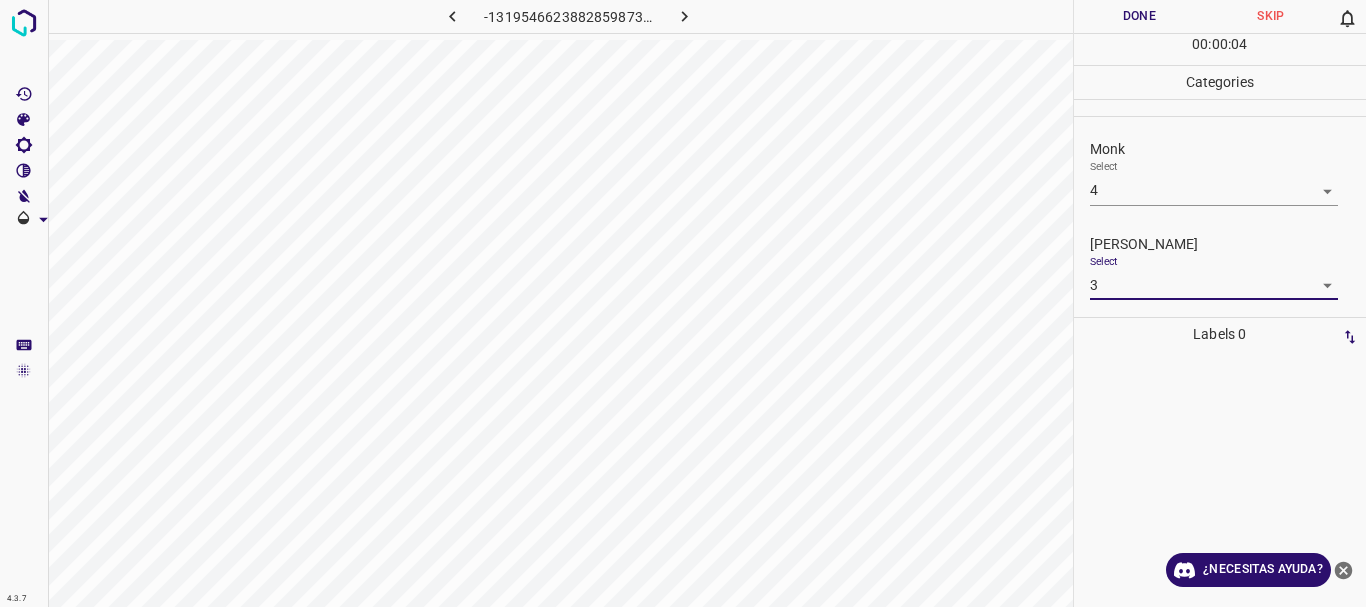 click on "Done" at bounding box center (1140, 16) 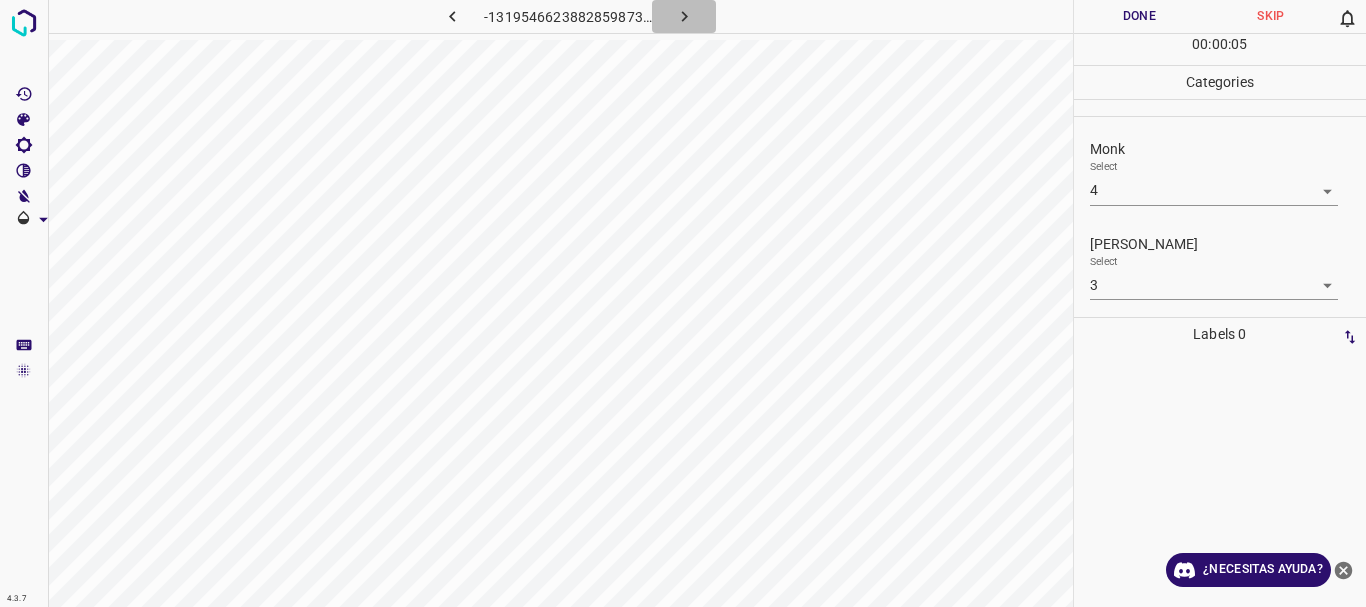 click 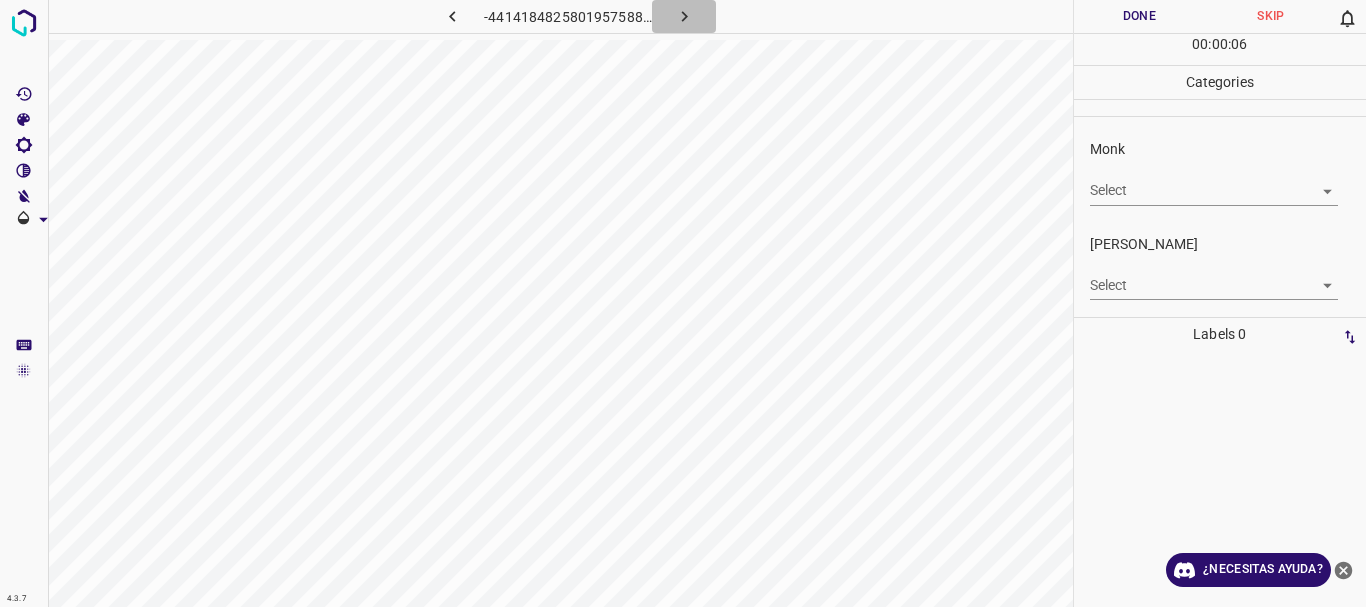 click at bounding box center [684, 16] 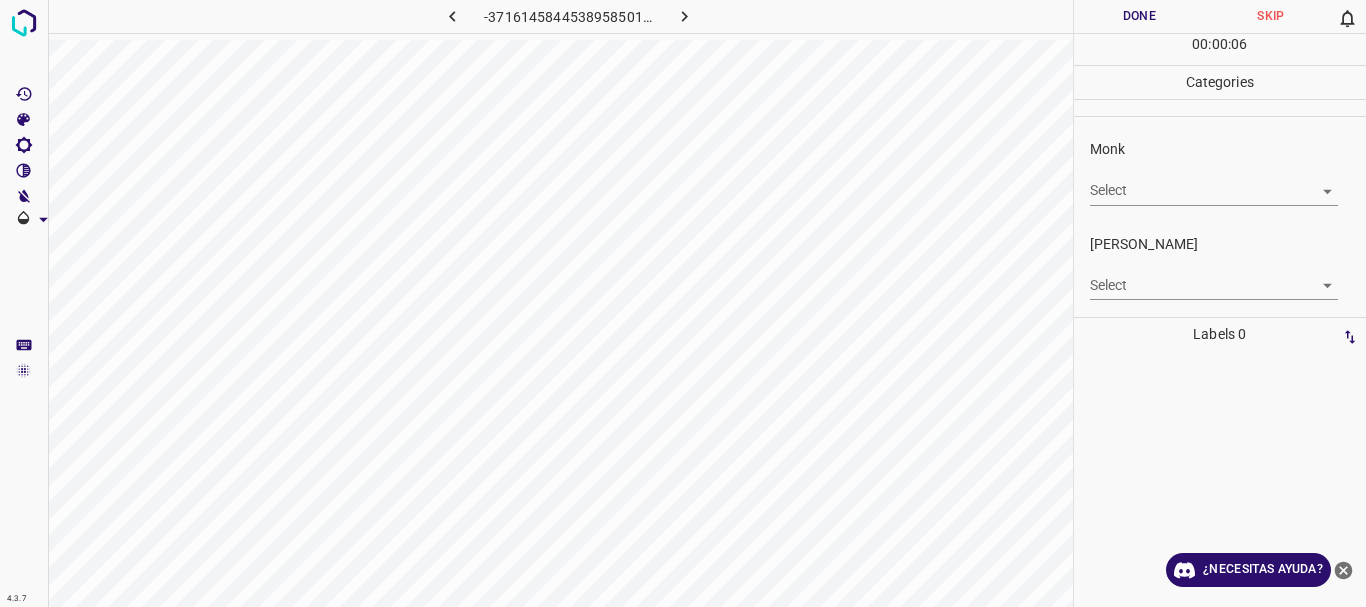 click 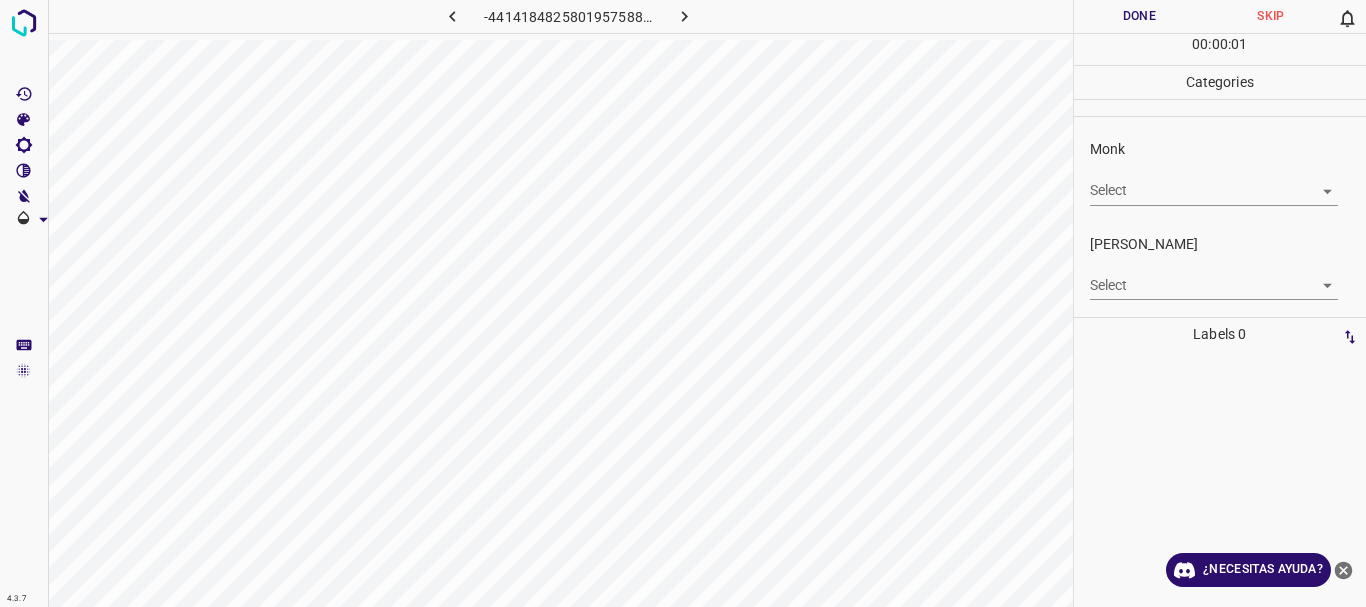 click on "4.3.7 -4414184825801957588.png Done Skip 0 00   : 00   : 01   Categories Monk   Select ​  [PERSON_NAME]   Select ​ Labels   0 Categories 1 Monk 2  [PERSON_NAME] Tools Space Change between modes (Draw & Edit) I Auto labeling R Restore zoom M Zoom in N Zoom out Delete Delete selecte label Filters Z Restore filters X Saturation filter C Brightness filter V Contrast filter B Gray scale filter General O Download ¿Necesitas ayuda? Texto original Valora esta traducción Tu opinión servirá para ayudar a mejorar el Traductor de Google - Texto - Esconder - Borrar" at bounding box center (683, 303) 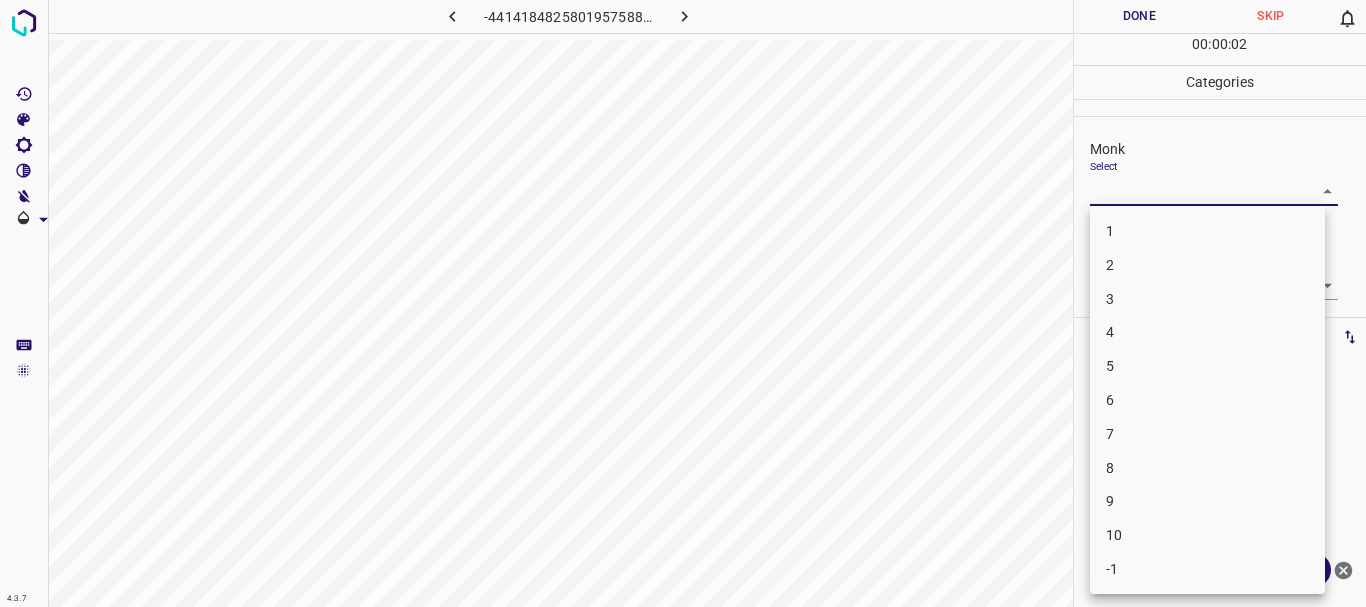 click on "3" at bounding box center (1207, 299) 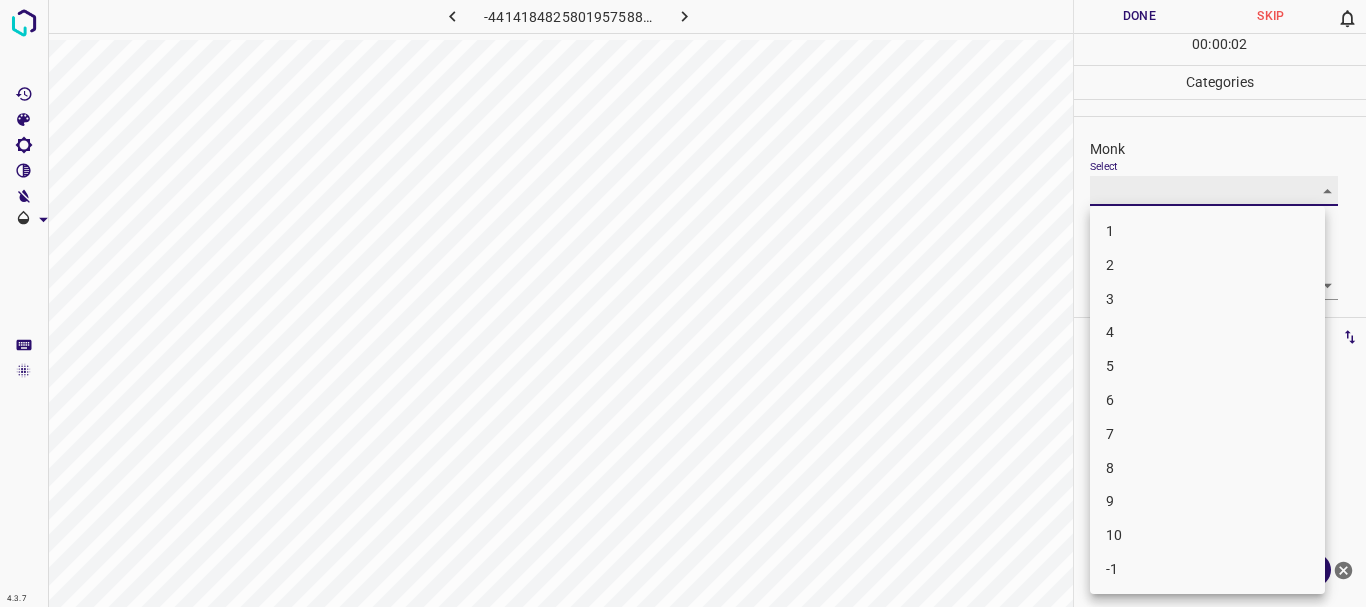 type on "3" 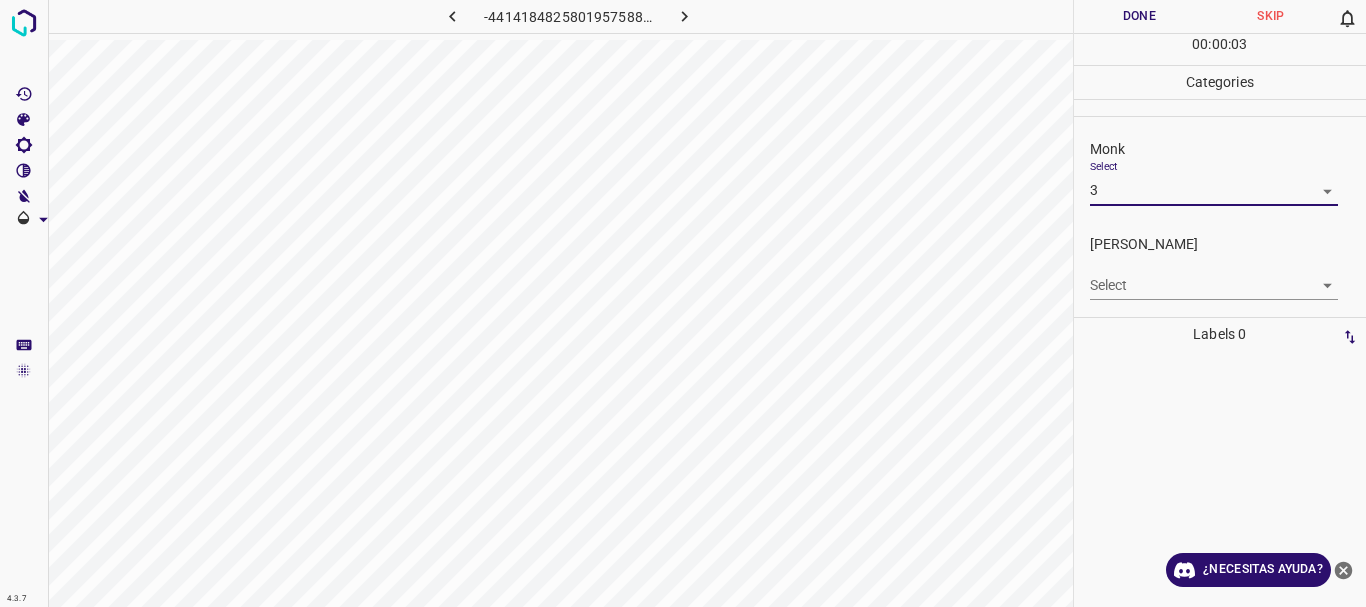 click on "4.3.7 -4414184825801957588.png Done Skip 0 00   : 00   : 03   Categories Monk   Select 3 3  [PERSON_NAME]   Select ​ Labels   0 Categories 1 Monk 2  [PERSON_NAME] Tools Space Change between modes (Draw & Edit) I Auto labeling R Restore zoom M Zoom in N Zoom out Delete Delete selecte label Filters Z Restore filters X Saturation filter C Brightness filter V Contrast filter B Gray scale filter General O Download ¿Necesitas ayuda? Texto original Valora esta traducción Tu opinión servirá para ayudar a mejorar el Traductor de Google - Texto - Esconder - Borrar" at bounding box center [683, 303] 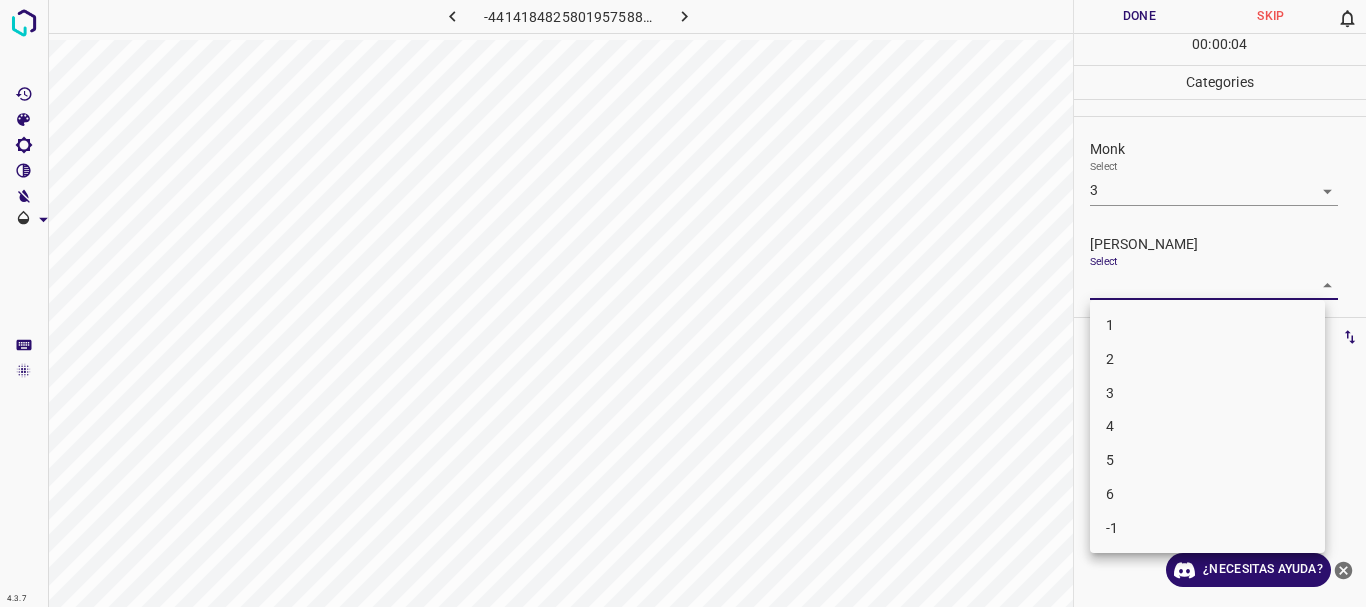 click on "2" at bounding box center [1110, 359] 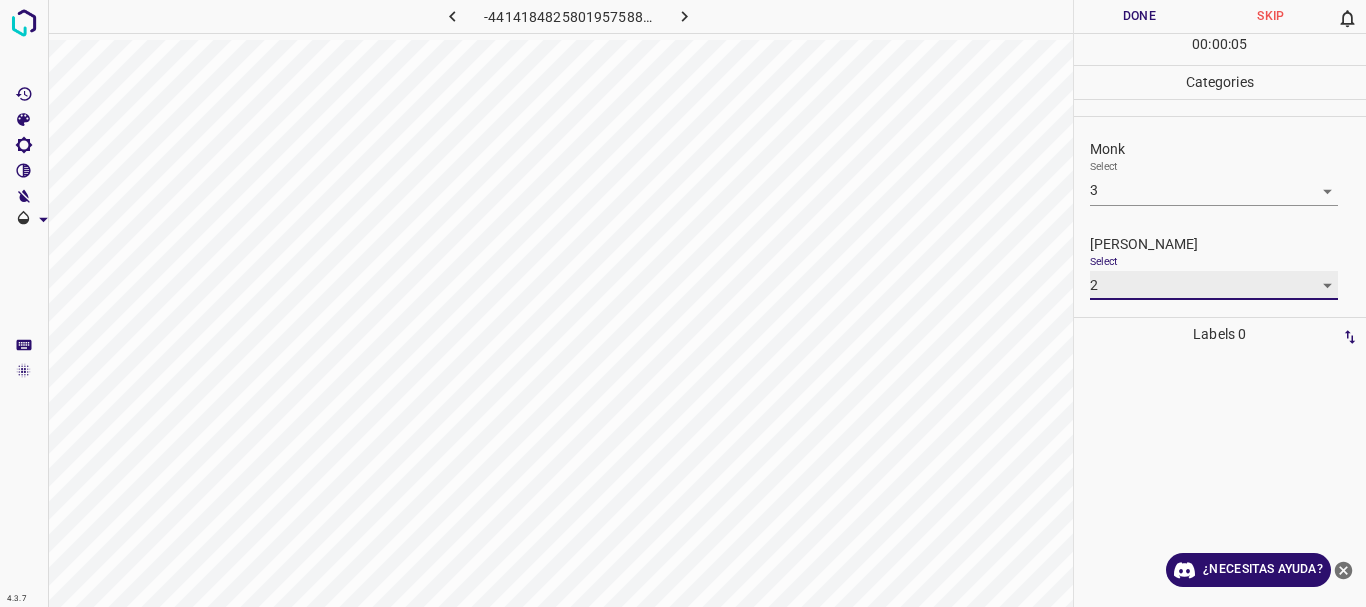 type on "2" 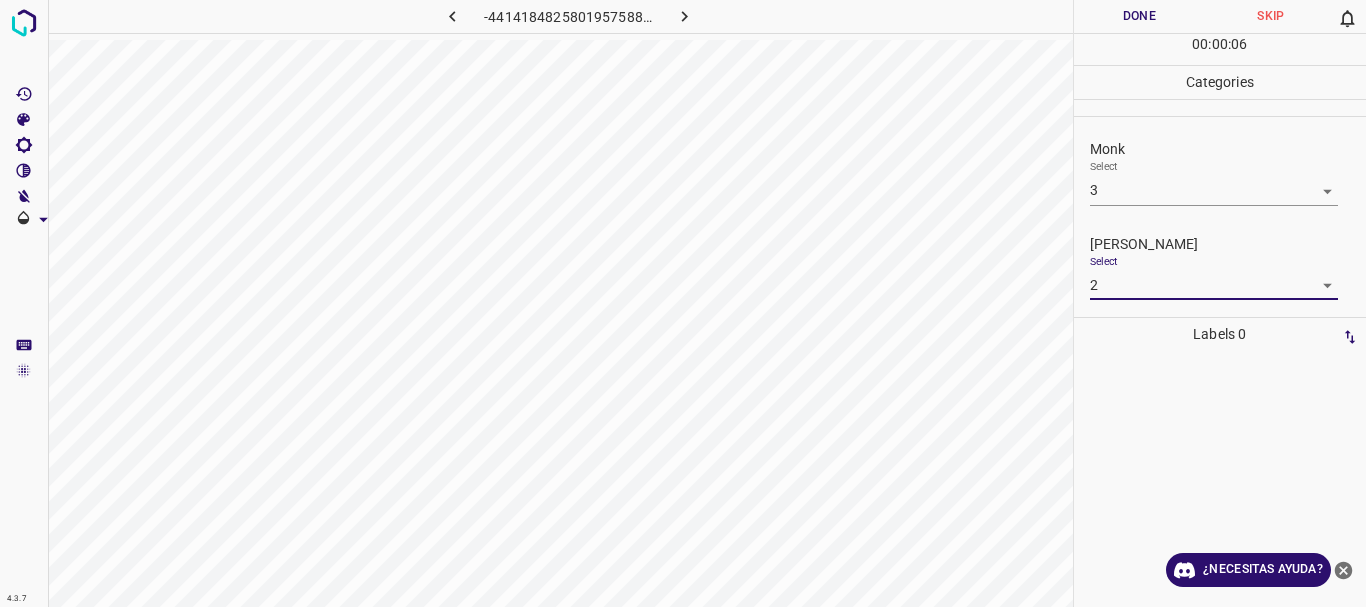 click on "Done" at bounding box center (1140, 16) 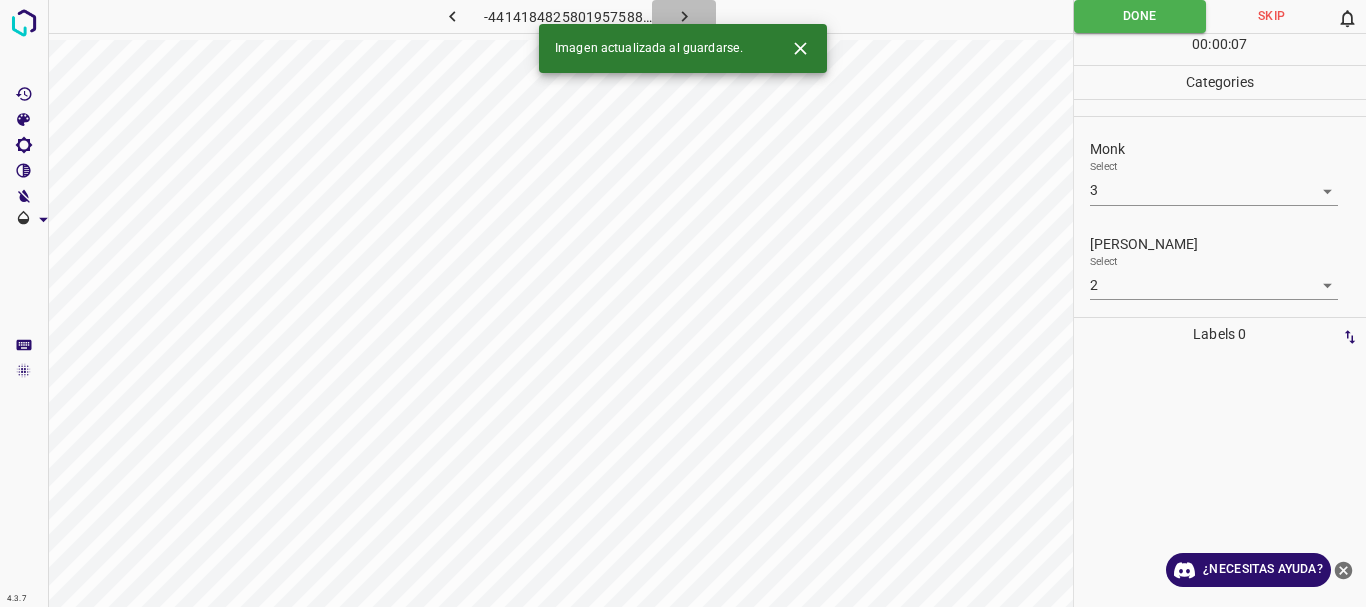 click 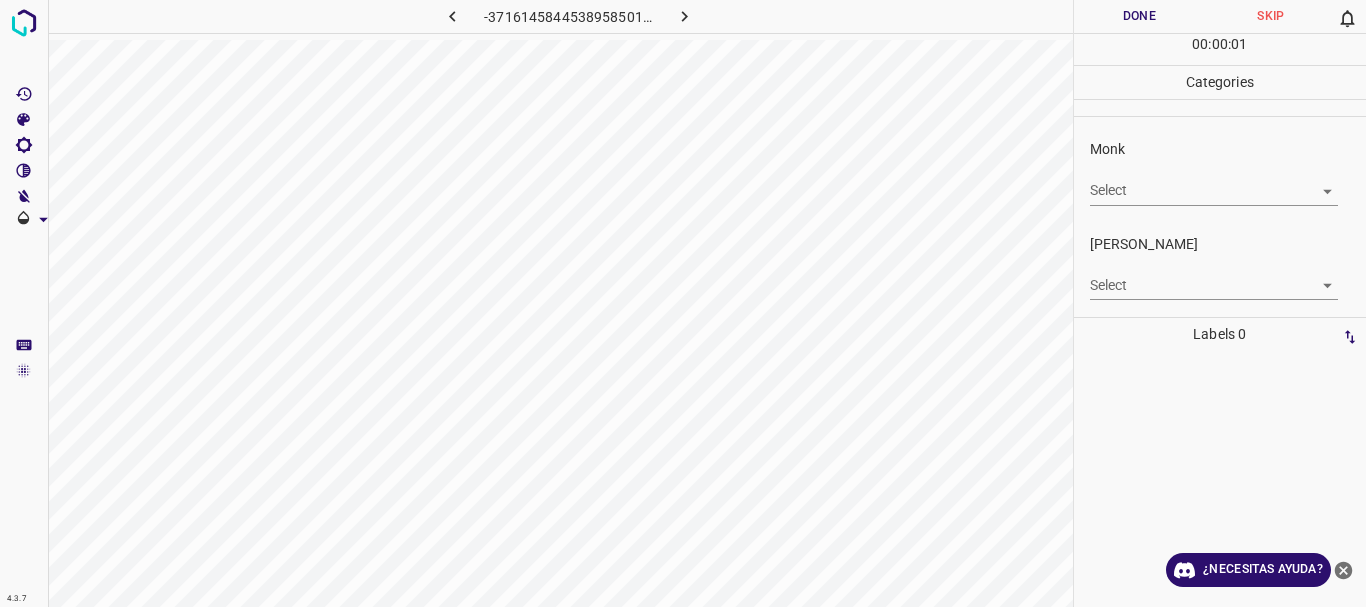 click on "4.3.7 -3716145844538958501.png Done Skip 0 00   : 00   : 01   Categories Monk   Select ​  [PERSON_NAME]   Select ​ Labels   0 Categories 1 Monk 2  [PERSON_NAME] Tools Space Change between modes (Draw & Edit) I Auto labeling R Restore zoom M Zoom in N Zoom out Delete Delete selecte label Filters Z Restore filters X Saturation filter C Brightness filter V Contrast filter B Gray scale filter General O Download ¿Necesitas ayuda? Texto original Valora esta traducción Tu opinión servirá para ayudar a mejorar el Traductor de Google - Texto - Esconder - Borrar" at bounding box center [683, 303] 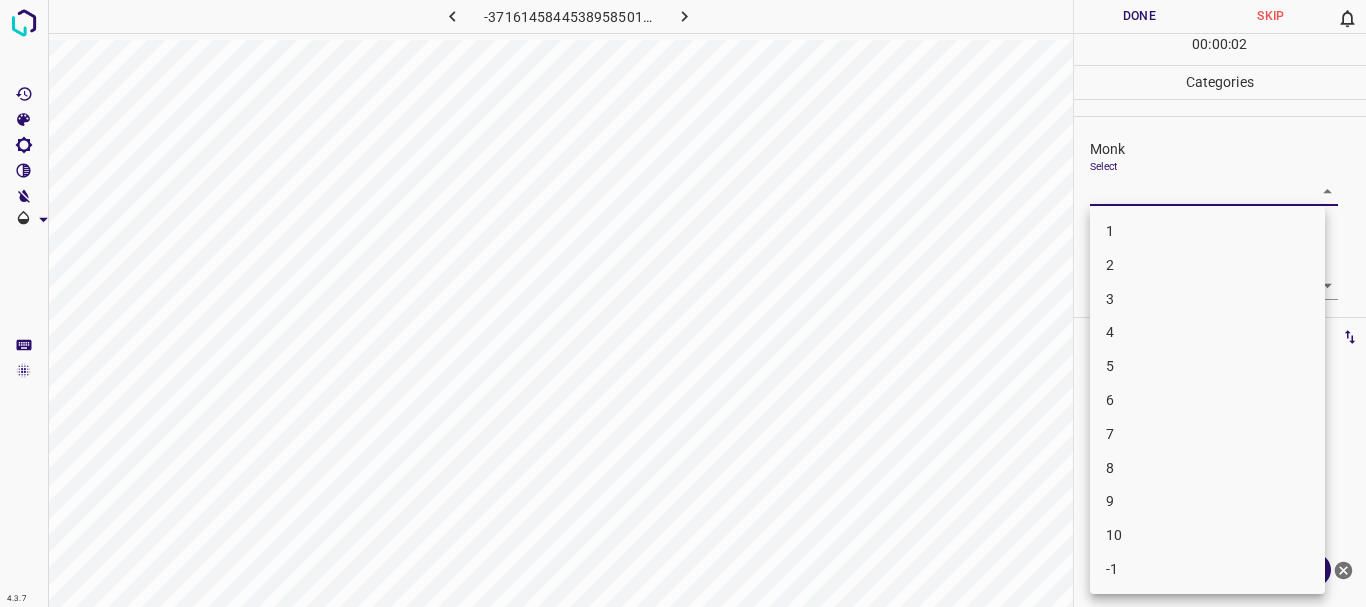 click on "4" at bounding box center [1207, 332] 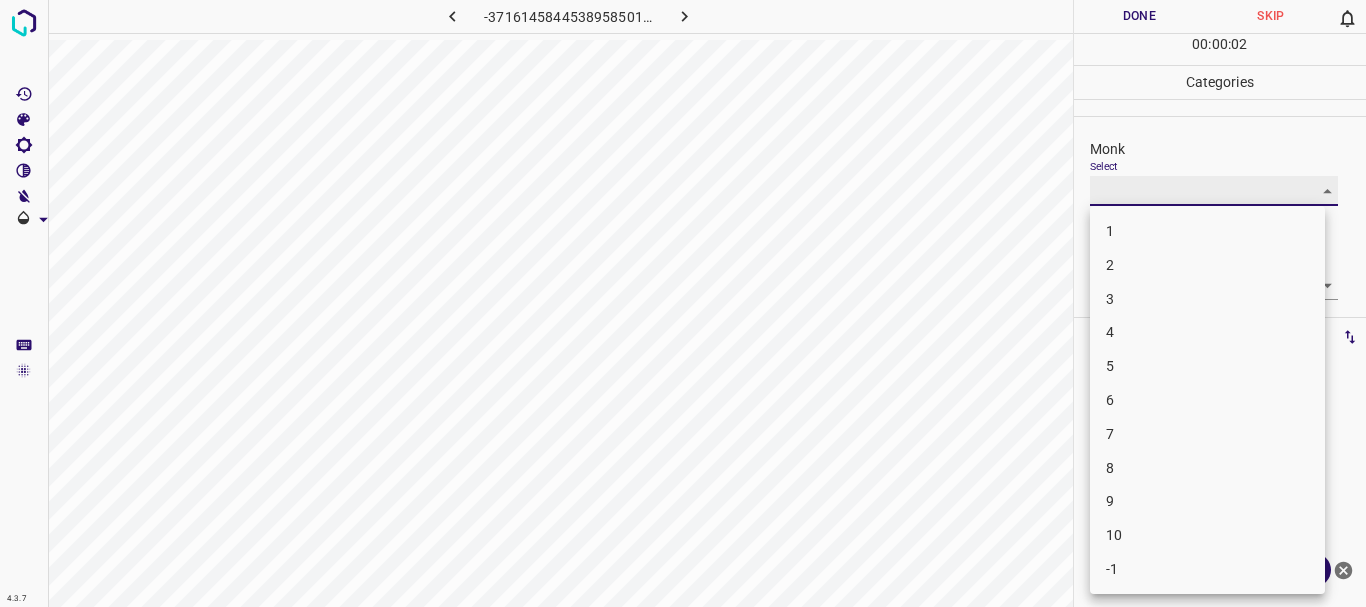 type on "4" 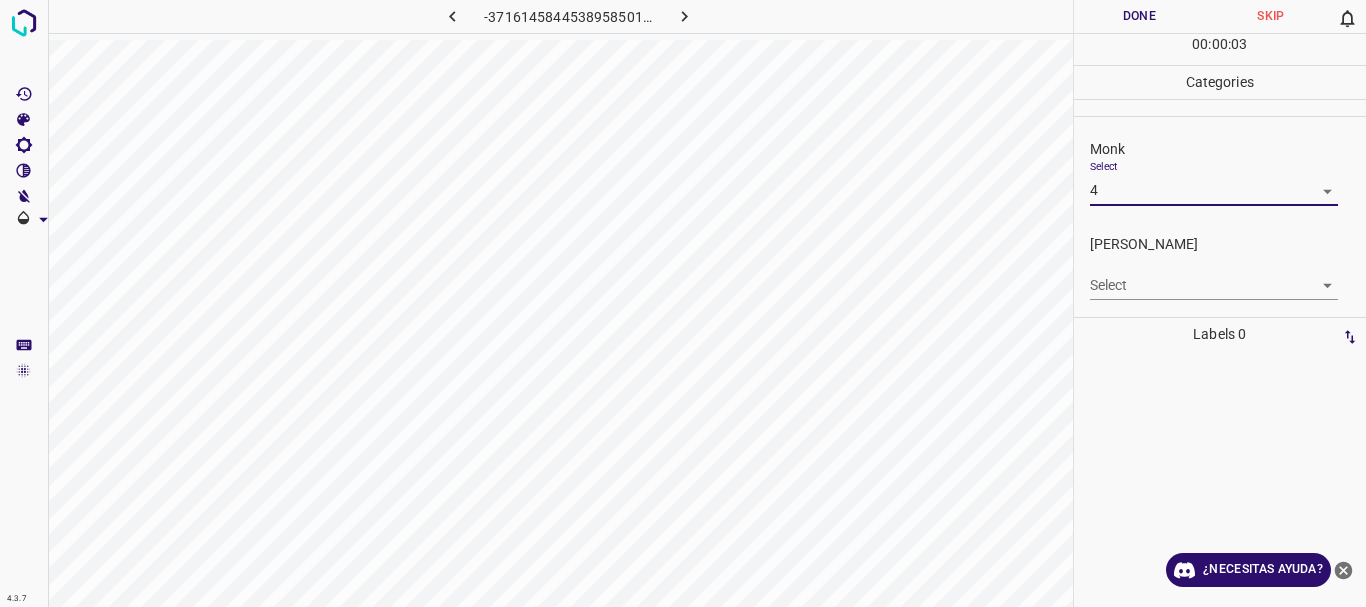 click on "4.3.7 -3716145844538958501.png Done Skip 0 00   : 00   : 03   Categories Monk   Select 4 4  [PERSON_NAME]   Select ​ Labels   0 Categories 1 Monk 2  [PERSON_NAME] Tools Space Change between modes (Draw & Edit) I Auto labeling R Restore zoom M Zoom in N Zoom out Delete Delete selecte label Filters Z Restore filters X Saturation filter C Brightness filter V Contrast filter B Gray scale filter General O Download ¿Necesitas ayuda? Texto original Valora esta traducción Tu opinión servirá para ayudar a mejorar el Traductor de Google - Texto - Esconder - Borrar 1 2 3 4 5 6 7 8 9 10 -1" at bounding box center (683, 303) 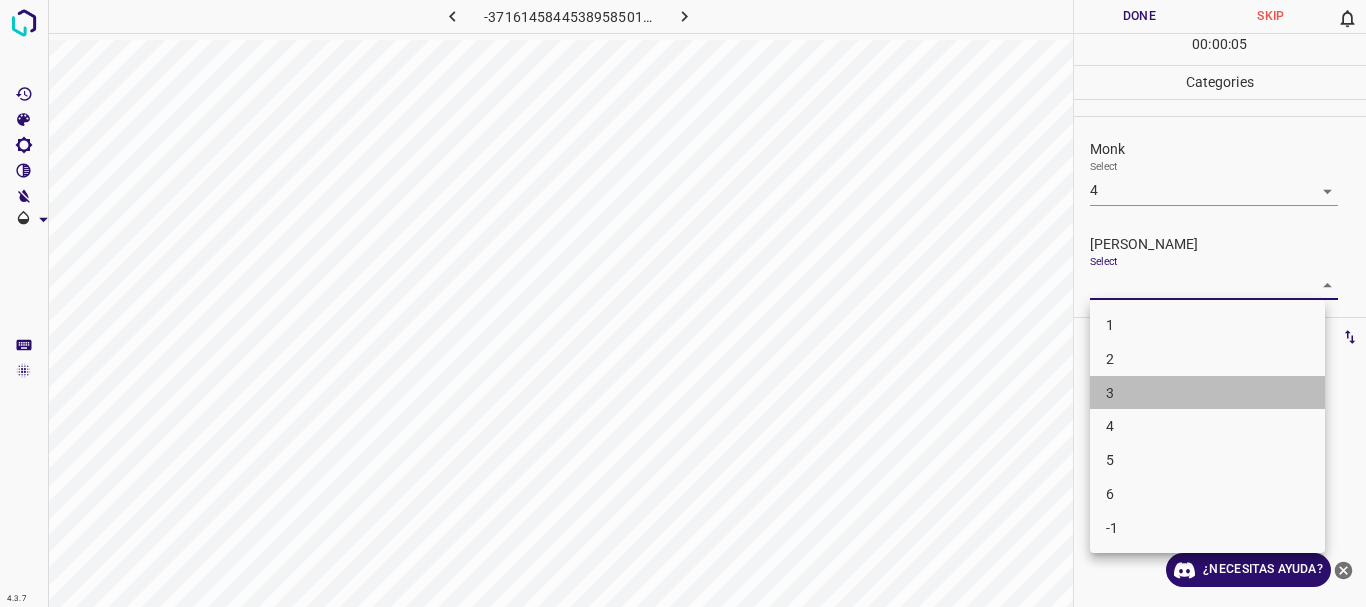 click on "3" at bounding box center (1207, 393) 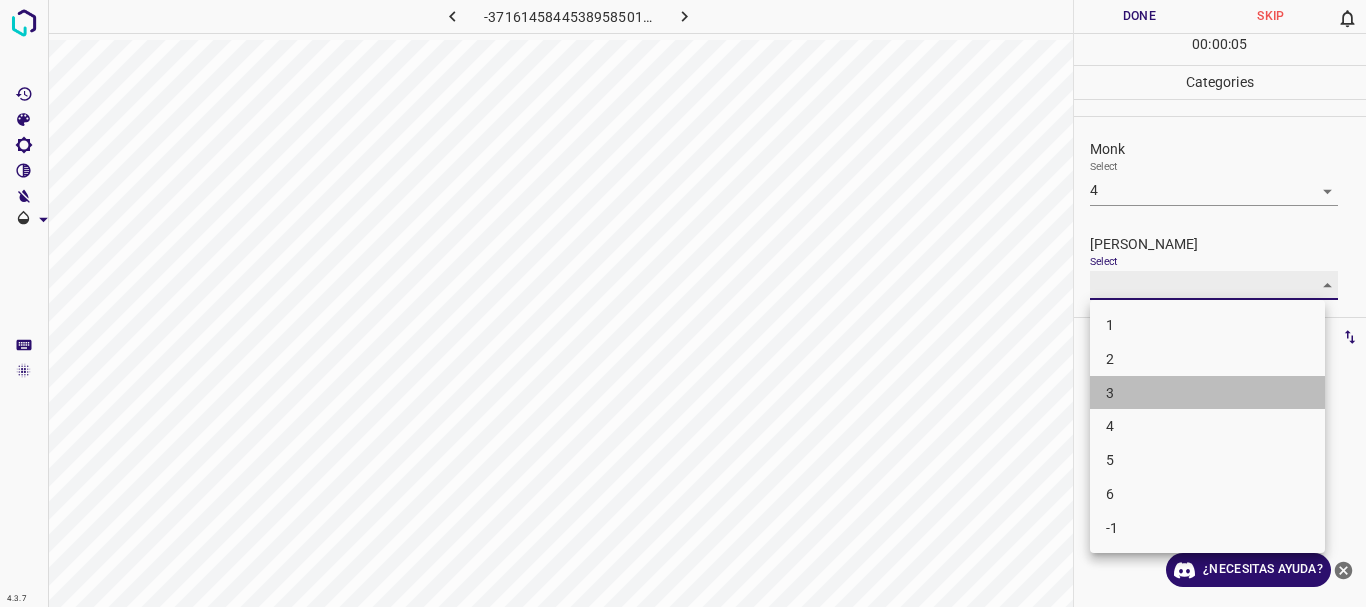 type on "3" 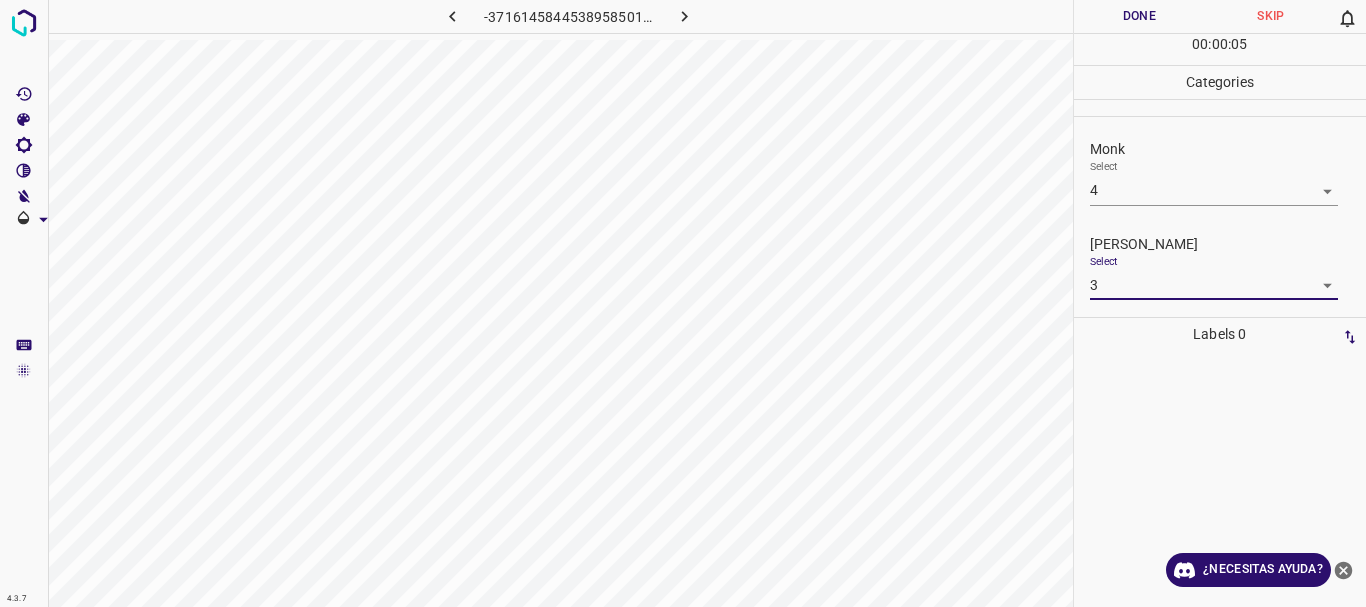 click on "Done" at bounding box center (1140, 16) 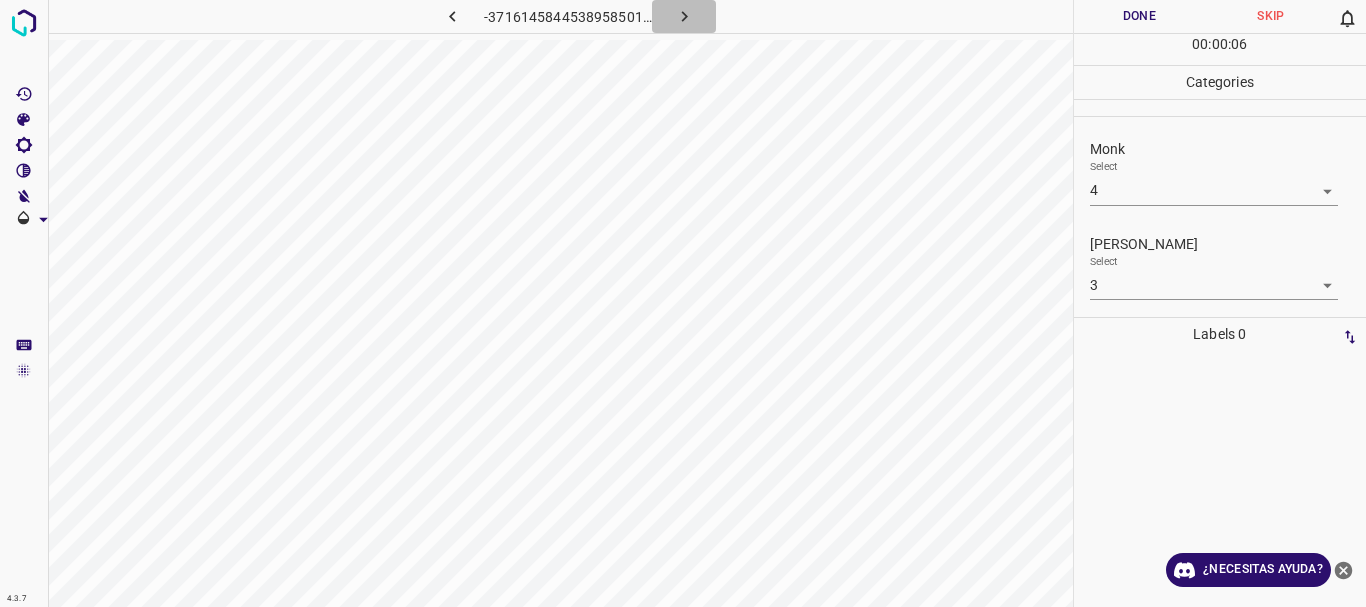 click 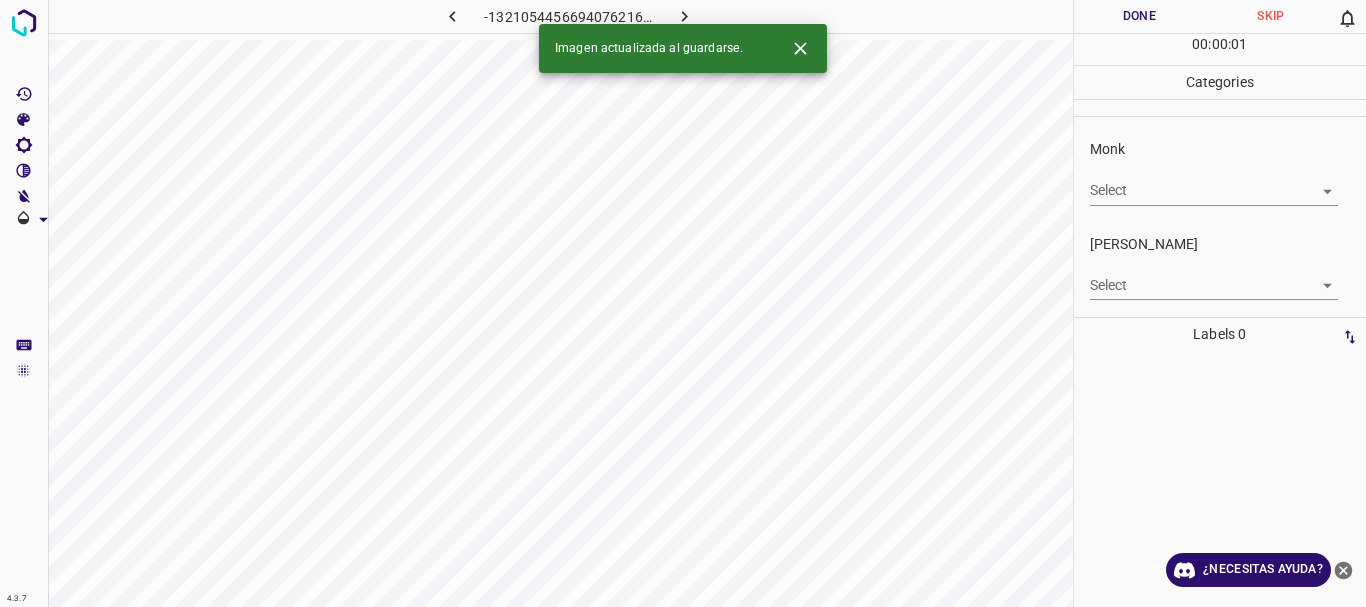 click on "4.3.7 -1321054456694076216.png Done Skip 0 00   : 00   : 01   Categories Monk   Select ​  [PERSON_NAME]   Select ​ Labels   0 Categories 1 Monk 2  [PERSON_NAME] Tools Space Change between modes (Draw & Edit) I Auto labeling R Restore zoom M Zoom in N Zoom out Delete Delete selecte label Filters Z Restore filters X Saturation filter C Brightness filter V Contrast filter B Gray scale filter General O Download Imagen actualizada al guardarse. ¿Necesitas ayuda? Texto original Valora esta traducción Tu opinión servirá para ayudar a mejorar el Traductor de Google - Texto - Esconder - Borrar" at bounding box center [683, 303] 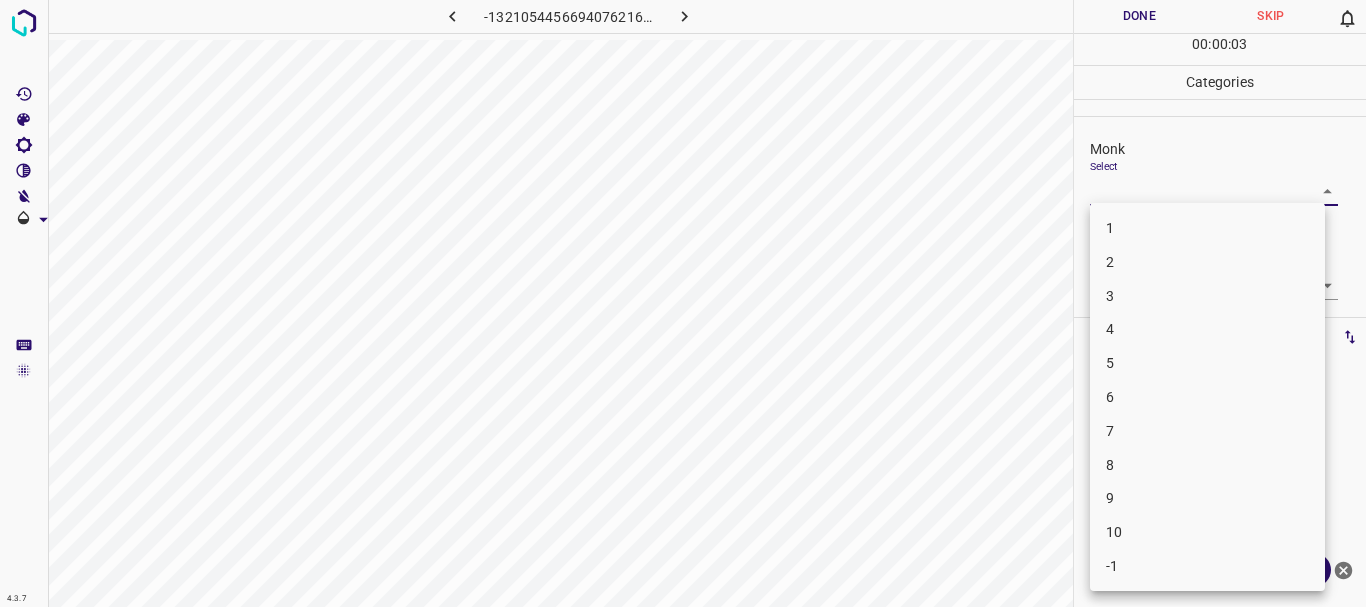 click on "3" at bounding box center (1207, 296) 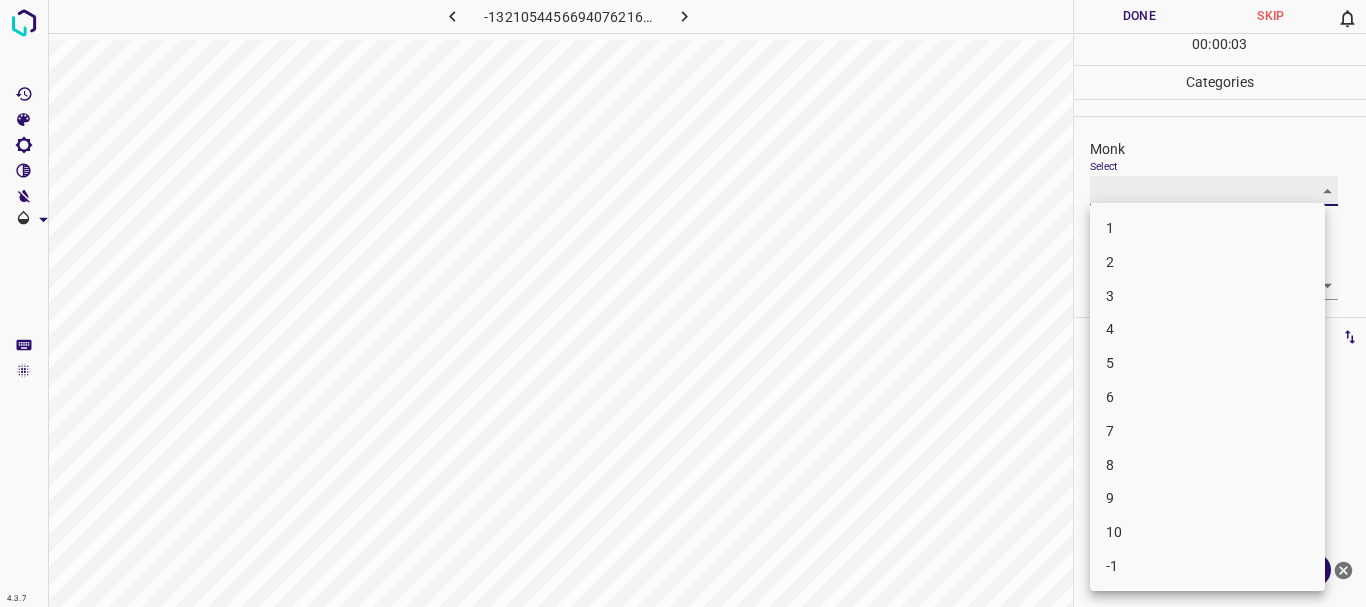 type on "3" 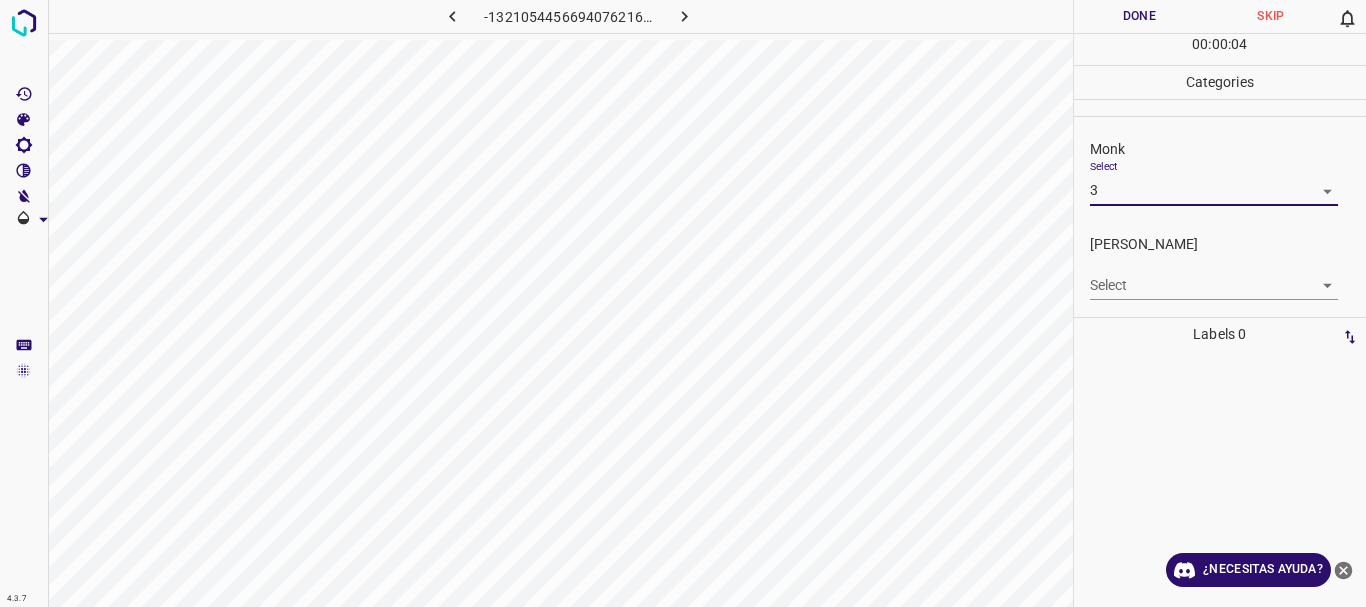 click on "4.3.7 -1321054456694076216.png Done Skip 0 00   : 00   : 04   Categories Monk   Select 3 3  [PERSON_NAME]   Select ​ Labels   0 Categories 1 Monk 2  [PERSON_NAME] Tools Space Change between modes (Draw & Edit) I Auto labeling R Restore zoom M Zoom in N Zoom out Delete Delete selecte label Filters Z Restore filters X Saturation filter C Brightness filter V Contrast filter B Gray scale filter General O Download ¿Necesitas ayuda? Texto original Valora esta traducción Tu opinión servirá para ayudar a mejorar el Traductor de Google - Texto - Esconder - Borrar" at bounding box center [683, 303] 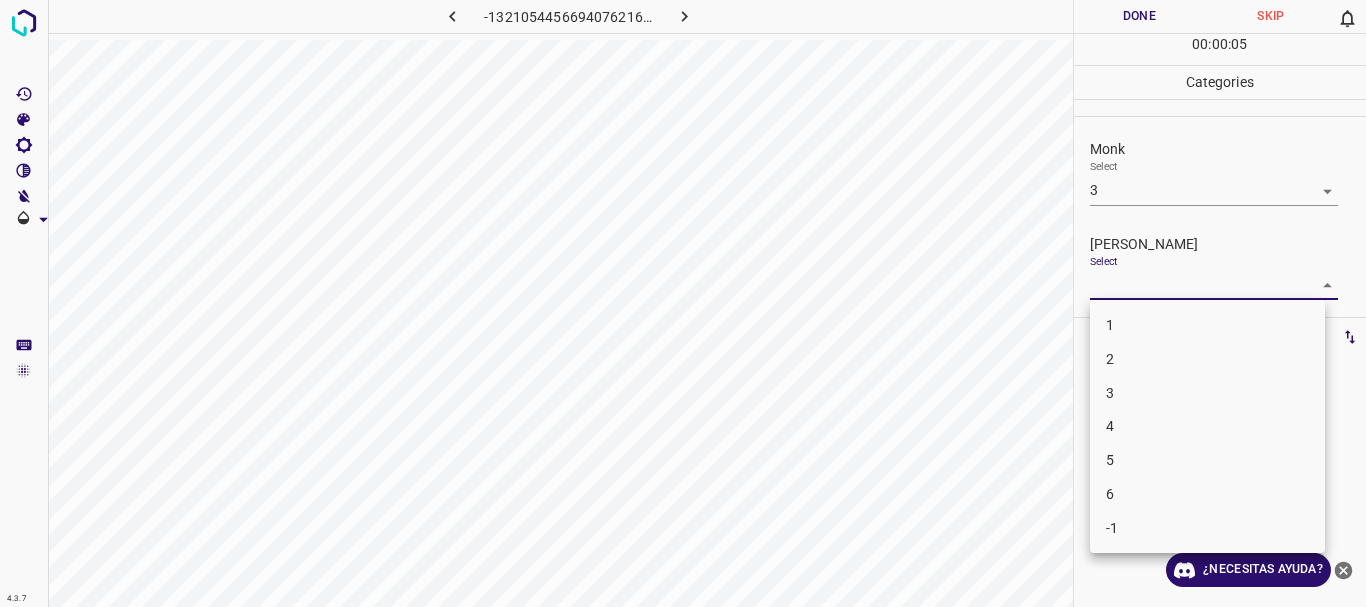 drag, startPoint x: 1113, startPoint y: 312, endPoint x: 1113, endPoint y: 193, distance: 119 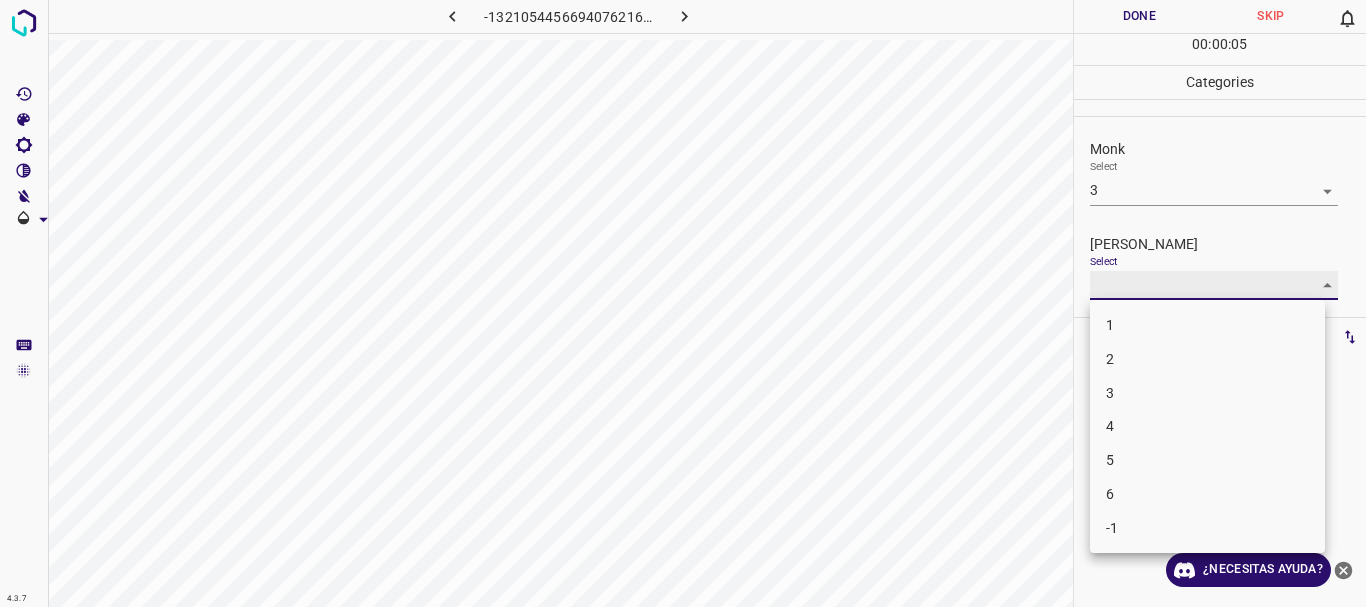 type on "1" 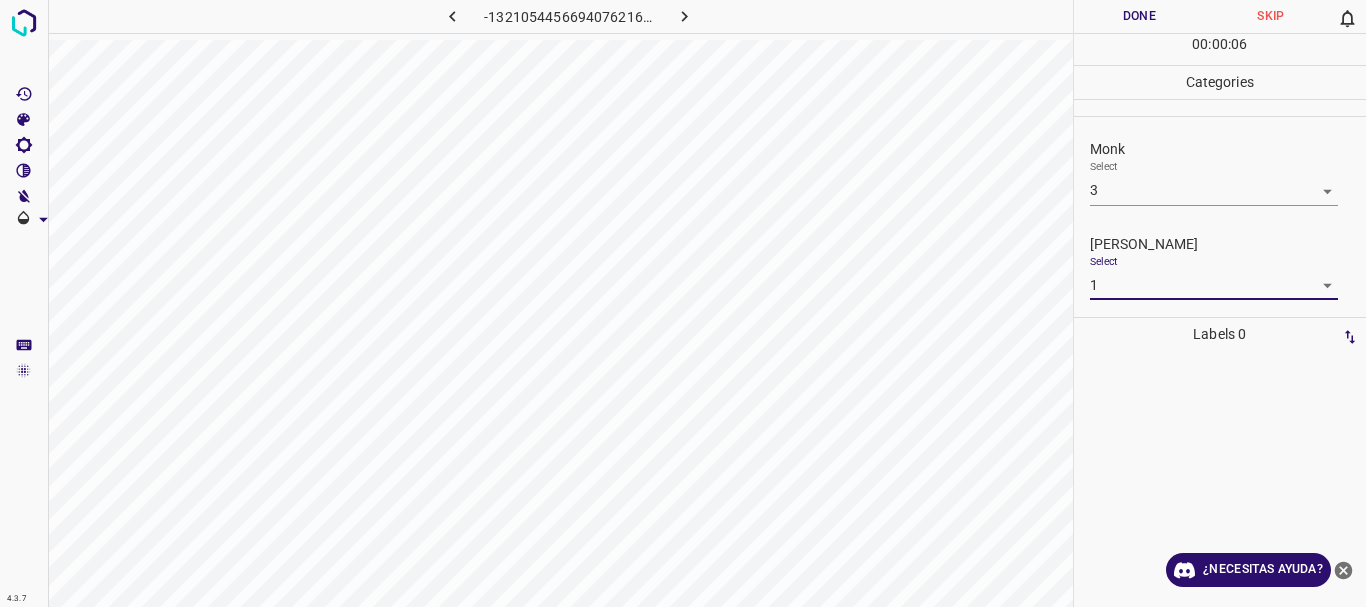 click on "1 2 3 4 5 6 -1" at bounding box center [683, 303] 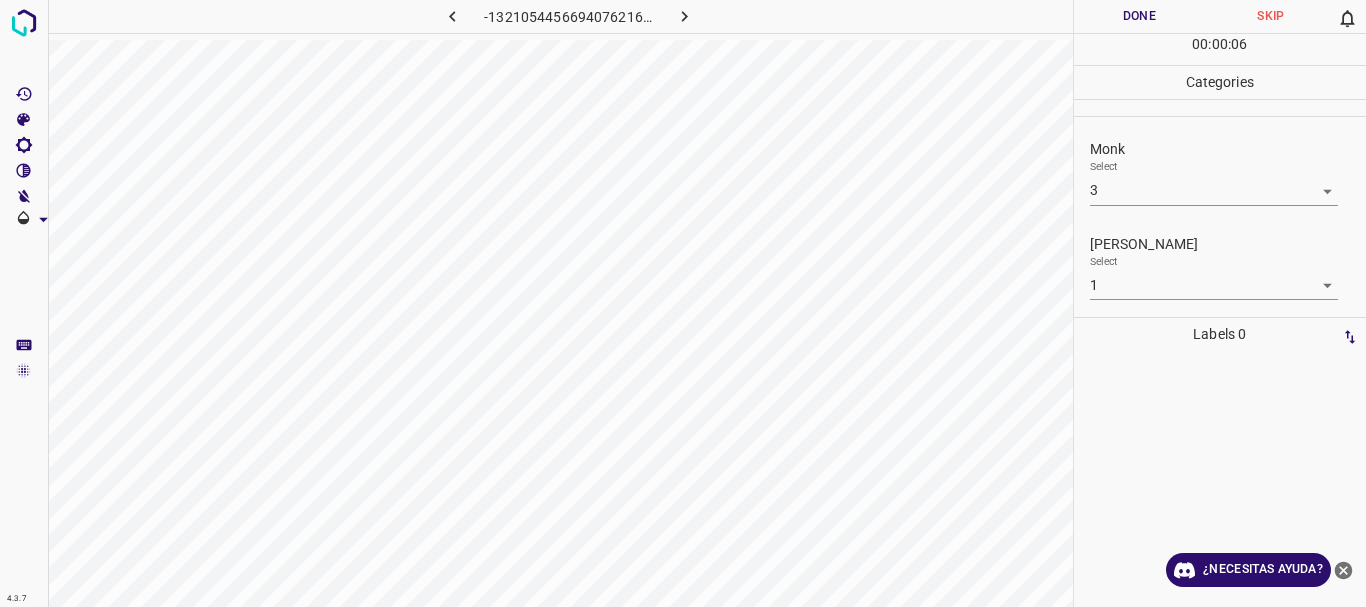 click on "4.3.7 -1321054456694076216.png Done Skip 0 00   : 00   : 06   Categories Monk   Select 3 3  [PERSON_NAME]   Select 1 1 Labels   0 Categories 1 Monk 2  [PERSON_NAME] Tools Space Change between modes (Draw & Edit) I Auto labeling R Restore zoom M Zoom in N Zoom out Delete Delete selecte label Filters Z Restore filters X Saturation filter C Brightness filter V Contrast filter B Gray scale filter General O Download ¿Necesitas ayuda? Texto original Valora esta traducción Tu opinión servirá para ayudar a mejorar el Traductor de Google - Texto - Esconder - Borrar 1 2 3 4 5 6 -1" at bounding box center (683, 303) 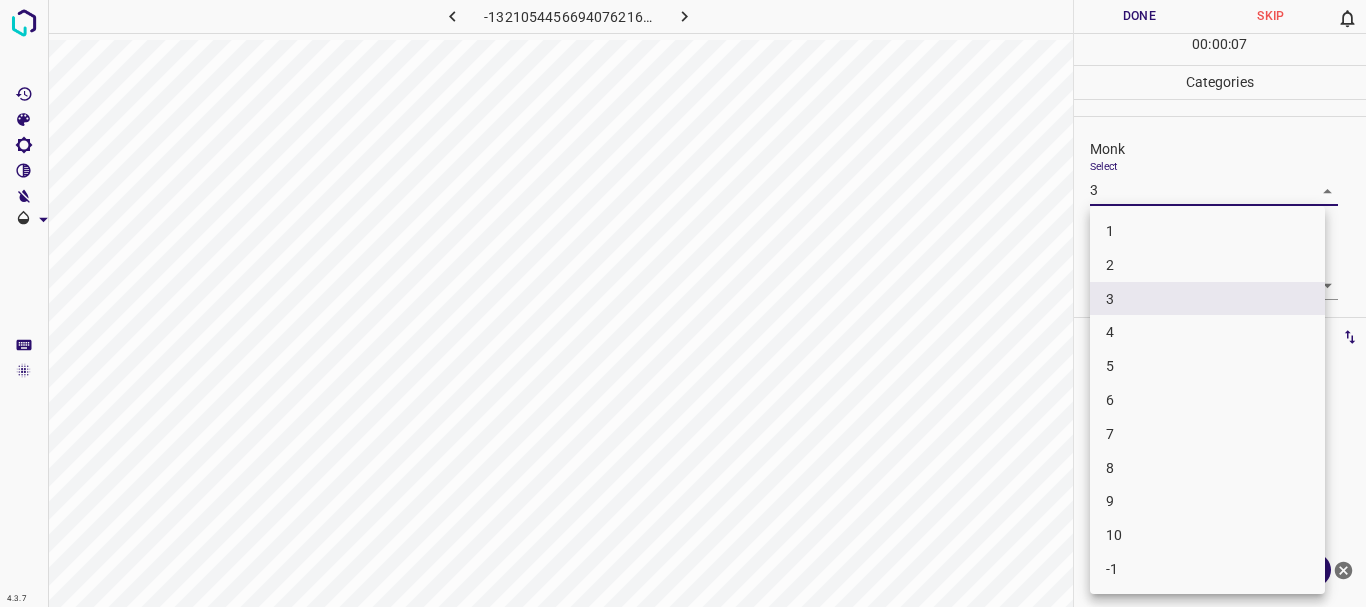 click on "4" at bounding box center [1207, 332] 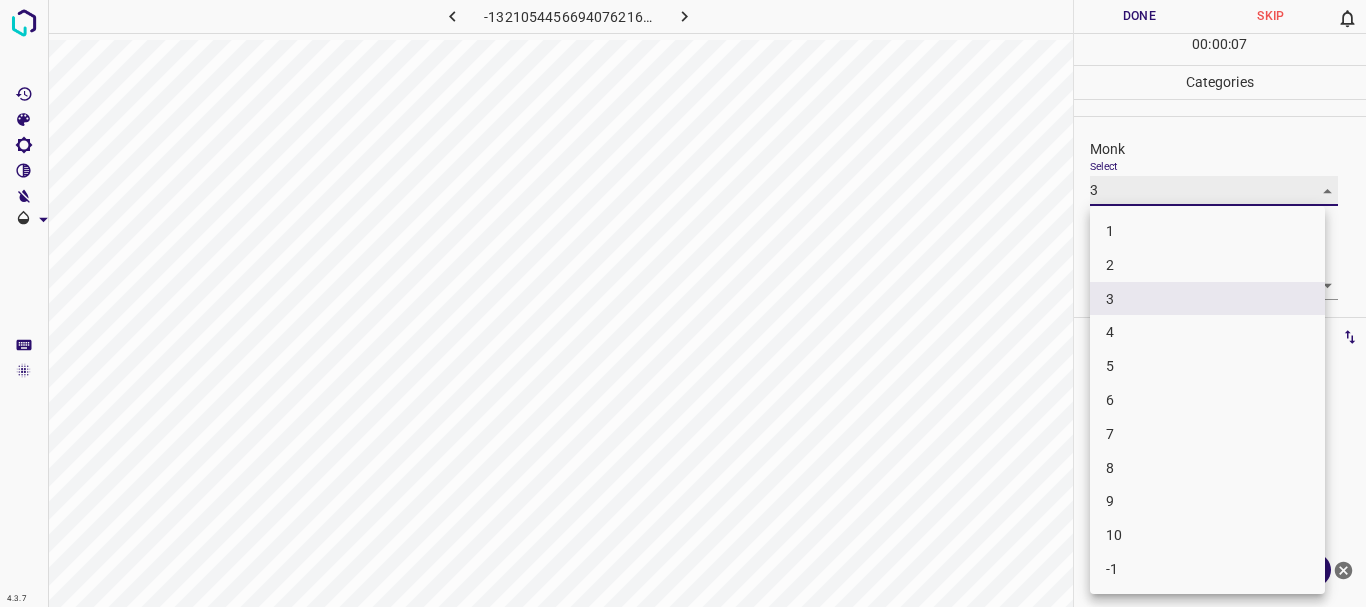 type on "4" 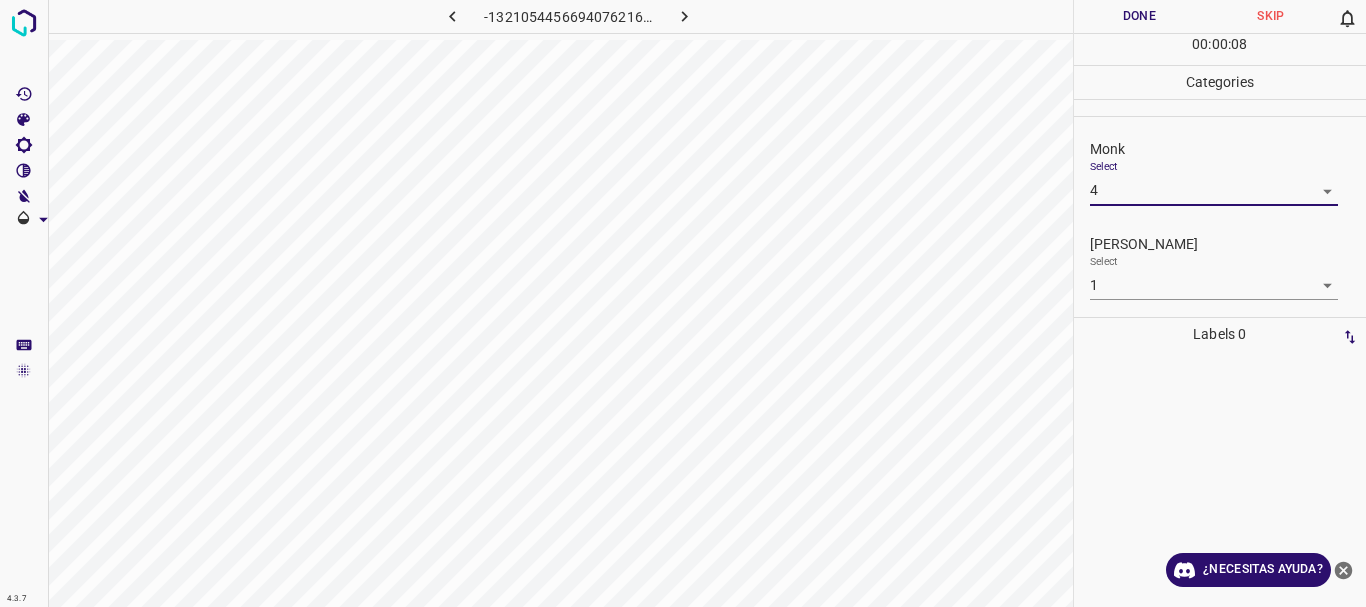 click on "Done" at bounding box center (1140, 16) 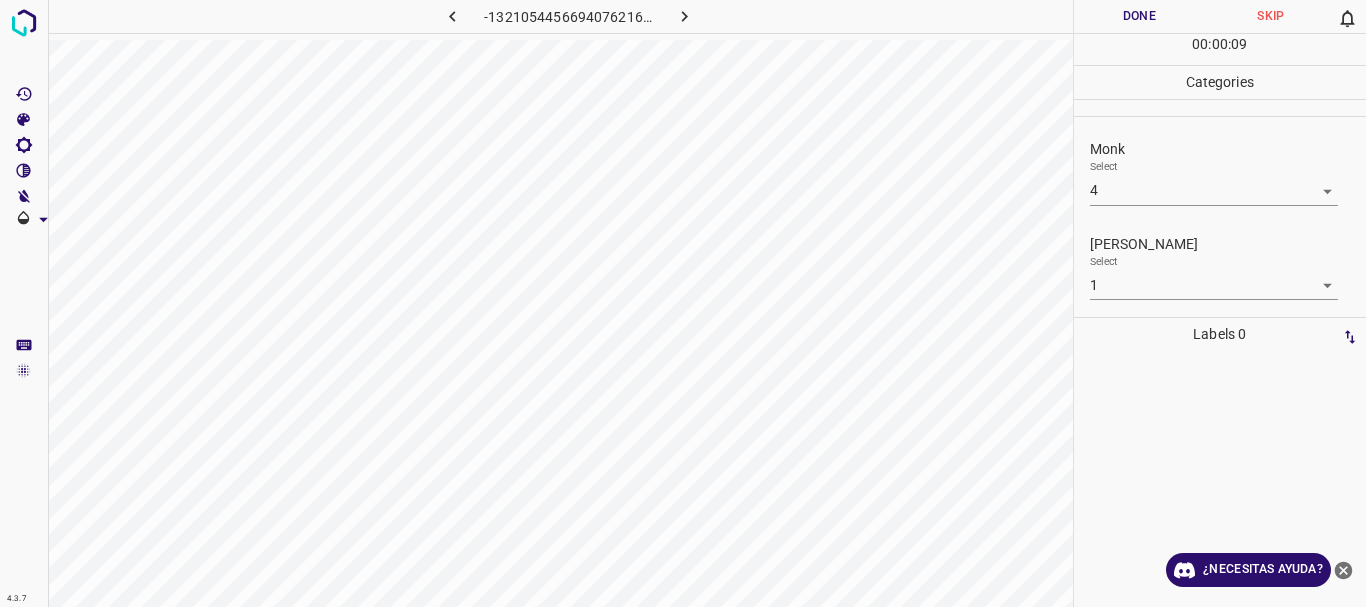 click 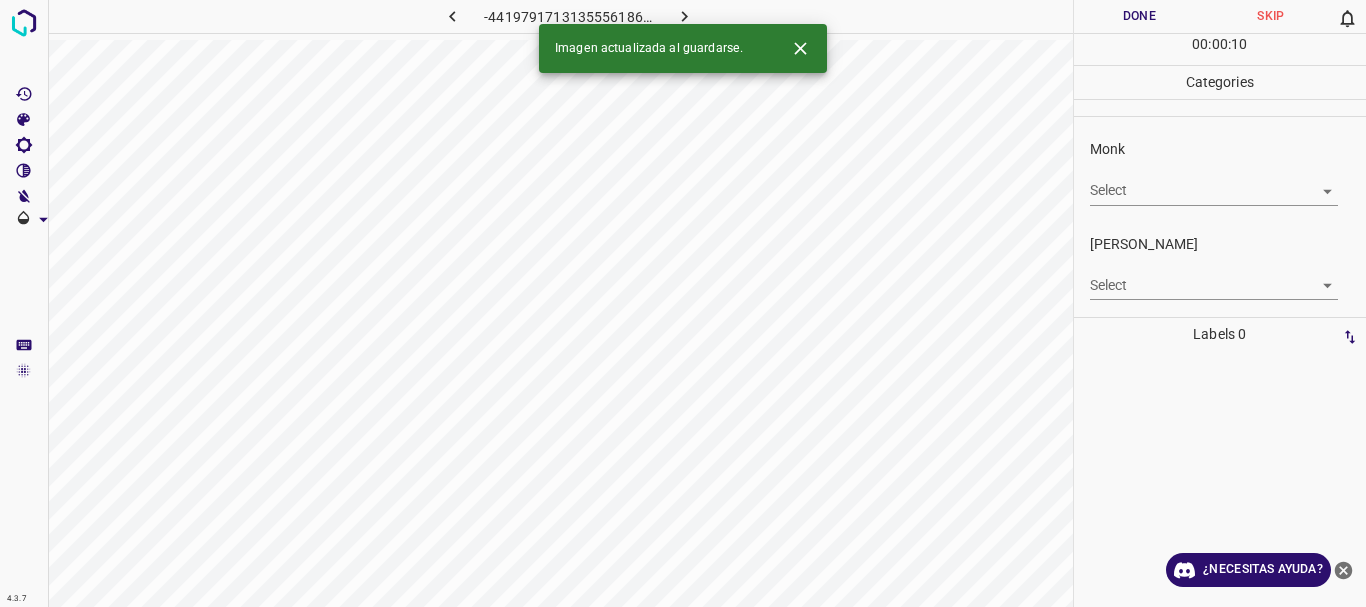 click 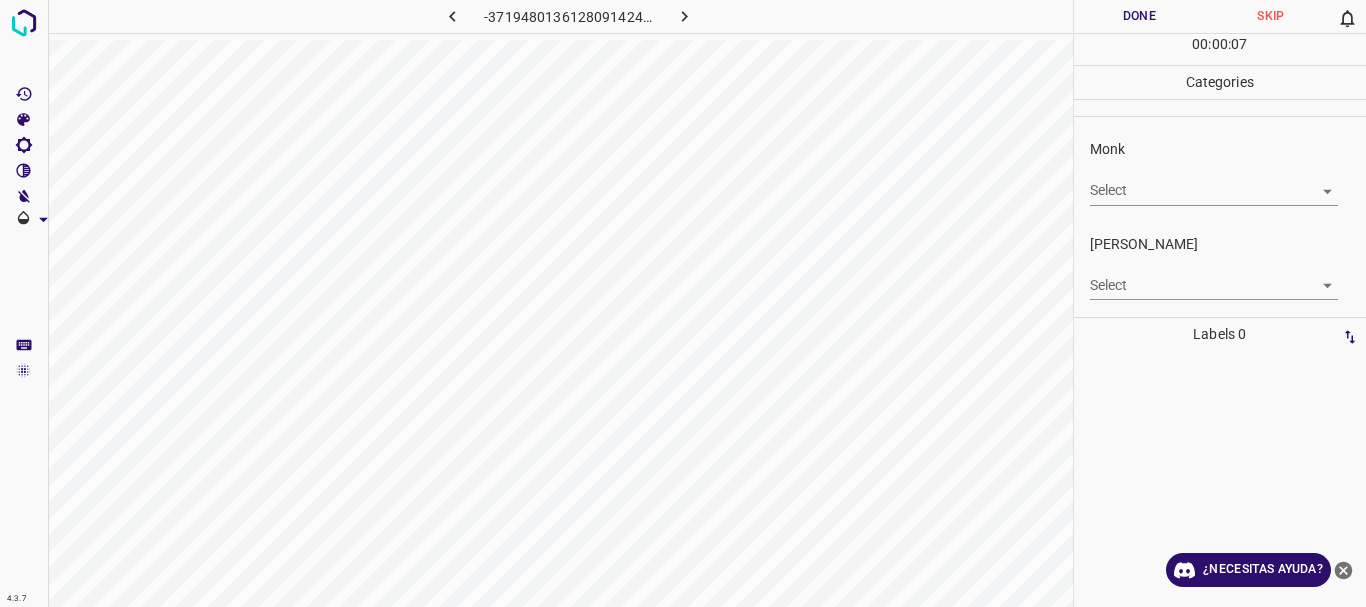 click on "4.3.7 -3719480136128091424.png Done Skip 0 00   : 00   : 07   Categories Monk   Select ​  [PERSON_NAME]   Select ​ Labels   0 Categories 1 Monk 2  [PERSON_NAME] Tools Space Change between modes (Draw & Edit) I Auto labeling R Restore zoom M Zoom in N Zoom out Delete Delete selecte label Filters Z Restore filters X Saturation filter C Brightness filter V Contrast filter B Gray scale filter General O Download ¿Necesitas ayuda? Texto original Valora esta traducción Tu opinión servirá para ayudar a mejorar el Traductor de Google - Texto - Esconder - Borrar" at bounding box center (683, 303) 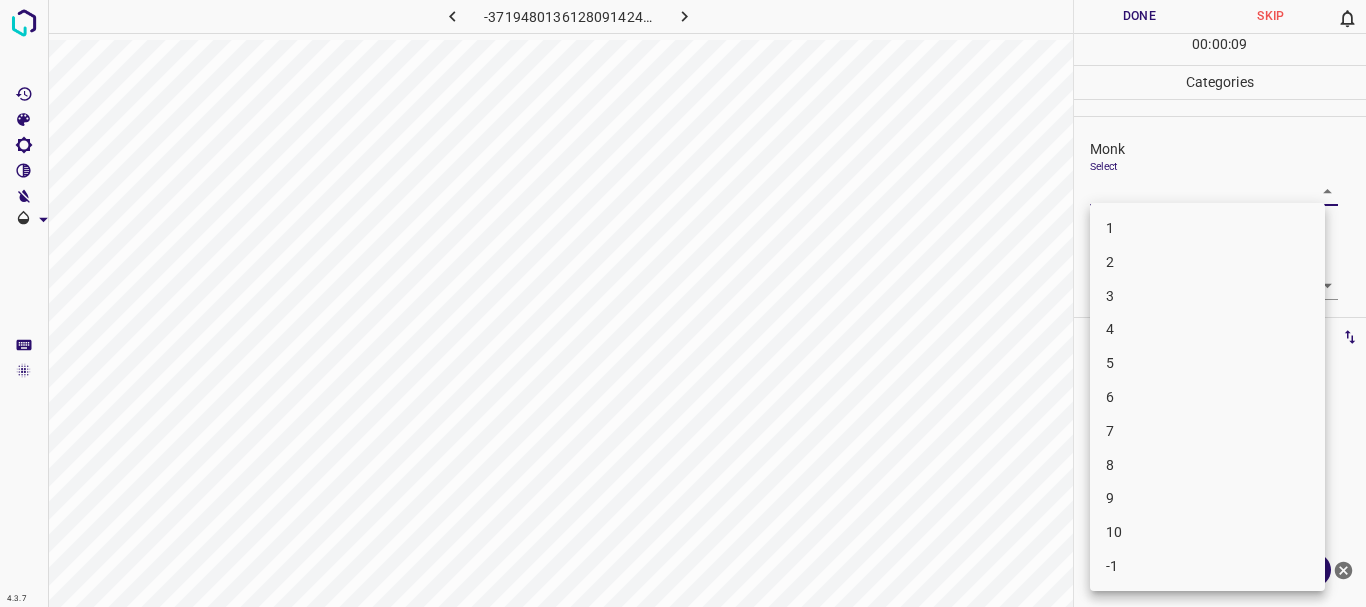 click on "3" at bounding box center (1207, 296) 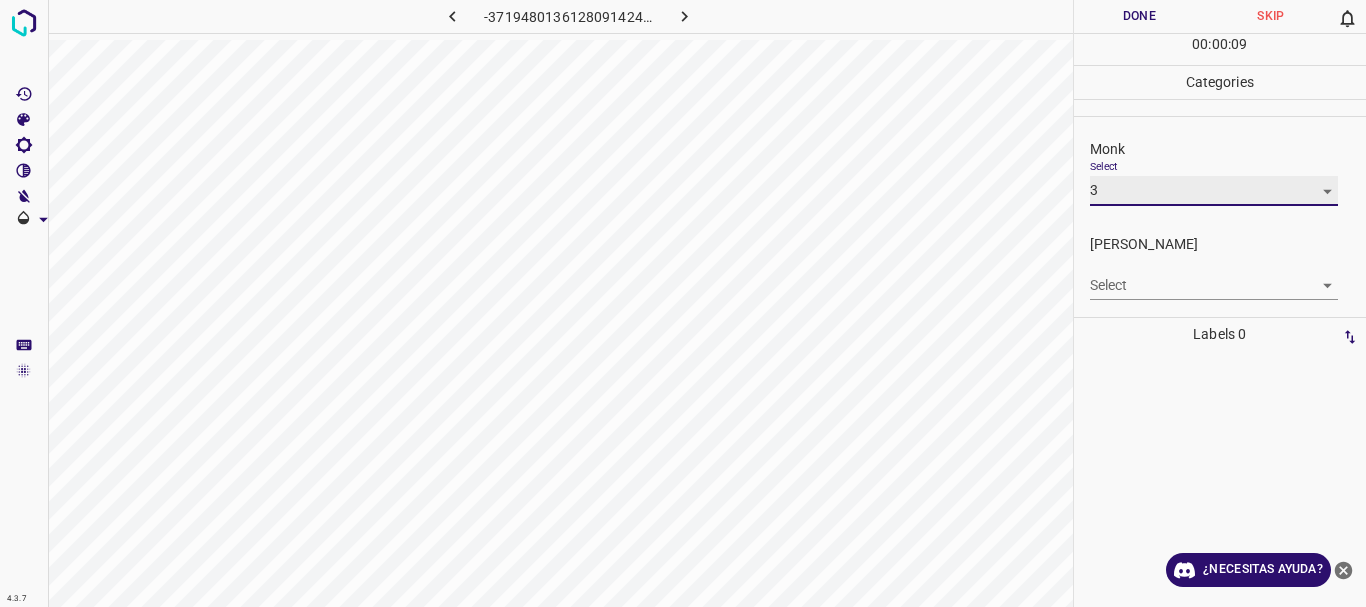 type on "3" 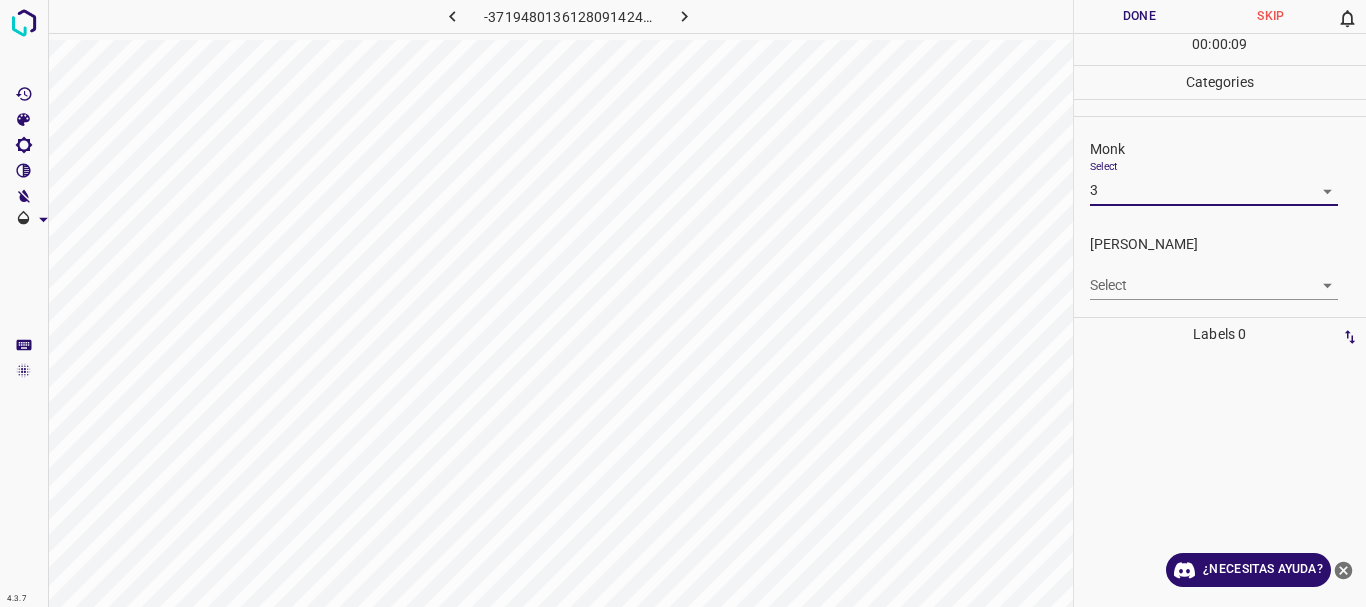 click on "4.3.7 -3719480136128091424.png Done Skip 0 00   : 00   : 09   Categories Monk   Select 3 3  [PERSON_NAME]   Select ​ Labels   0 Categories 1 Monk 2  [PERSON_NAME] Tools Space Change between modes (Draw & Edit) I Auto labeling R Restore zoom M Zoom in N Zoom out Delete Delete selecte label Filters Z Restore filters X Saturation filter C Brightness filter V Contrast filter B Gray scale filter General O Download ¿Necesitas ayuda? Texto original Valora esta traducción Tu opinión servirá para ayudar a mejorar el Traductor de Google - Texto - Esconder - Borrar" at bounding box center [683, 303] 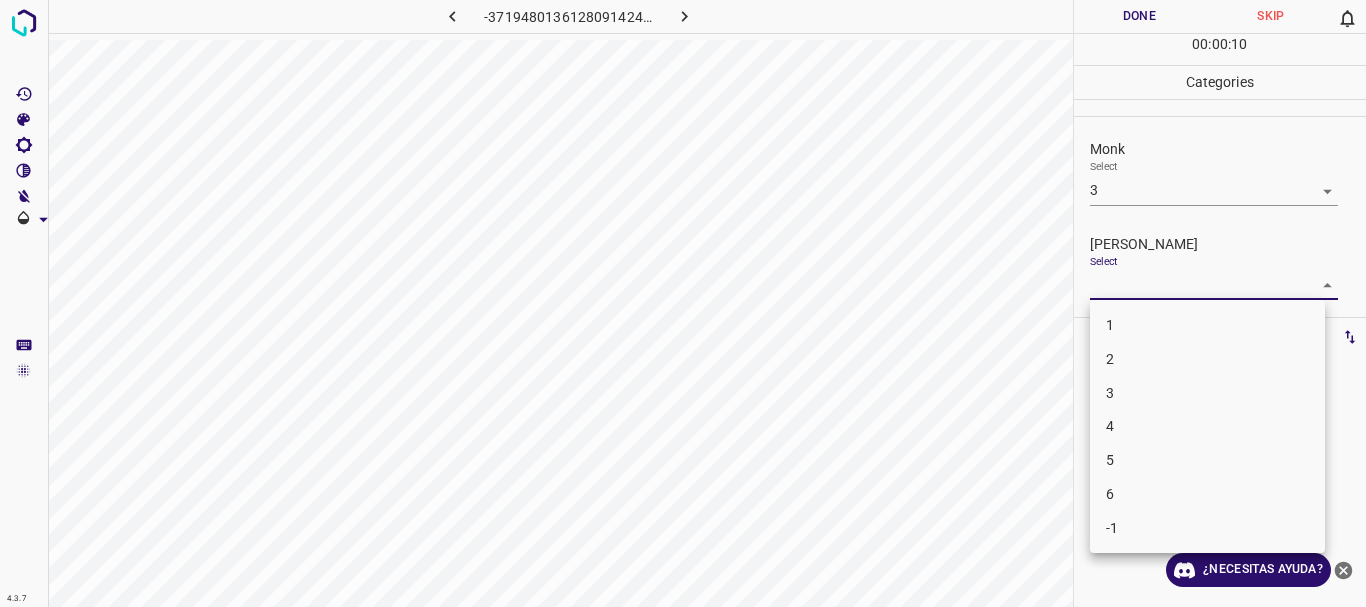 click on "1" at bounding box center (1207, 325) 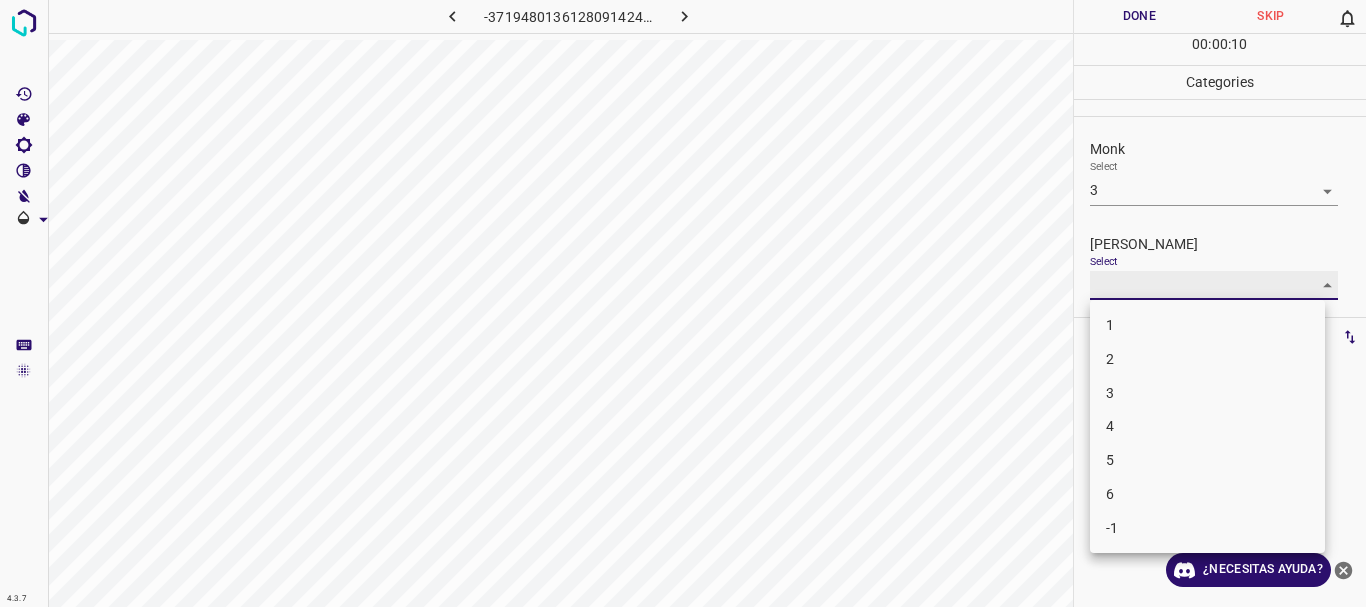 type on "1" 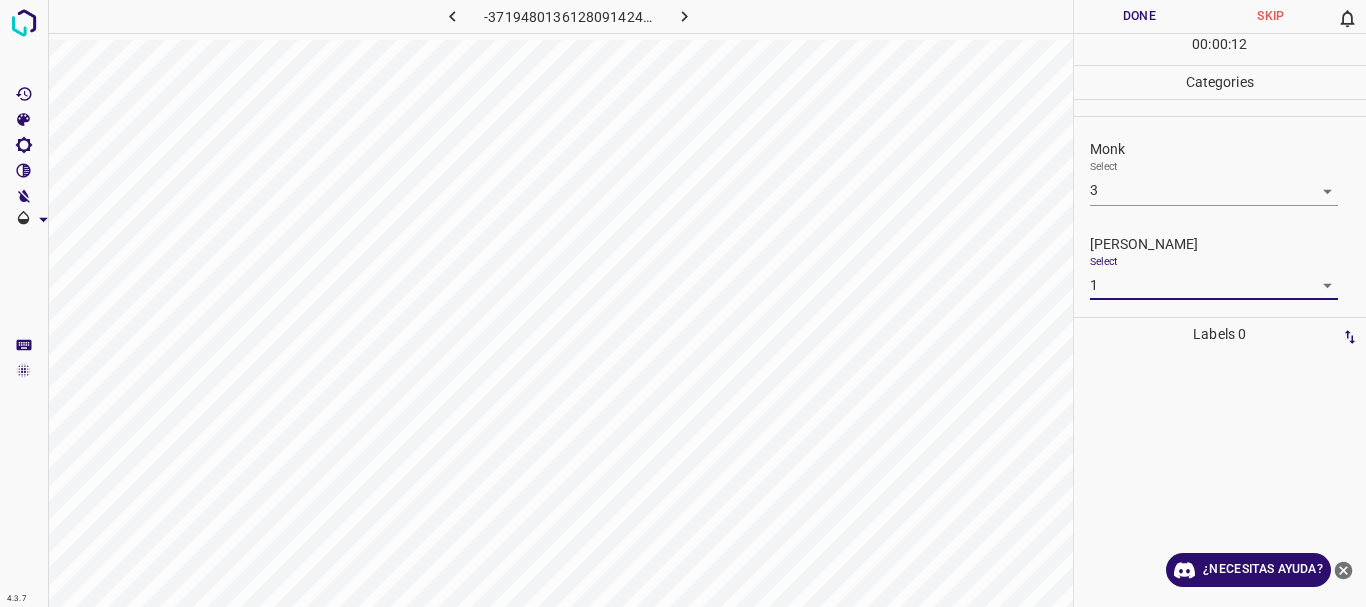 click on "Done" at bounding box center (1140, 16) 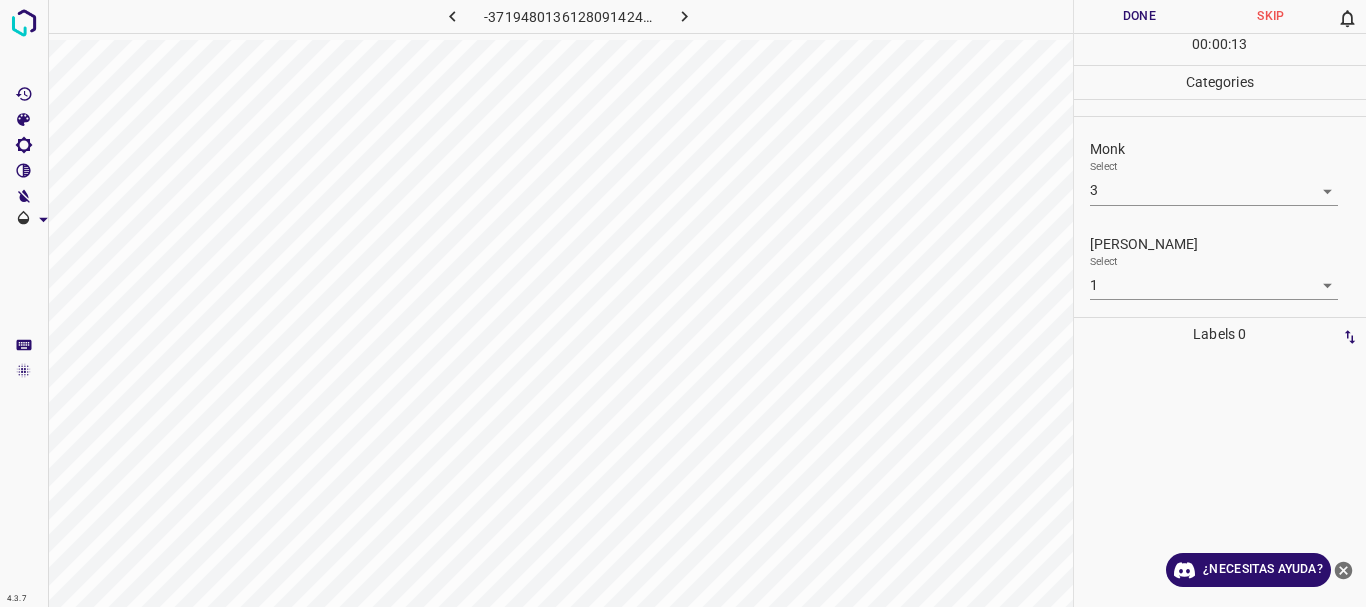 click 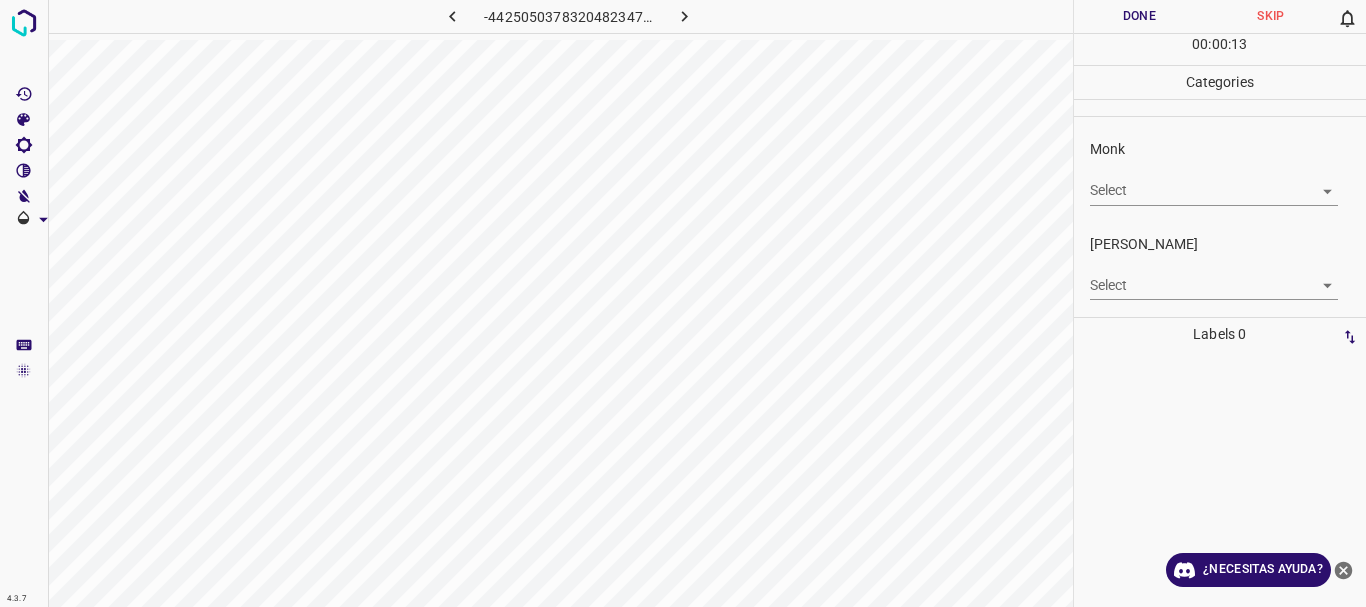 click on "4.3.7 -4425050378320482347.png Done Skip 0 00   : 00   : 13   Categories Monk   Select ​  [PERSON_NAME]   Select ​ Labels   0 Categories 1 Monk 2  [PERSON_NAME] Tools Space Change between modes (Draw & Edit) I Auto labeling R Restore zoom M Zoom in N Zoom out Delete Delete selecte label Filters Z Restore filters X Saturation filter C Brightness filter V Contrast filter B Gray scale filter General O Download ¿Necesitas ayuda? Texto original Valora esta traducción Tu opinión servirá para ayudar a mejorar el Traductor de Google - Texto - Esconder - Borrar" at bounding box center [683, 303] 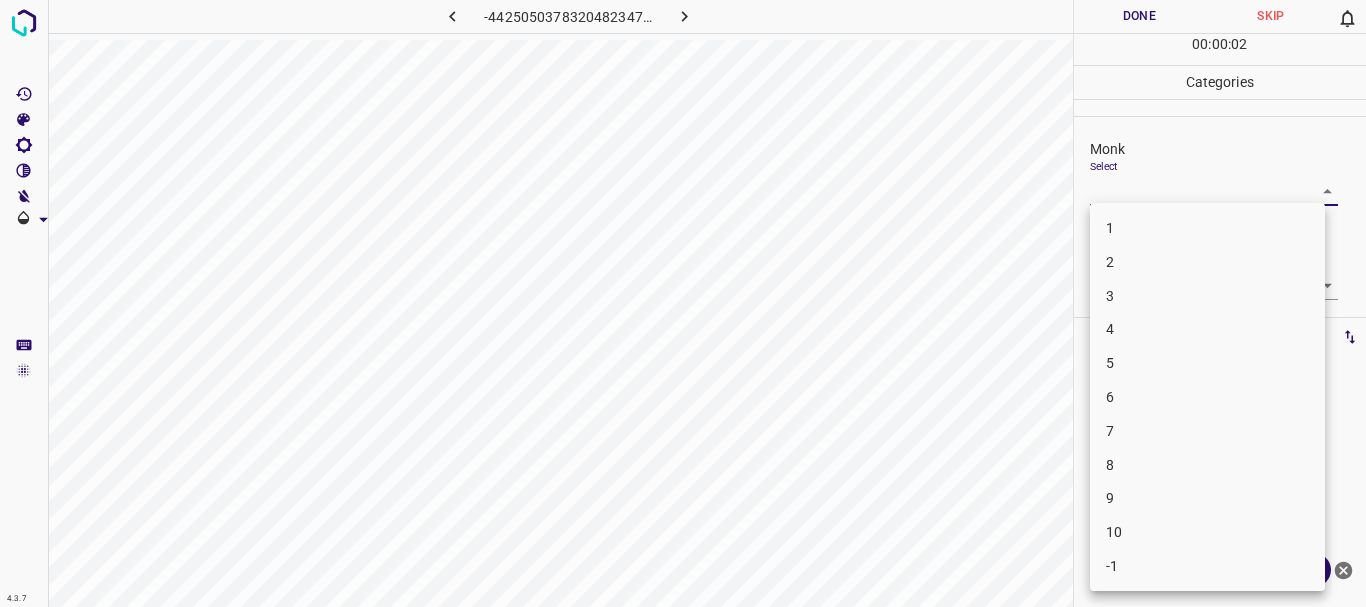 click on "4" at bounding box center (1207, 329) 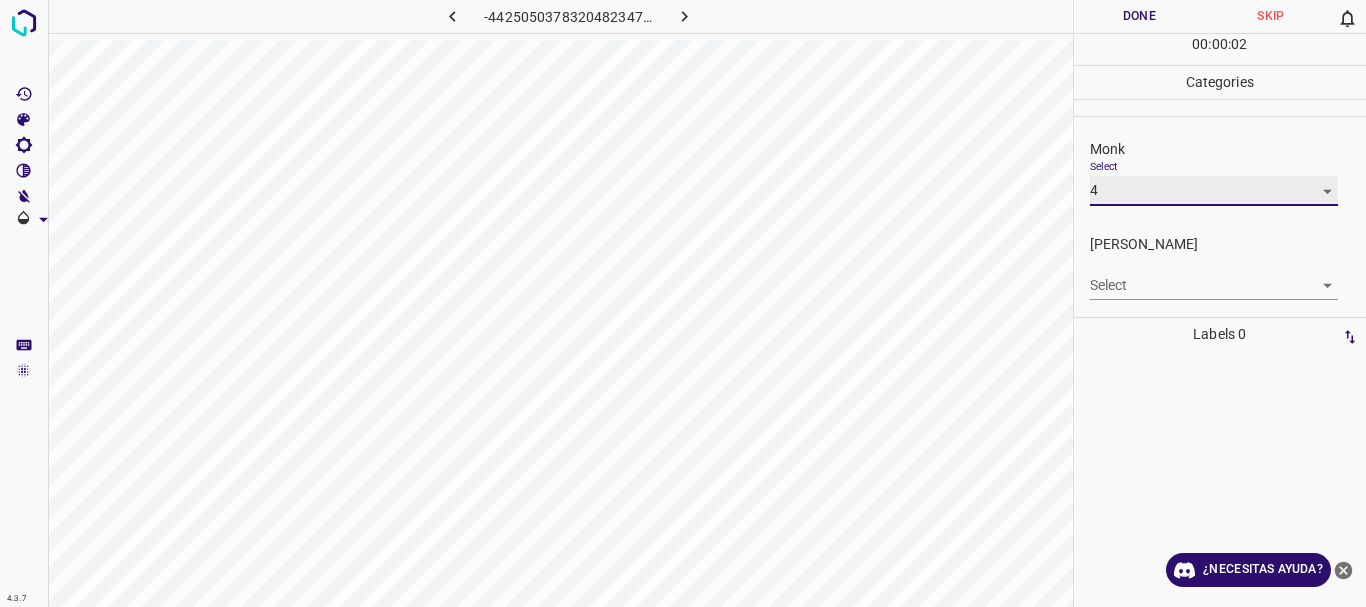 type on "4" 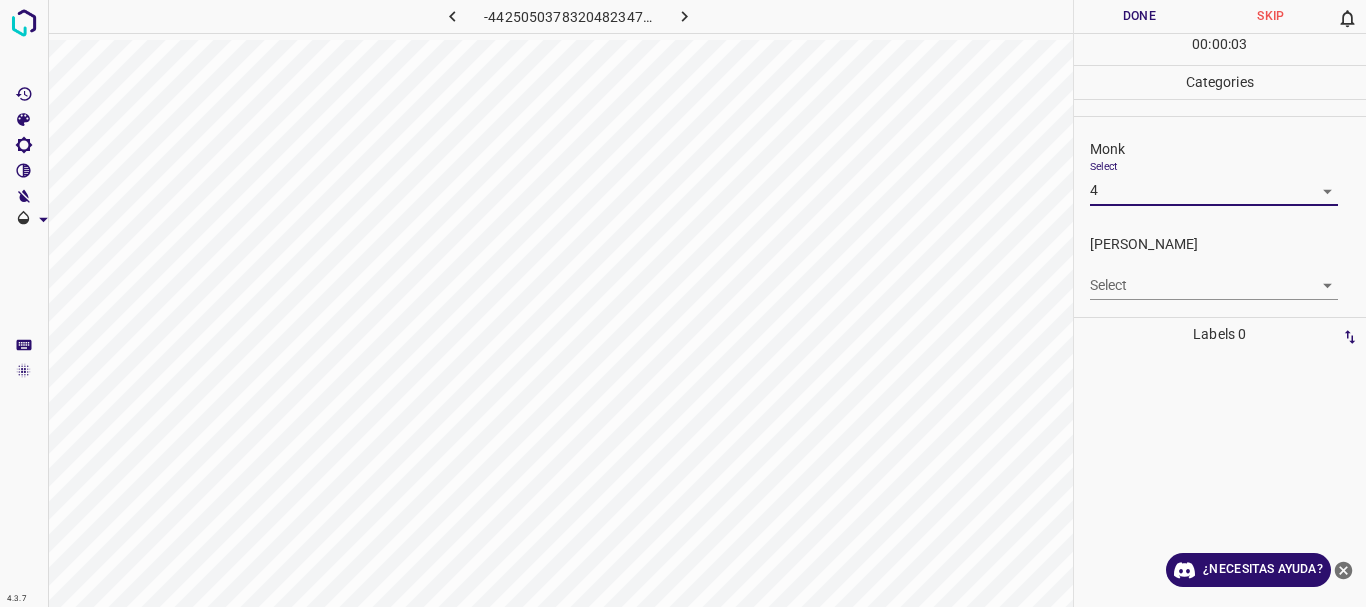 click on "4.3.7 -4425050378320482347.png Done Skip 0 00   : 00   : 03   Categories Monk   Select 4 4  [PERSON_NAME]   Select ​ Labels   0 Categories 1 Monk 2  [PERSON_NAME] Tools Space Change between modes (Draw & Edit) I Auto labeling R Restore zoom M Zoom in N Zoom out Delete Delete selecte label Filters Z Restore filters X Saturation filter C Brightness filter V Contrast filter B Gray scale filter General O Download ¿Necesitas ayuda? Texto original Valora esta traducción Tu opinión servirá para ayudar a mejorar el Traductor de Google - Texto - Esconder - Borrar" at bounding box center [683, 303] 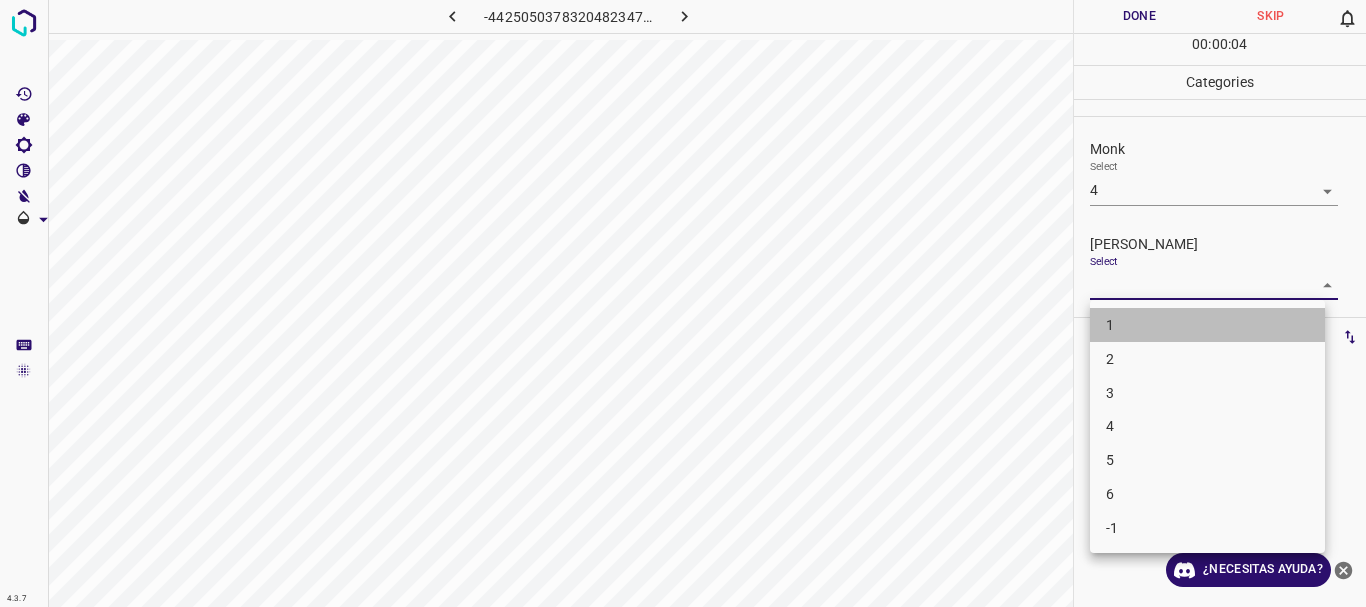 click on "1" at bounding box center (1207, 325) 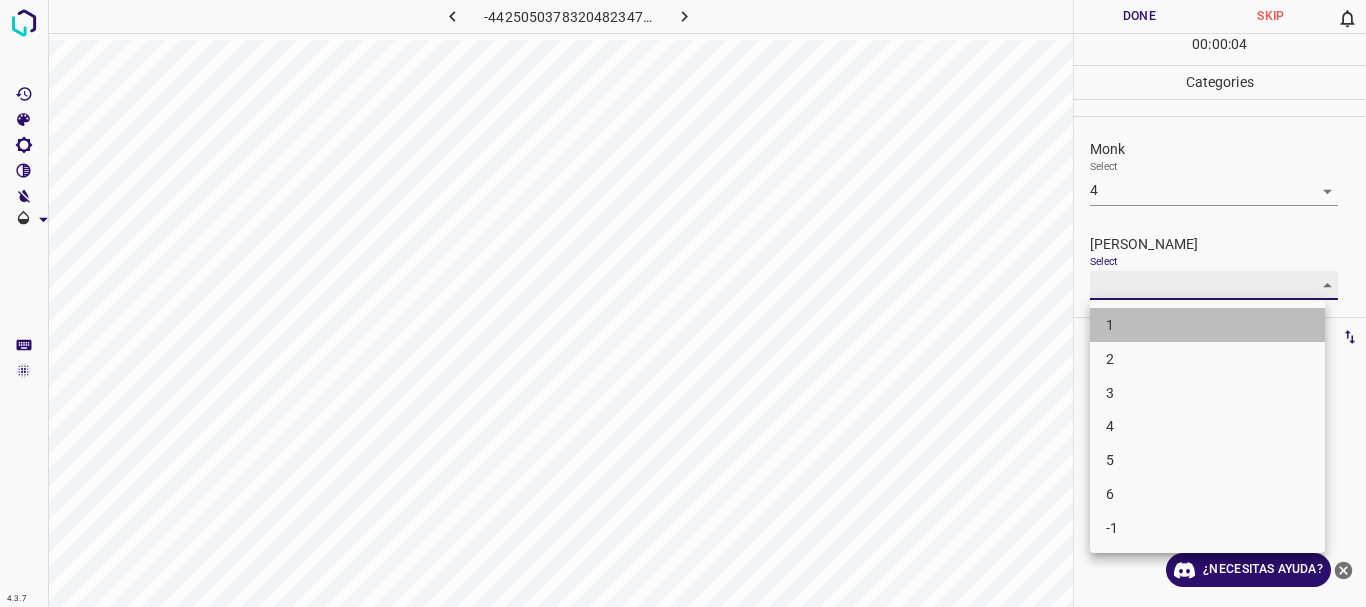 type on "1" 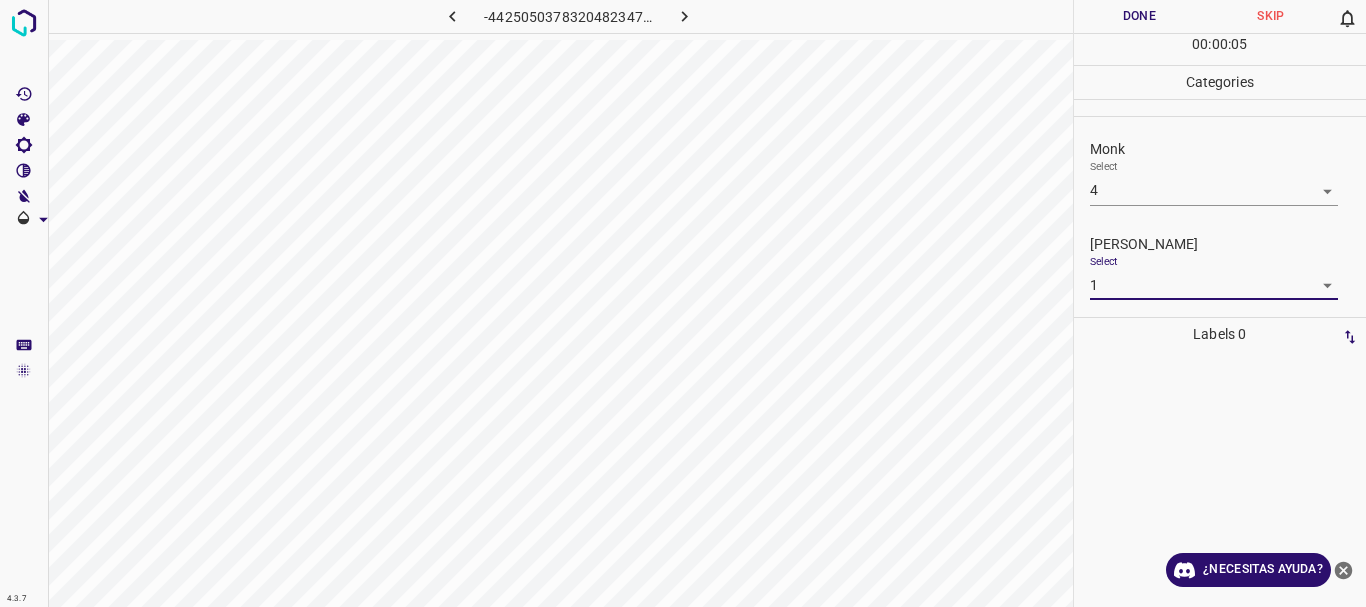 click on "Done" at bounding box center [1140, 16] 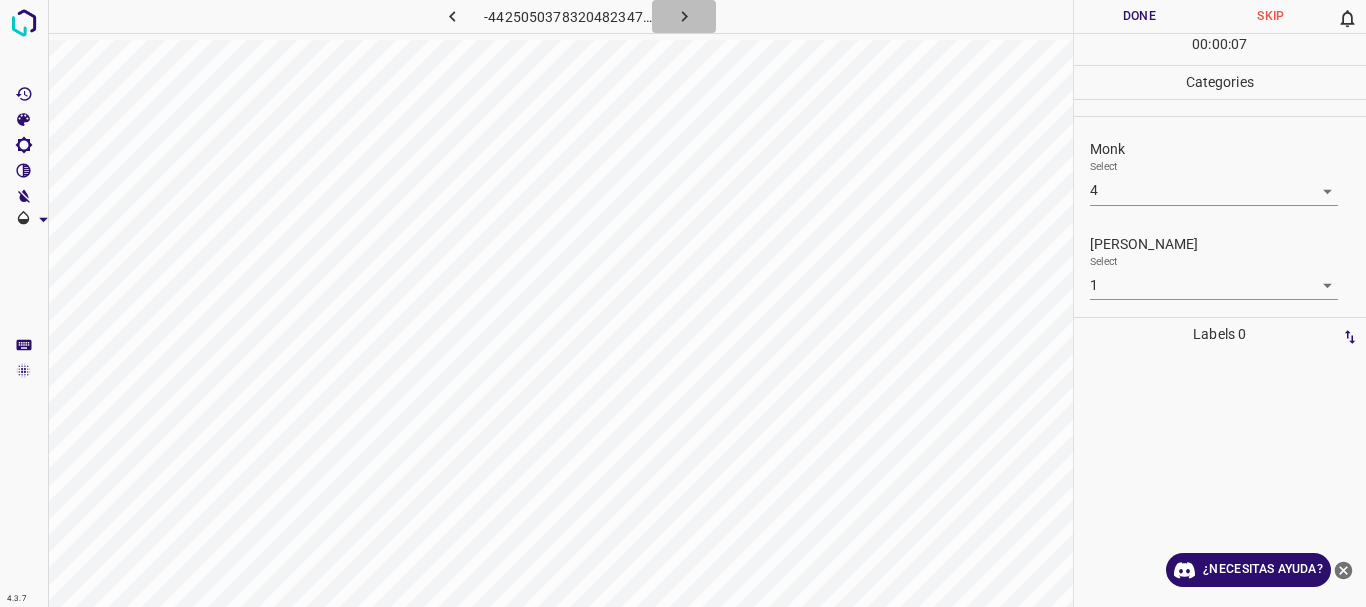 click at bounding box center (684, 16) 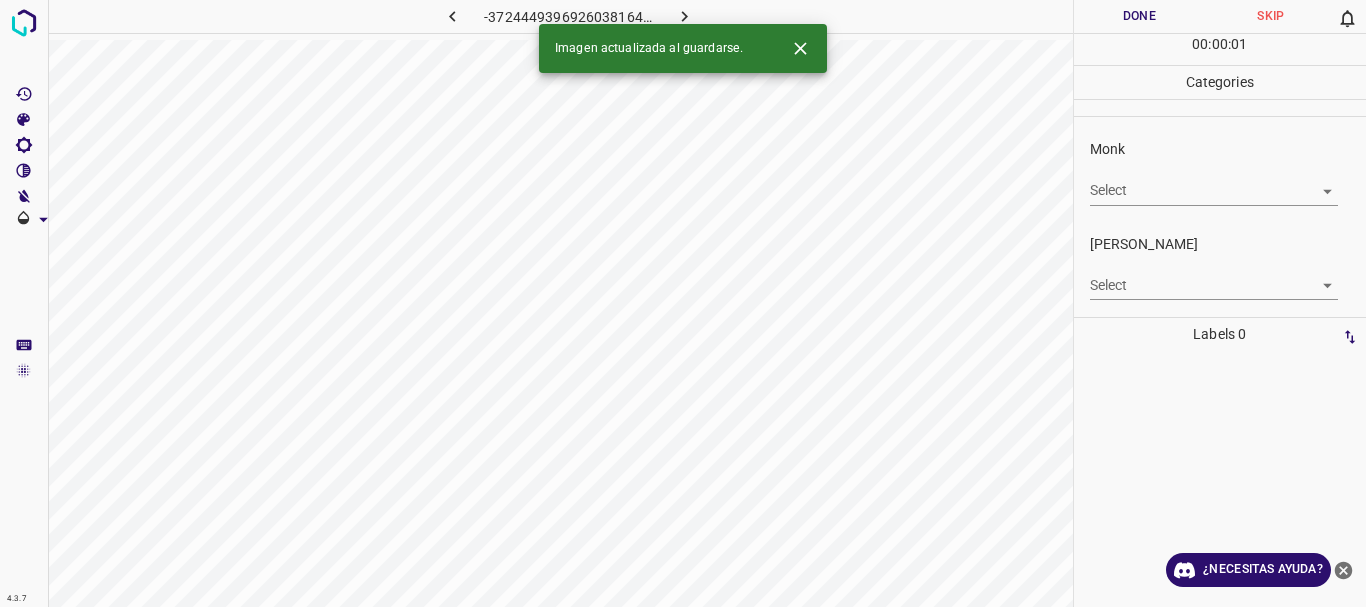 click on "4.3.7 -3724449396926038164.png Done Skip 0 00   : 00   : 01   Categories Monk   Select ​  [PERSON_NAME]   Select ​ Labels   0 Categories 1 Monk 2  [PERSON_NAME] Tools Space Change between modes (Draw & Edit) I Auto labeling R Restore zoom M Zoom in N Zoom out Delete Delete selecte label Filters Z Restore filters X Saturation filter C Brightness filter V Contrast filter B Gray scale filter General O Download Imagen actualizada al guardarse. ¿Necesitas ayuda? Texto original Valora esta traducción Tu opinión servirá para ayudar a mejorar el Traductor de Google - Texto - Esconder - Borrar" at bounding box center (683, 303) 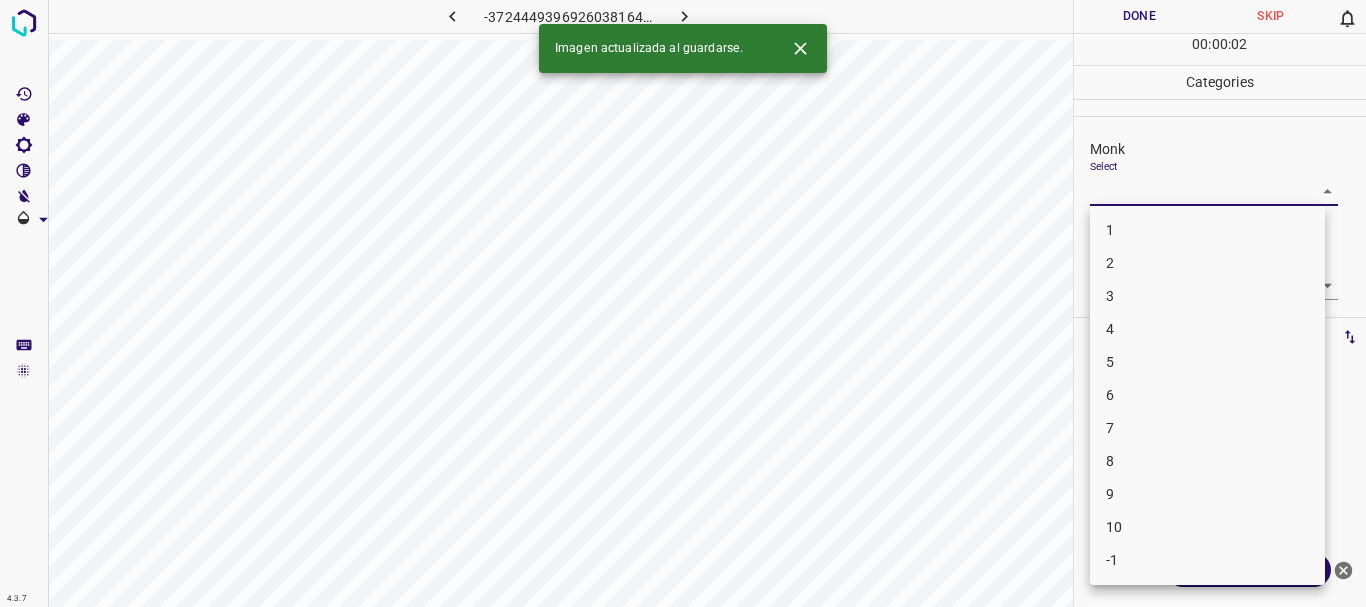 click on "4" at bounding box center [1207, 329] 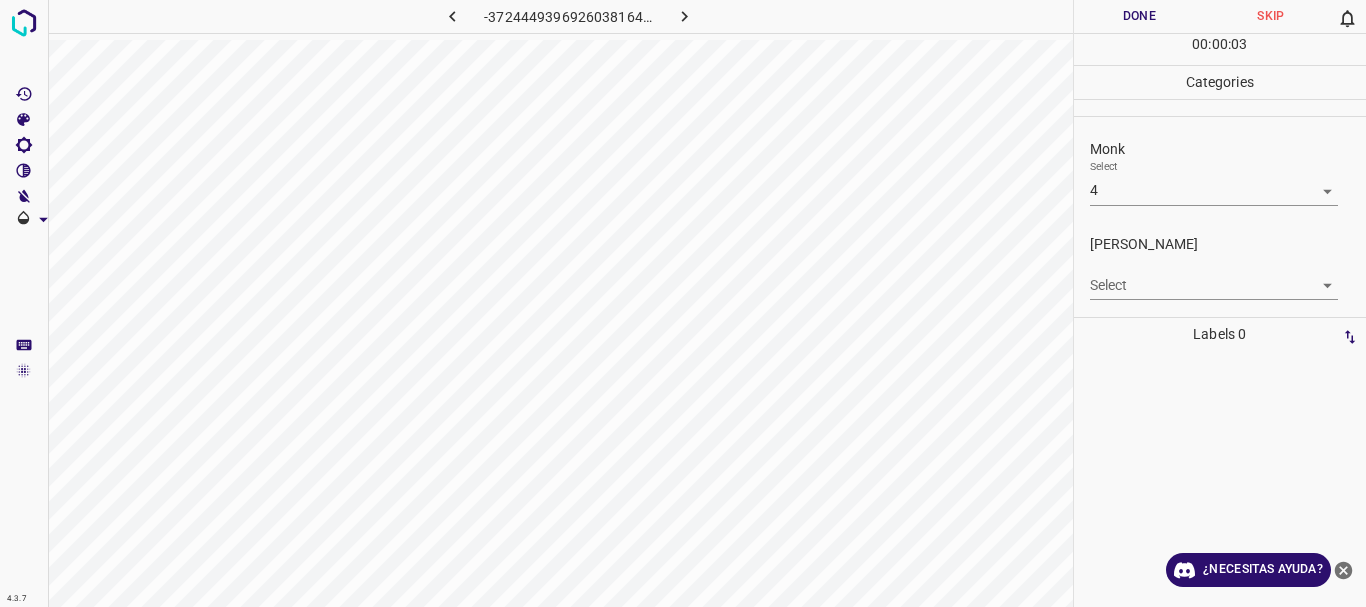 click on "5" at bounding box center (1207, 294) 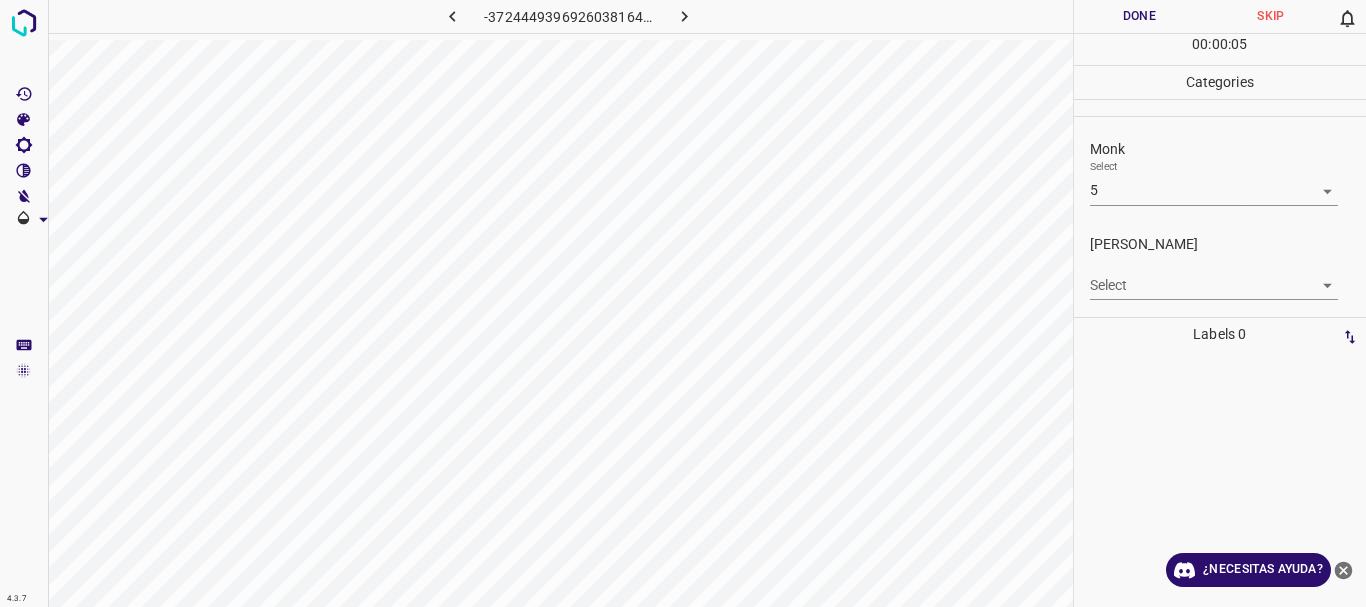 click on "4.3.7 -3724449396926038164.png Done Skip 0 00   : 00   : 05   Categories Monk   Select 5 5  [PERSON_NAME]   Select ​ Labels   0 Categories 1 Monk 2  [PERSON_NAME] Tools Space Change between modes (Draw & Edit) I Auto labeling R Restore zoom M Zoom in N Zoom out Delete Delete selecte label Filters Z Restore filters X Saturation filter C Brightness filter V Contrast filter B Gray scale filter General O Download ¿Necesitas ayuda? Texto original Valora esta traducción Tu opinión servirá para ayudar a mejorar el Traductor de Google - Texto - Esconder - Borrar" at bounding box center [683, 303] 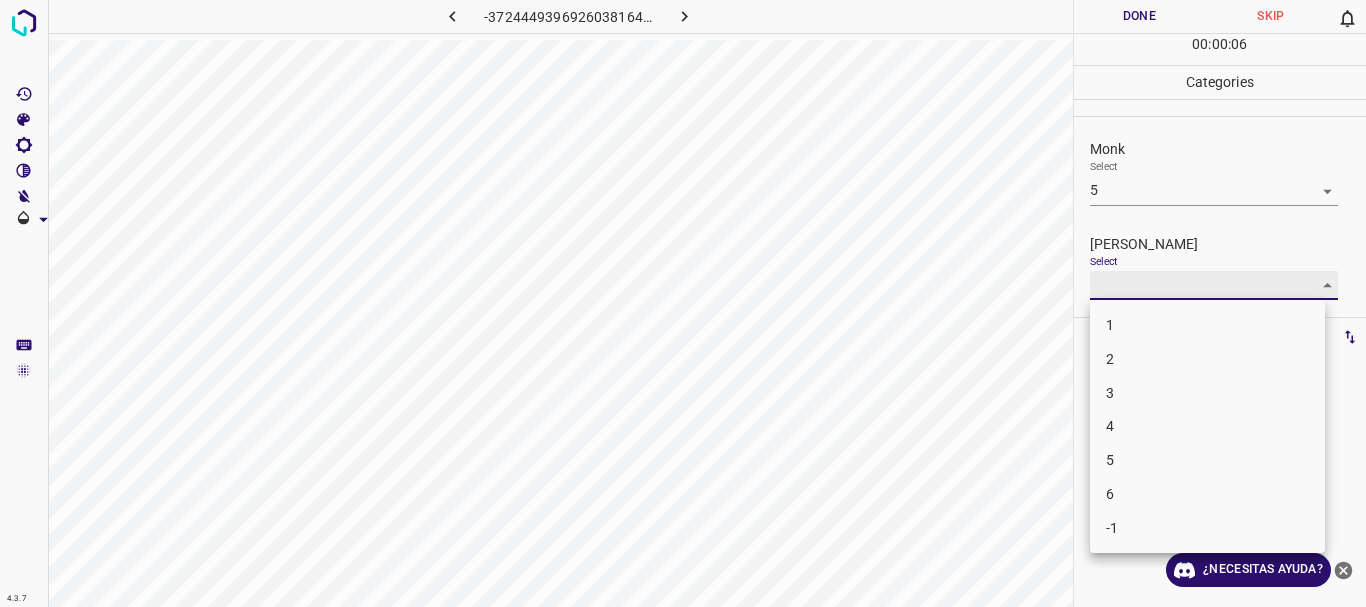 type on "3" 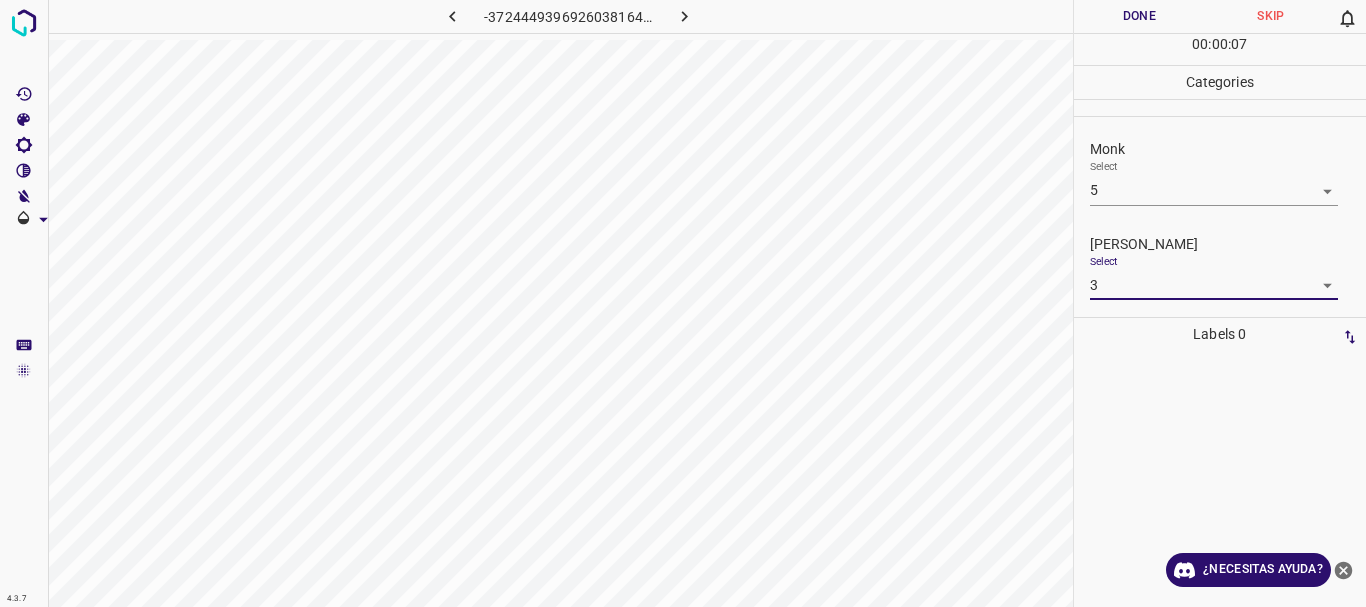click on "Done" at bounding box center [1140, 16] 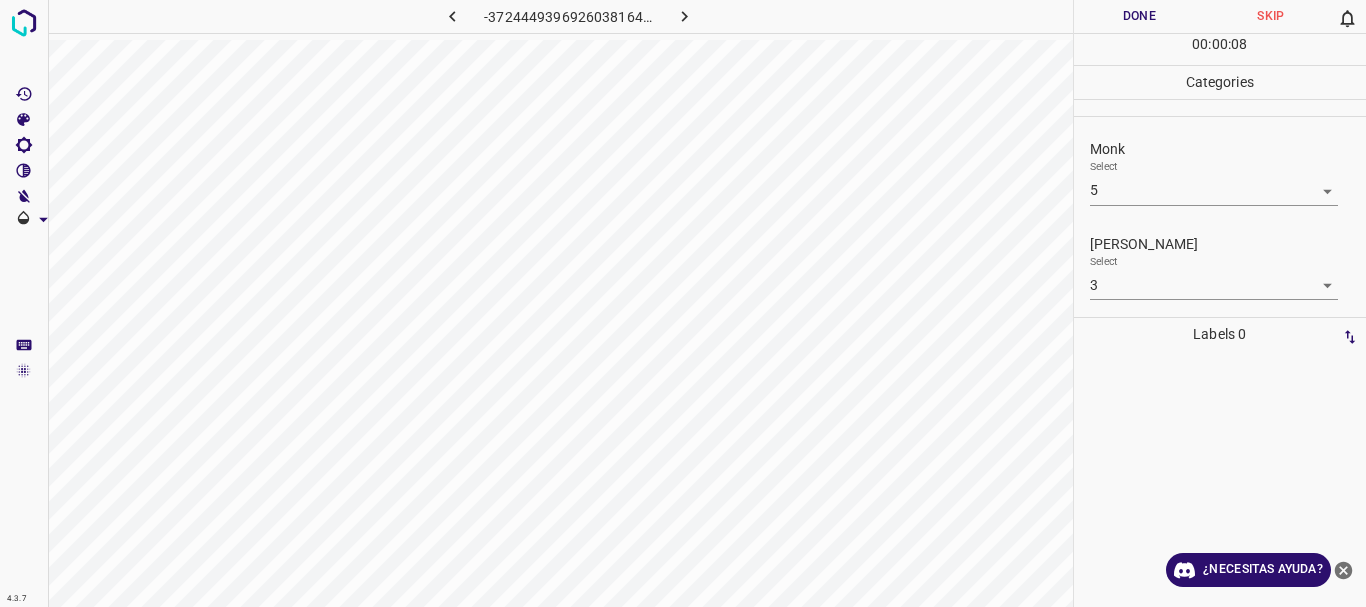 click 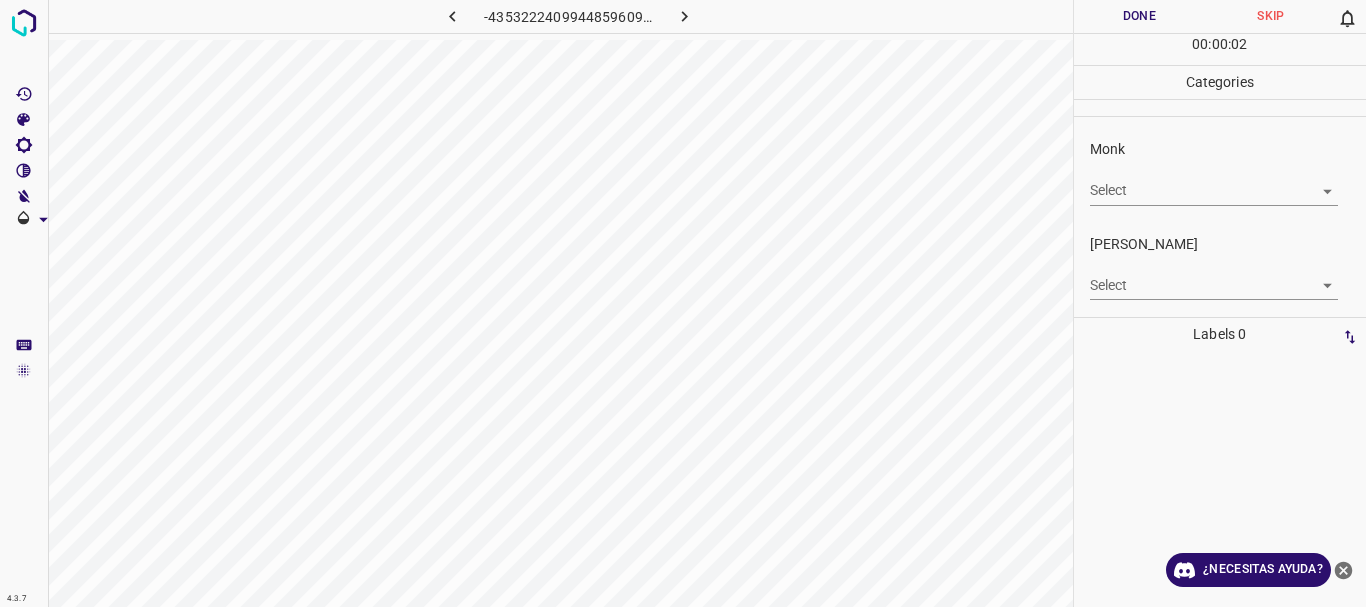 click on "4.3.7 -4353222409944859609.png Done Skip 0 00   : 00   : 02   Categories Monk   Select ​  [PERSON_NAME]   Select ​ Labels   0 Categories 1 Monk 2  [PERSON_NAME] Tools Space Change between modes (Draw & Edit) I Auto labeling R Restore zoom M Zoom in N Zoom out Delete Delete selecte label Filters Z Restore filters X Saturation filter C Brightness filter V Contrast filter B Gray scale filter General O Download ¿Necesitas ayuda? Texto original Valora esta traducción Tu opinión servirá para ayudar a mejorar el Traductor de Google - Texto - Esconder - Borrar" at bounding box center (683, 303) 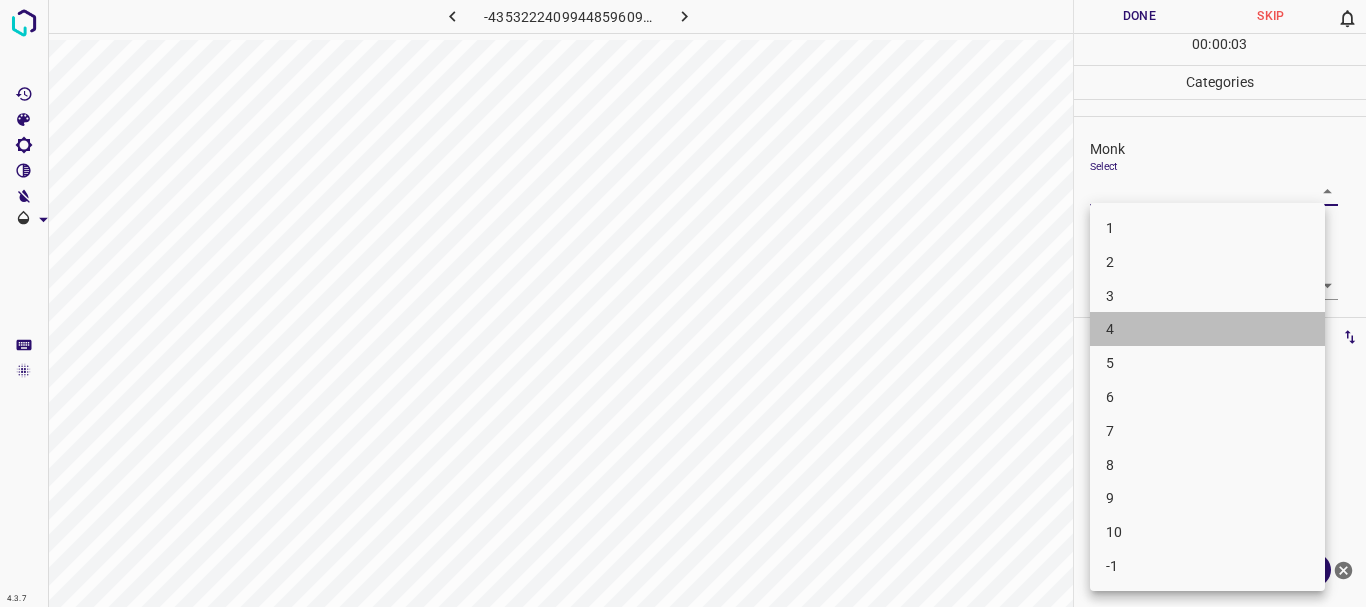 click on "4" at bounding box center (1207, 329) 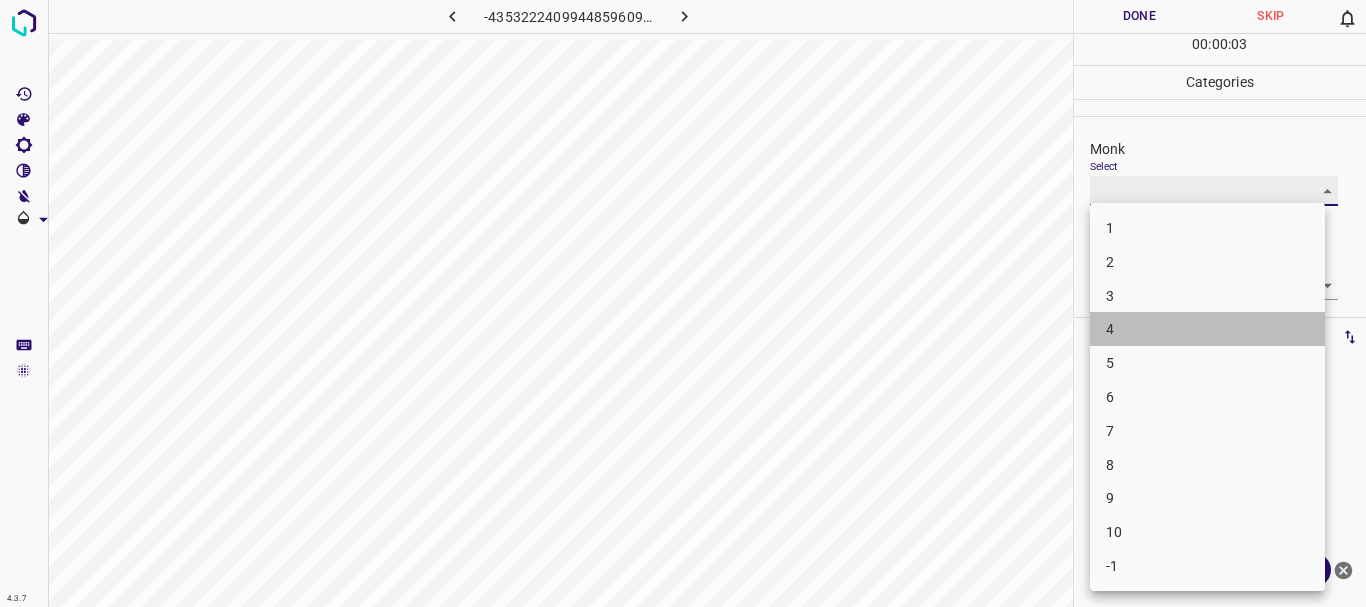 type on "4" 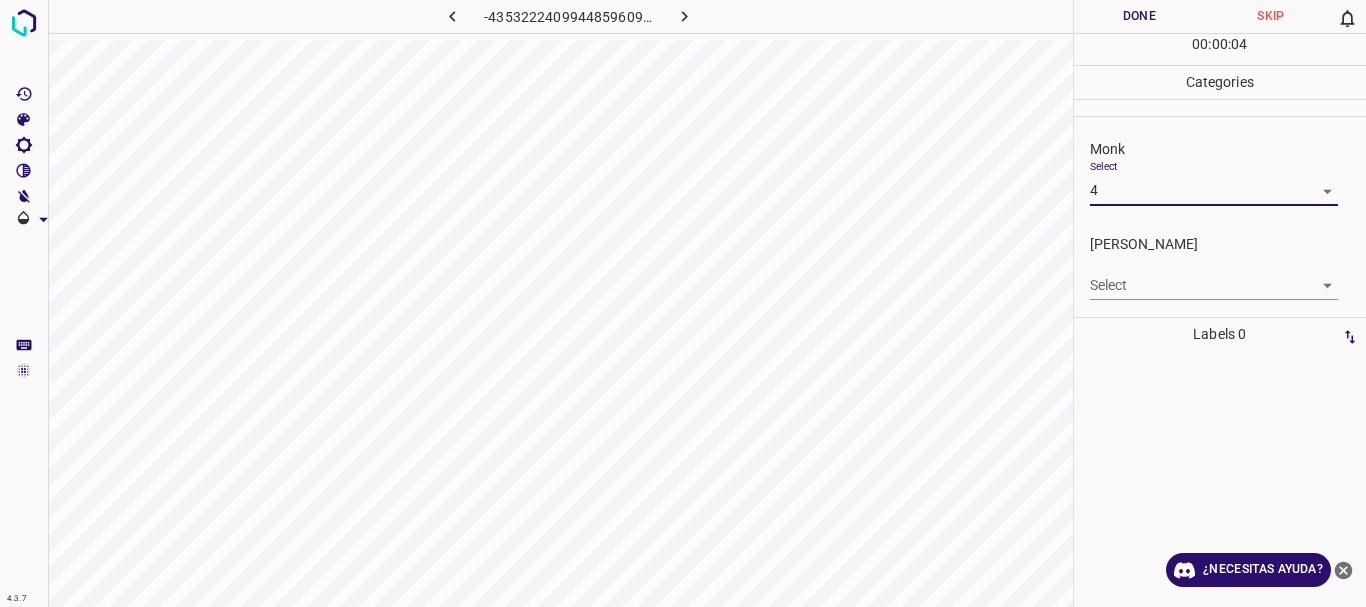 click on "4.3.7 -4353222409944859609.png Done Skip 0 00   : 00   : 04   Categories Monk   Select 4 4  [PERSON_NAME]   Select ​ Labels   0 Categories 1 Monk 2  [PERSON_NAME] Tools Space Change between modes (Draw & Edit) I Auto labeling R Restore zoom M Zoom in N Zoom out Delete Delete selecte label Filters Z Restore filters X Saturation filter C Brightness filter V Contrast filter B Gray scale filter General O Download ¿Necesitas ayuda? Texto original Valora esta traducción Tu opinión servirá para ayudar a mejorar el Traductor de Google - Texto - Esconder - Borrar" at bounding box center [683, 303] 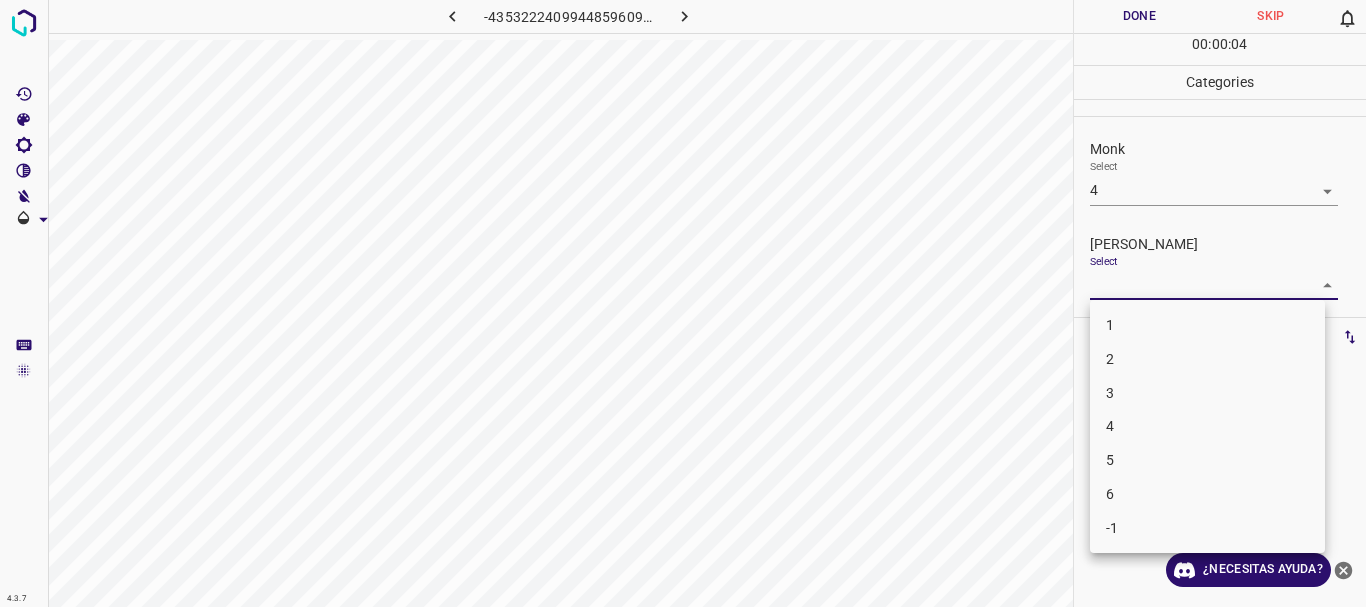 click on "1" at bounding box center [1207, 325] 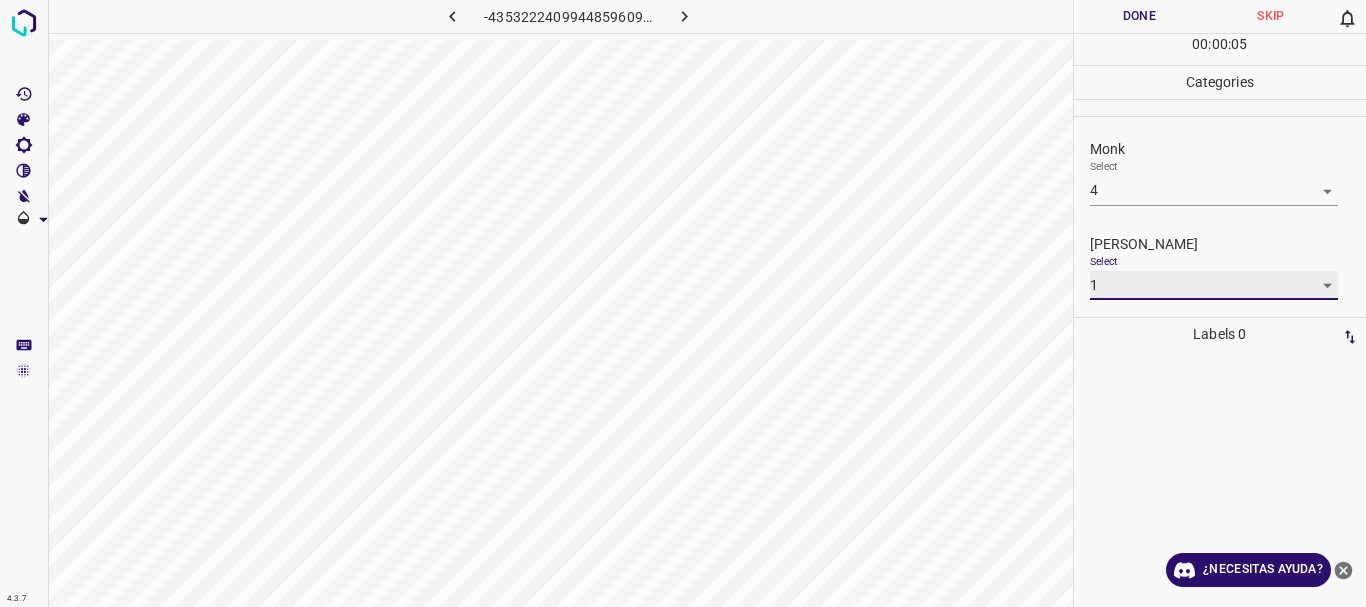 type on "1" 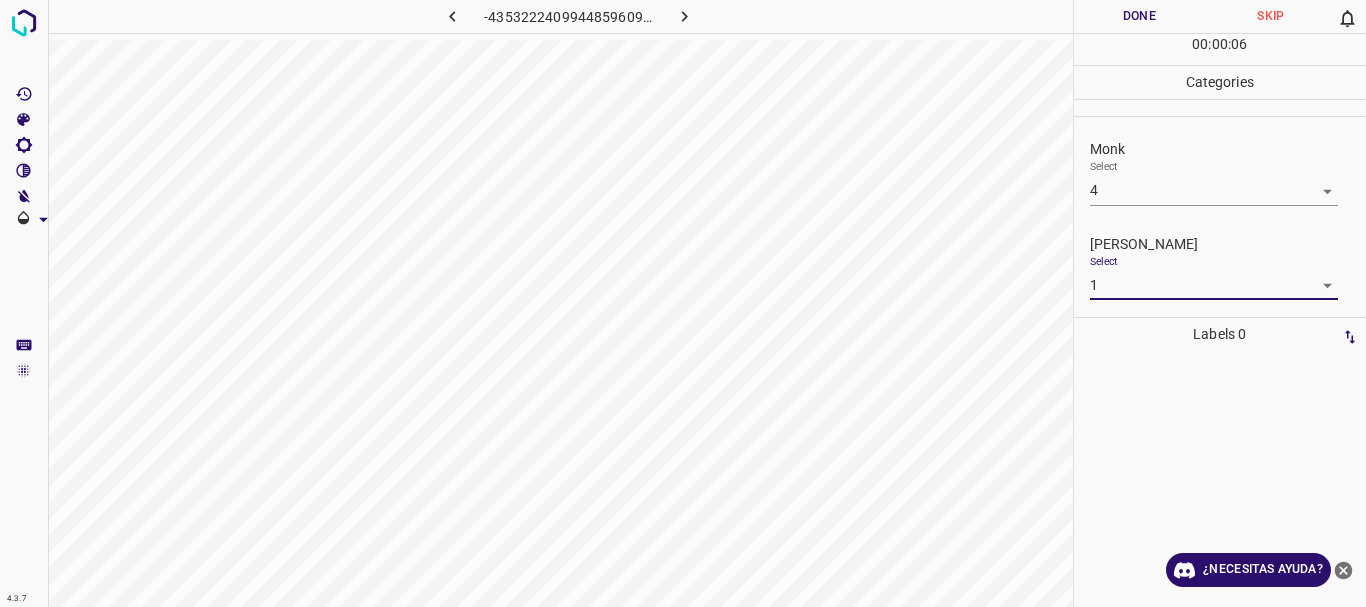click on "Done" at bounding box center [1140, 16] 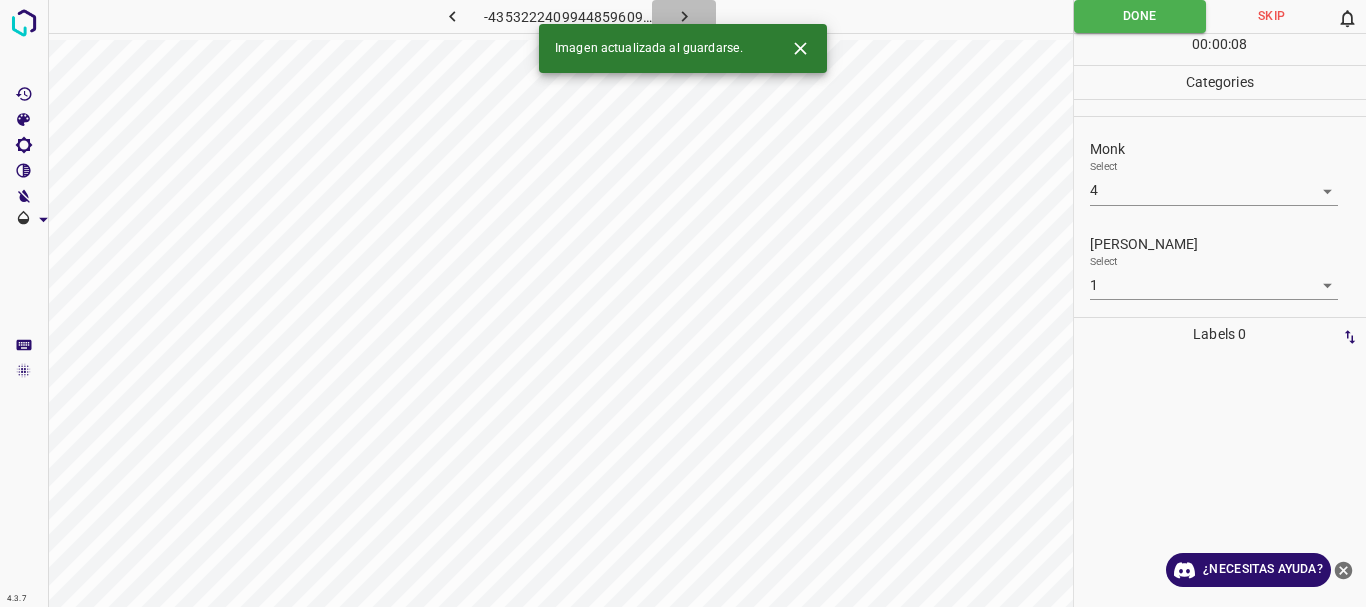 click 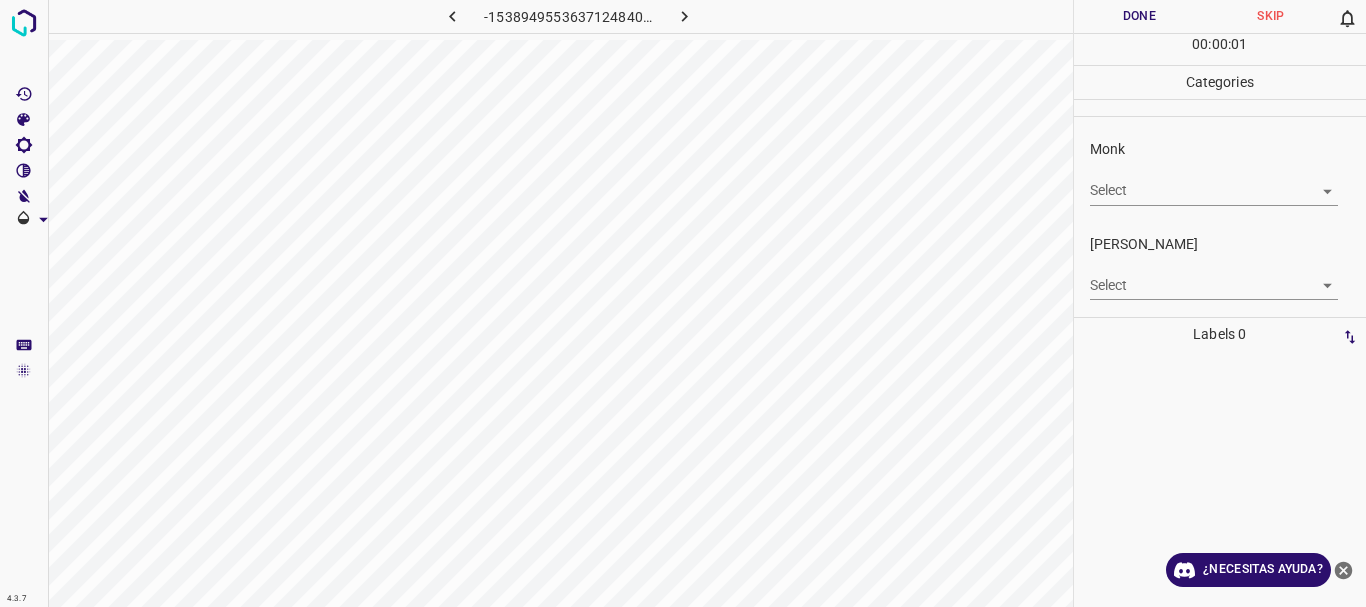 click on "4.3.7 -1538949553637124840.png Done Skip 0 00   : 00   : 01   Categories Monk   Select ​  [PERSON_NAME]   Select ​ Labels   0 Categories 1 Monk 2  [PERSON_NAME] Tools Space Change between modes (Draw & Edit) I Auto labeling R Restore zoom M Zoom in N Zoom out Delete Delete selecte label Filters Z Restore filters X Saturation filter C Brightness filter V Contrast filter B Gray scale filter General O Download ¿Necesitas ayuda? Texto original Valora esta traducción Tu opinión servirá para ayudar a mejorar el Traductor de Google - Texto - Esconder - Borrar" at bounding box center (683, 303) 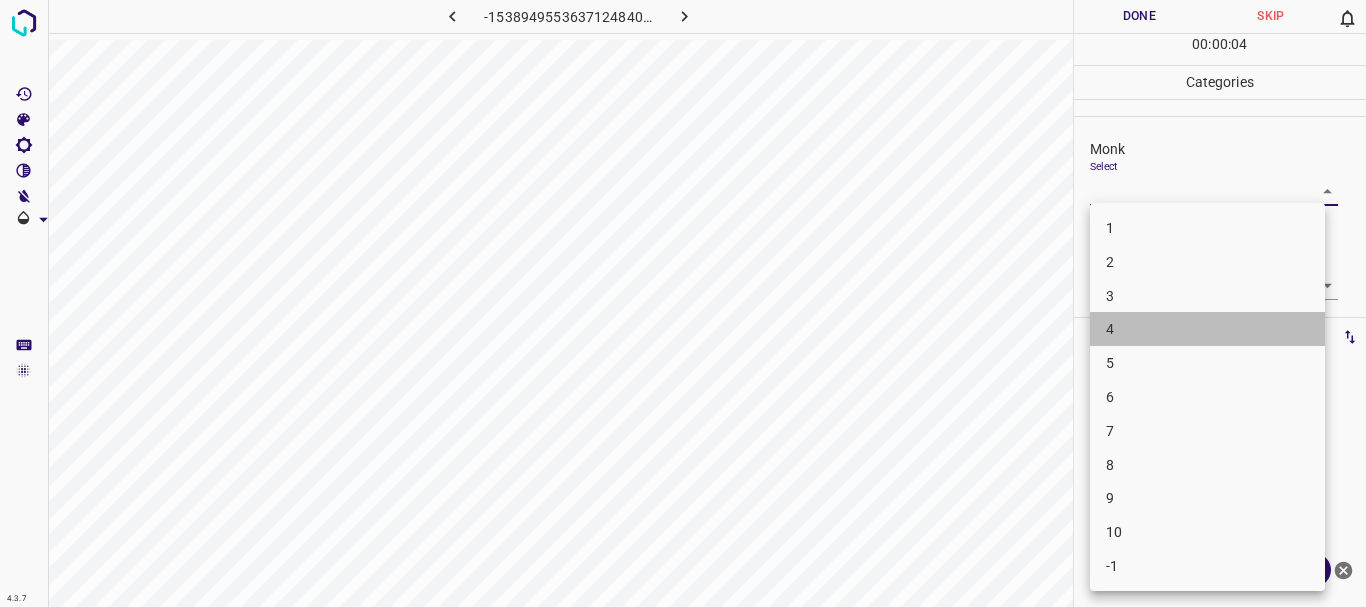 click on "4" at bounding box center (1207, 329) 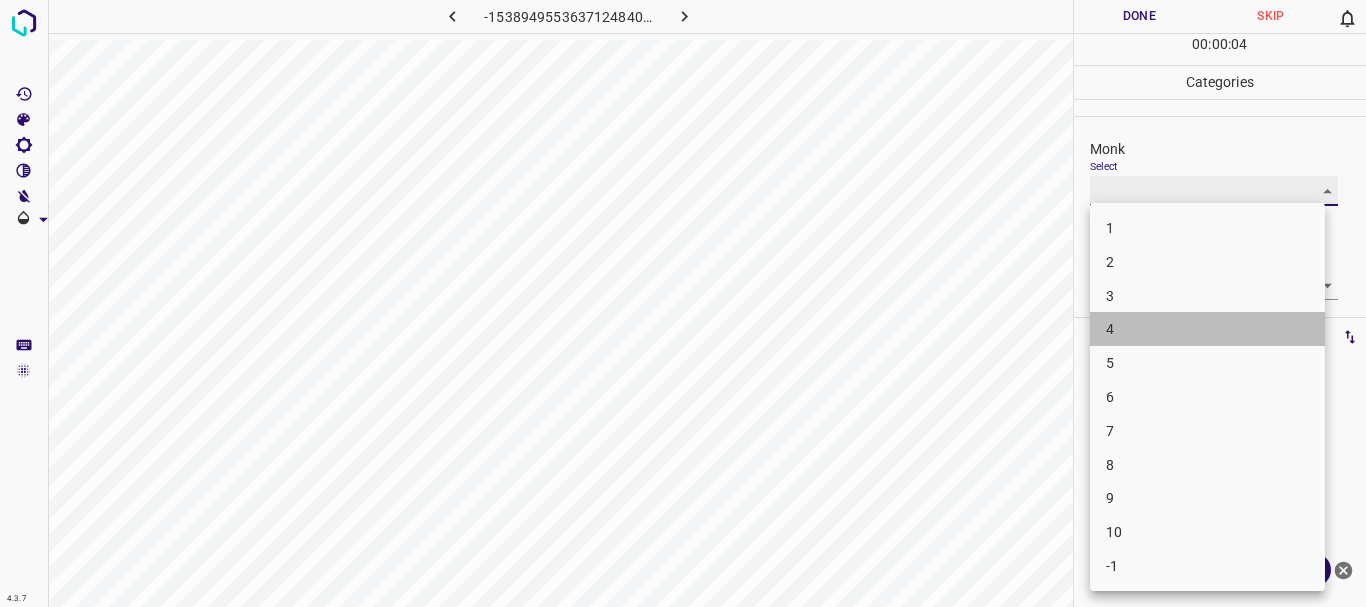 type on "4" 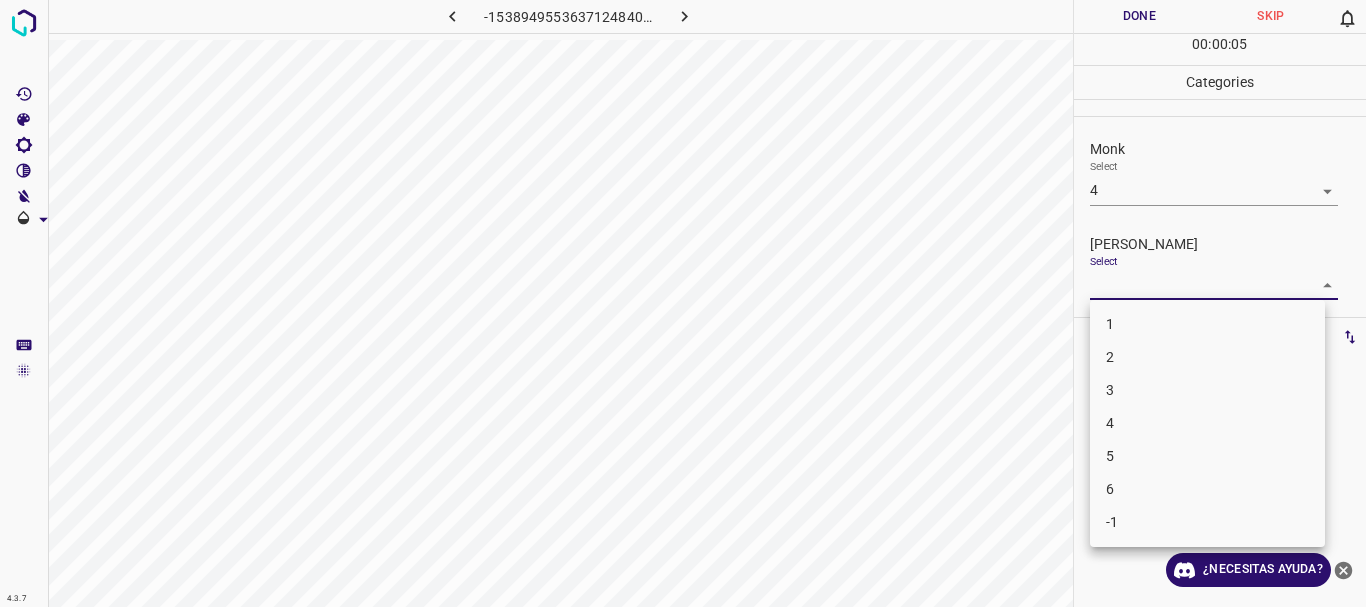 click on "4.3.7 -1538949553637124840.png Done Skip 0 00   : 00   : 05   Categories Monk   Select 4 4  [PERSON_NAME]   Select ​ Labels   0 Categories 1 Monk 2  [PERSON_NAME] Tools Space Change between modes (Draw & Edit) I Auto labeling R Restore zoom M Zoom in N Zoom out Delete Delete selecte label Filters Z Restore filters X Saturation filter C Brightness filter V Contrast filter B Gray scale filter General O Download ¿Necesitas ayuda? Texto original Valora esta traducción Tu opinión servirá para ayudar a mejorar el Traductor de Google - Texto - Esconder - Borrar 1 2 3 4 5 6 -1" at bounding box center (683, 303) 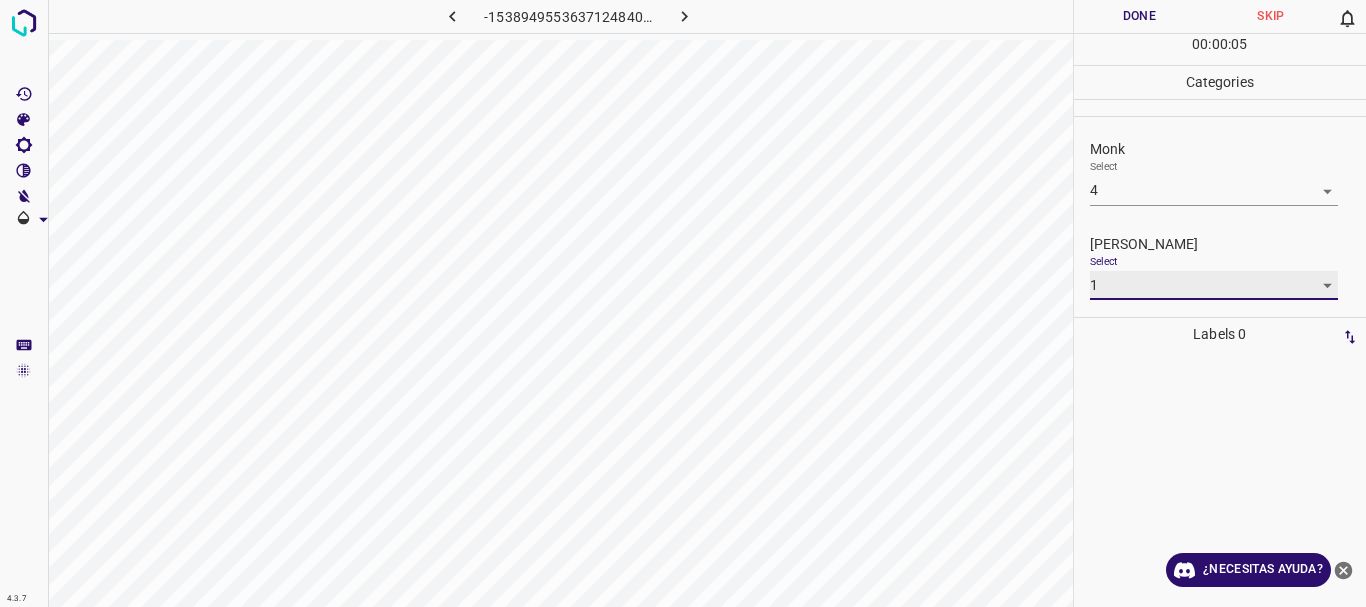 type on "1" 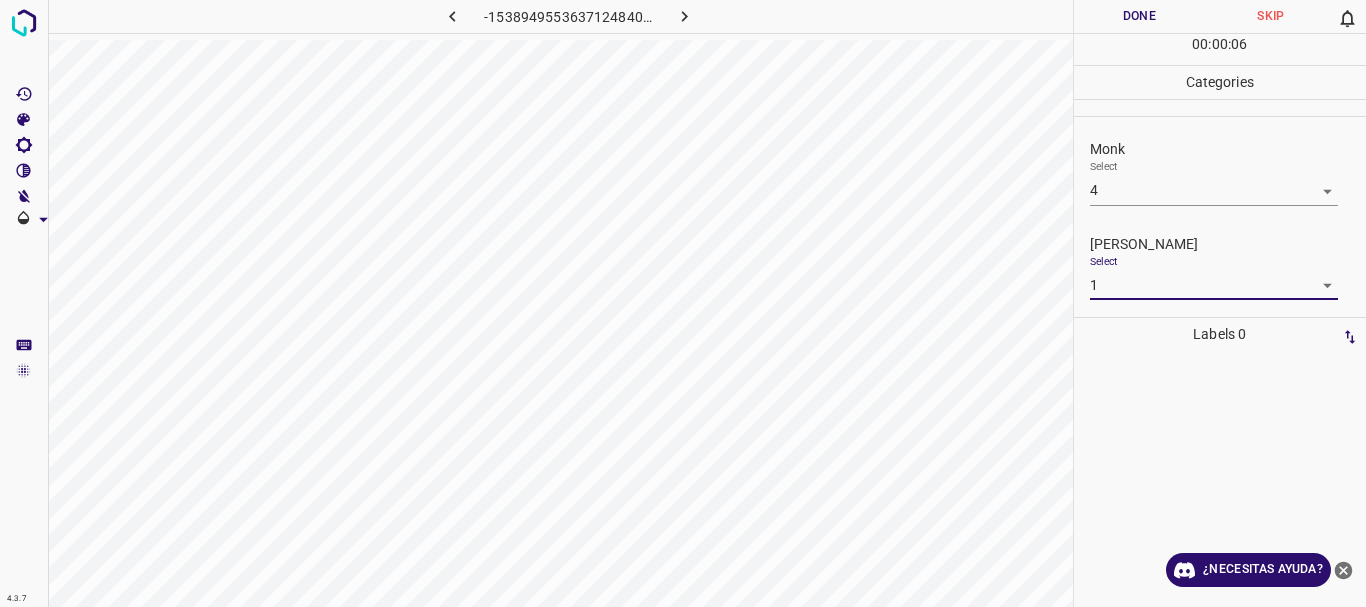 click on "Done" at bounding box center (1140, 16) 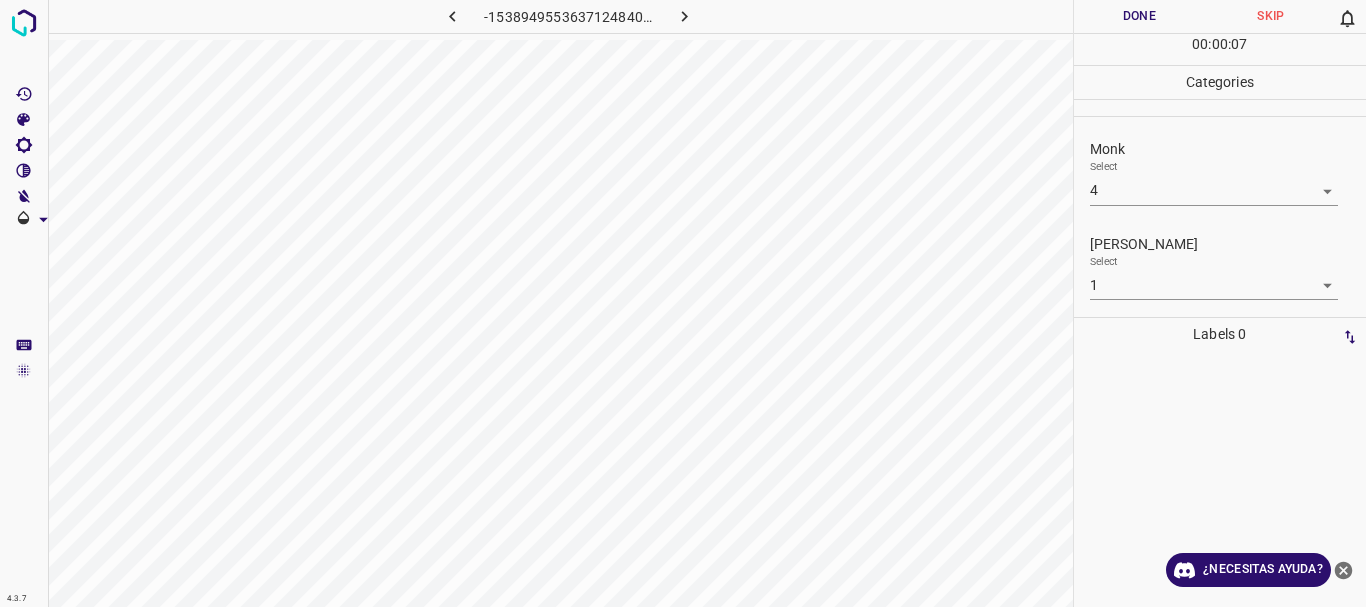 click 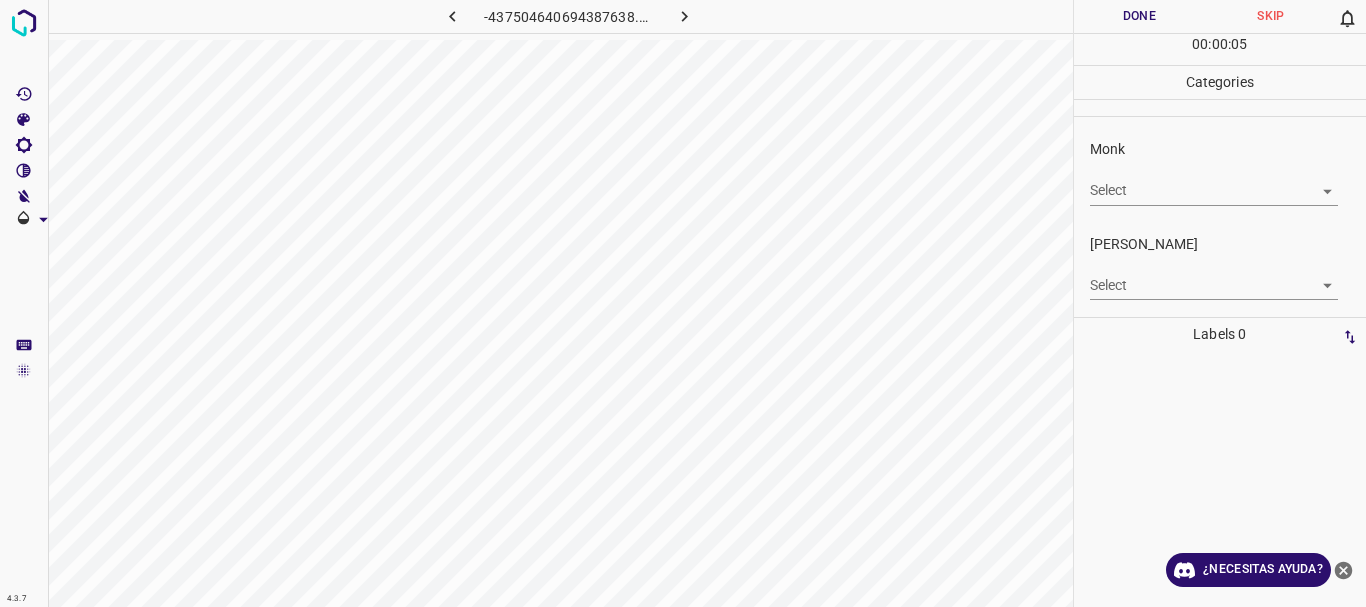 click 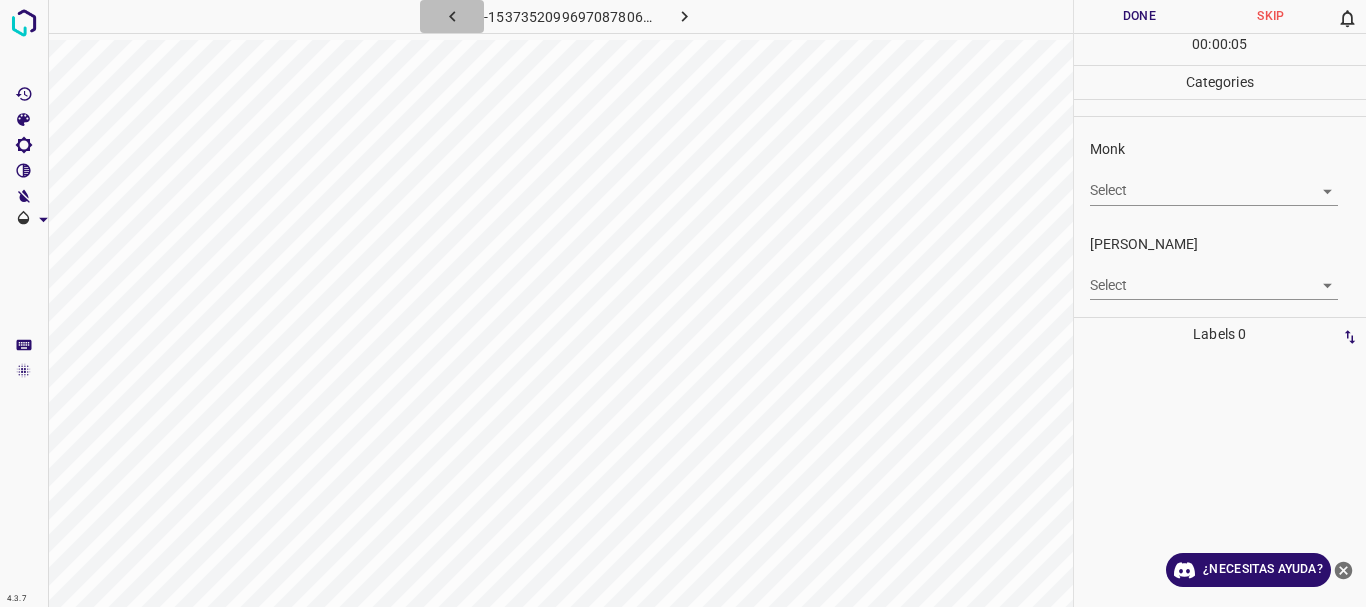 click 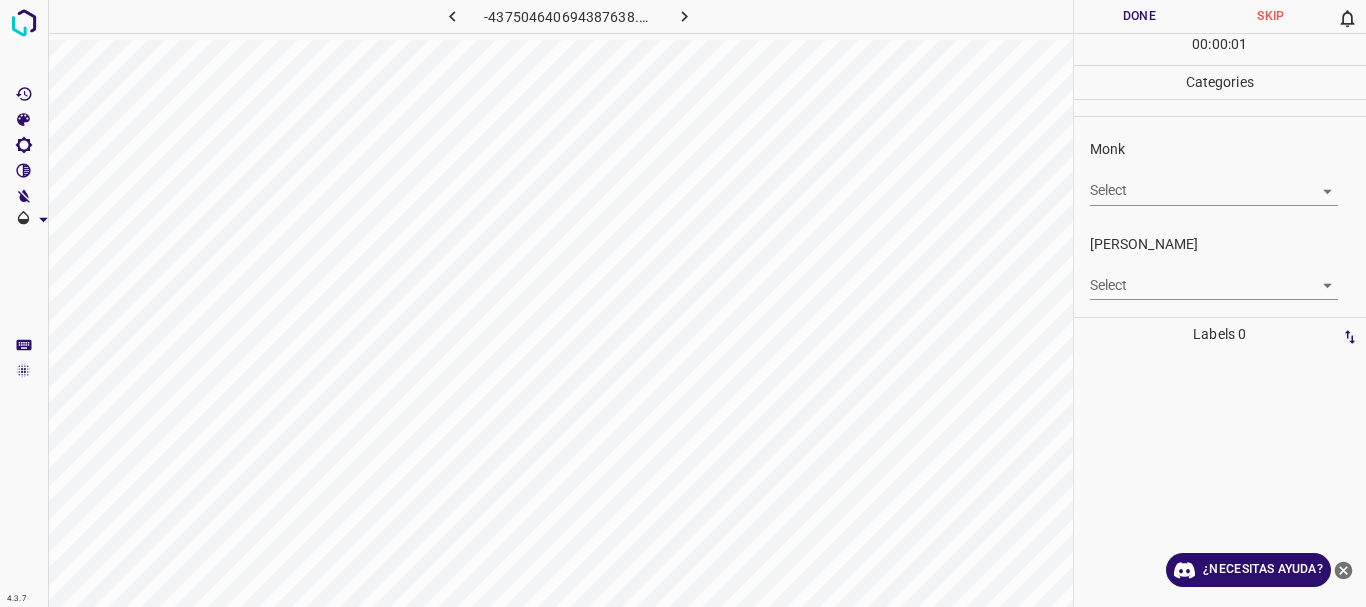 click on "4.3.7 -437504640694387638.png Done Skip 0 00   : 00   : 01   Categories Monk   Select ​  [PERSON_NAME]   Select ​ Labels   0 Categories 1 Monk 2  [PERSON_NAME] Tools Space Change between modes (Draw & Edit) I Auto labeling R Restore zoom M Zoom in N Zoom out Delete Delete selecte label Filters Z Restore filters X Saturation filter C Brightness filter V Contrast filter B Gray scale filter General O Download ¿Necesitas ayuda? Texto original Valora esta traducción Tu opinión servirá para ayudar a mejorar el Traductor de Google - Texto - Esconder - Borrar" at bounding box center (683, 303) 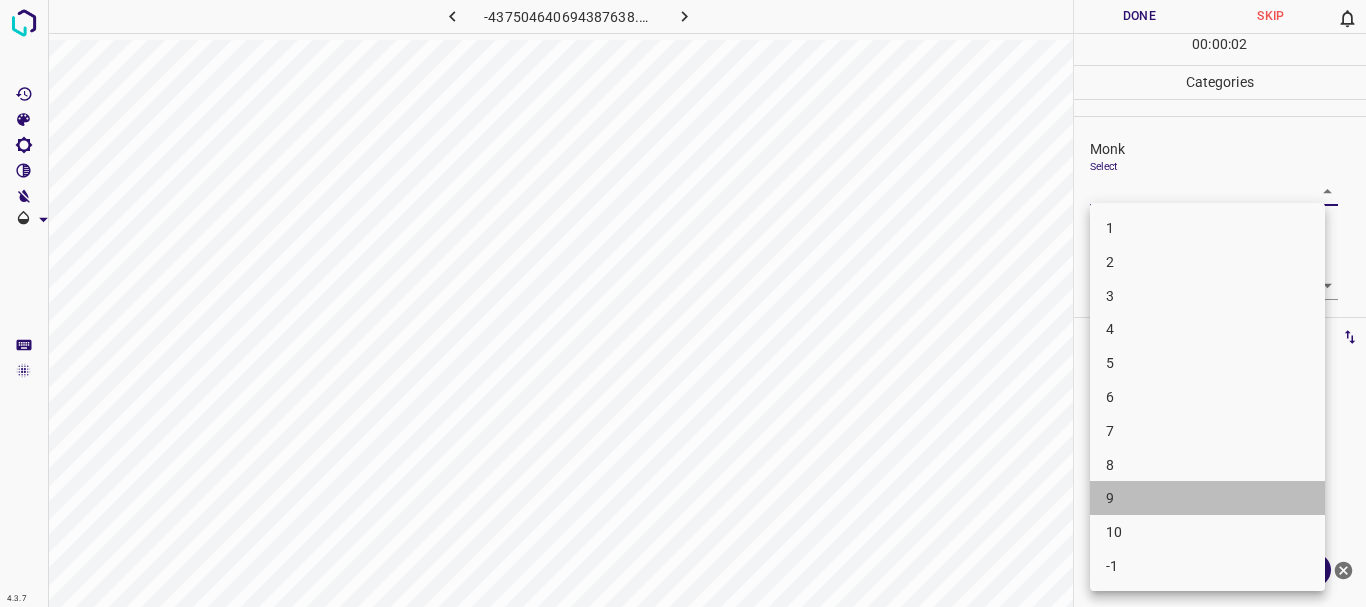 click on "9" at bounding box center [1207, 498] 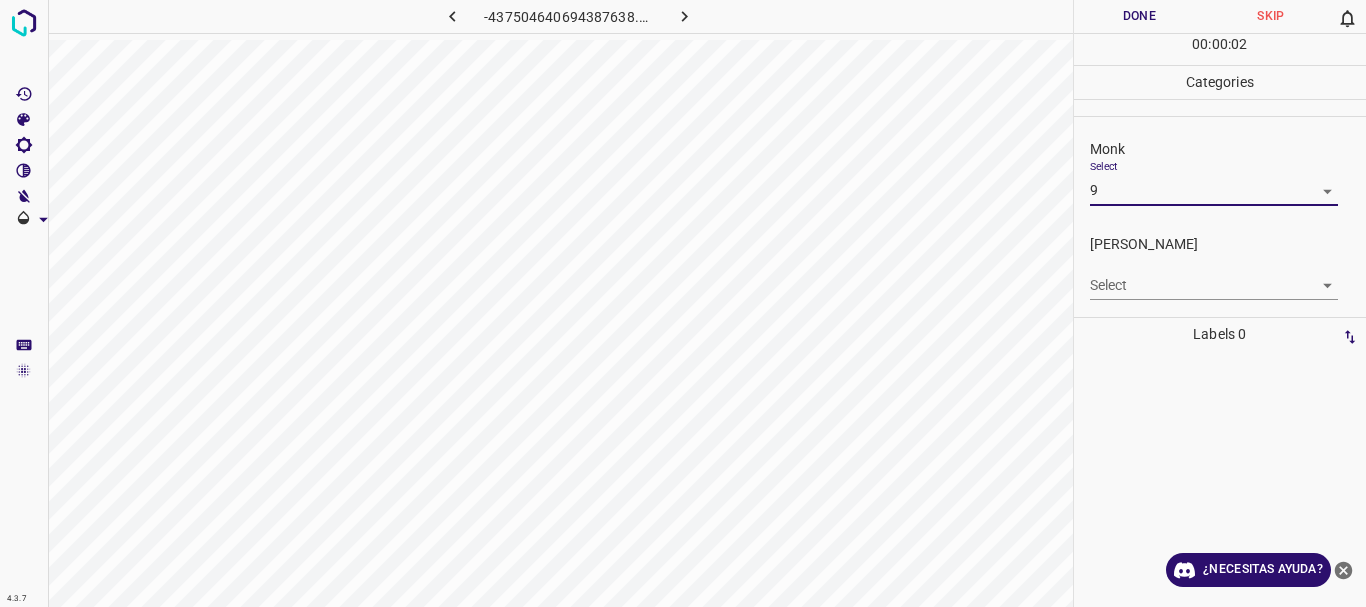 click on "5" at bounding box center [1207, 294] 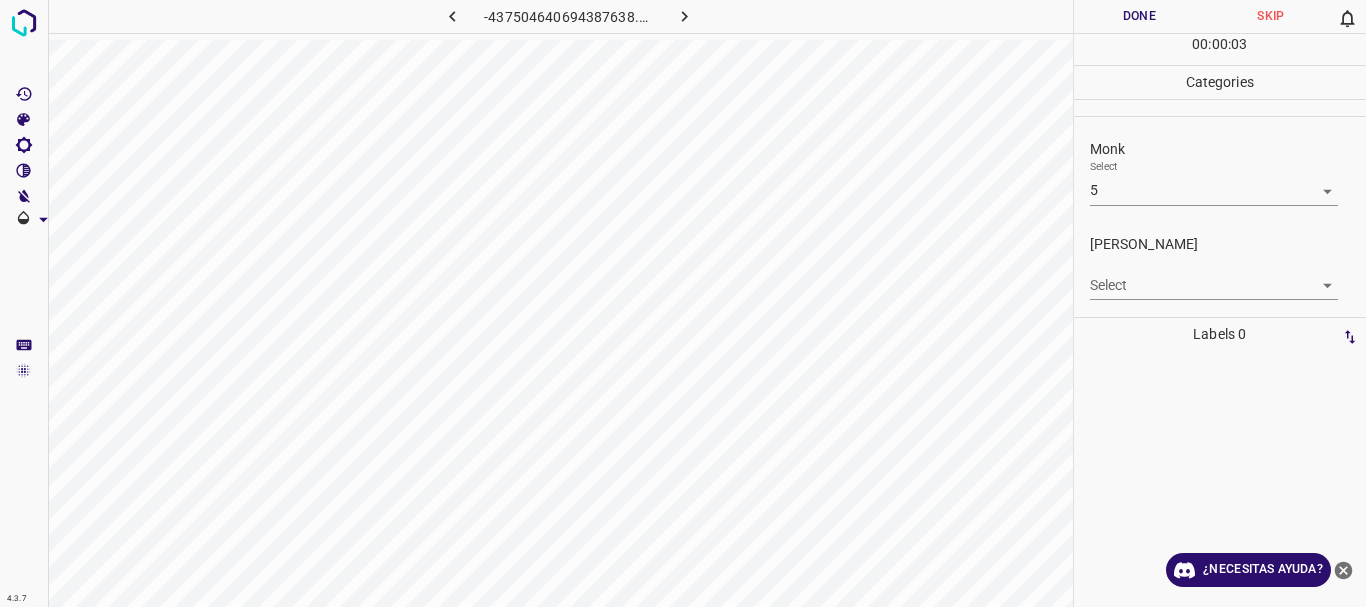 type on "5" 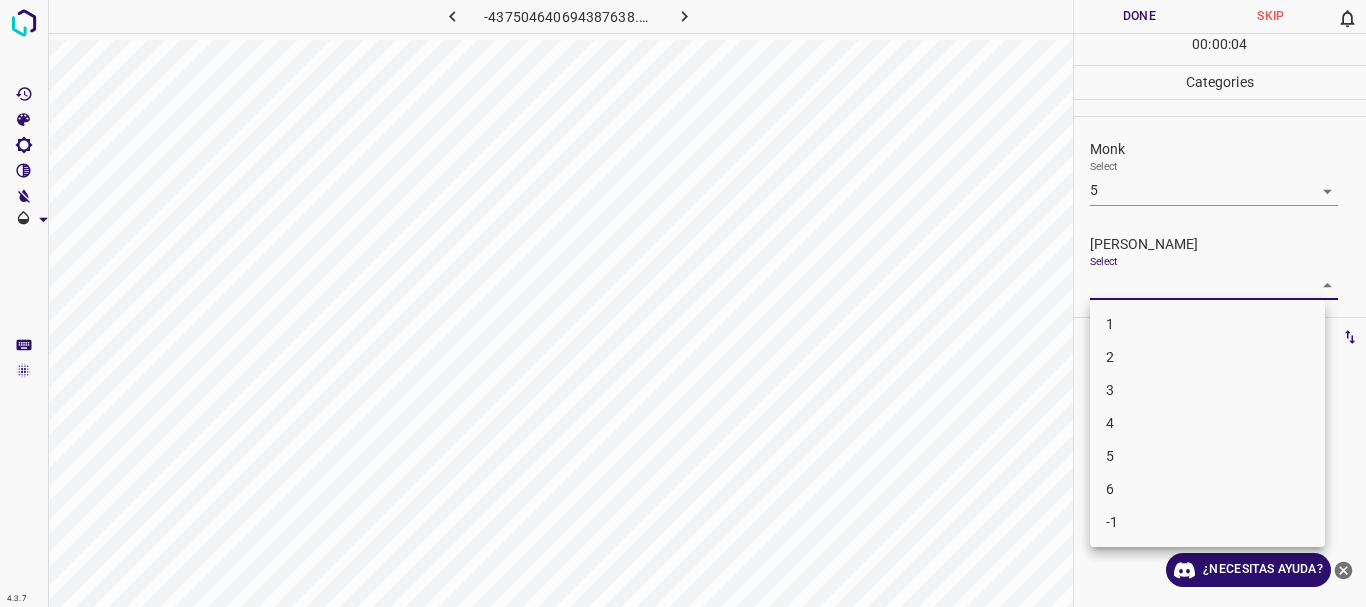 click on "4.3.7 -437504640694387638.png Done Skip 0 00   : 00   : 04   Categories Monk   Select 5 5  [PERSON_NAME]   Select ​ Labels   0 Categories 1 Monk 2  [PERSON_NAME] Tools Space Change between modes (Draw & Edit) I Auto labeling R Restore zoom M Zoom in N Zoom out Delete Delete selecte label Filters Z Restore filters X Saturation filter C Brightness filter V Contrast filter B Gray scale filter General O Download ¿Necesitas ayuda? Texto original Valora esta traducción Tu opinión servirá para ayudar a mejorar el Traductor de Google - Texto - Esconder - Borrar 1 2 3 4 5 6 -1" at bounding box center [683, 303] 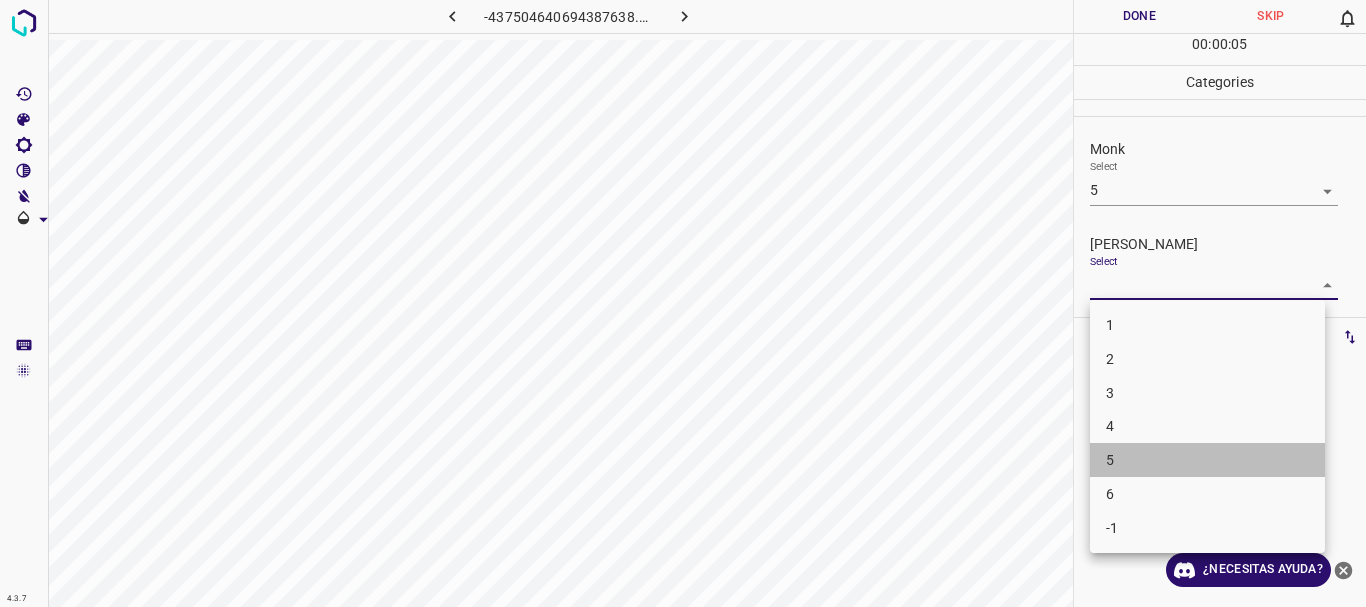 click on "5" at bounding box center (1207, 460) 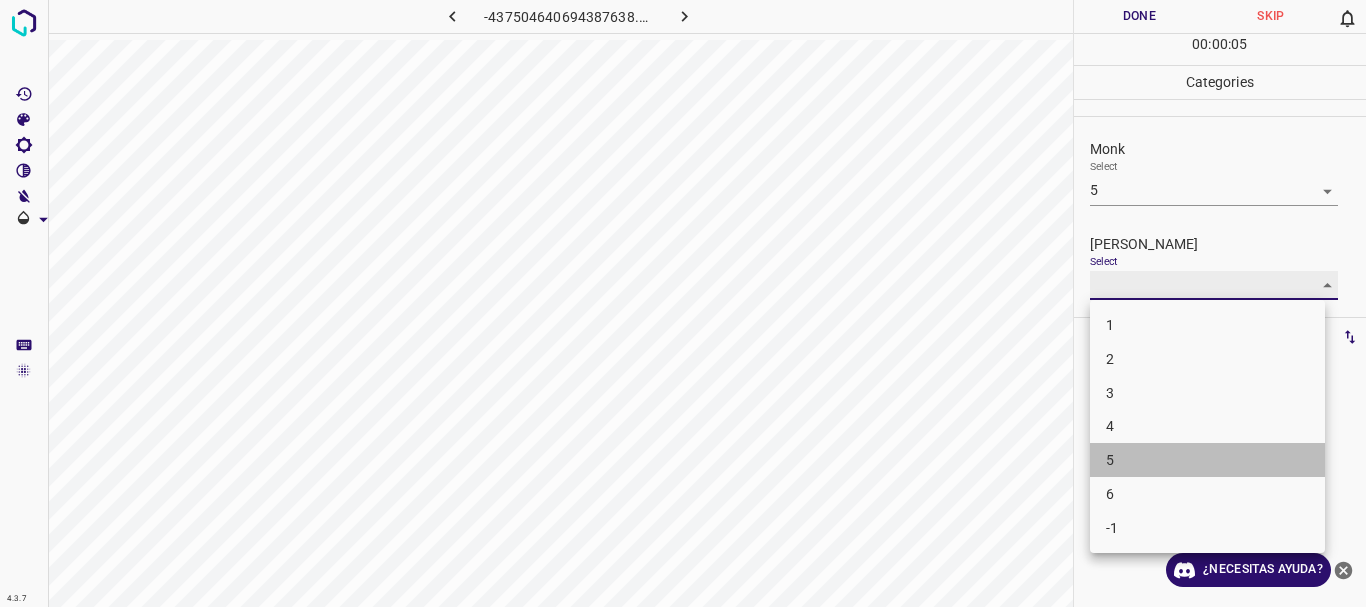 type on "5" 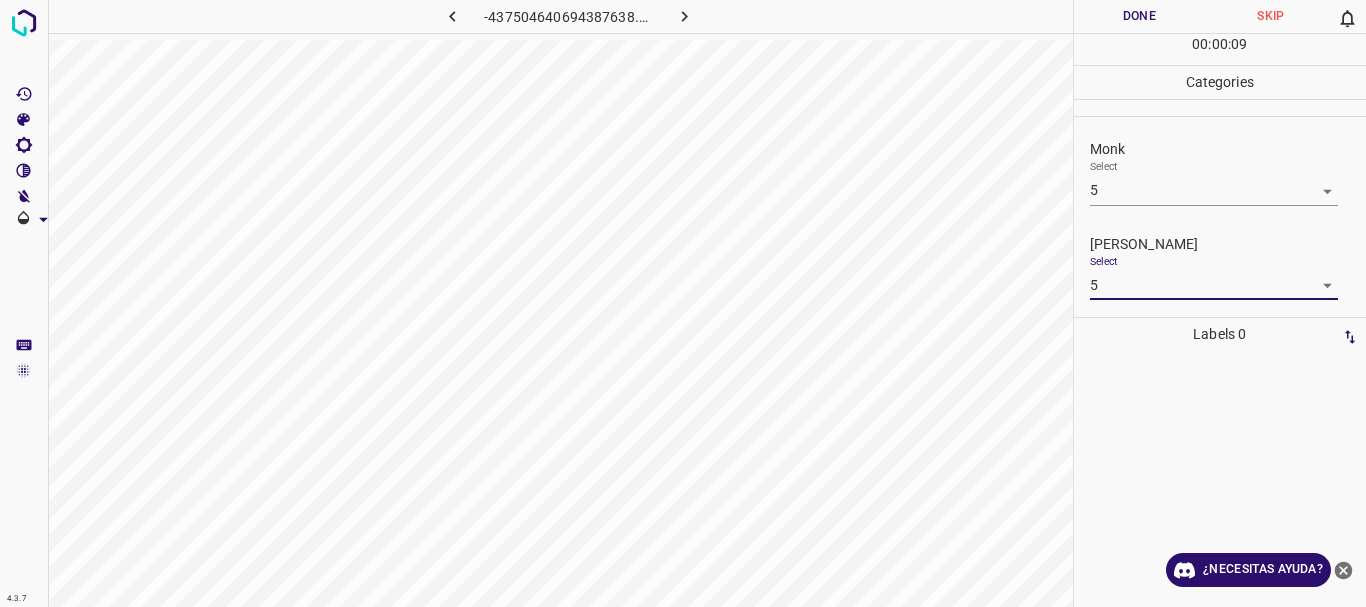 click on "Done" at bounding box center [1140, 16] 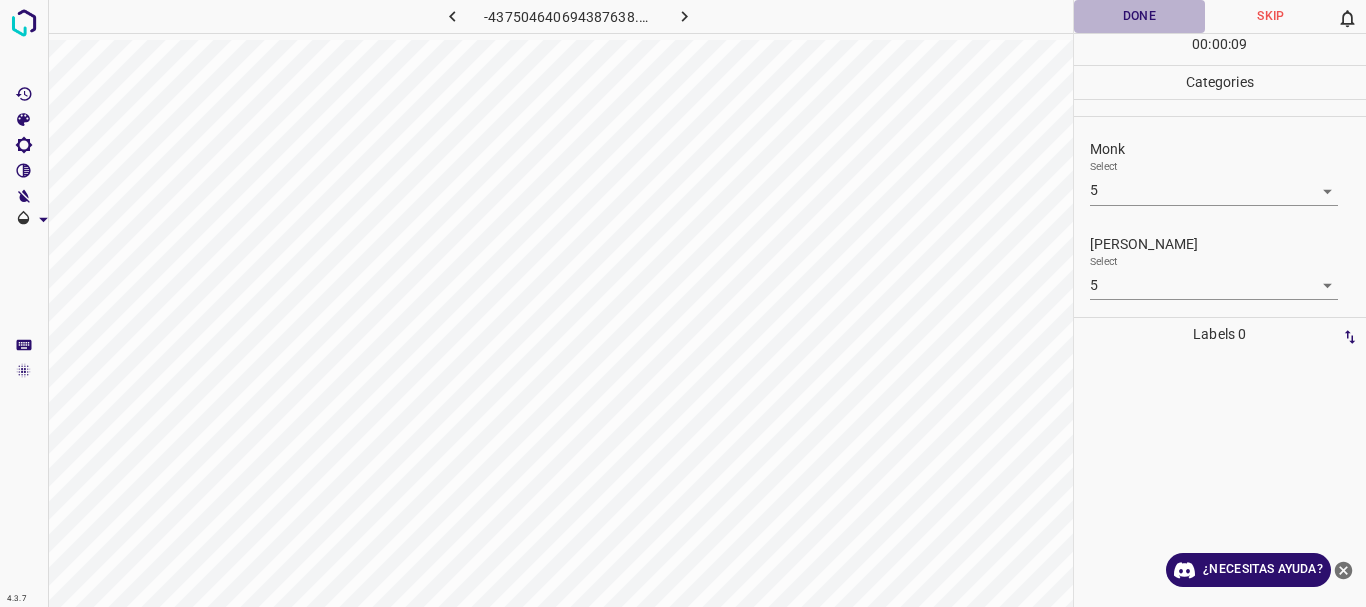 click on "Done" at bounding box center (1140, 16) 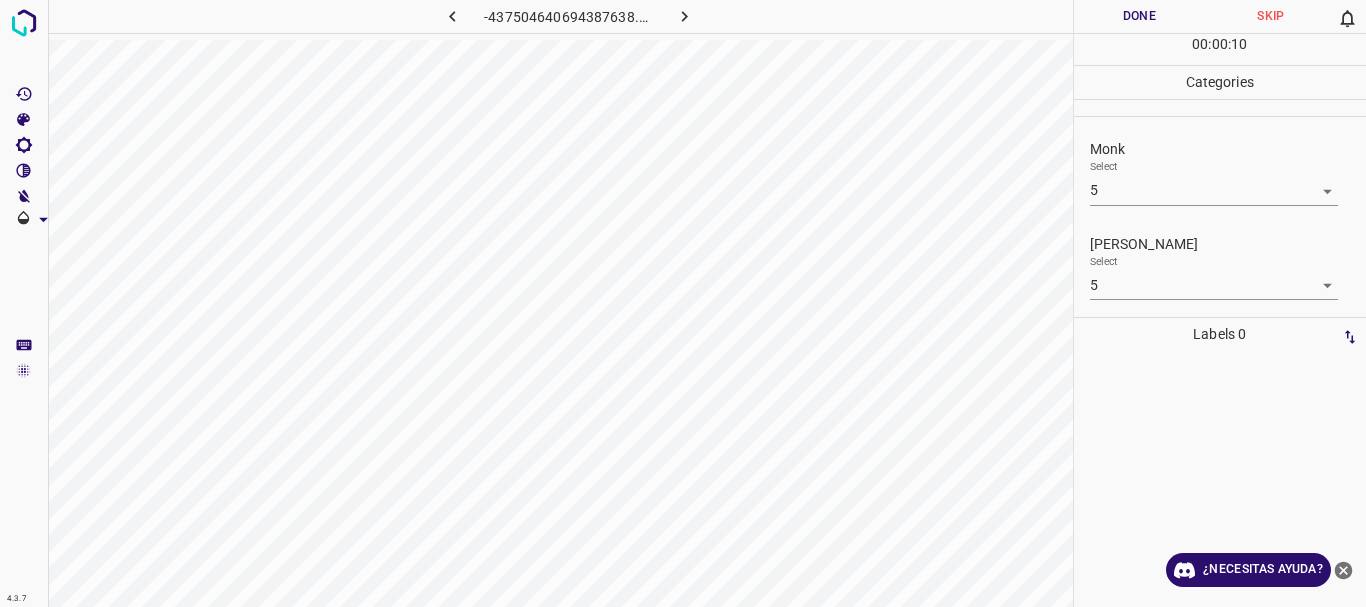 click 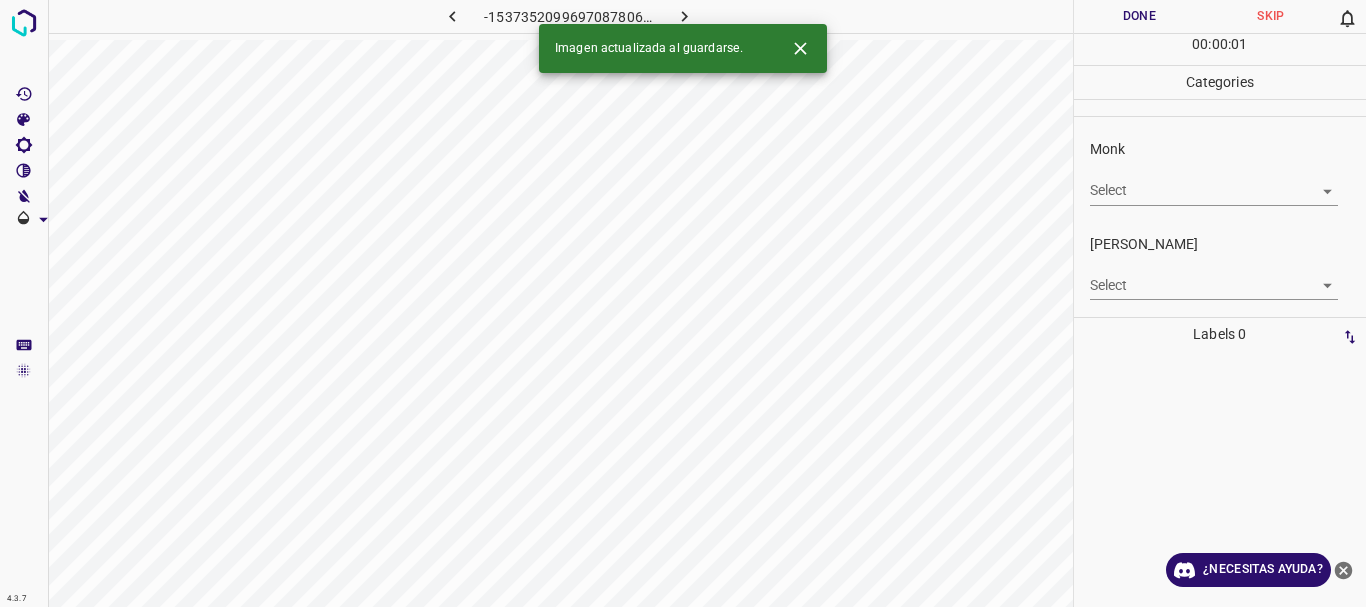 click on "4.3.7 -1537352099697087806.png Done Skip 0 00   : 00   : 01   Categories Monk   Select ​  [PERSON_NAME]   Select ​ Labels   0 Categories 1 Monk 2  [PERSON_NAME] Tools Space Change between modes (Draw & Edit) I Auto labeling R Restore zoom M Zoom in N Zoom out Delete Delete selecte label Filters Z Restore filters X Saturation filter C Brightness filter V Contrast filter B Gray scale filter General O Download Imagen actualizada al guardarse. ¿Necesitas ayuda? Texto original Valora esta traducción Tu opinión servirá para ayudar a mejorar el Traductor de Google - Texto - Esconder - Borrar" at bounding box center [683, 303] 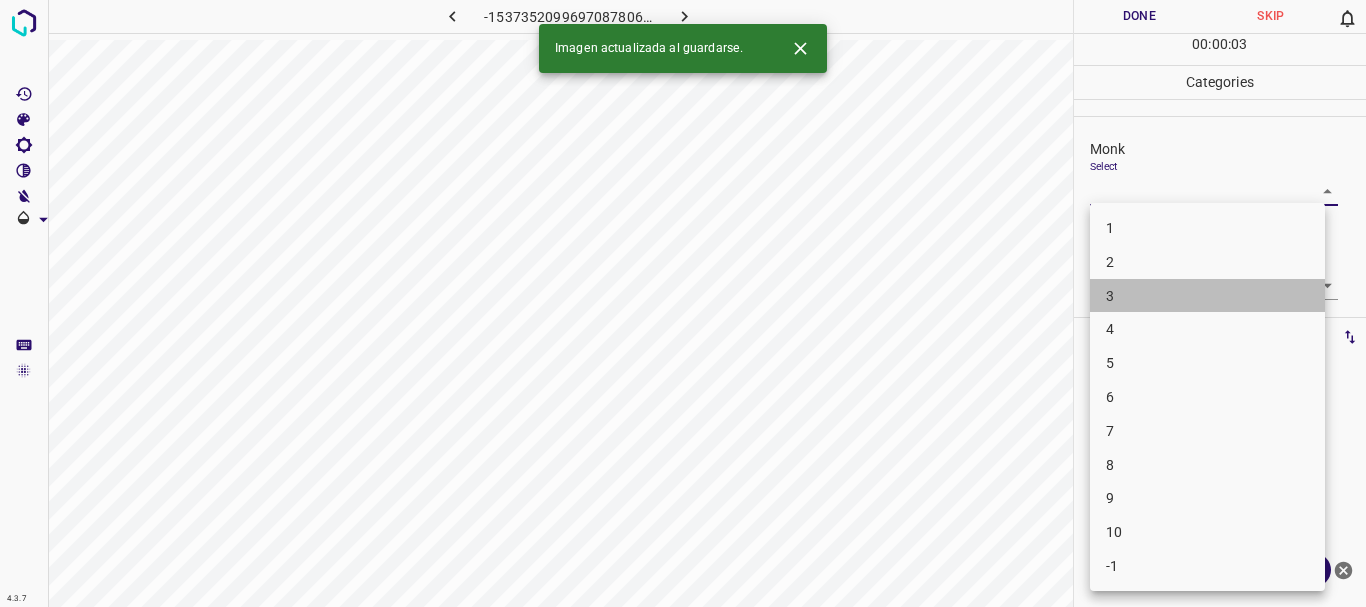 click on "3" at bounding box center [1207, 296] 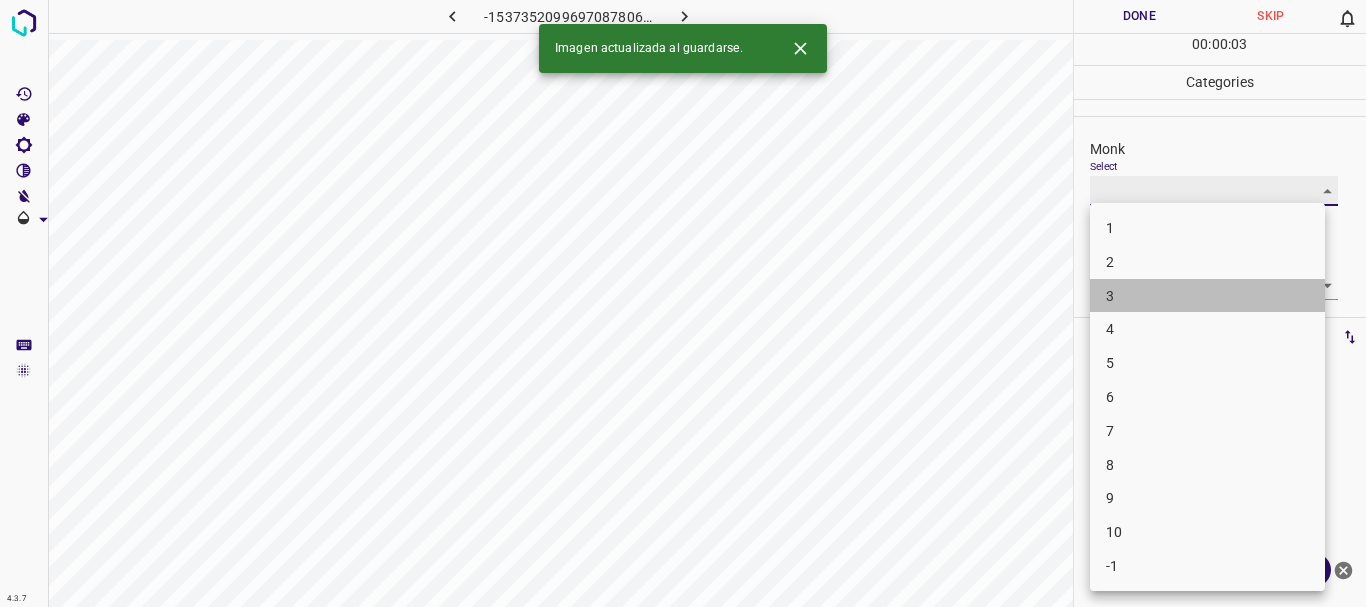 type on "3" 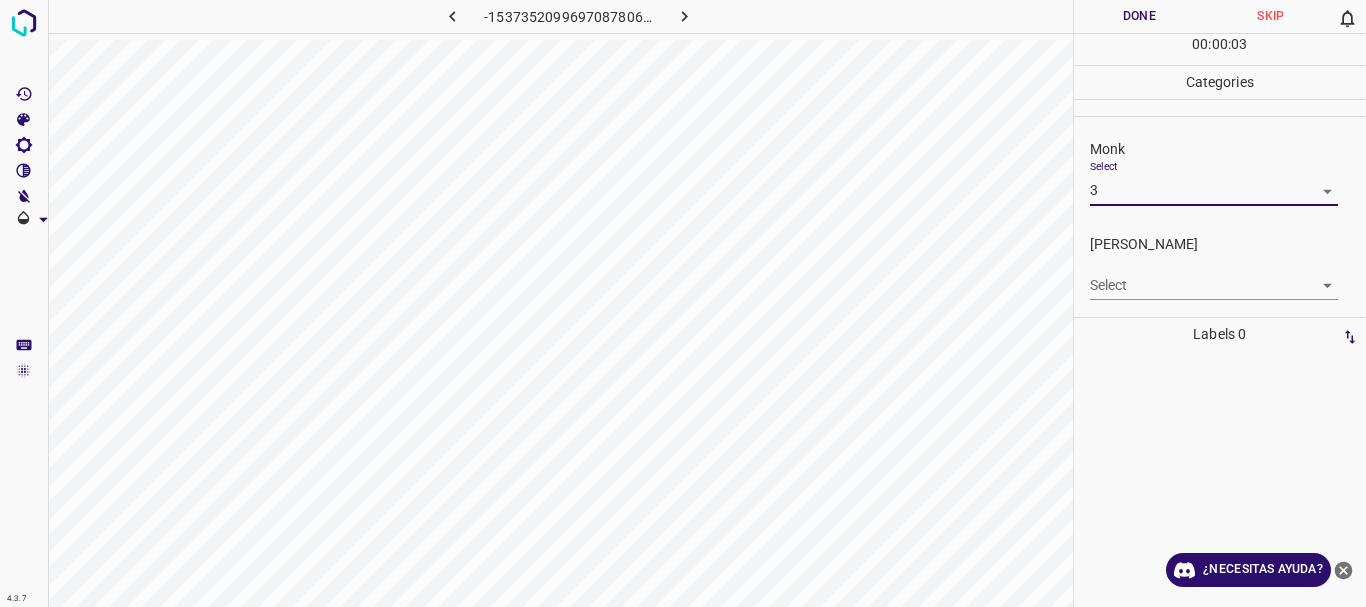click on "4.3.7 -1537352099697087806.png Done Skip 0 00   : 00   : 03   Categories Monk   Select 3 3  [PERSON_NAME]   Select ​ Labels   0 Categories 1 Monk 2  [PERSON_NAME] Tools Space Change between modes (Draw & Edit) I Auto labeling R Restore zoom M Zoom in N Zoom out Delete Delete selecte label Filters Z Restore filters X Saturation filter C Brightness filter V Contrast filter B Gray scale filter General O Download ¿Necesitas ayuda? Texto original Valora esta traducción Tu opinión servirá para ayudar a mejorar el Traductor de Google - Texto - Esconder - Borrar 1 2 3 4 5 6 7 8 9 10 -1" at bounding box center [683, 303] 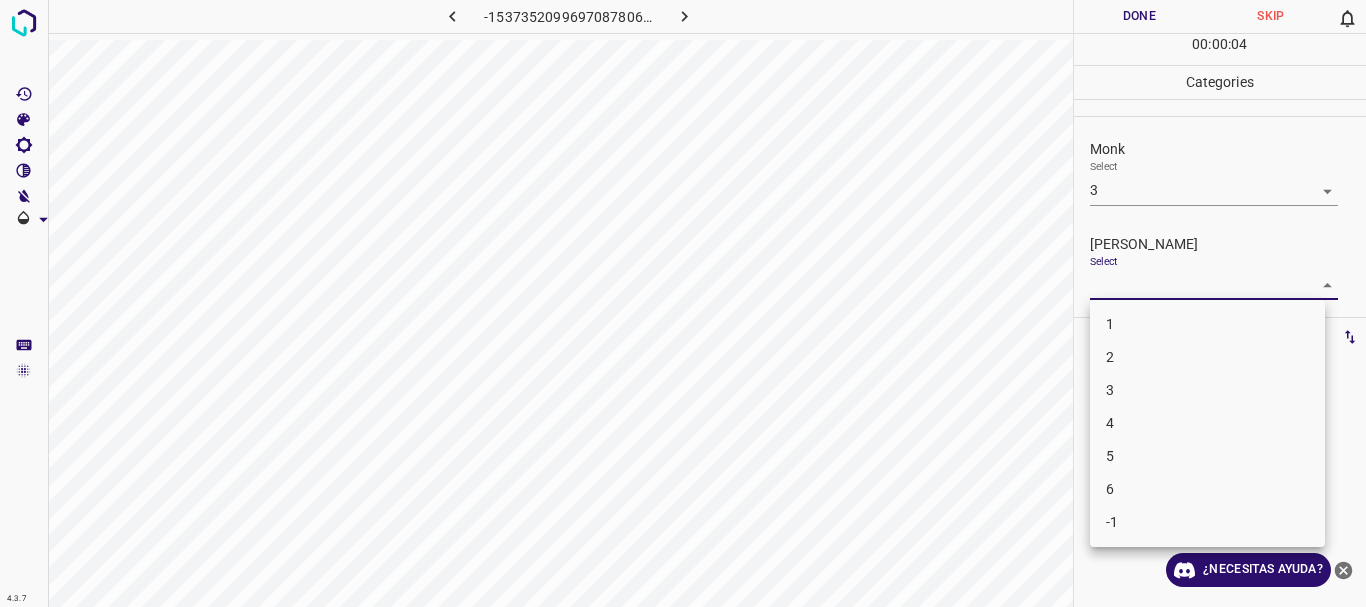 click on "3" at bounding box center [1207, 390] 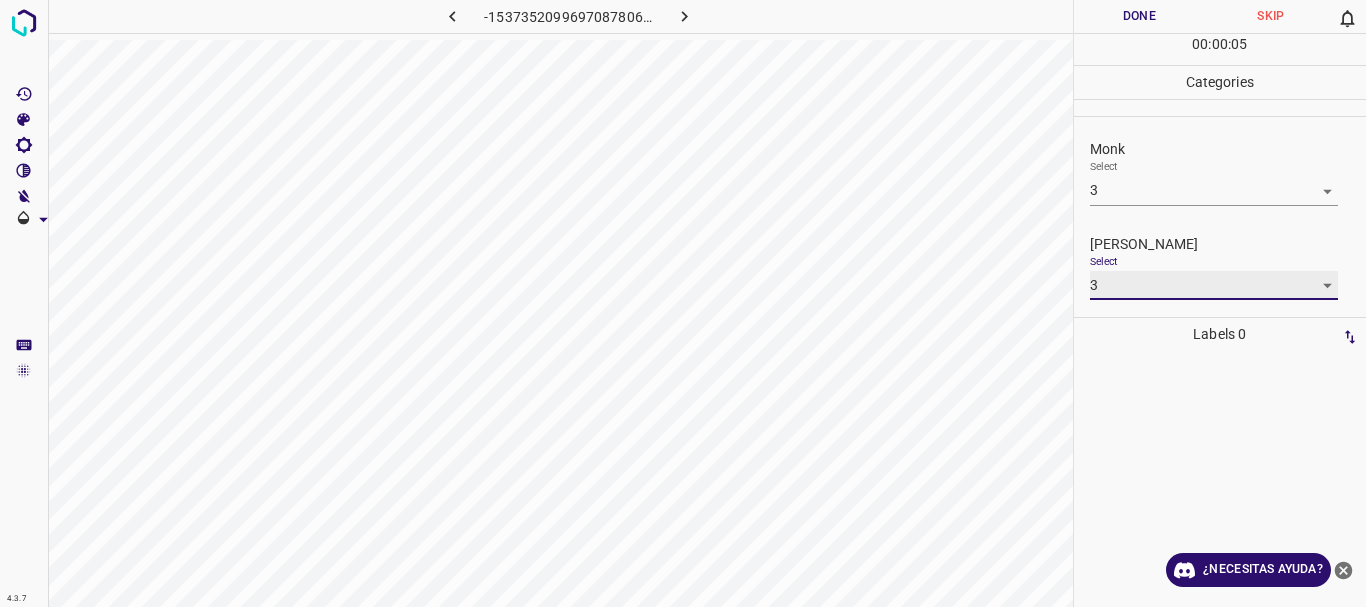 type on "3" 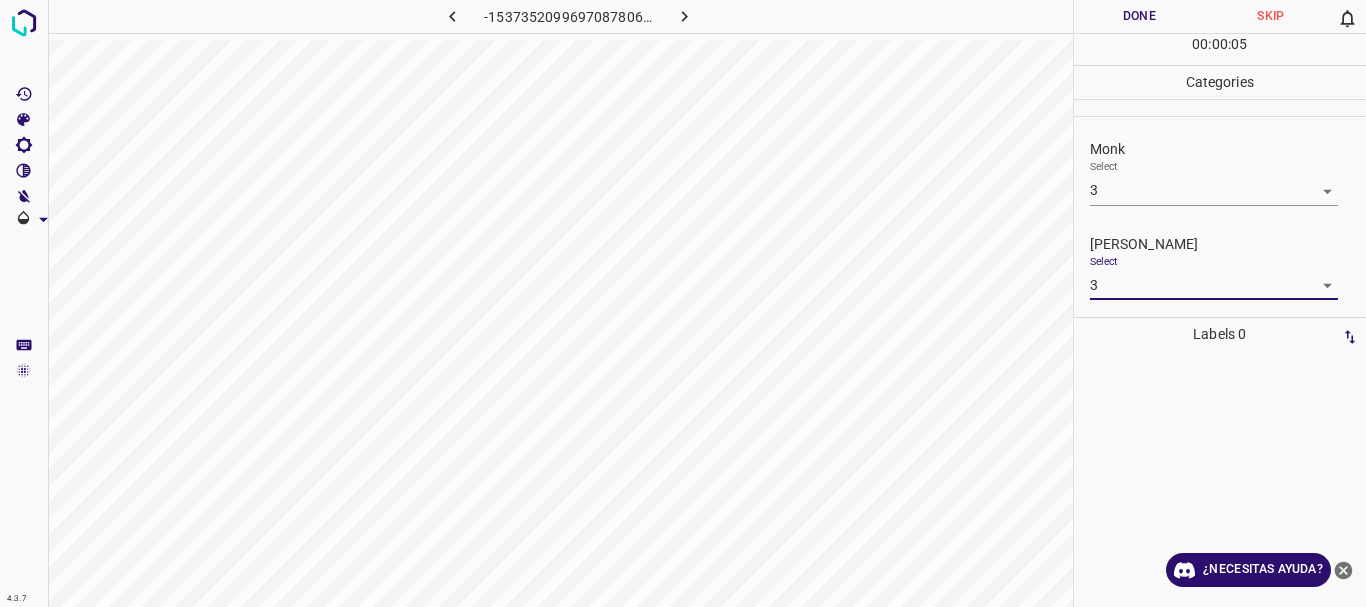 drag, startPoint x: 1151, startPoint y: 18, endPoint x: 1118, endPoint y: 10, distance: 33.955853 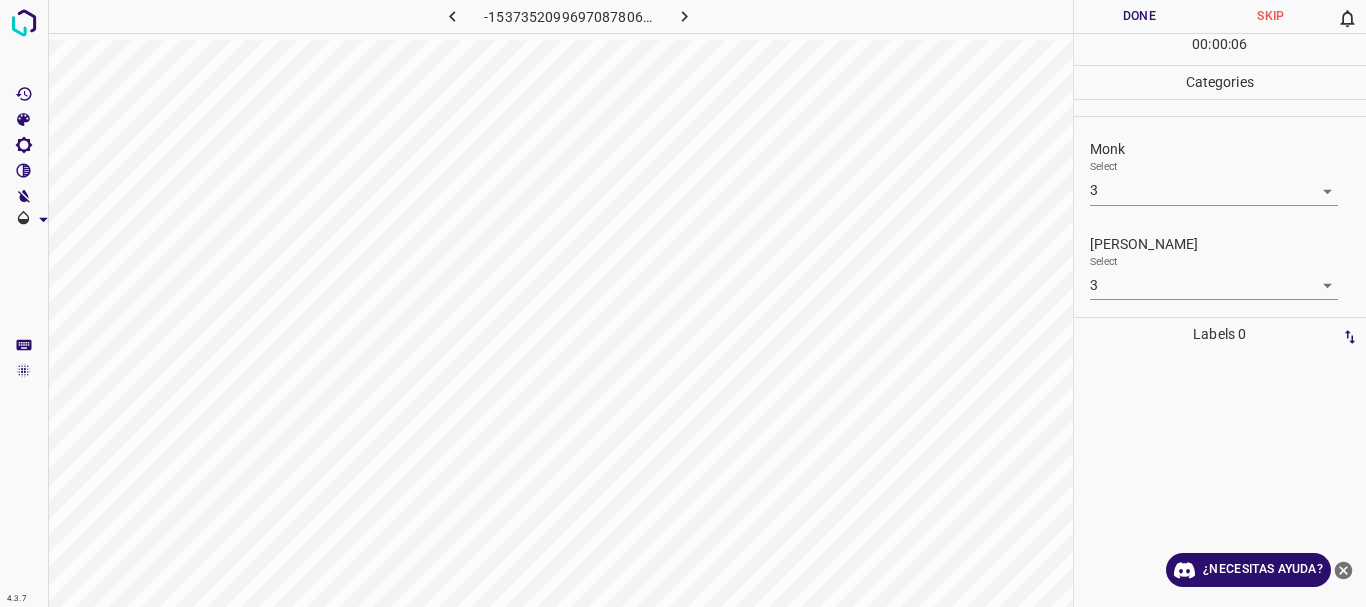 click 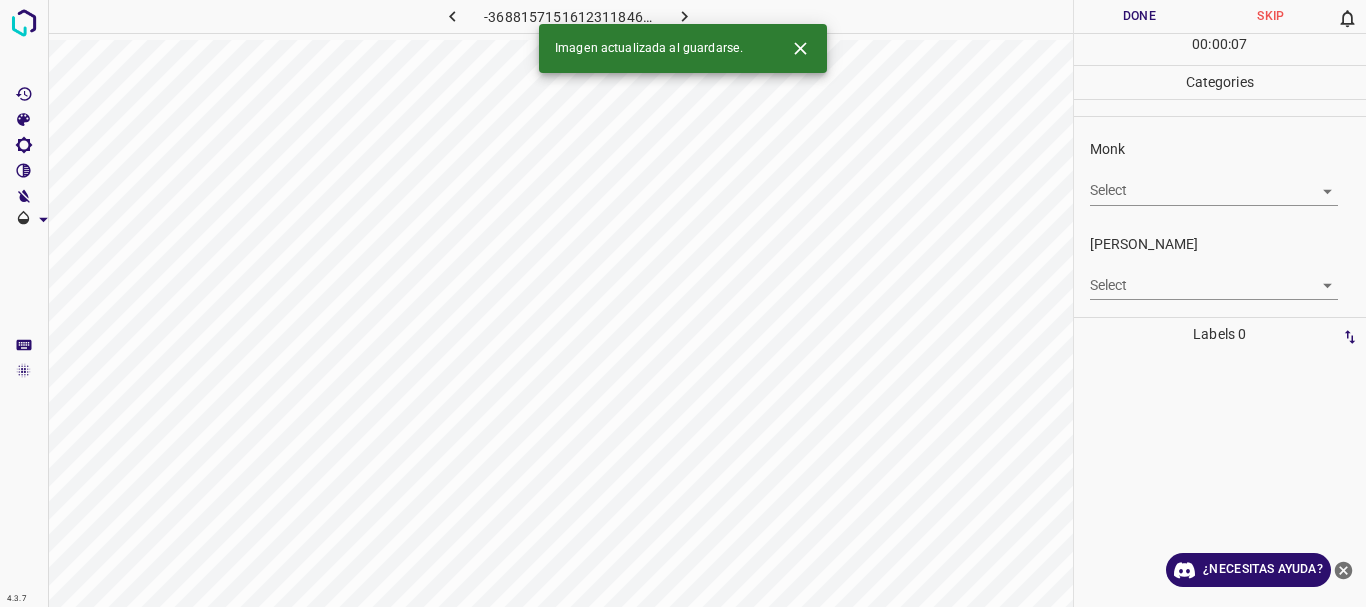 click on "4.3.7 -3688157151612311846.png Done Skip 0 00   : 00   : 07   Categories Monk   Select ​  [PERSON_NAME]   Select ​ Labels   0 Categories 1 Monk 2  [PERSON_NAME] Tools Space Change between modes (Draw & Edit) I Auto labeling R Restore zoom M Zoom in N Zoom out Delete Delete selecte label Filters Z Restore filters X Saturation filter C Brightness filter V Contrast filter B Gray scale filter General O Download Imagen actualizada al guardarse. ¿Necesitas ayuda? Texto original Valora esta traducción Tu opinión servirá para ayudar a mejorar el Traductor de Google - Texto - Esconder - Borrar" at bounding box center [683, 303] 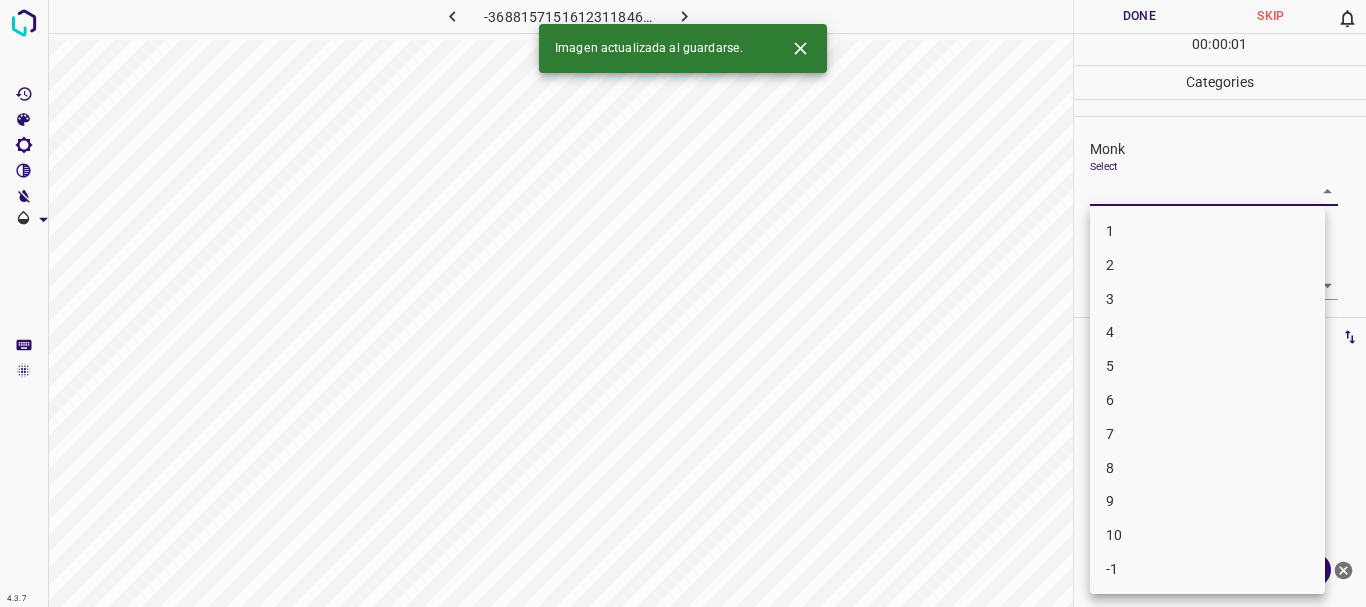 click on "3" at bounding box center (1207, 299) 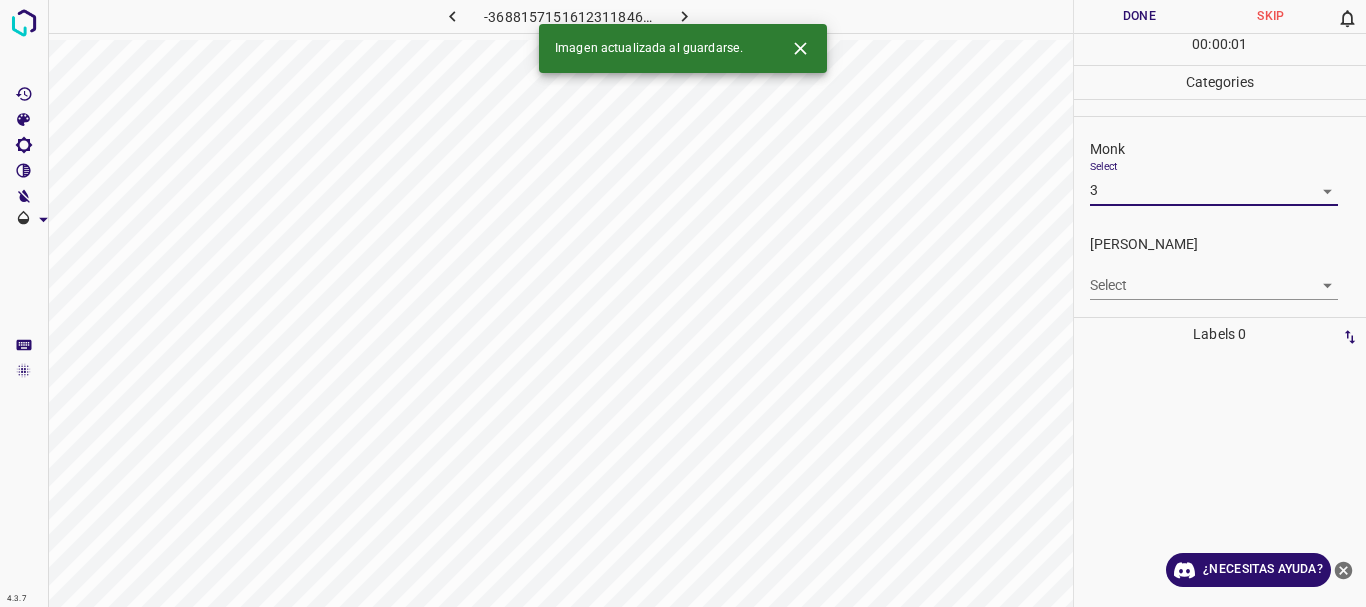 click on "5" at bounding box center (1207, 296) 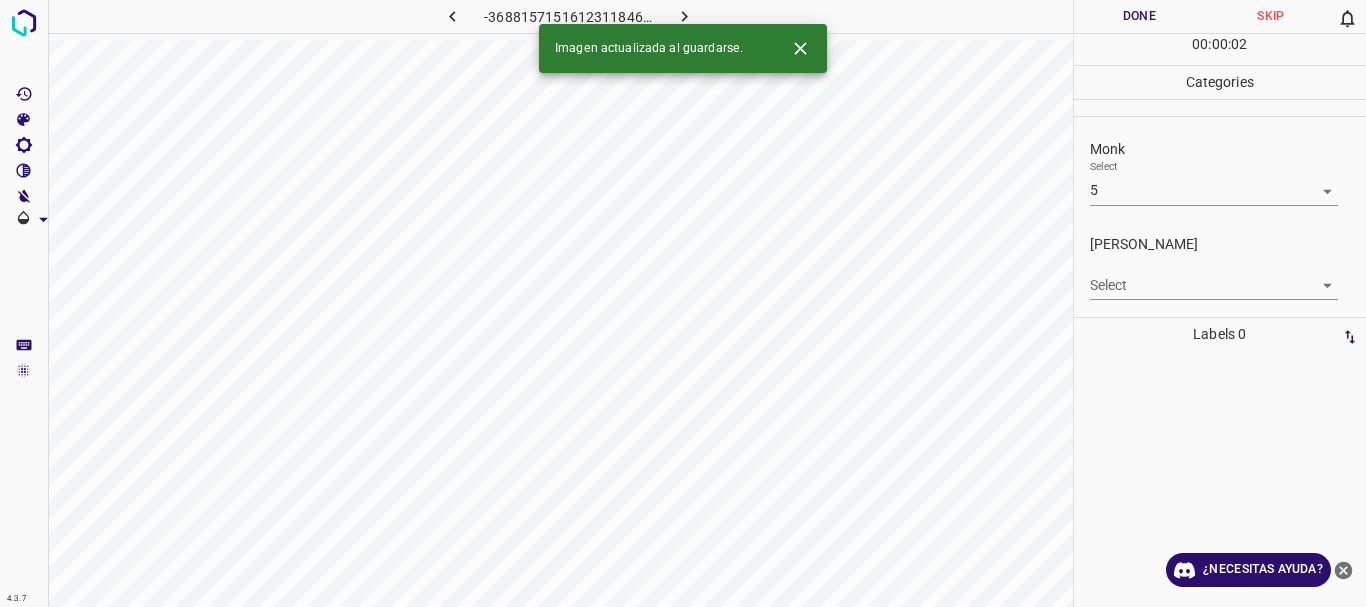 type on "5" 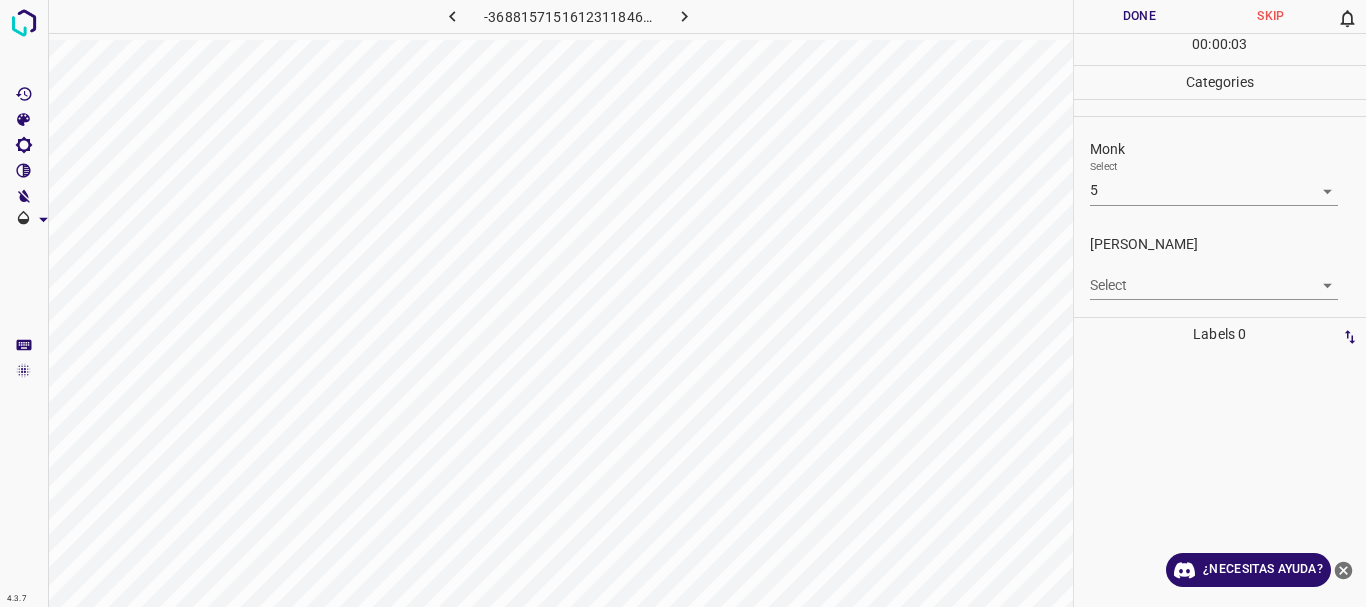 click on "4.3.7 -3688157151612311846.png Done Skip 0 00   : 00   : 03   Categories Monk   Select 5 5  [PERSON_NAME]   Select ​ Labels   0 Categories 1 Monk 2  [PERSON_NAME] Tools Space Change between modes (Draw & Edit) I Auto labeling R Restore zoom M Zoom in N Zoom out Delete Delete selecte label Filters Z Restore filters X Saturation filter C Brightness filter V Contrast filter B Gray scale filter General O Download ¿Necesitas ayuda? Texto original Valora esta traducción Tu opinión servirá para ayudar a mejorar el Traductor de Google - Texto - Esconder - Borrar" at bounding box center (683, 303) 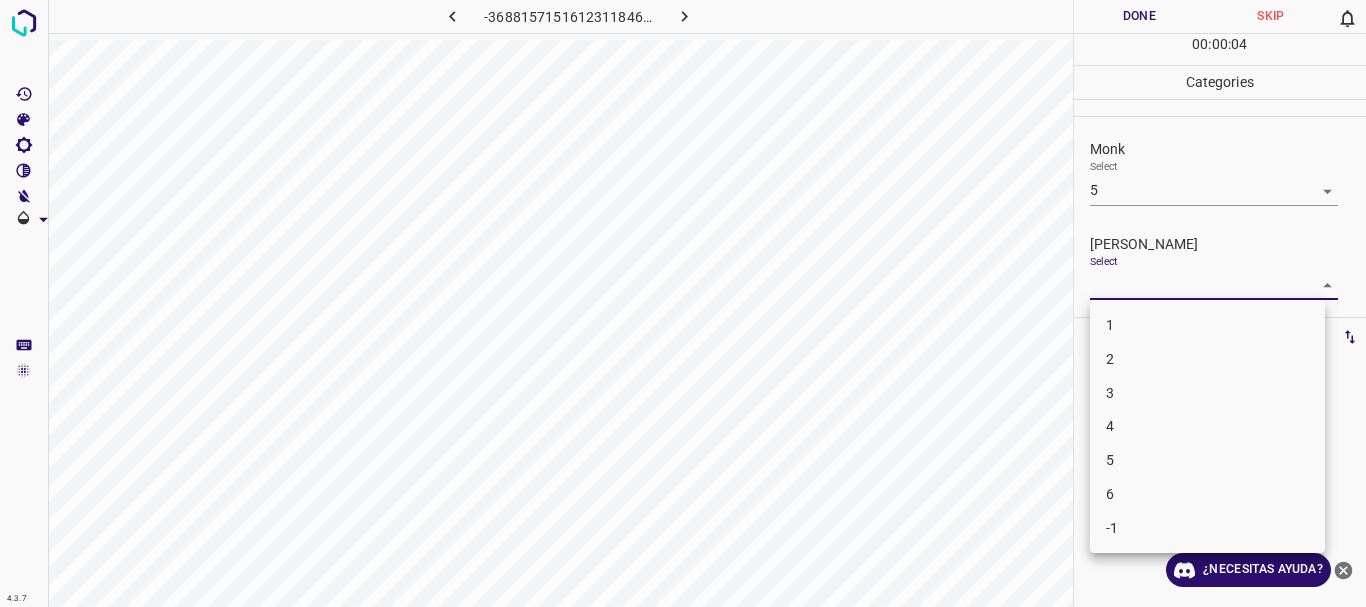click on "2" at bounding box center (1207, 359) 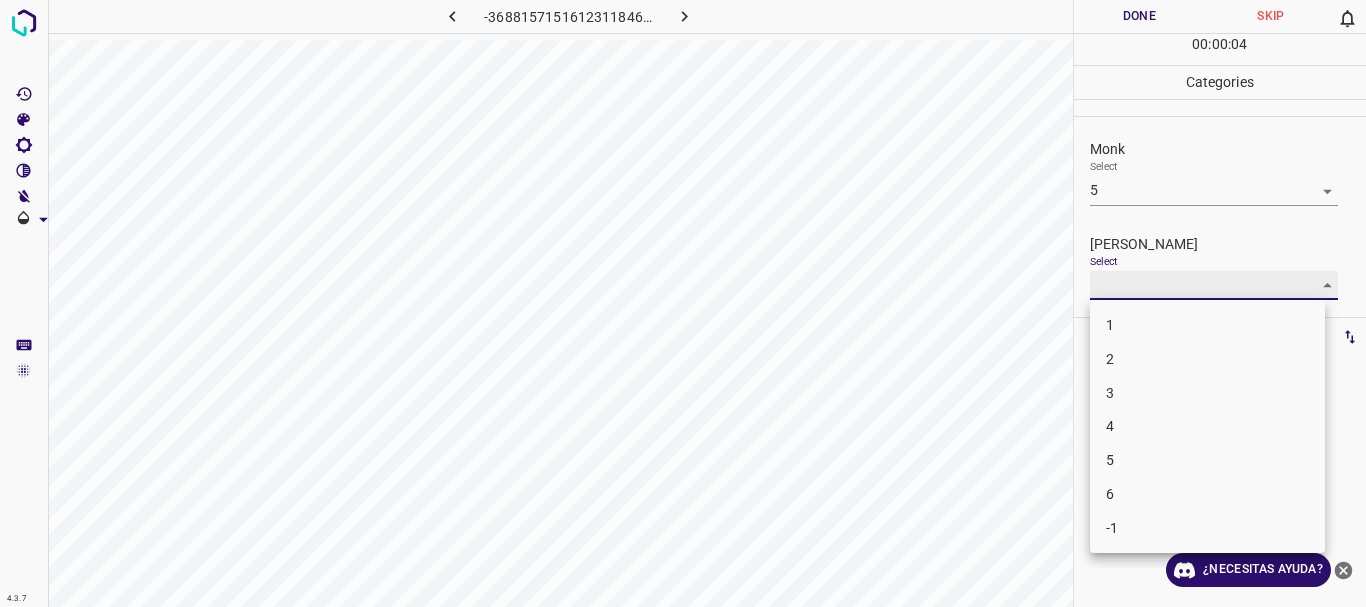 type on "2" 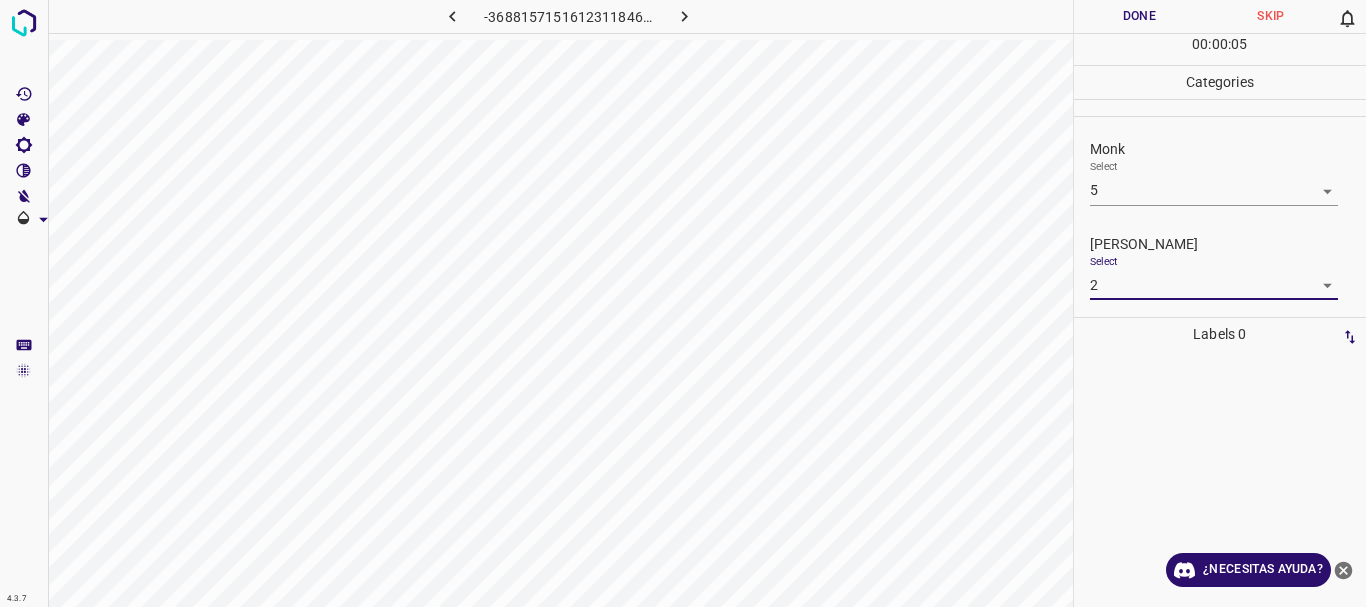 click on "Done" at bounding box center [1140, 16] 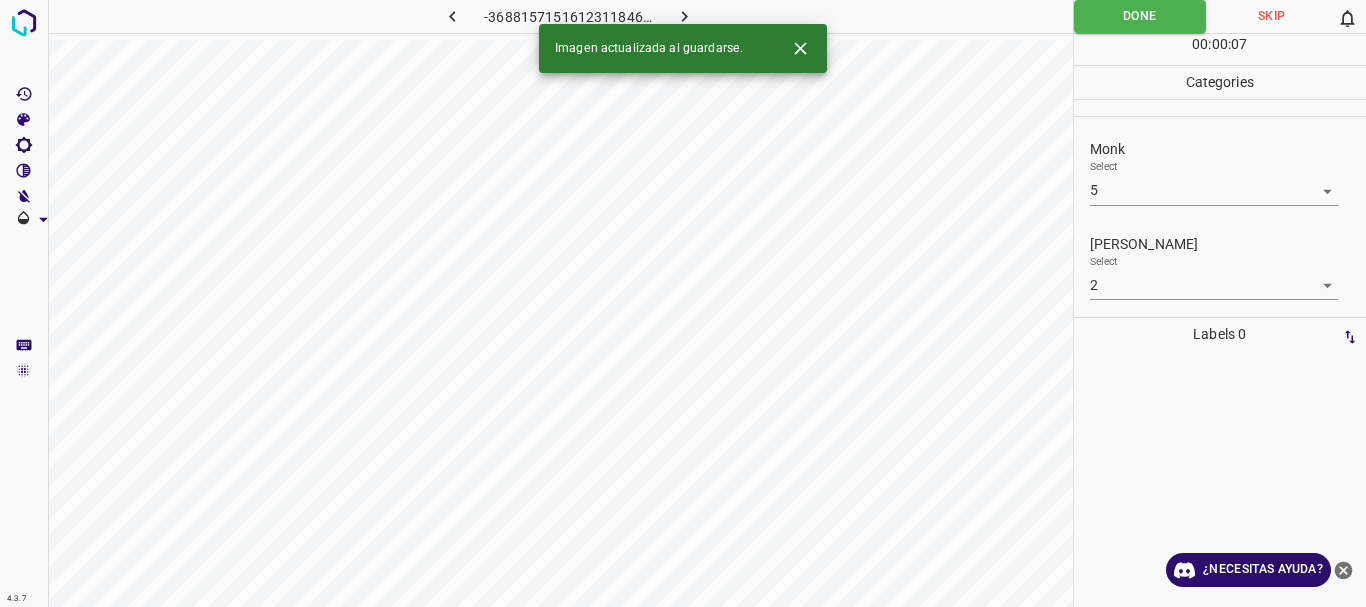 click on "4.3.7 -3688157151612311846.png Done Skip 0 00   : 00   : 07   Categories Monk   Select 5 5  [PERSON_NAME]   Select 2 2 Labels   0 Categories 1 Monk 2  [PERSON_NAME] Tools Space Change between modes (Draw & Edit) I Auto labeling R Restore zoom M Zoom in N Zoom out Delete Delete selecte label Filters Z Restore filters X Saturation filter C Brightness filter V Contrast filter B Gray scale filter General O Download Imagen actualizada al guardarse. ¿Necesitas ayuda? Texto original Valora esta traducción Tu opinión servirá para ayudar a mejorar el Traductor de Google - Texto - Esconder - Borrar" at bounding box center (683, 303) 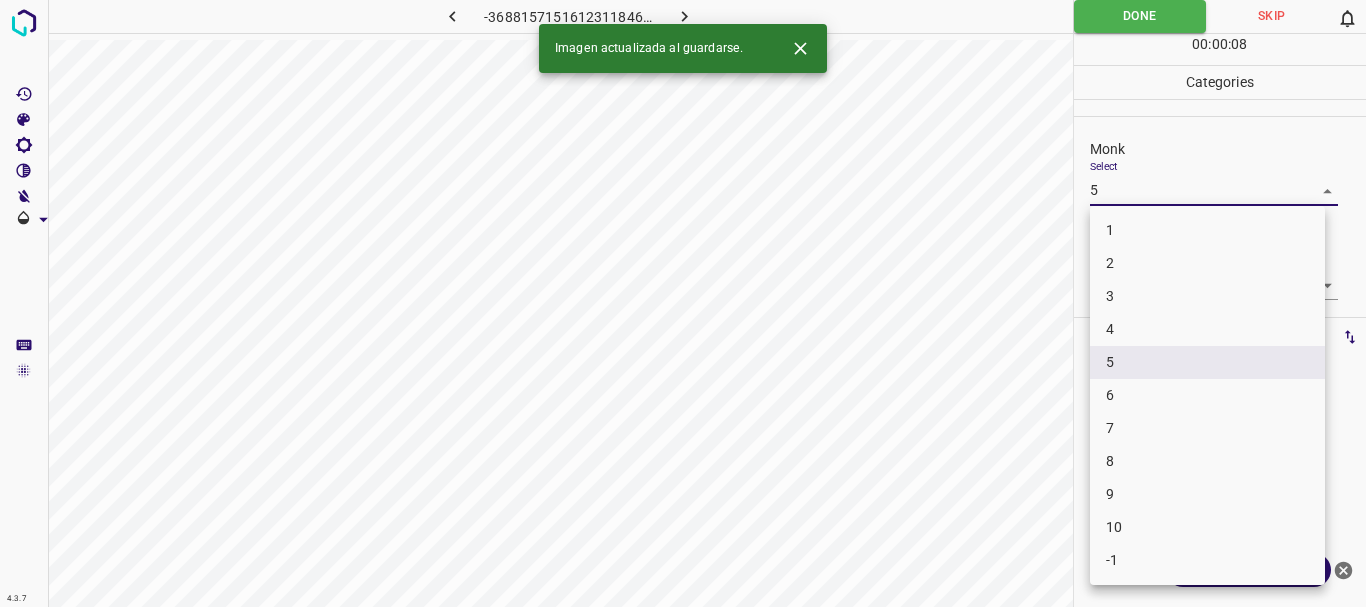 click on "3" at bounding box center (1207, 296) 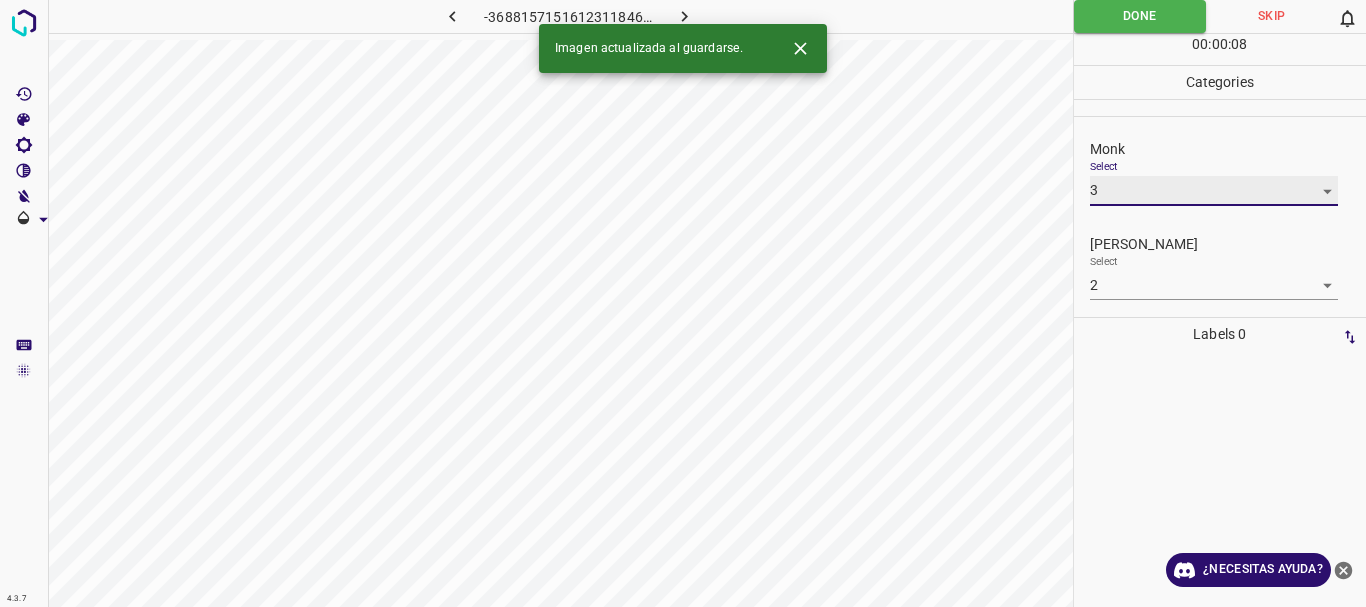 type on "3" 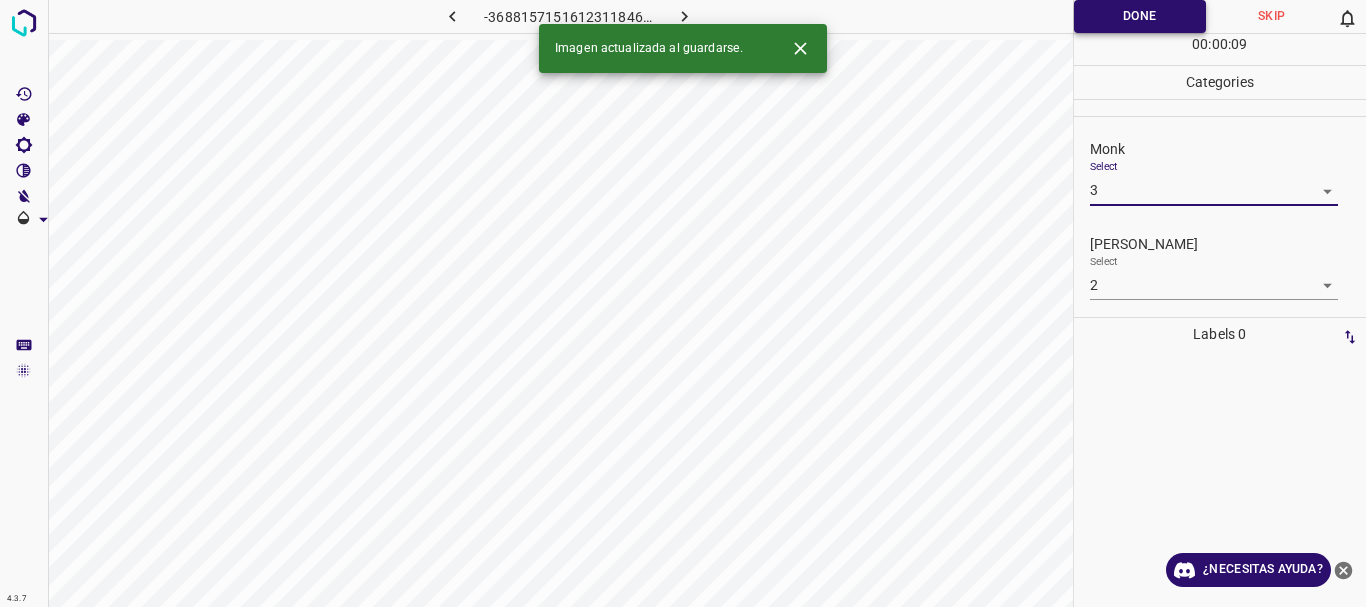 click on "Done" at bounding box center (1140, 16) 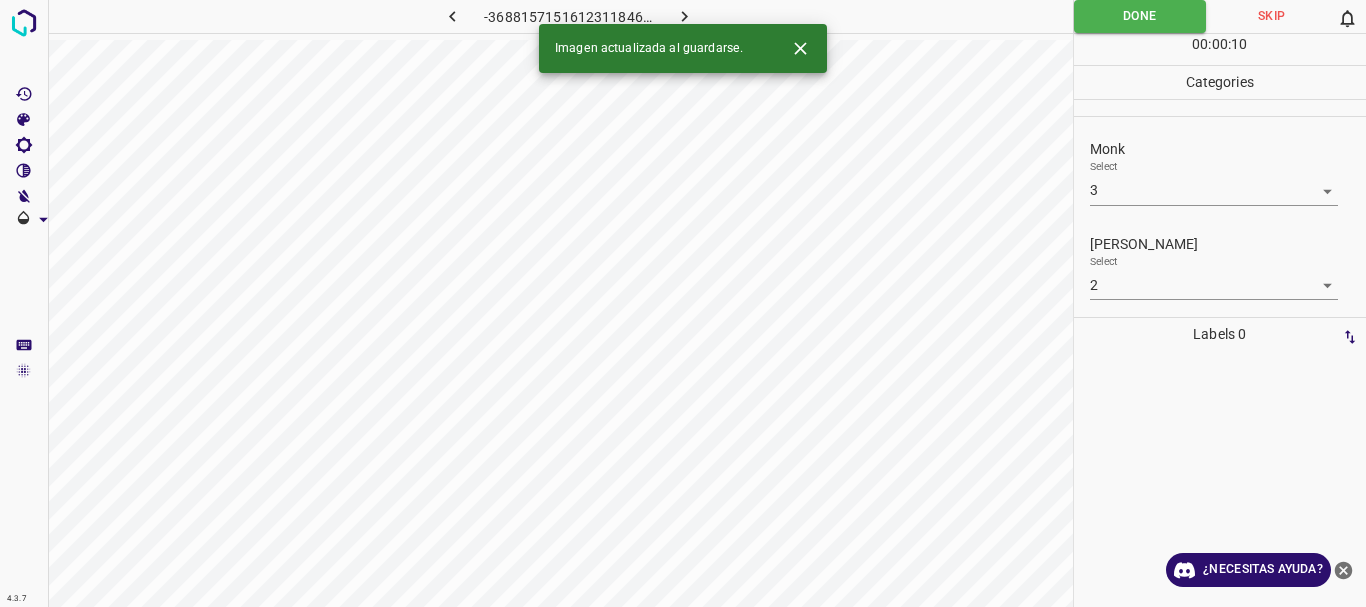 click 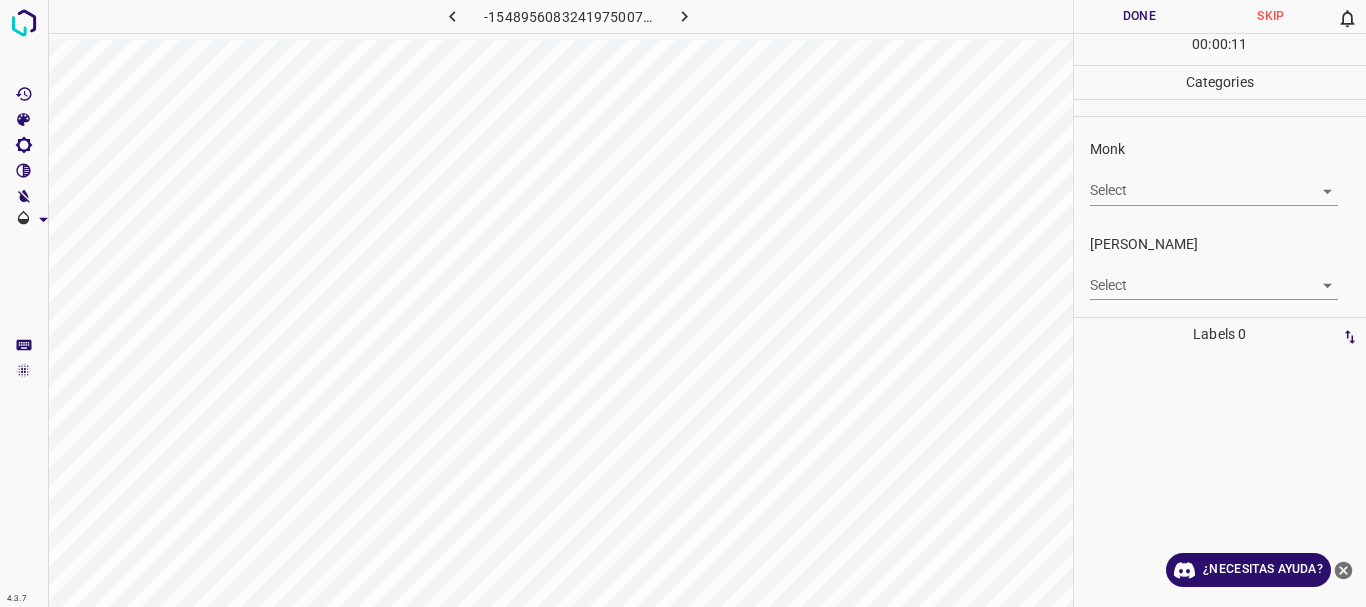 click on "4.3.7 -1548956083241975007.png Done Skip 0 00   : 00   : 11   Categories Monk   Select ​  [PERSON_NAME]   Select ​ Labels   0 Categories 1 Monk 2  [PERSON_NAME] Tools Space Change between modes (Draw & Edit) I Auto labeling R Restore zoom M Zoom in N Zoom out Delete Delete selecte label Filters Z Restore filters X Saturation filter C Brightness filter V Contrast filter B Gray scale filter General O Download ¿Necesitas ayuda? Texto original Valora esta traducción Tu opinión servirá para ayudar a mejorar el Traductor de Google - Texto - Esconder - Borrar" at bounding box center (683, 303) 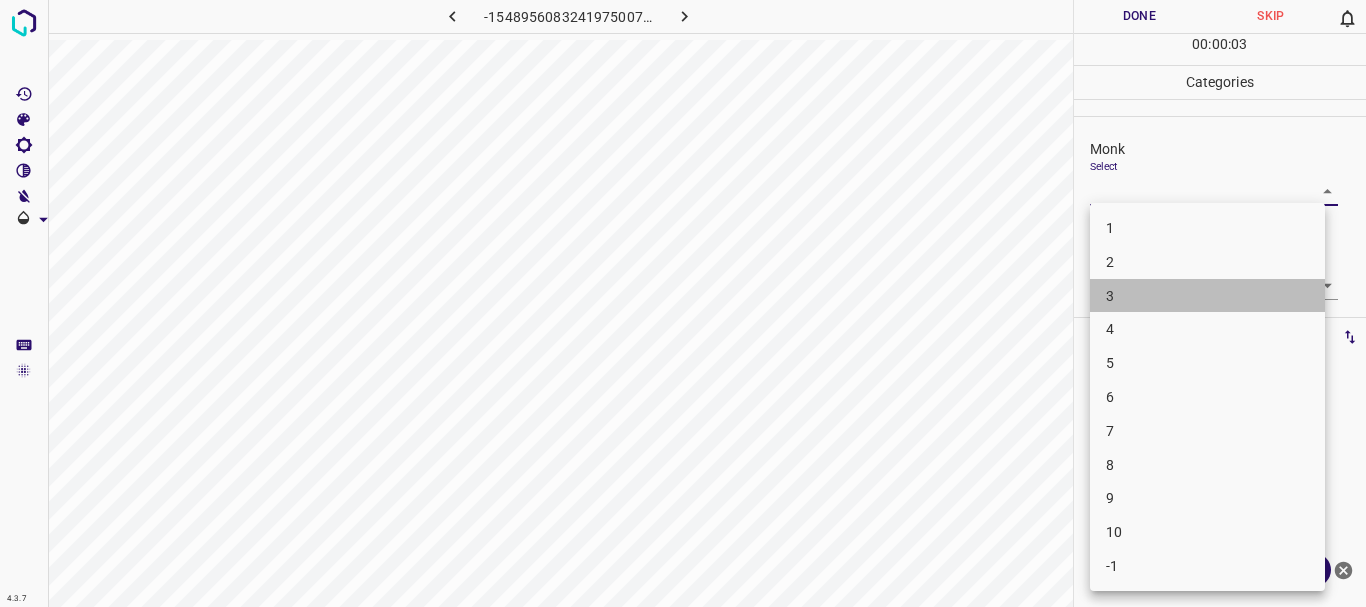 drag, startPoint x: 1124, startPoint y: 297, endPoint x: 1114, endPoint y: 334, distance: 38.327538 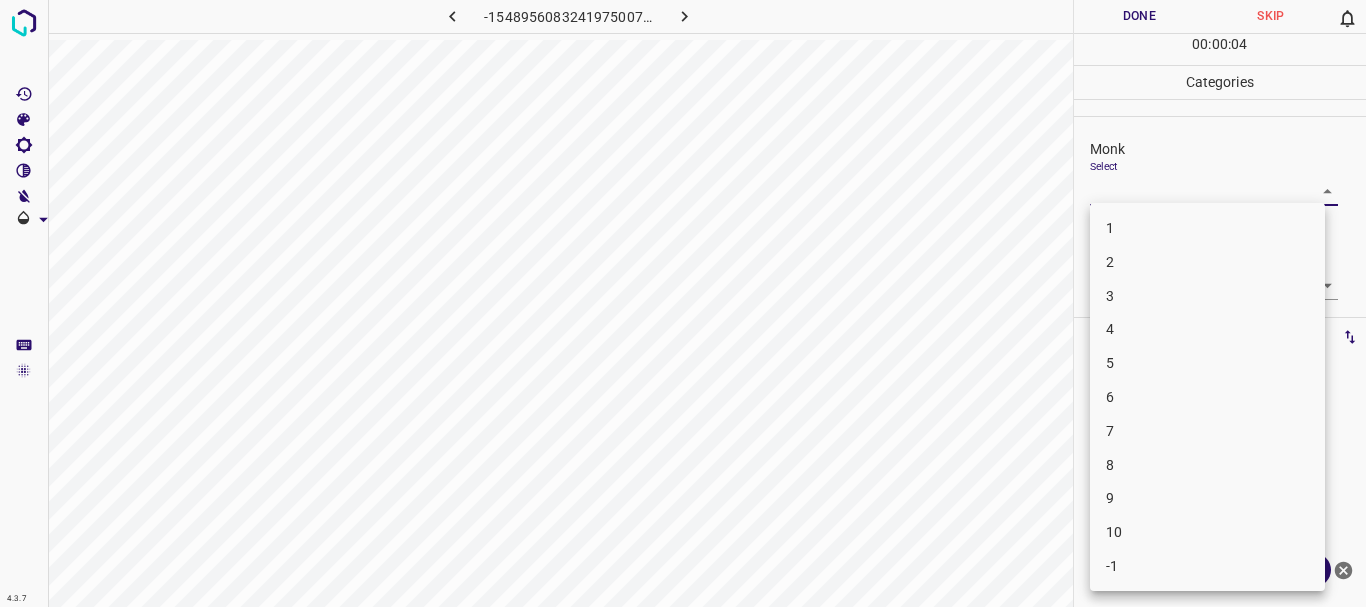 click on "4" at bounding box center (1110, 329) 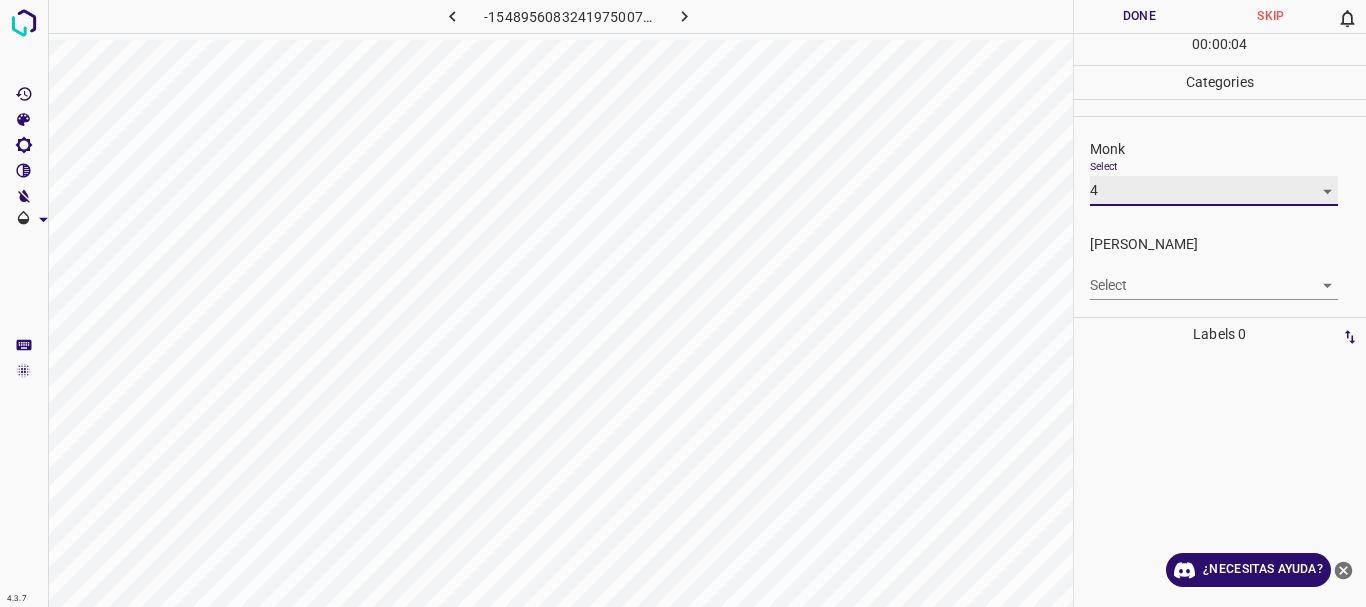 type on "4" 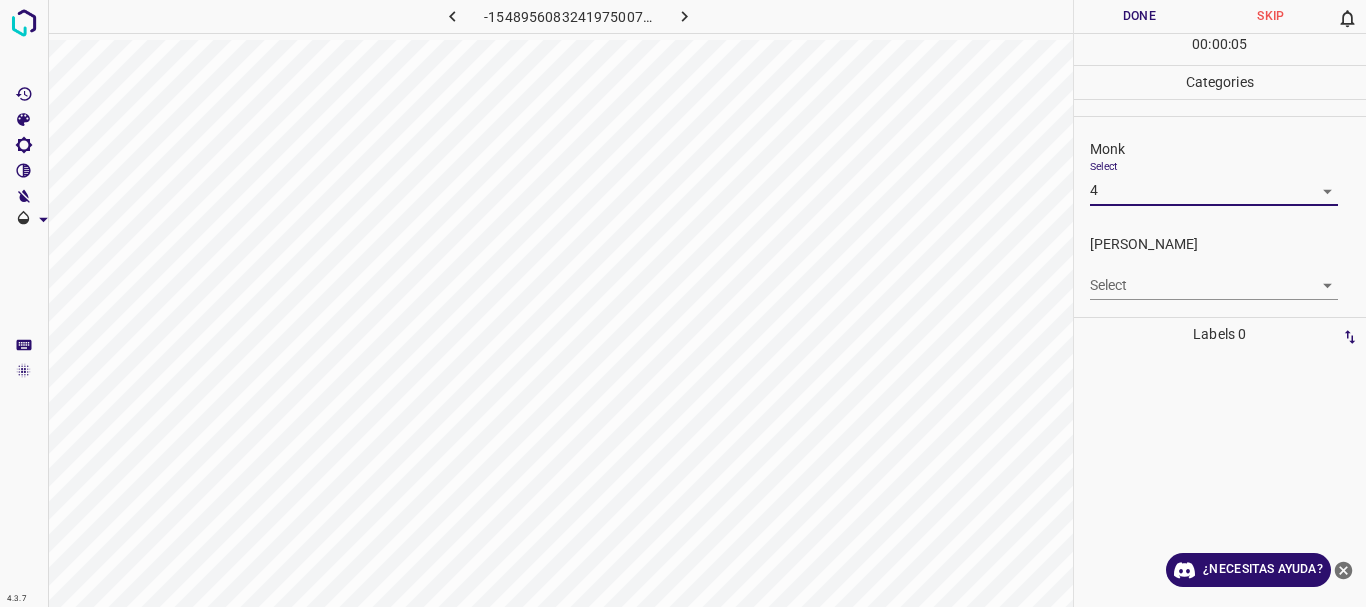 click on "4.3.7 -1548956083241975007.png Done Skip 0 00   : 00   : 05   Categories Monk   Select 4 4  [PERSON_NAME]   Select ​ Labels   0 Categories 1 Monk 2  [PERSON_NAME] Tools Space Change between modes (Draw & Edit) I Auto labeling R Restore zoom M Zoom in N Zoom out Delete Delete selecte label Filters Z Restore filters X Saturation filter C Brightness filter V Contrast filter B Gray scale filter General O Download ¿Necesitas ayuda? Texto original Valora esta traducción Tu opinión servirá para ayudar a mejorar el Traductor de Google - Texto - Esconder - Borrar" at bounding box center [683, 303] 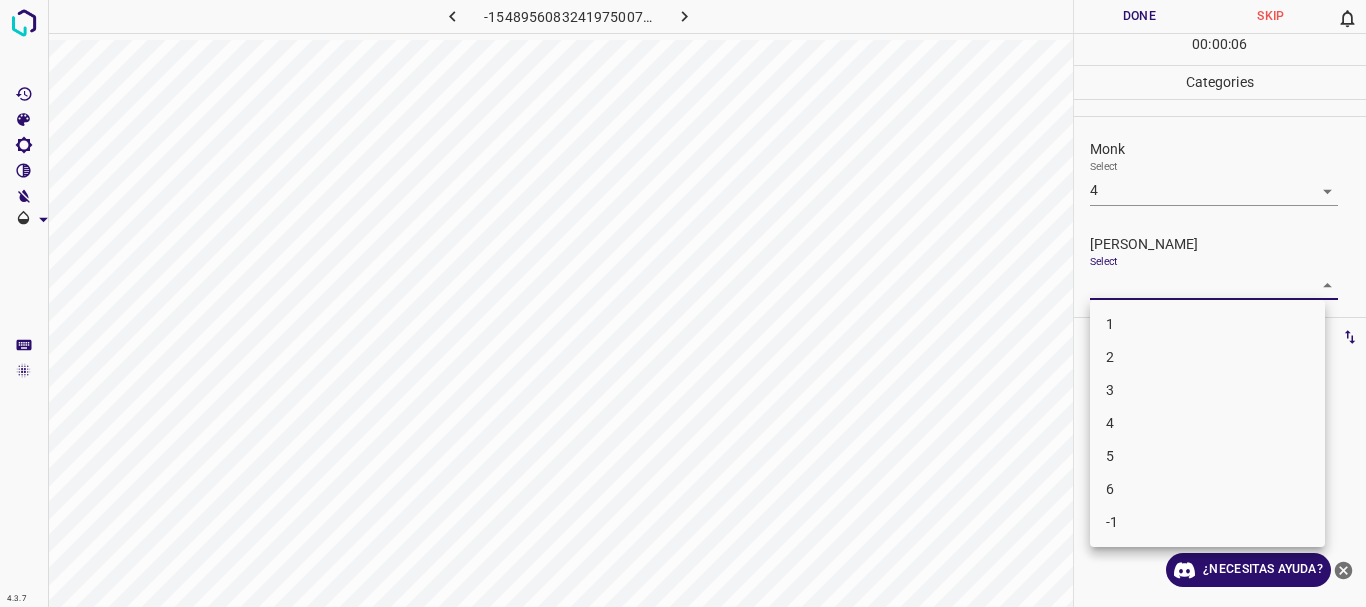 click on "1" at bounding box center [1207, 324] 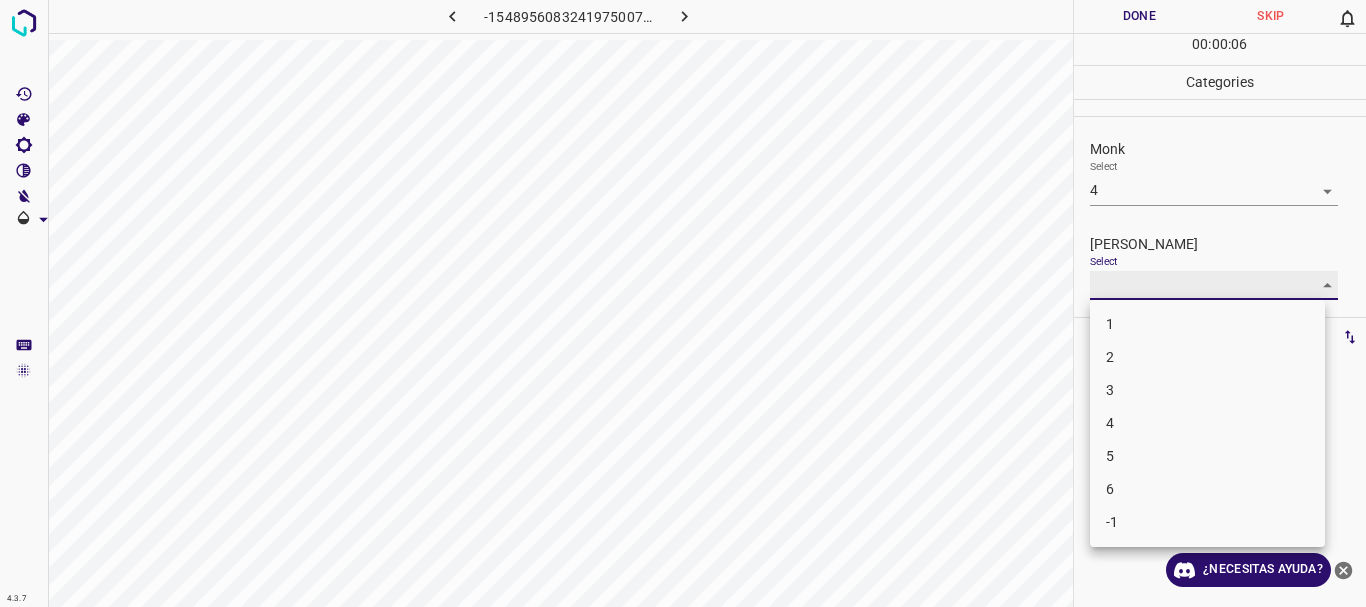 type on "1" 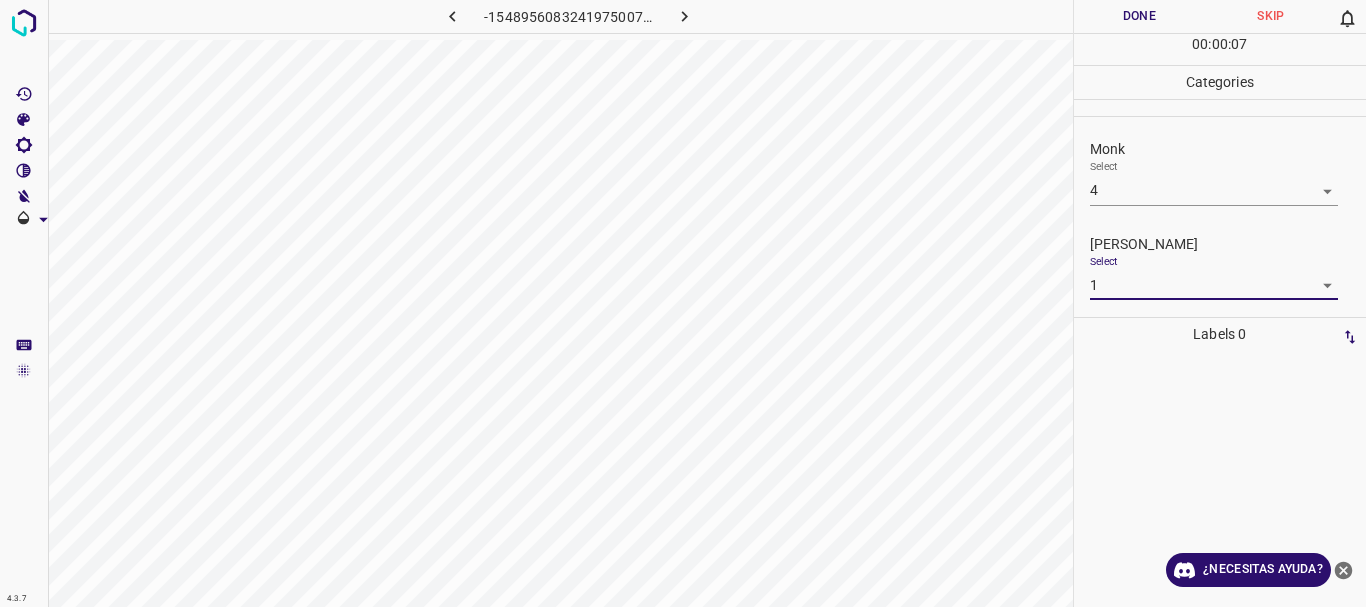 click on "Done" at bounding box center (1140, 16) 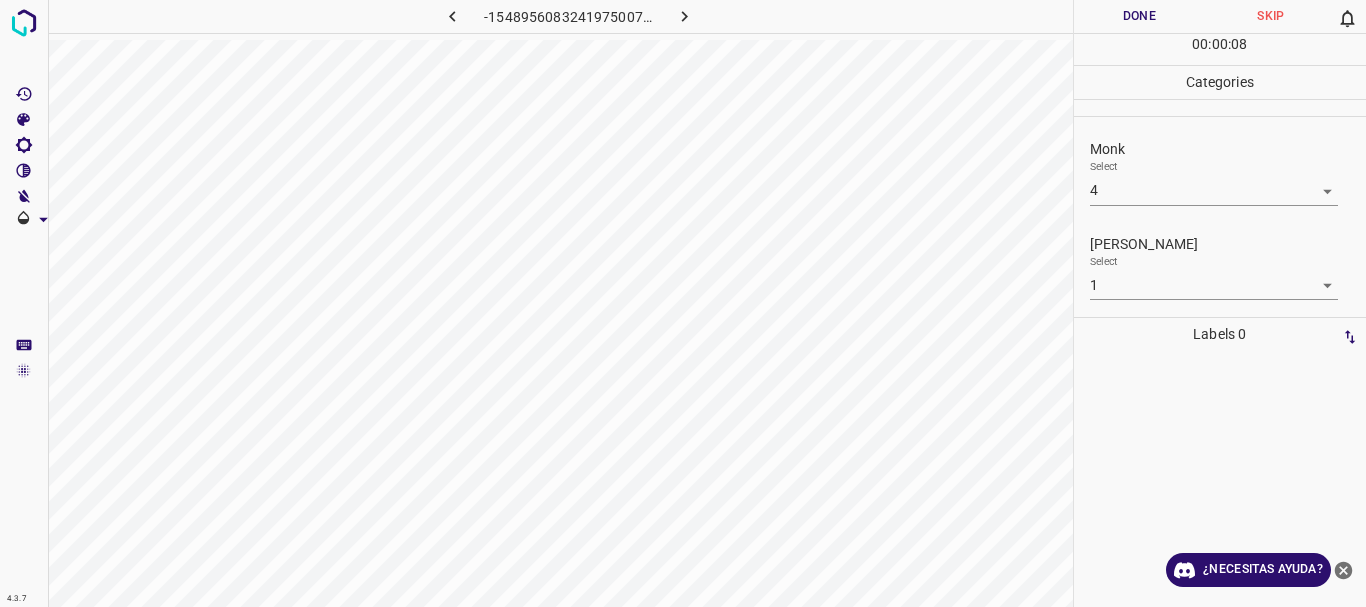 click at bounding box center (684, 16) 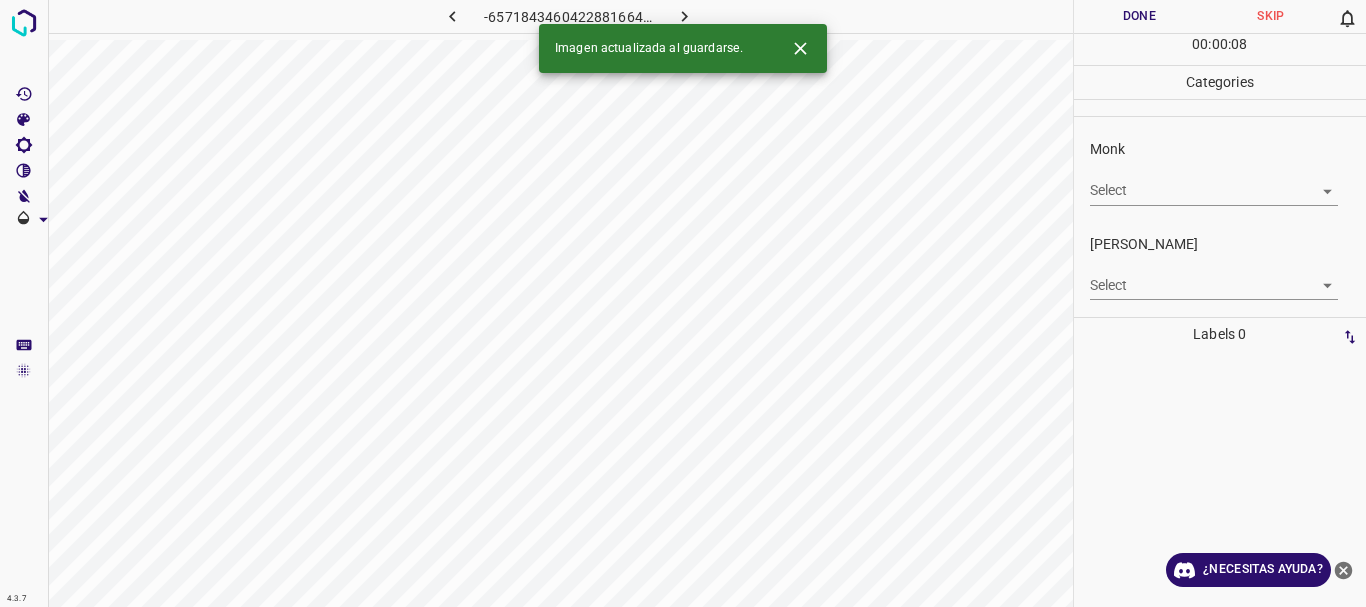 click 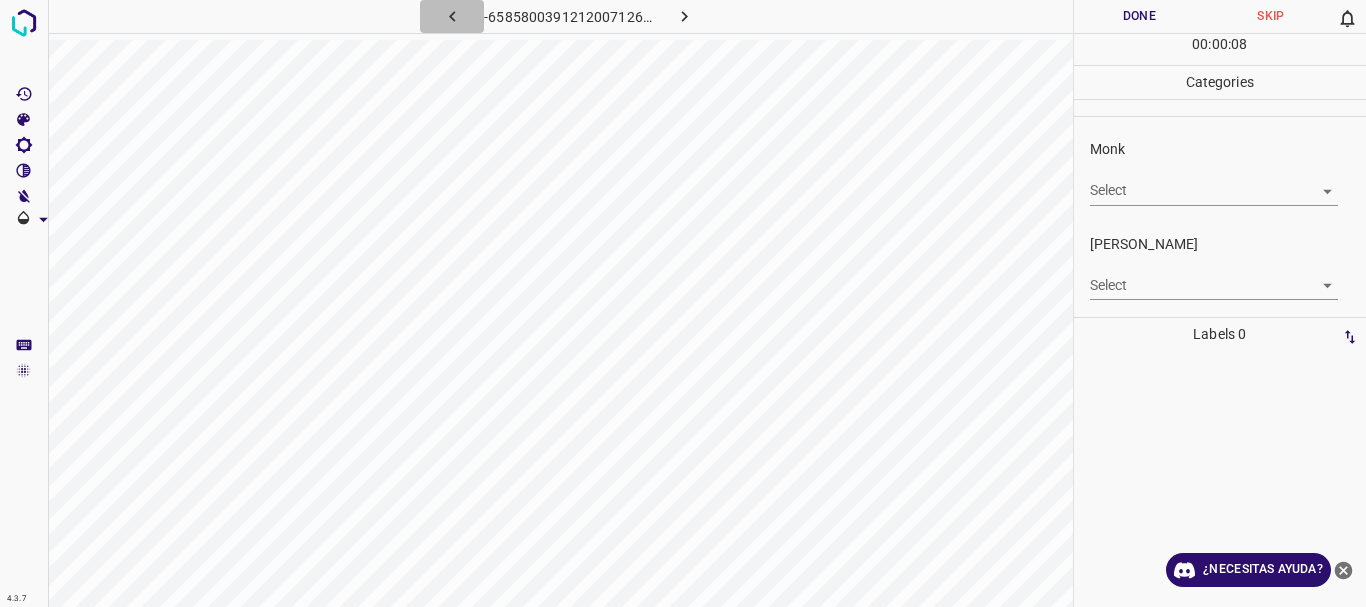 click 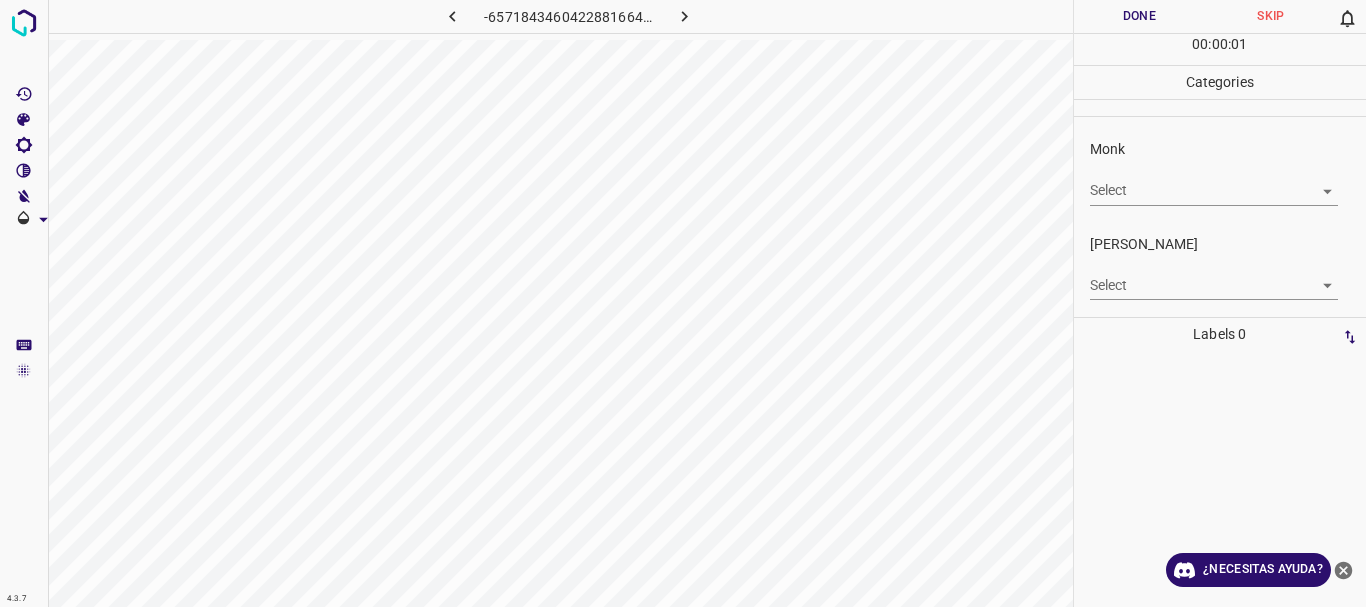 click on "4.3.7 -6571843460422881664.png Done Skip 0 00   : 00   : 01   Categories Monk   Select ​  [PERSON_NAME]   Select ​ Labels   0 Categories 1 Monk 2  [PERSON_NAME] Tools Space Change between modes (Draw & Edit) I Auto labeling R Restore zoom M Zoom in N Zoom out Delete Delete selecte label Filters Z Restore filters X Saturation filter C Brightness filter V Contrast filter B Gray scale filter General O Download ¿Necesitas ayuda? Texto original Valora esta traducción Tu opinión servirá para ayudar a mejorar el Traductor de Google - Texto - Esconder - Borrar" at bounding box center (683, 303) 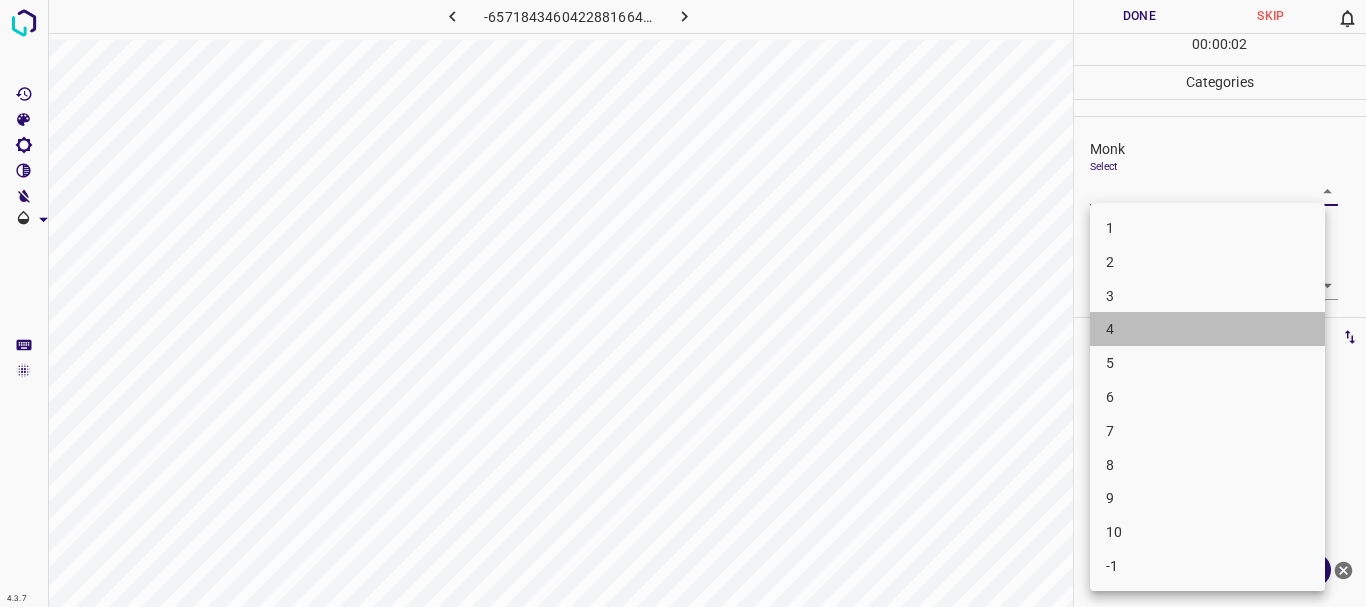 click on "4" at bounding box center (1207, 329) 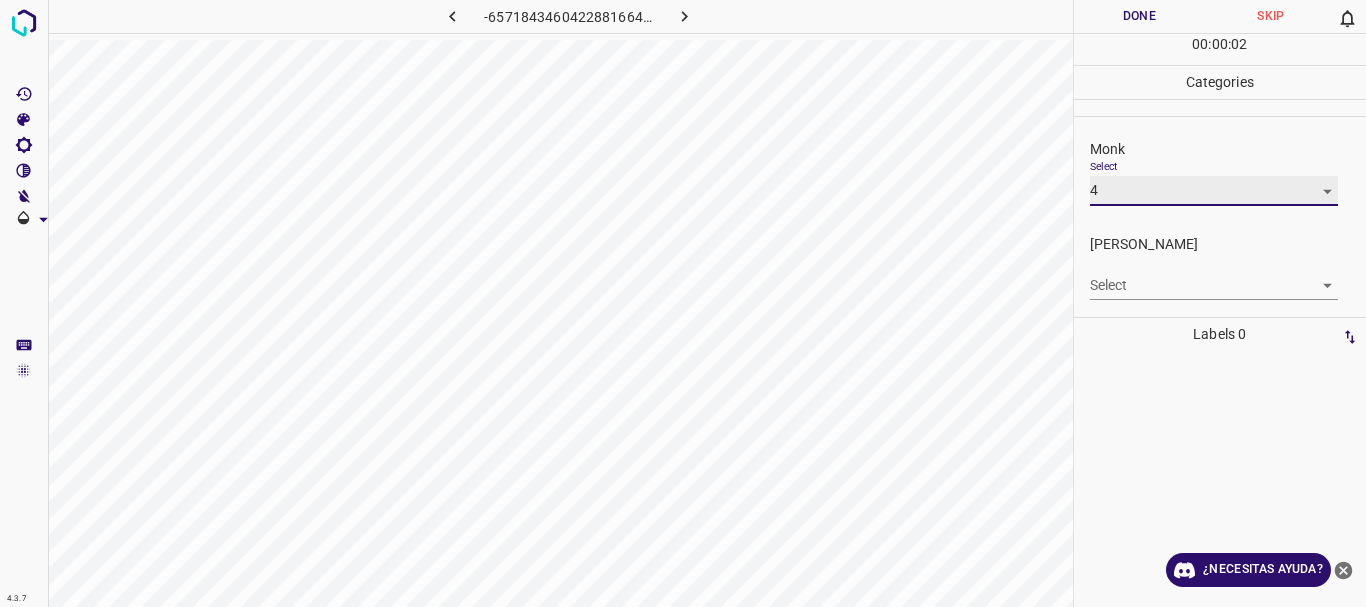 type on "4" 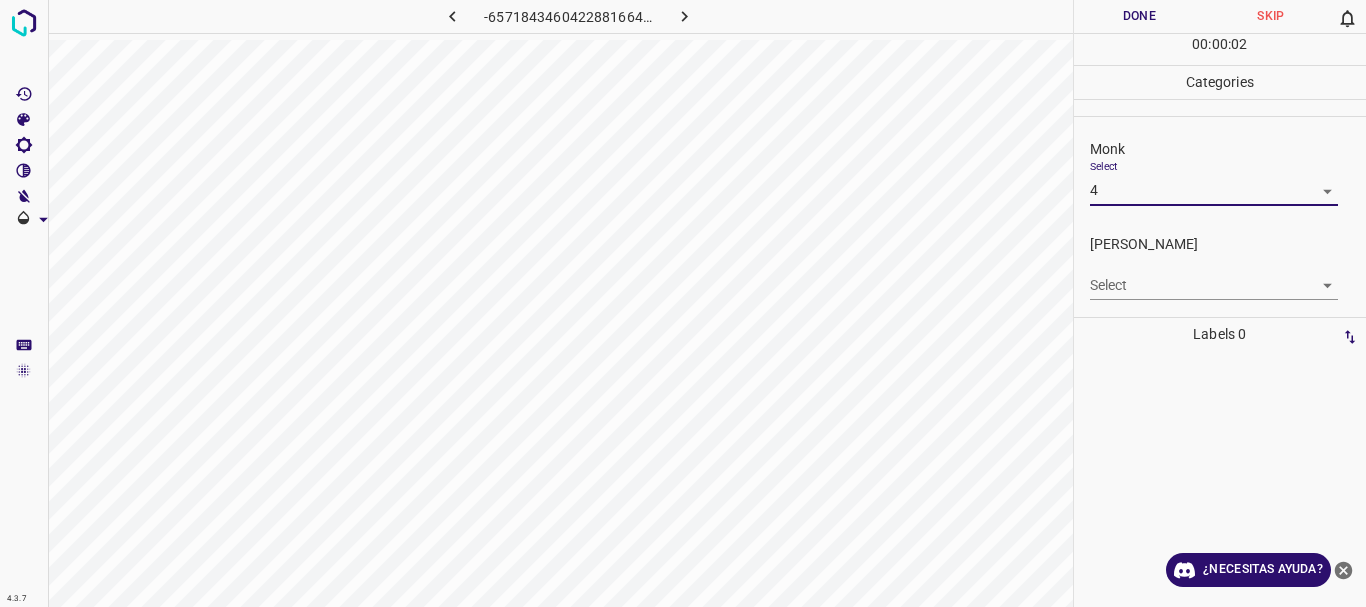 click on "4.3.7 -6571843460422881664.png Done Skip 0 00   : 00   : 02   Categories Monk   Select 4 4  [PERSON_NAME]   Select ​ Labels   0 Categories 1 Monk 2  [PERSON_NAME] Tools Space Change between modes (Draw & Edit) I Auto labeling R Restore zoom M Zoom in N Zoom out Delete Delete selecte label Filters Z Restore filters X Saturation filter C Brightness filter V Contrast filter B Gray scale filter General O Download ¿Necesitas ayuda? Texto original Valora esta traducción Tu opinión servirá para ayudar a mejorar el Traductor de Google - Texto - Esconder - Borrar" at bounding box center [683, 303] 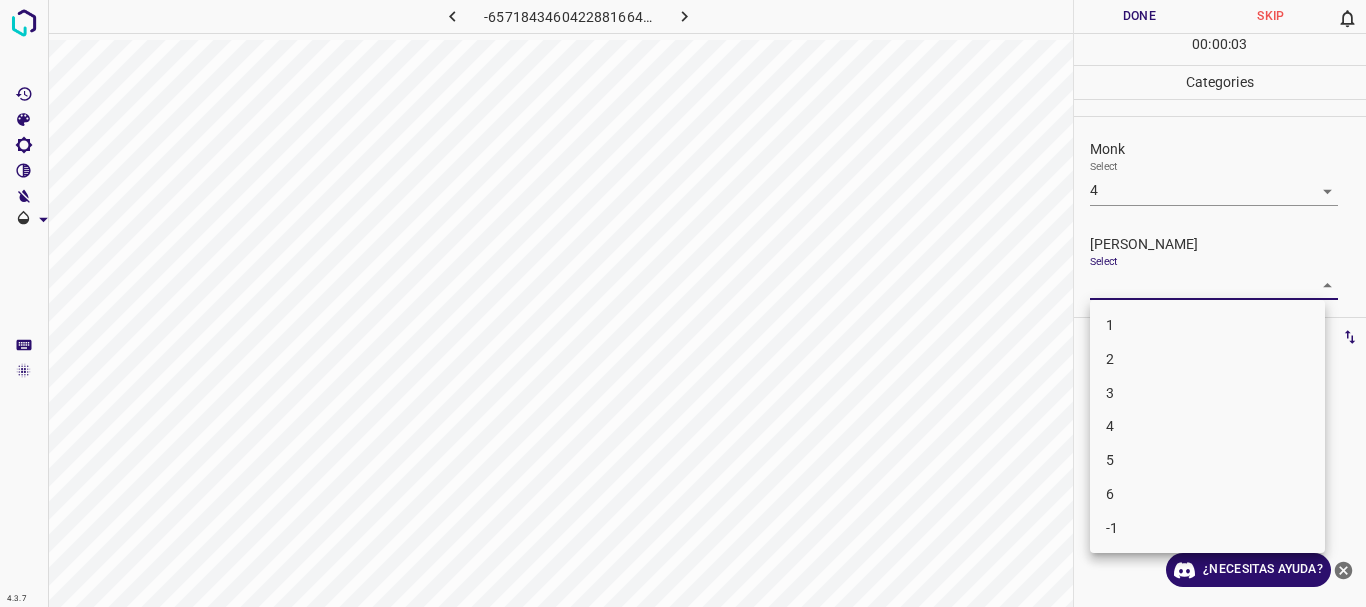 click on "3" at bounding box center (1207, 393) 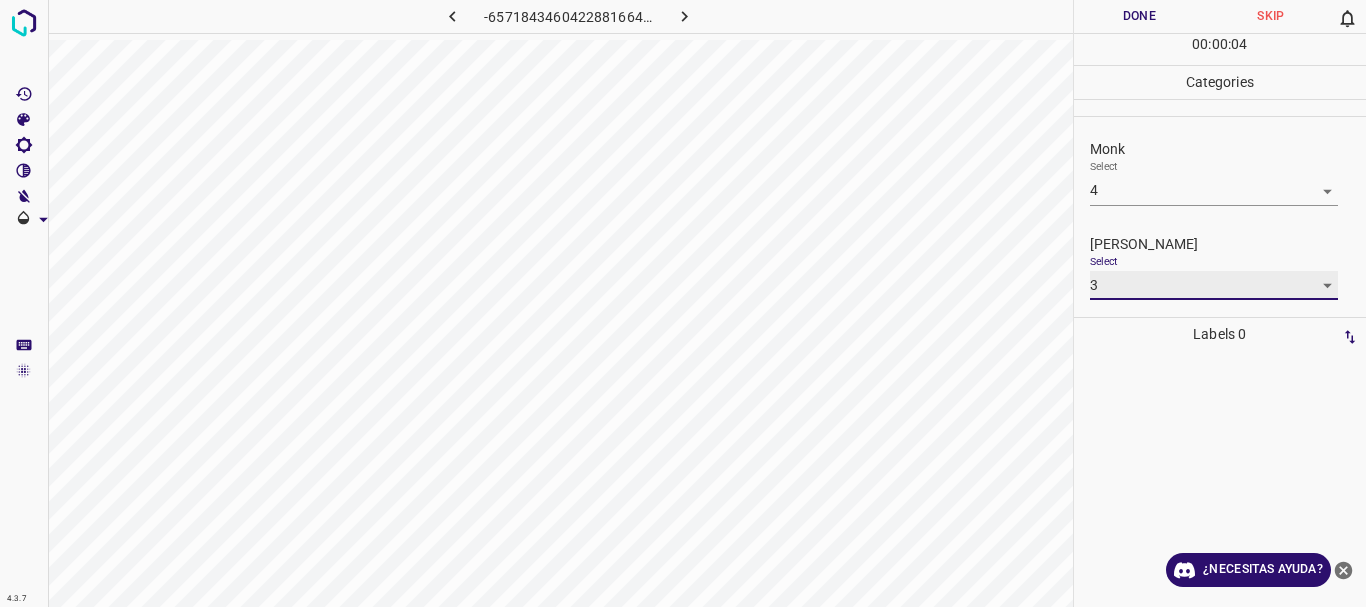 type on "3" 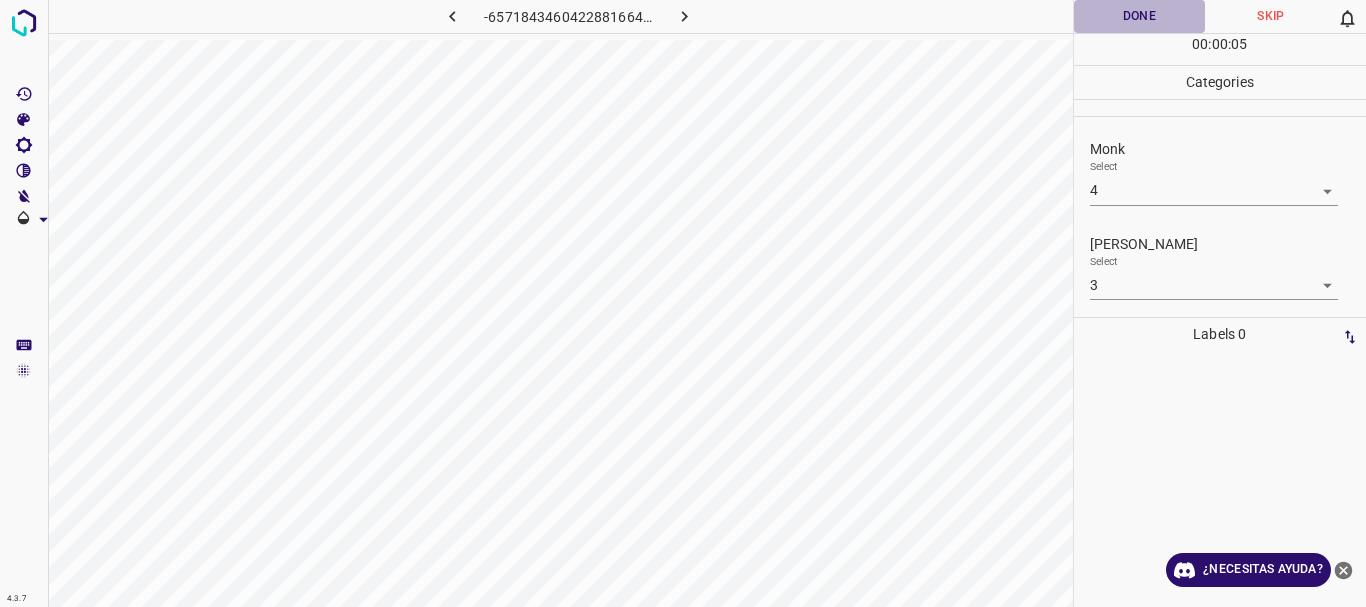 click on "Done" at bounding box center (1140, 16) 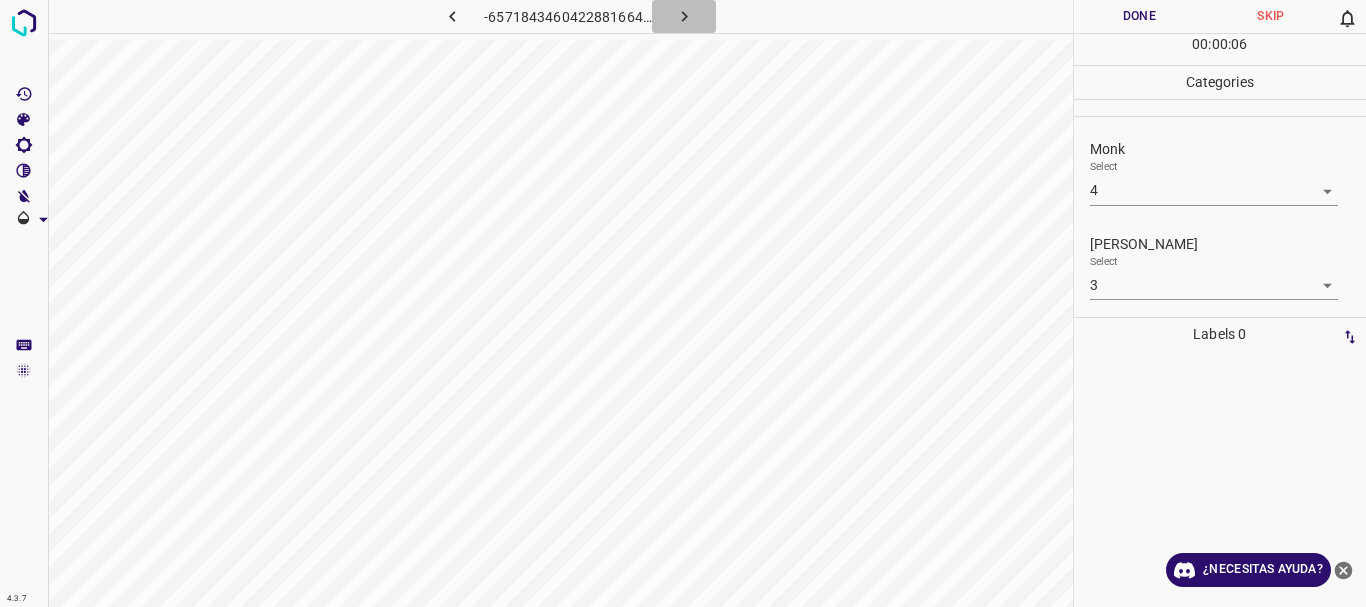 click 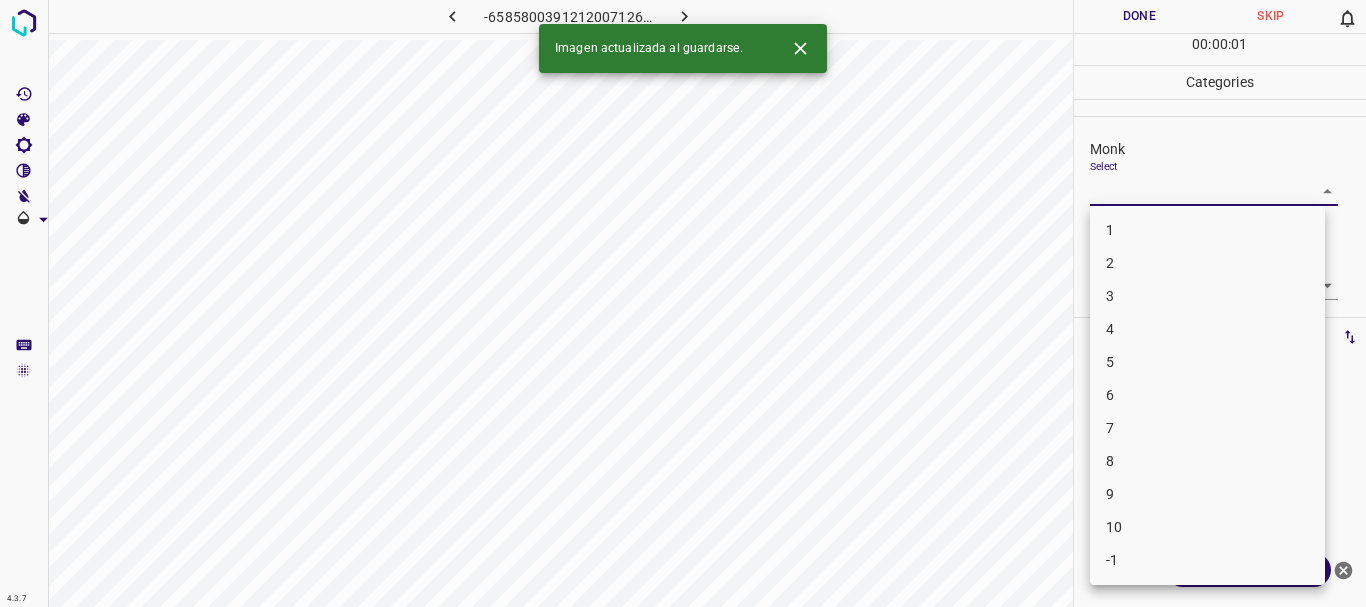 click on "4.3.7 -6585800391212007126.png Done Skip 0 00   : 00   : 01   Categories Monk   Select ​  [PERSON_NAME]   Select ​ Labels   0 Categories 1 Monk 2  [PERSON_NAME] Tools Space Change between modes (Draw & Edit) I Auto labeling R Restore zoom M Zoom in N Zoom out Delete Delete selecte label Filters Z Restore filters X Saturation filter C Brightness filter V Contrast filter B Gray scale filter General O Download Imagen actualizada al guardarse. ¿Necesitas ayuda? Texto original Valora esta traducción Tu opinión servirá para ayudar a mejorar el Traductor de Google - Texto - Esconder - Borrar 1 2 3 4 5 6 7 8 9 10 -1" at bounding box center (683, 303) 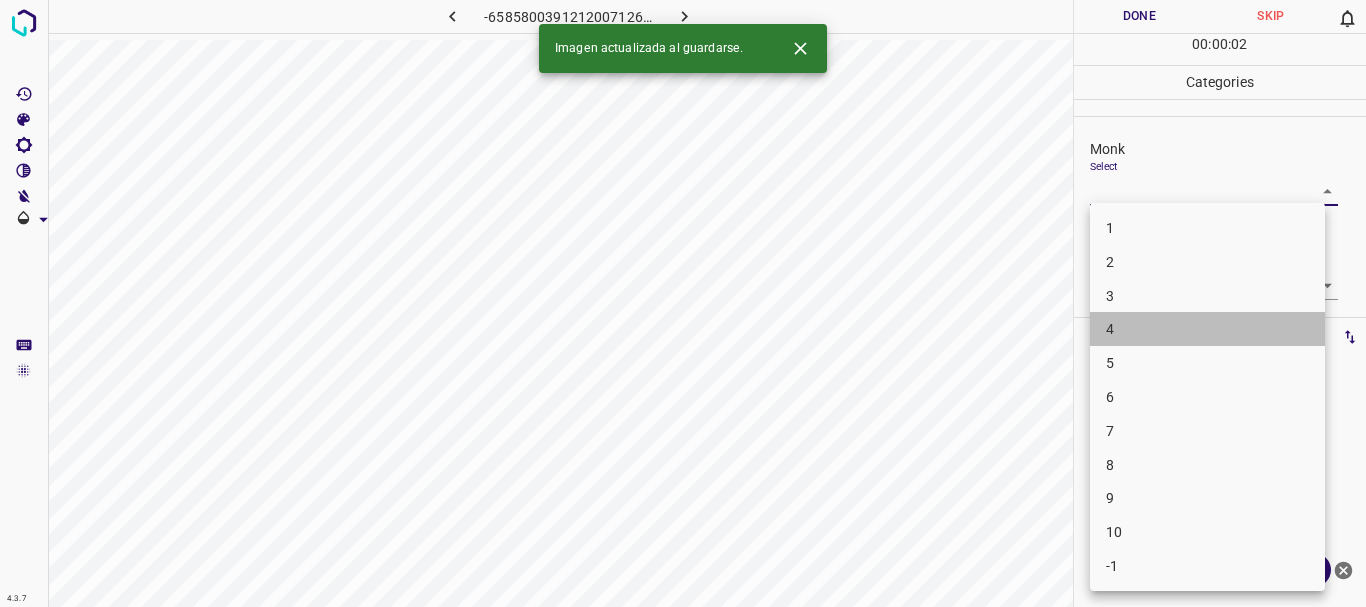 click on "4" at bounding box center (1207, 329) 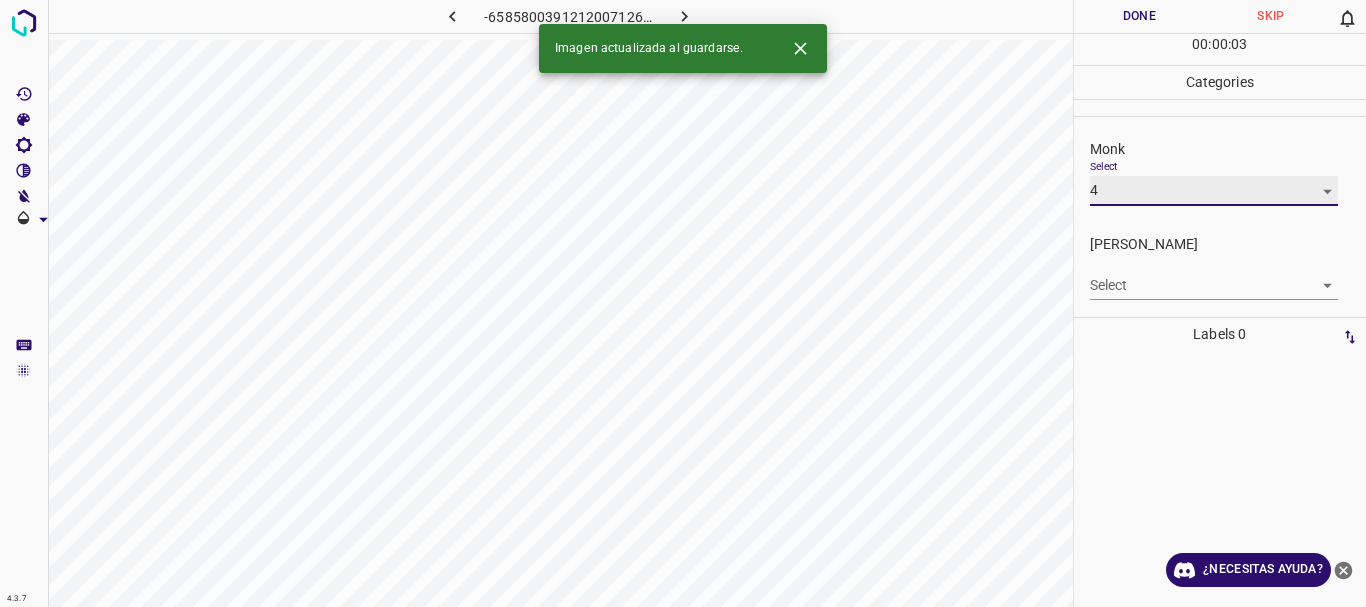 type on "4" 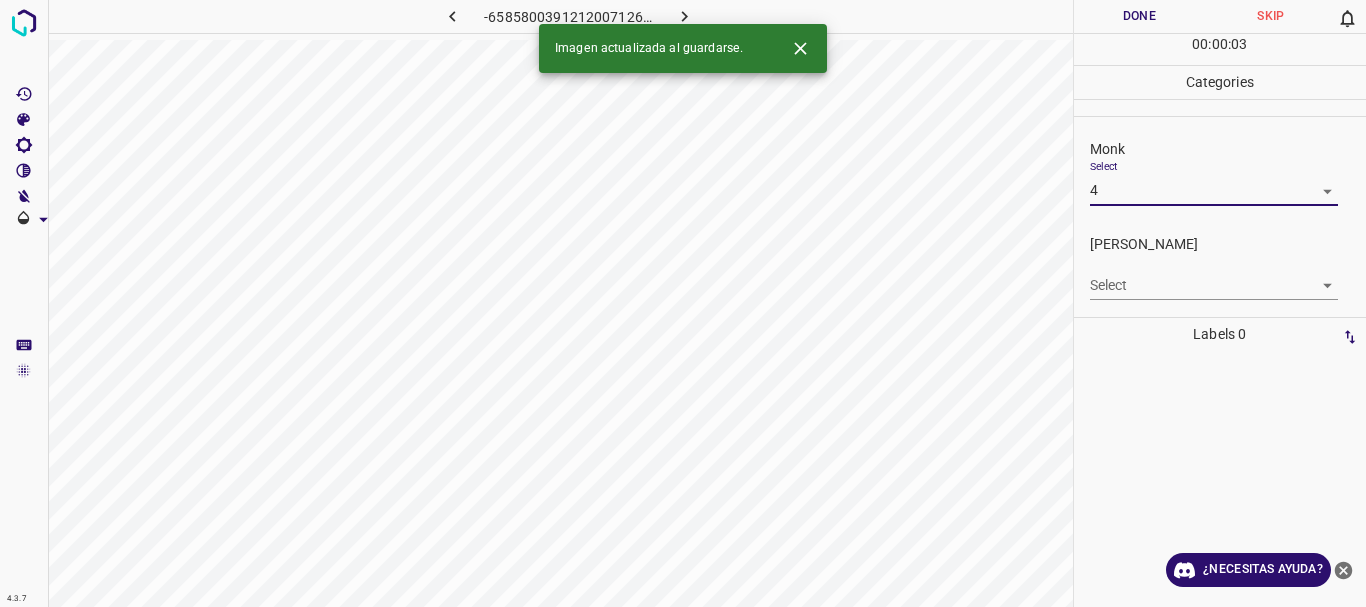 click on "4.3.7 -6585800391212007126.png Done Skip 0 00   : 00   : 03   Categories Monk   Select 4 4  [PERSON_NAME]   Select ​ Labels   0 Categories 1 Monk 2  [PERSON_NAME] Tools Space Change between modes (Draw & Edit) I Auto labeling R Restore zoom M Zoom in N Zoom out Delete Delete selecte label Filters Z Restore filters X Saturation filter C Brightness filter V Contrast filter B Gray scale filter General O Download Imagen actualizada al guardarse. ¿Necesitas ayuda? Texto original Valora esta traducción Tu opinión servirá para ayudar a mejorar el Traductor de Google - Texto - Esconder - Borrar" at bounding box center [683, 303] 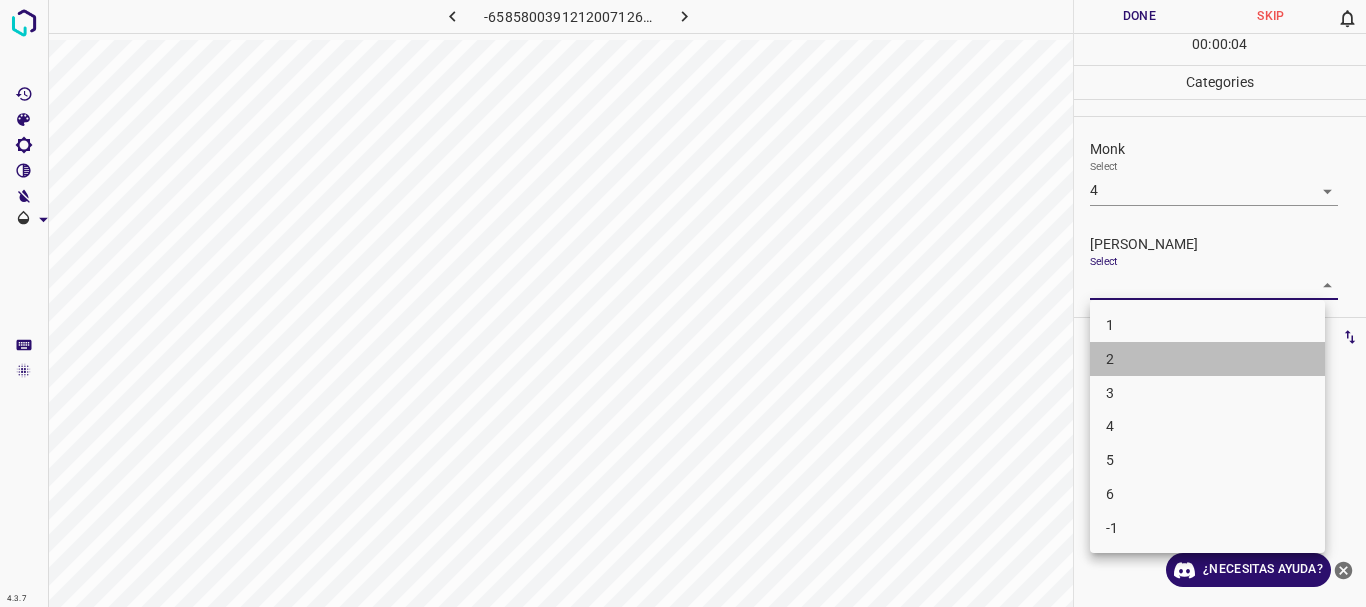 click on "2" at bounding box center (1207, 359) 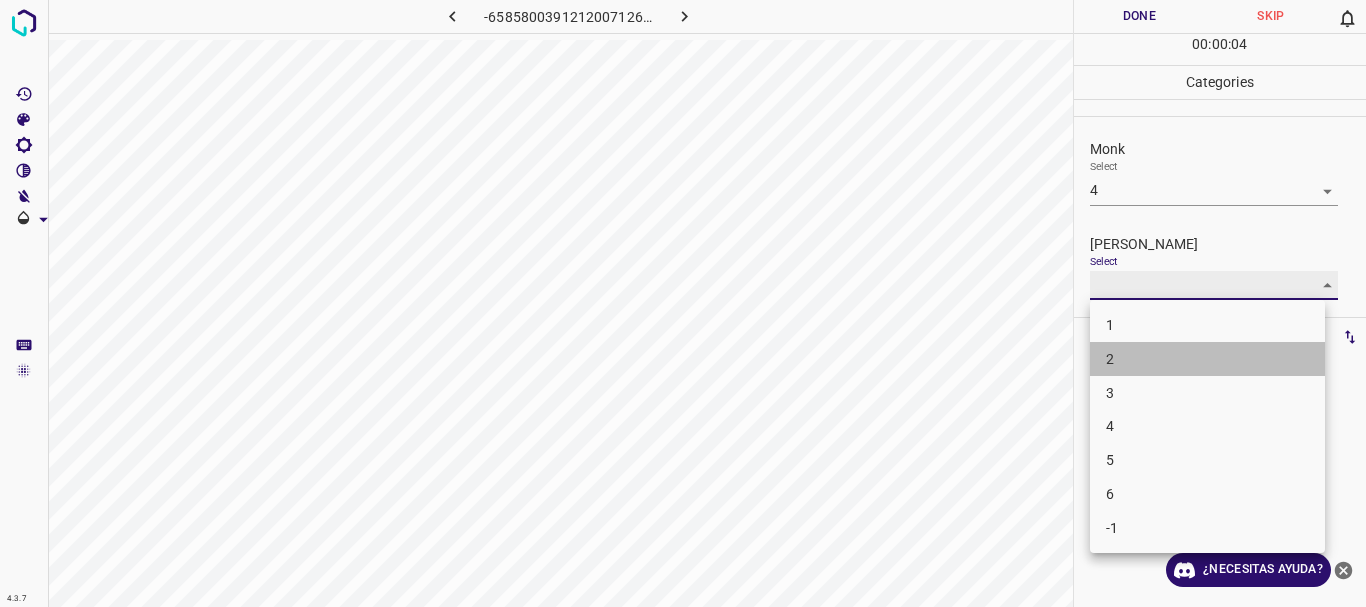 type on "2" 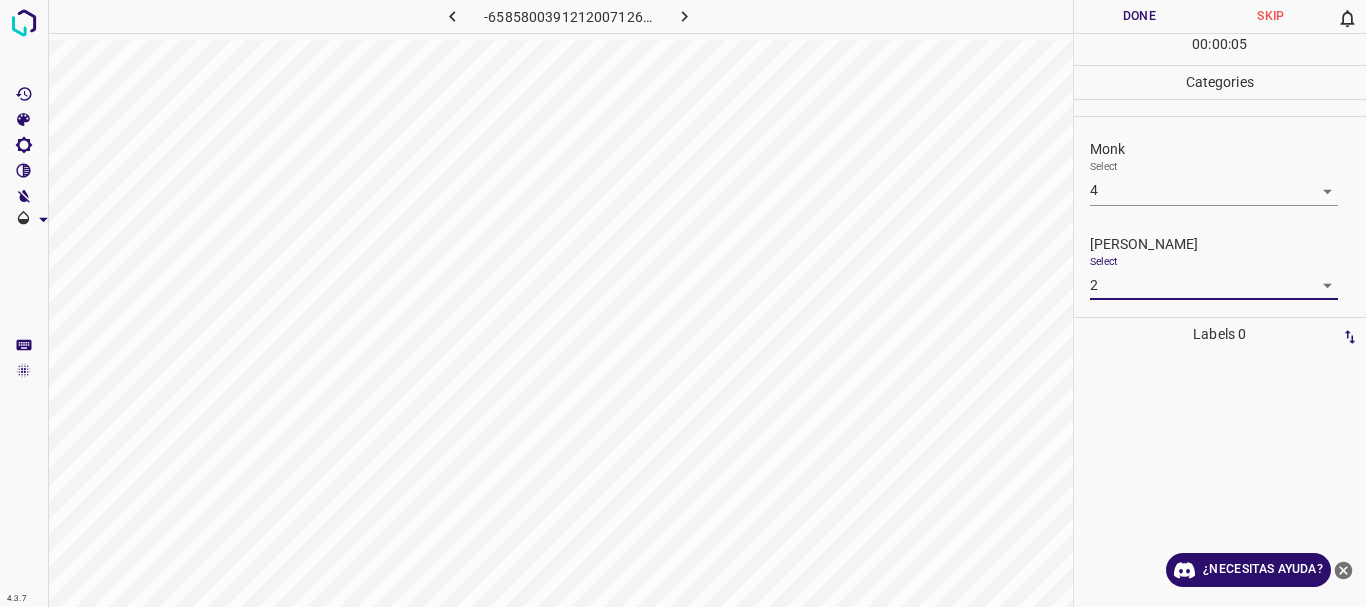 drag, startPoint x: 1135, startPoint y: 15, endPoint x: 740, endPoint y: 19, distance: 395.02026 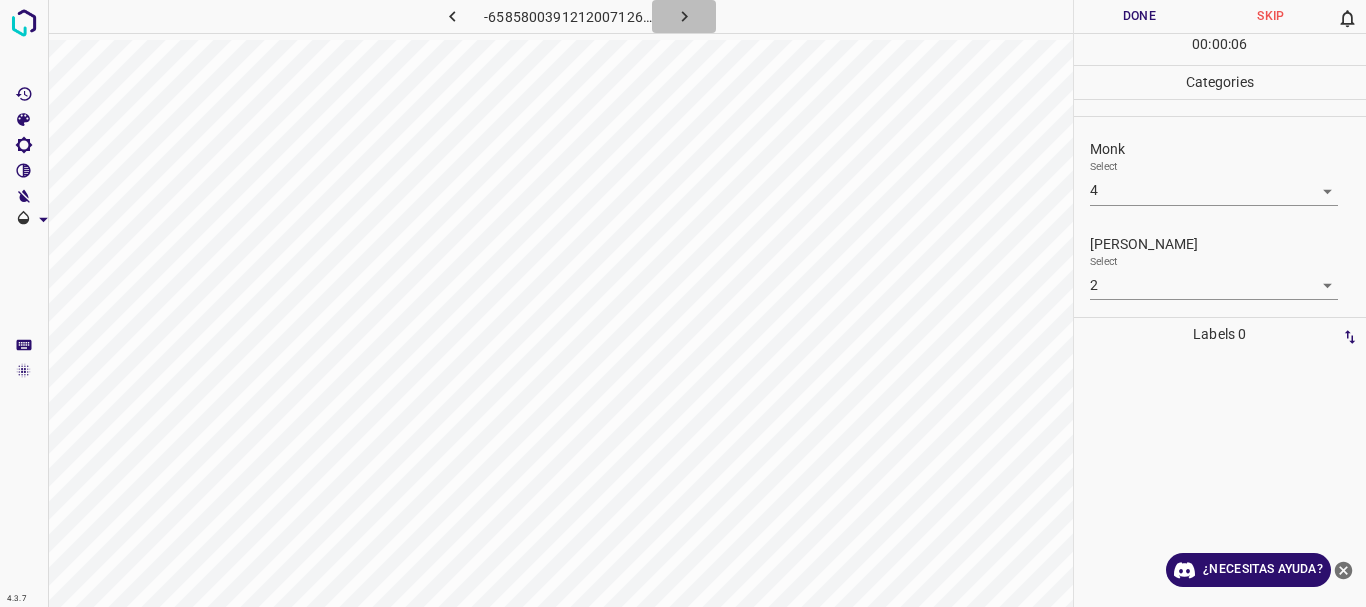 click 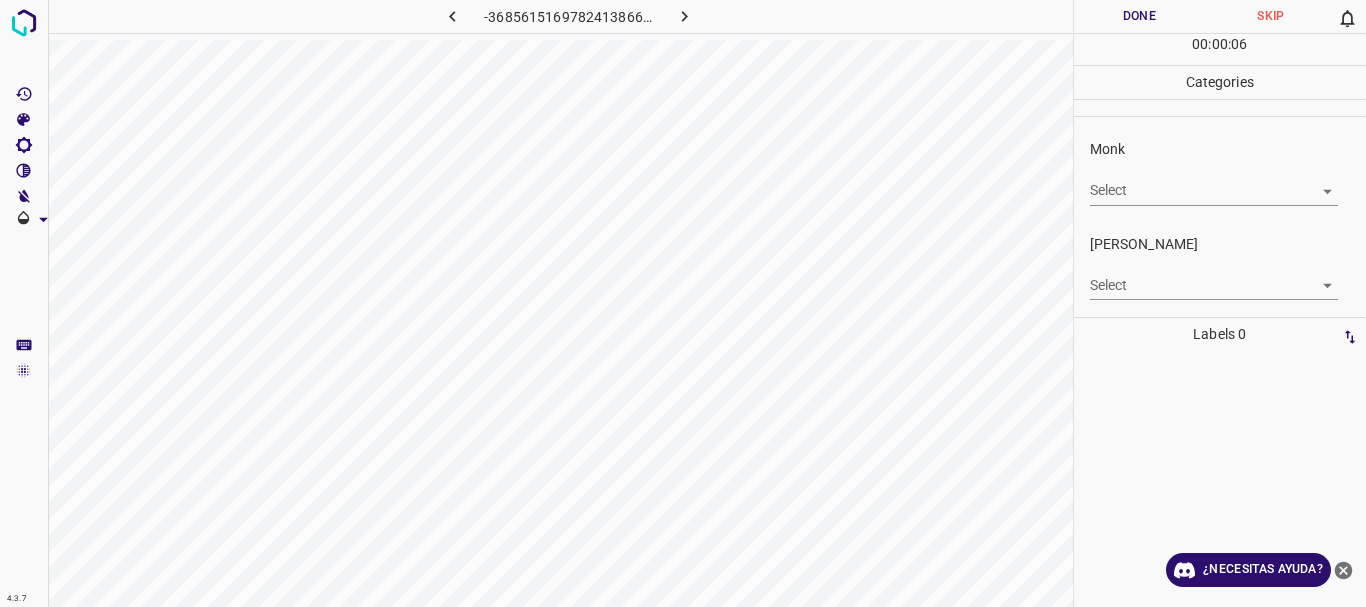 click on "4.3.7 -3685615169782413866.png Done Skip 0 00   : 00   : 06   Categories Monk   Select ​  [PERSON_NAME]   Select ​ Labels   0 Categories 1 Monk 2  [PERSON_NAME] Tools Space Change between modes (Draw & Edit) I Auto labeling R Restore zoom M Zoom in N Zoom out Delete Delete selecte label Filters Z Restore filters X Saturation filter C Brightness filter V Contrast filter B Gray scale filter General O Download ¿Necesitas ayuda? Texto original Valora esta traducción Tu opinión servirá para ayudar a mejorar el Traductor de Google - Texto - Esconder - Borrar" at bounding box center [683, 303] 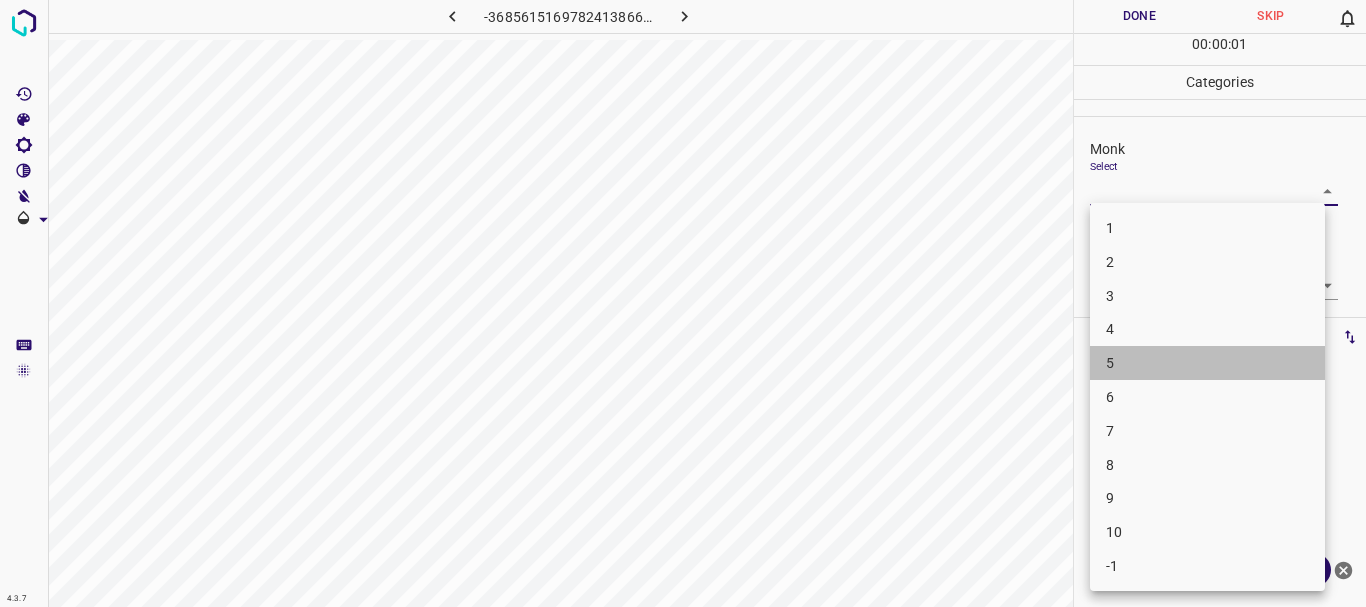 click on "5" at bounding box center [1110, 363] 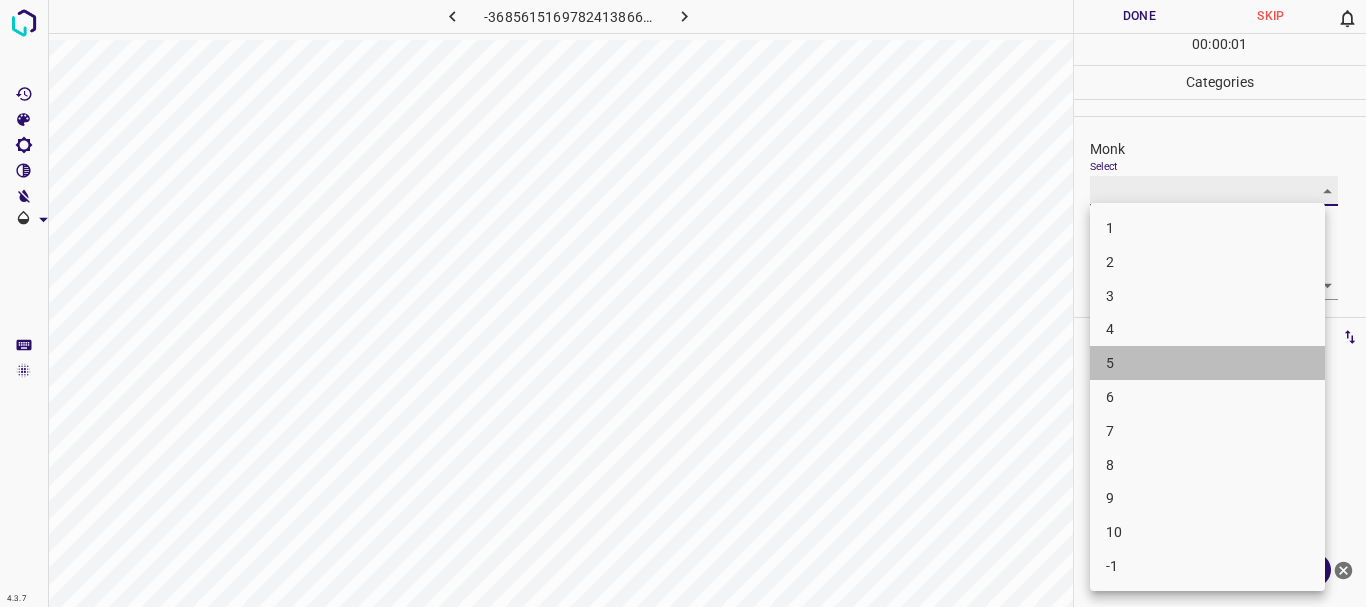 type on "5" 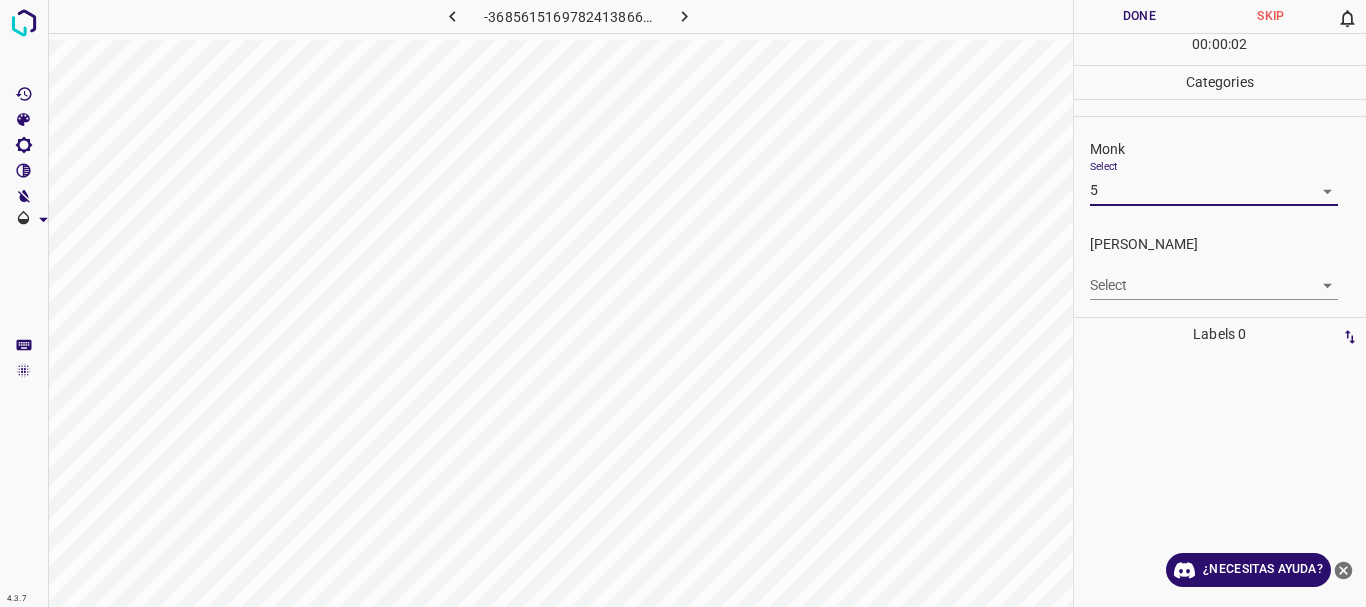 click on "4.3.7 -3685615169782413866.png Done Skip 0 00   : 00   : 02   Categories Monk   Select 5 5  [PERSON_NAME]   Select ​ Labels   0 Categories 1 Monk 2  [PERSON_NAME] Tools Space Change between modes (Draw & Edit) I Auto labeling R Restore zoom M Zoom in N Zoom out Delete Delete selecte label Filters Z Restore filters X Saturation filter C Brightness filter V Contrast filter B Gray scale filter General O Download ¿Necesitas ayuda? Texto original Valora esta traducción Tu opinión servirá para ayudar a mejorar el Traductor de Google - Texto - Esconder - Borrar 1 2 3 4 5 6 7 8 9 10 -1" at bounding box center (683, 303) 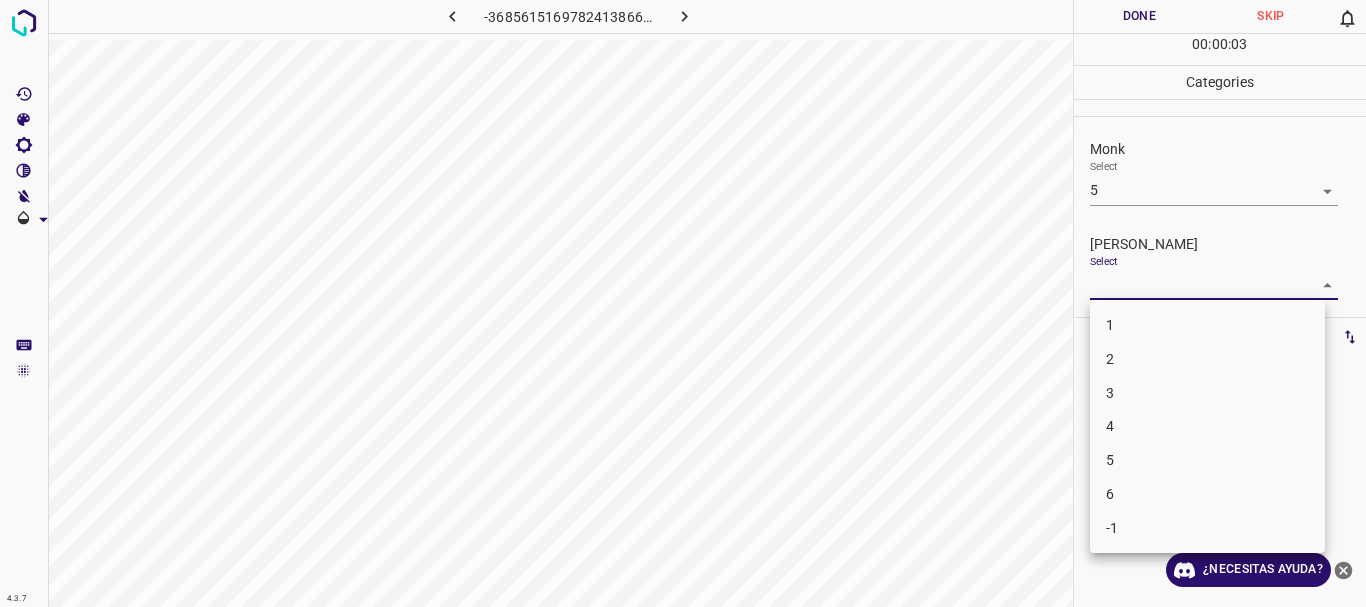 click on "3" at bounding box center (1207, 393) 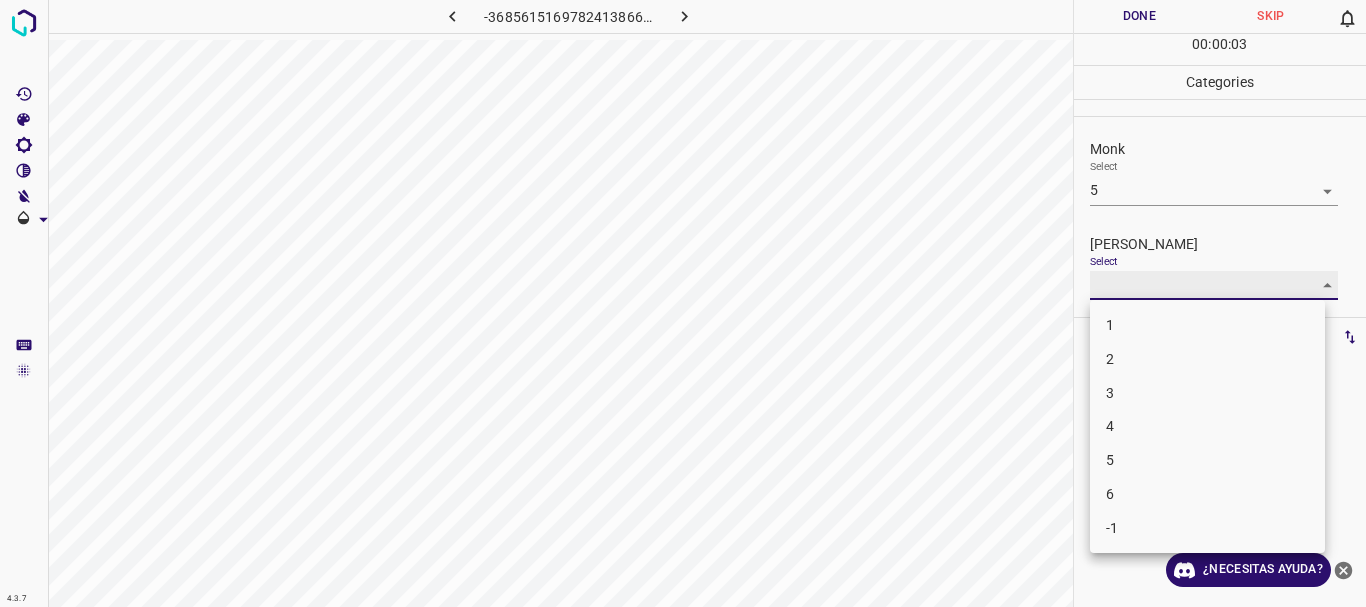 type on "3" 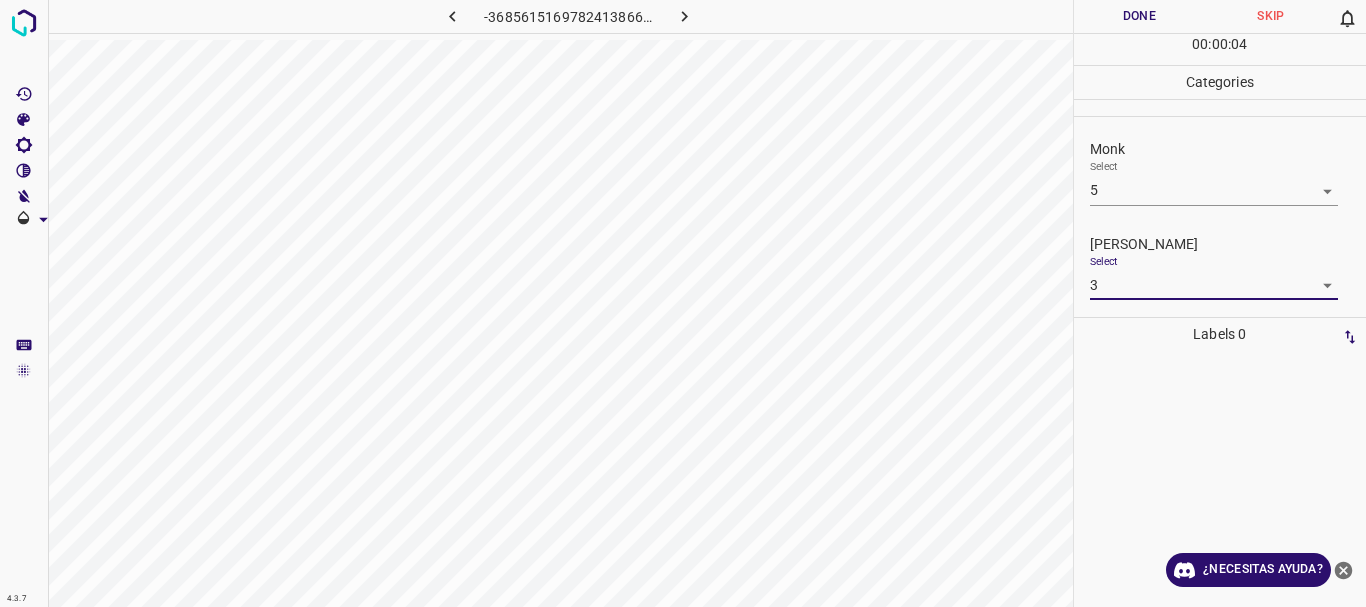 drag, startPoint x: 1143, startPoint y: 20, endPoint x: 860, endPoint y: 29, distance: 283.14307 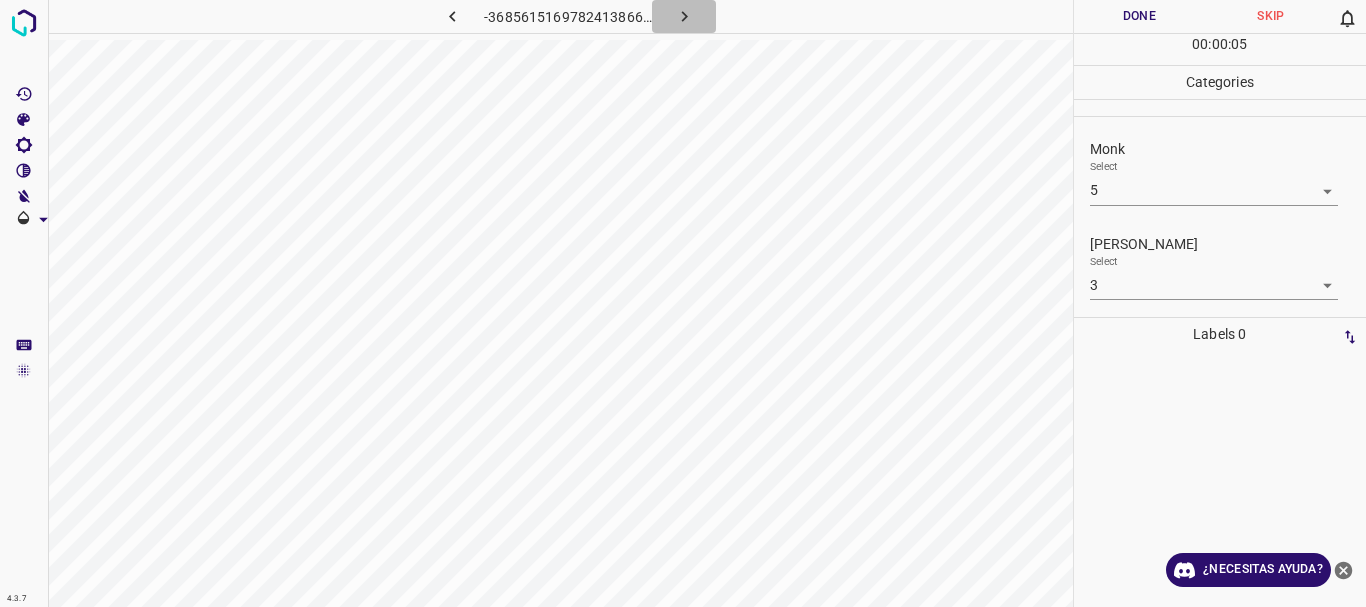 click at bounding box center [684, 16] 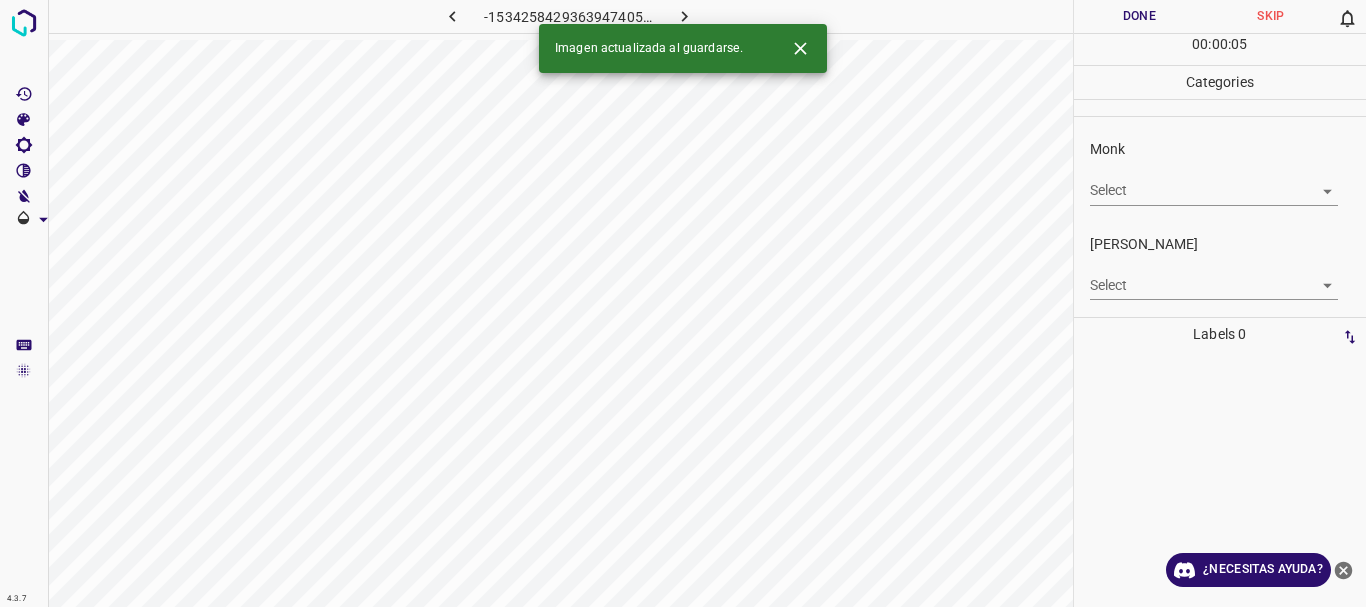 click 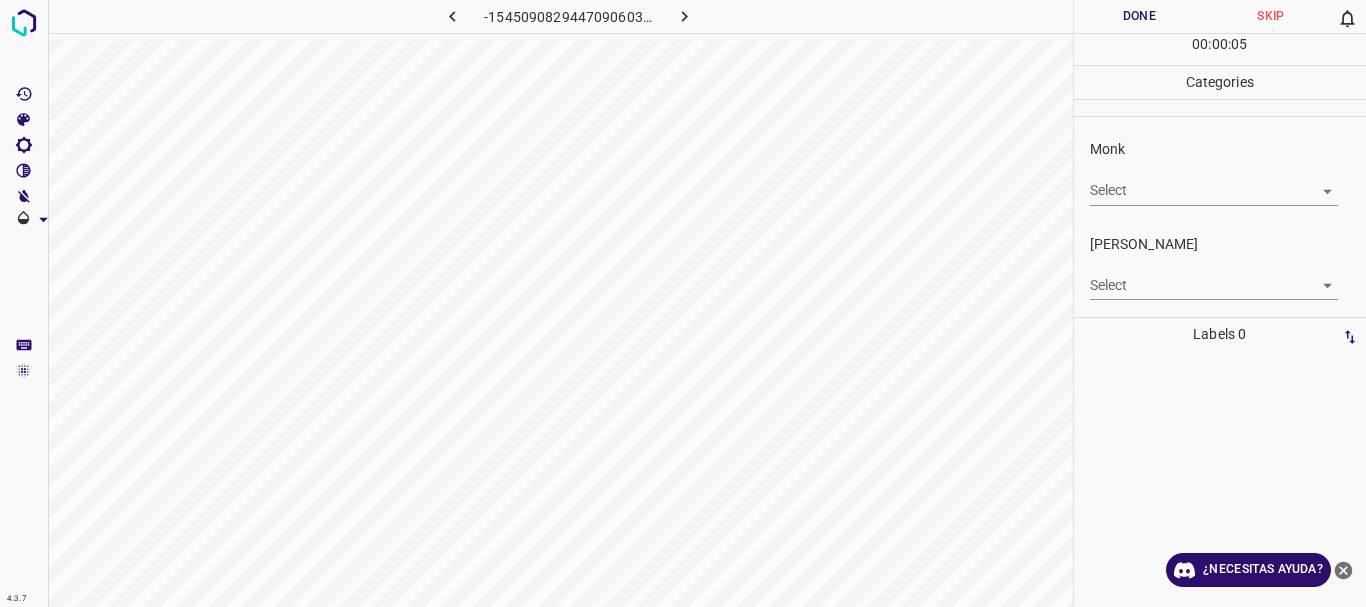 click 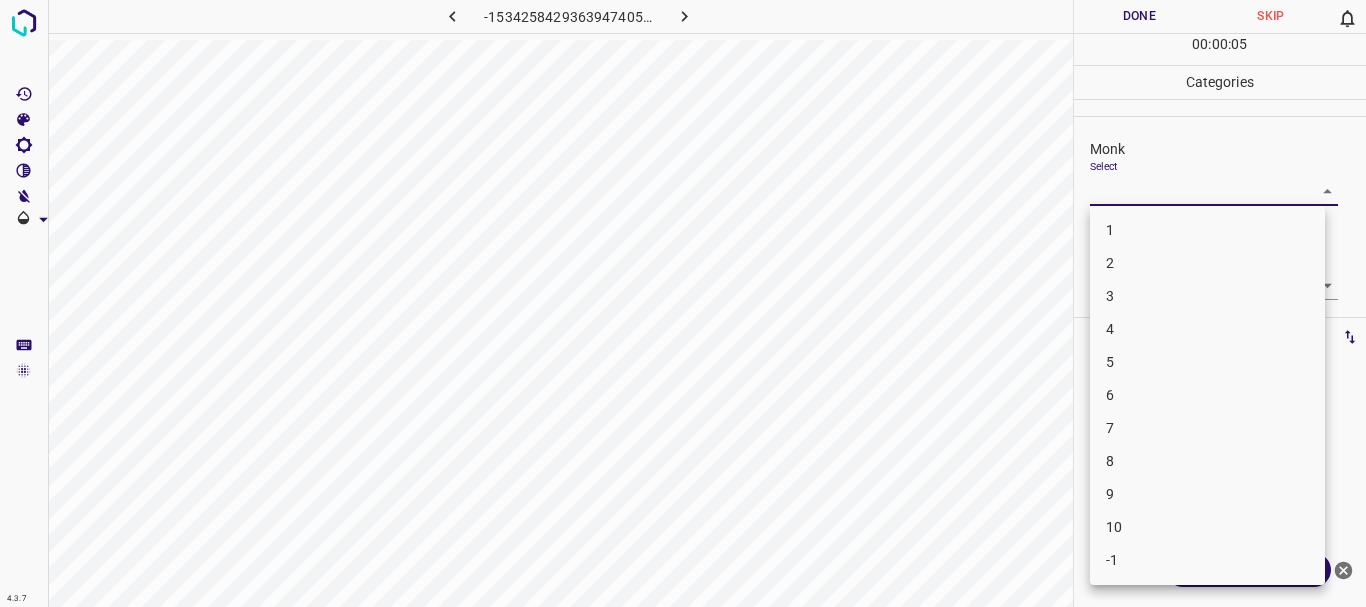 click on "4.3.7 -1534258429363947405.png Done Skip 0 00   : 00   : 05   Categories Monk   Select ​  [PERSON_NAME]   Select ​ Labels   0 Categories 1 Monk 2  [PERSON_NAME] Tools Space Change between modes (Draw & Edit) I Auto labeling R Restore zoom M Zoom in N Zoom out Delete Delete selecte label Filters Z Restore filters X Saturation filter C Brightness filter V Contrast filter B Gray scale filter General O Download ¿Necesitas ayuda? Texto original Valora esta traducción Tu opinión servirá para ayudar a mejorar el Traductor de Google - Texto - Esconder - Borrar 1 2 3 4 5 6 7 8 9 10 -1" at bounding box center (683, 303) 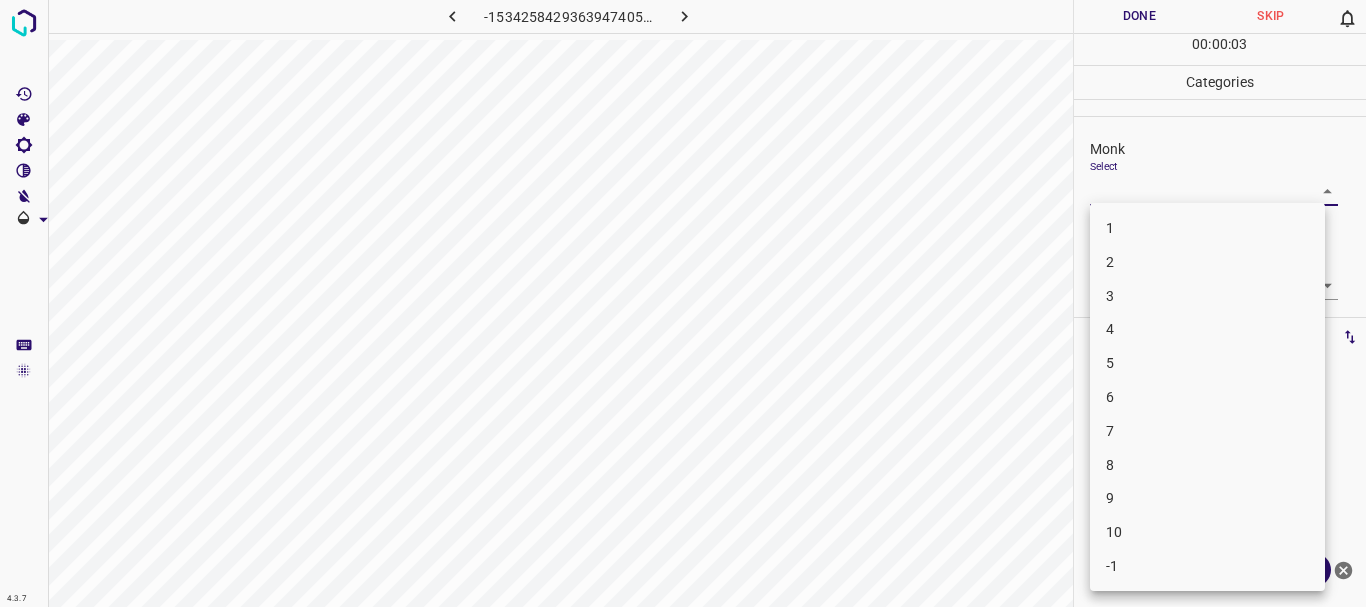 click on "4" at bounding box center (1207, 329) 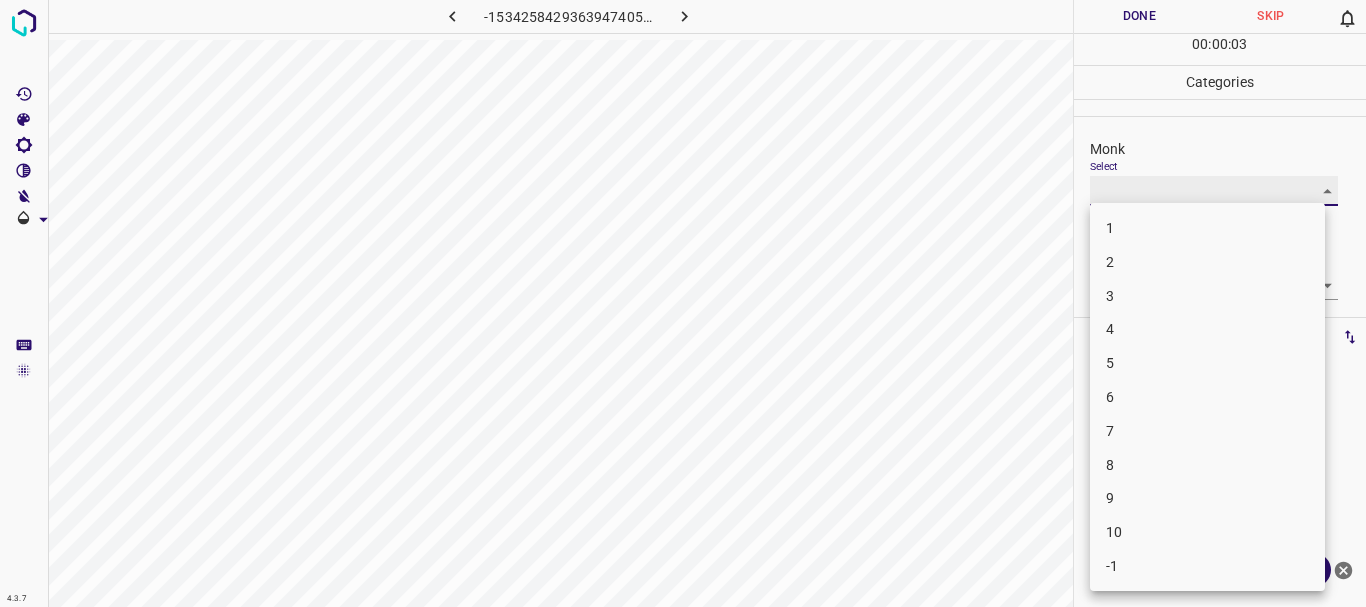 type on "4" 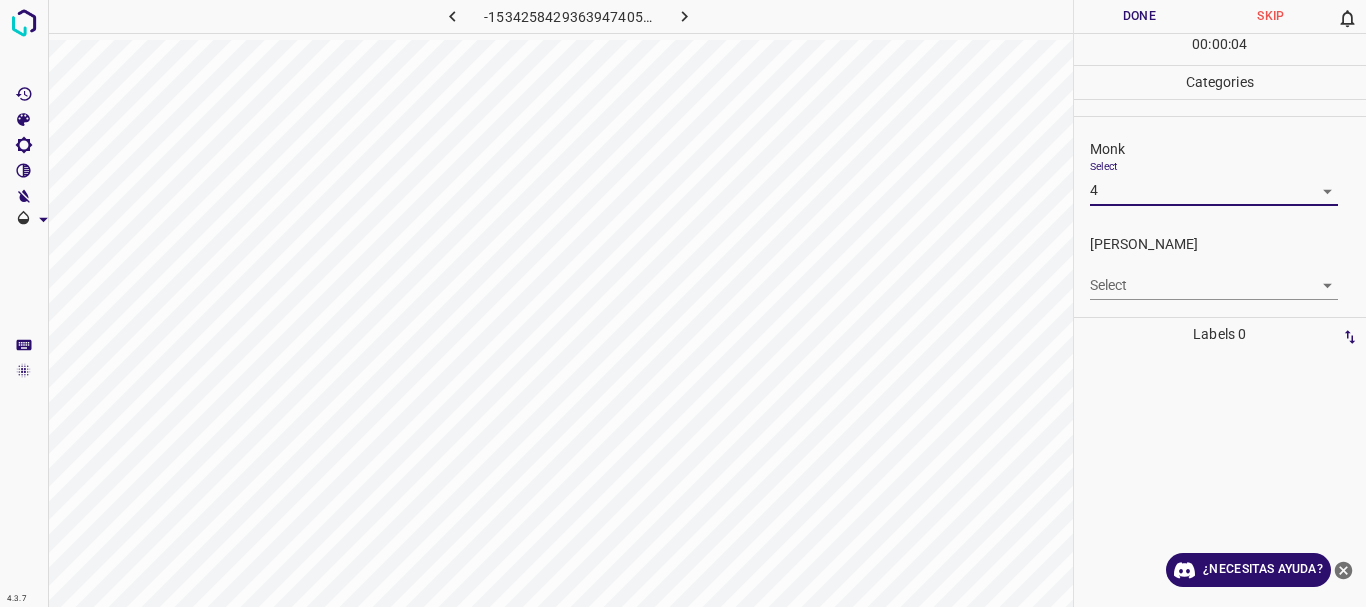 click on "4.3.7 -1534258429363947405.png Done Skip 0 00   : 00   : 04   Categories Monk   Select 4 4  [PERSON_NAME]   Select ​ Labels   0 Categories 1 Monk 2  [PERSON_NAME] Tools Space Change between modes (Draw & Edit) I Auto labeling R Restore zoom M Zoom in N Zoom out Delete Delete selecte label Filters Z Restore filters X Saturation filter C Brightness filter V Contrast filter B Gray scale filter General O Download ¿Necesitas ayuda? Texto original Valora esta traducción Tu opinión servirá para ayudar a mejorar el Traductor de Google - Texto - Esconder - Borrar" at bounding box center [683, 303] 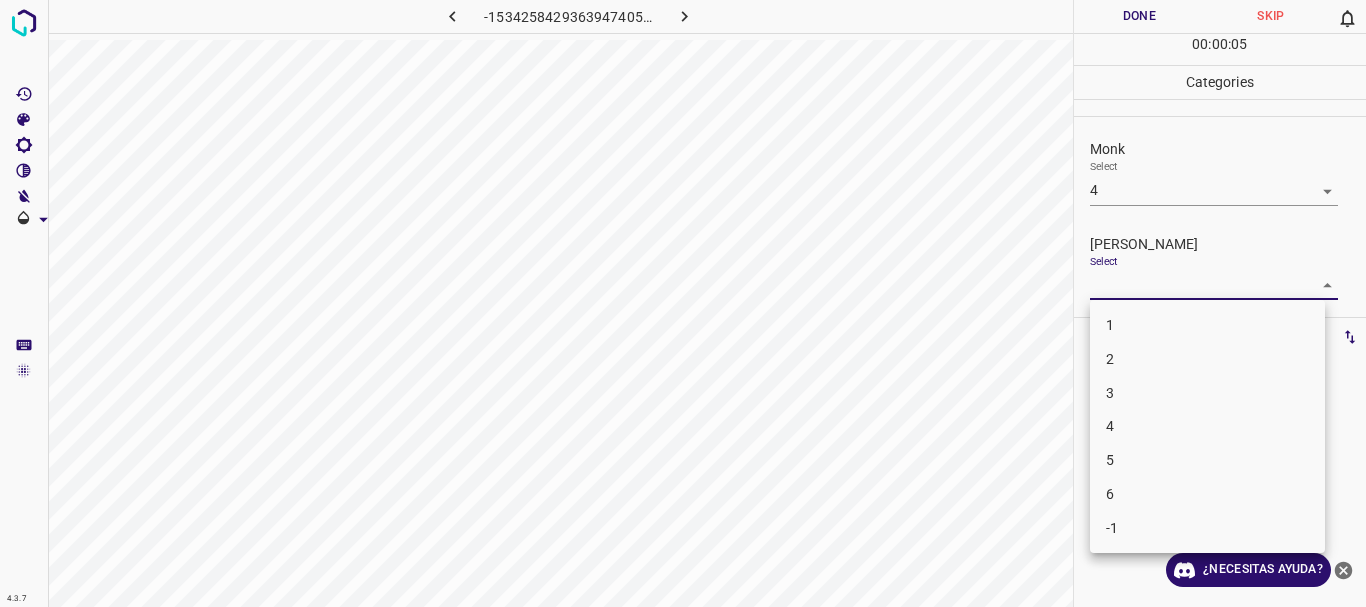 click on "2" at bounding box center [1207, 359] 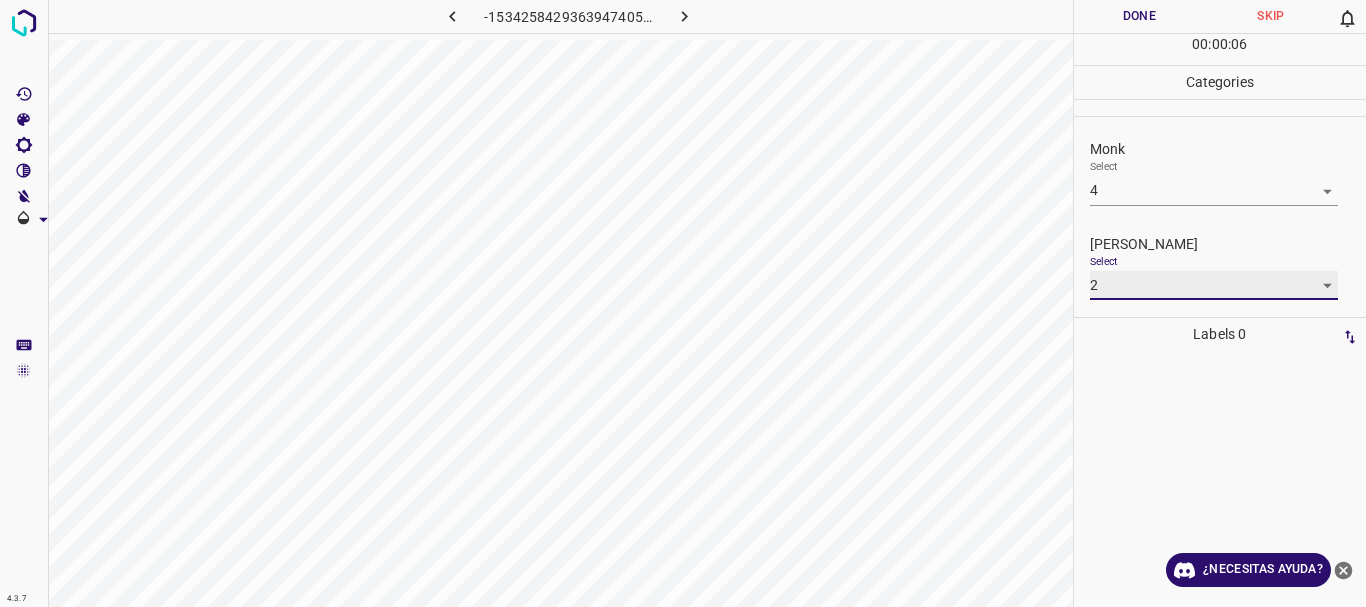 type on "2" 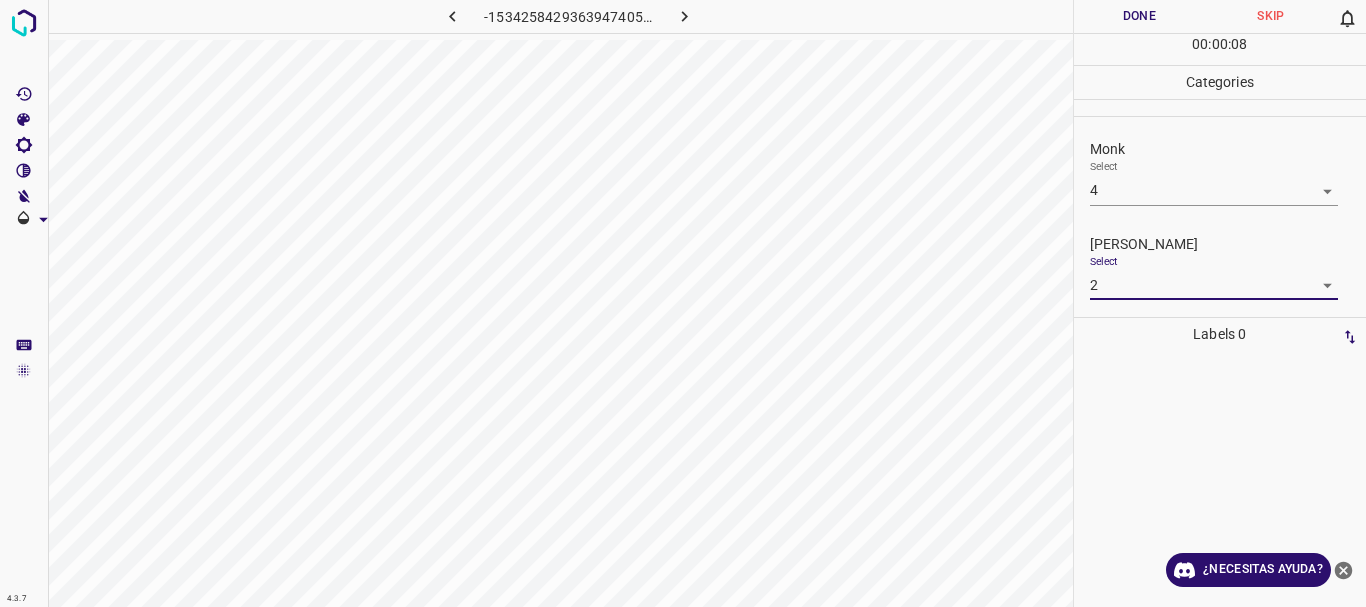 click on "Done" at bounding box center [1140, 16] 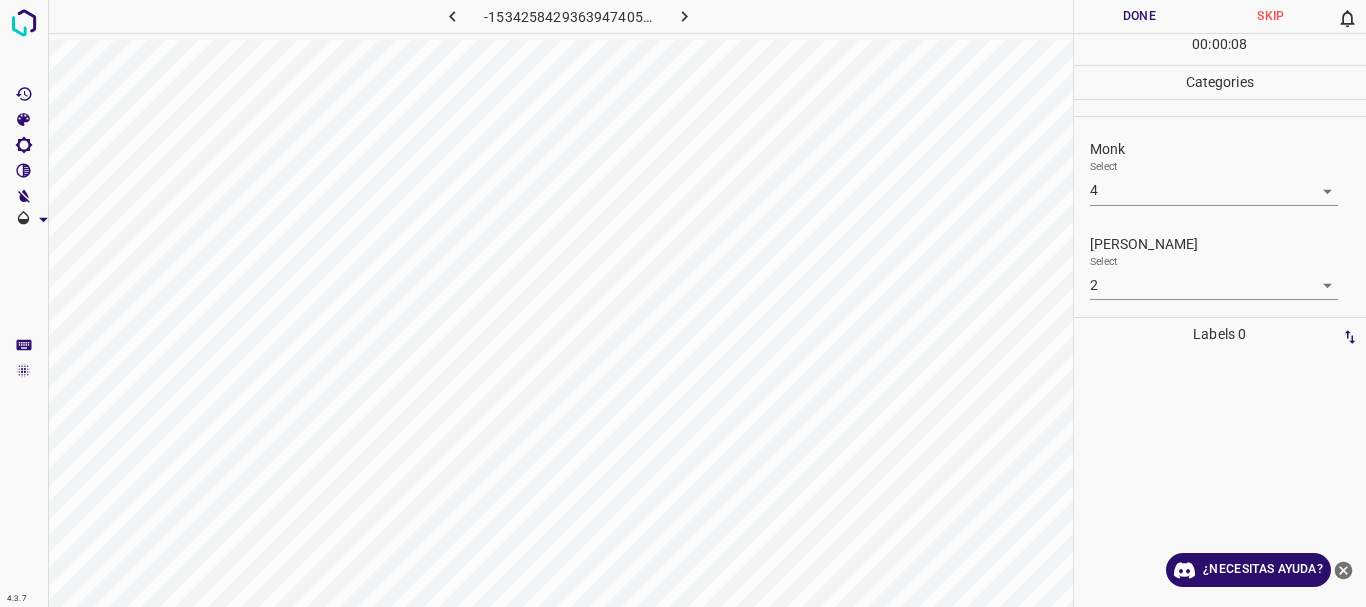 click at bounding box center [684, 16] 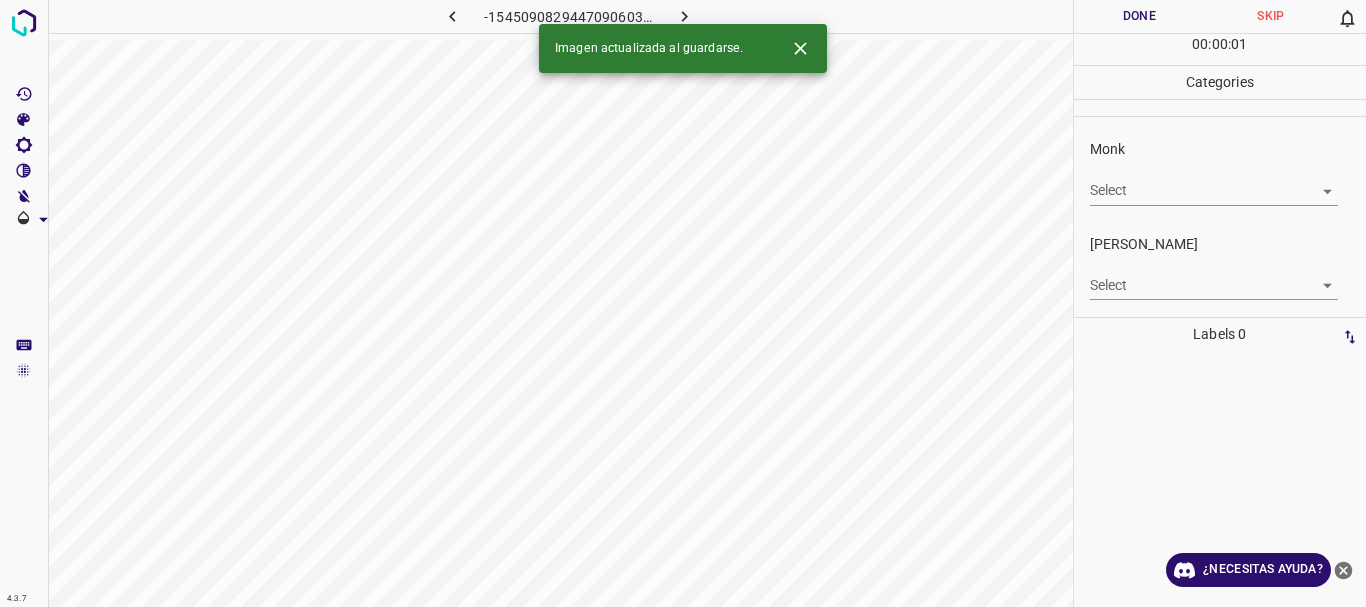 click on "4.3.7 -1545090829447090603.png Done Skip 0 00   : 00   : 01   Categories Monk   Select ​  [PERSON_NAME]   Select ​ Labels   0 Categories 1 Monk 2  [PERSON_NAME] Tools Space Change between modes (Draw & Edit) I Auto labeling R Restore zoom M Zoom in N Zoom out Delete Delete selecte label Filters Z Restore filters X Saturation filter C Brightness filter V Contrast filter B Gray scale filter General O Download Imagen actualizada al guardarse. ¿Necesitas ayuda? Texto original Valora esta traducción Tu opinión servirá para ayudar a mejorar el Traductor de Google - Texto - Esconder - Borrar" at bounding box center (683, 303) 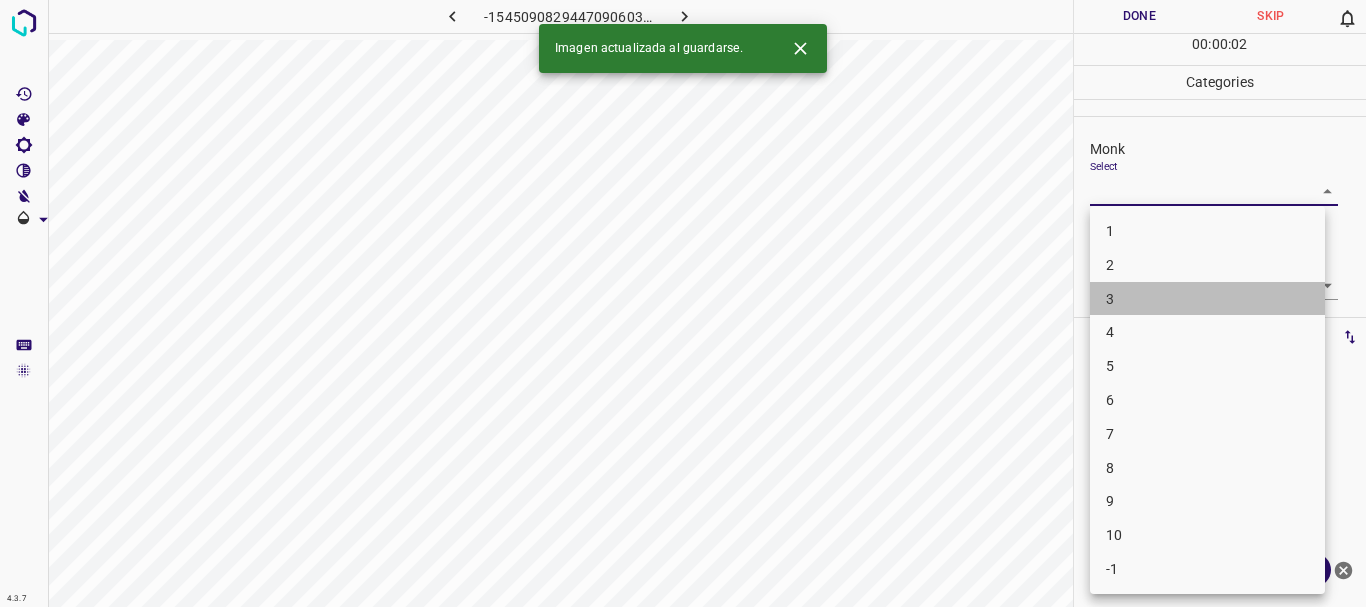 click on "3" at bounding box center (1207, 299) 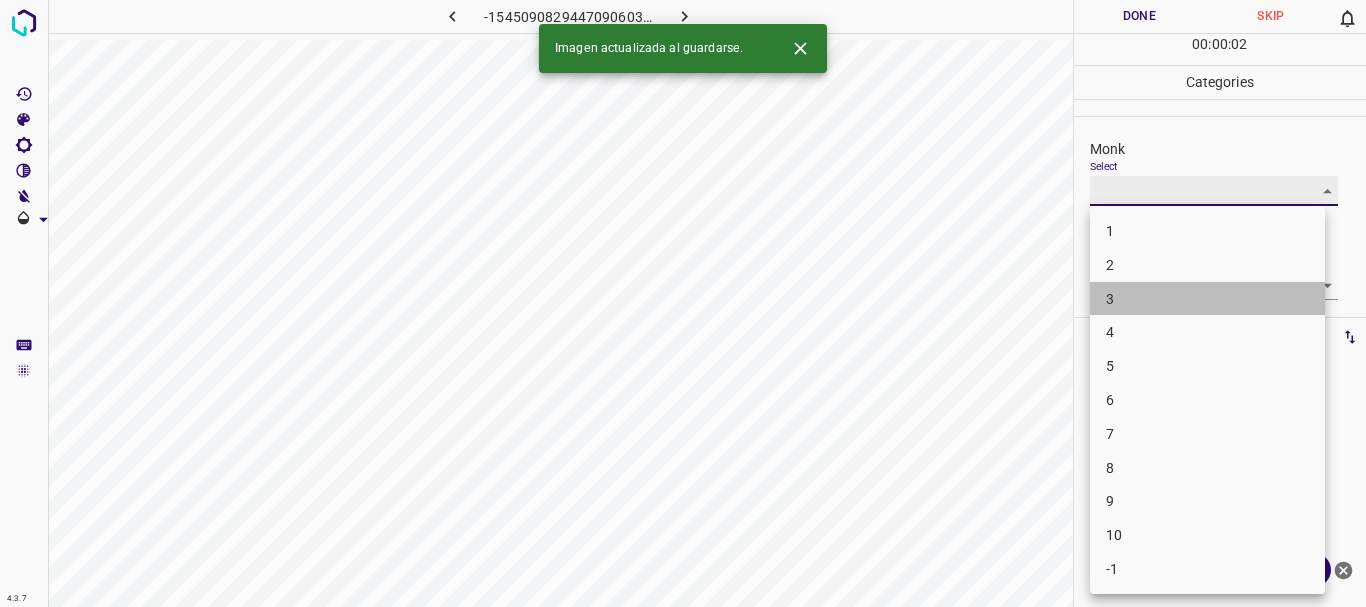 type on "3" 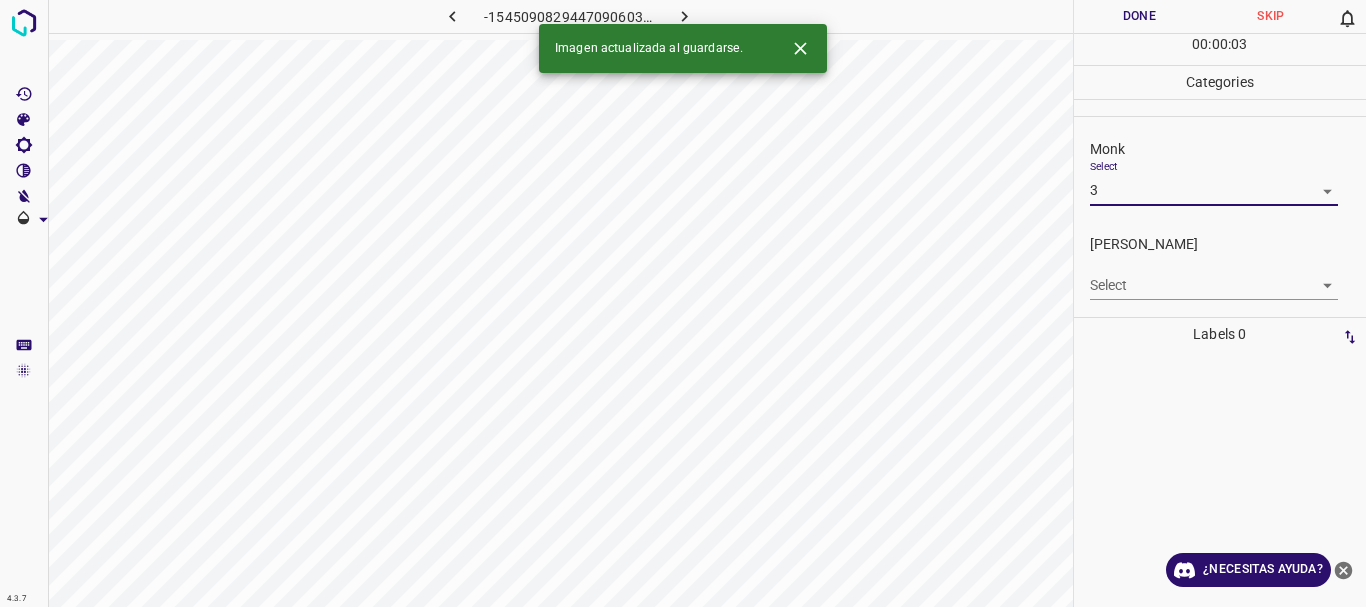 click on "4.3.7 -1545090829447090603.png Done Skip 0 00   : 00   : 03   Categories Monk   Select 3 3  [PERSON_NAME]   Select ​ Labels   0 Categories 1 Monk 2  [PERSON_NAME] Tools Space Change between modes (Draw & Edit) I Auto labeling R Restore zoom M Zoom in N Zoom out Delete Delete selecte label Filters Z Restore filters X Saturation filter C Brightness filter V Contrast filter B Gray scale filter General O Download Imagen actualizada al guardarse. ¿Necesitas ayuda? Texto original Valora esta traducción Tu opinión servirá para ayudar a mejorar el Traductor de Google - Texto - Esconder - Borrar" at bounding box center (683, 303) 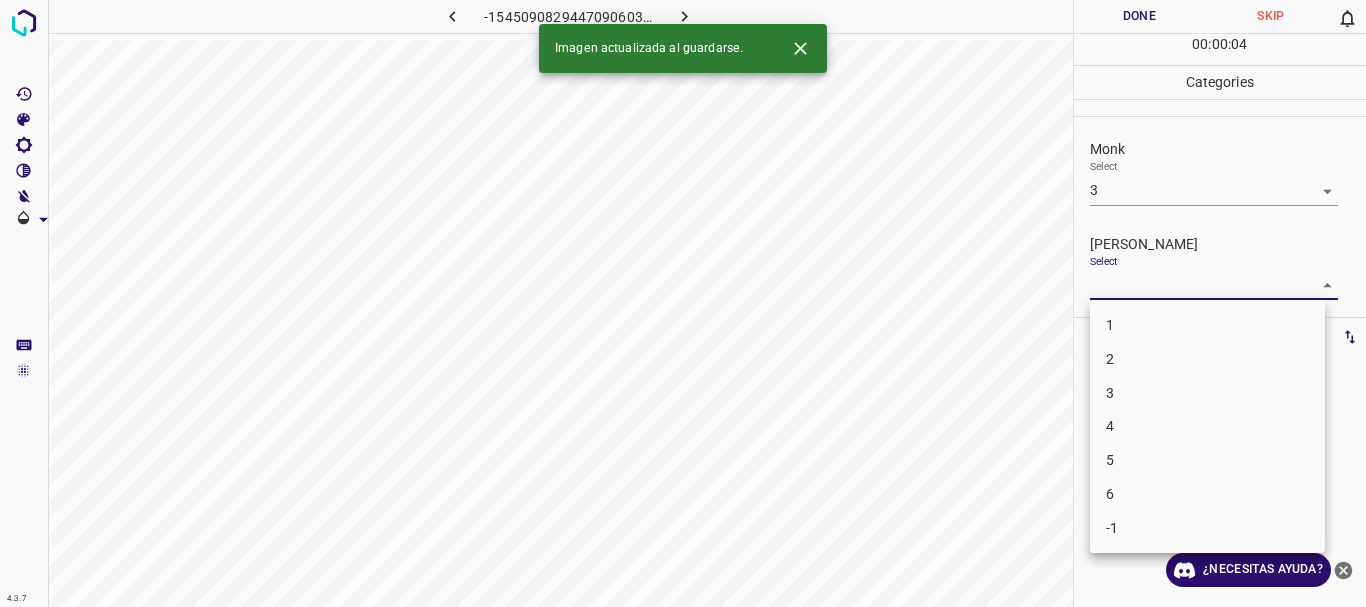 click on "2" at bounding box center (1207, 359) 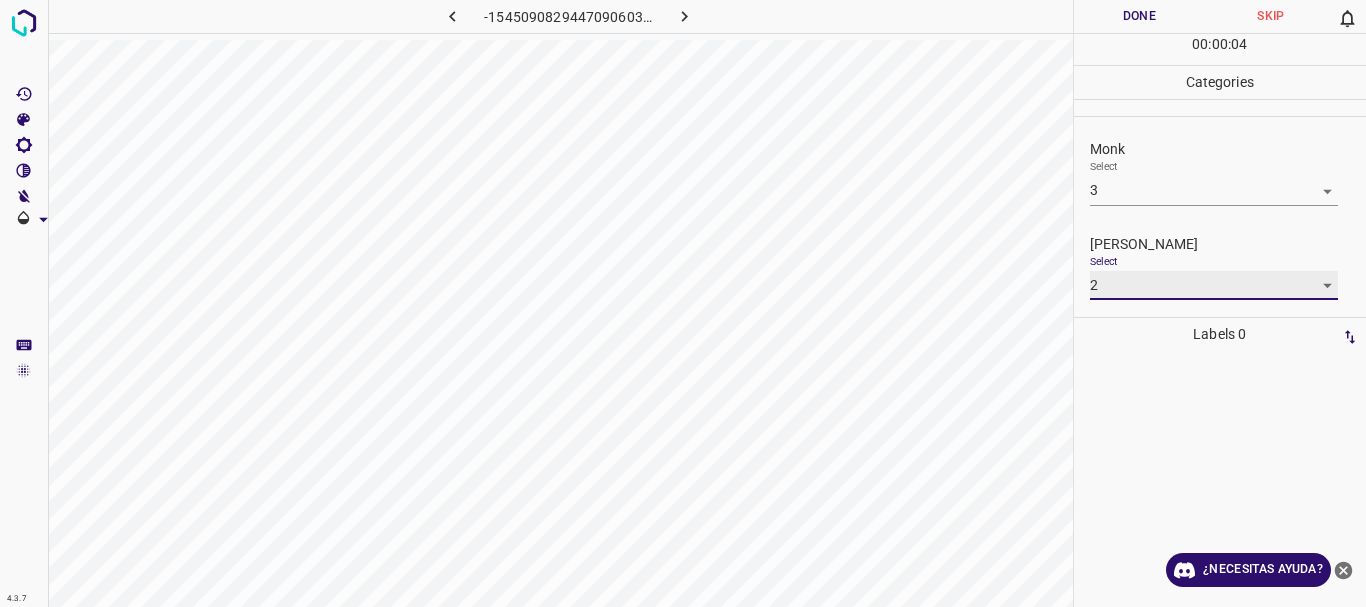 type on "2" 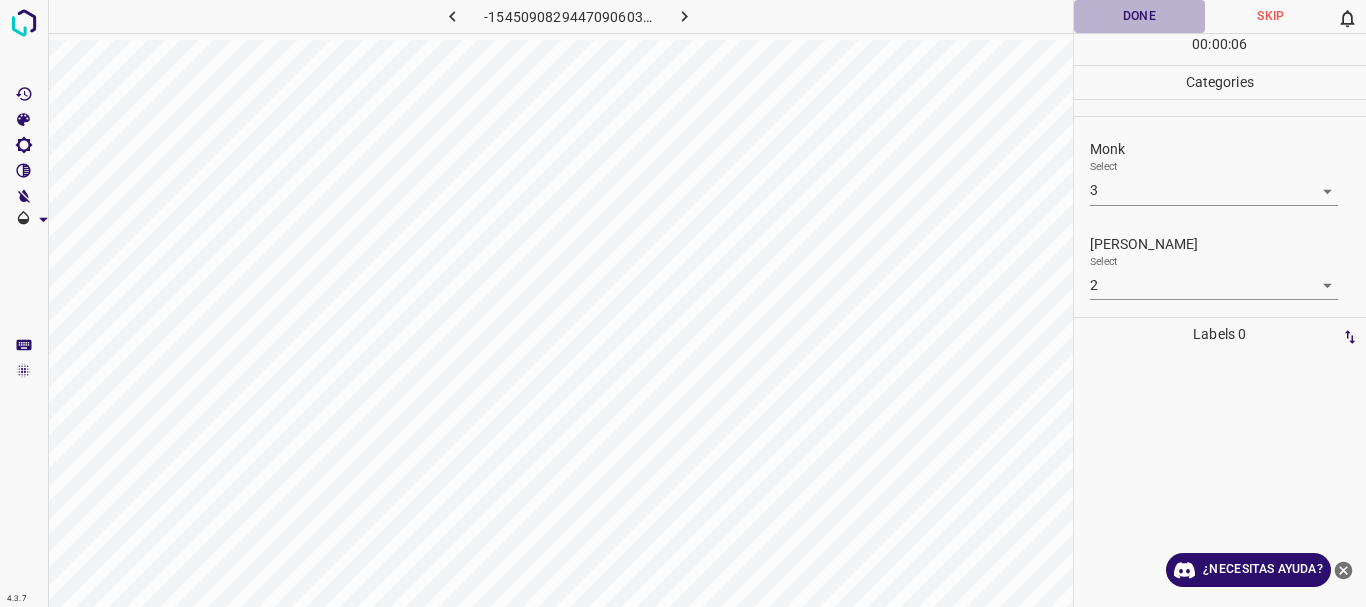 click on "Done" at bounding box center (1140, 16) 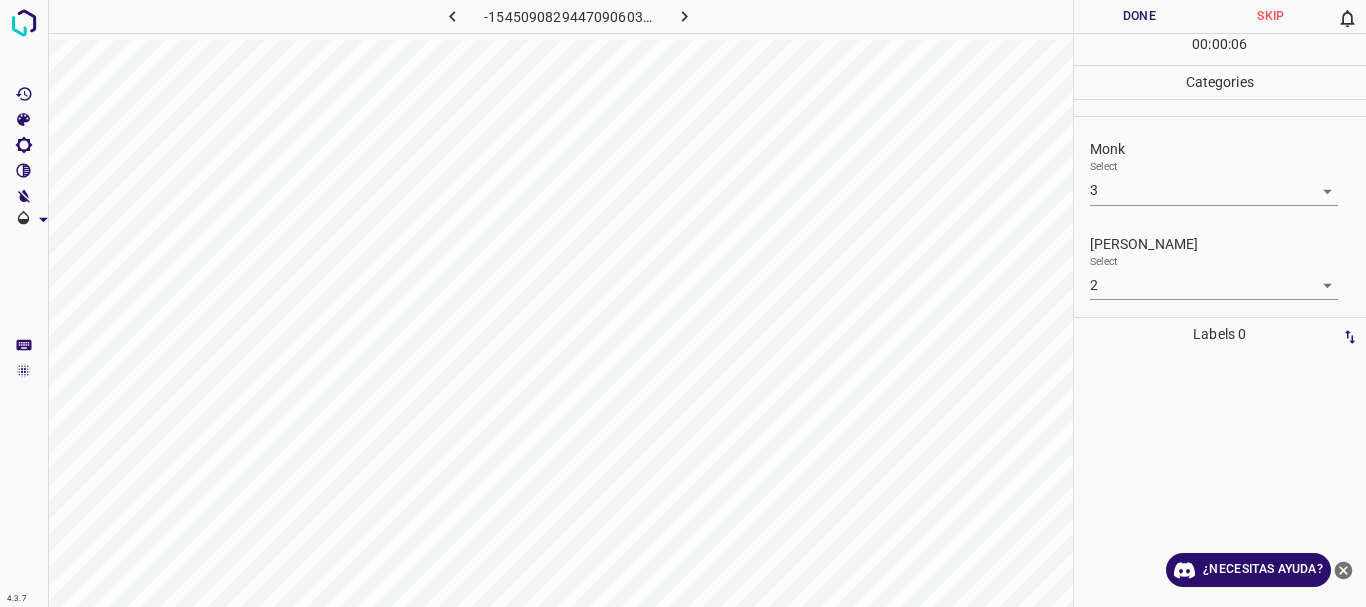 click at bounding box center [684, 16] 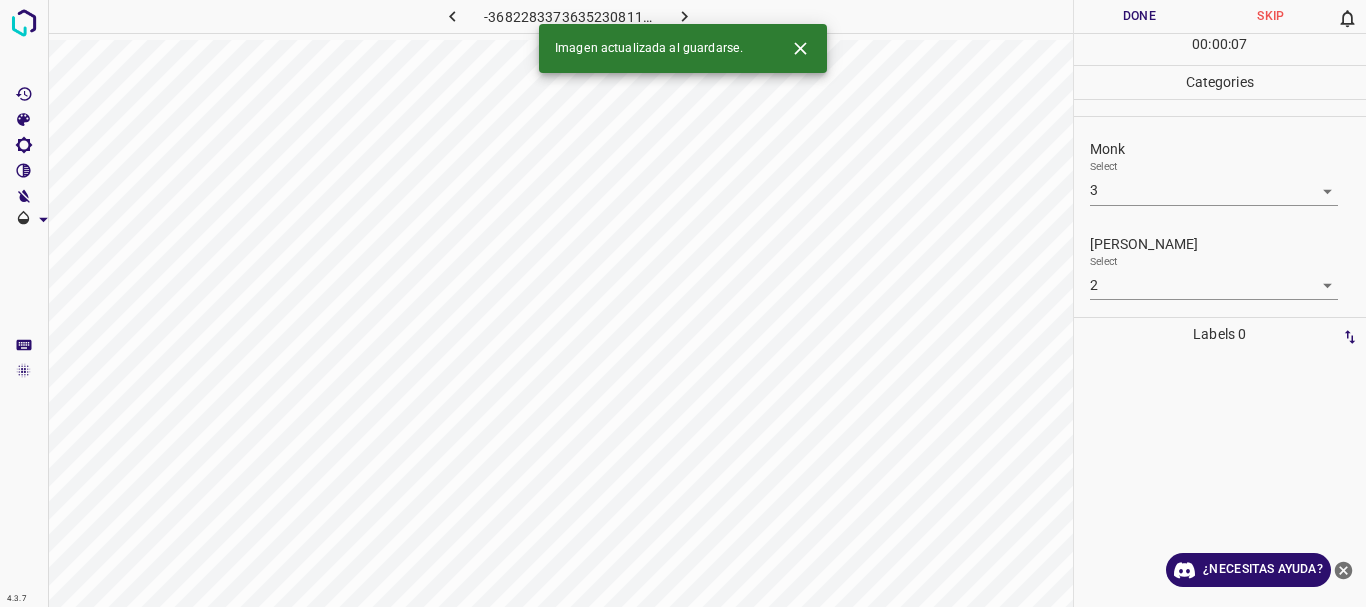 click at bounding box center [684, 16] 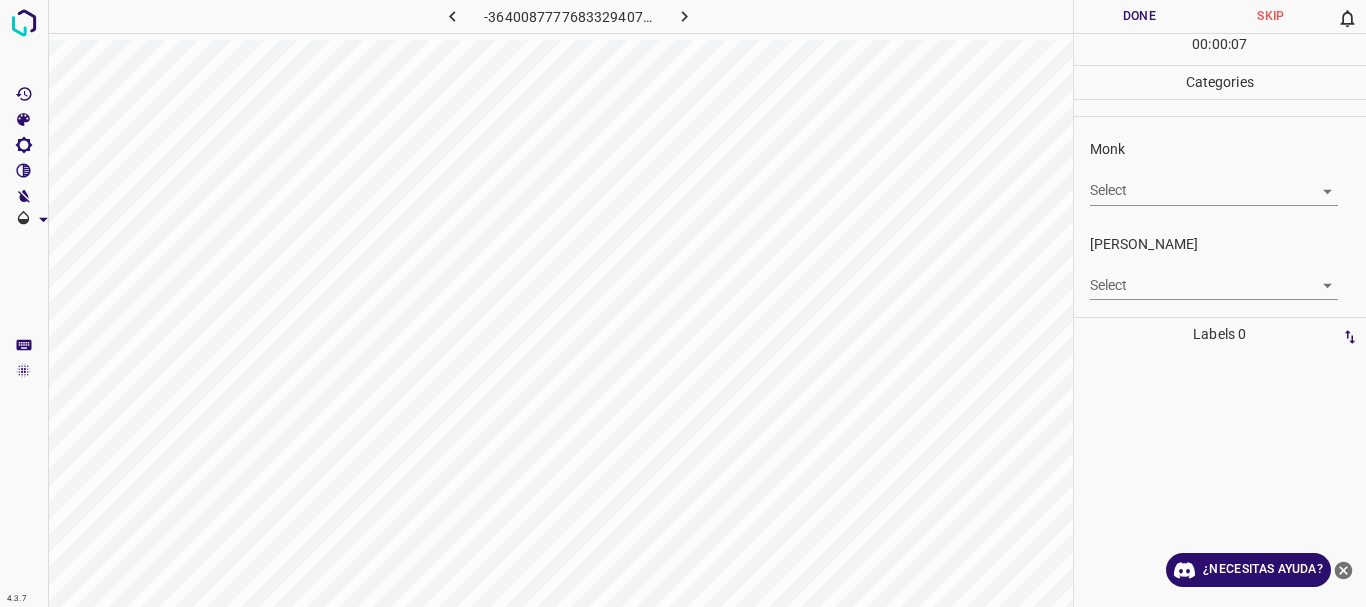 click 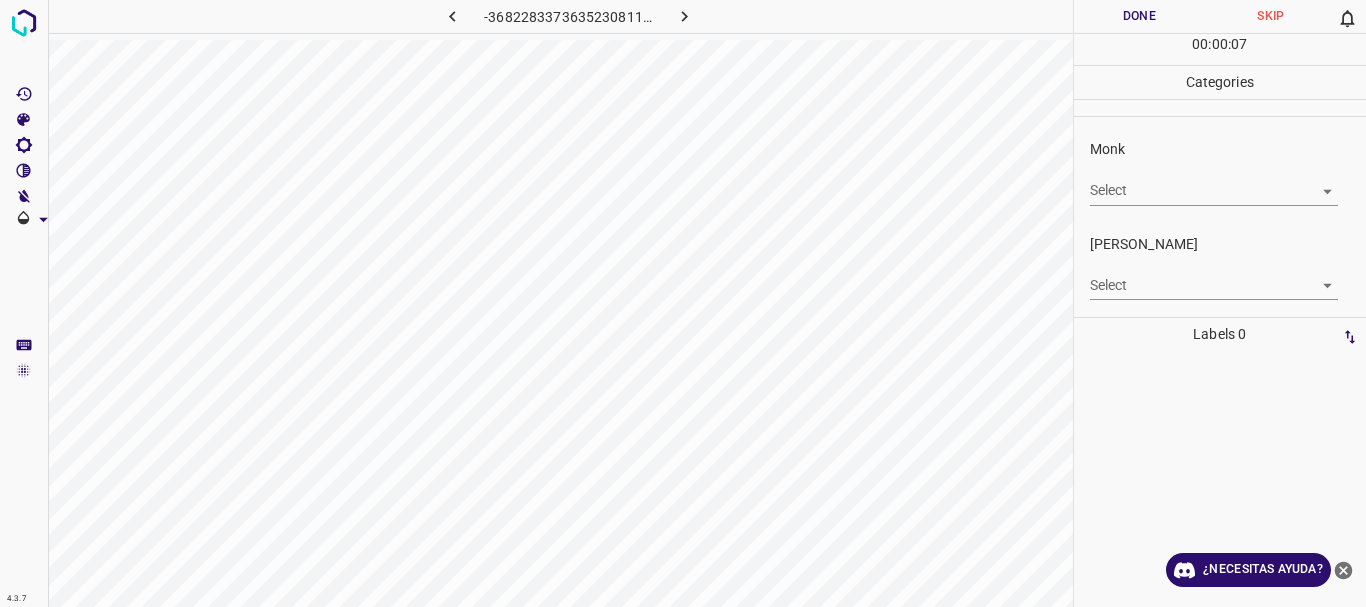 click on "4.3.7 -3682283373635230811.png Done Skip 0 00   : 00   : 07   Categories Monk   Select ​  [PERSON_NAME]   Select ​ Labels   0 Categories 1 Monk 2  [PERSON_NAME] Tools Space Change between modes (Draw & Edit) I Auto labeling R Restore zoom M Zoom in N Zoom out Delete Delete selecte label Filters Z Restore filters X Saturation filter C Brightness filter V Contrast filter B Gray scale filter General O Download ¿Necesitas ayuda? Texto original Valora esta traducción Tu opinión servirá para ayudar a mejorar el Traductor de Google - Texto - Esconder - Borrar" at bounding box center [683, 303] 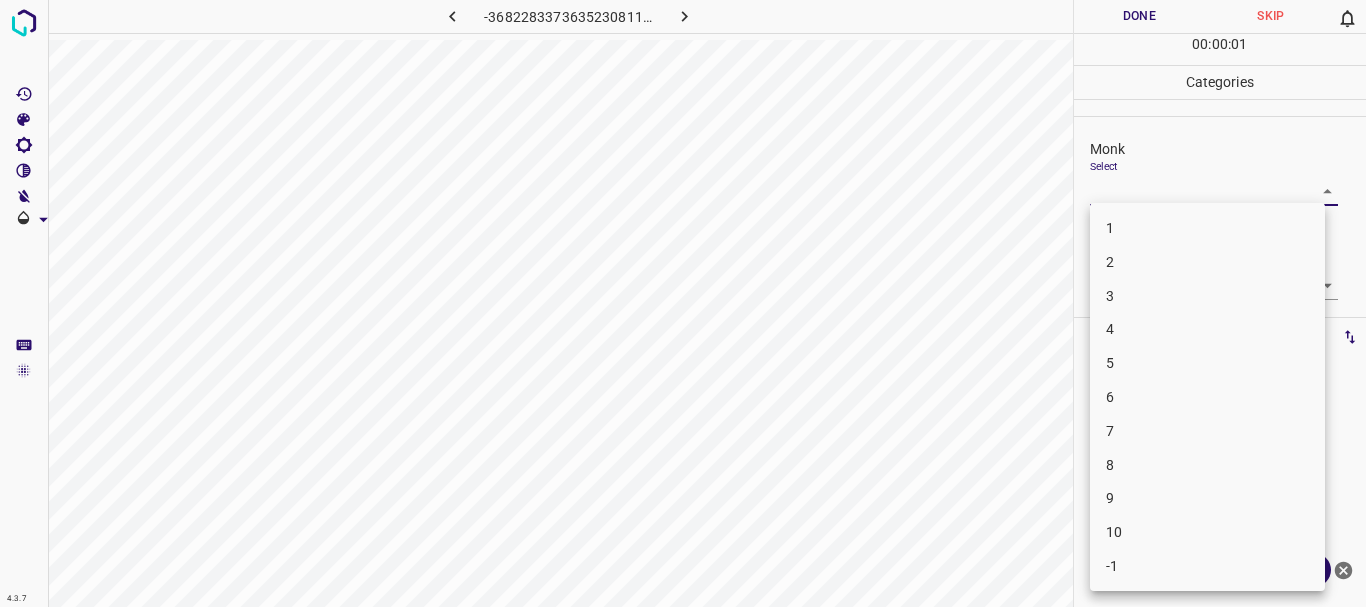 click on "3" at bounding box center (1207, 296) 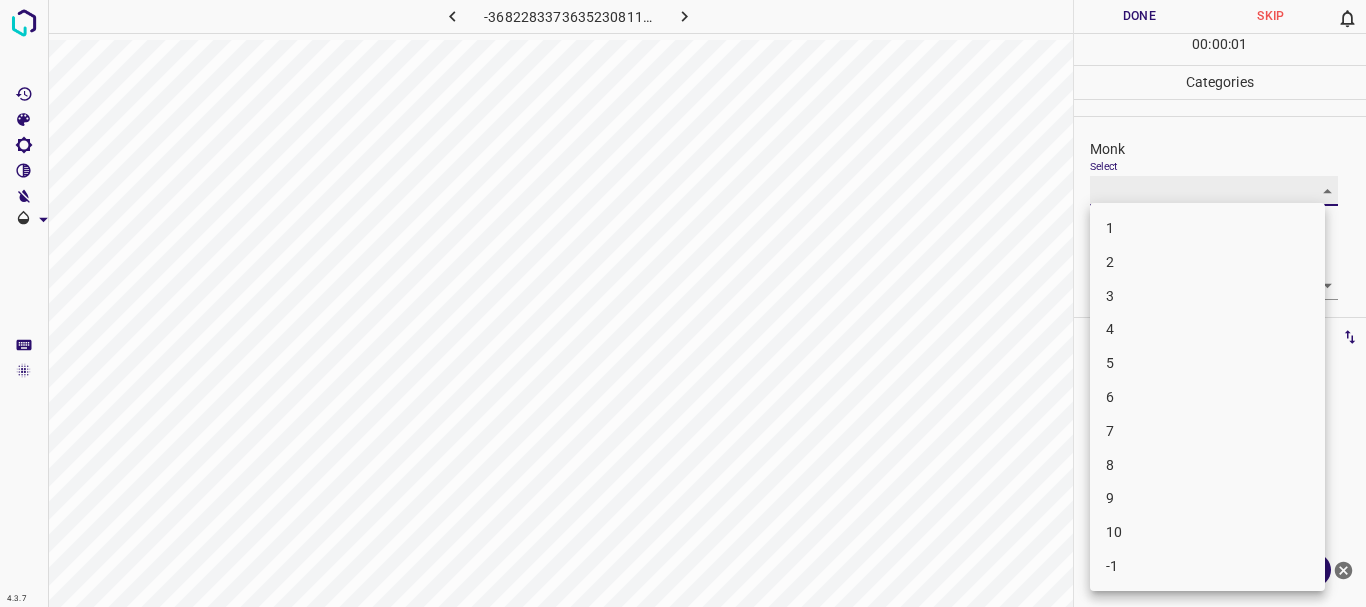 type on "3" 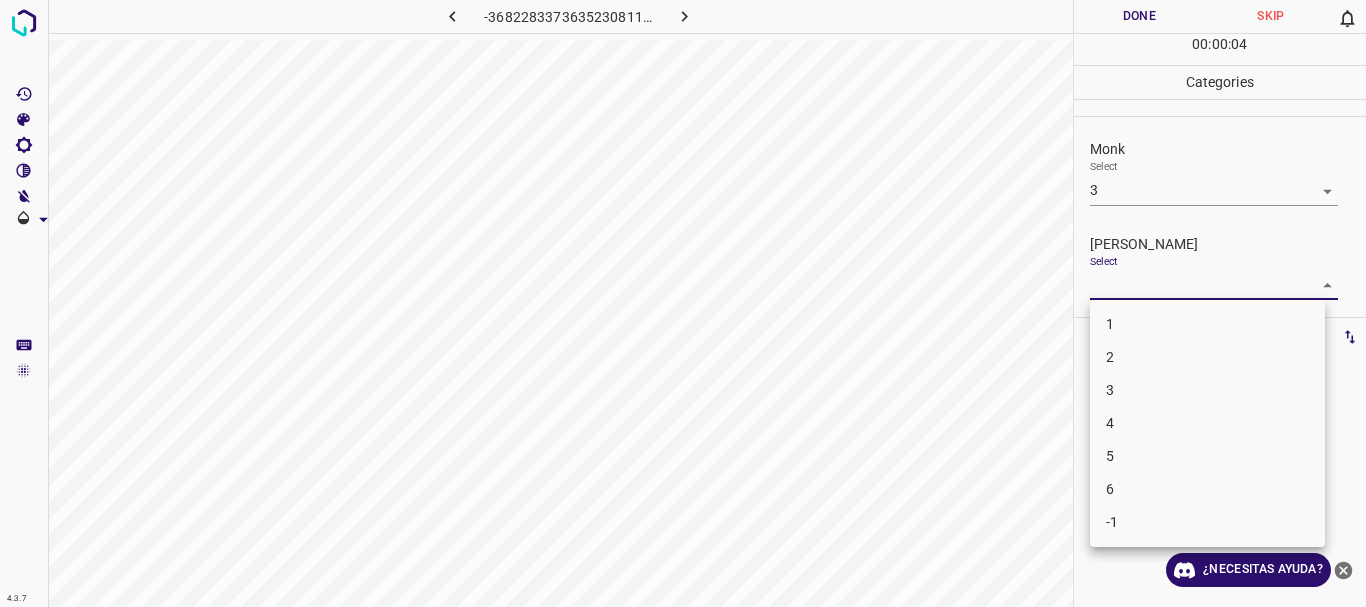 click on "4.3.7 -3682283373635230811.png Done Skip 0 00   : 00   : 04   Categories Monk   Select 3 3  [PERSON_NAME]   Select ​ Labels   0 Categories 1 Monk 2  [PERSON_NAME] Tools Space Change between modes (Draw & Edit) I Auto labeling R Restore zoom M Zoom in N Zoom out Delete Delete selecte label Filters Z Restore filters X Saturation filter C Brightness filter V Contrast filter B Gray scale filter General O Download ¿Necesitas ayuda? Texto original Valora esta traducción Tu opinión servirá para ayudar a mejorar el Traductor de Google - Texto - Esconder - Borrar 1 2 3 4 5 6 -1" at bounding box center [683, 303] 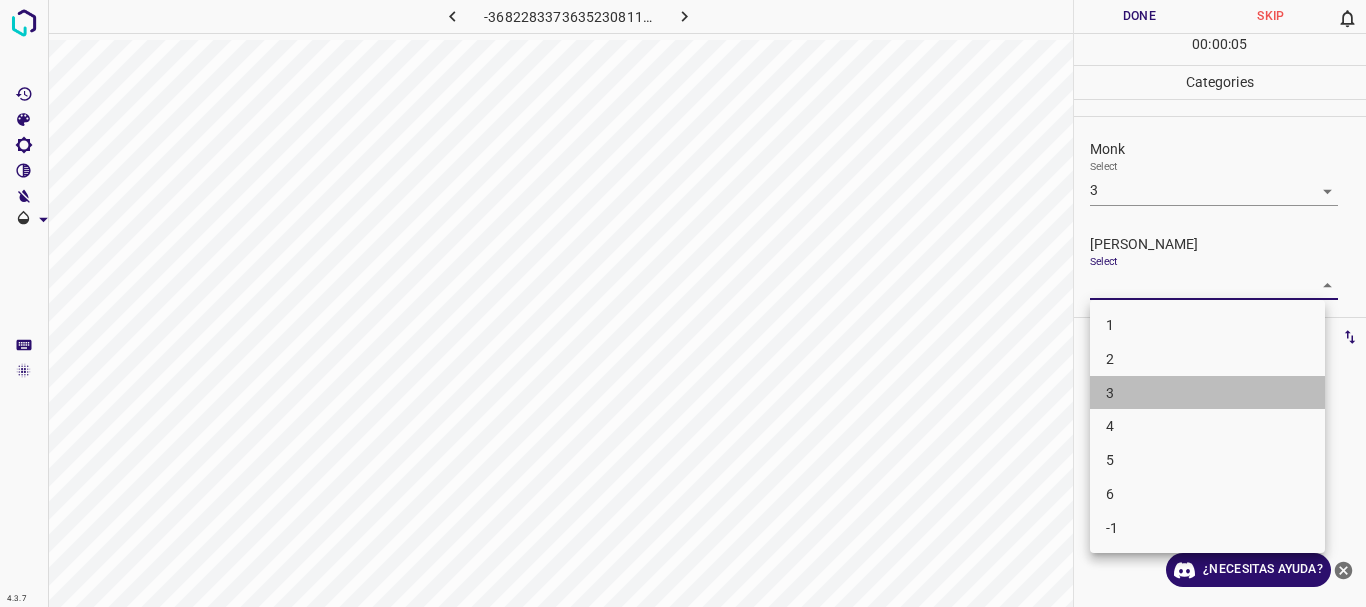 click on "3" at bounding box center (1207, 393) 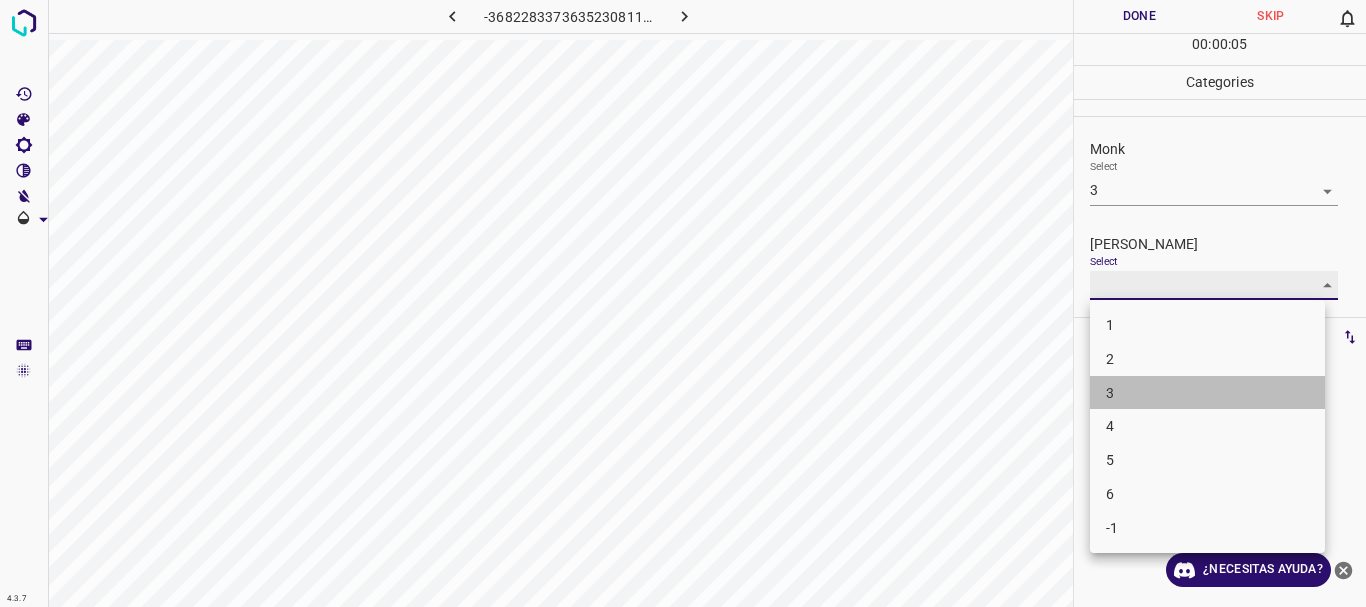 type on "3" 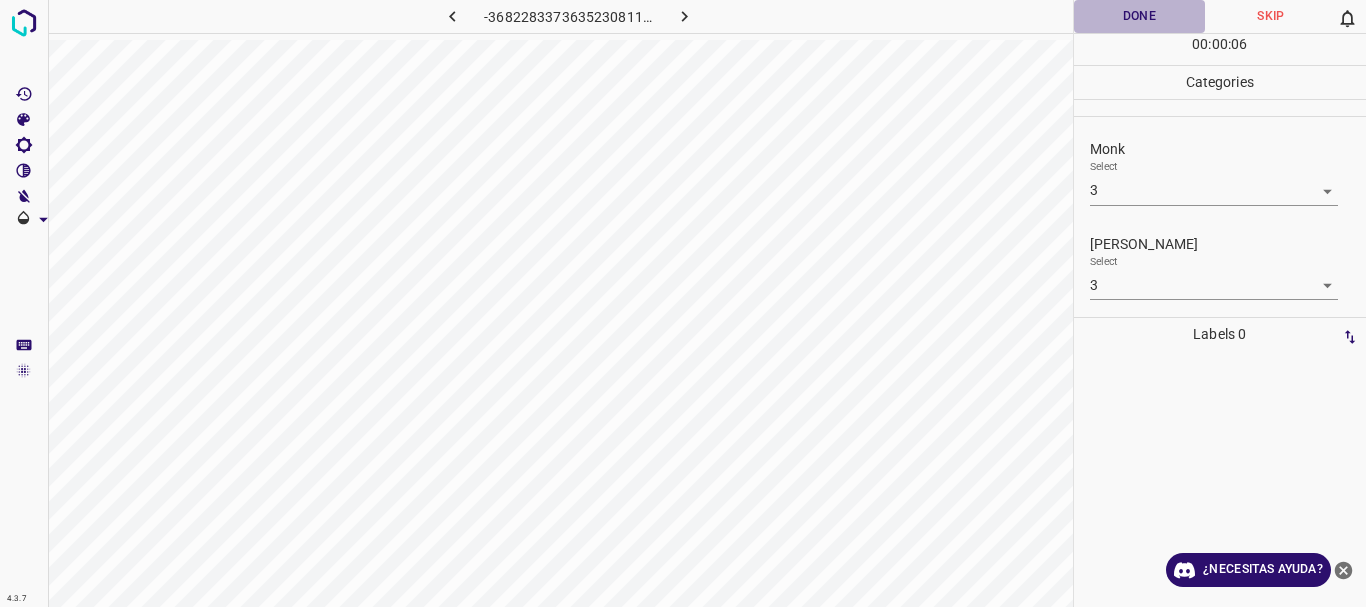 click on "Done" at bounding box center [1140, 16] 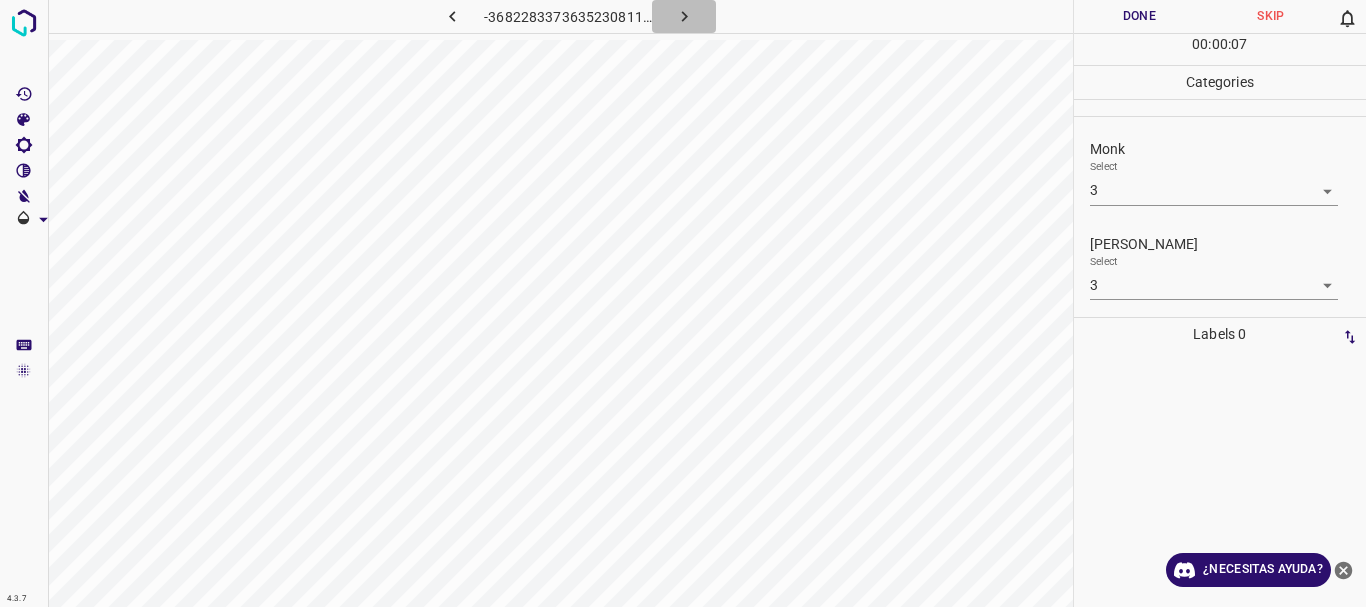 click 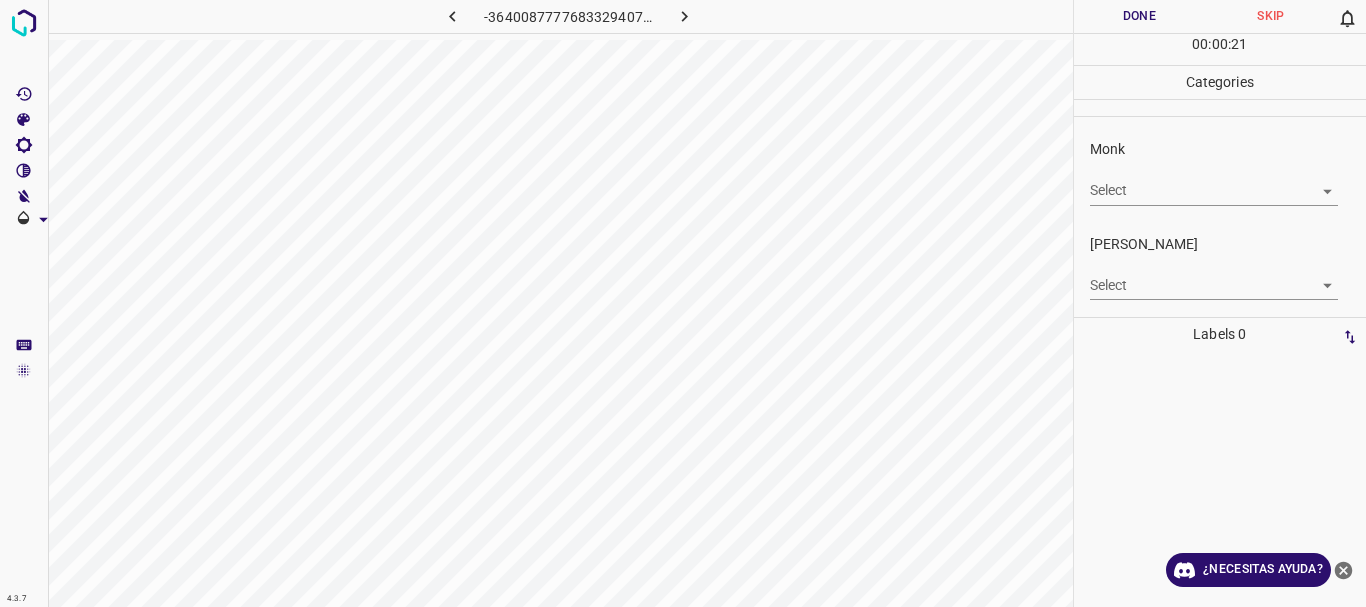 click on "4.3.7 -3640087777683329407.png Done Skip 0 00   : 00   : 21   Categories Monk   Select ​  [PERSON_NAME]   Select ​ Labels   0 Categories 1 Monk 2  [PERSON_NAME] Tools Space Change between modes (Draw & Edit) I Auto labeling R Restore zoom M Zoom in N Zoom out Delete Delete selecte label Filters Z Restore filters X Saturation filter C Brightness filter V Contrast filter B Gray scale filter General O Download ¿Necesitas ayuda? Texto original Valora esta traducción Tu opinión servirá para ayudar a mejorar el Traductor de Google - Texto - Esconder - Borrar" at bounding box center (683, 303) 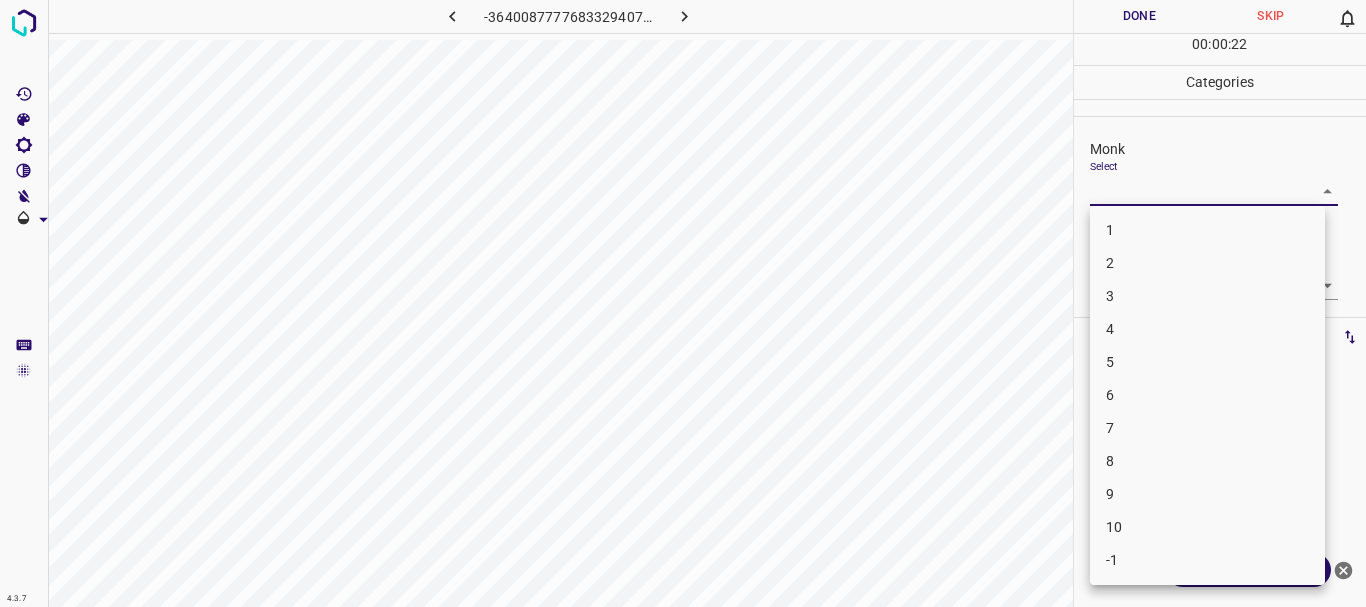 click on "4" at bounding box center [1207, 329] 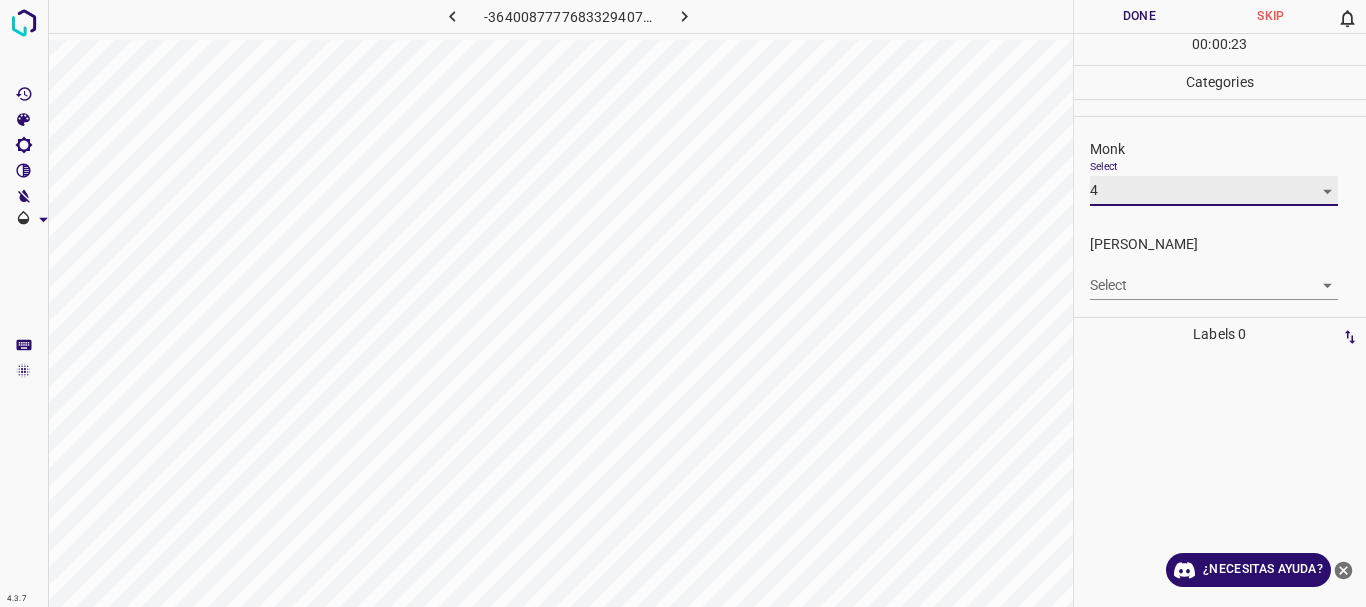 type on "4" 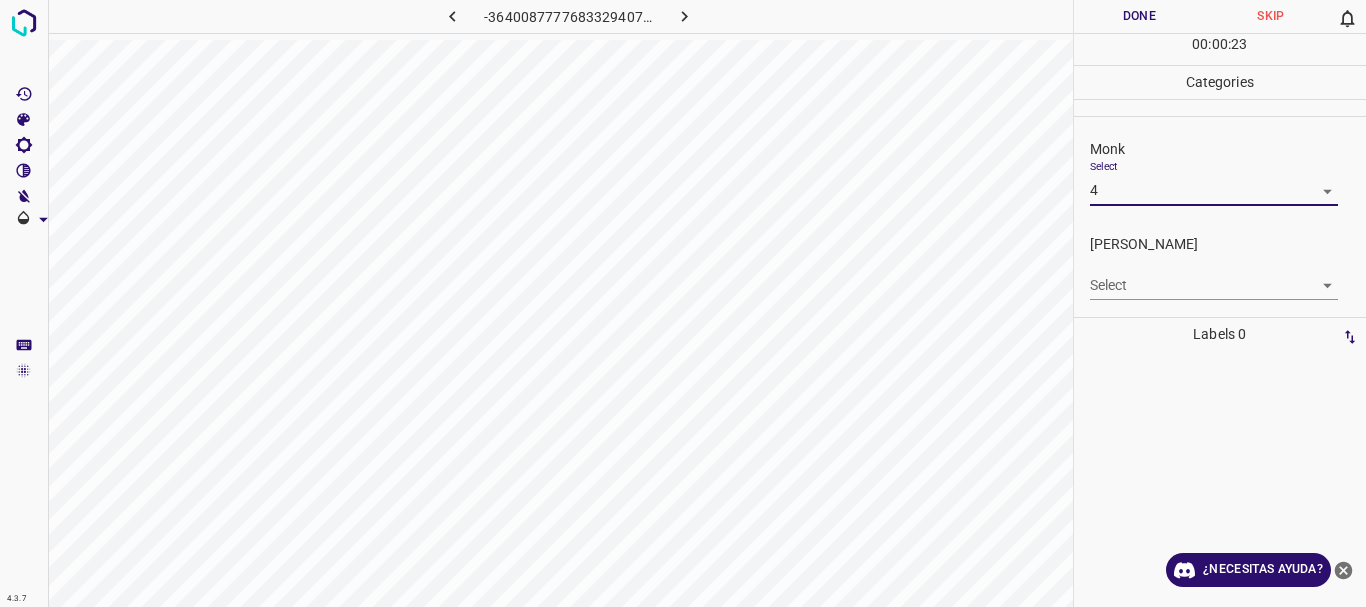 click on "4.3.7 -3640087777683329407.png Done Skip 0 00   : 00   : 23   Categories Monk   Select 4 4  [PERSON_NAME]   Select ​ Labels   0 Categories 1 Monk 2  [PERSON_NAME] Tools Space Change between modes (Draw & Edit) I Auto labeling R Restore zoom M Zoom in N Zoom out Delete Delete selecte label Filters Z Restore filters X Saturation filter C Brightness filter V Contrast filter B Gray scale filter General O Download ¿Necesitas ayuda? Texto original Valora esta traducción Tu opinión servirá para ayudar a mejorar el Traductor de Google - Texto - Esconder - Borrar 1 2 3 4 5 6 7 8 9 10 -1" at bounding box center (683, 303) 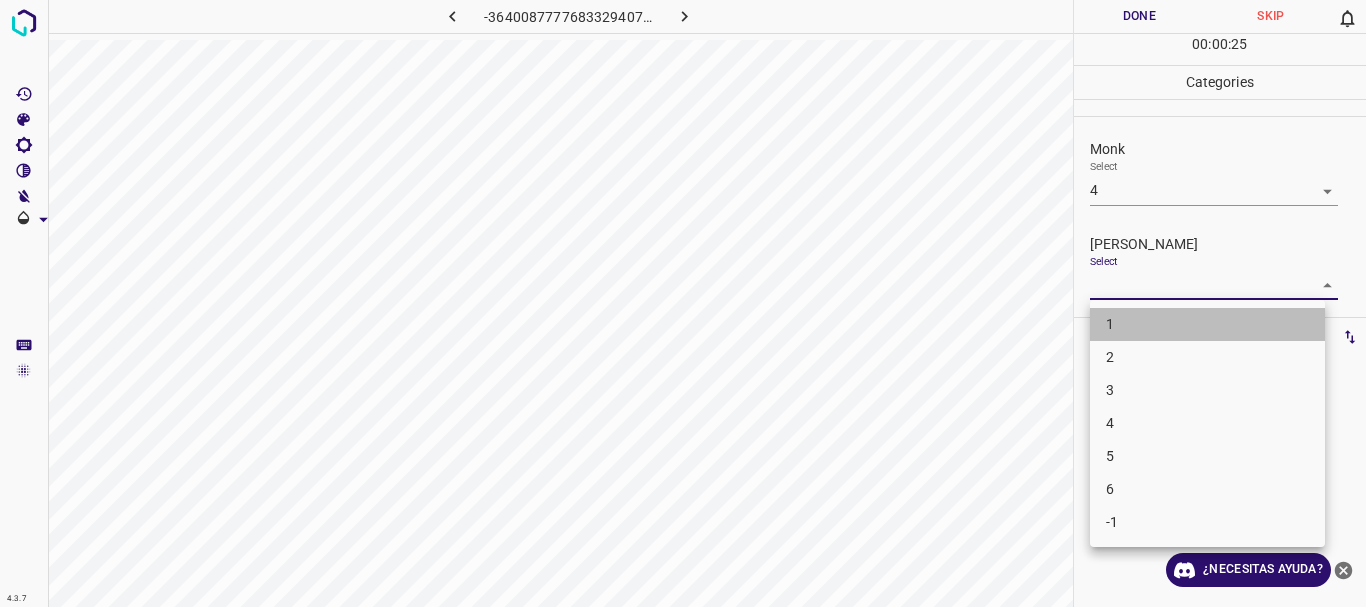 click on "1" at bounding box center [1207, 324] 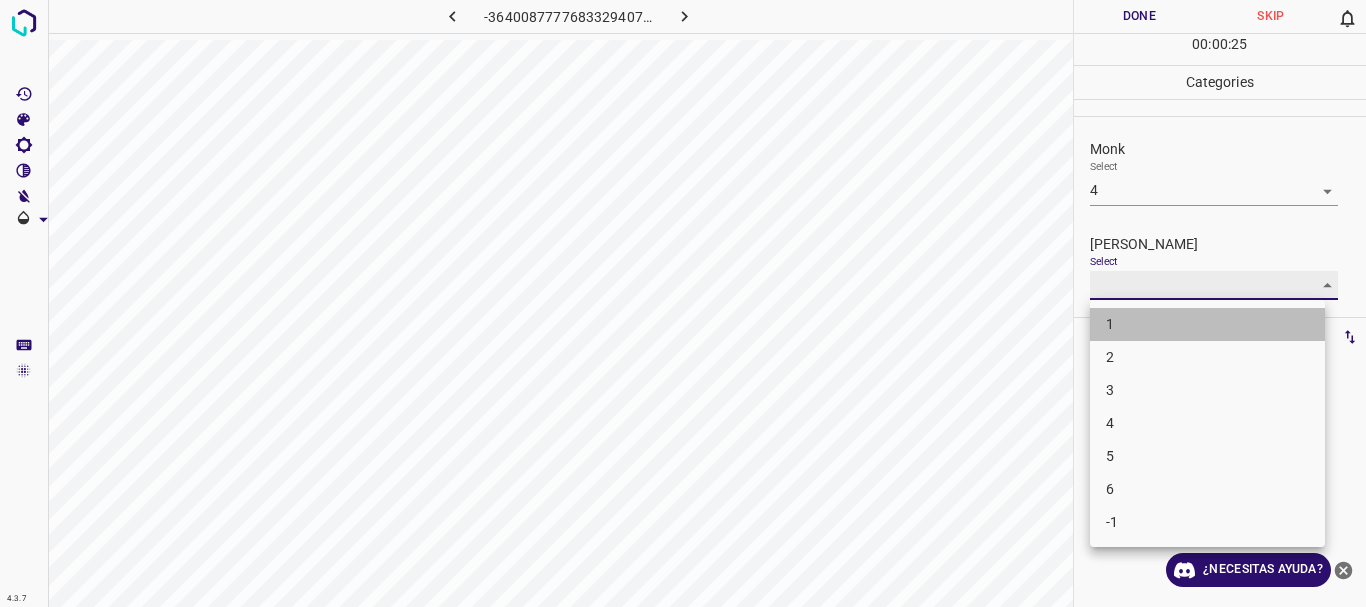type on "1" 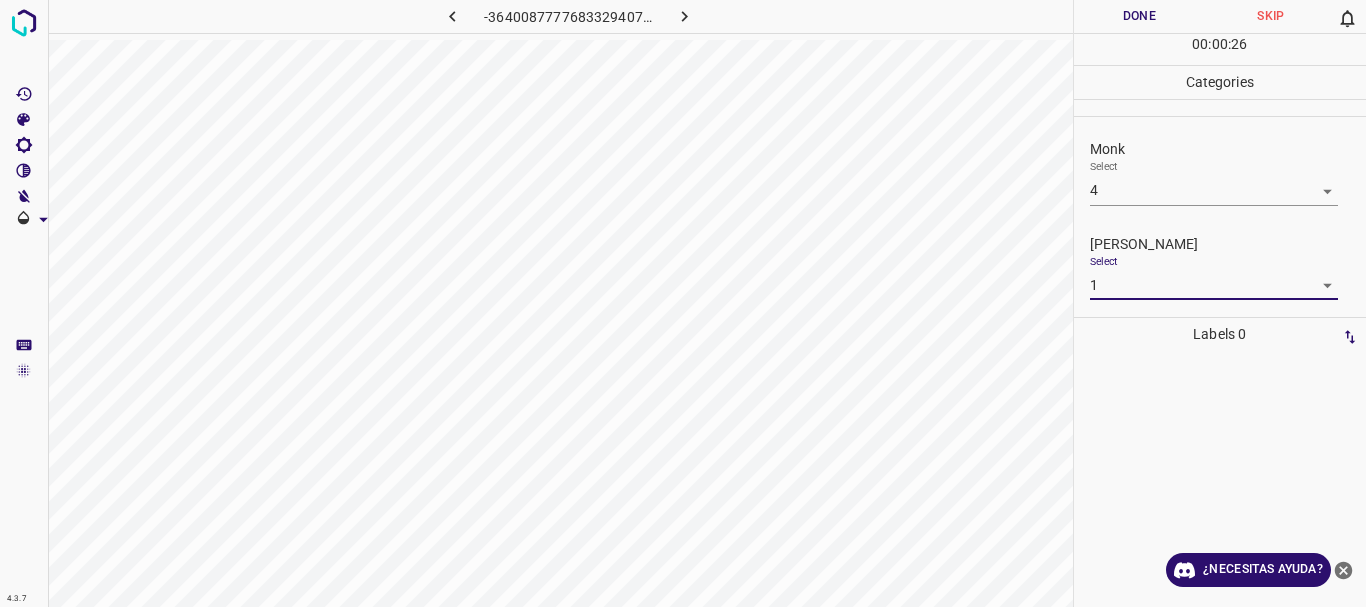 click on "Done" at bounding box center (1140, 16) 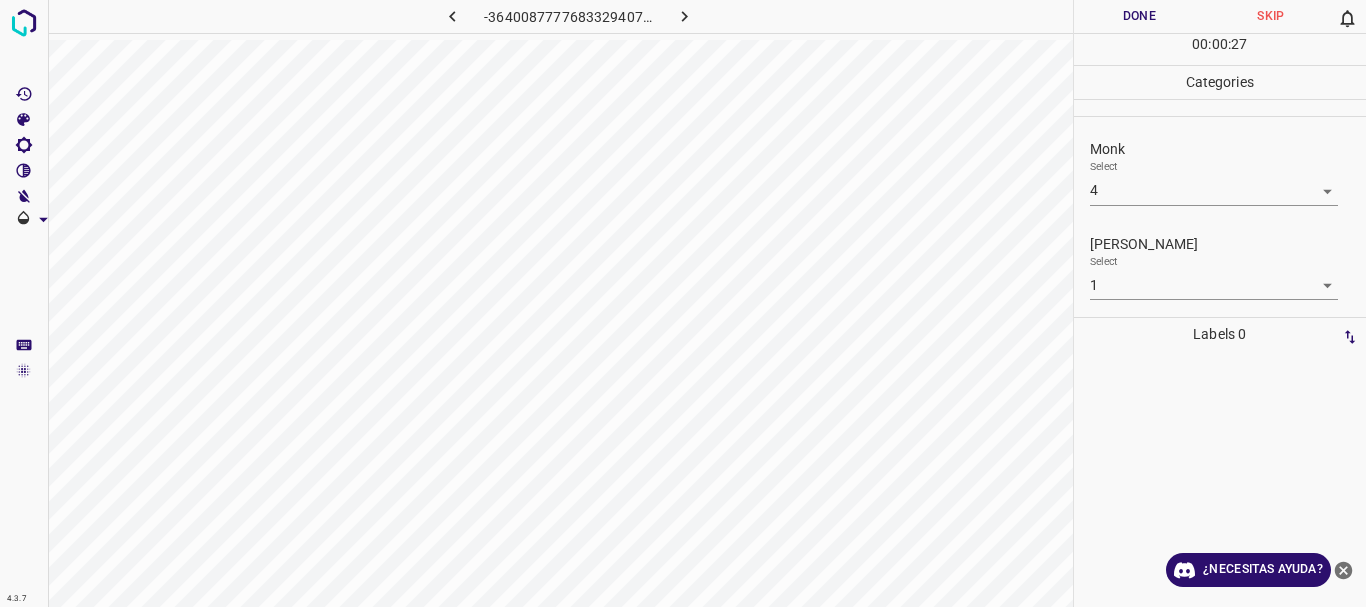 click 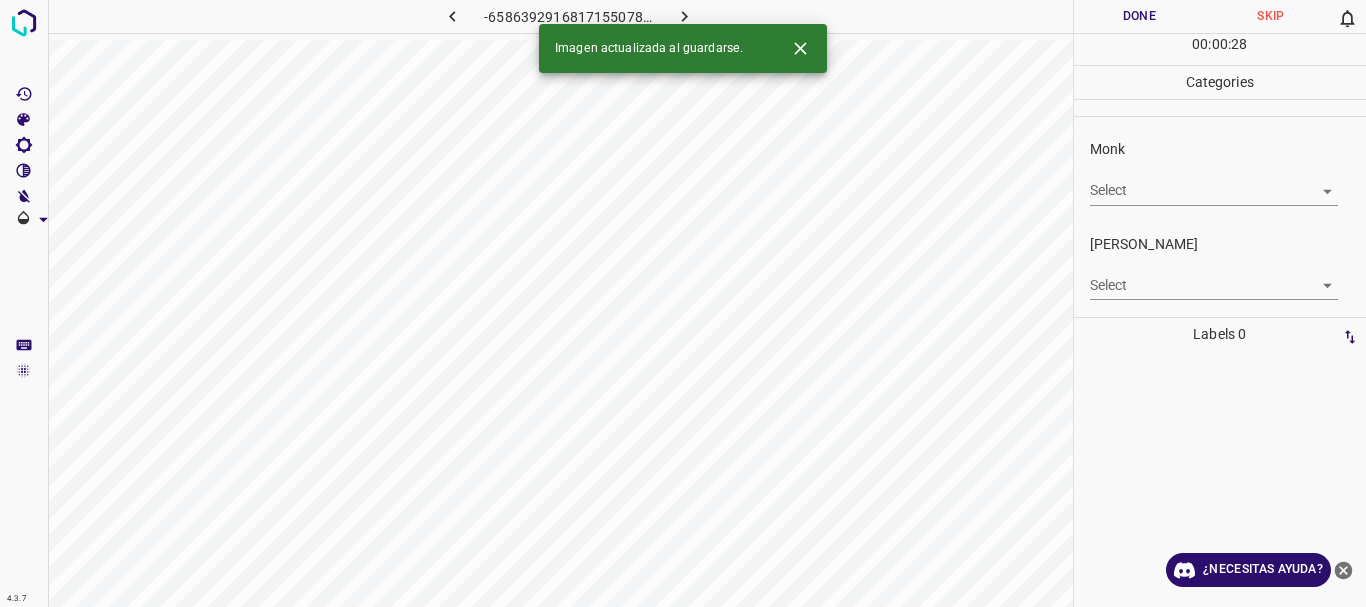 click 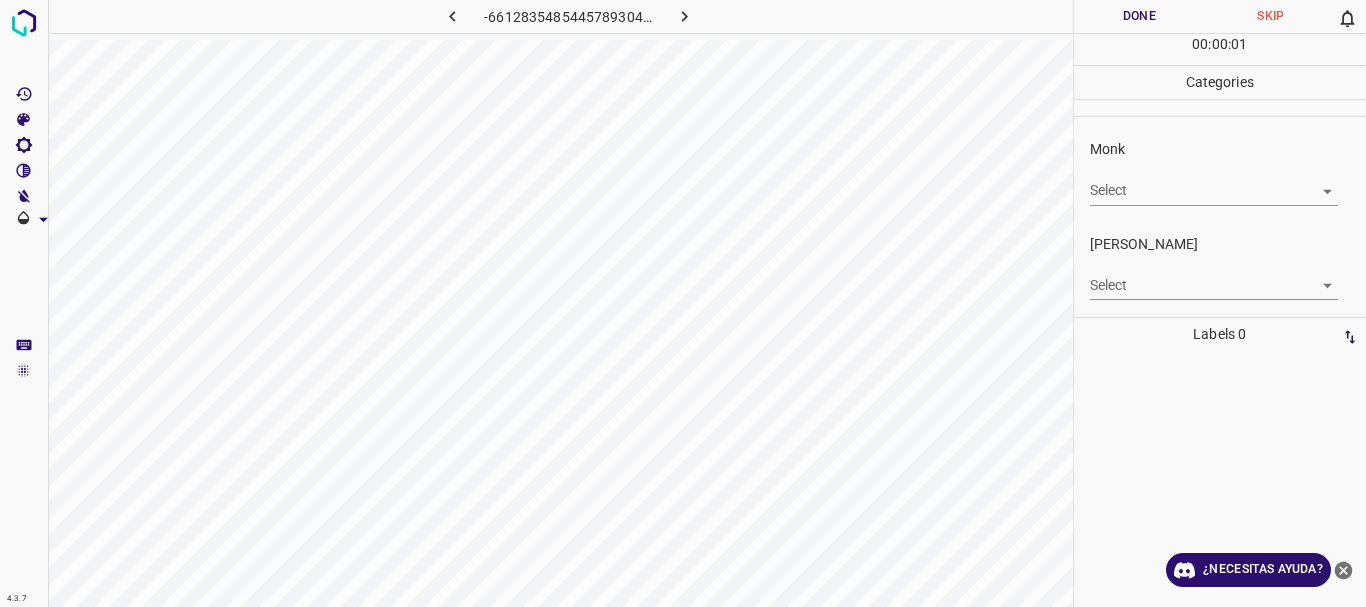 drag, startPoint x: 452, startPoint y: 21, endPoint x: 1365, endPoint y: 464, distance: 1014.7995 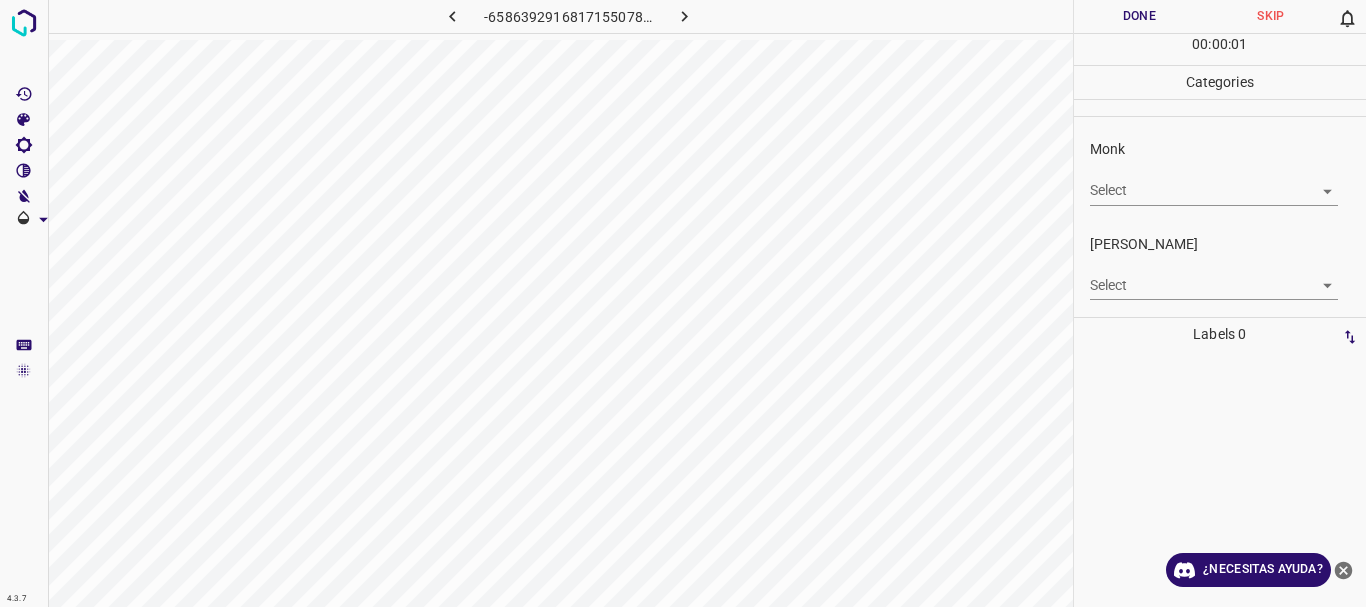 click on "4.3.7 -6586392916817155078.png Done Skip 0 00   : 00   : 01   Categories Monk   Select ​  [PERSON_NAME]   Select ​ Labels   0 Categories 1 Monk 2  [PERSON_NAME] Tools Space Change between modes (Draw & Edit) I Auto labeling R Restore zoom M Zoom in N Zoom out Delete Delete selecte label Filters Z Restore filters X Saturation filter C Brightness filter V Contrast filter B Gray scale filter General O Download ¿Necesitas ayuda? Texto original Valora esta traducción Tu opinión servirá para ayudar a mejorar el Traductor de Google - Texto - Esconder - Borrar" at bounding box center (683, 303) 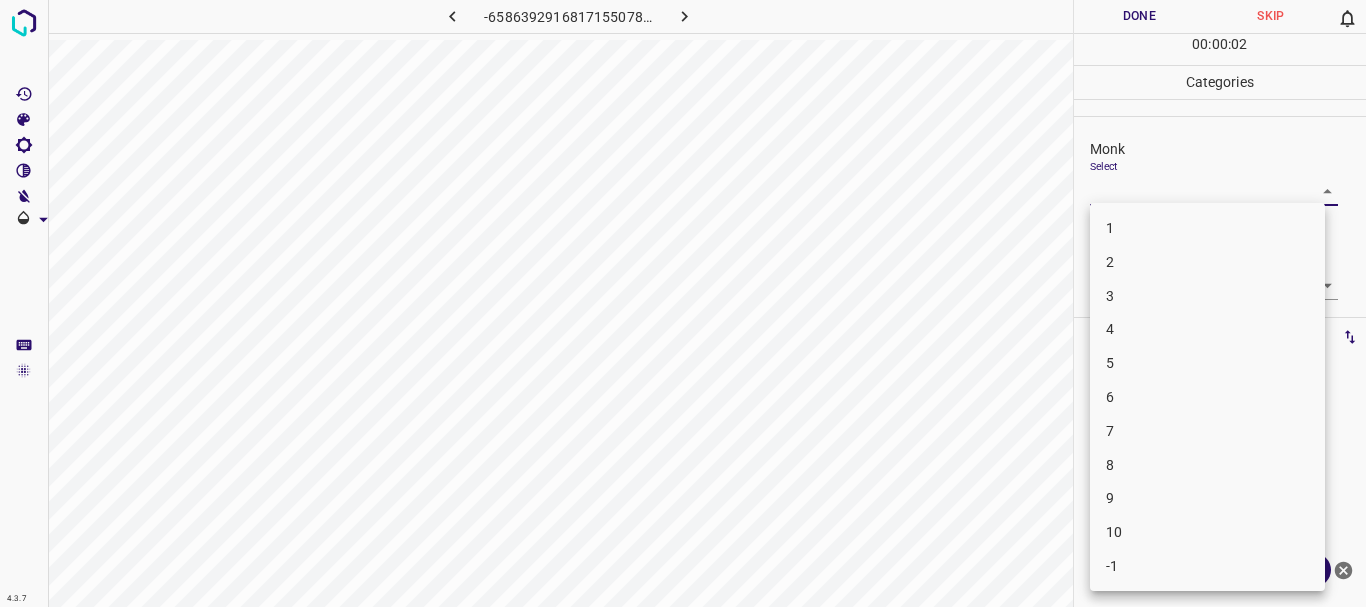 click on "3" at bounding box center [1207, 296] 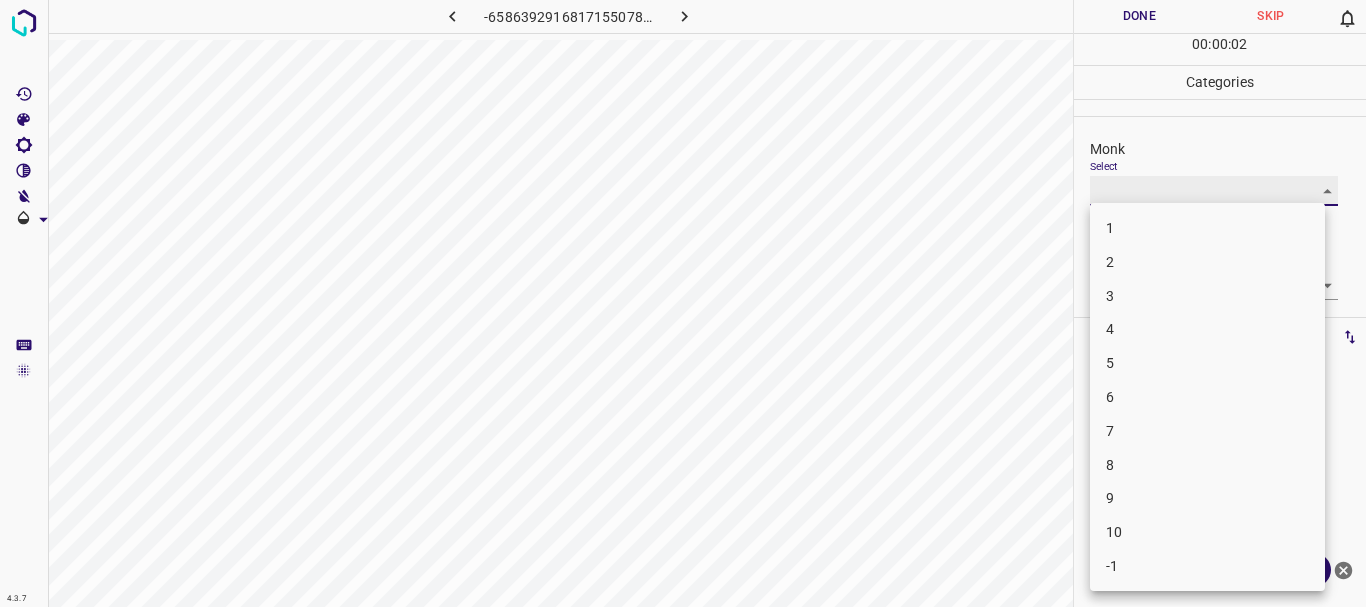 type on "3" 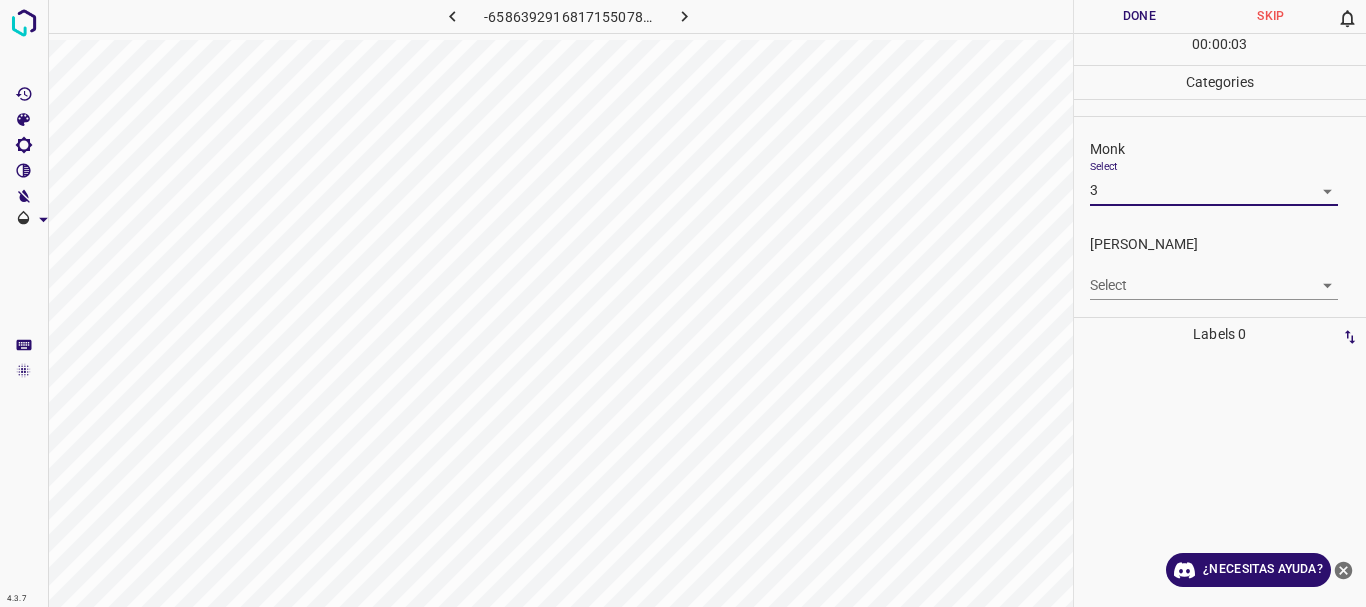 click on "4.3.7 -6586392916817155078.png Done Skip 0 00   : 00   : 03   Categories Monk   Select 3 3  [PERSON_NAME]   Select ​ Labels   0 Categories 1 Monk 2  [PERSON_NAME] Tools Space Change between modes (Draw & Edit) I Auto labeling R Restore zoom M Zoom in N Zoom out Delete Delete selecte label Filters Z Restore filters X Saturation filter C Brightness filter V Contrast filter B Gray scale filter General O Download ¿Necesitas ayuda? Texto original Valora esta traducción Tu opinión servirá para ayudar a mejorar el Traductor de Google - Texto - Esconder - Borrar" at bounding box center [683, 303] 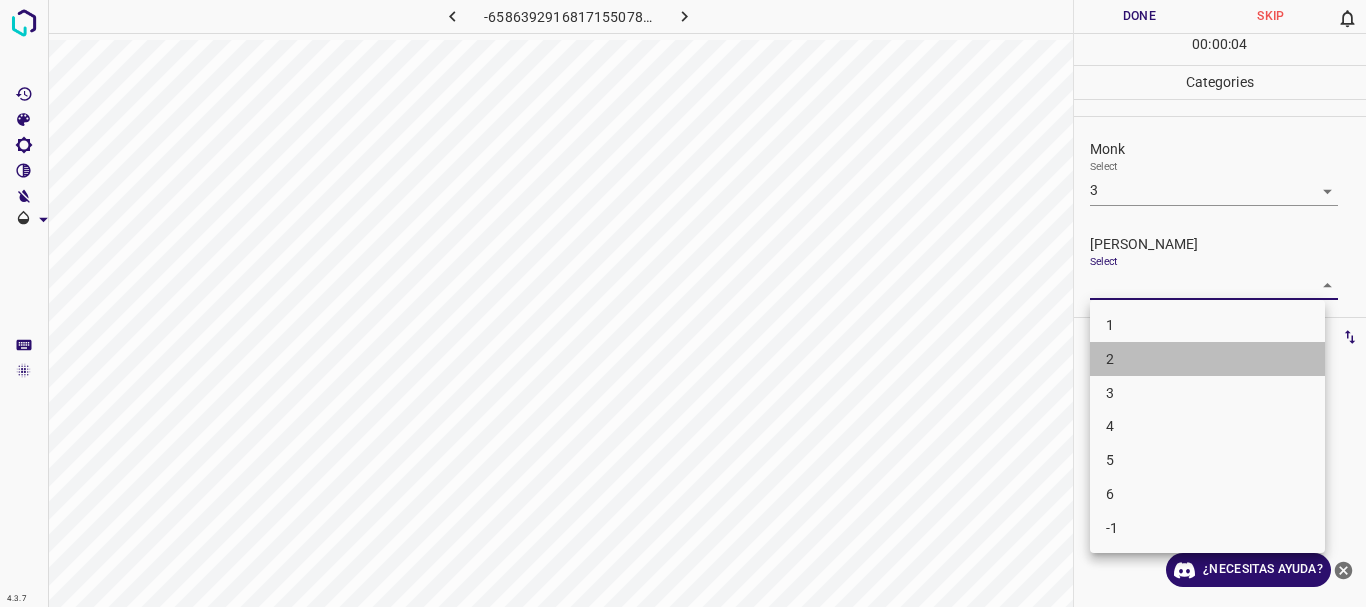 click on "2" at bounding box center [1207, 359] 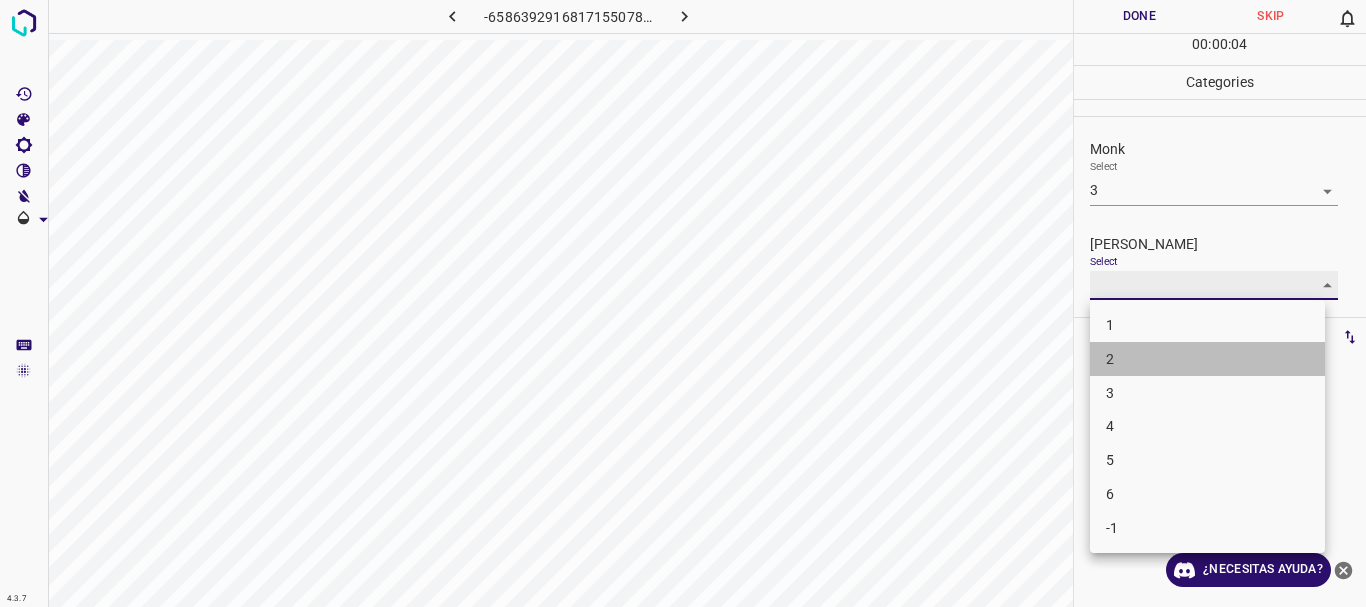 type on "2" 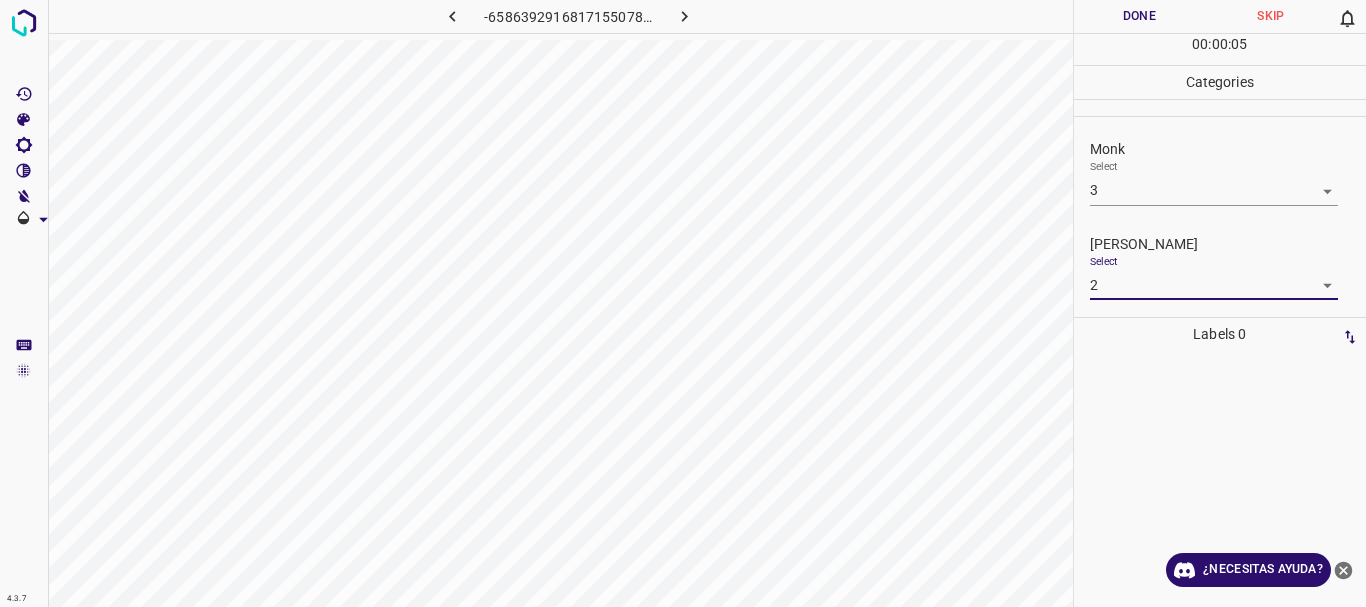 click on "Done" at bounding box center (1140, 16) 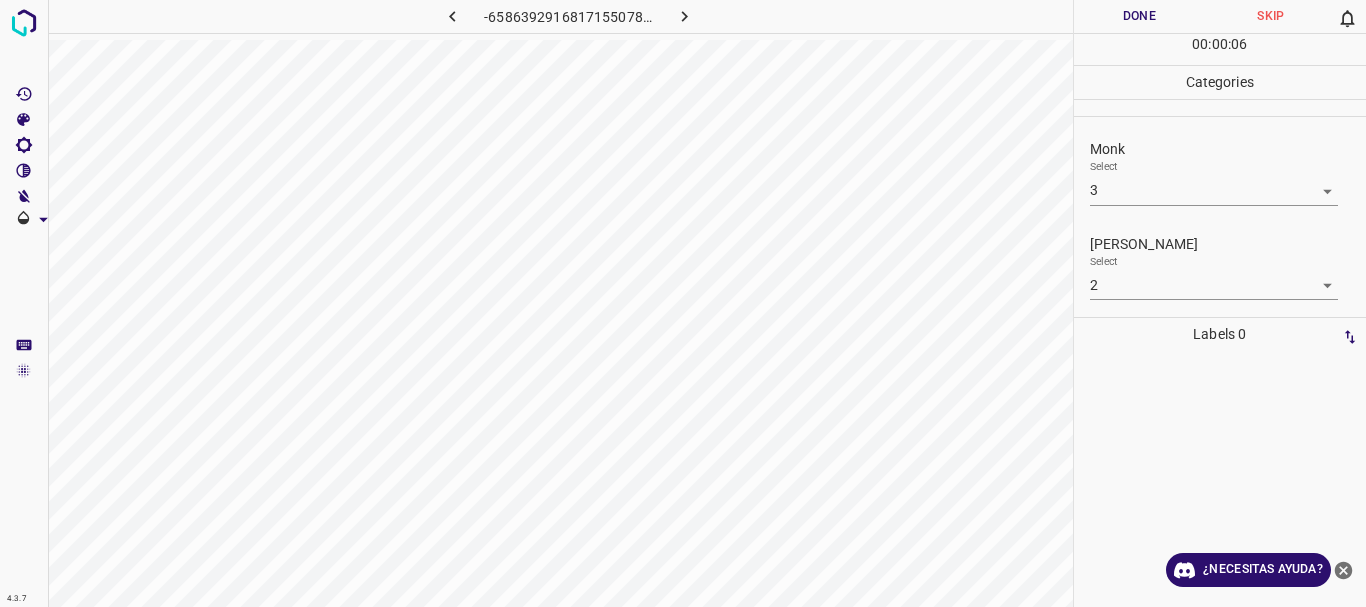 click 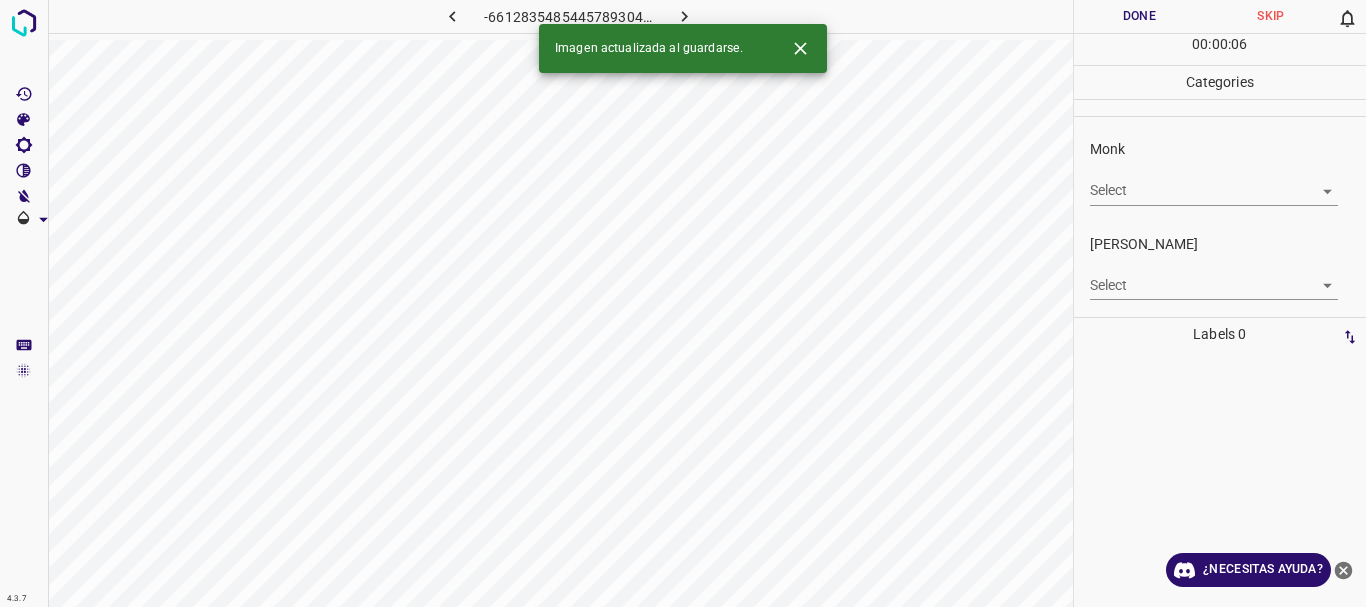 click on "4.3.7 -6612835485445789304.png Done Skip 0 00   : 00   : 06   Categories Monk   Select ​  [PERSON_NAME]   Select ​ Labels   0 Categories 1 Monk 2  [PERSON_NAME] Tools Space Change between modes (Draw & Edit) I Auto labeling R Restore zoom M Zoom in N Zoom out Delete Delete selecte label Filters Z Restore filters X Saturation filter C Brightness filter V Contrast filter B Gray scale filter General O Download Imagen actualizada al guardarse. ¿Necesitas ayuda? Texto original Valora esta traducción Tu opinión servirá para ayudar a mejorar el Traductor de Google - Texto - Esconder - Borrar" at bounding box center (683, 303) 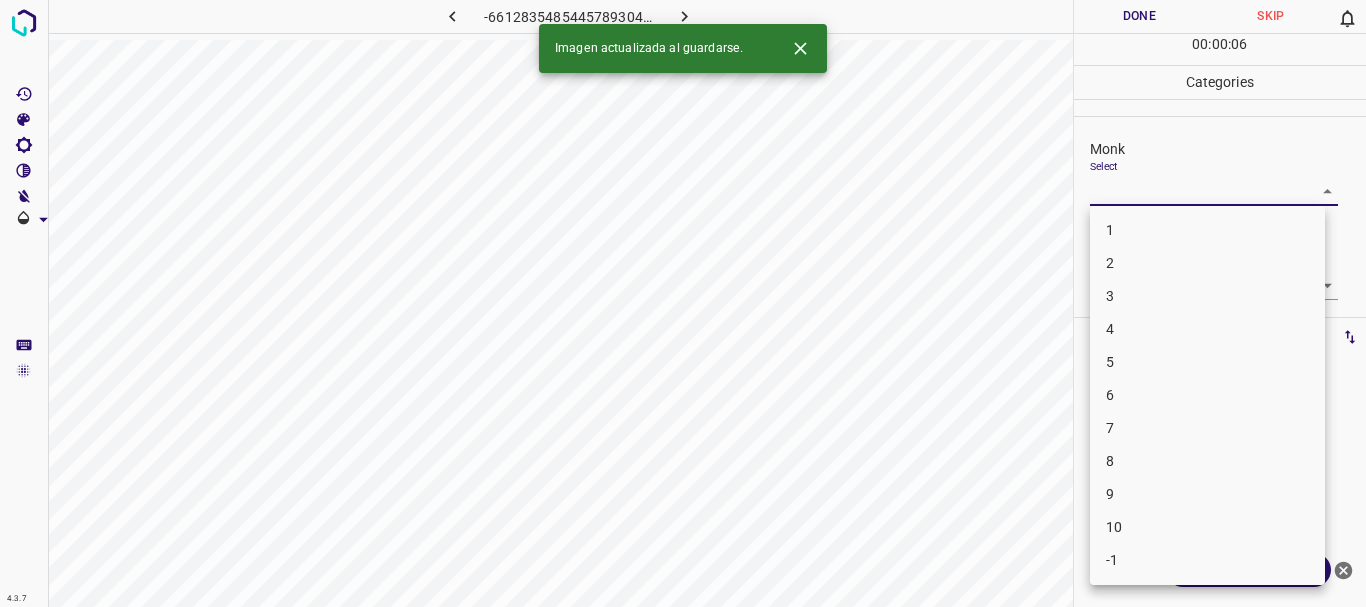 drag, startPoint x: 1162, startPoint y: 331, endPoint x: 1155, endPoint y: 298, distance: 33.734257 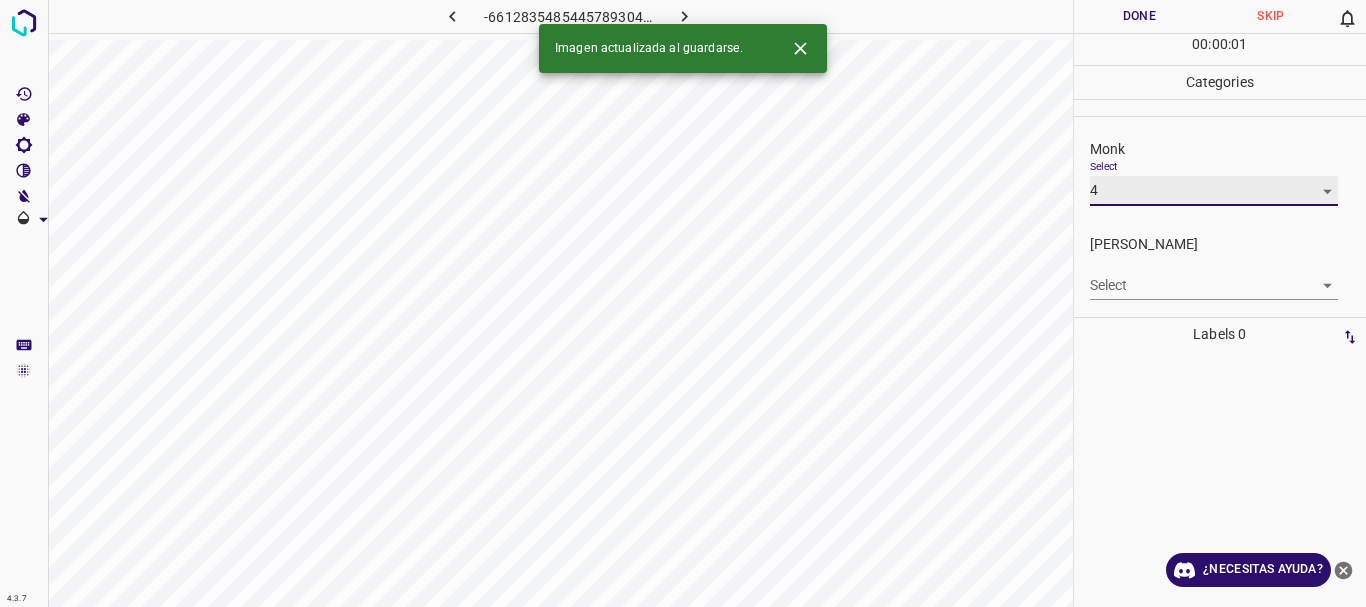 type on "4" 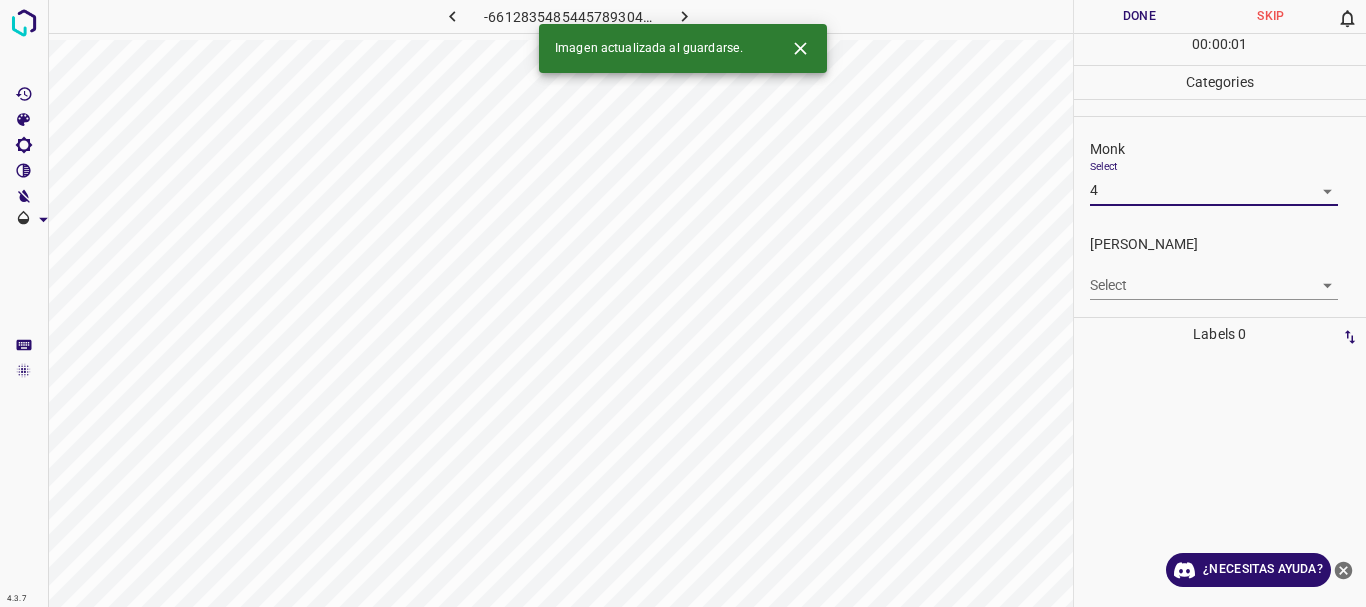 click on "4" at bounding box center [1207, 275] 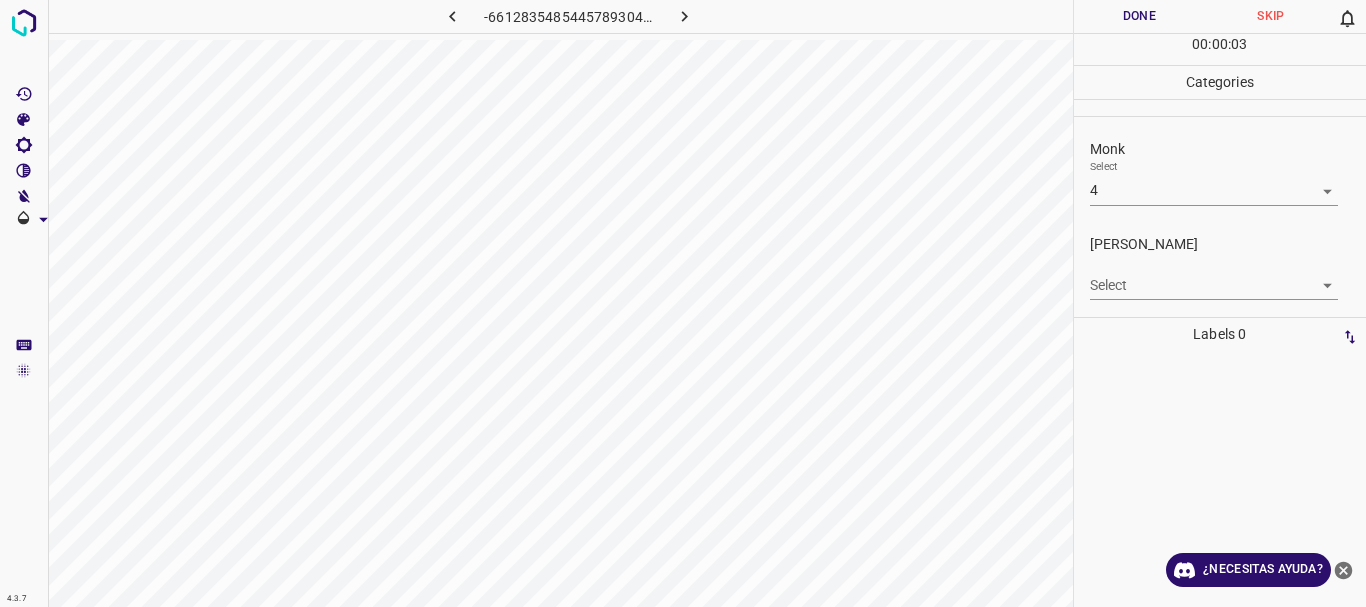 click on "4.3.7 -6612835485445789304.png Done Skip 0 00   : 00   : 03   Categories Monk   Select 4 4  [PERSON_NAME]   Select ​ Labels   0 Categories 1 Monk 2  [PERSON_NAME] Tools Space Change between modes (Draw & Edit) I Auto labeling R Restore zoom M Zoom in N Zoom out Delete Delete selecte label Filters Z Restore filters X Saturation filter C Brightness filter V Contrast filter B Gray scale filter General O Download ¿Necesitas ayuda? Texto original Valora esta traducción Tu opinión servirá para ayudar a mejorar el Traductor de Google - Texto - Esconder - Borrar" at bounding box center [683, 303] 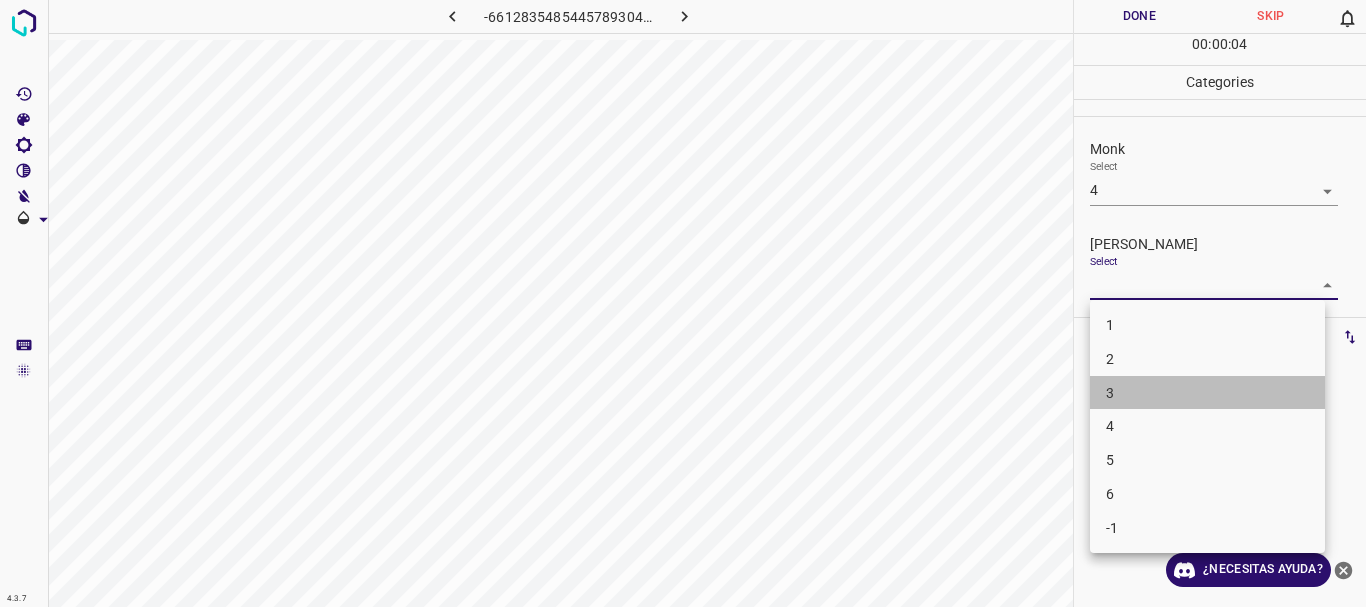 click on "3" at bounding box center (1207, 393) 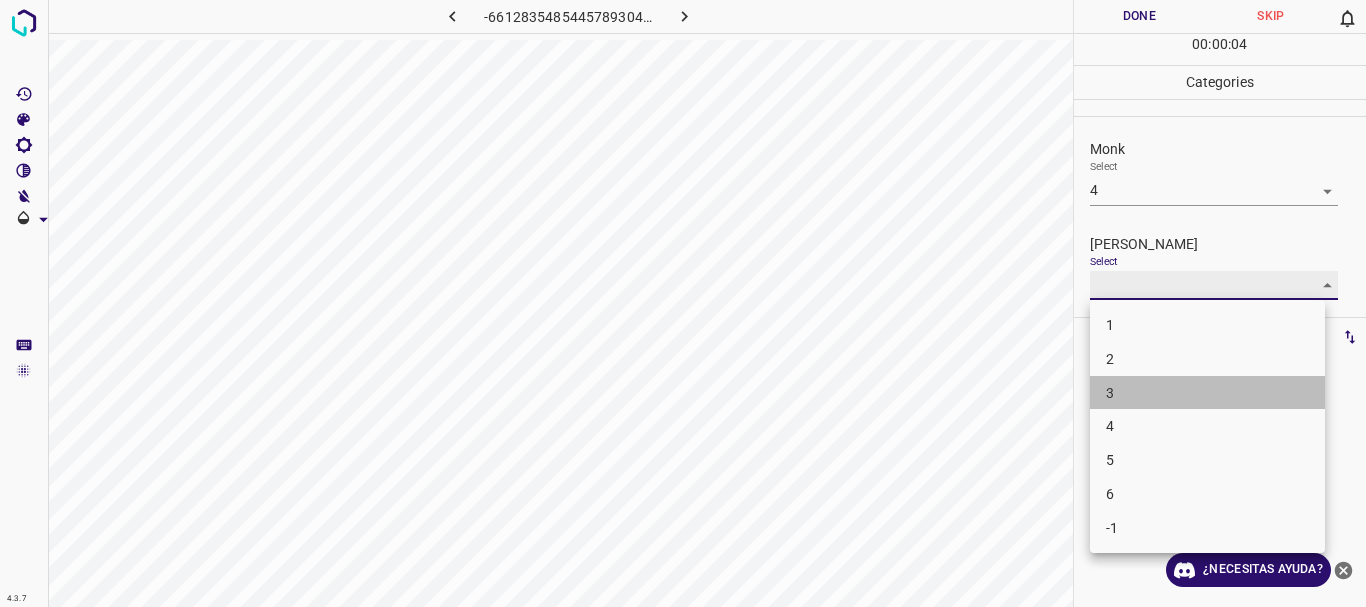 type on "3" 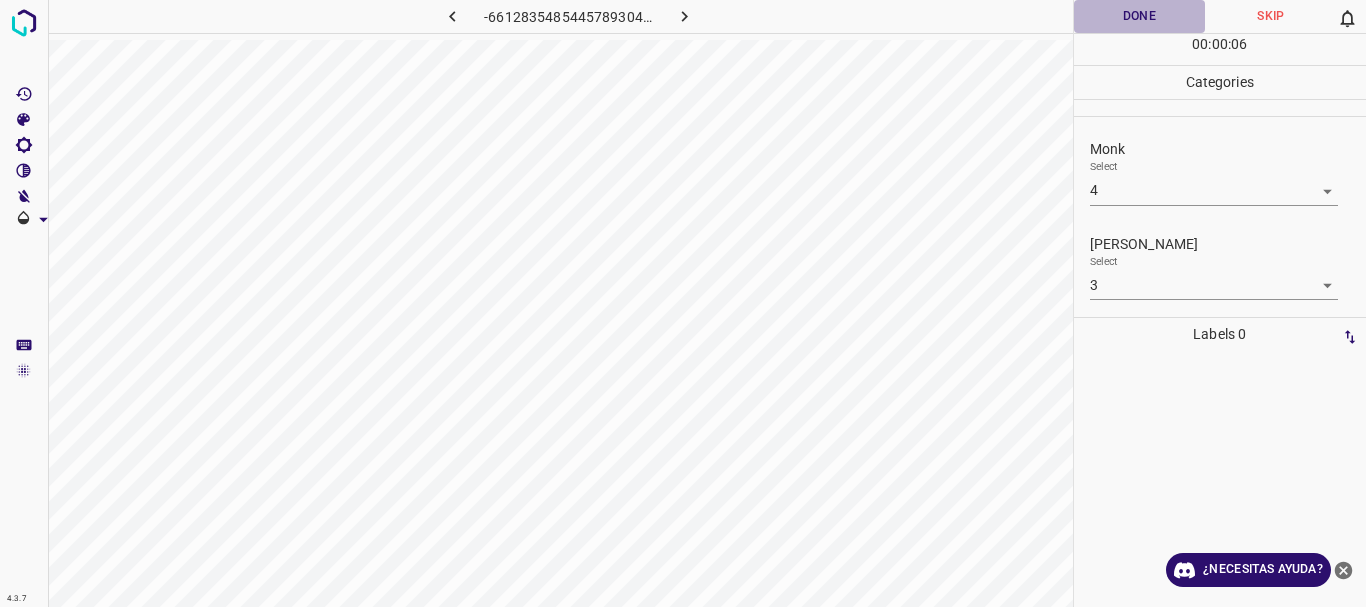 click on "Done" at bounding box center [1140, 16] 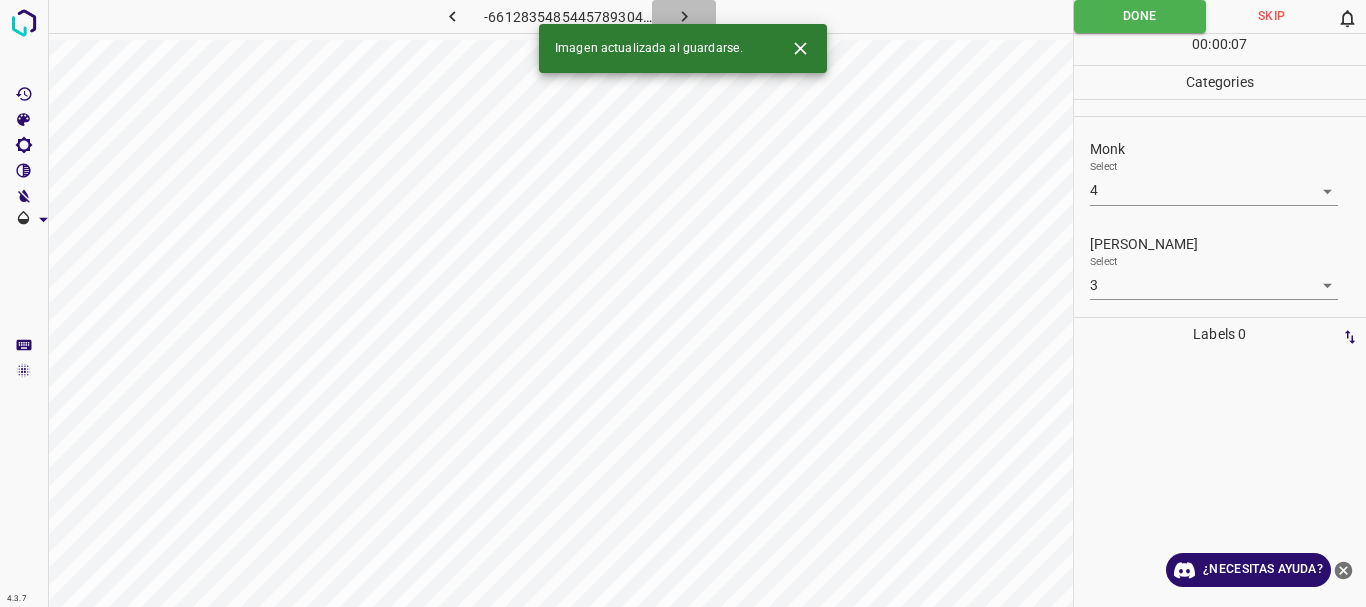 click 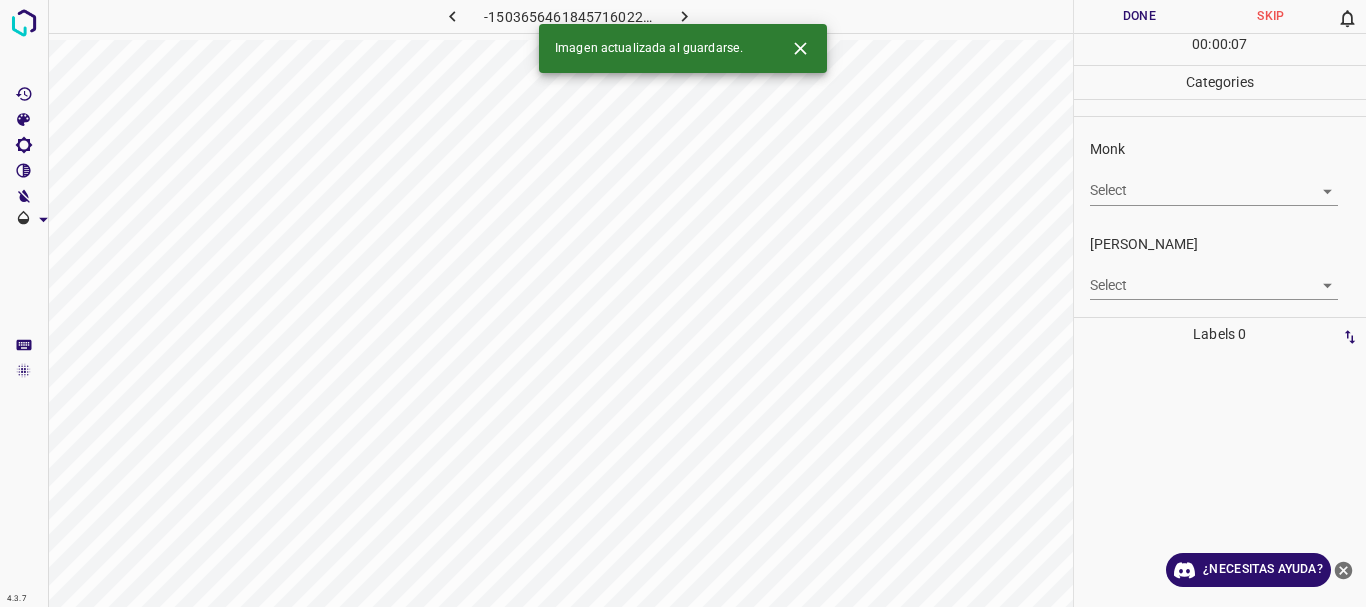 click on "4.3.7 -1503656461845716022.png Done Skip 0 00   : 00   : 07   Categories Monk   Select ​  [PERSON_NAME]   Select ​ Labels   0 Categories 1 Monk 2  [PERSON_NAME] Tools Space Change between modes (Draw & Edit) I Auto labeling R Restore zoom M Zoom in N Zoom out Delete Delete selecte label Filters Z Restore filters X Saturation filter C Brightness filter V Contrast filter B Gray scale filter General O Download Imagen actualizada al guardarse. ¿Necesitas ayuda? Texto original Valora esta traducción Tu opinión servirá para ayudar a mejorar el Traductor de Google - Texto - Esconder - Borrar" at bounding box center [683, 303] 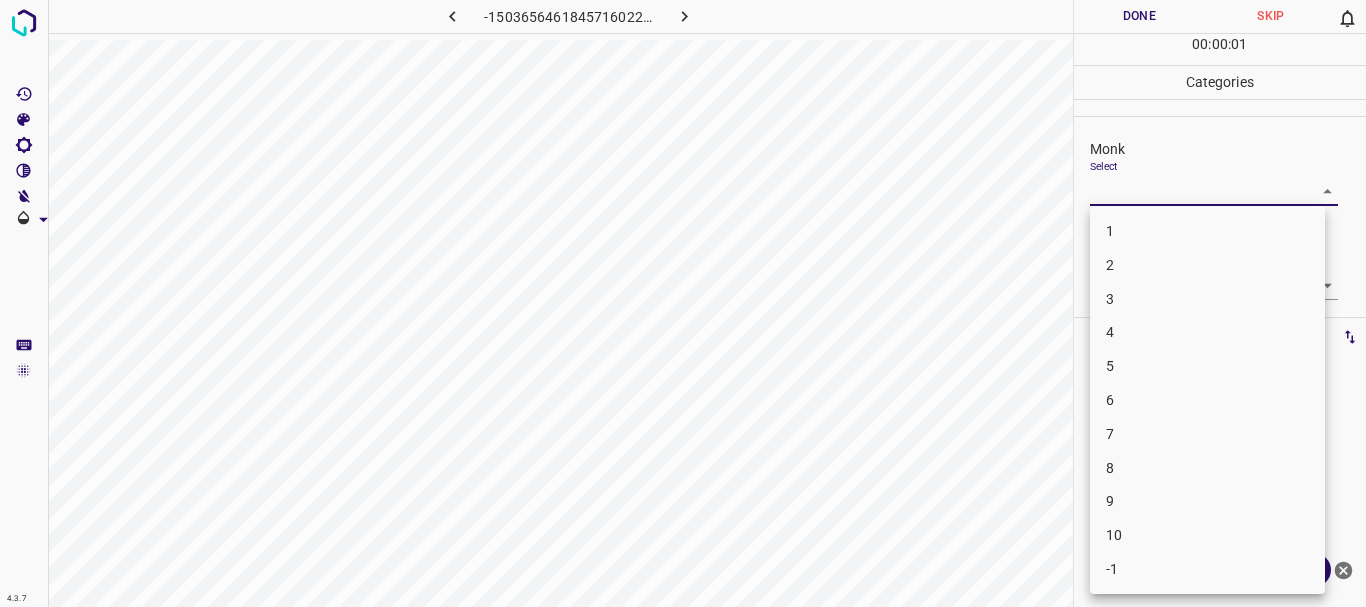 click on "4" at bounding box center [1207, 332] 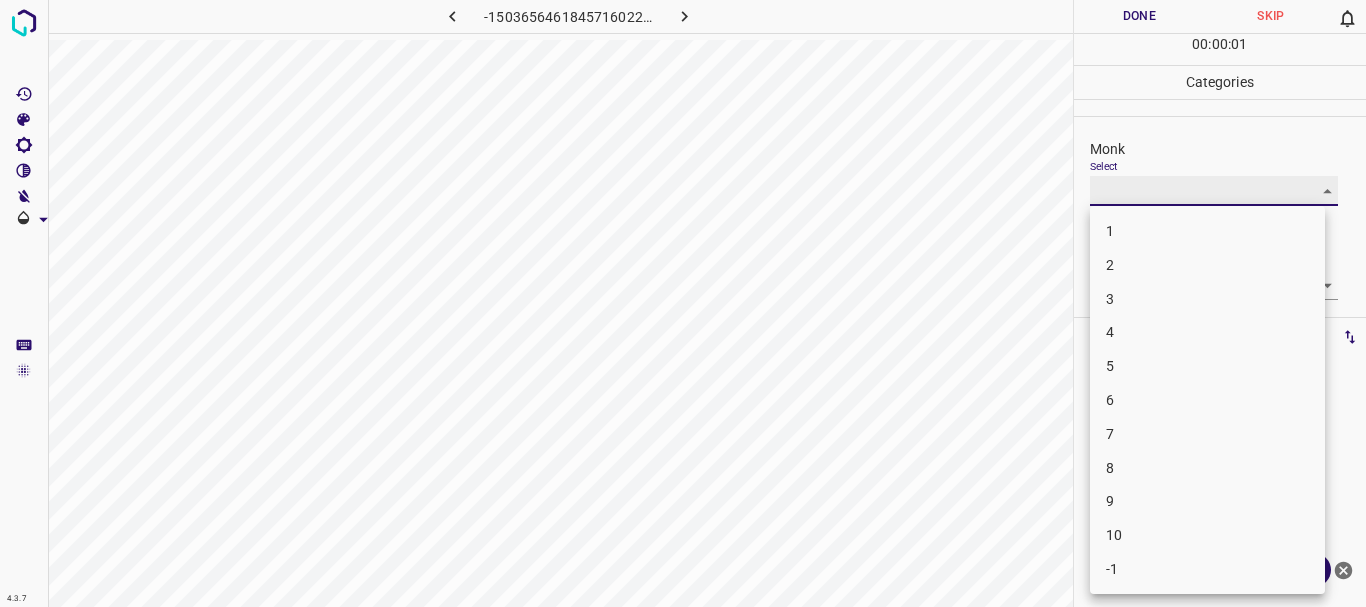 type on "4" 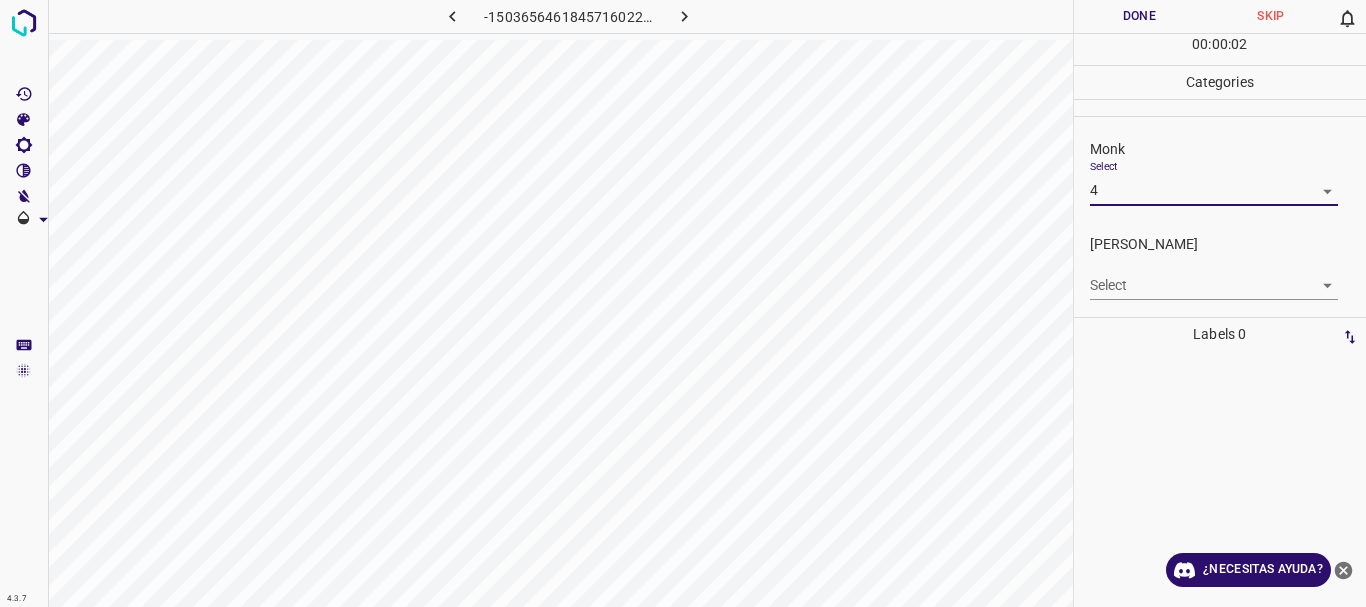 click on "4.3.7 -1503656461845716022.png Done Skip 0 00   : 00   : 02   Categories Monk   Select 4 4  [PERSON_NAME]   Select ​ Labels   0 Categories 1 Monk 2  [PERSON_NAME] Tools Space Change between modes (Draw & Edit) I Auto labeling R Restore zoom M Zoom in N Zoom out Delete Delete selecte label Filters Z Restore filters X Saturation filter C Brightness filter V Contrast filter B Gray scale filter General O Download ¿Necesitas ayuda? Texto original Valora esta traducción Tu opinión servirá para ayudar a mejorar el Traductor de Google - Texto - Esconder - Borrar" at bounding box center [683, 303] 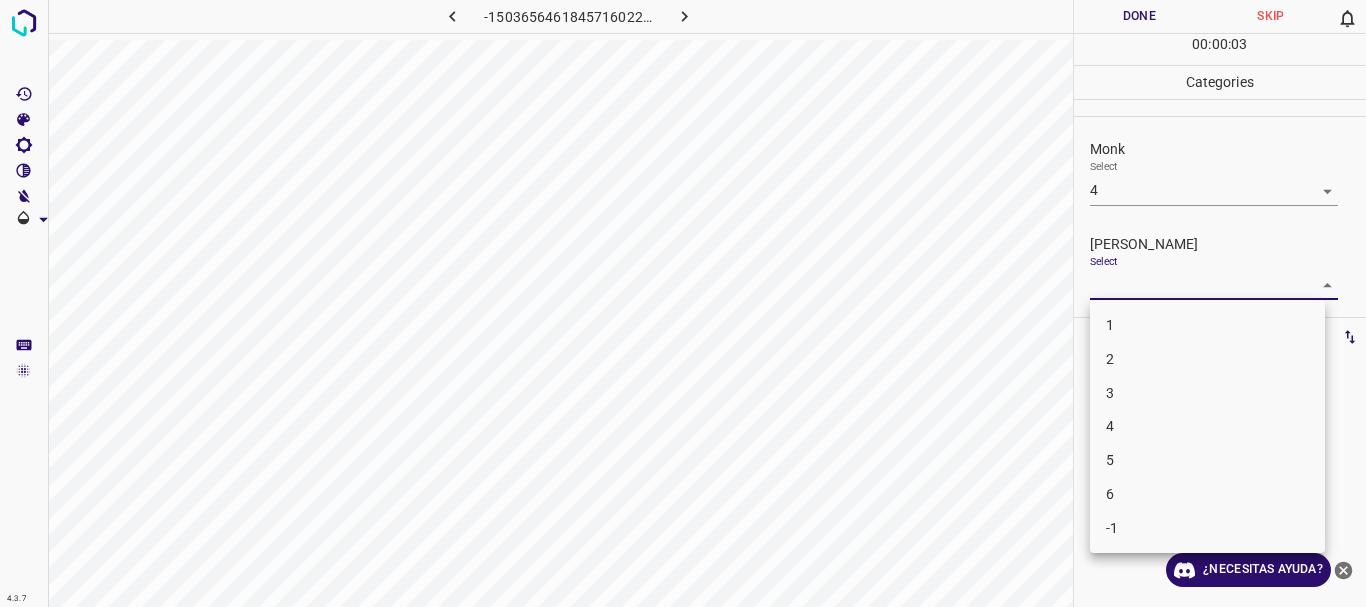 click on "1" at bounding box center (1207, 325) 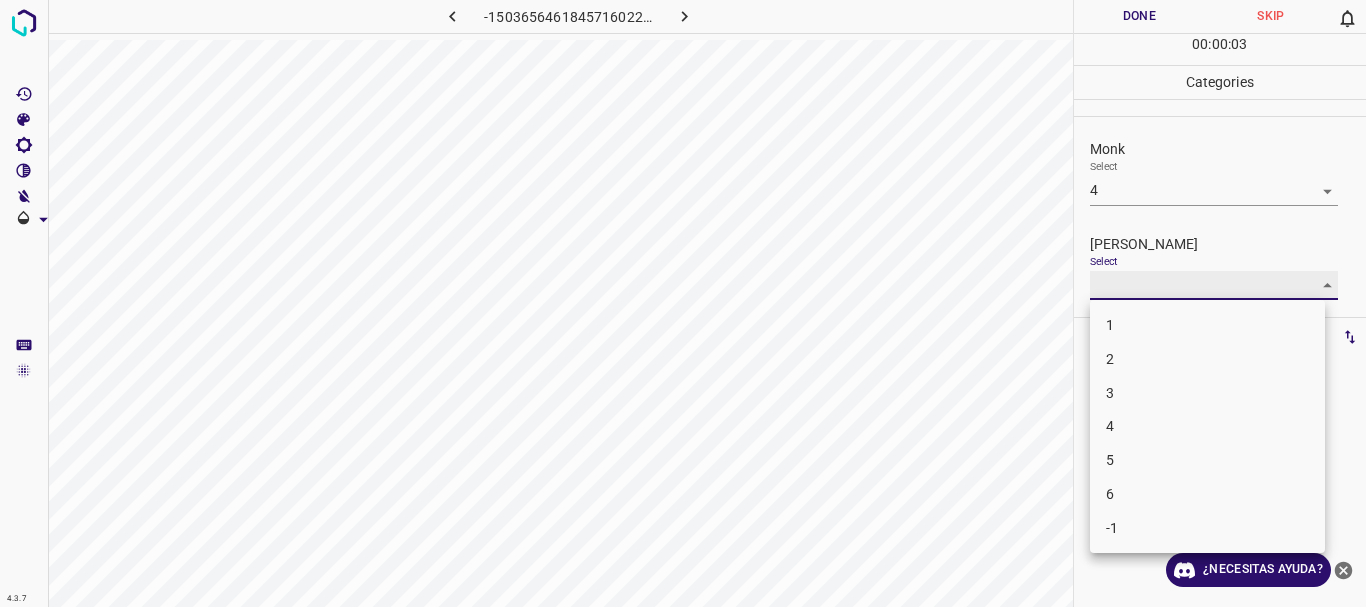 type on "1" 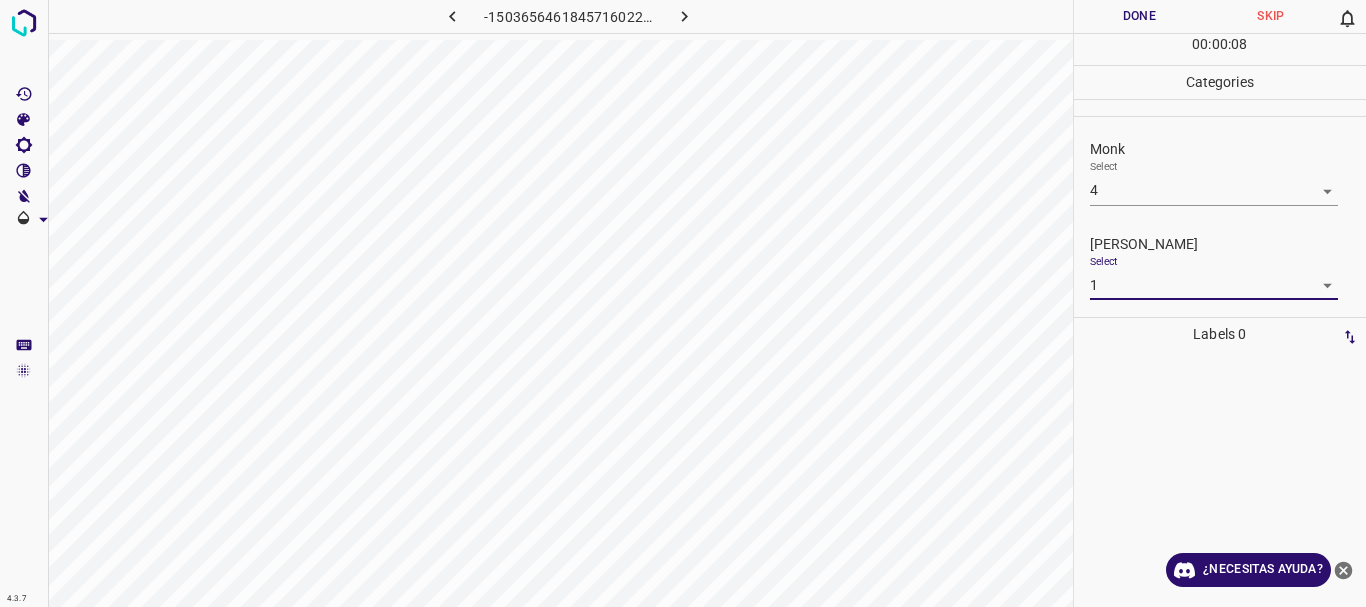 click on "4.3.7 -1503656461845716022.png Done Skip 0 00   : 00   : 08   Categories Monk   Select 4 4  [PERSON_NAME]   Select 1 1 Labels   0 Categories 1 Monk 2  [PERSON_NAME] Tools Space Change between modes (Draw & Edit) I Auto labeling R Restore zoom M Zoom in N Zoom out Delete Delete selecte label Filters Z Restore filters X Saturation filter C Brightness filter V Contrast filter B Gray scale filter General O Download ¿Necesitas ayuda? Texto original Valora esta traducción Tu opinión servirá para ayudar a mejorar el Traductor de Google - Texto - Esconder - Borrar" at bounding box center [683, 303] 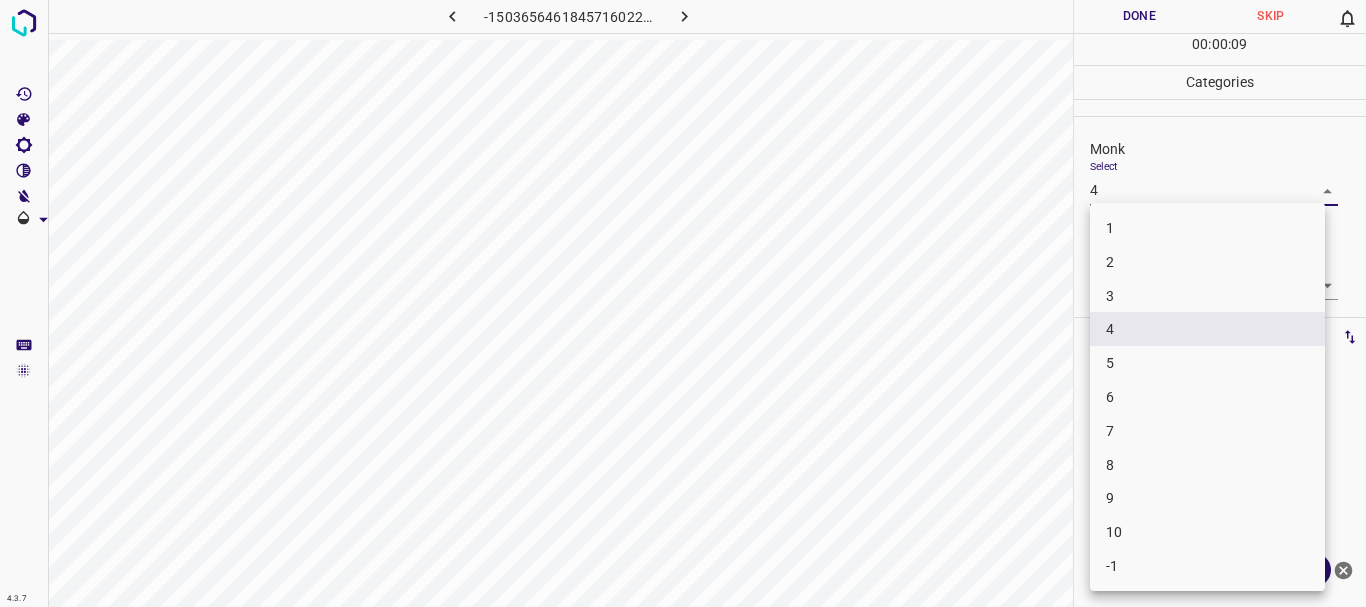 click on "3" at bounding box center [1207, 296] 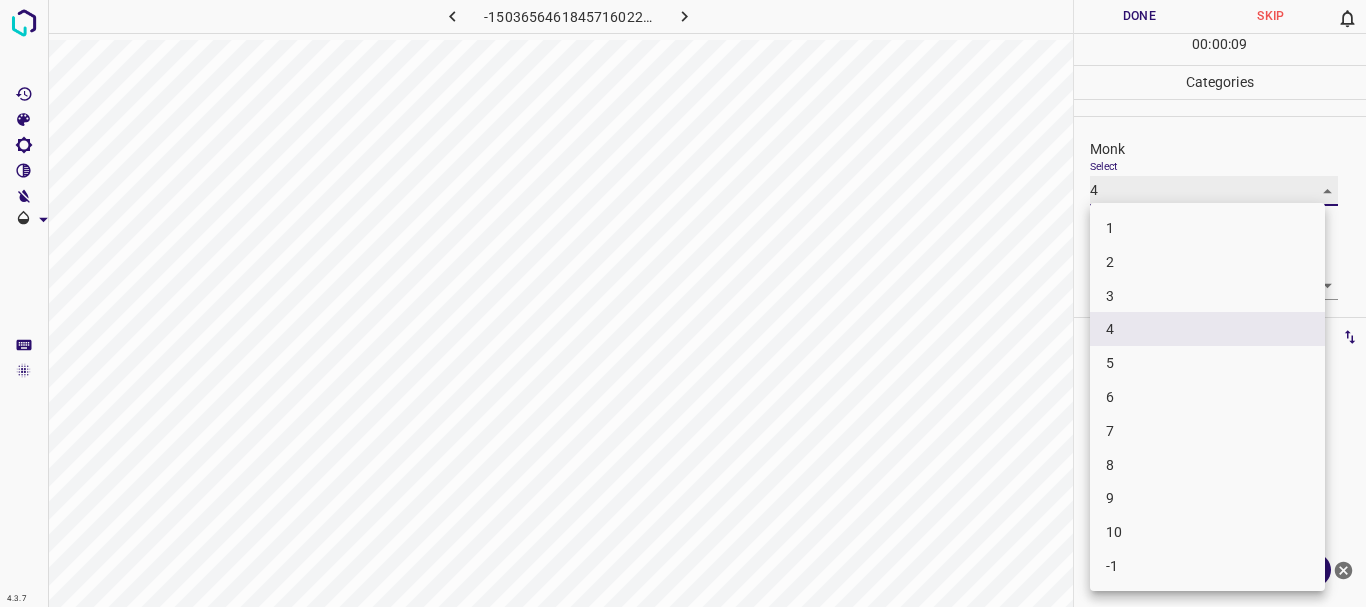 type on "3" 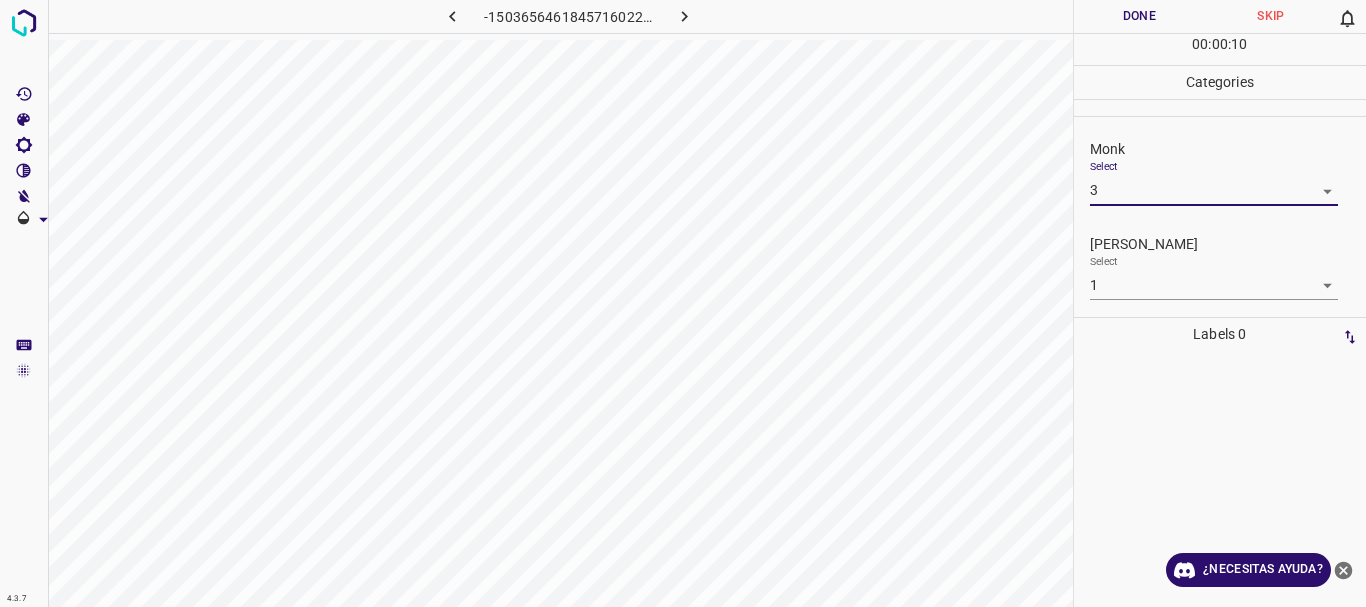 click on "4.3.7 -1503656461845716022.png Done Skip 0 00   : 00   : 10   Categories Monk   Select 3 3  [PERSON_NAME]   Select 1 1 Labels   0 Categories 1 Monk 2  [PERSON_NAME] Tools Space Change between modes (Draw & Edit) I Auto labeling R Restore zoom M Zoom in N Zoom out Delete Delete selecte label Filters Z Restore filters X Saturation filter C Brightness filter V Contrast filter B Gray scale filter General O Download ¿Necesitas ayuda? Texto original Valora esta traducción Tu opinión servirá para ayudar a mejorar el Traductor de Google - Texto - Esconder - Borrar" at bounding box center (683, 303) 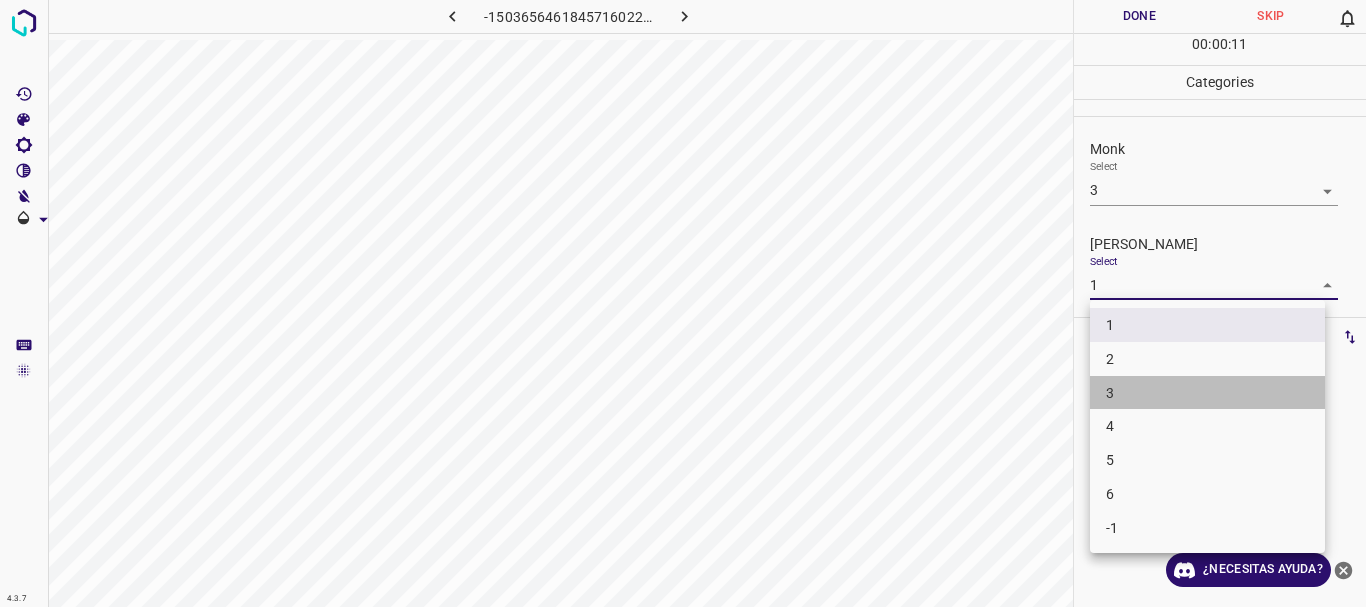 click on "3" at bounding box center [1207, 393] 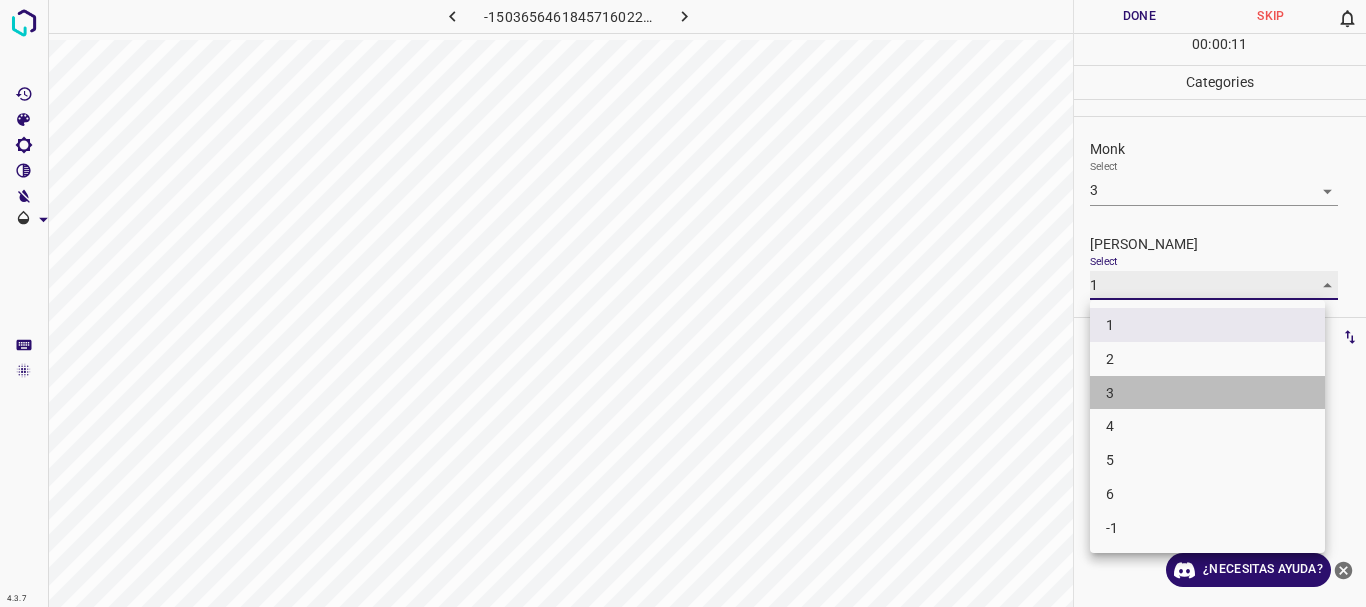 type on "3" 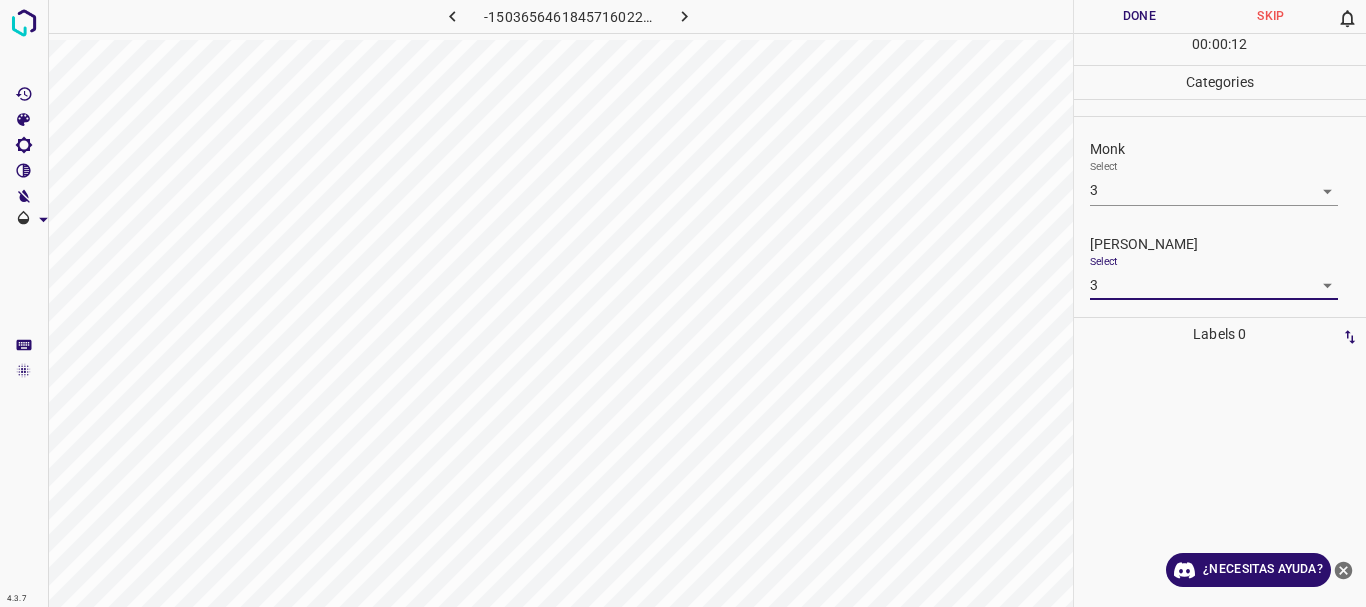 click on "4.3.7 -1503656461845716022.png Done Skip 0 00   : 00   : 12   Categories Monk   Select 3 3  [PERSON_NAME]   Select 3 3 Labels   0 Categories 1 Monk 2  [PERSON_NAME] Tools Space Change between modes (Draw & Edit) I Auto labeling R Restore zoom M Zoom in N Zoom out Delete Delete selecte label Filters Z Restore filters X Saturation filter C Brightness filter V Contrast filter B Gray scale filter General O Download ¿Necesitas ayuda? Texto original Valora esta traducción Tu opinión servirá para ayudar a mejorar el Traductor de Google - Texto - Esconder - Borrar" at bounding box center [683, 303] 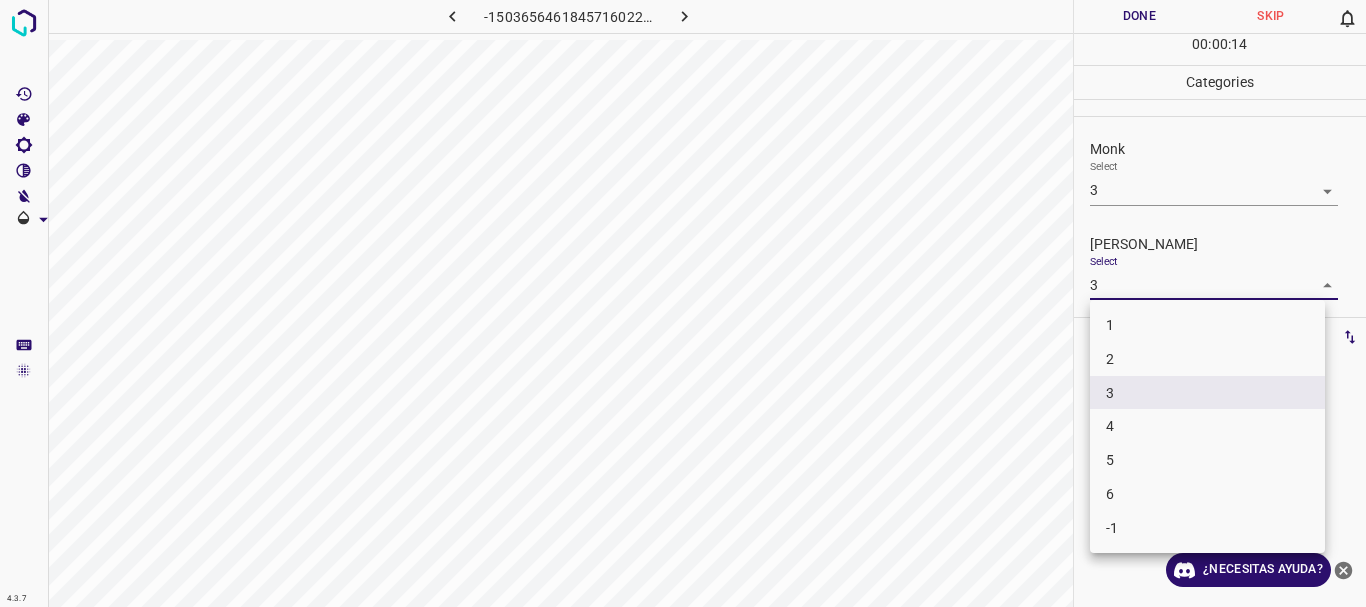 click at bounding box center (683, 303) 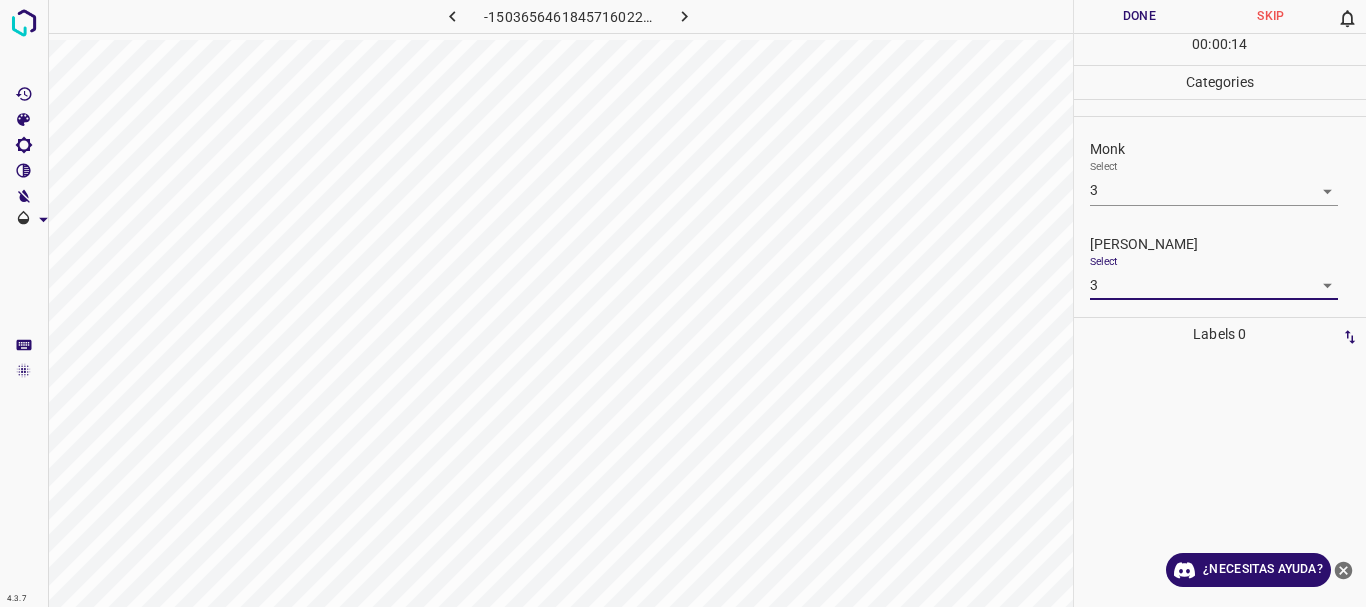click on "Done" at bounding box center [1140, 16] 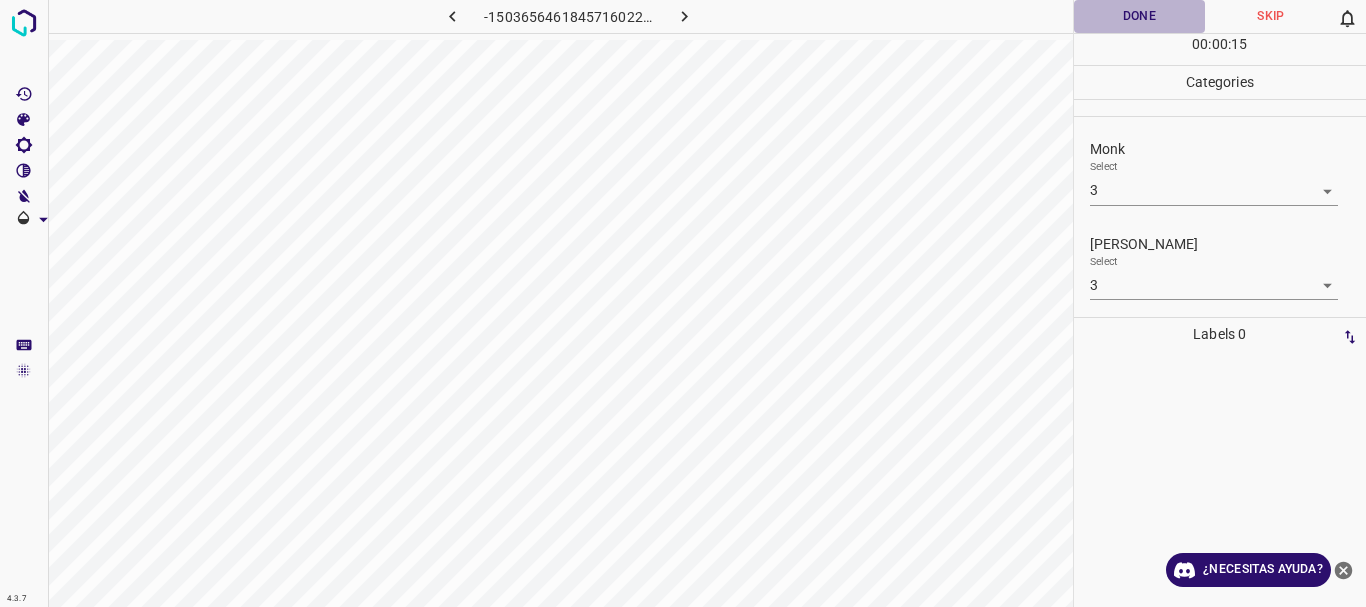 click on "Done" at bounding box center (1140, 16) 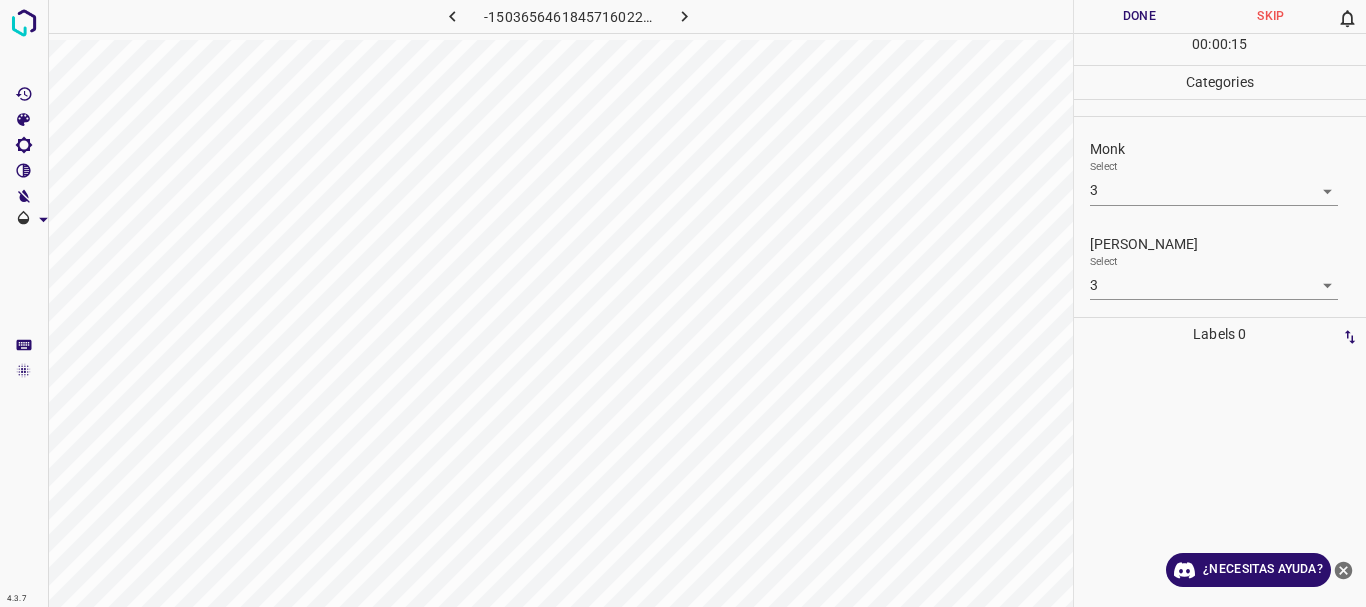 click at bounding box center (684, 16) 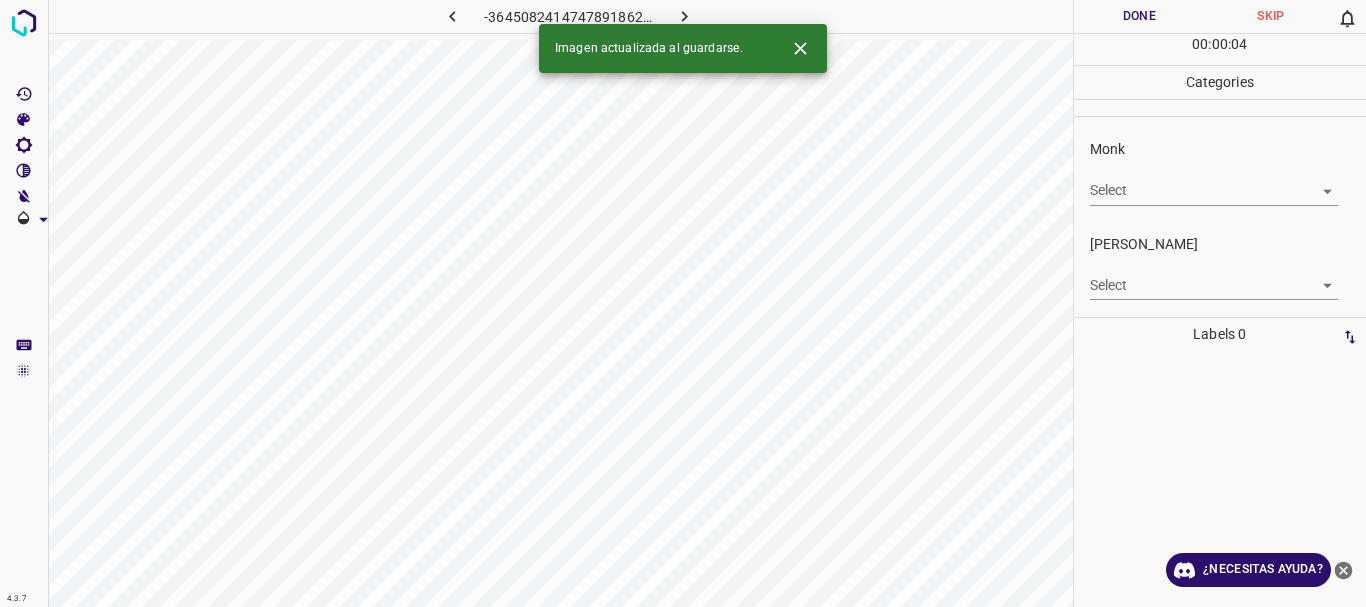drag, startPoint x: 462, startPoint y: 19, endPoint x: 471, endPoint y: 9, distance: 13.453624 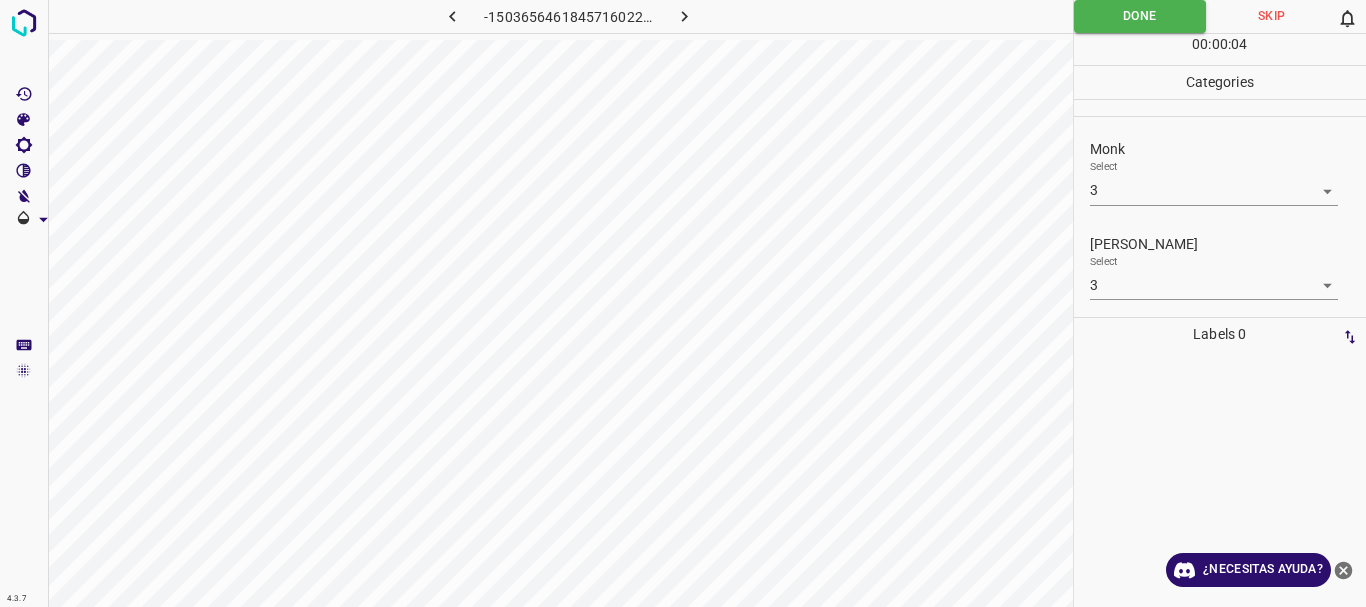 click 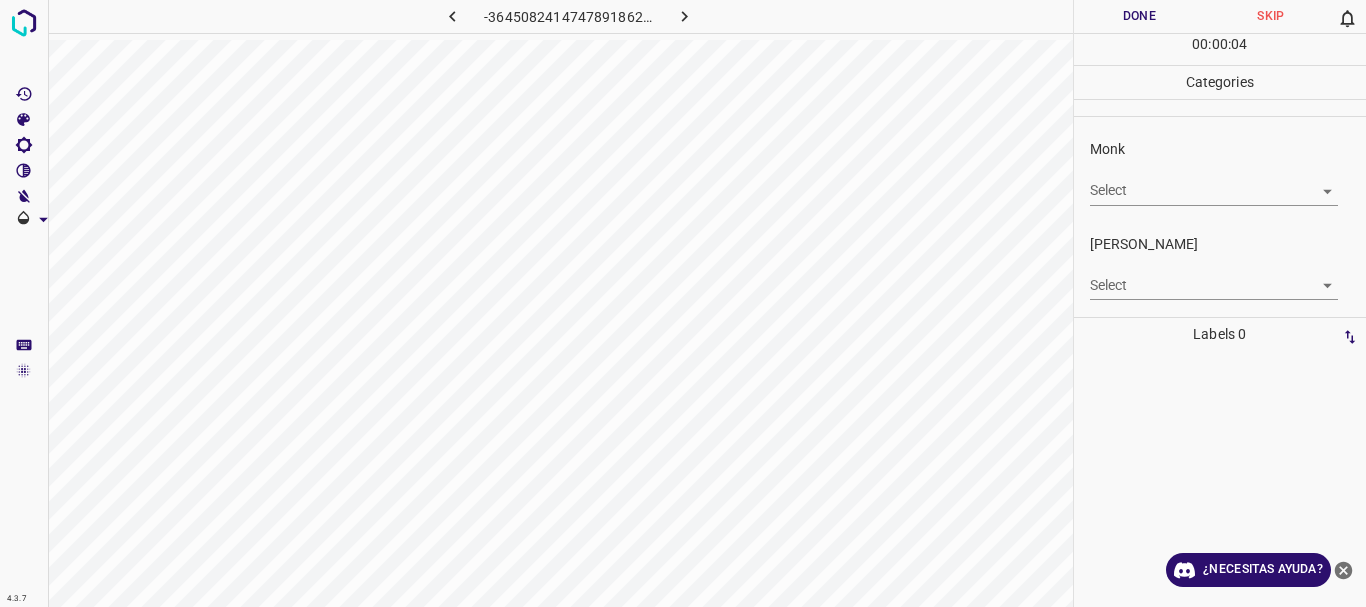 click on "4.3.7 -3645082414747891862.png Done Skip 0 00   : 00   : 04   Categories Monk   Select ​  [PERSON_NAME]   Select ​ Labels   0 Categories 1 Monk 2  [PERSON_NAME] Tools Space Change between modes (Draw & Edit) I Auto labeling R Restore zoom M Zoom in N Zoom out Delete Delete selecte label Filters Z Restore filters X Saturation filter C Brightness filter V Contrast filter B Gray scale filter General O Download ¿Necesitas ayuda? Texto original Valora esta traducción Tu opinión servirá para ayudar a mejorar el Traductor de Google - Texto - Esconder - Borrar" at bounding box center (683, 303) 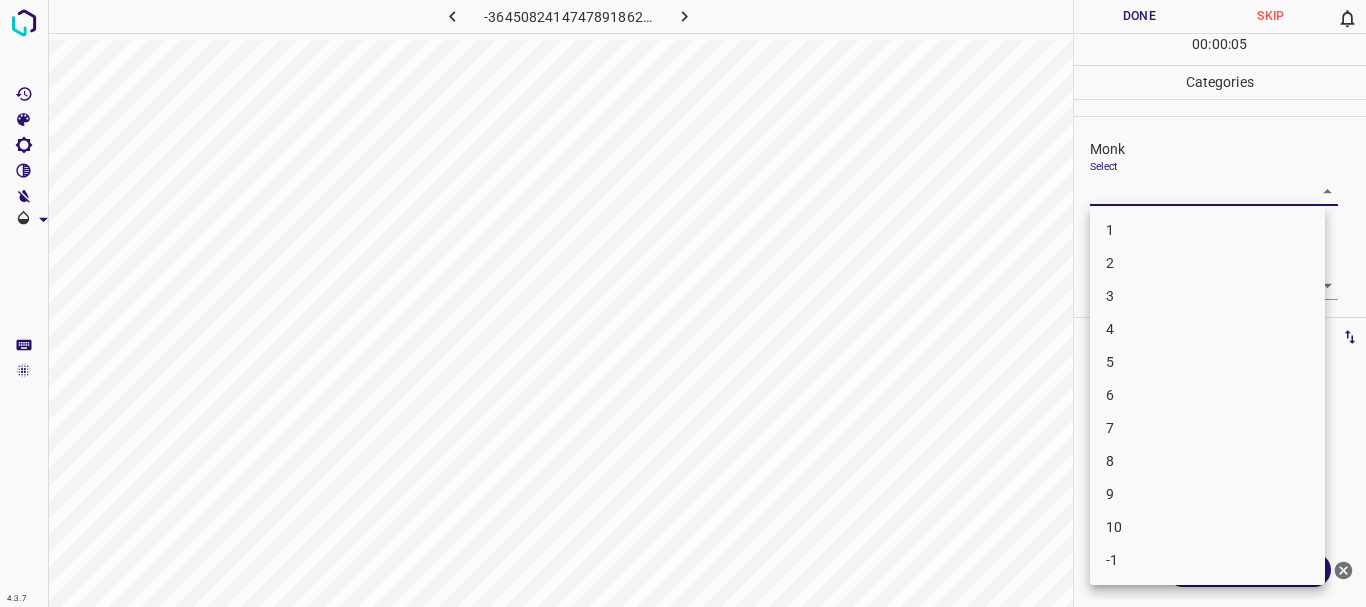 click on "1 2 3 4 5 6 7 8 9 10 -1" at bounding box center (1207, 395) 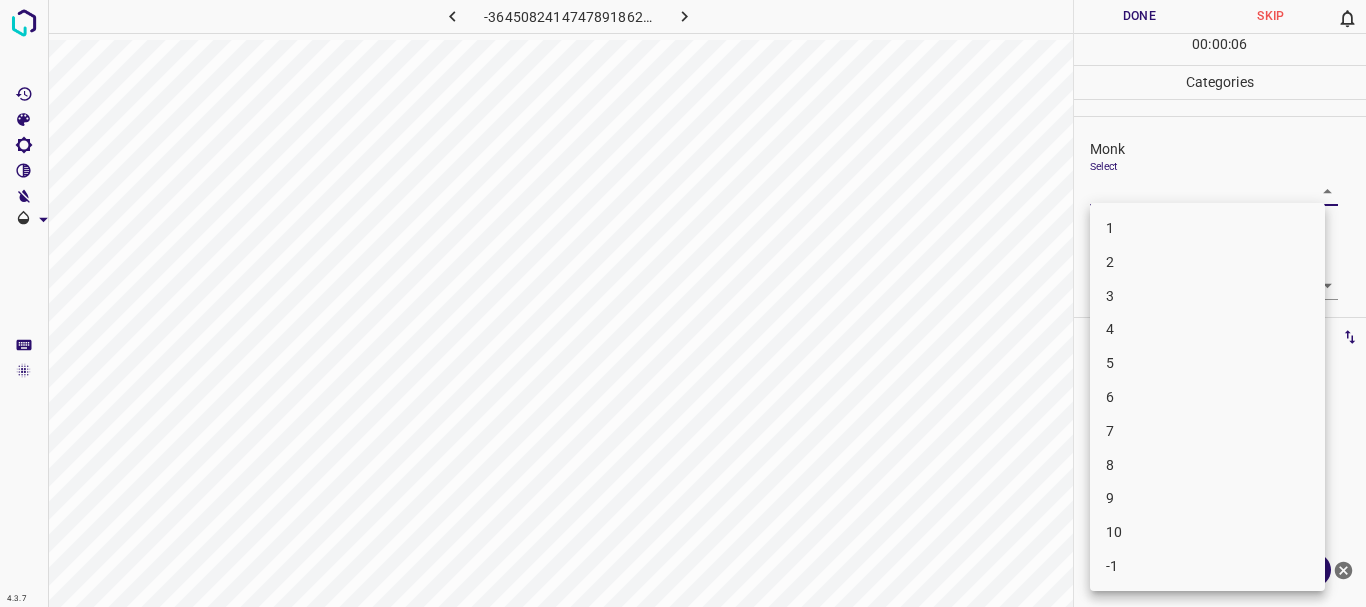 click on "4" at bounding box center [1207, 329] 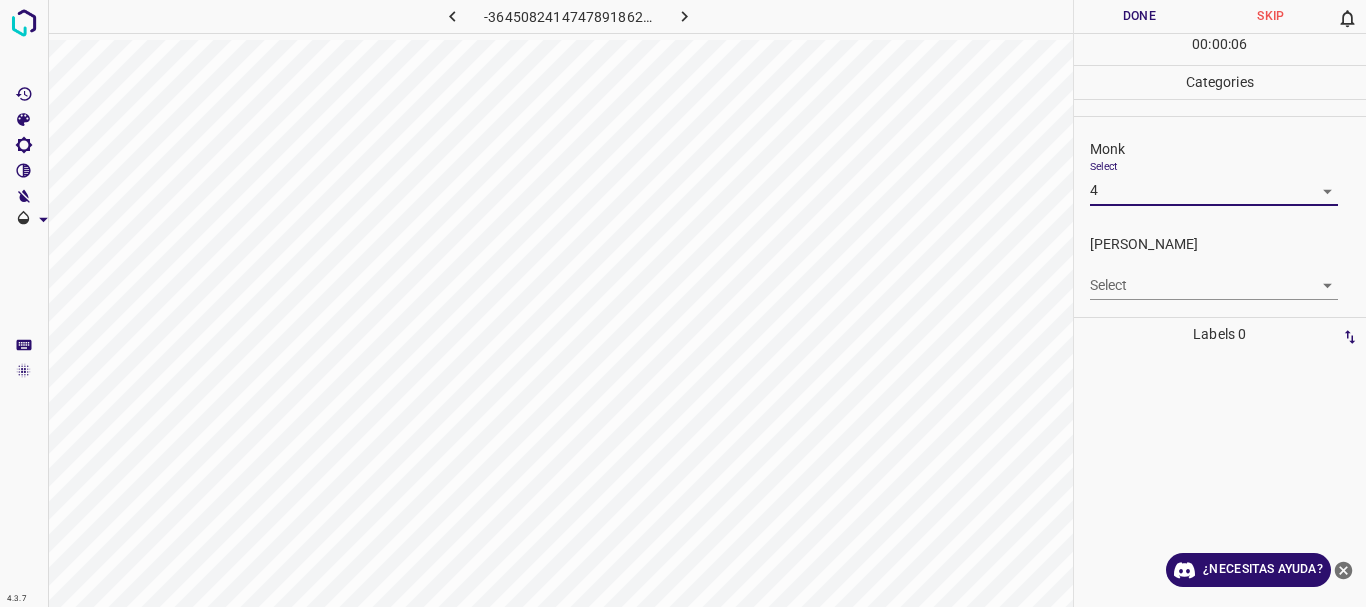 click on "3" at bounding box center (1207, 256) 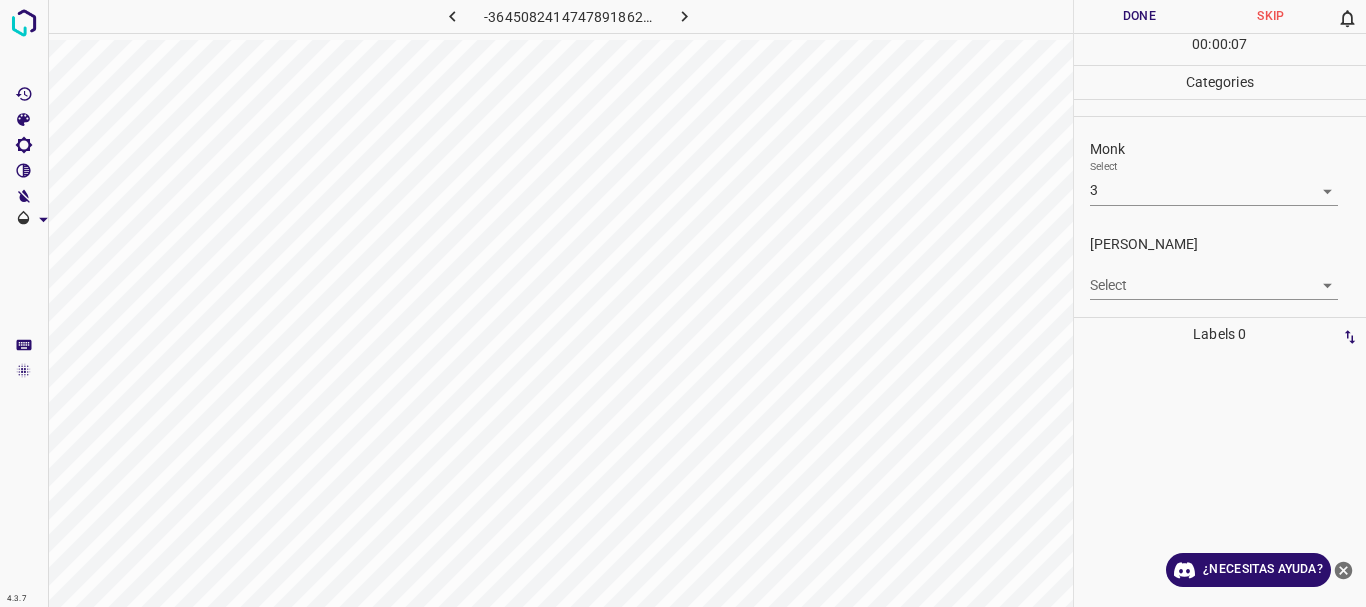 type on "3" 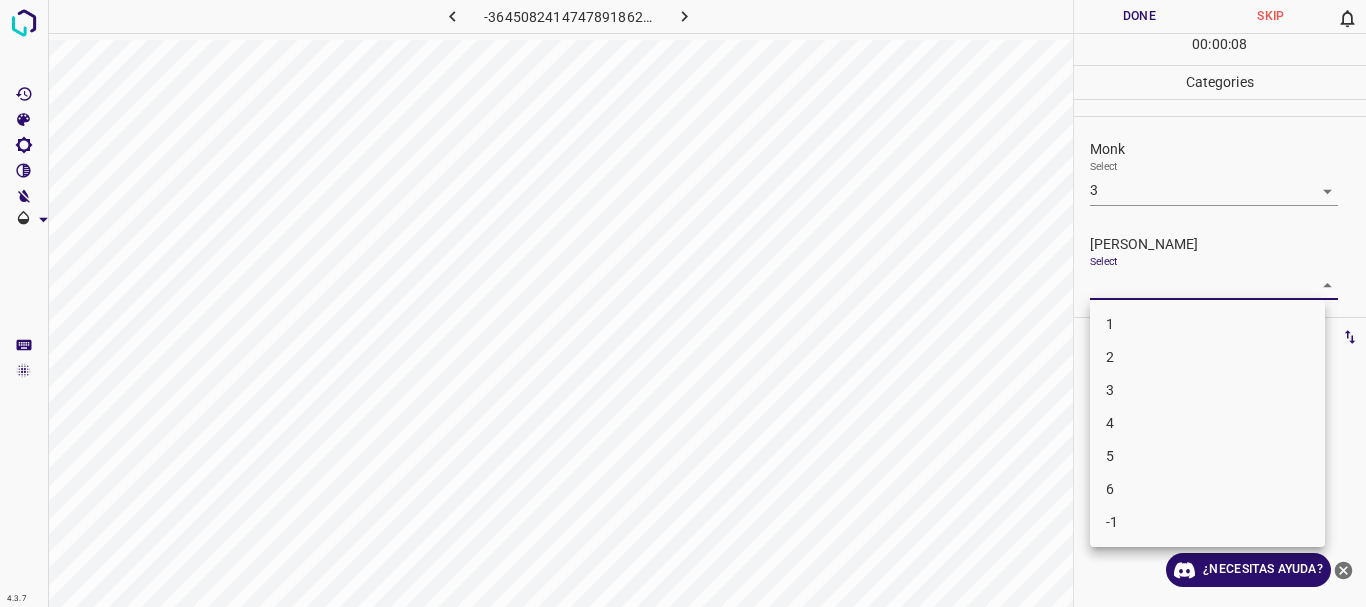 click on "2" at bounding box center (1207, 357) 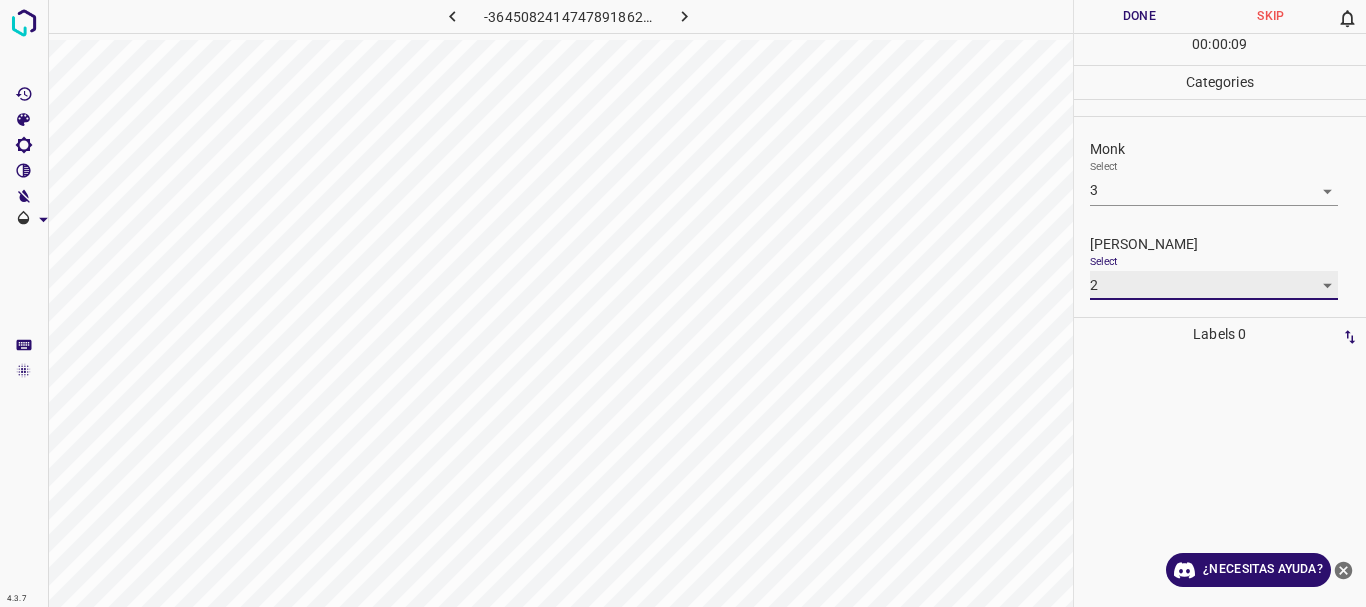 type on "2" 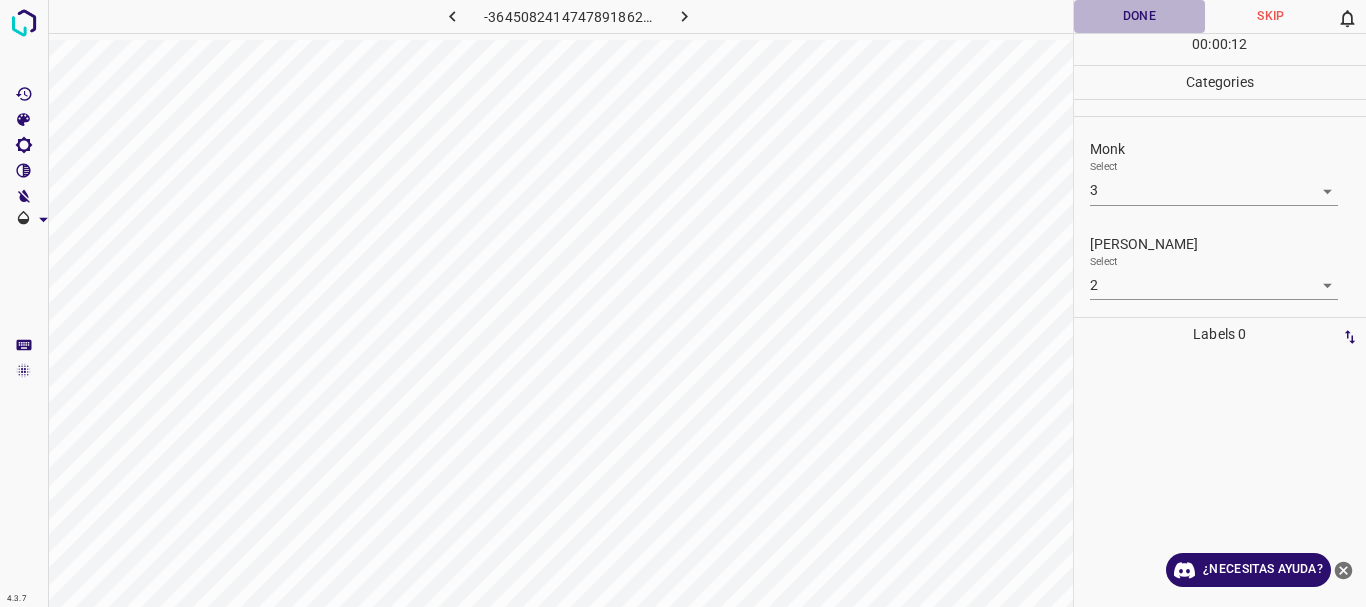 click on "Done" at bounding box center [1140, 16] 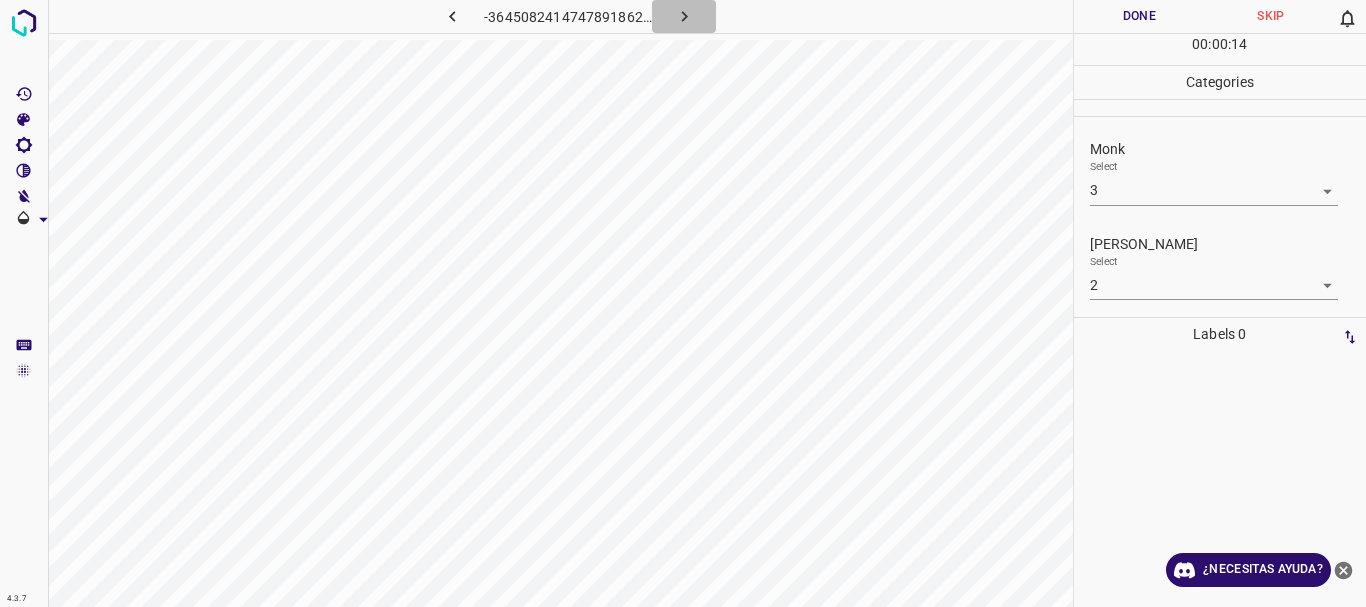 click 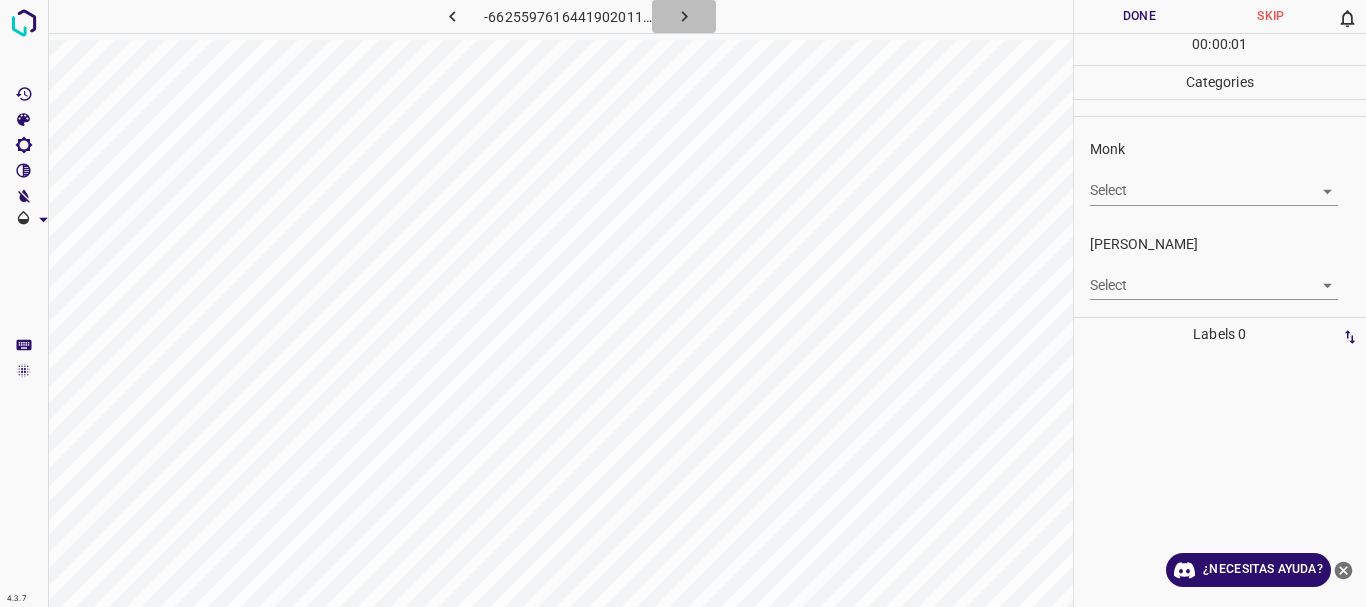 click 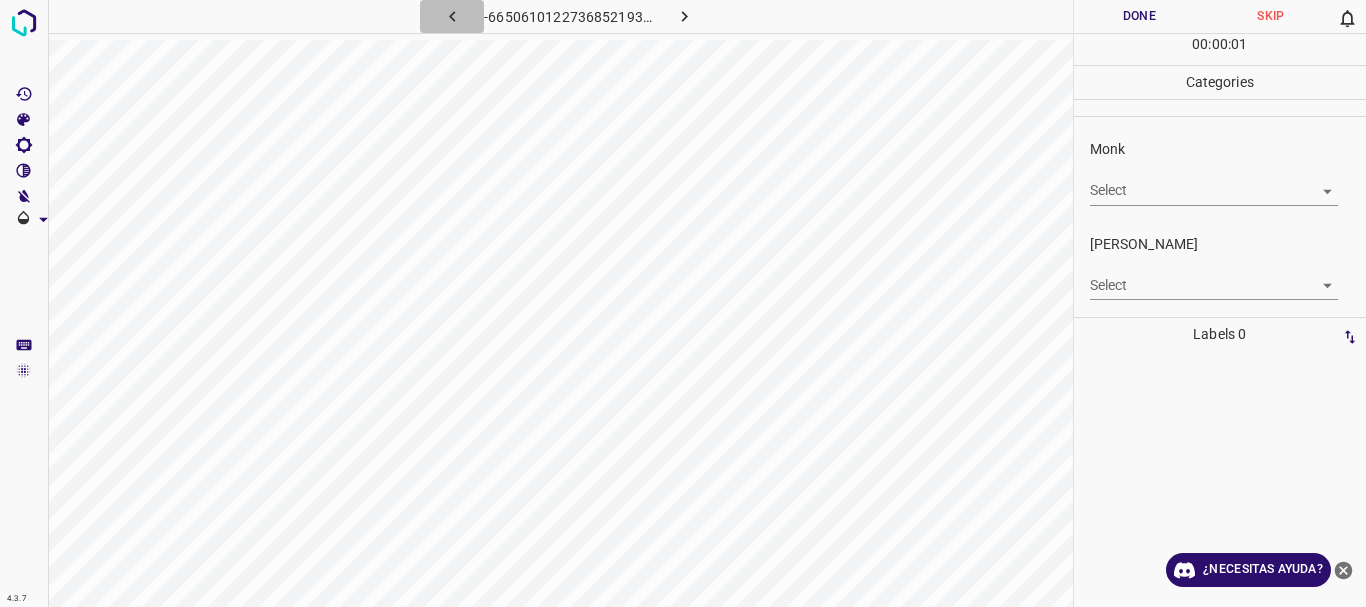 click 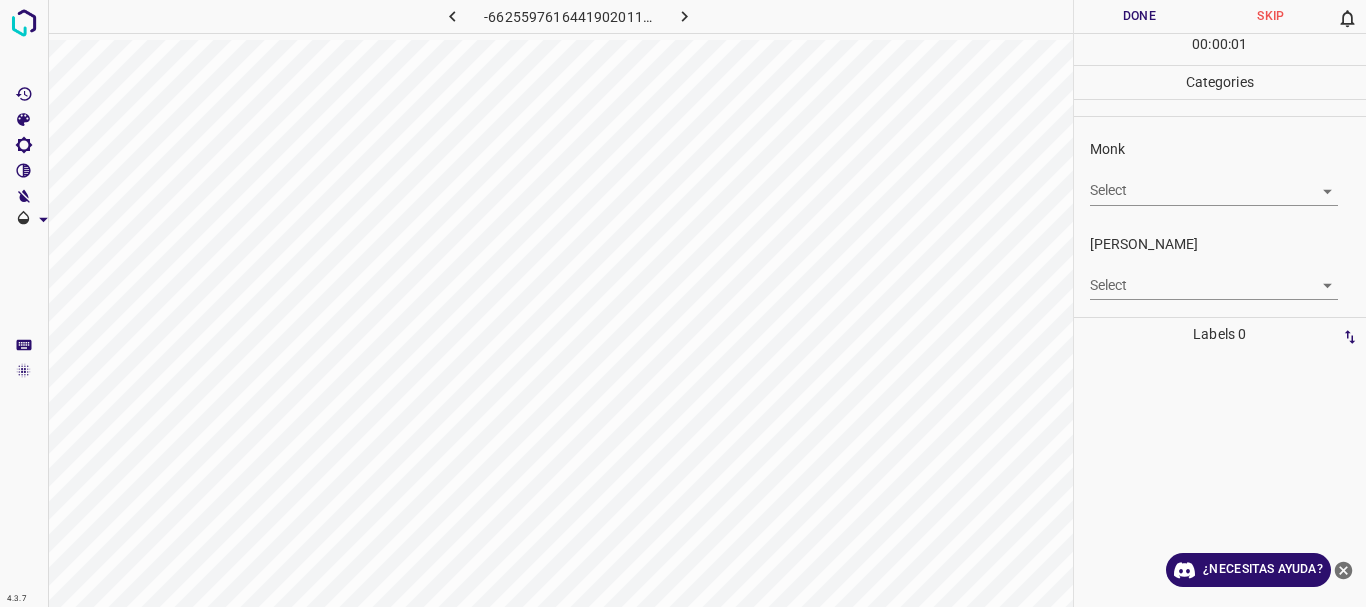 click on "4.3.7 -6625597616441902011.png Done Skip 0 00   : 00   : 01   Categories Monk   Select ​  [PERSON_NAME]   Select ​ Labels   0 Categories 1 Monk 2  [PERSON_NAME] Tools Space Change between modes (Draw & Edit) I Auto labeling R Restore zoom M Zoom in N Zoom out Delete Delete selecte label Filters Z Restore filters X Saturation filter C Brightness filter V Contrast filter B Gray scale filter General O Download ¿Necesitas ayuda? Texto original Valora esta traducción Tu opinión servirá para ayudar a mejorar el Traductor de Google - Texto - Esconder - Borrar" at bounding box center [683, 303] 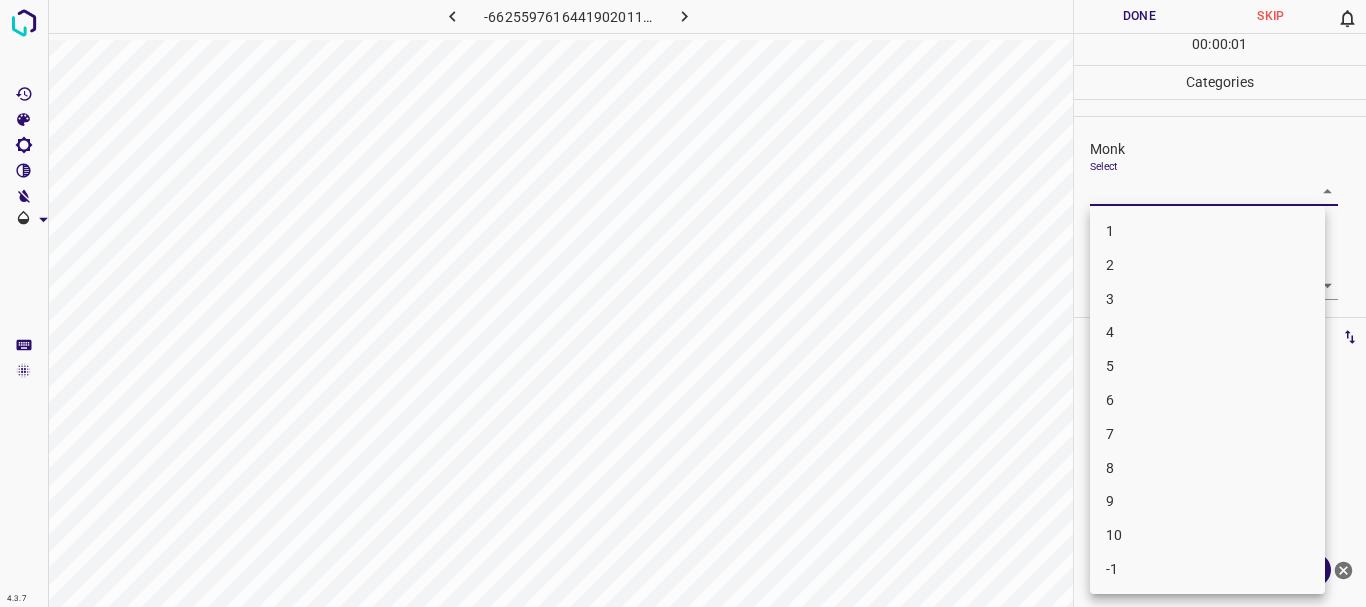 click on "7" at bounding box center [1207, 434] 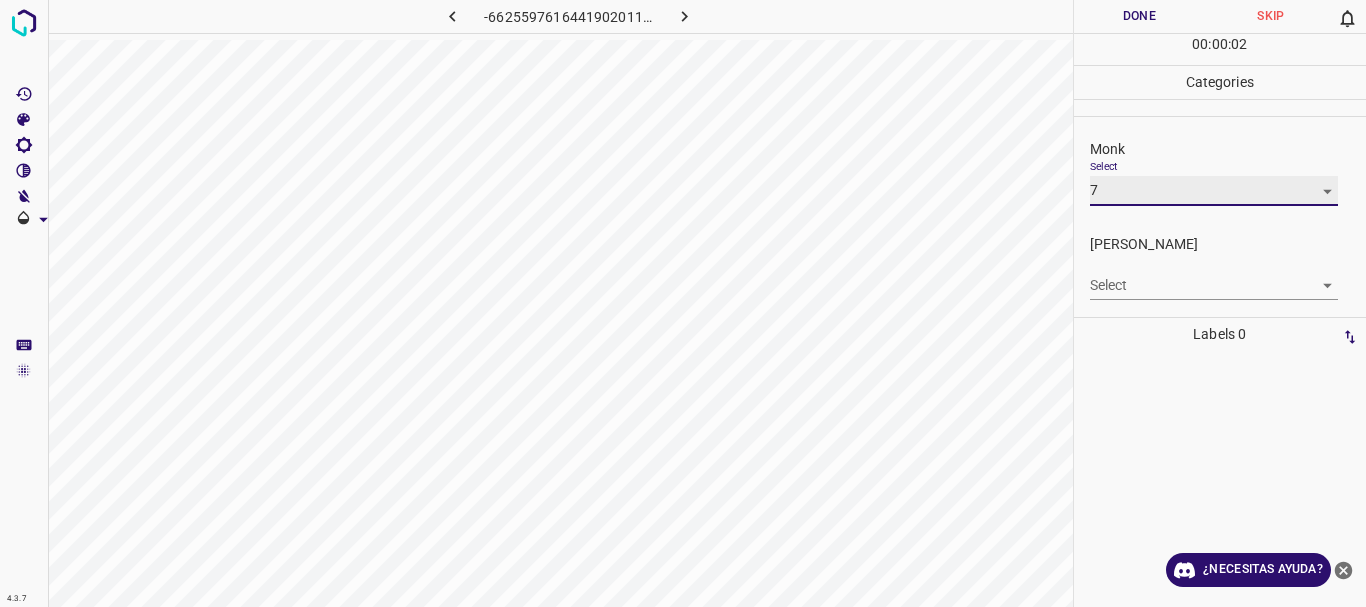 type on "7" 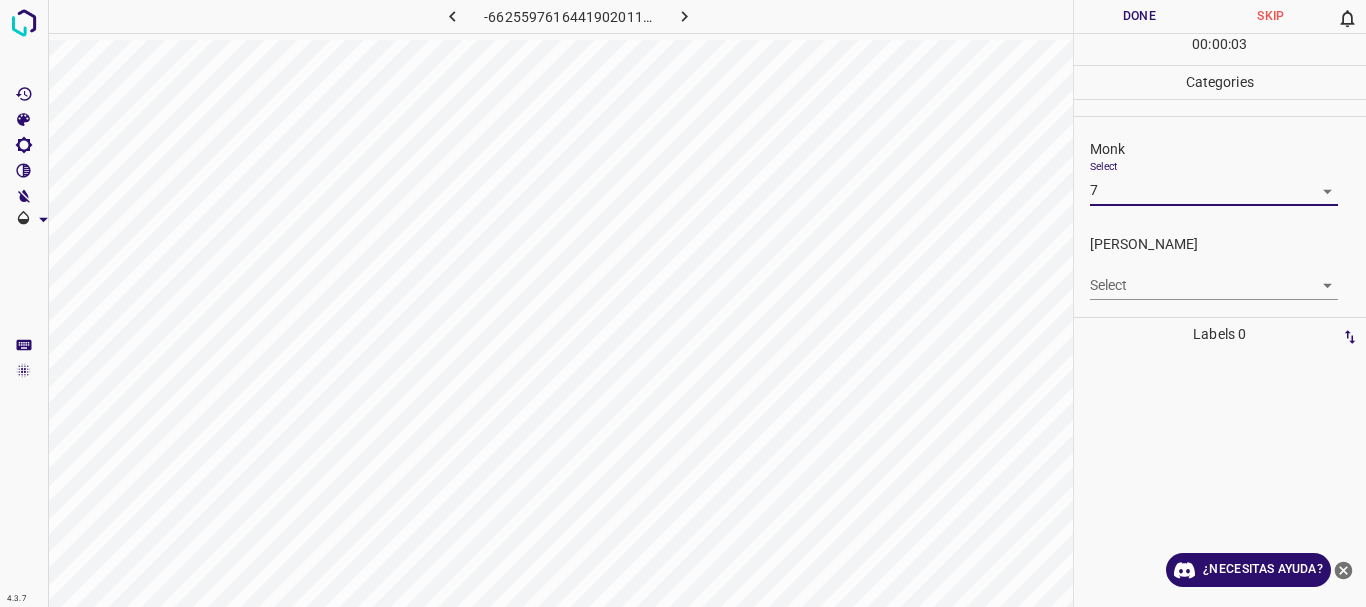 click on "4.3.7 -6625597616441902011.png Done Skip 0 00   : 00   : 03   Categories Monk   Select 7 7  [PERSON_NAME]   Select ​ Labels   0 Categories 1 Monk 2  [PERSON_NAME] Tools Space Change between modes (Draw & Edit) I Auto labeling R Restore zoom M Zoom in N Zoom out Delete Delete selecte label Filters Z Restore filters X Saturation filter C Brightness filter V Contrast filter B Gray scale filter General O Download ¿Necesitas ayuda? Texto original Valora esta traducción Tu opinión servirá para ayudar a mejorar el Traductor de Google - Texto - Esconder - Borrar 1 2 3 4 5 6 7 8 9 10 -1" at bounding box center (683, 303) 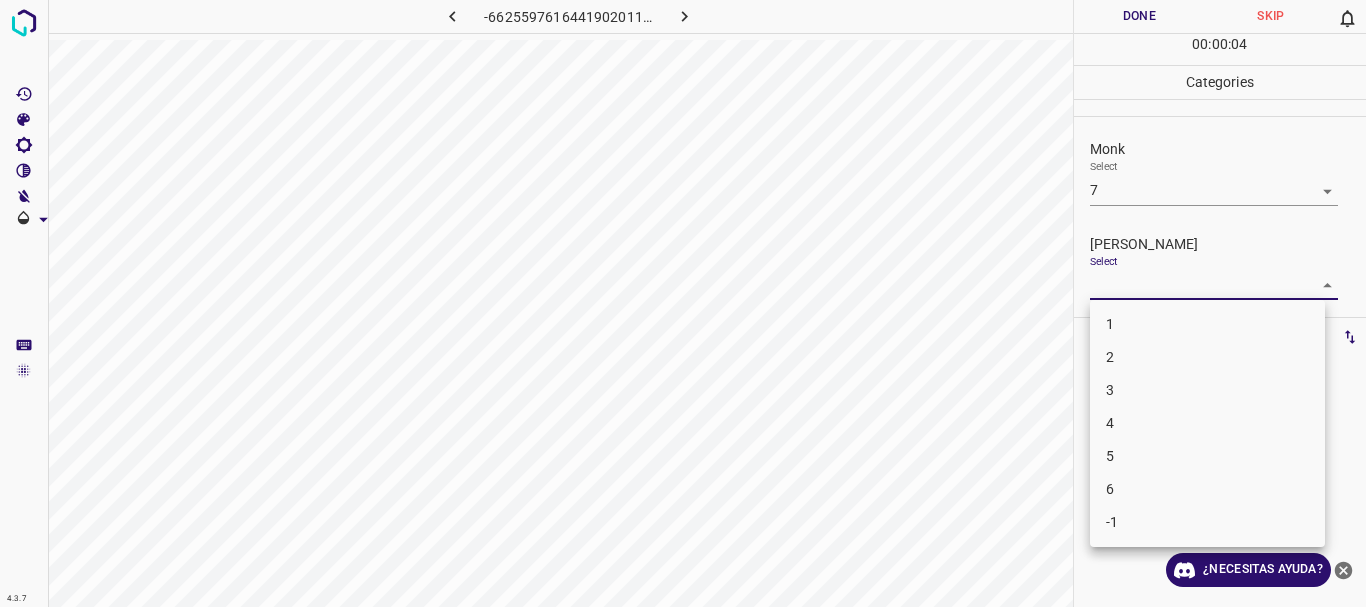 click on "4" at bounding box center [1207, 423] 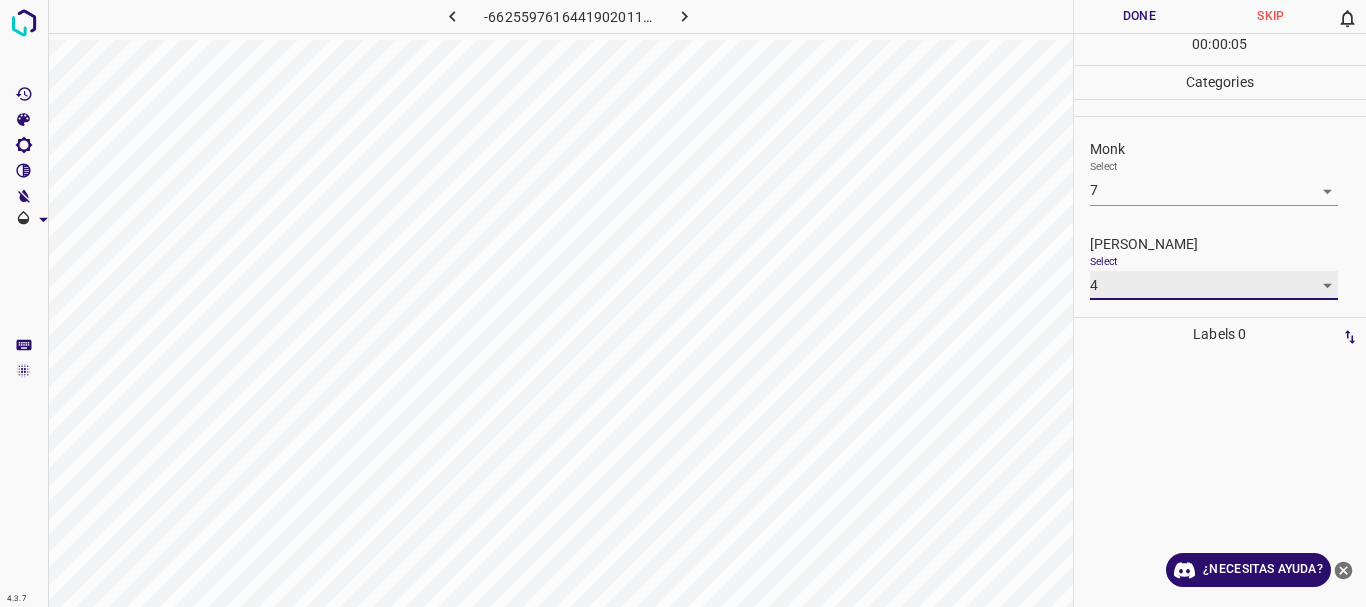 type on "4" 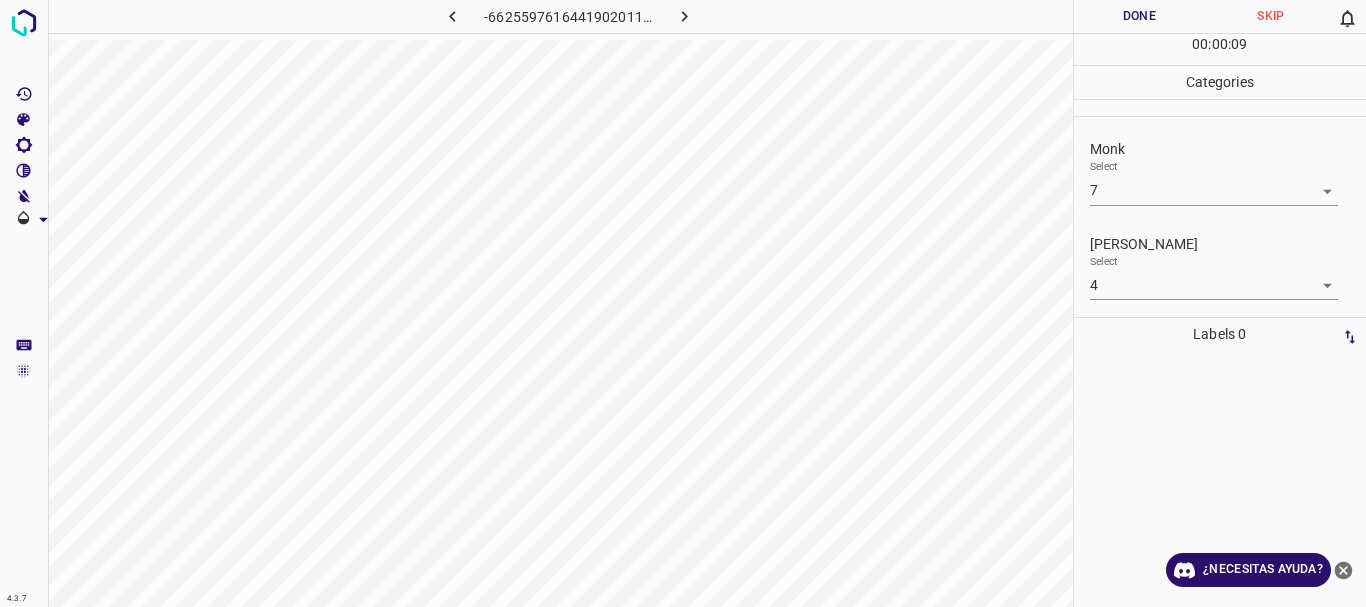 click on "4.3.7 -6625597616441902011.png Done Skip 0 00   : 00   : 09   Categories Monk   Select 7 7  [PERSON_NAME]   Select 4 4 Labels   0 Categories 1 Monk 2  [PERSON_NAME] Tools Space Change between modes (Draw & Edit) I Auto labeling R Restore zoom M Zoom in N Zoom out Delete Delete selecte label Filters Z Restore filters X Saturation filter C Brightness filter V Contrast filter B Gray scale filter General O Download ¿Necesitas ayuda? Texto original Valora esta traducción Tu opinión servirá para ayudar a mejorar el Traductor de Google - Texto - Esconder - Borrar" at bounding box center [683, 303] 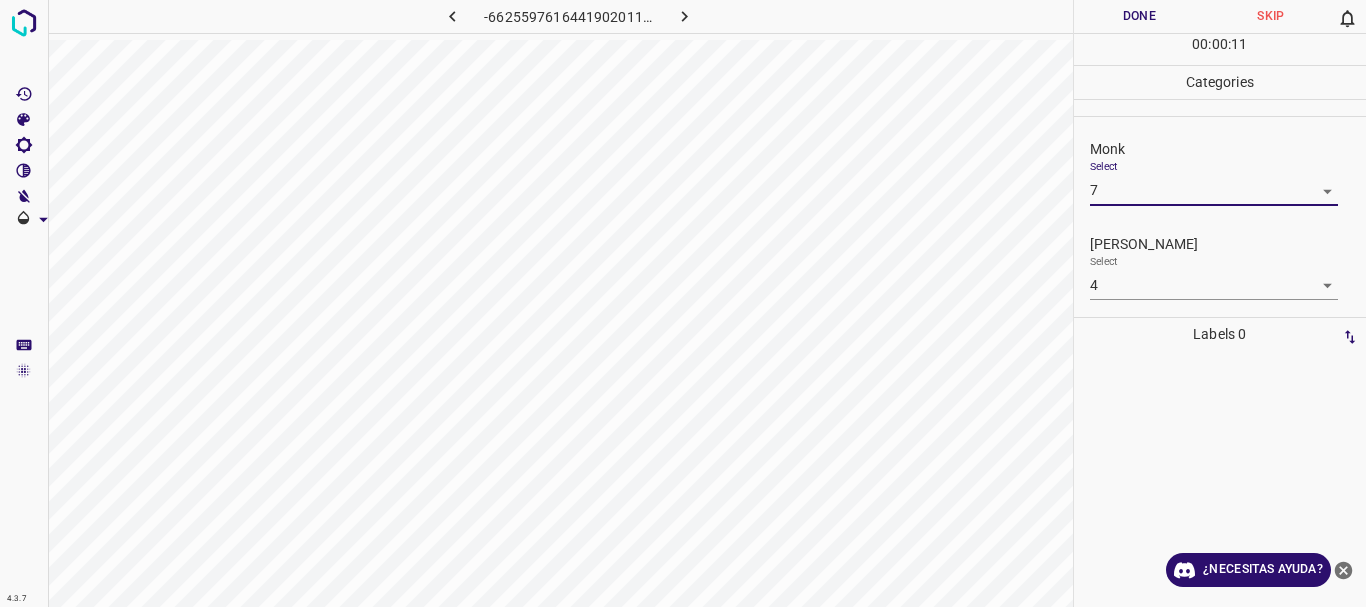 click on "1 2 3 4 5 6 7 8 9 10 -1" at bounding box center [683, 303] 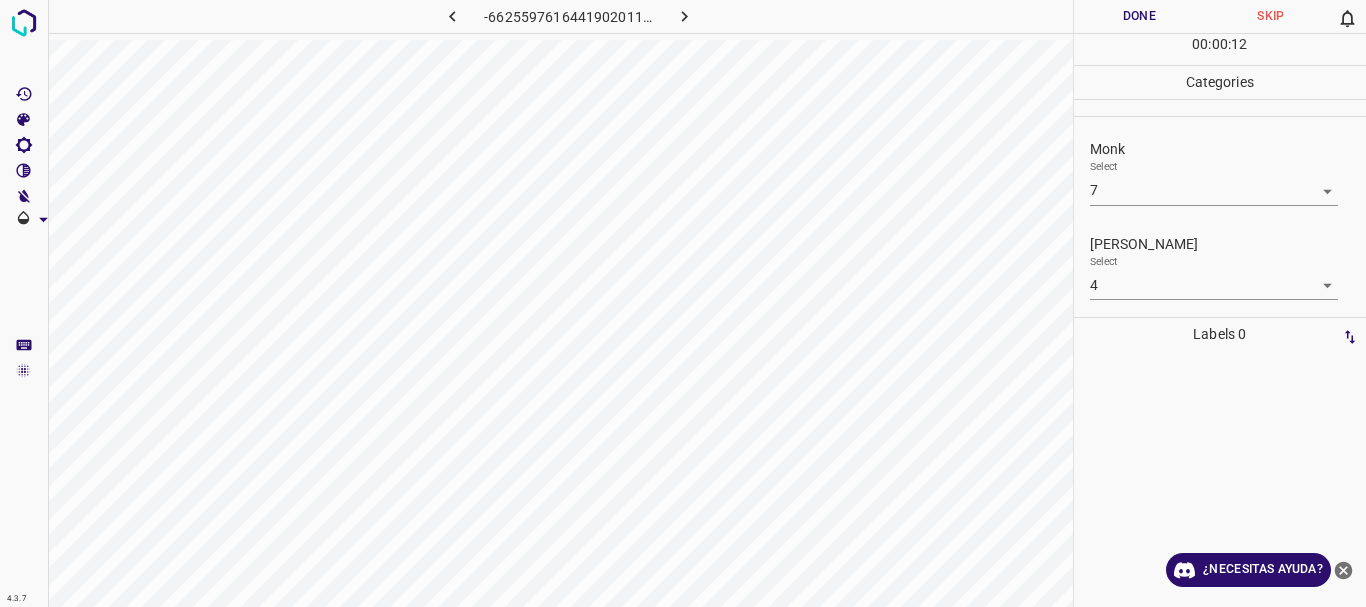 click on "4.3.7 -6625597616441902011.png Done Skip 0 00   : 00   : 12   Categories Monk   Select 7 7  [PERSON_NAME]   Select 4 4 Labels   0 Categories 1 Monk 2  [PERSON_NAME] Tools Space Change between modes (Draw & Edit) I Auto labeling R Restore zoom M Zoom in N Zoom out Delete Delete selecte label Filters Z Restore filters X Saturation filter C Brightness filter V Contrast filter B Gray scale filter General O Download ¿Necesitas ayuda? Texto original Valora esta traducción Tu opinión servirá para ayudar a mejorar el Traductor de Google - Texto - Esconder - Borrar" at bounding box center (683, 303) 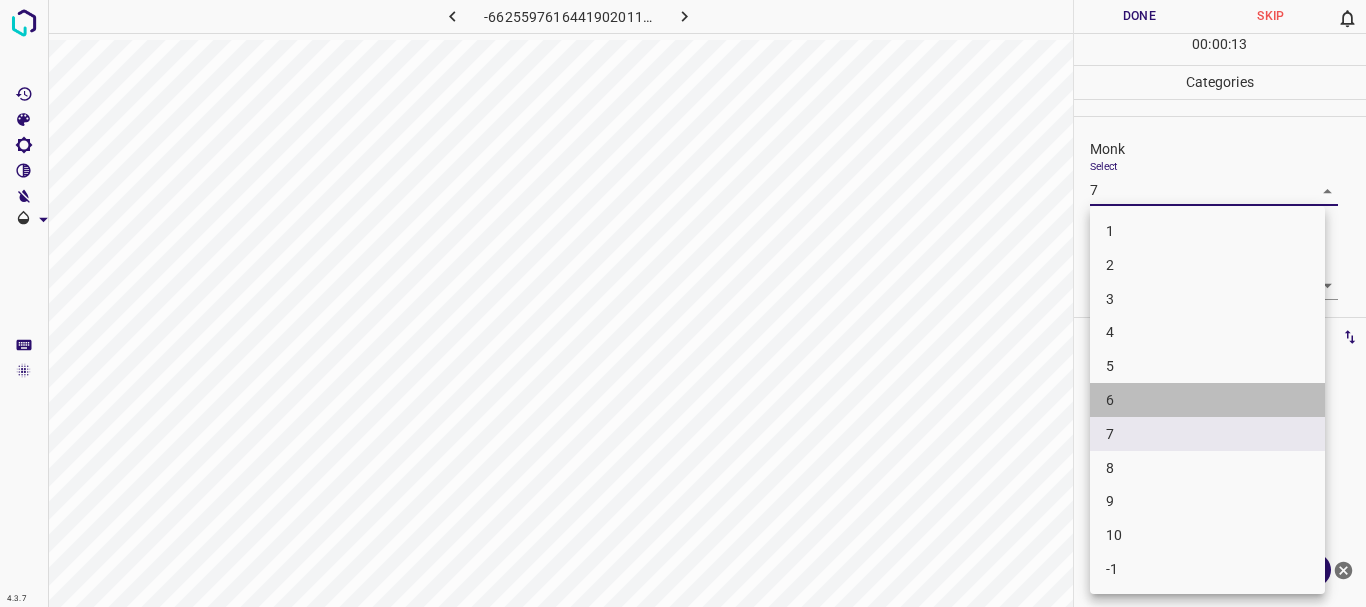 click on "6" at bounding box center (1207, 400) 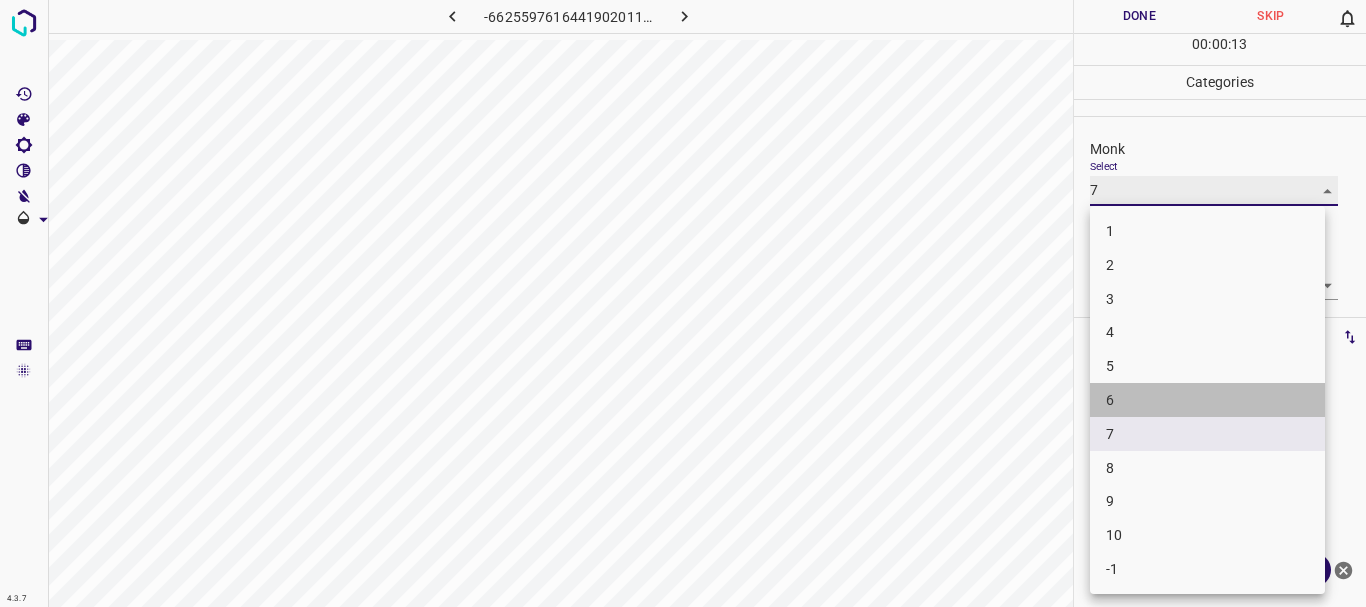 type on "6" 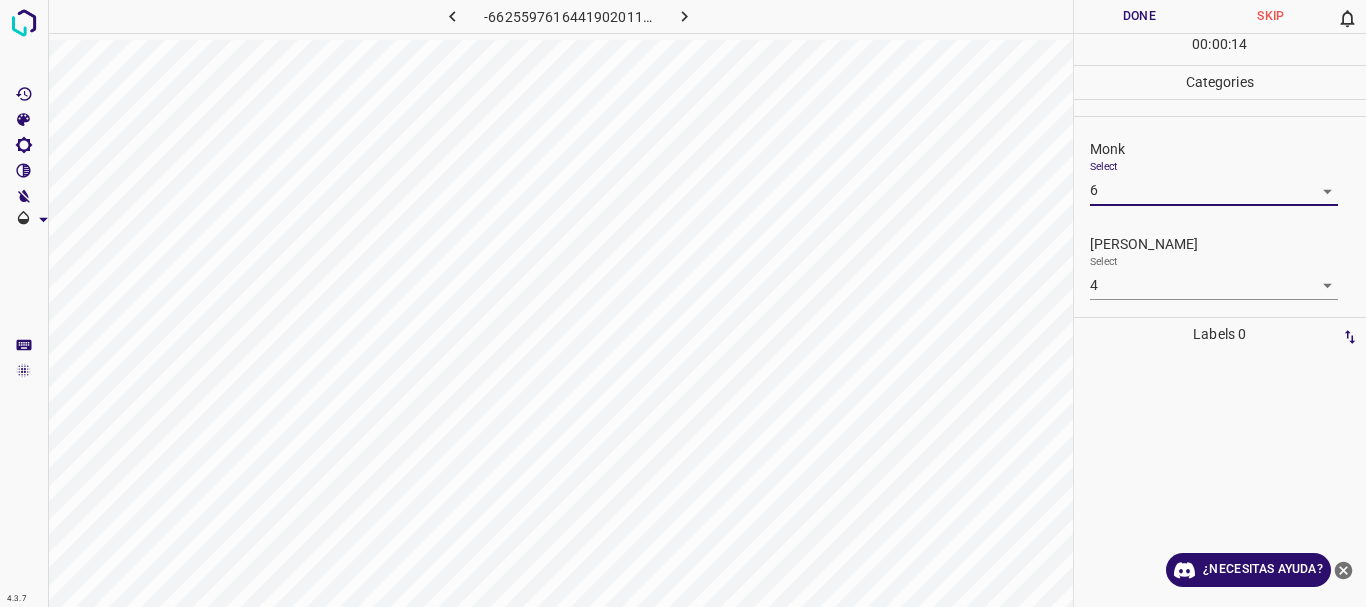 click on "1 2 3 4 5 6 7 8 9 10 -1" at bounding box center (683, 303) 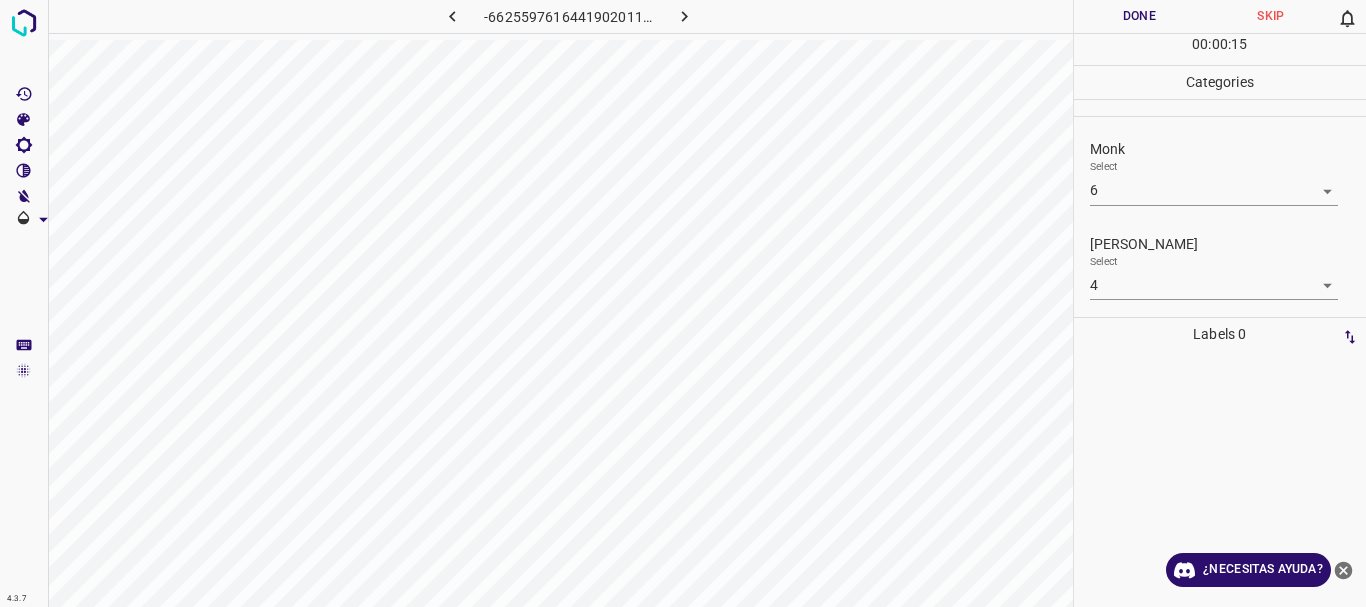 click on "Done" at bounding box center (1140, 16) 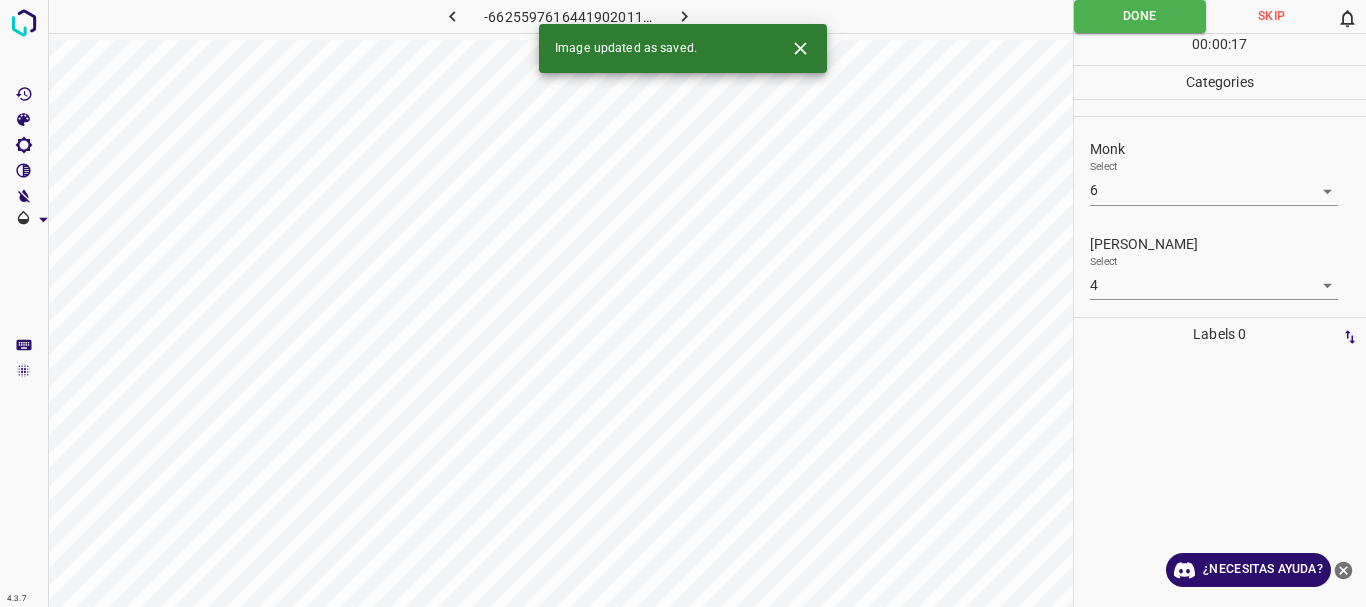 click 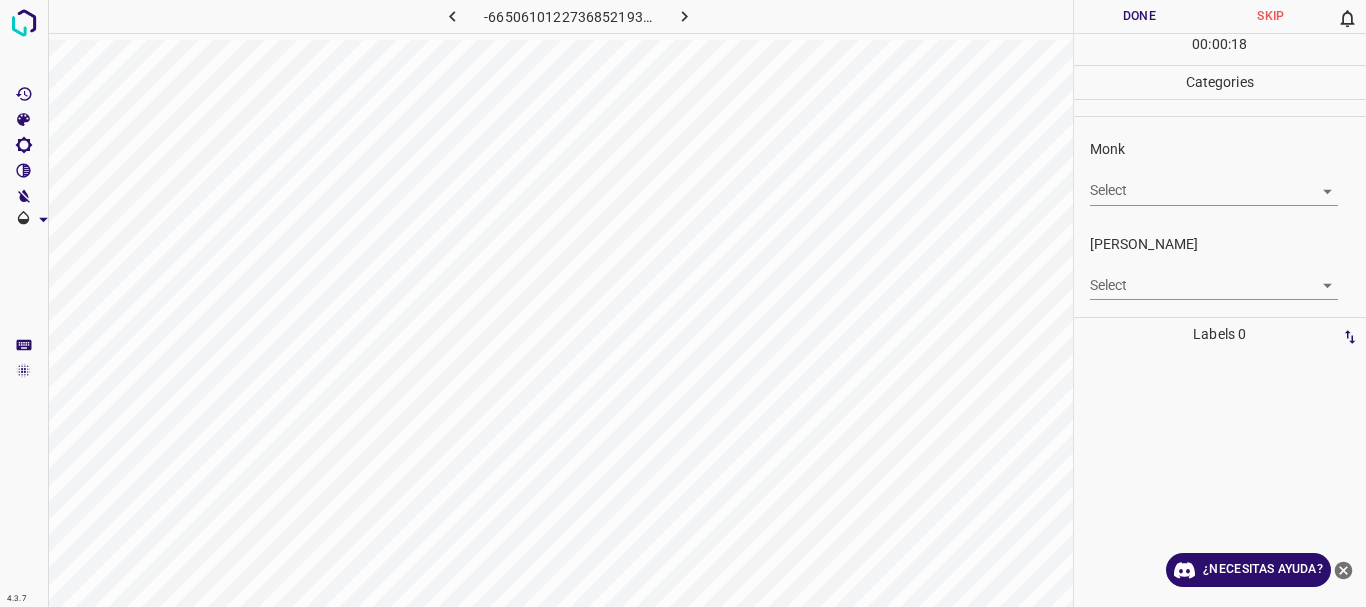 click on "4.3.7 -6650610122736852193.png Done Skip 0 00   : 00   : 18   Categories Monk   Select ​  [PERSON_NAME]   Select ​ Labels   0 Categories 1 Monk 2  [PERSON_NAME] Tools Space Change between modes (Draw & Edit) I Auto labeling R Restore zoom M Zoom in N Zoom out Delete Delete selecte label Filters Z Restore filters X Saturation filter C Brightness filter V Contrast filter B Gray scale filter General O Download ¿Necesitas ayuda? Texto original Valora esta traducción Tu opinión servirá para ayudar a mejorar el Traductor de Google - Texto - Esconder - Borrar" at bounding box center [683, 303] 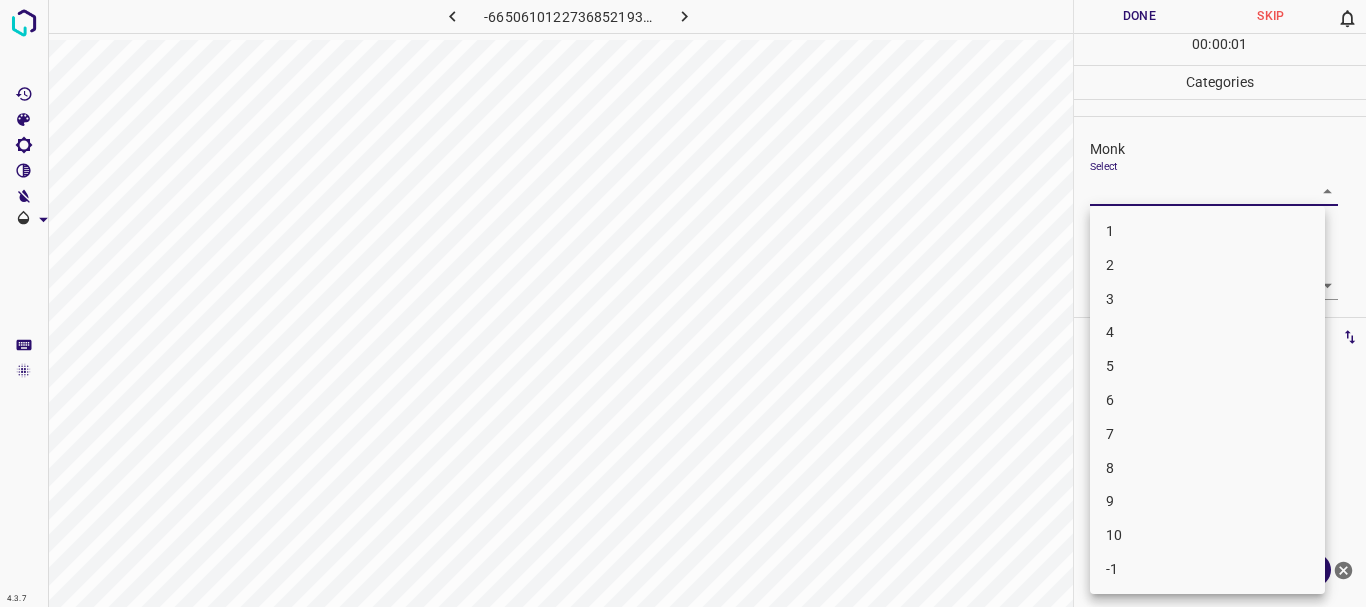 click on "5" at bounding box center [1207, 366] 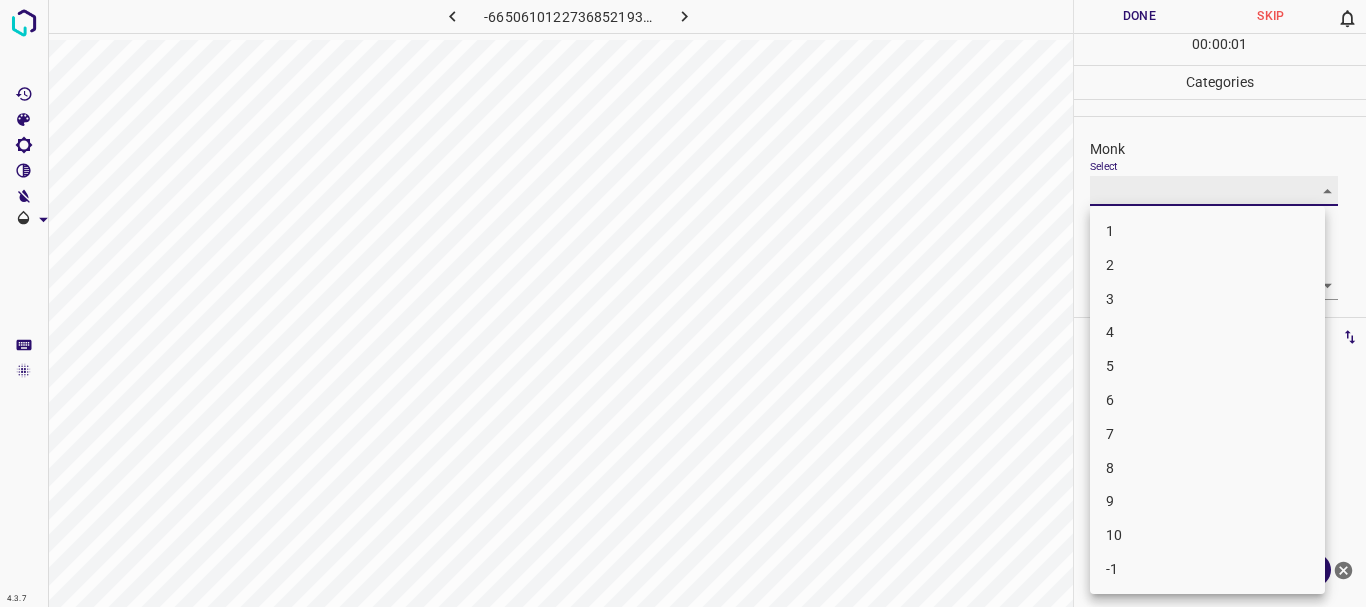 type on "5" 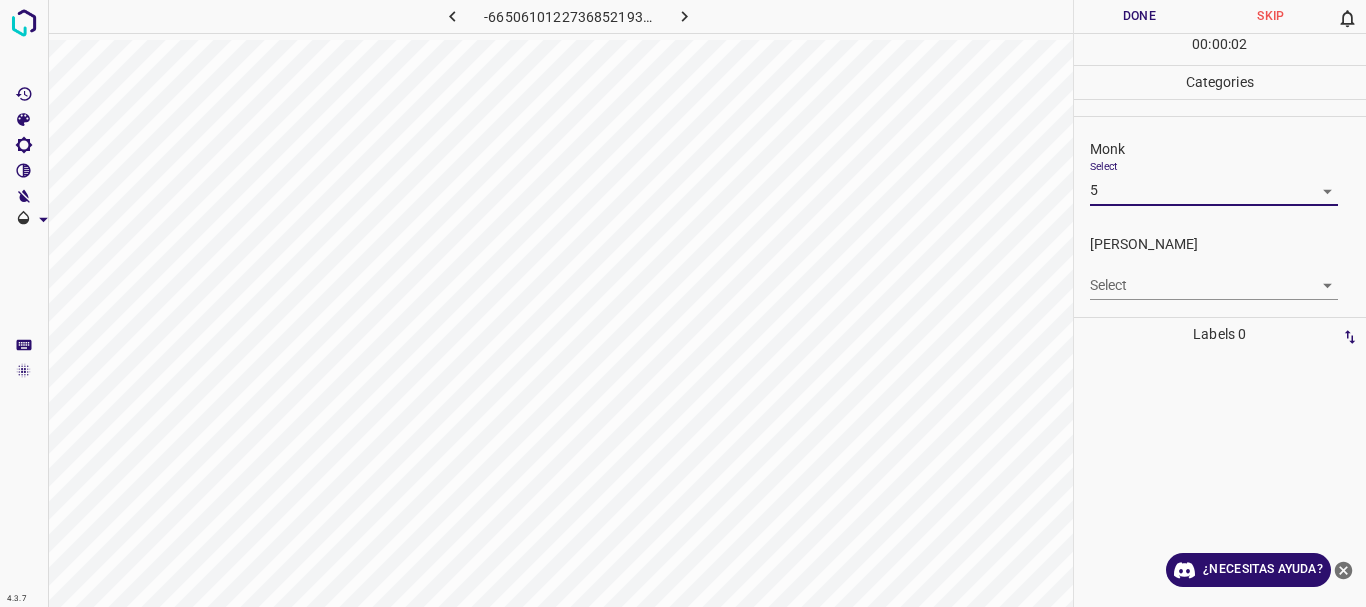 click on "4.3.7 -6650610122736852193.png Done Skip 0 00   : 00   : 02   Categories Monk   Select 5 5  [PERSON_NAME]   Select ​ Labels   0 Categories 1 Monk 2  [PERSON_NAME] Tools Space Change between modes (Draw & Edit) I Auto labeling R Restore zoom M Zoom in N Zoom out Delete Delete selecte label Filters Z Restore filters X Saturation filter C Brightness filter V Contrast filter B Gray scale filter General O Download ¿Necesitas ayuda? Texto original Valora esta traducción Tu opinión servirá para ayudar a mejorar el Traductor de Google - Texto - Esconder - Borrar" at bounding box center (683, 303) 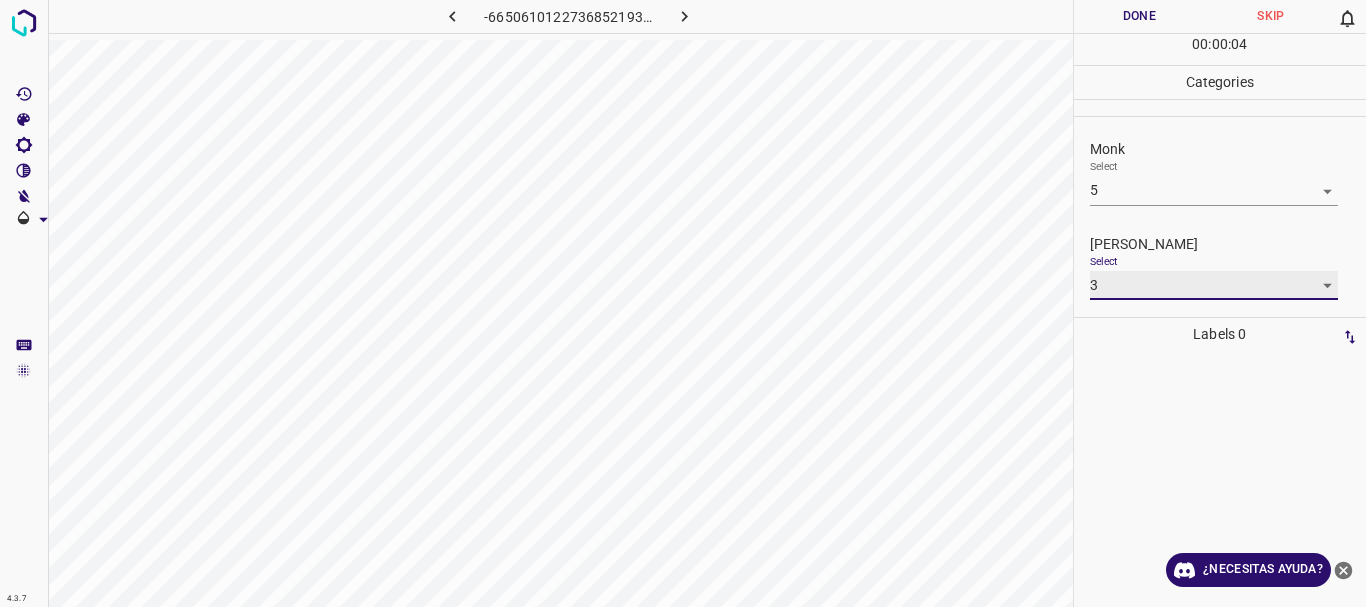 type on "3" 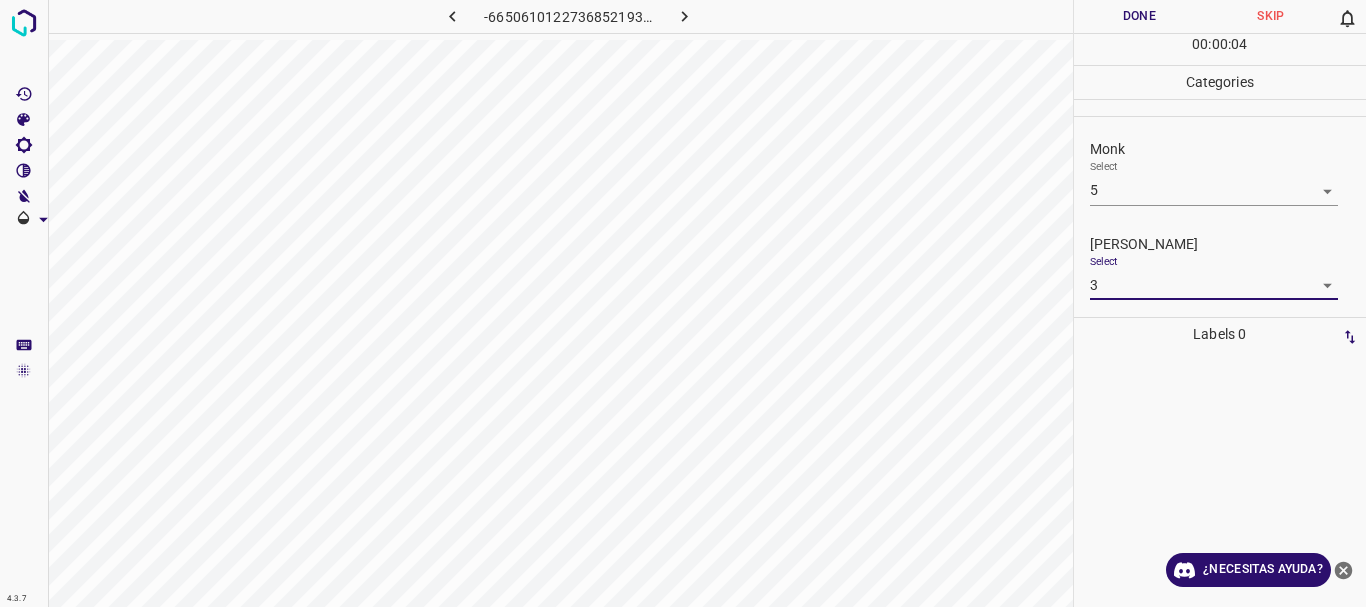 click on "Done" at bounding box center (1140, 16) 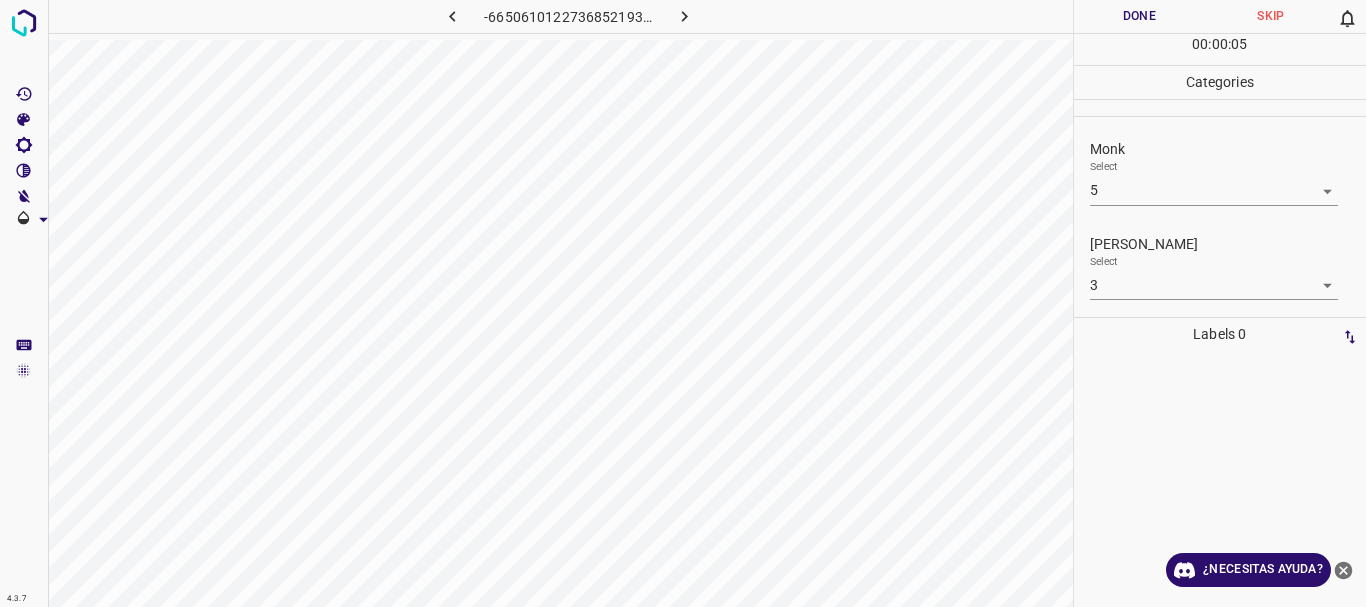 click 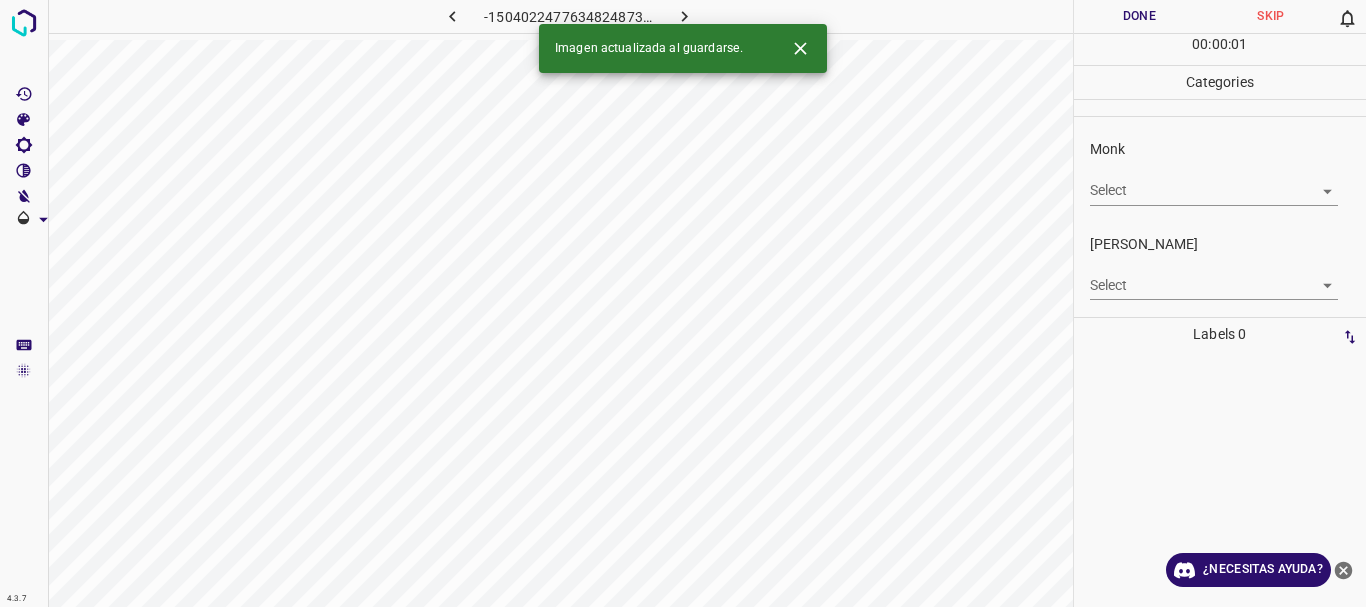 click on "4.3.7 -1504022477634824873.png Done Skip 0 00   : 00   : 01   Categories Monk   Select ​  [PERSON_NAME]   Select ​ Labels   0 Categories 1 Monk 2  [PERSON_NAME] Tools Space Change between modes (Draw & Edit) I Auto labeling R Restore zoom M Zoom in N Zoom out Delete Delete selecte label Filters Z Restore filters X Saturation filter C Brightness filter V Contrast filter B Gray scale filter General O Download Imagen actualizada al guardarse. ¿Necesitas ayuda? Texto original Valora esta traducción Tu opinión servirá para ayudar a mejorar el Traductor de Google - Texto - Esconder - Borrar" at bounding box center (683, 303) 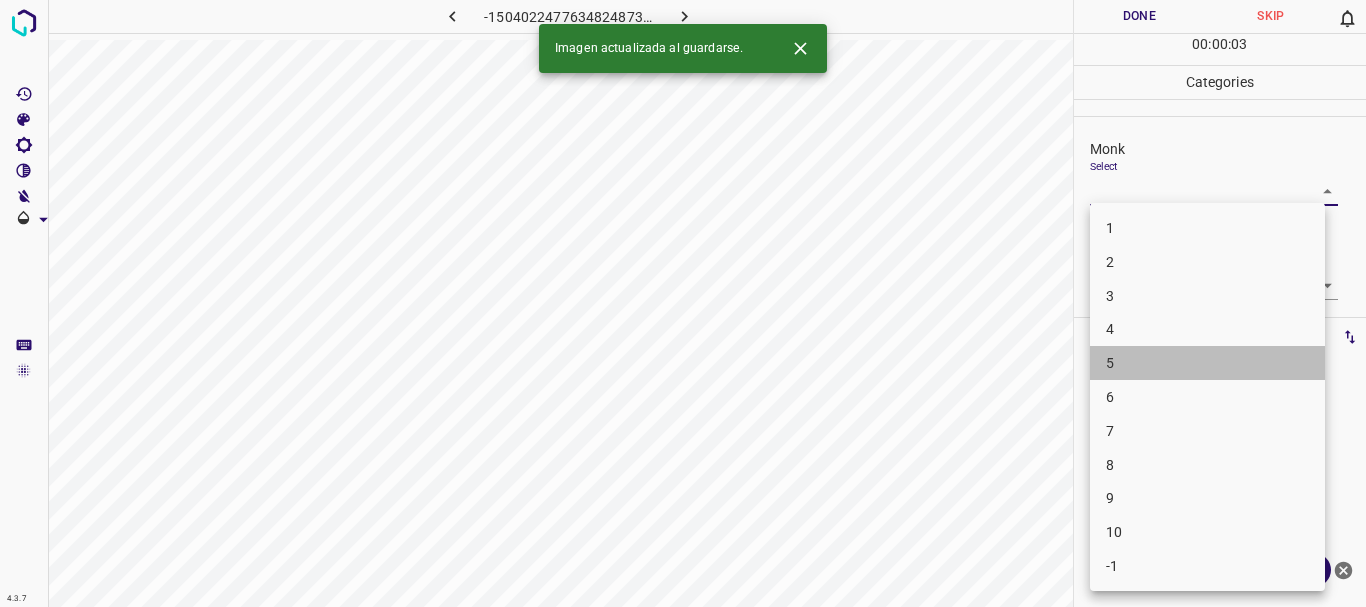 click on "5" at bounding box center (1207, 363) 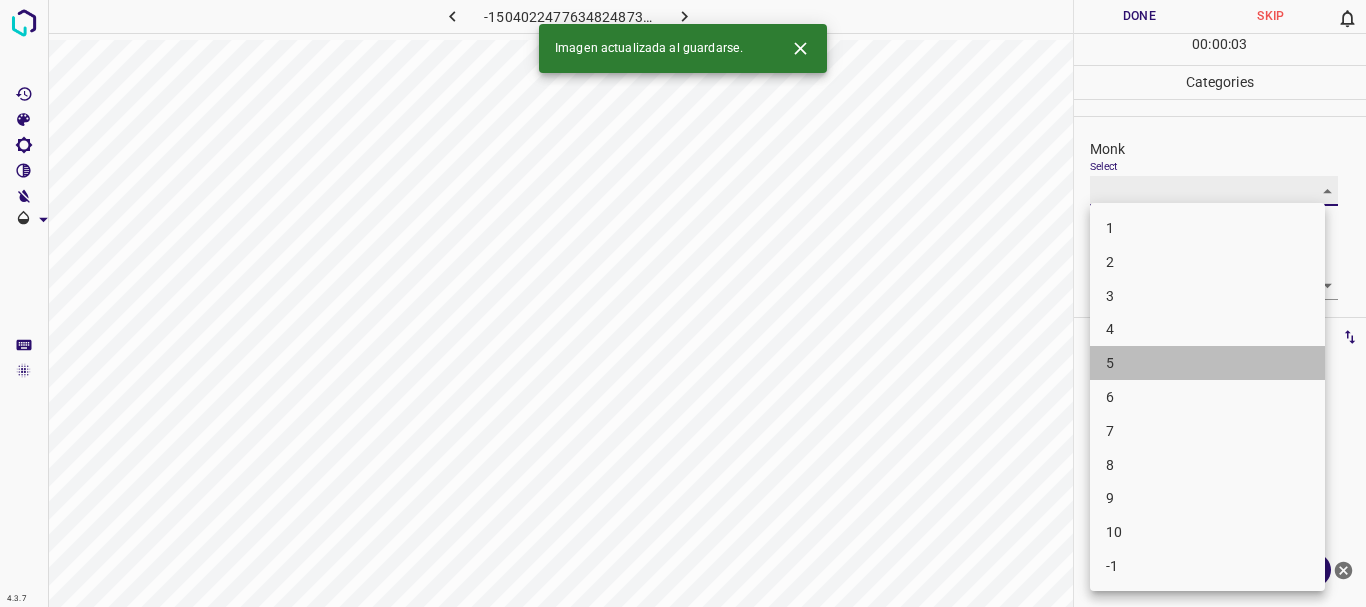 type on "5" 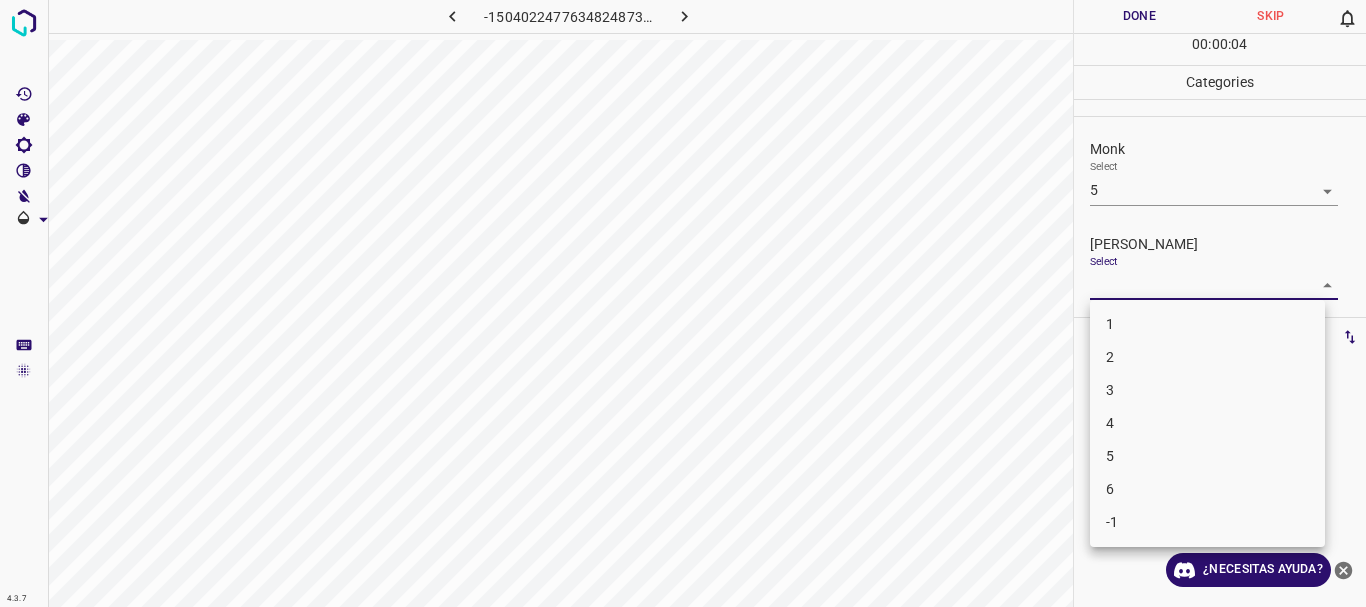 click on "4.3.7 -1504022477634824873.png Done Skip 0 00   : 00   : 04   Categories Monk   Select 5 5  [PERSON_NAME]   Select ​ Labels   0 Categories 1 Monk 2  [PERSON_NAME] Tools Space Change between modes (Draw & Edit) I Auto labeling R Restore zoom M Zoom in N Zoom out Delete Delete selecte label Filters Z Restore filters X Saturation filter C Brightness filter V Contrast filter B Gray scale filter General O Download ¿Necesitas ayuda? Texto original Valora esta traducción Tu opinión servirá para ayudar a mejorar el Traductor de Google - Texto - Esconder - Borrar 1 2 3 4 5 6 -1" at bounding box center [683, 303] 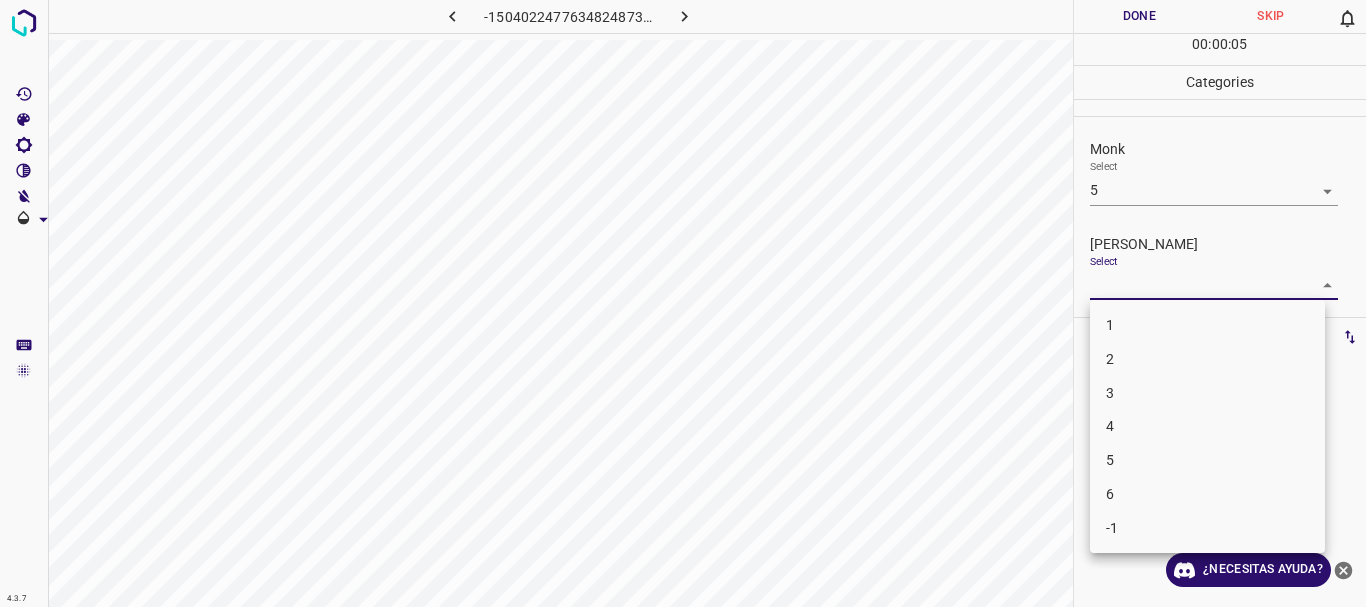 click on "2" at bounding box center [1207, 359] 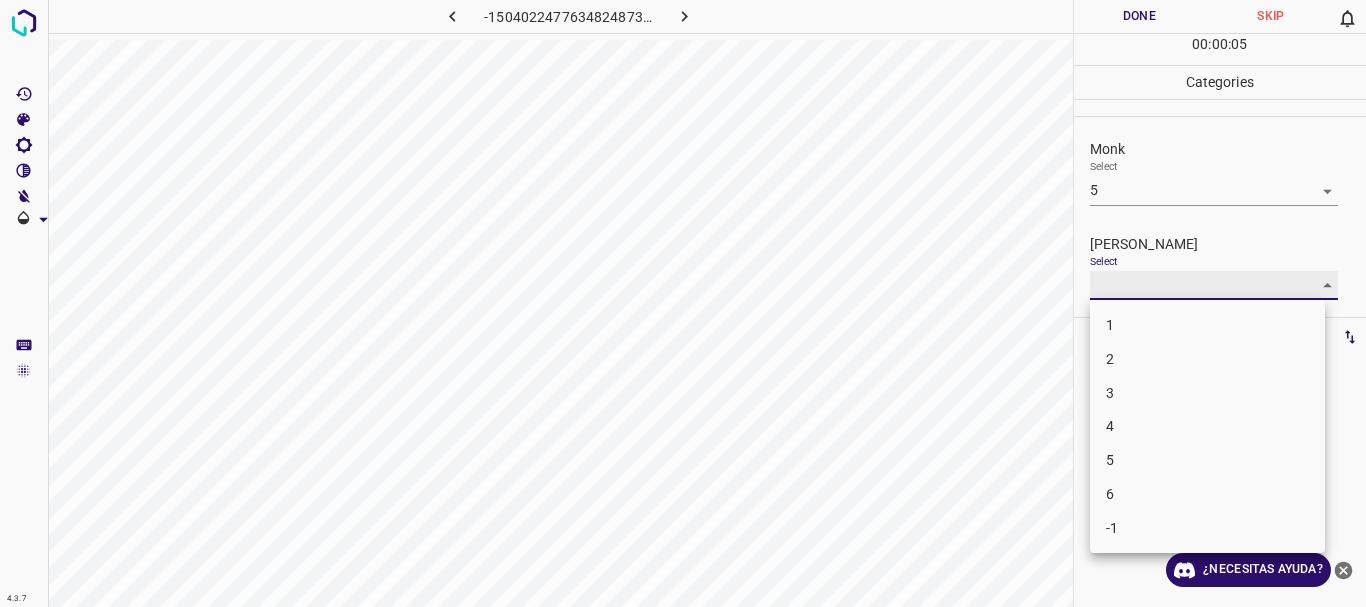 type on "2" 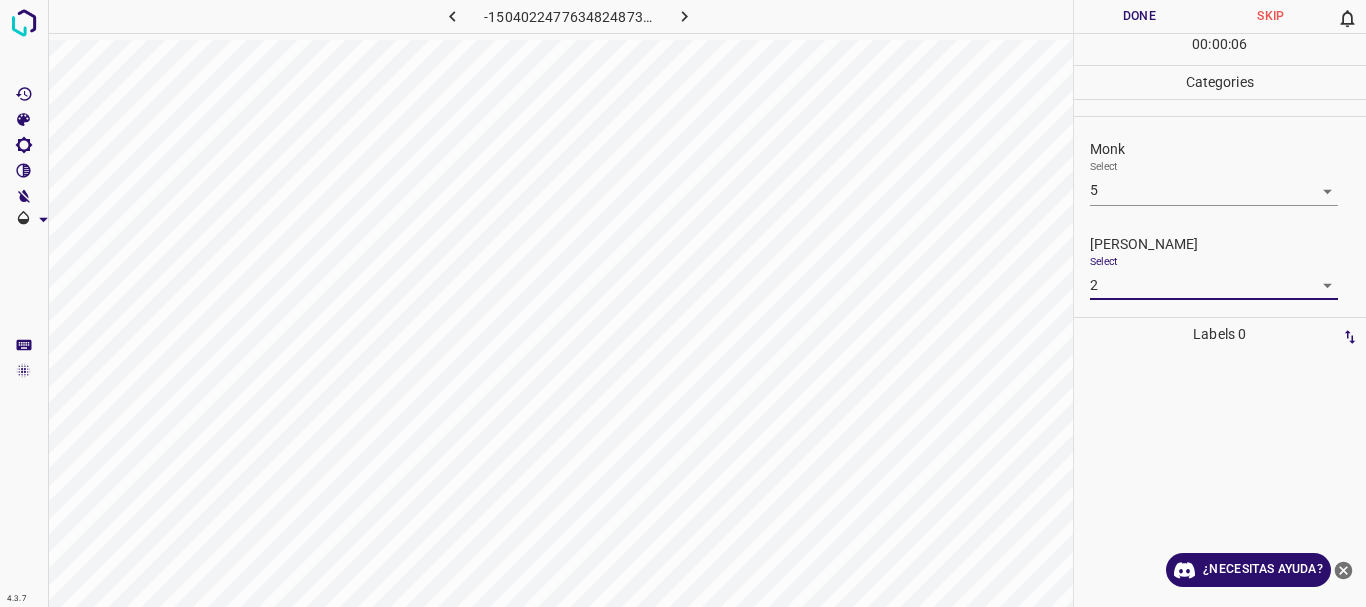 click on "Done" at bounding box center [1140, 16] 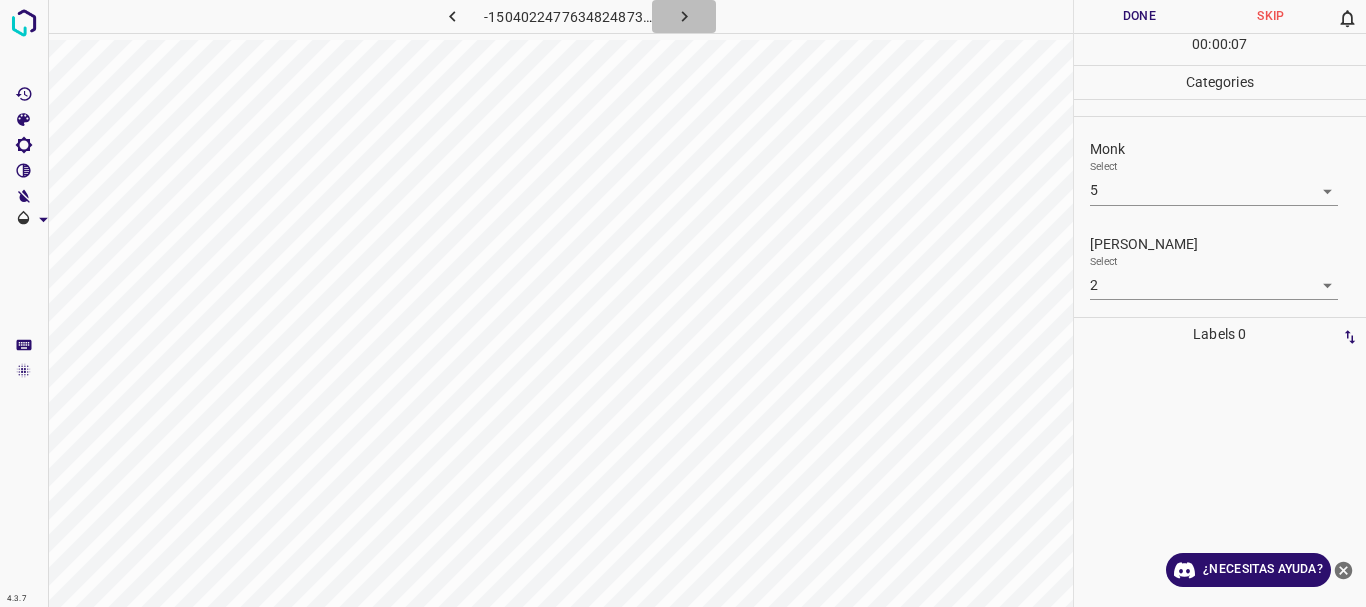 click at bounding box center (684, 16) 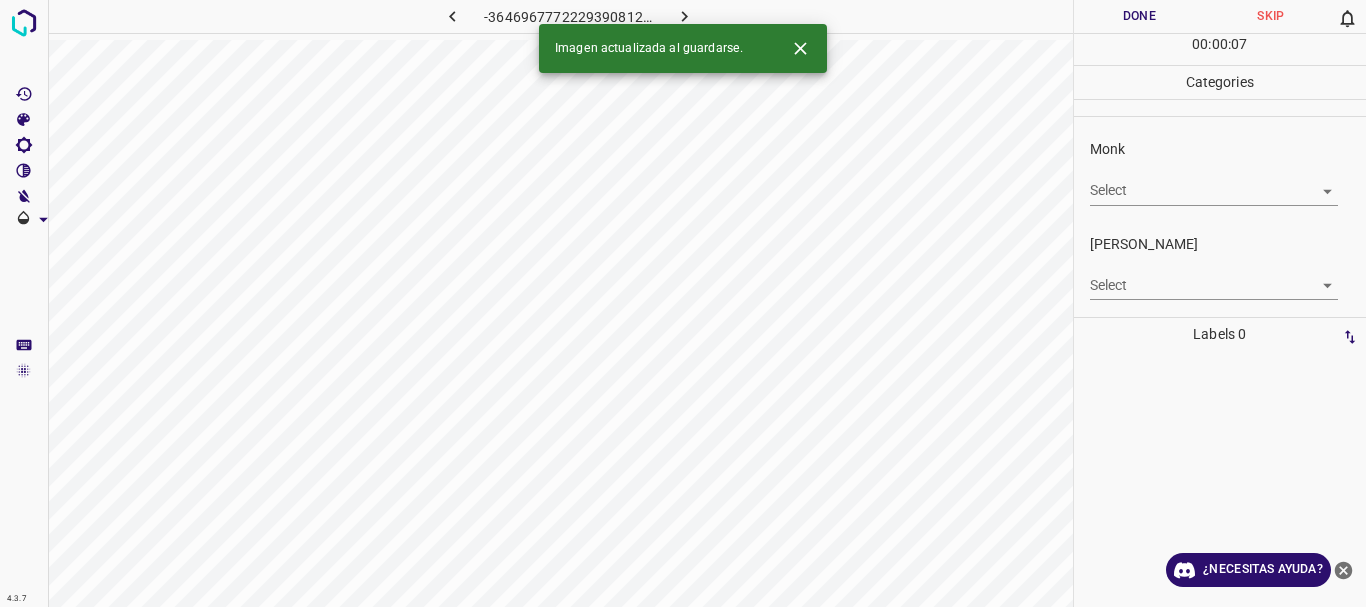 click 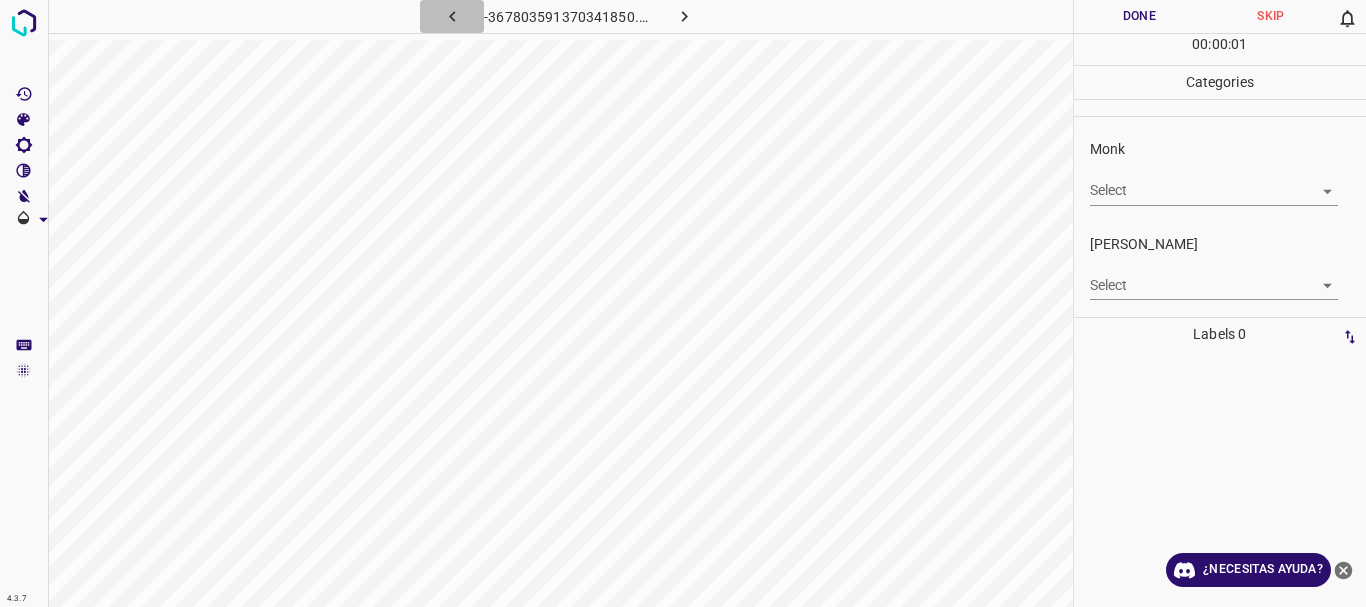 click 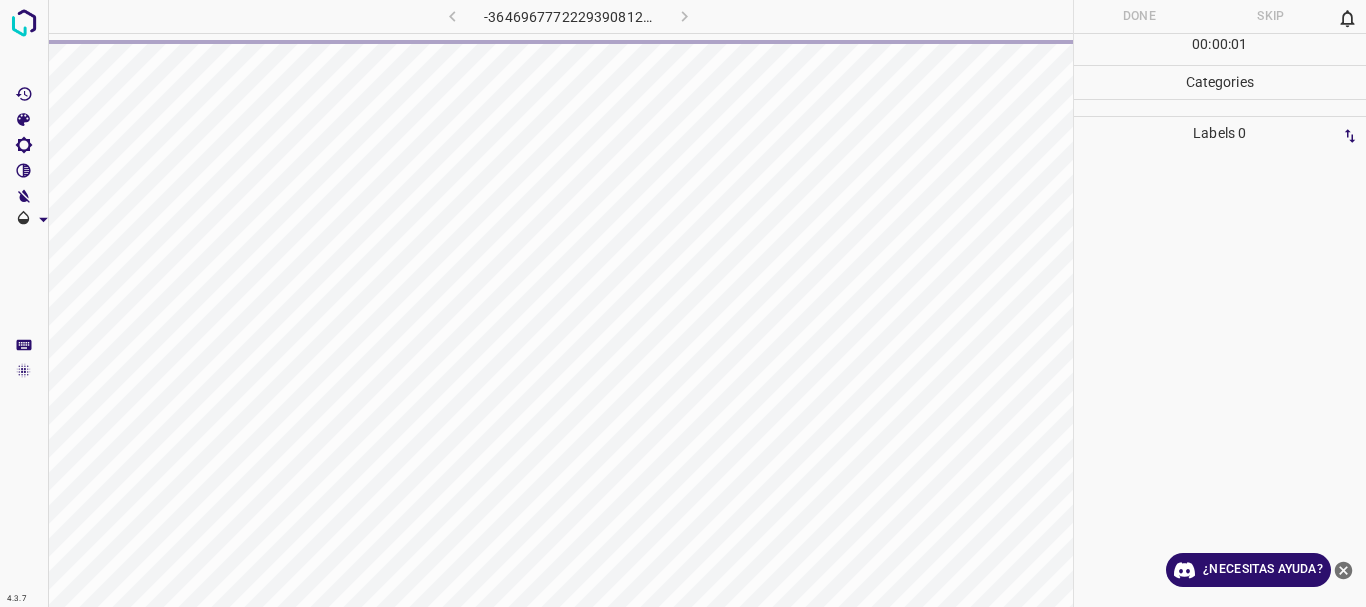 click on "4.3.7 -3646967772229390812.png Done Skip 0 00   : 00   : 01   Categories Labels   0 Categories 1 Monk 2  [PERSON_NAME] Tools Space Change between modes (Draw & Edit) I Auto labeling R Restore zoom M Zoom in N Zoom out Delete Delete selecte label Filters Z Restore filters X Saturation filter C Brightness filter V Contrast filter B Gray scale filter General O Download ¿Necesitas ayuda? Texto original Valora esta traducción Tu opinión servirá para ayudar a mejorar el Traductor de Google - Texto - Esconder - Borrar" at bounding box center [683, 303] 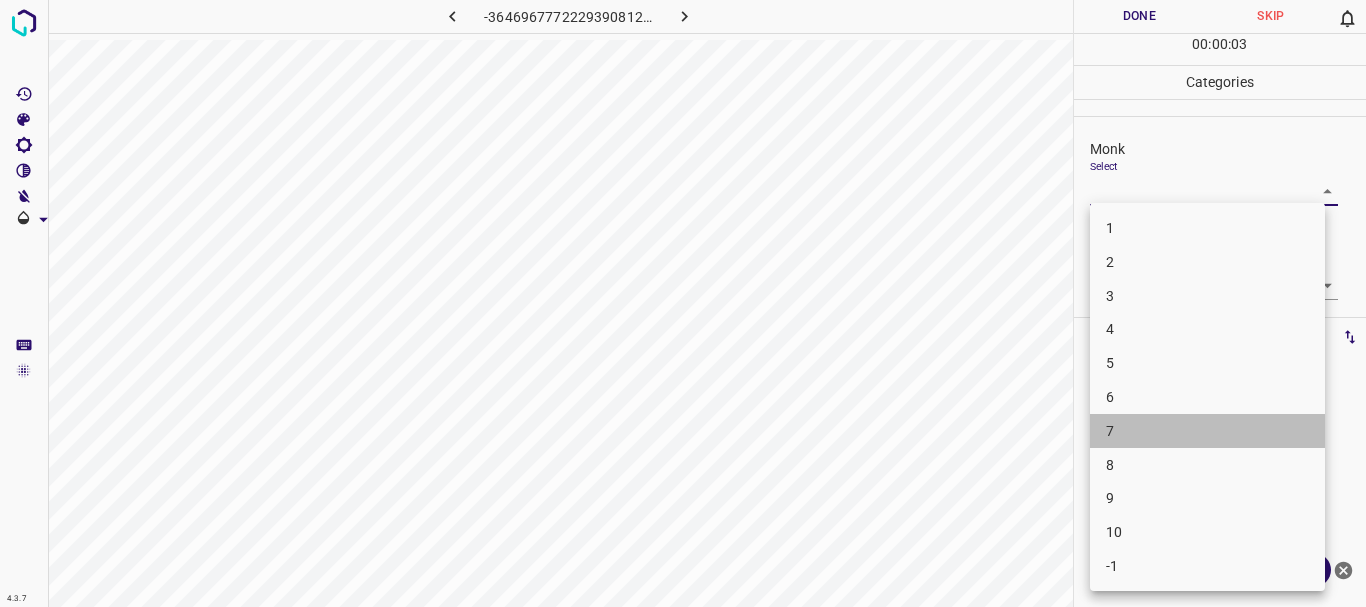 click on "7" at bounding box center [1207, 431] 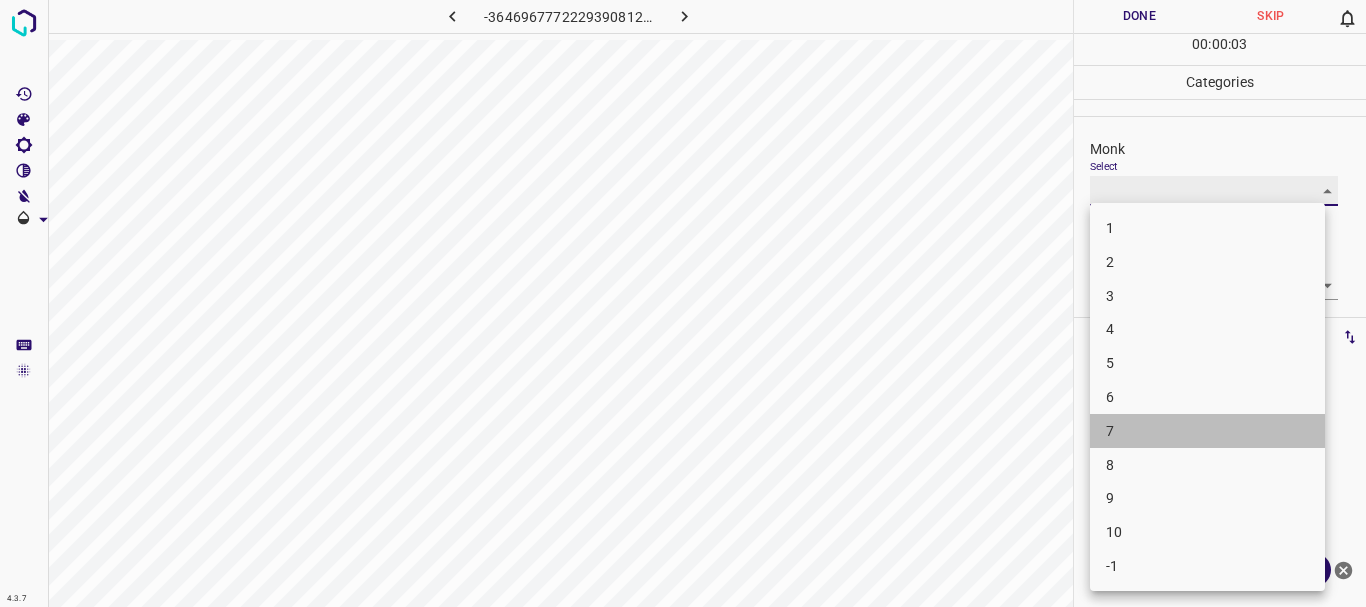type on "7" 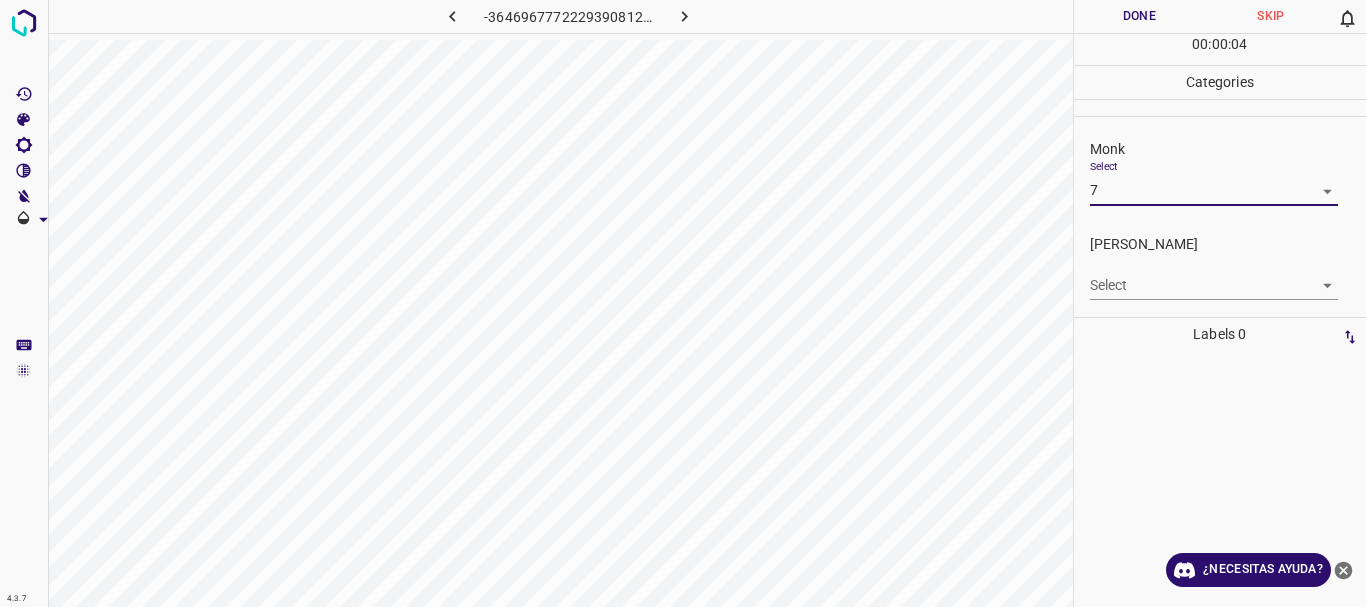 click on "4.3.7 -3646967772229390812.png Done Skip 0 00   : 00   : 04   Categories Monk   Select 7 7  [PERSON_NAME]   Select ​ Labels   0 Categories 1 Monk 2  [PERSON_NAME] Tools Space Change between modes (Draw & Edit) I Auto labeling R Restore zoom M Zoom in N Zoom out Delete Delete selecte label Filters Z Restore filters X Saturation filter C Brightness filter V Contrast filter B Gray scale filter General O Download ¿Necesitas ayuda? Texto original Valora esta traducción Tu opinión servirá para ayudar a mejorar el Traductor de Google - Texto - Esconder - Borrar 1 2 3 4 5 6 7 8 9 10 -1" at bounding box center [683, 303] 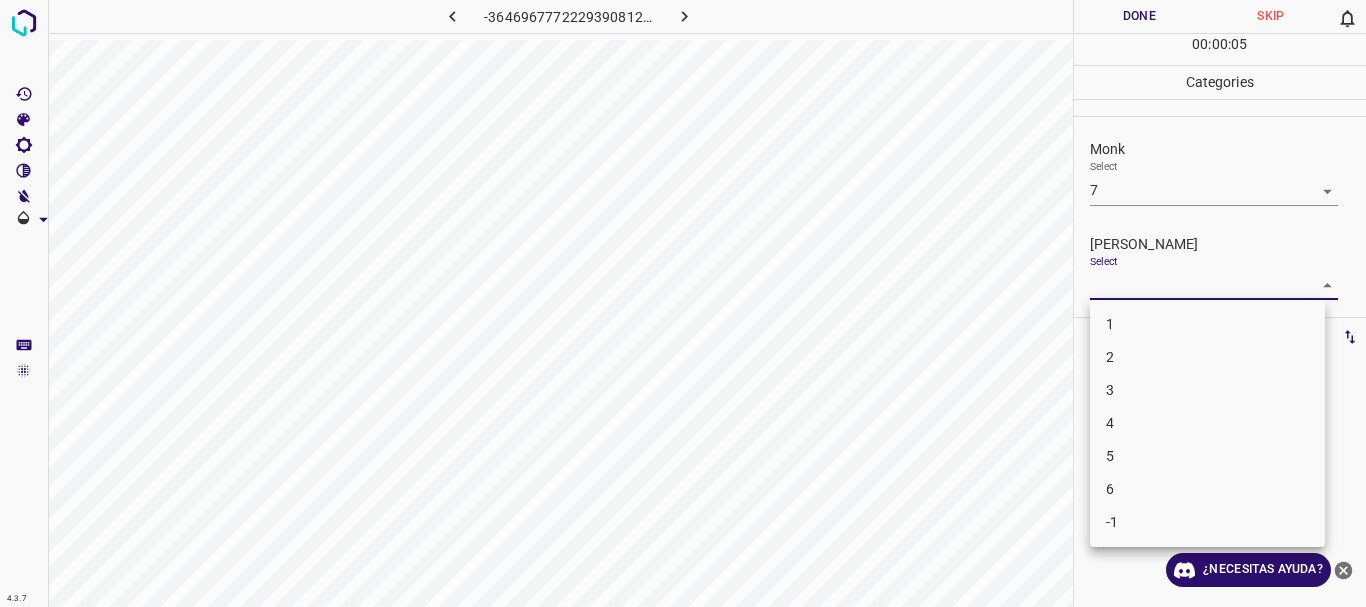click on "4" at bounding box center [1207, 423] 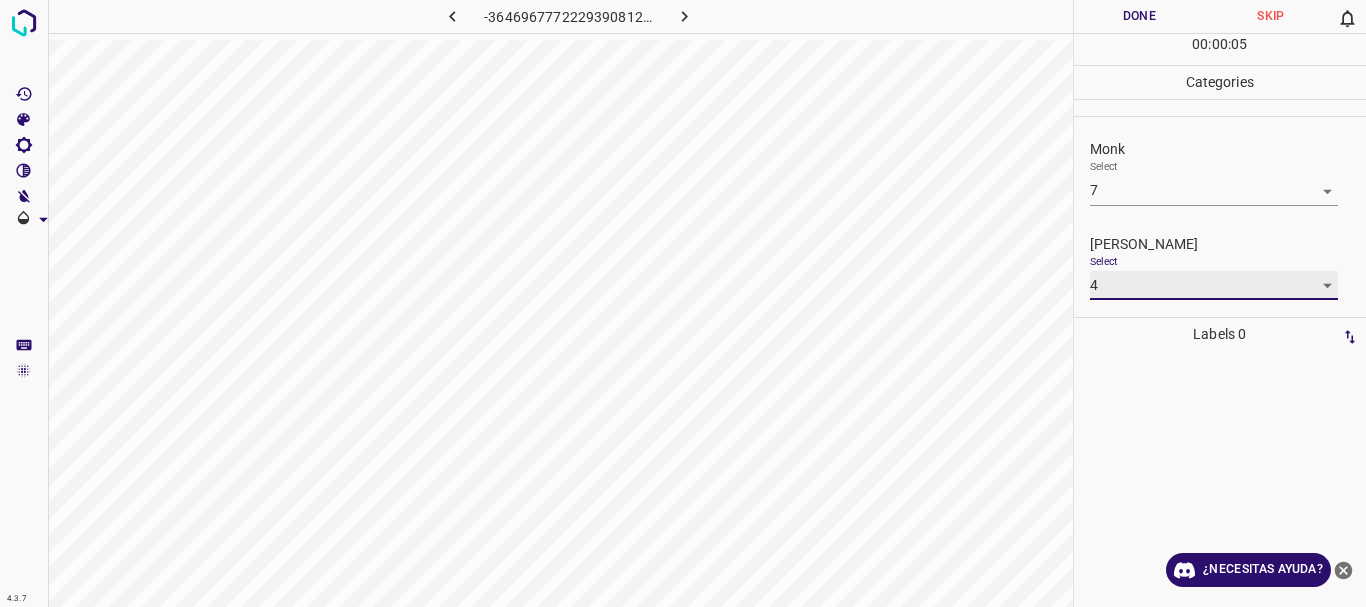 type on "4" 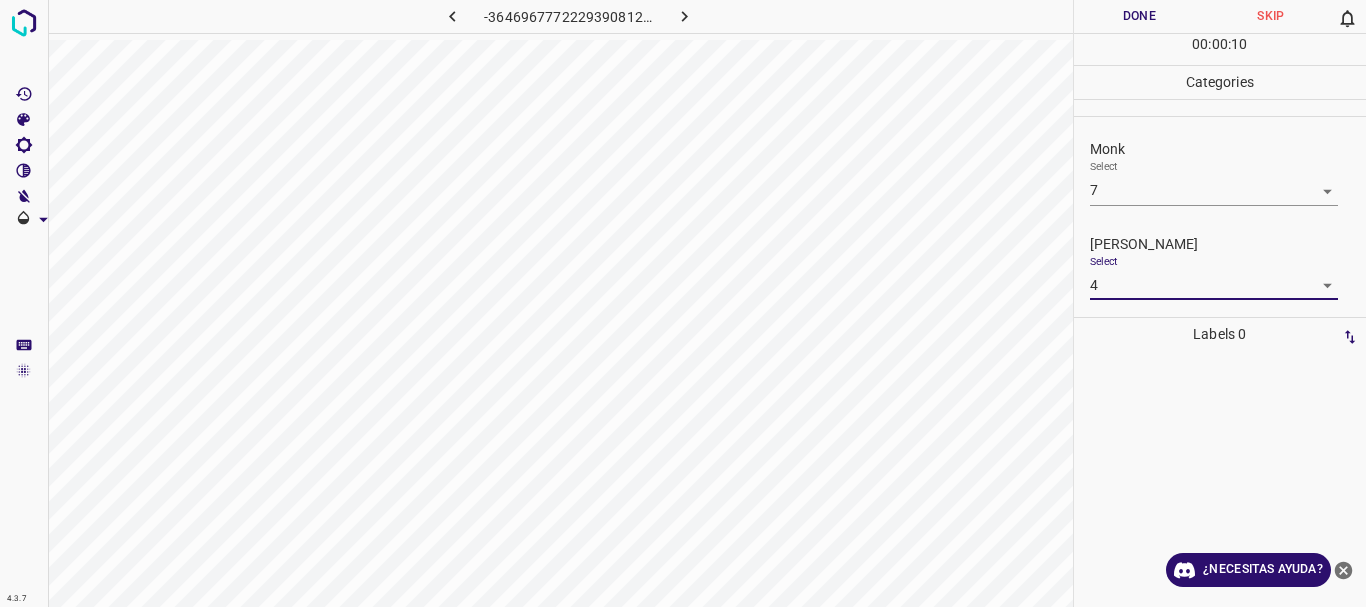 click on "Done" at bounding box center [1140, 16] 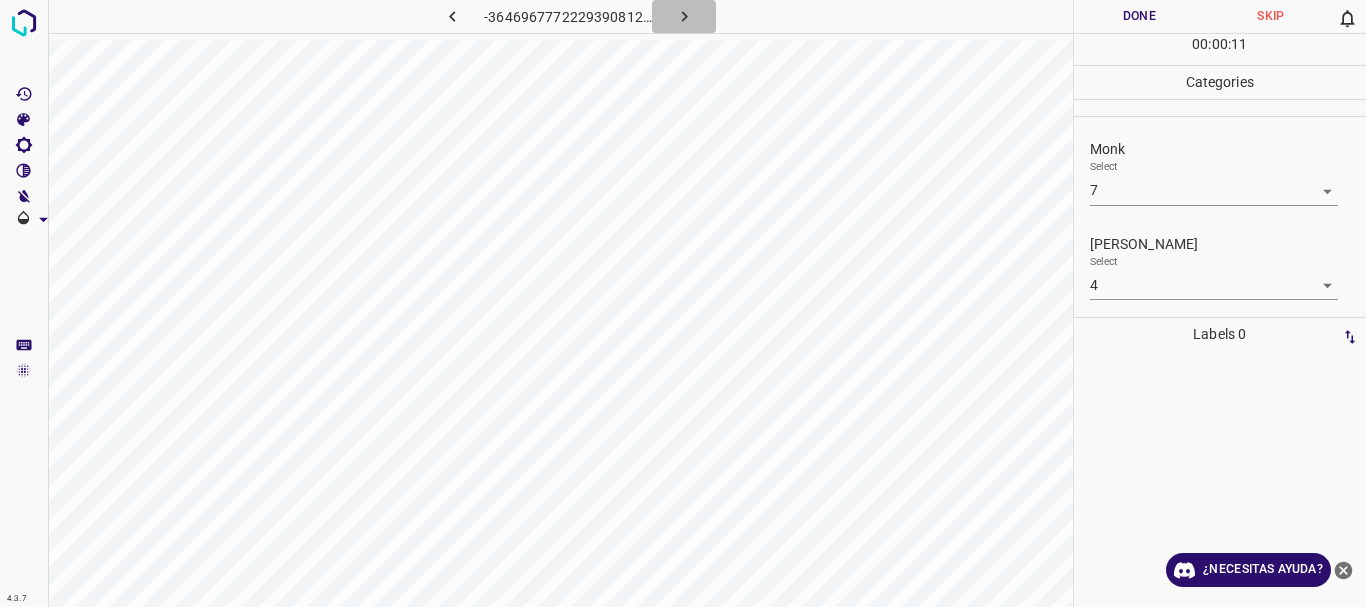 click at bounding box center (684, 16) 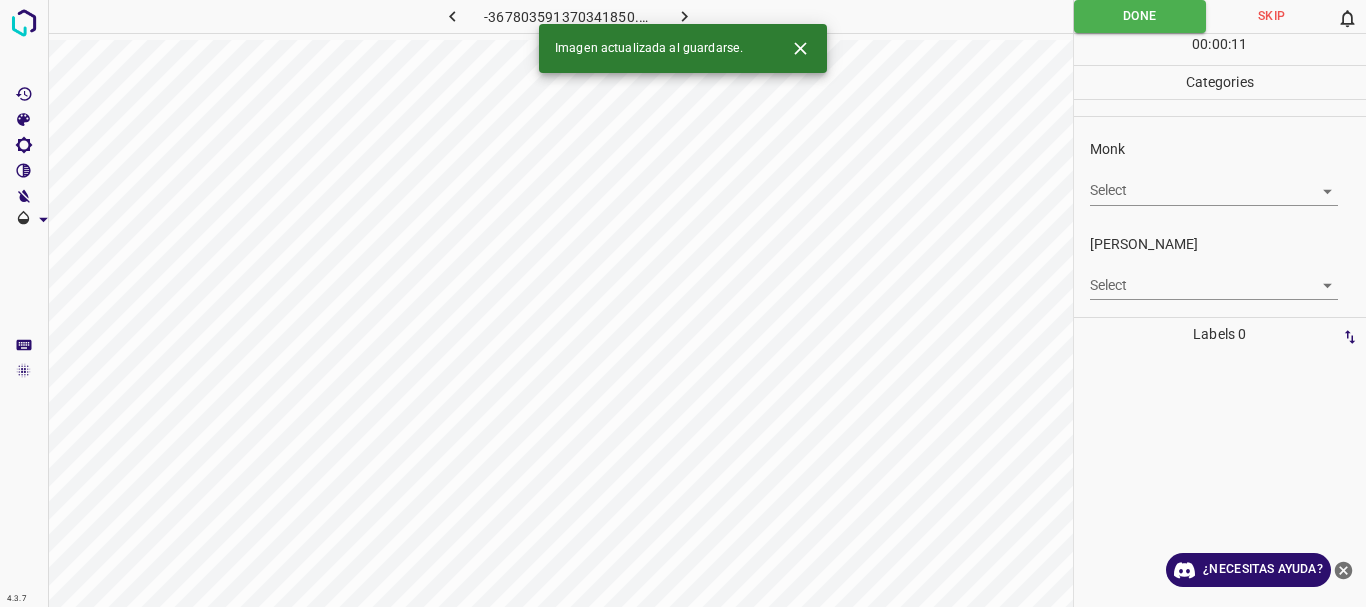 click on "4.3.7 -367803591370341850.png Done Skip 0 00   : 00   : 11   Categories Monk   Select ​  [PERSON_NAME]   Select ​ Labels   0 Categories 1 Monk 2  [PERSON_NAME] Tools Space Change between modes (Draw & Edit) I Auto labeling R Restore zoom M Zoom in N Zoom out Delete Delete selecte label Filters Z Restore filters X Saturation filter C Brightness filter V Contrast filter B Gray scale filter General O Download Imagen actualizada al guardarse. ¿Necesitas ayuda? Texto original Valora esta traducción Tu opinión servirá para ayudar a mejorar el Traductor de Google - Texto - Esconder - Borrar" at bounding box center [683, 303] 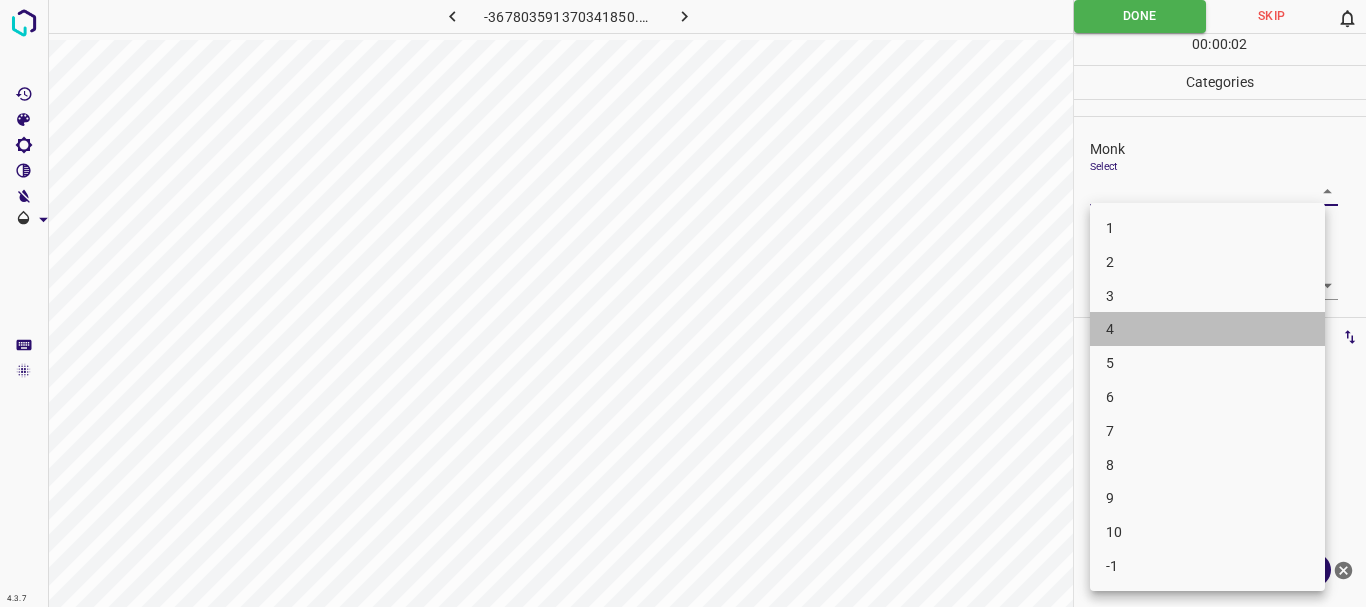 click on "4" at bounding box center [1207, 329] 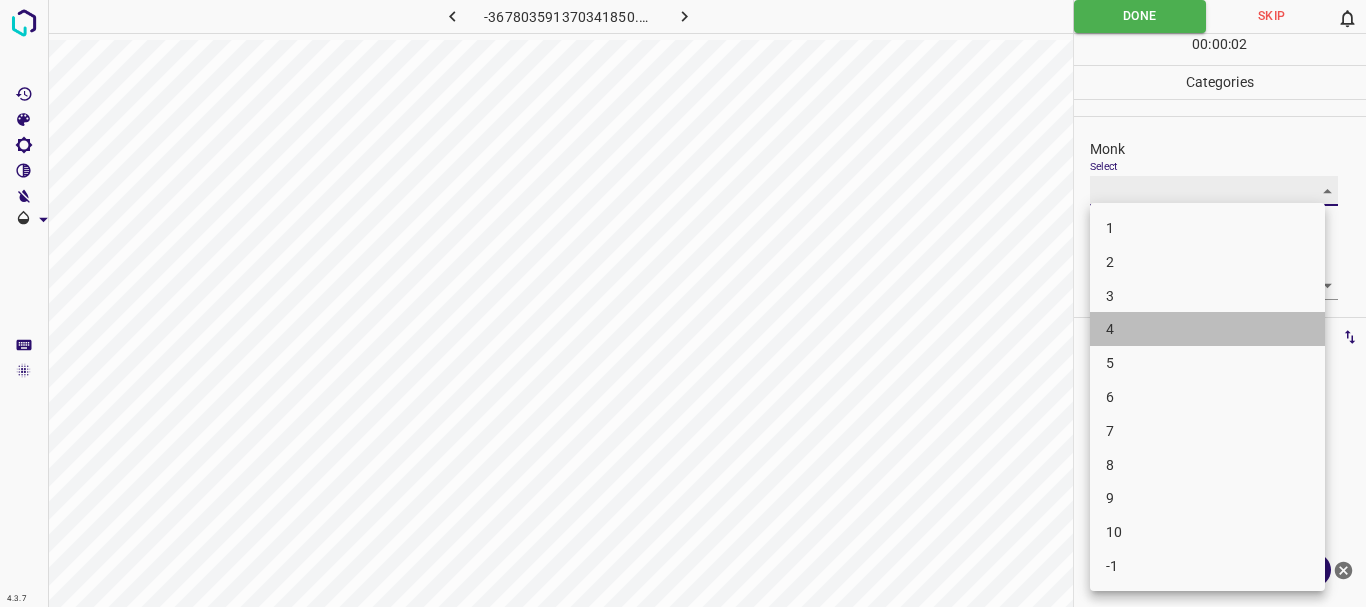 type on "4" 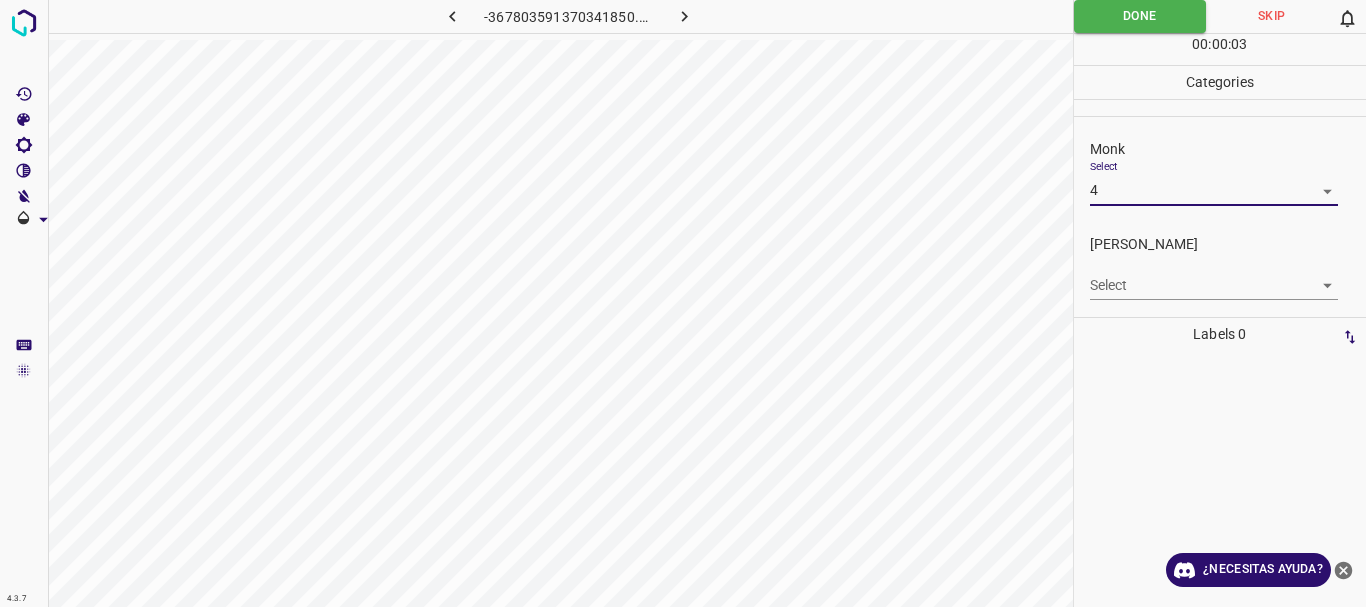 click on "4.3.7 -367803591370341850.png Done Skip 0 00   : 00   : 03   Categories Monk   Select 4 4  [PERSON_NAME]   Select ​ Labels   0 Categories 1 Monk 2  [PERSON_NAME] Tools Space Change between modes (Draw & Edit) I Auto labeling R Restore zoom M Zoom in N Zoom out Delete Delete selecte label Filters Z Restore filters X Saturation filter C Brightness filter V Contrast filter B Gray scale filter General O Download ¿Necesitas ayuda? Texto original Valora esta traducción Tu opinión servirá para ayudar a mejorar el Traductor de Google - Texto - Esconder - Borrar" at bounding box center (683, 303) 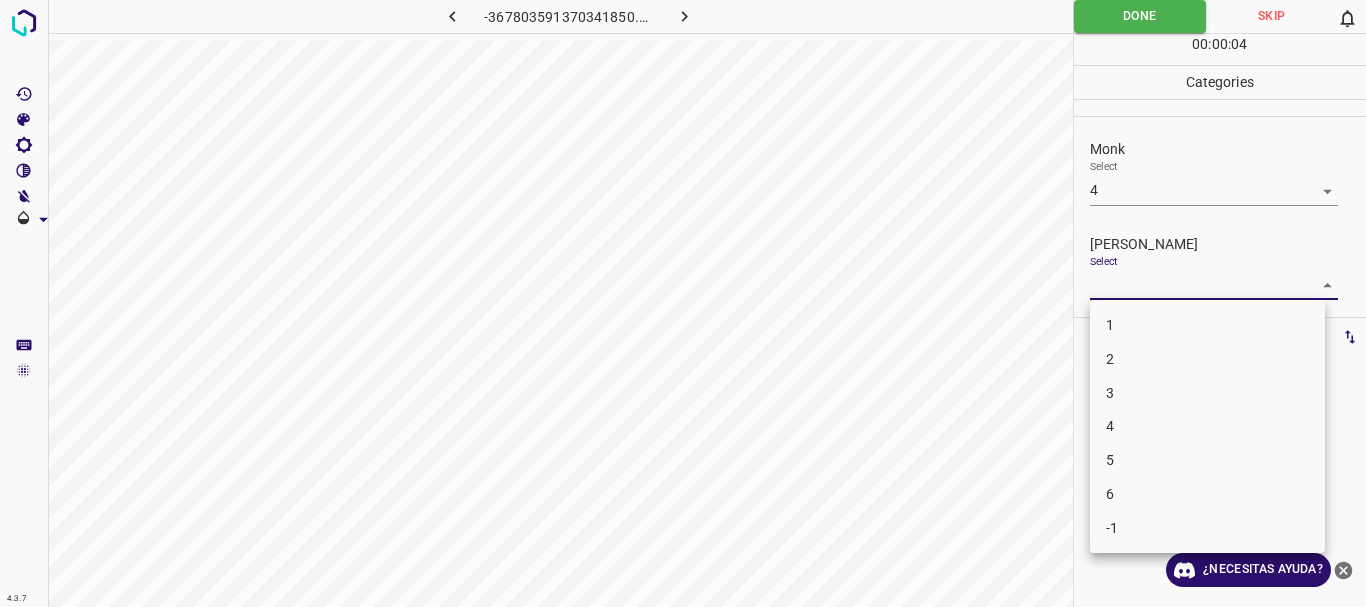 click on "3" at bounding box center [1207, 393] 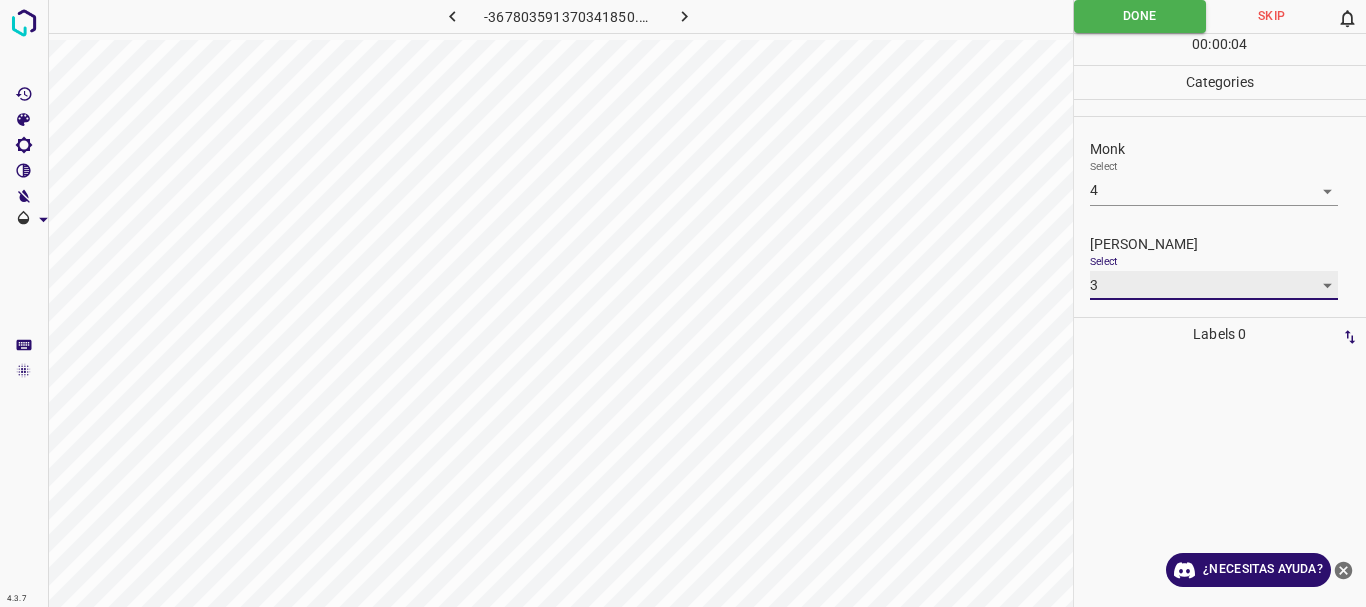 type on "3" 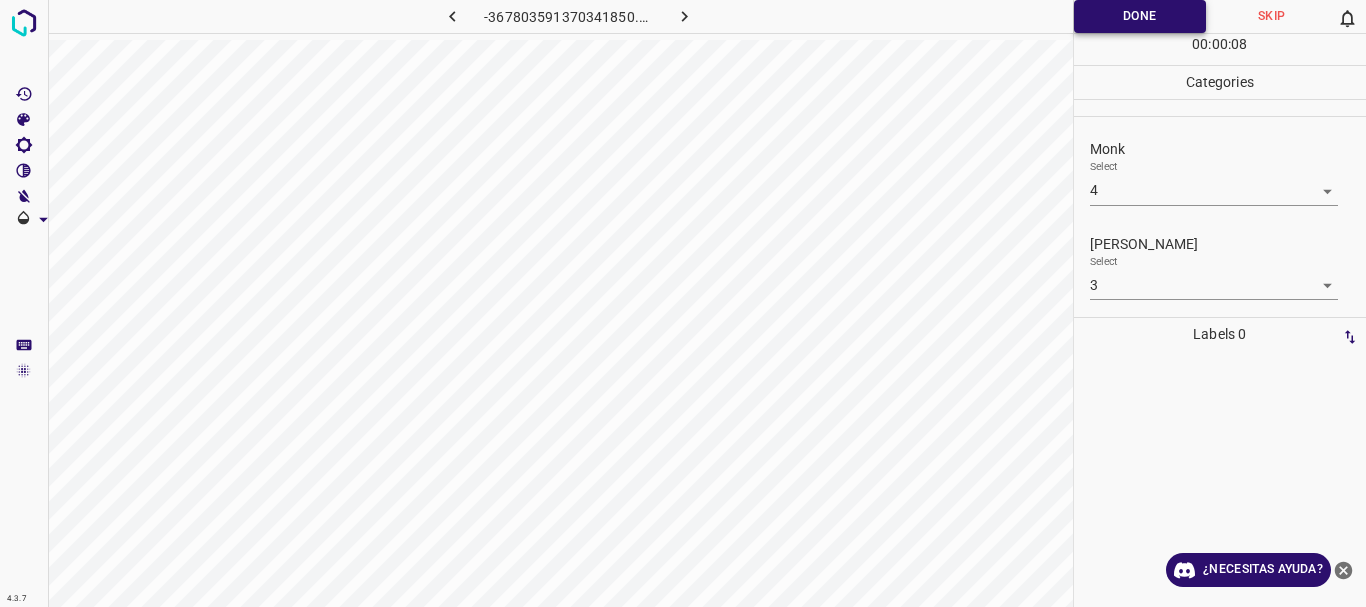 click on "Done" at bounding box center [1140, 16] 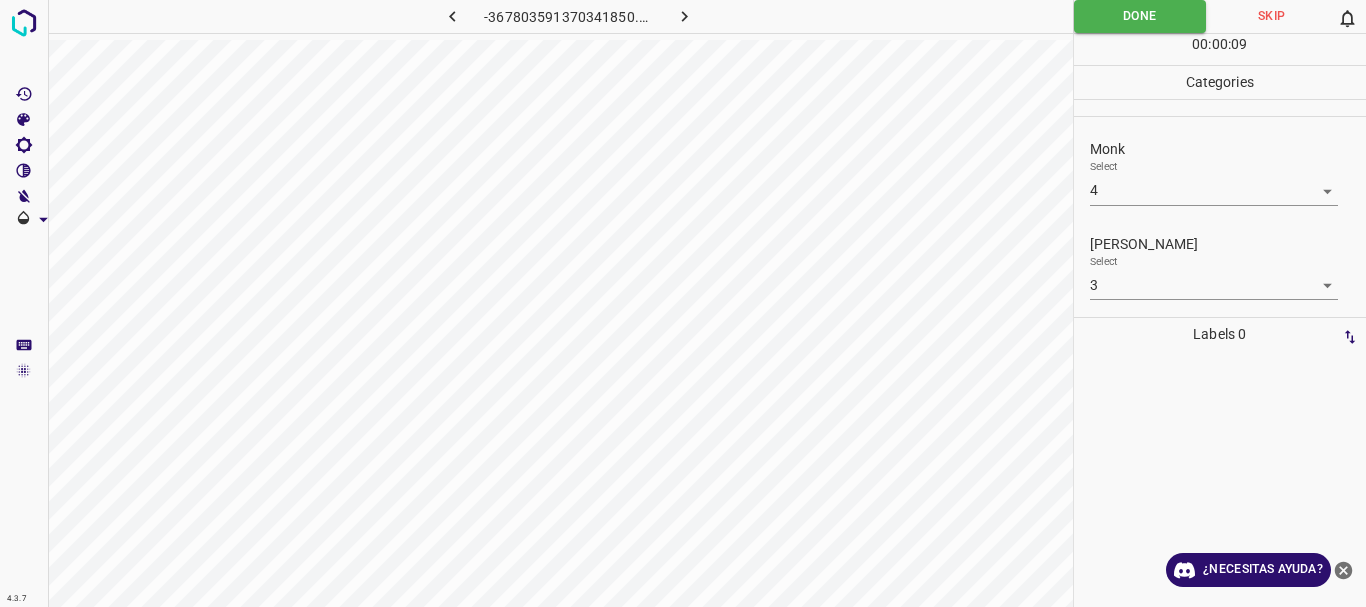 click 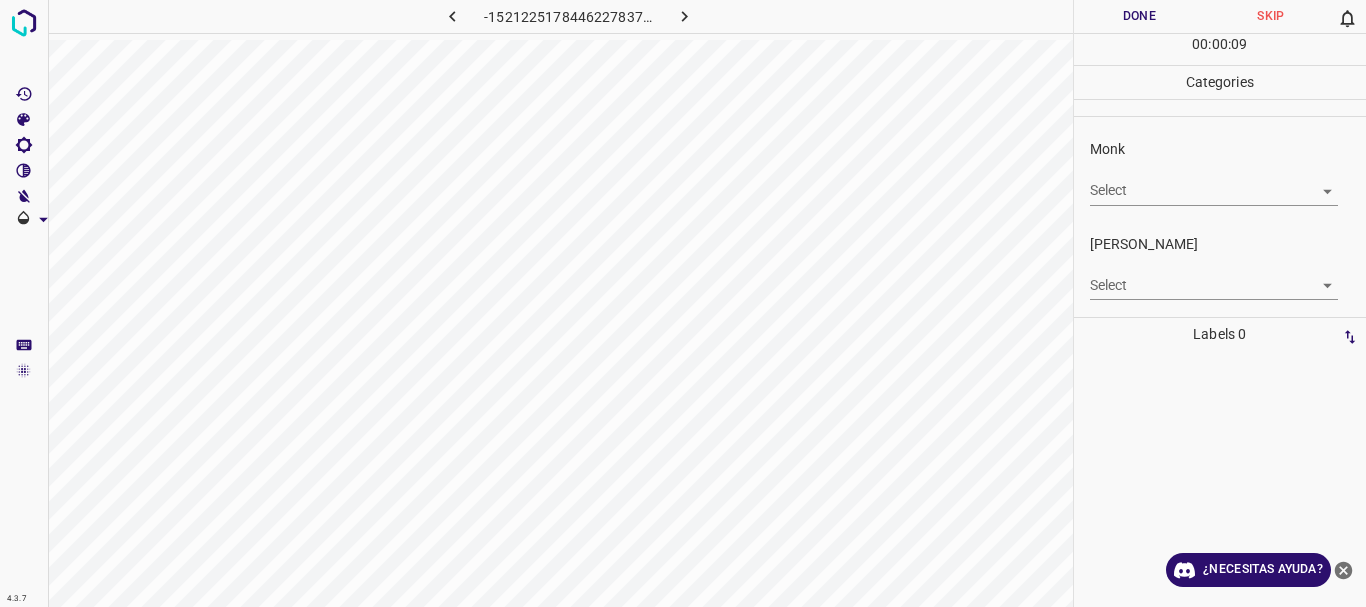 click on "4.3.7 -1521225178446227837.png Done Skip 0 00   : 00   : 09   Categories Monk   Select ​  [PERSON_NAME]   Select ​ Labels   0 Categories 1 Monk 2  [PERSON_NAME] Tools Space Change between modes (Draw & Edit) I Auto labeling R Restore zoom M Zoom in N Zoom out Delete Delete selecte label Filters Z Restore filters X Saturation filter C Brightness filter V Contrast filter B Gray scale filter General O Download ¿Necesitas ayuda? Texto original Valora esta traducción Tu opinión servirá para ayudar a mejorar el Traductor de Google - Texto - Esconder - Borrar" at bounding box center [683, 303] 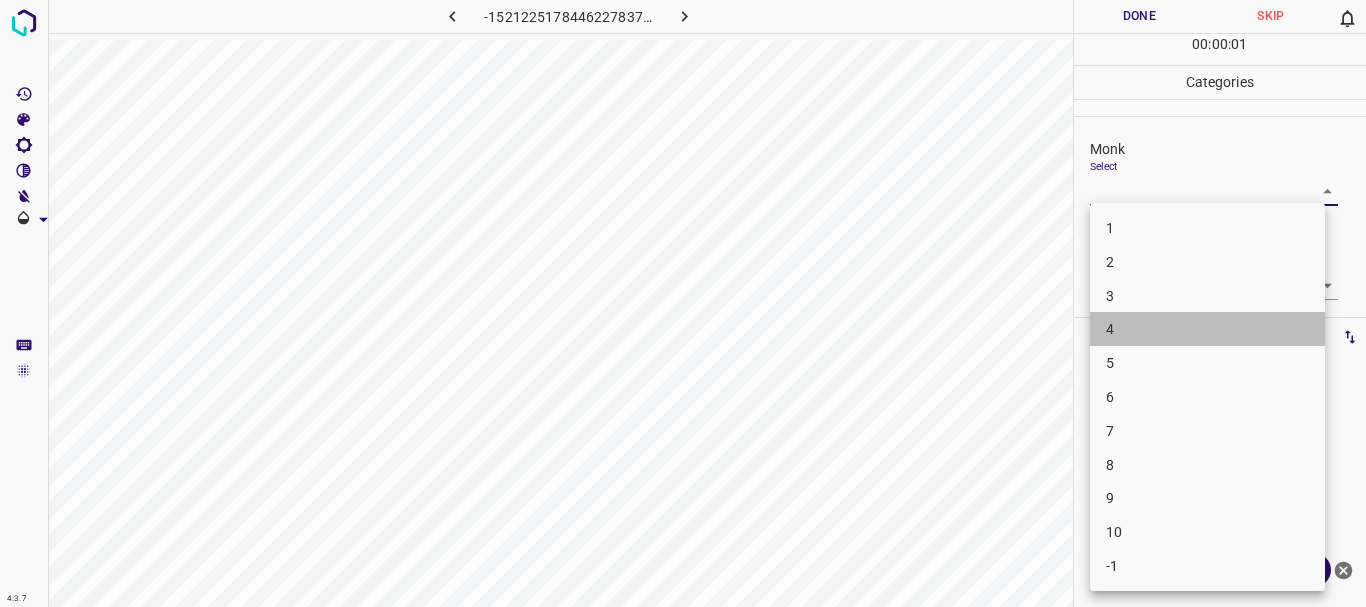 click on "4" at bounding box center [1207, 329] 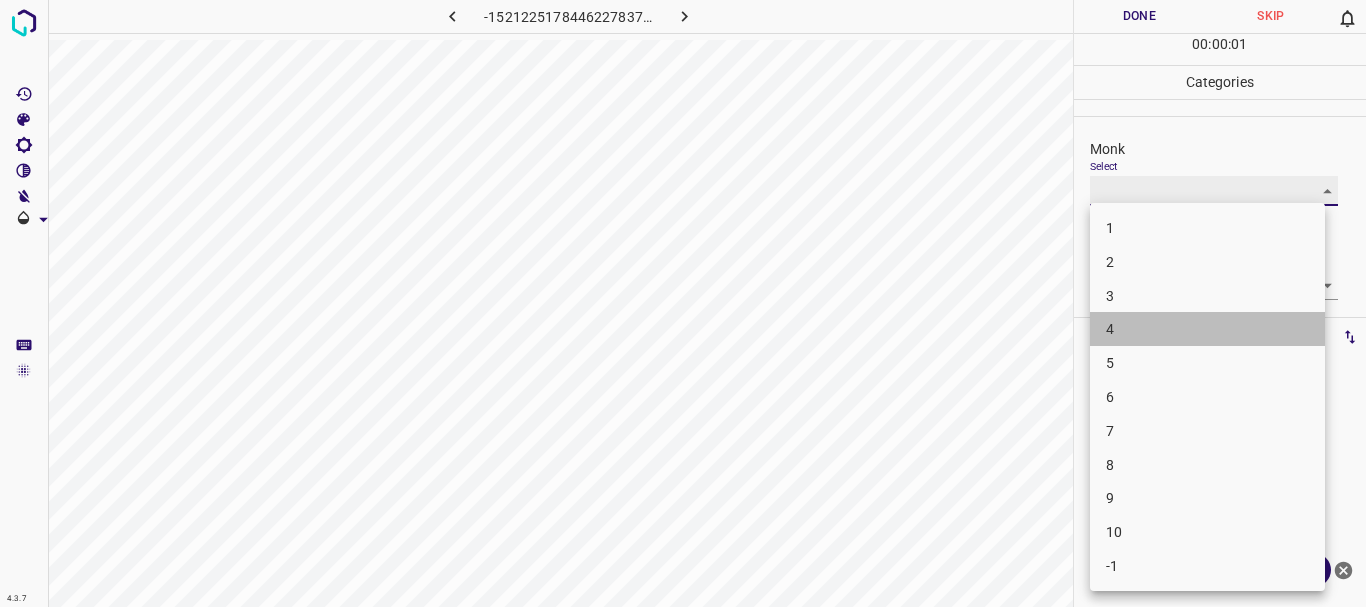 type on "4" 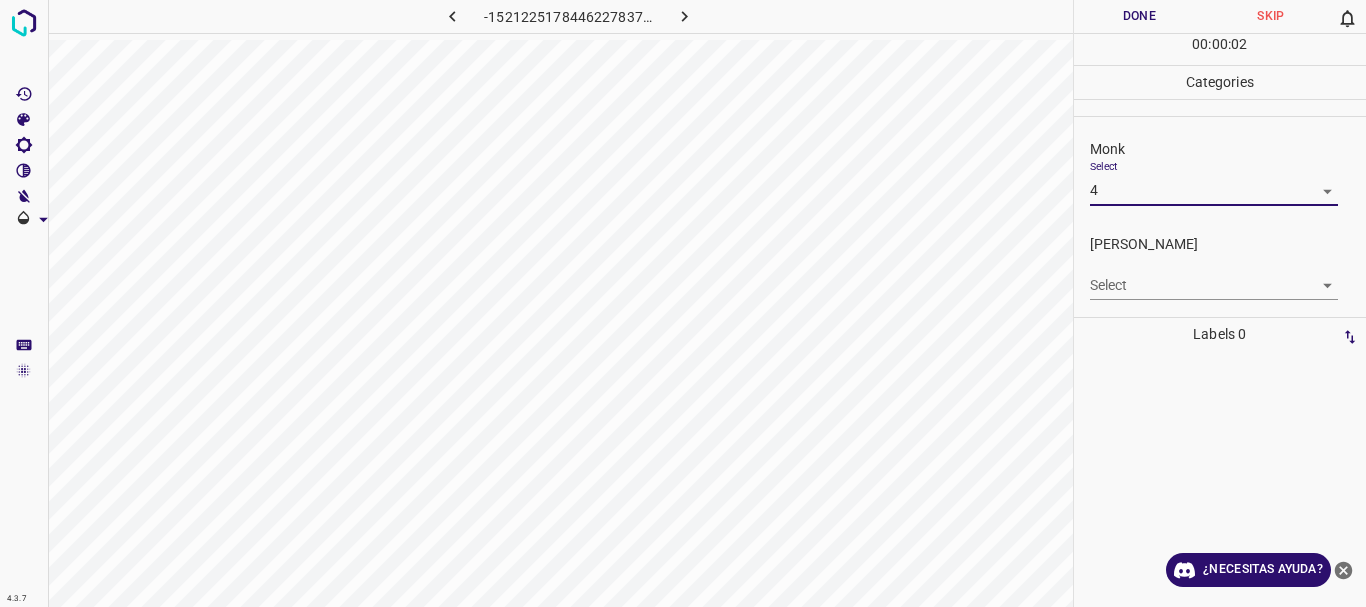 click on "4.3.7 -1521225178446227837.png Done Skip 0 00   : 00   : 02   Categories Monk   Select 4 4  [PERSON_NAME]   Select ​ Labels   0 Categories 1 Monk 2  [PERSON_NAME] Tools Space Change between modes (Draw & Edit) I Auto labeling R Restore zoom M Zoom in N Zoom out Delete Delete selecte label Filters Z Restore filters X Saturation filter C Brightness filter V Contrast filter B Gray scale filter General O Download ¿Necesitas ayuda? Texto original Valora esta traducción Tu opinión servirá para ayudar a mejorar el Traductor de Google - Texto - Esconder - Borrar" at bounding box center (683, 303) 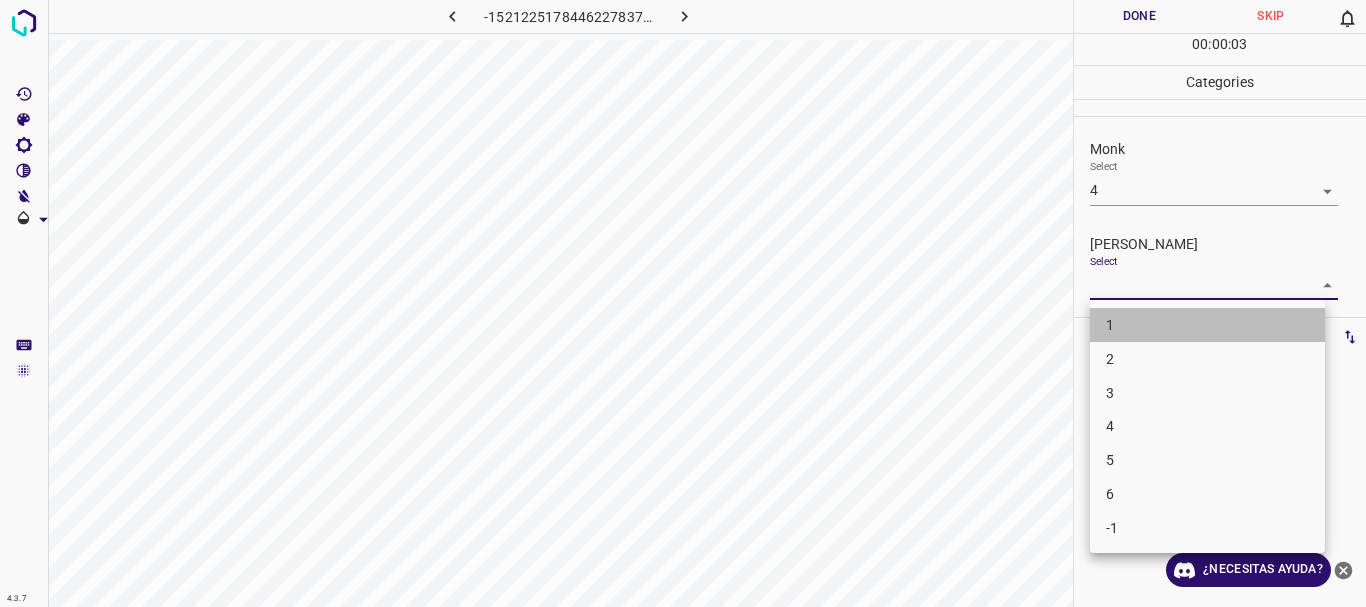 click on "1" at bounding box center [1207, 325] 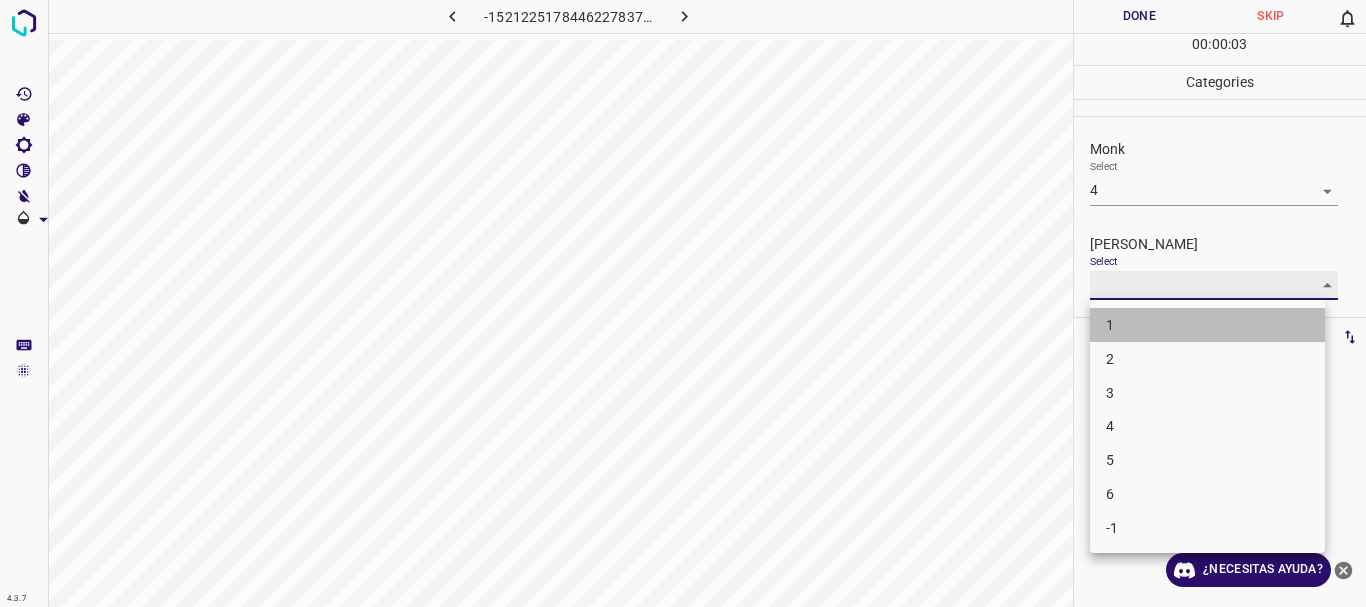 type on "1" 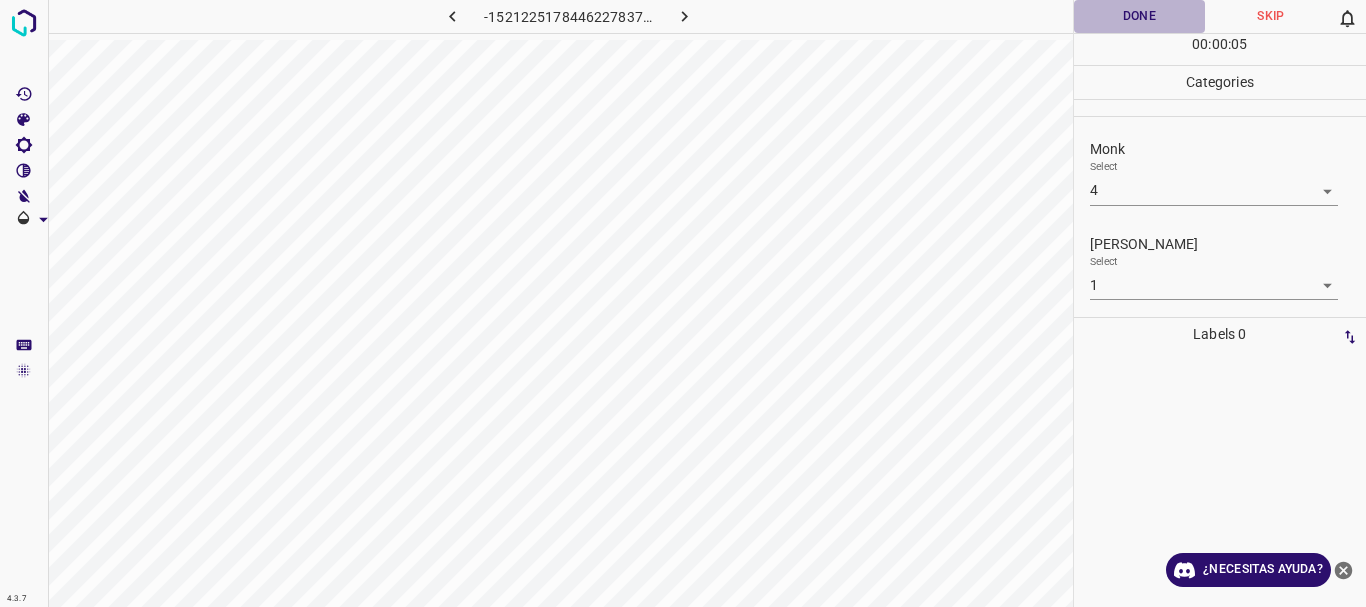 click on "Done" at bounding box center [1140, 16] 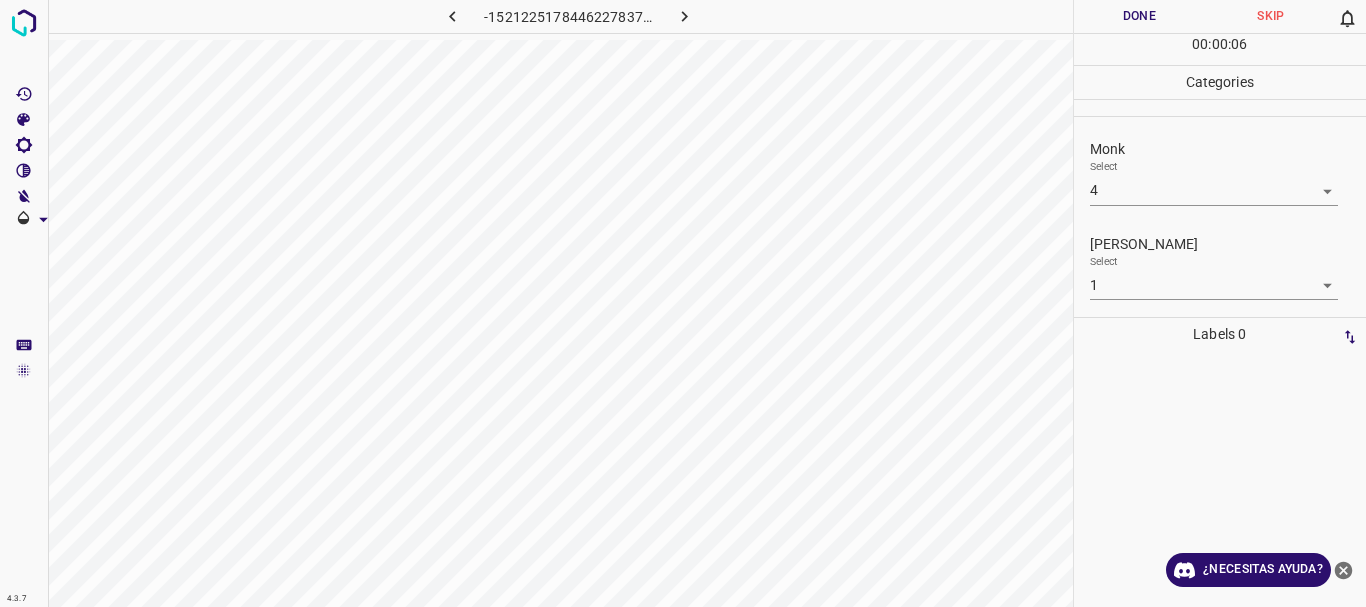 click 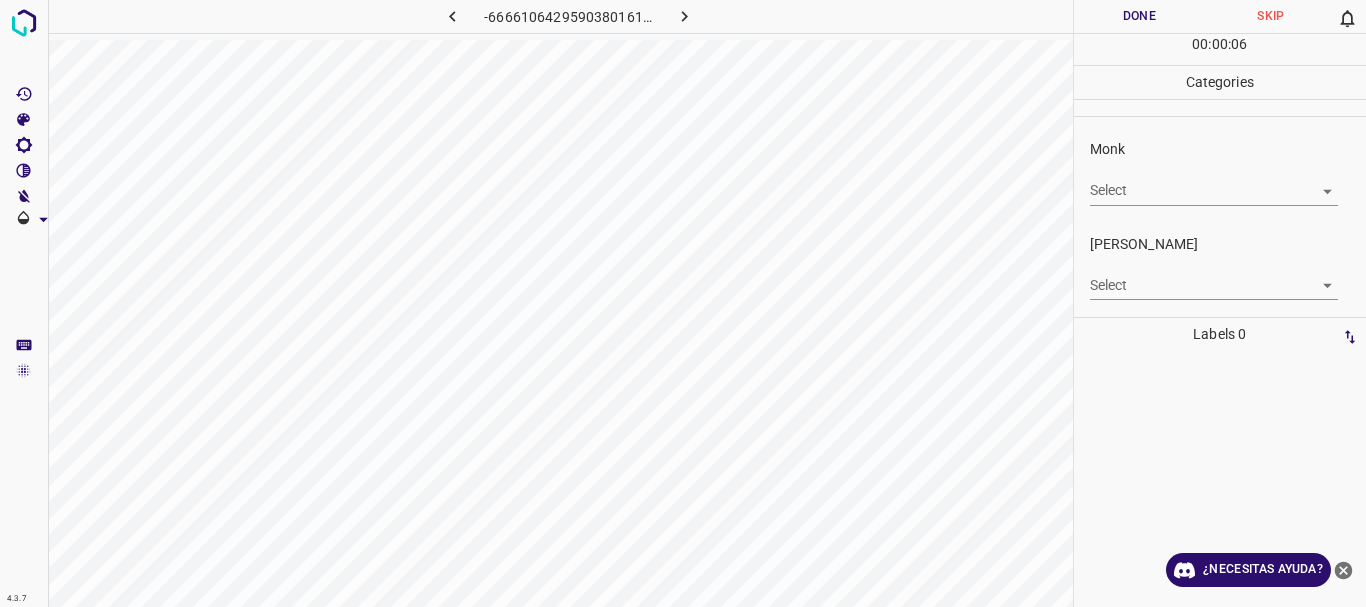click on "4.3.7 -6666106429590380161.png Done Skip 0 00   : 00   : 06   Categories Monk   Select ​  [PERSON_NAME]   Select ​ Labels   0 Categories 1 Monk 2  [PERSON_NAME] Tools Space Change between modes (Draw & Edit) I Auto labeling R Restore zoom M Zoom in N Zoom out Delete Delete selecte label Filters Z Restore filters X Saturation filter C Brightness filter V Contrast filter B Gray scale filter General O Download ¿Necesitas ayuda? Texto original Valora esta traducción Tu opinión servirá para ayudar a mejorar el Traductor de Google - Texto - Esconder - Borrar" at bounding box center (683, 303) 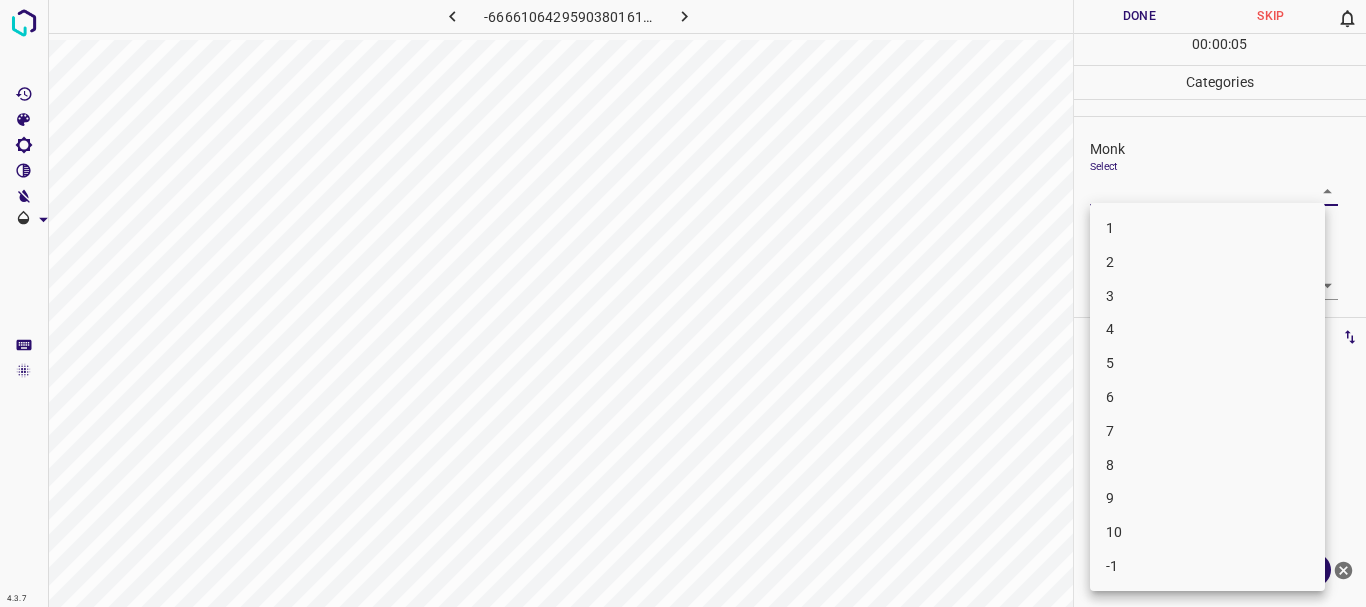 drag, startPoint x: 1128, startPoint y: 321, endPoint x: 1129, endPoint y: 362, distance: 41.01219 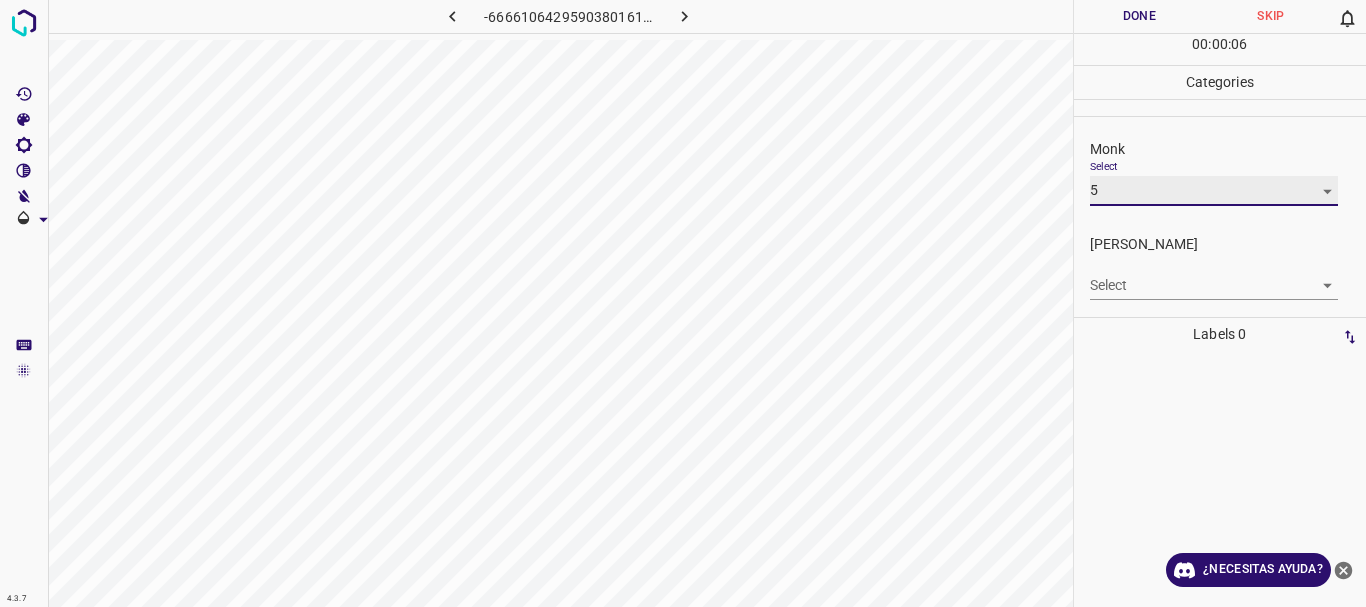 type on "5" 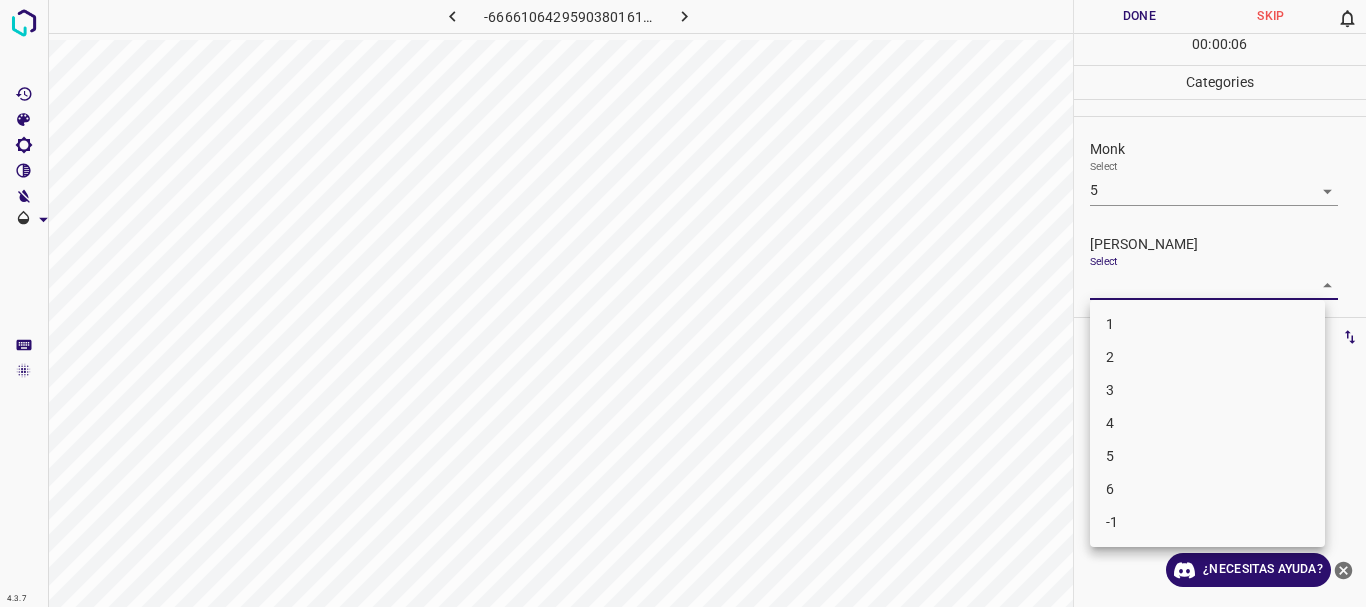 click on "4.3.7 -6666106429590380161.png Done Skip 0 00   : 00   : 06   Categories Monk   Select 5 5  [PERSON_NAME]   Select ​ Labels   0 Categories 1 Monk 2  [PERSON_NAME] Tools Space Change between modes (Draw & Edit) I Auto labeling R Restore zoom M Zoom in N Zoom out Delete Delete selecte label Filters Z Restore filters X Saturation filter C Brightness filter V Contrast filter B Gray scale filter General O Download ¿Necesitas ayuda? Texto original Valora esta traducción Tu opinión servirá para ayudar a mejorar el Traductor de Google - Texto - Esconder - Borrar 1 2 3 4 5 6 -1" at bounding box center [683, 303] 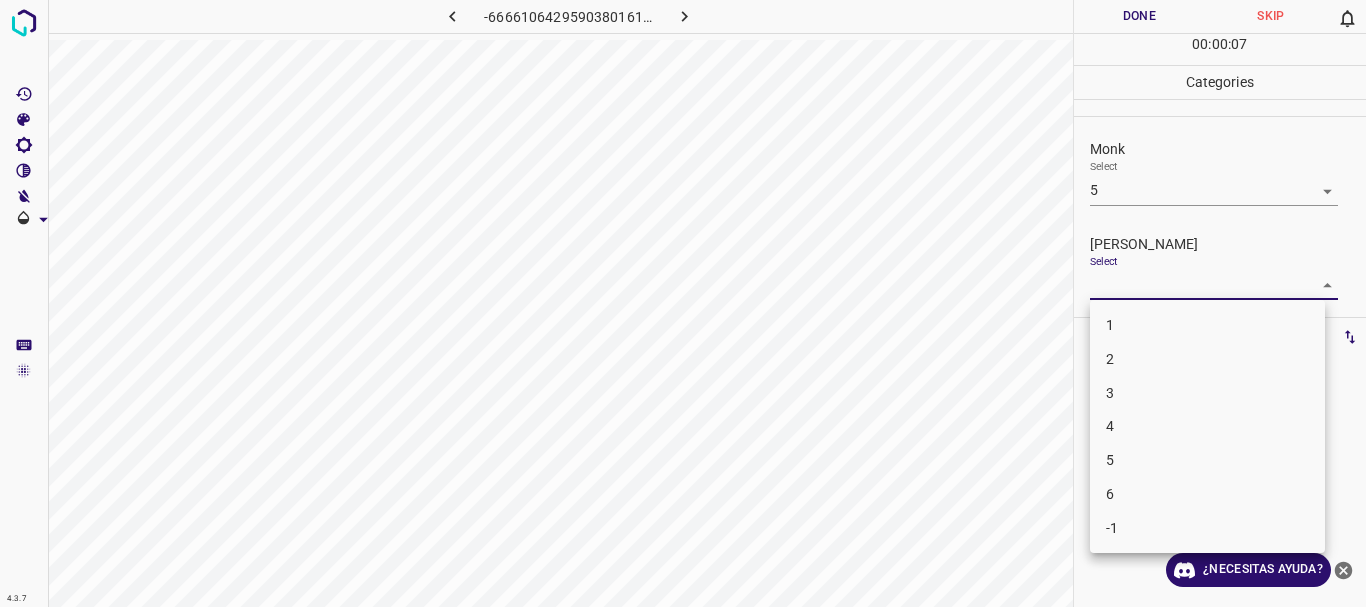click on "3" at bounding box center (1207, 393) 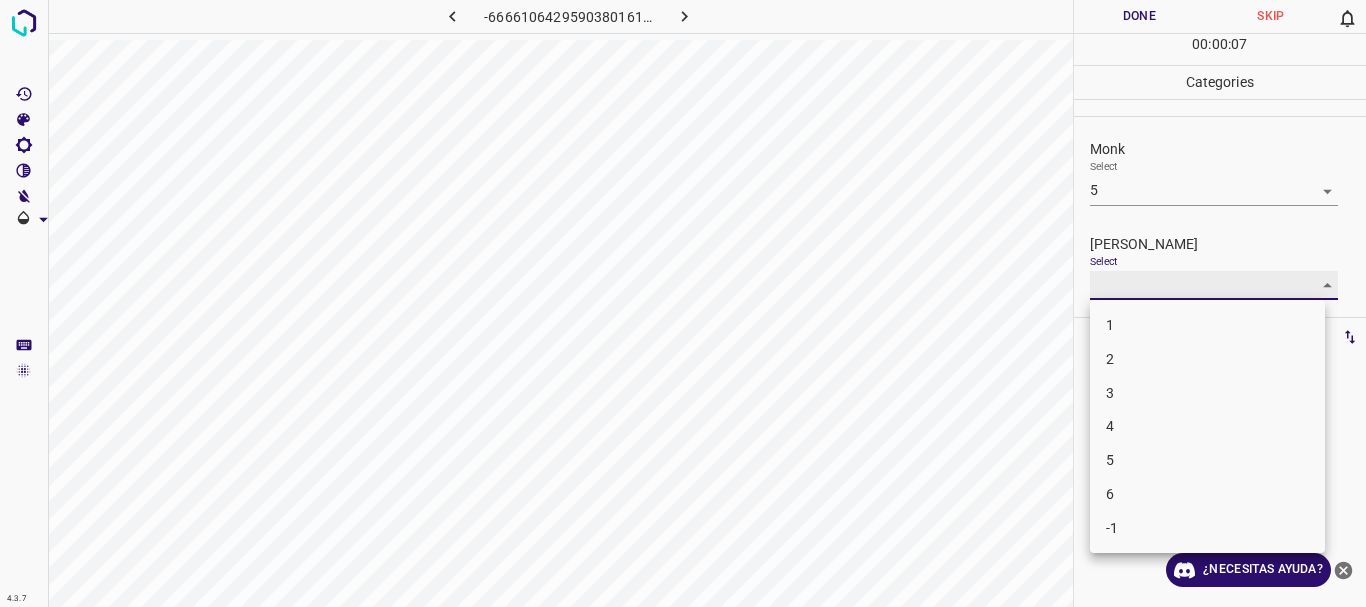 type on "3" 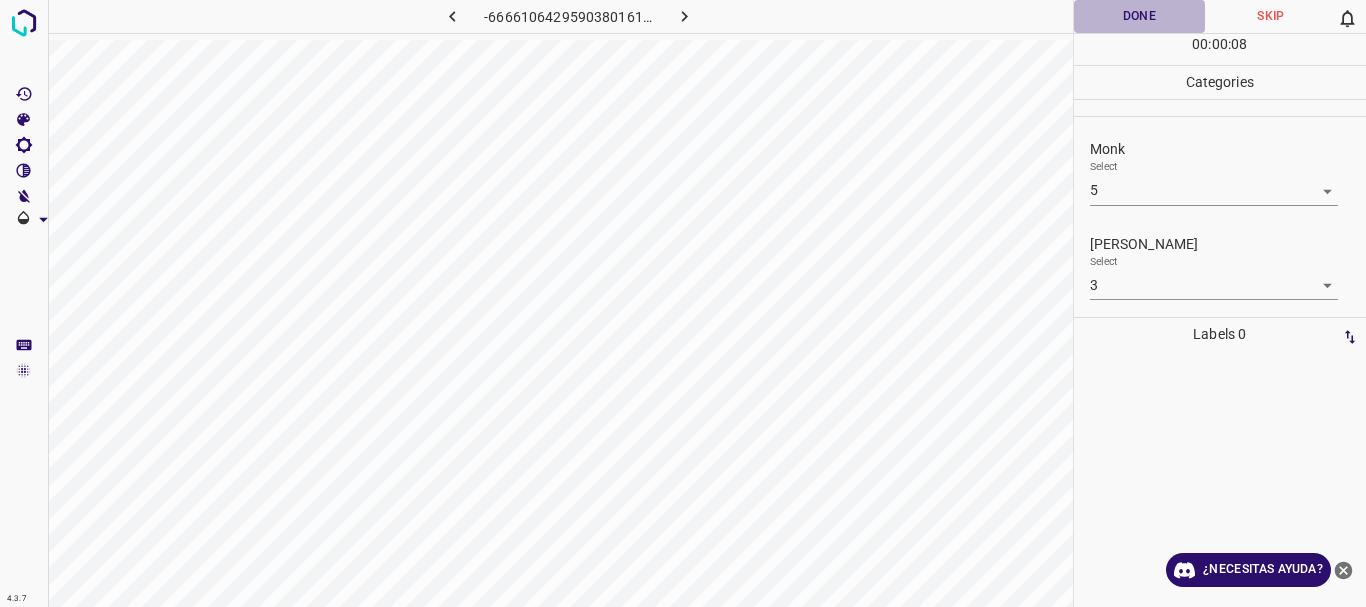 click on "Done" at bounding box center (1140, 16) 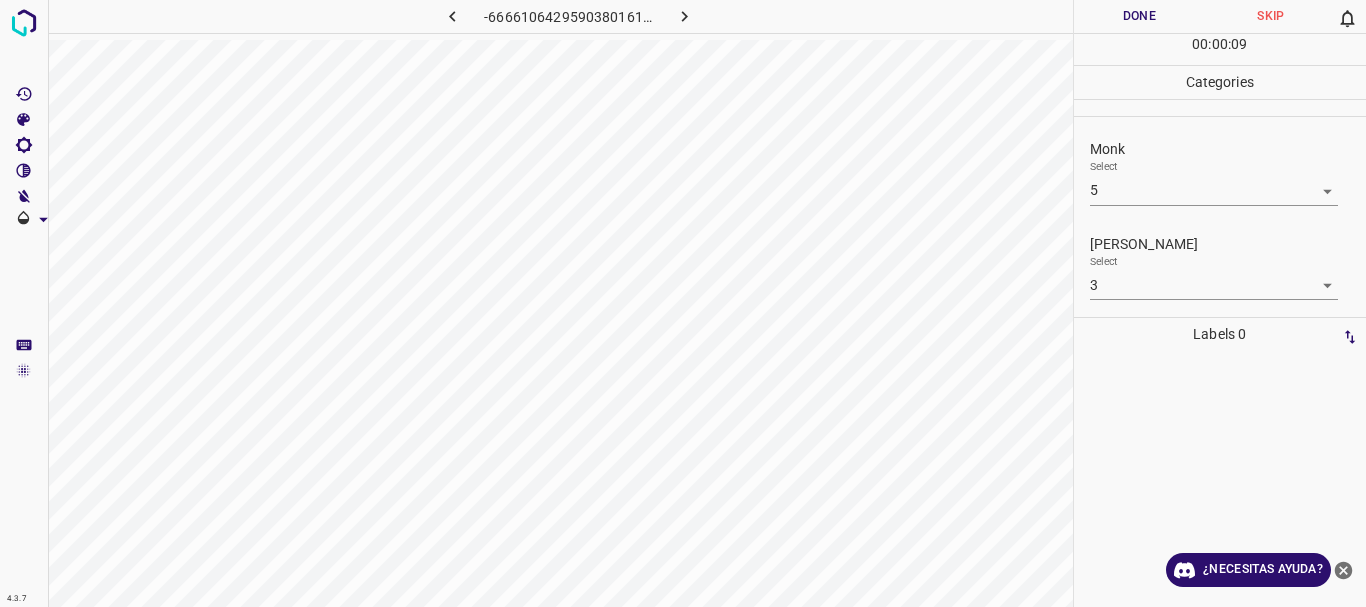 click 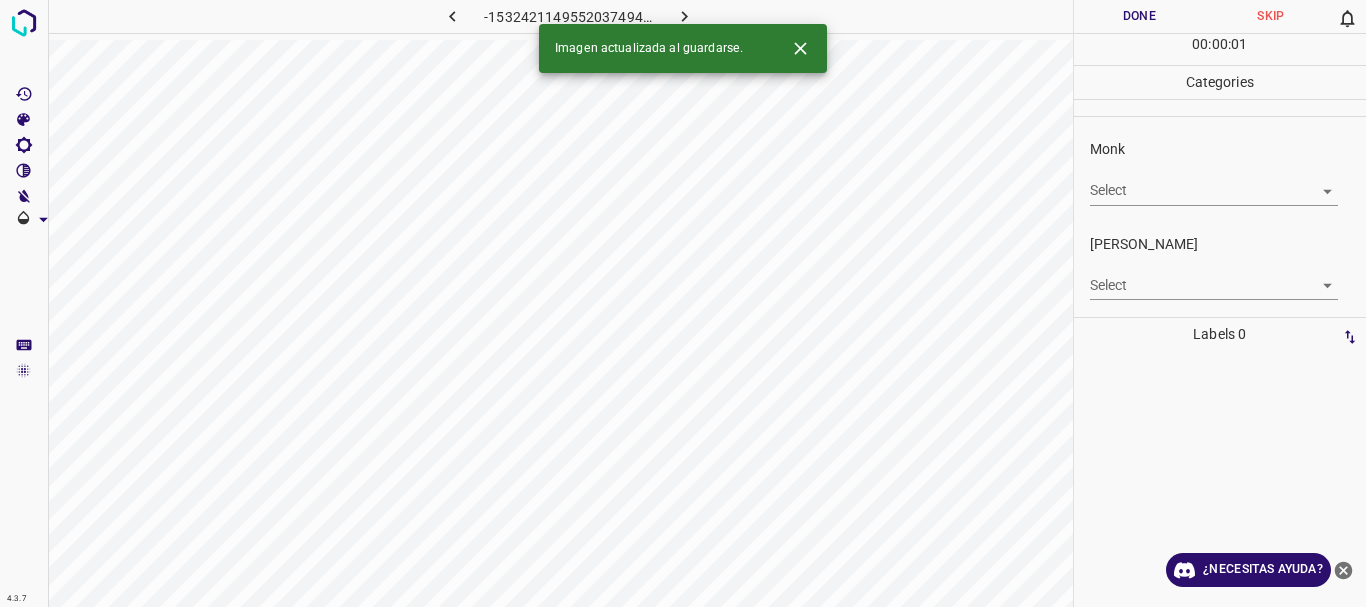 click 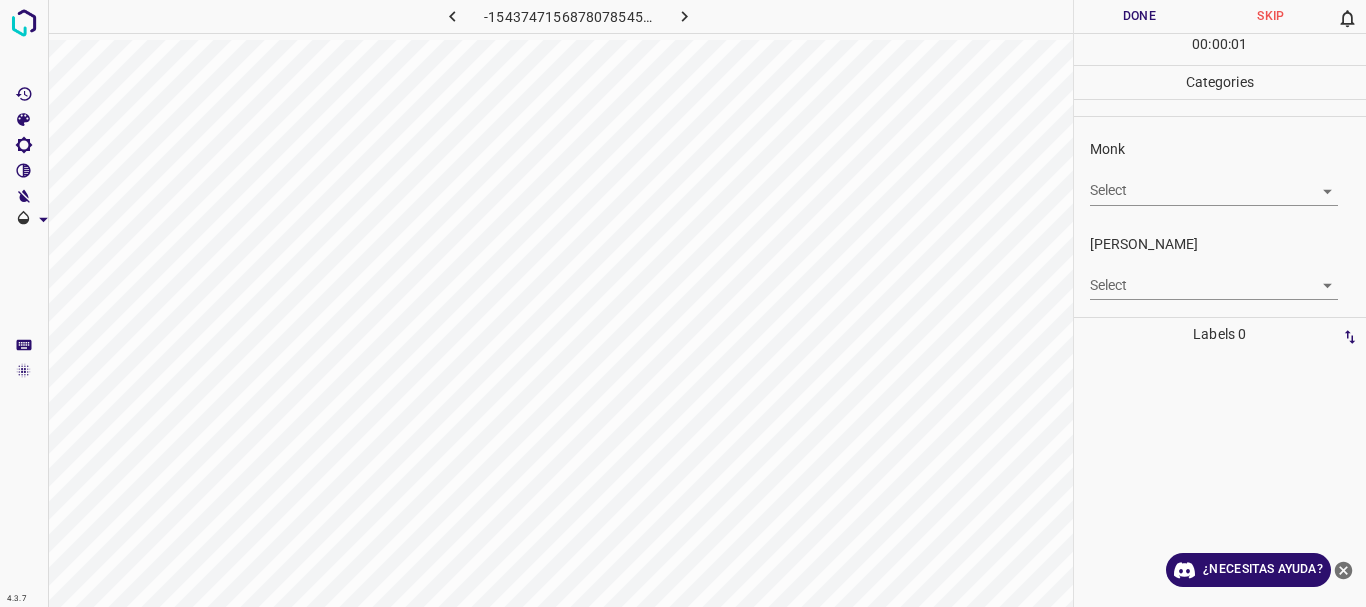 click on "4.3.7 -1543747156878078545.png Done Skip 0 00   : 00   : 01   Categories Monk   Select ​  [PERSON_NAME]   Select ​ Labels   0 Categories 1 Monk 2  [PERSON_NAME] Tools Space Change between modes (Draw & Edit) I Auto labeling R Restore zoom M Zoom in N Zoom out Delete Delete selecte label Filters Z Restore filters X Saturation filter C Brightness filter V Contrast filter B Gray scale filter General O Download ¿Necesitas ayuda? Texto original Valora esta traducción Tu opinión servirá para ayudar a mejorar el Traductor de Google - Texto - Esconder - Borrar" at bounding box center (683, 303) 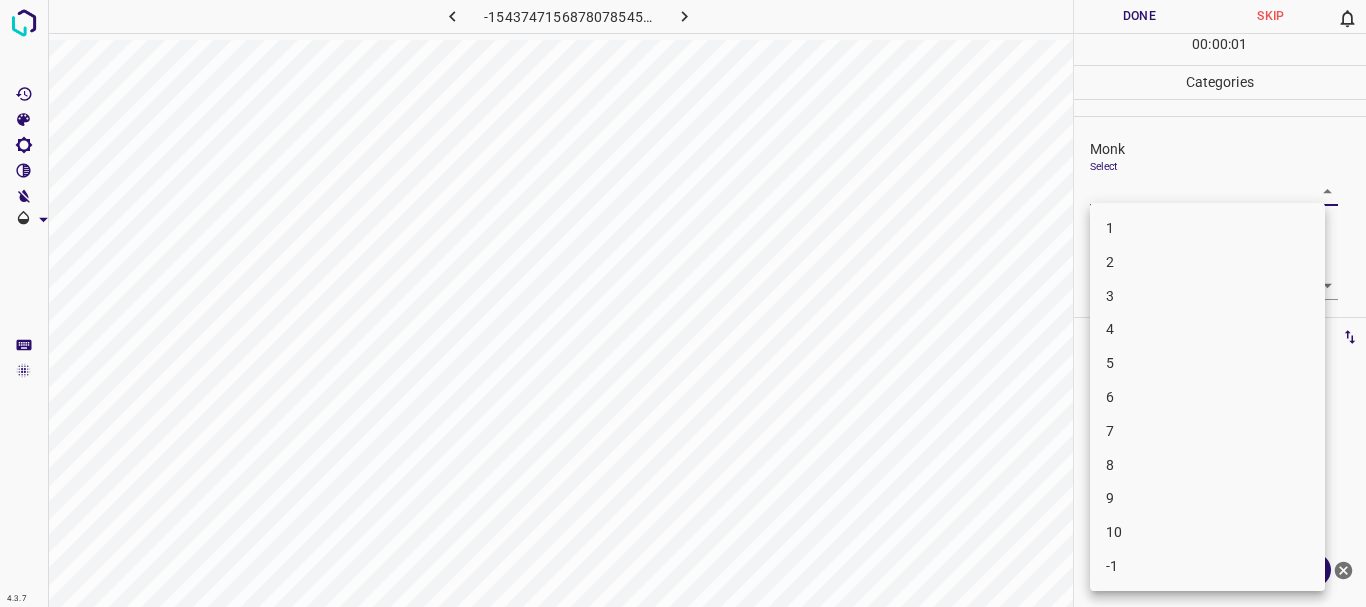 click on "3" at bounding box center (1207, 296) 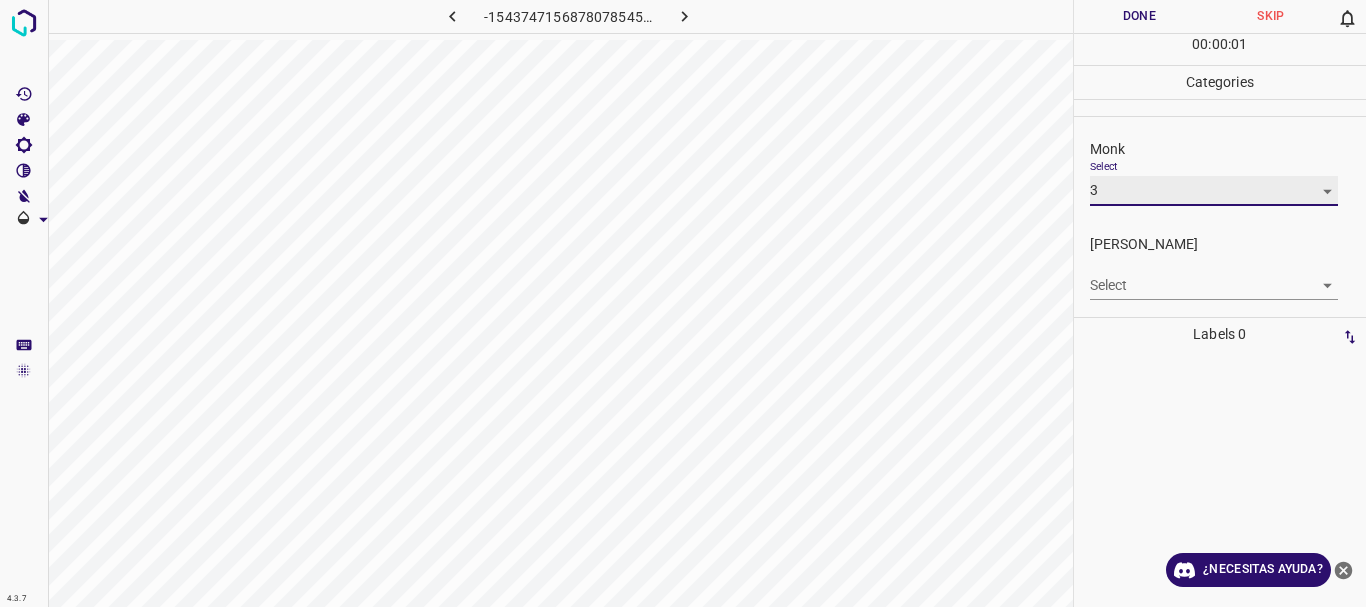 type on "3" 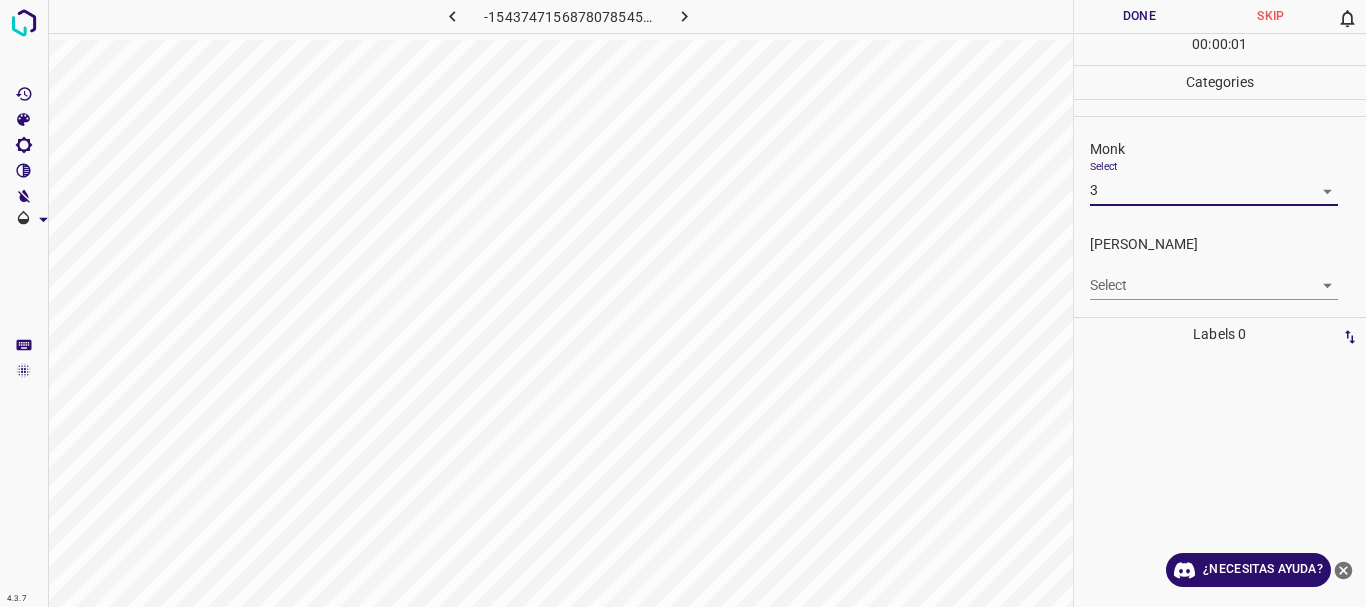 click on "1 2 3 4 5 6 7 8 9 10 -1" at bounding box center [683, 303] 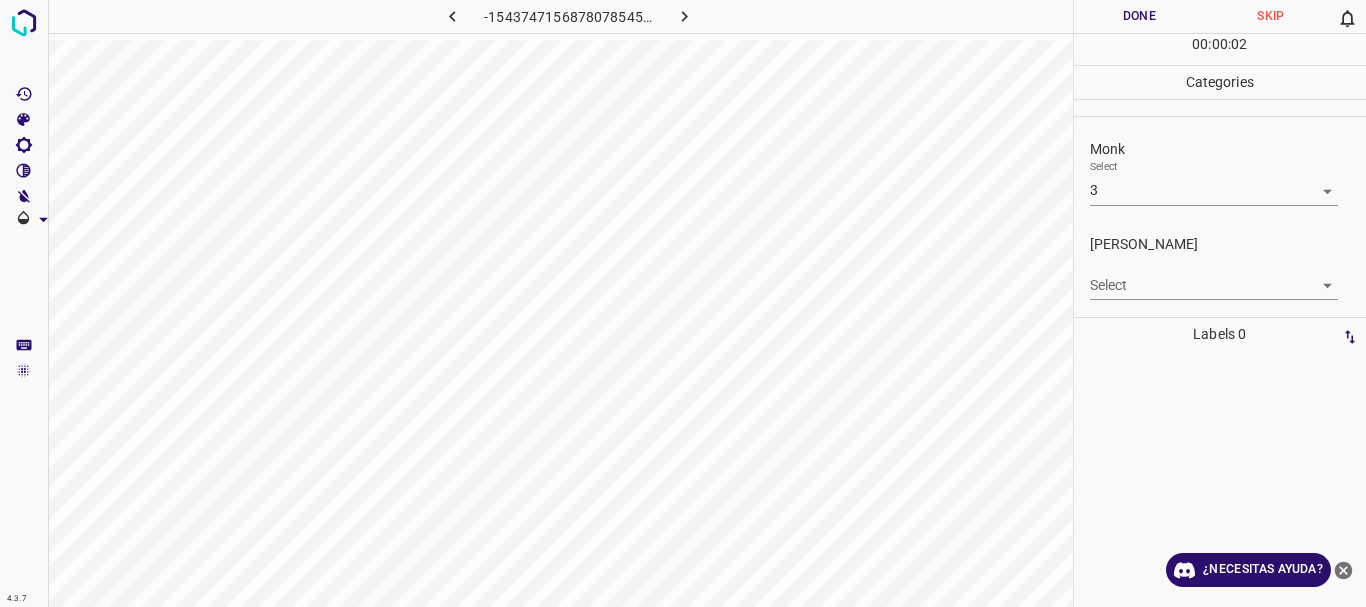 click on "4.3.7 -1543747156878078545.png Done Skip 0 00   : 00   : 02   Categories Monk   Select 3 3  [PERSON_NAME]   Select ​ Labels   0 Categories 1 Monk 2  [PERSON_NAME] Tools Space Change between modes (Draw & Edit) I Auto labeling R Restore zoom M Zoom in N Zoom out Delete Delete selecte label Filters Z Restore filters X Saturation filter C Brightness filter V Contrast filter B Gray scale filter General O Download ¿Necesitas ayuda? Texto original Valora esta traducción Tu opinión servirá para ayudar a mejorar el Traductor de Google - Texto - Esconder - Borrar" at bounding box center [683, 303] 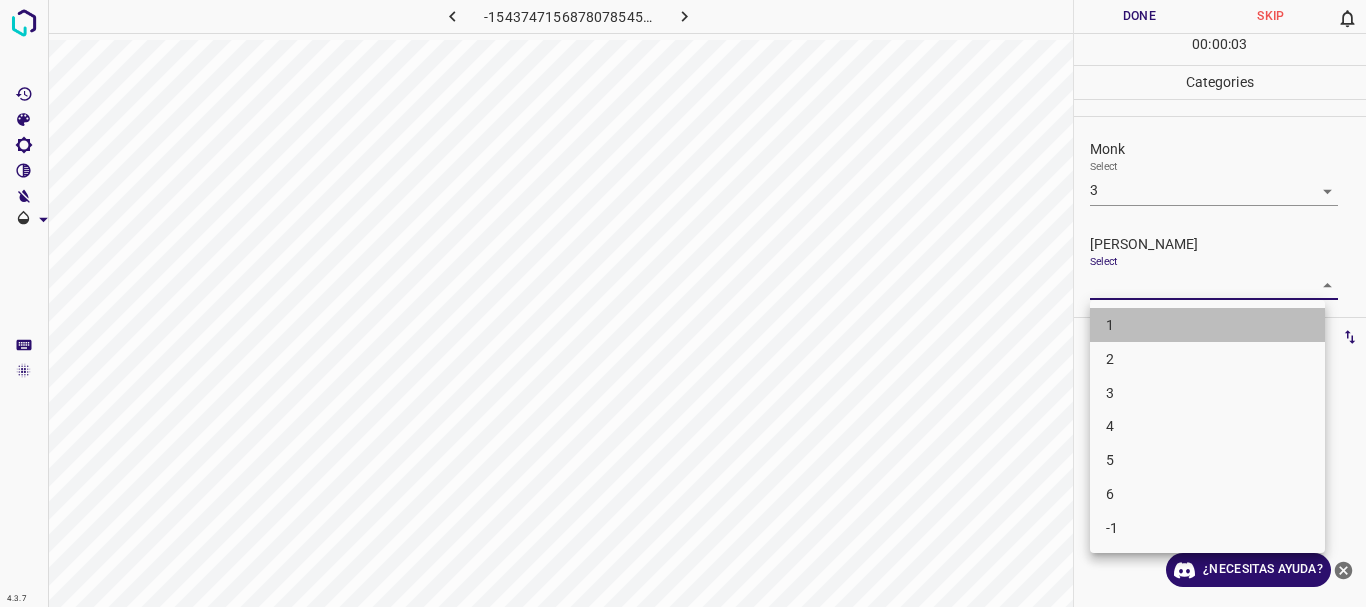 click on "1" at bounding box center (1207, 325) 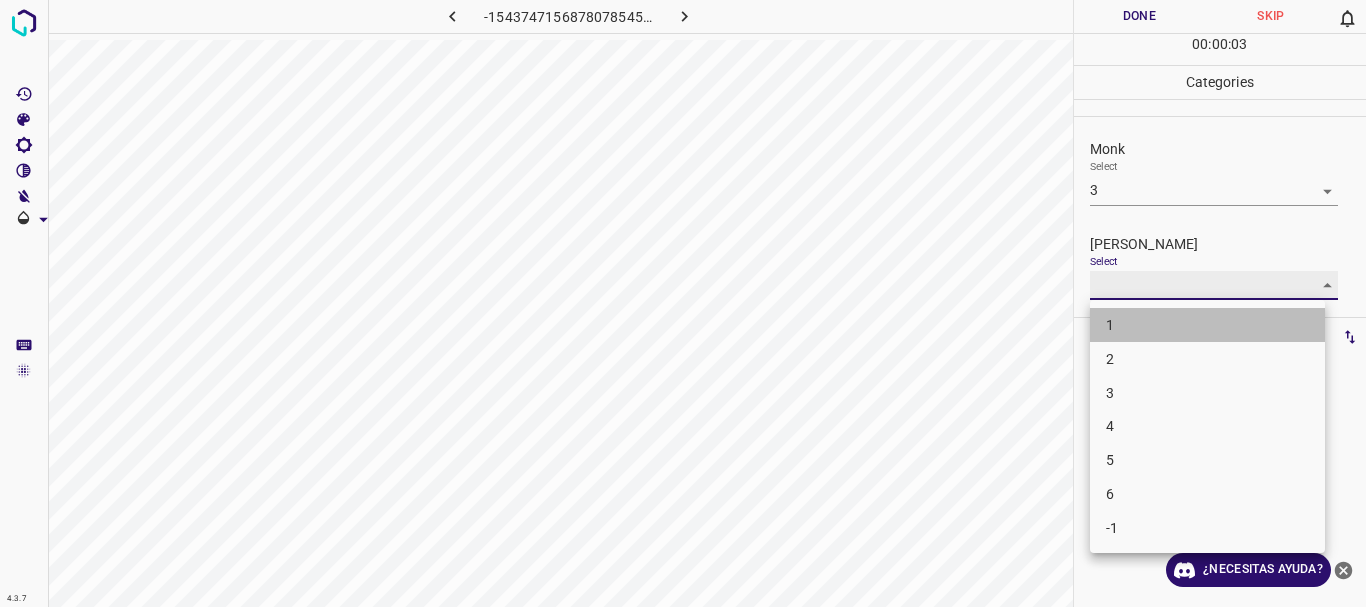 type on "1" 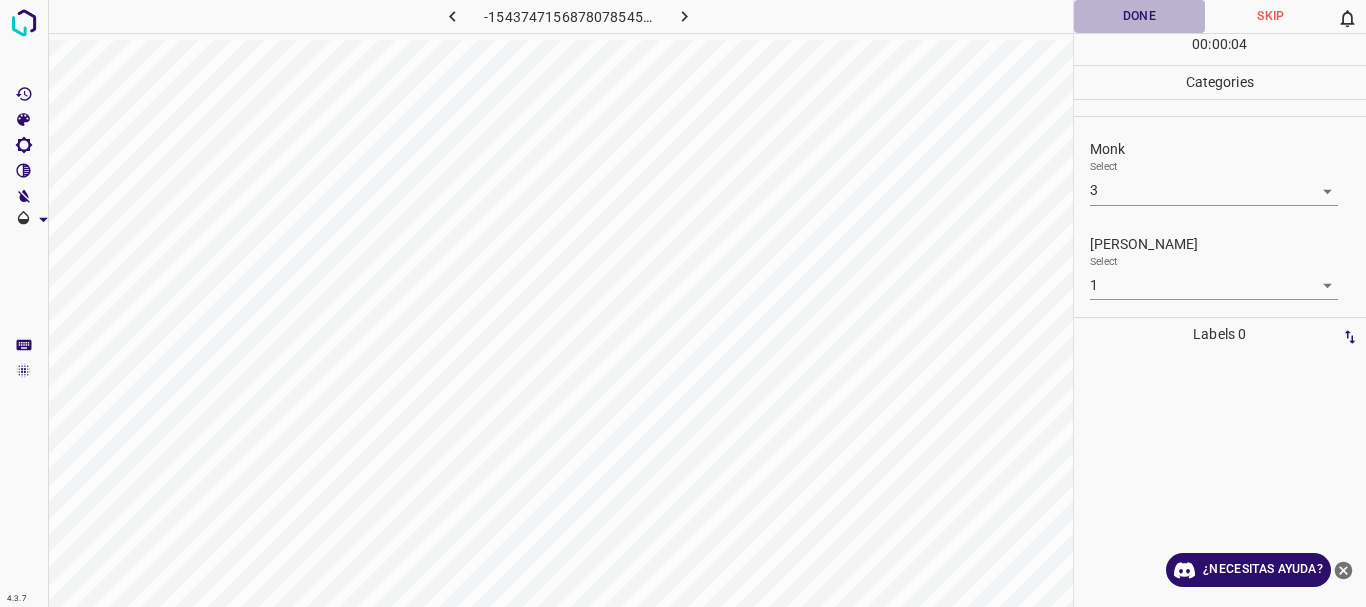 click on "Done" at bounding box center (1140, 16) 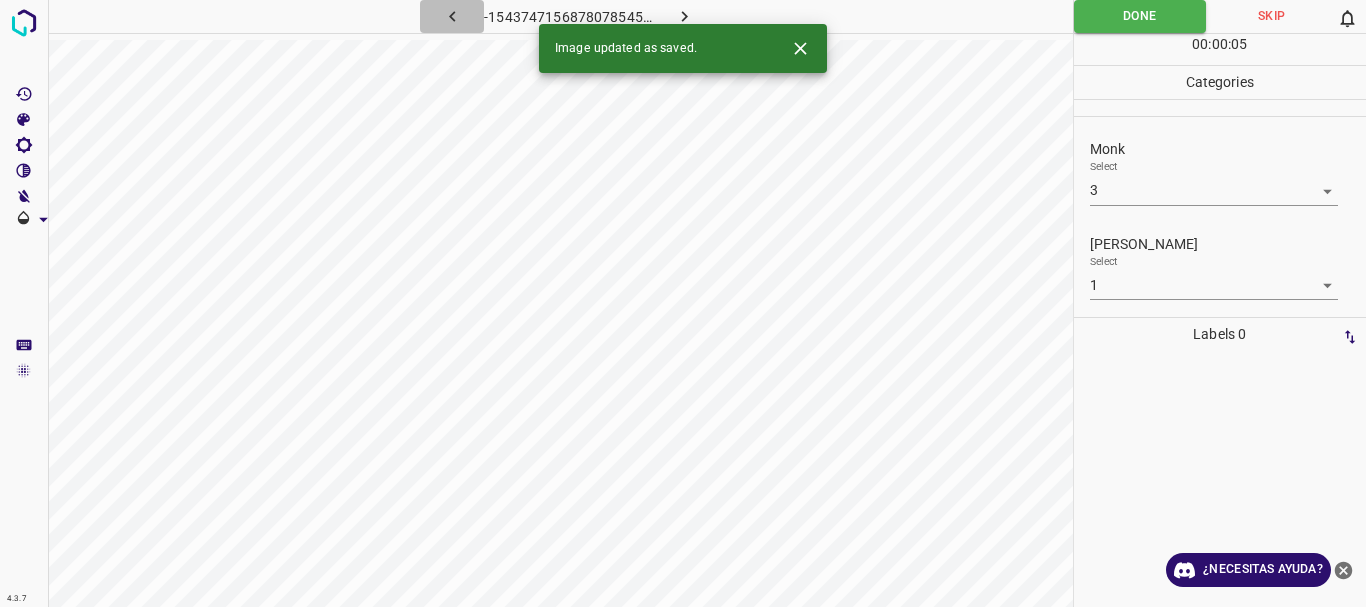 click 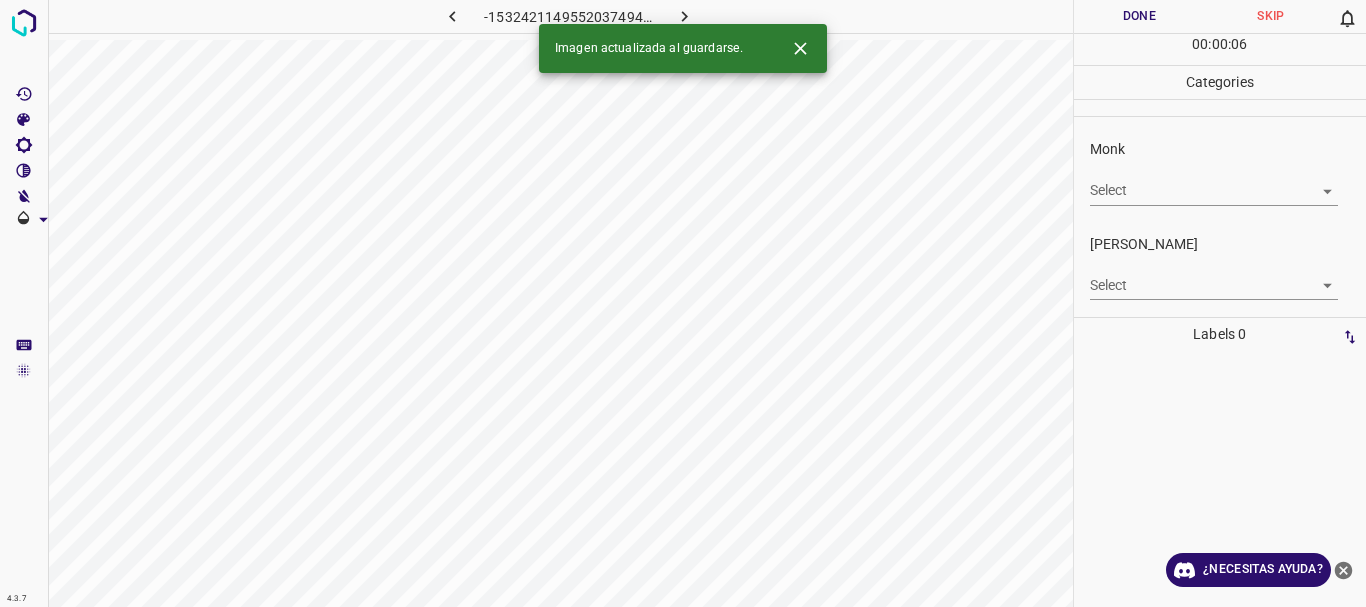 click on "4.3.7 -1532421149552037494.png Done Skip 0 00   : 00   : 06   Categories Monk   Select ​  [PERSON_NAME]   Select ​ Labels   0 Categories 1 Monk 2  [PERSON_NAME] Tools Space Change between modes (Draw & Edit) I Auto labeling R Restore zoom M Zoom in N Zoom out Delete Delete selecte label Filters Z Restore filters X Saturation filter C Brightness filter V Contrast filter B Gray scale filter General O Download Imagen actualizada al guardarse. ¿Necesitas ayuda? Texto original Valora esta traducción Tu opinión servirá para ayudar a mejorar el Traductor de Google - Texto - Esconder - Borrar" at bounding box center [683, 303] 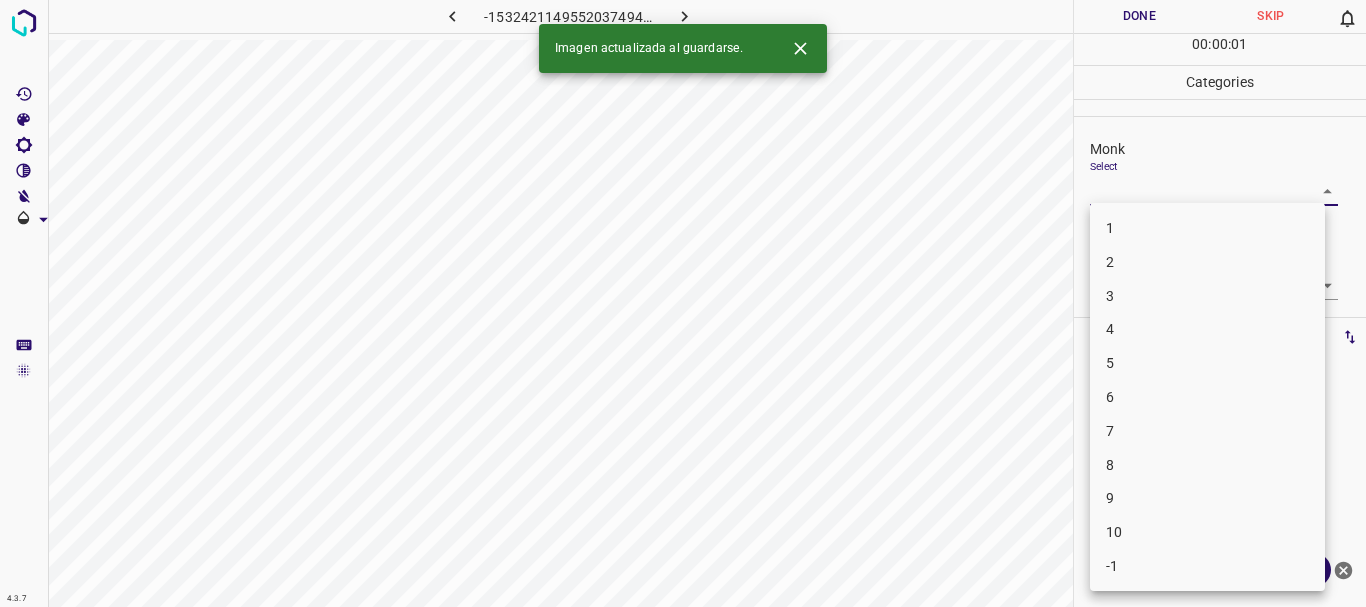 click on "3" at bounding box center (1207, 296) 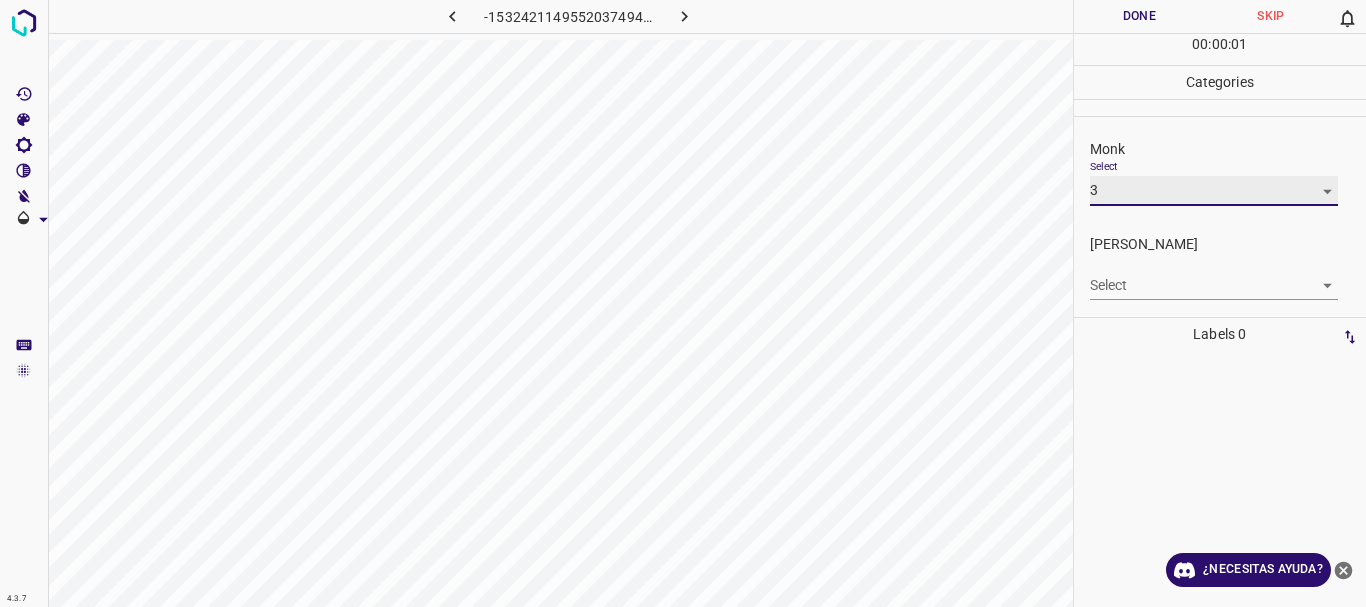 type on "3" 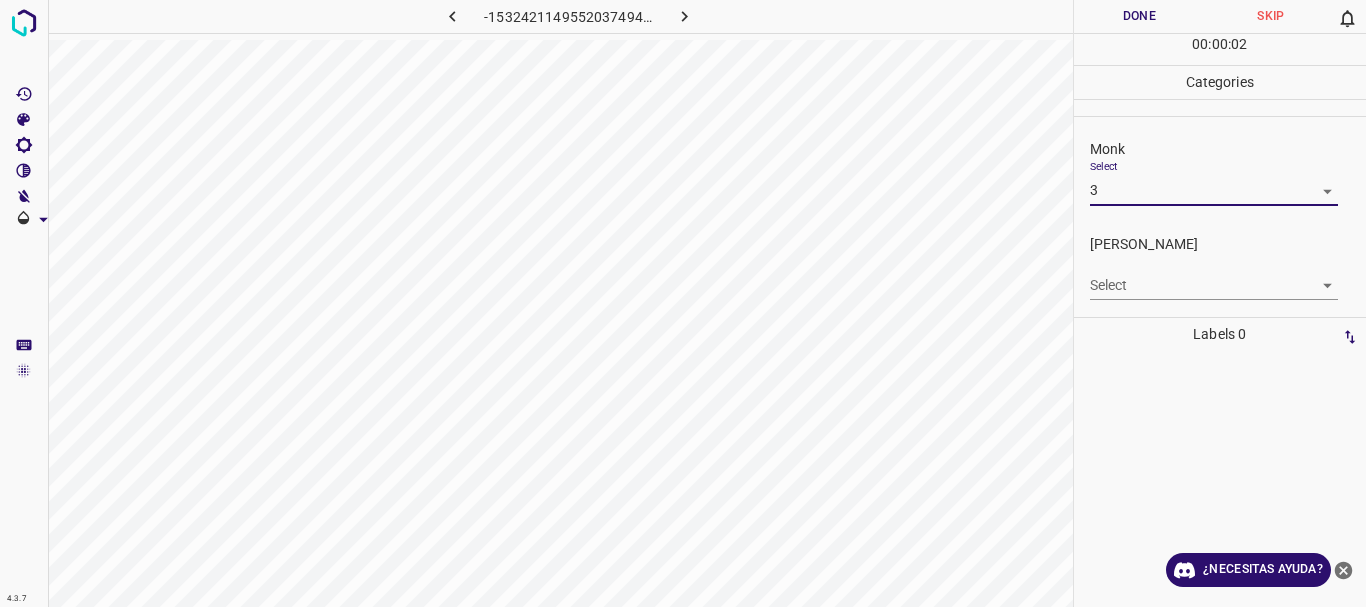 click on "4.3.7 -1532421149552037494.png Done Skip 0 00   : 00   : 02   Categories Monk   Select 3 3  [PERSON_NAME]   Select ​ Labels   0 Categories 1 Monk 2  [PERSON_NAME] Tools Space Change between modes (Draw & Edit) I Auto labeling R Restore zoom M Zoom in N Zoom out Delete Delete selecte label Filters Z Restore filters X Saturation filter C Brightness filter V Contrast filter B Gray scale filter General O Download ¿Necesitas ayuda? Texto original Valora esta traducción Tu opinión servirá para ayudar a mejorar el Traductor de Google - Texto - Esconder - Borrar" at bounding box center (683, 303) 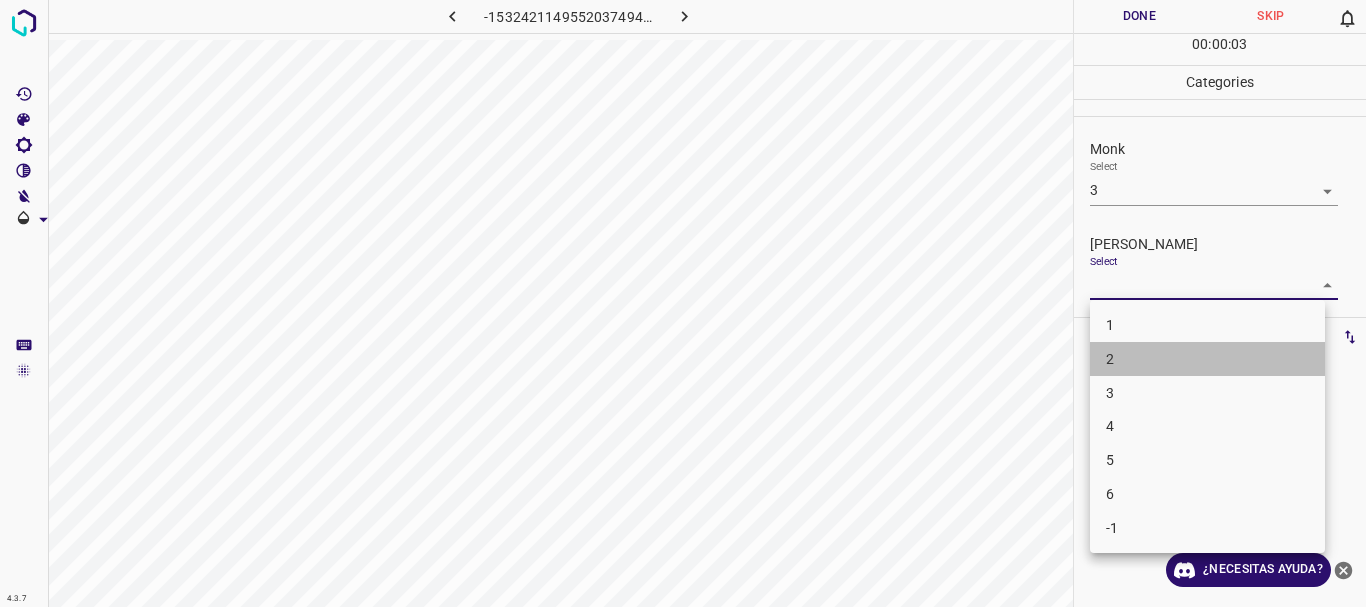 click on "2" at bounding box center (1207, 359) 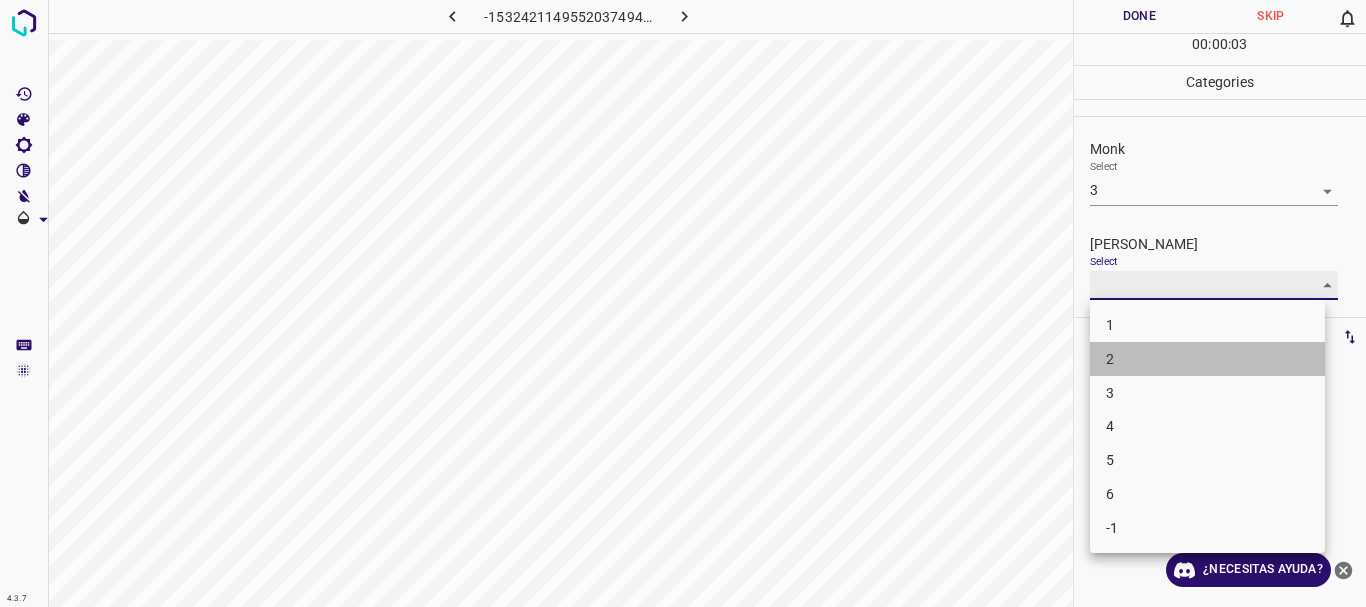 type on "2" 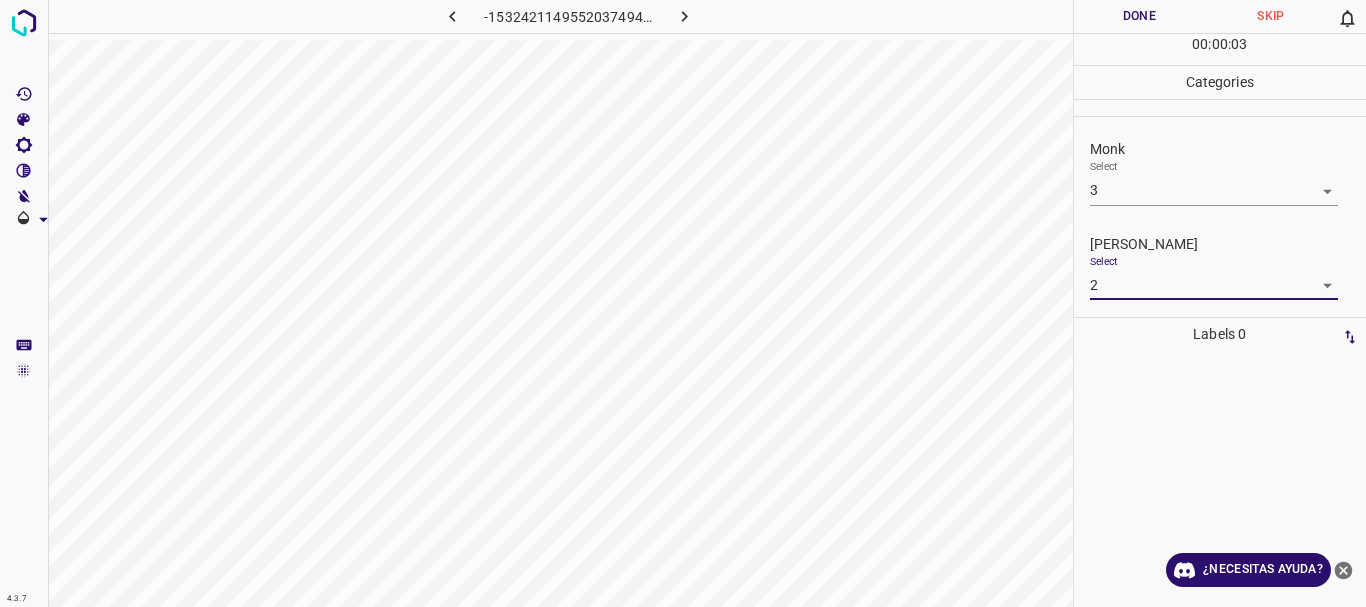 click on "Done" at bounding box center (1140, 16) 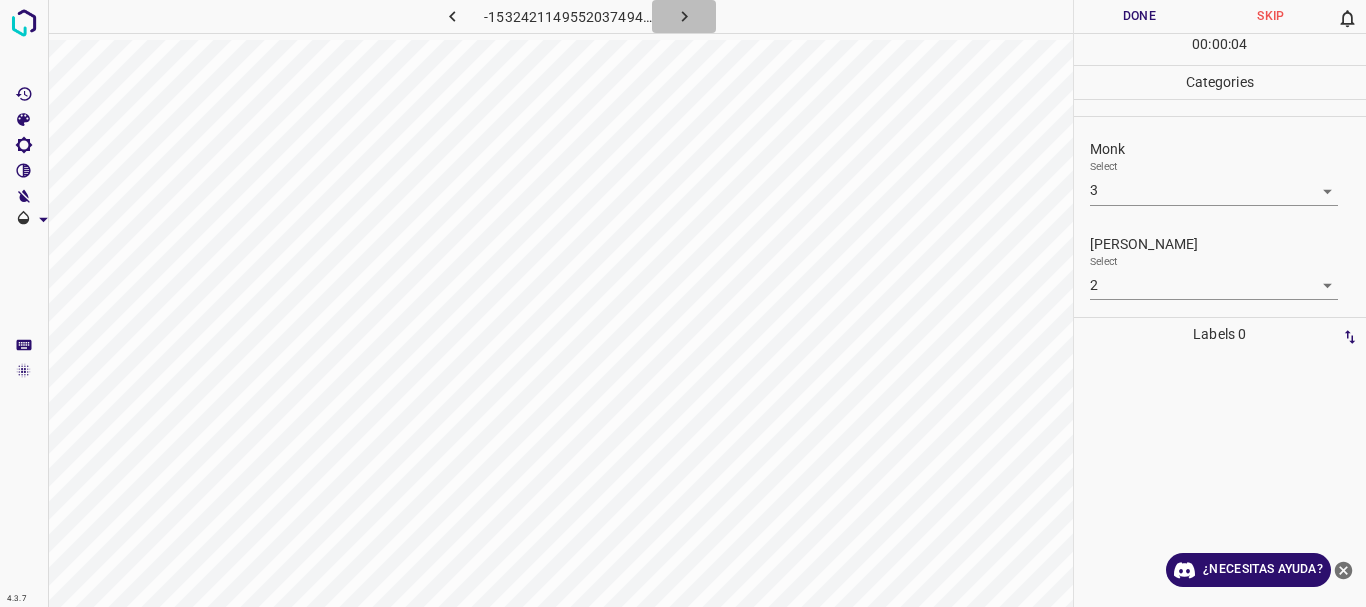 click 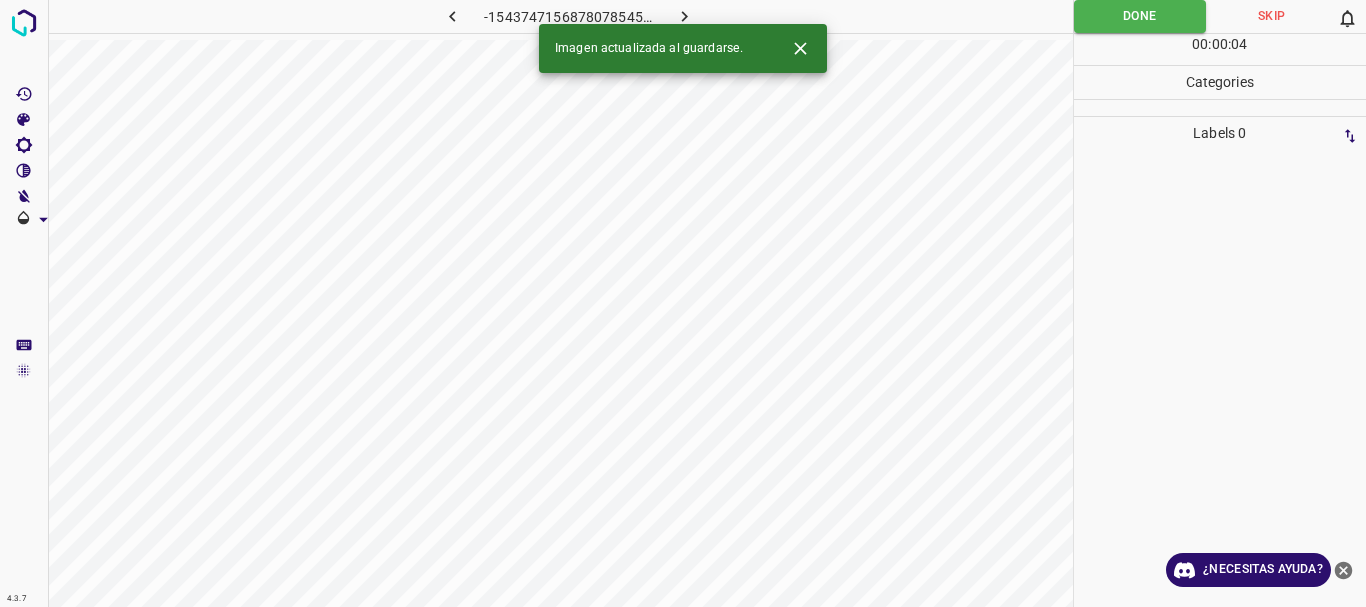 click 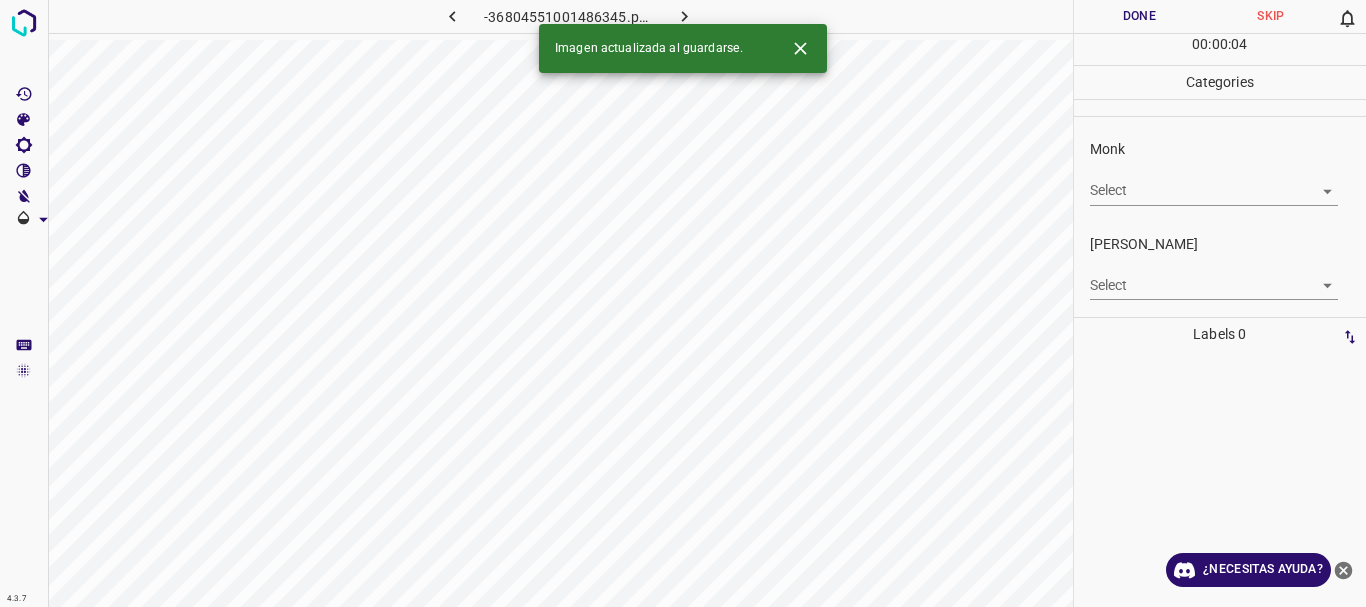 click on "4.3.7 -36804551001486345.png Done Skip 0 00   : 00   : 04   Categories Monk   Select ​  [PERSON_NAME]   Select ​ Labels   0 Categories 1 Monk 2  [PERSON_NAME] Tools Space Change between modes (Draw & Edit) I Auto labeling R Restore zoom M Zoom in N Zoom out Delete Delete selecte label Filters Z Restore filters X Saturation filter C Brightness filter V Contrast filter B Gray scale filter General O Download Imagen actualizada al guardarse. ¿Necesitas ayuda? Texto original Valora esta traducción Tu opinión servirá para ayudar a mejorar el Traductor de Google - Texto - Esconder - Borrar" at bounding box center (683, 303) 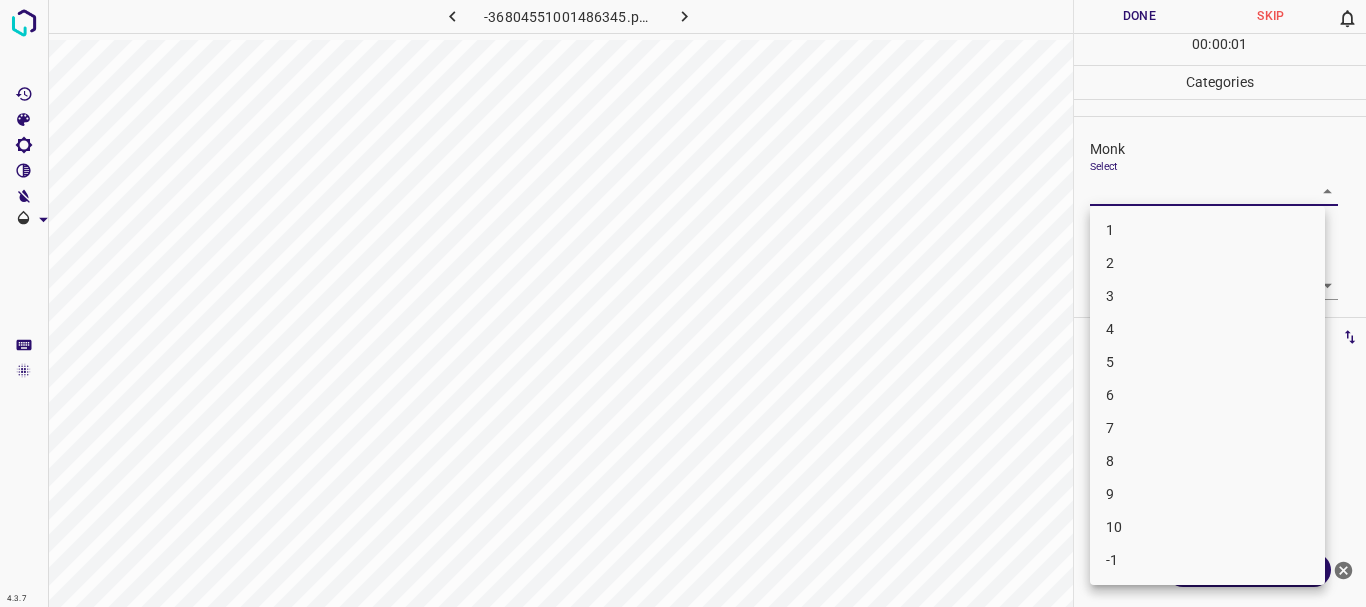 click on "4" at bounding box center (1207, 329) 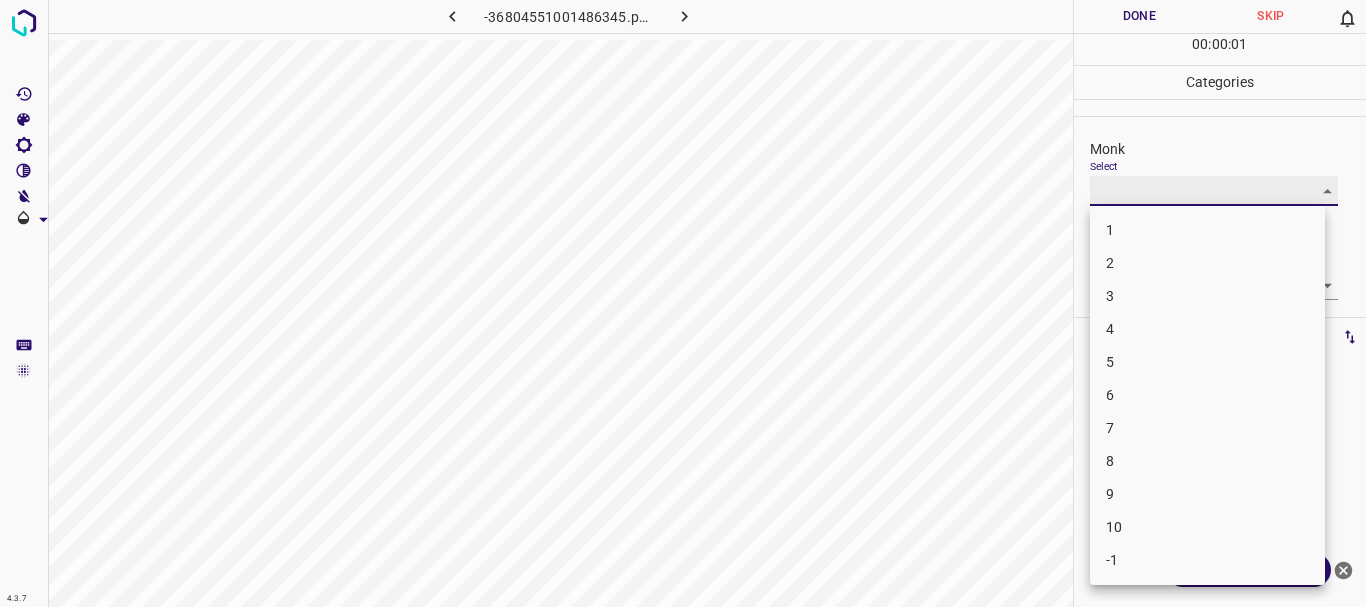 type on "4" 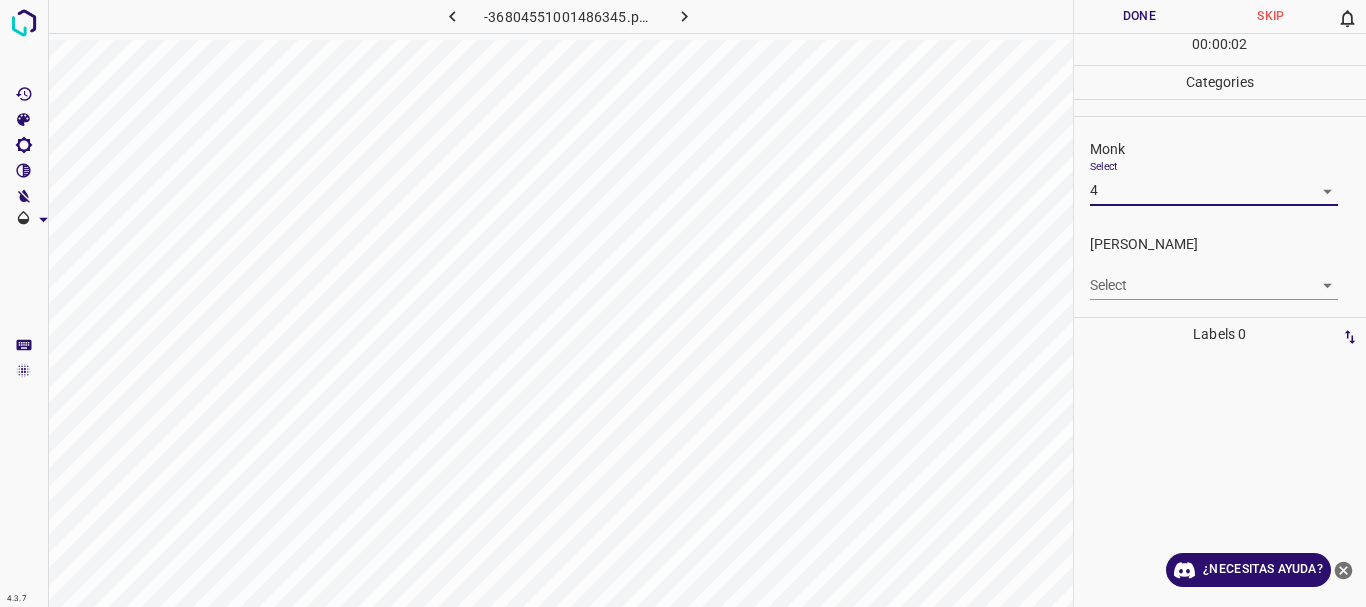 click on "4.3.7 -36804551001486345.png Done Skip 0 00   : 00   : 02   Categories Monk   Select 4 4  [PERSON_NAME]   Select ​ Labels   0 Categories 1 Monk 2  [PERSON_NAME] Tools Space Change between modes (Draw & Edit) I Auto labeling R Restore zoom M Zoom in N Zoom out Delete Delete selecte label Filters Z Restore filters X Saturation filter C Brightness filter V Contrast filter B Gray scale filter General O Download ¿Necesitas ayuda? Texto original Valora esta traducción Tu opinión servirá para ayudar a mejorar el Traductor de Google - Texto - Esconder - Borrar" at bounding box center (683, 303) 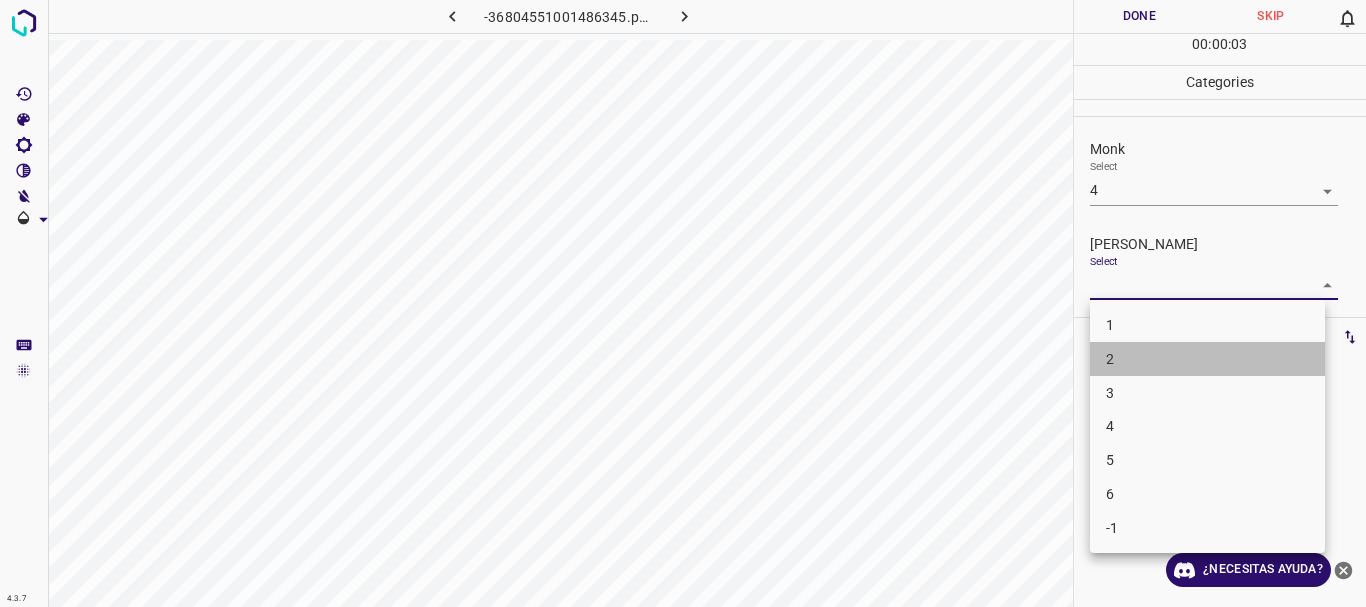 click on "2" at bounding box center [1207, 359] 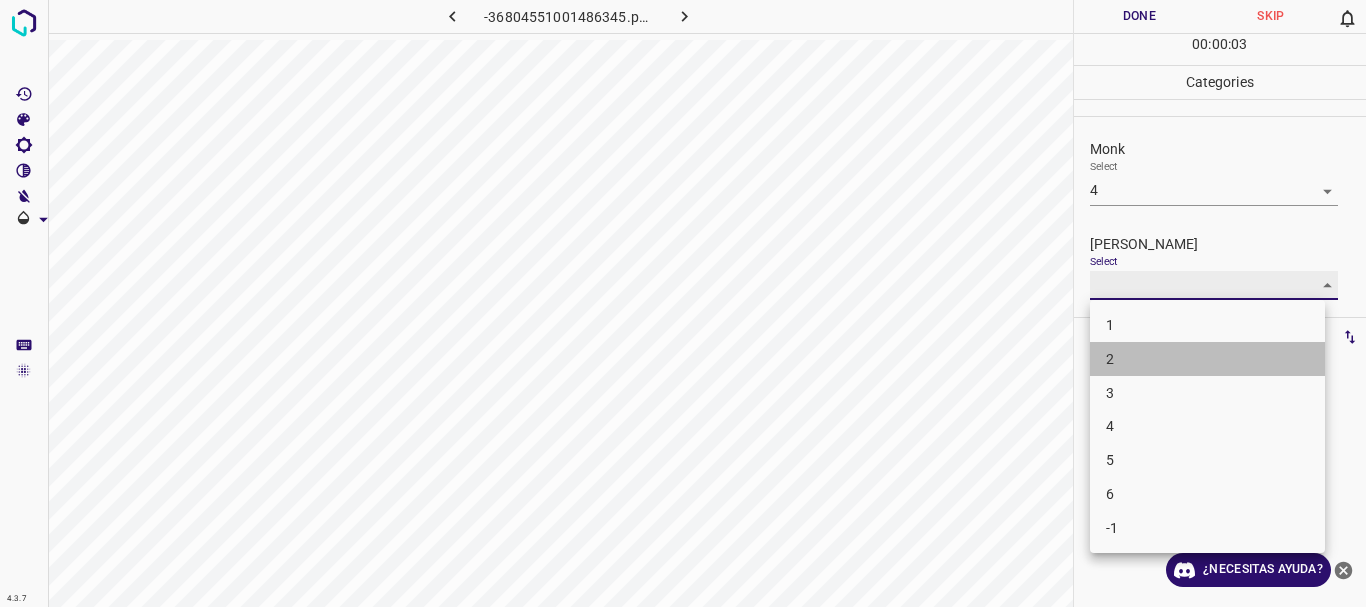 type on "2" 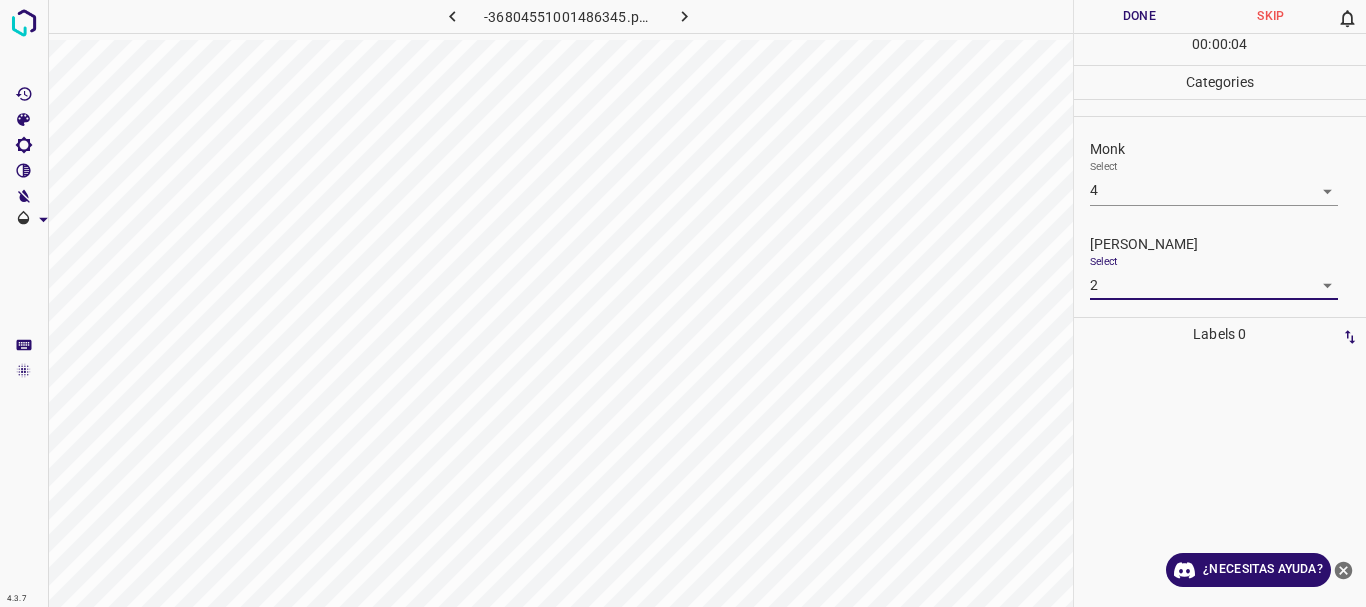 click on "Done" at bounding box center [1140, 16] 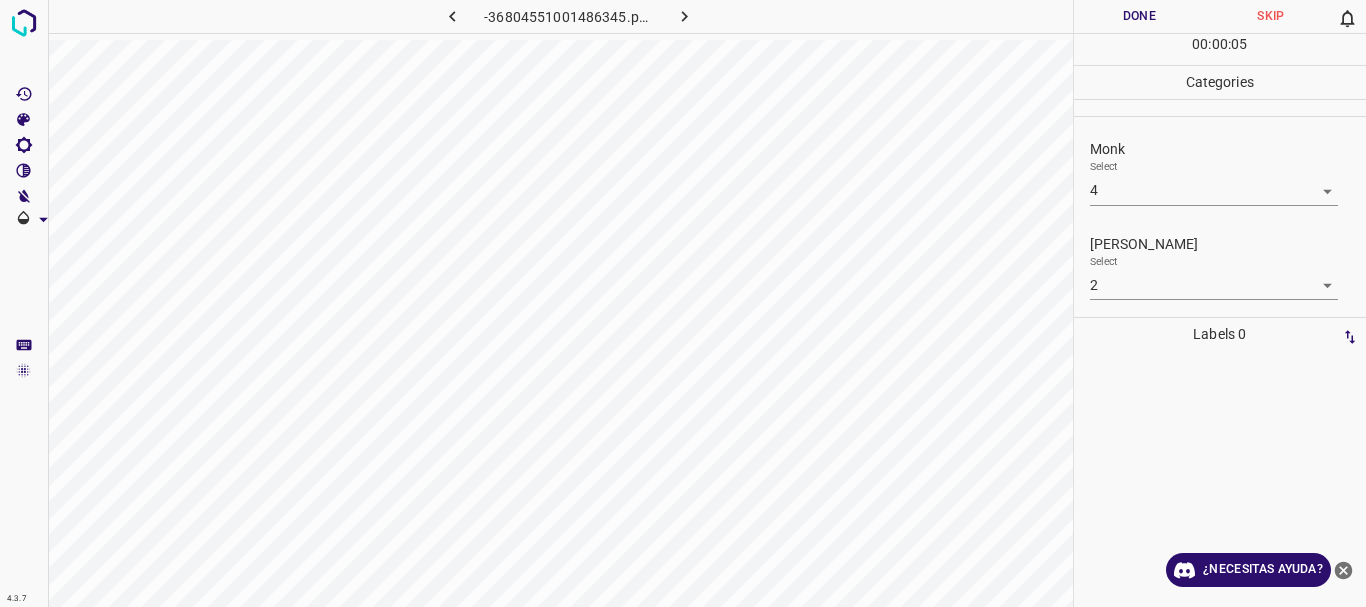 click 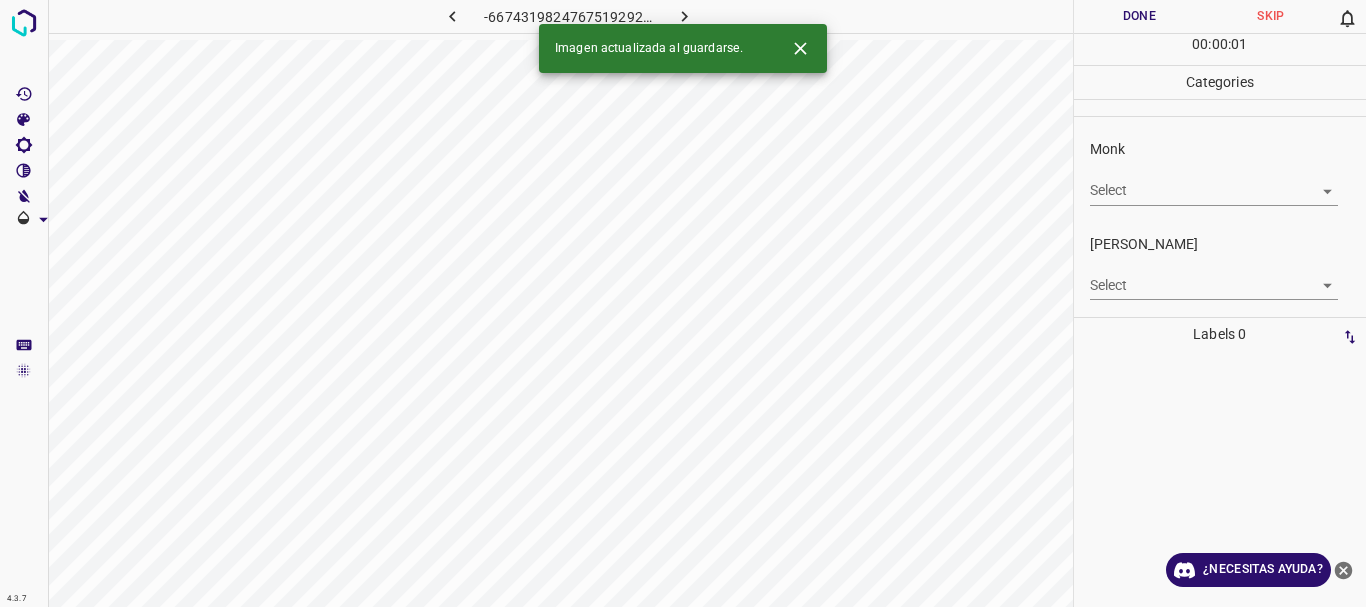 click at bounding box center (684, 16) 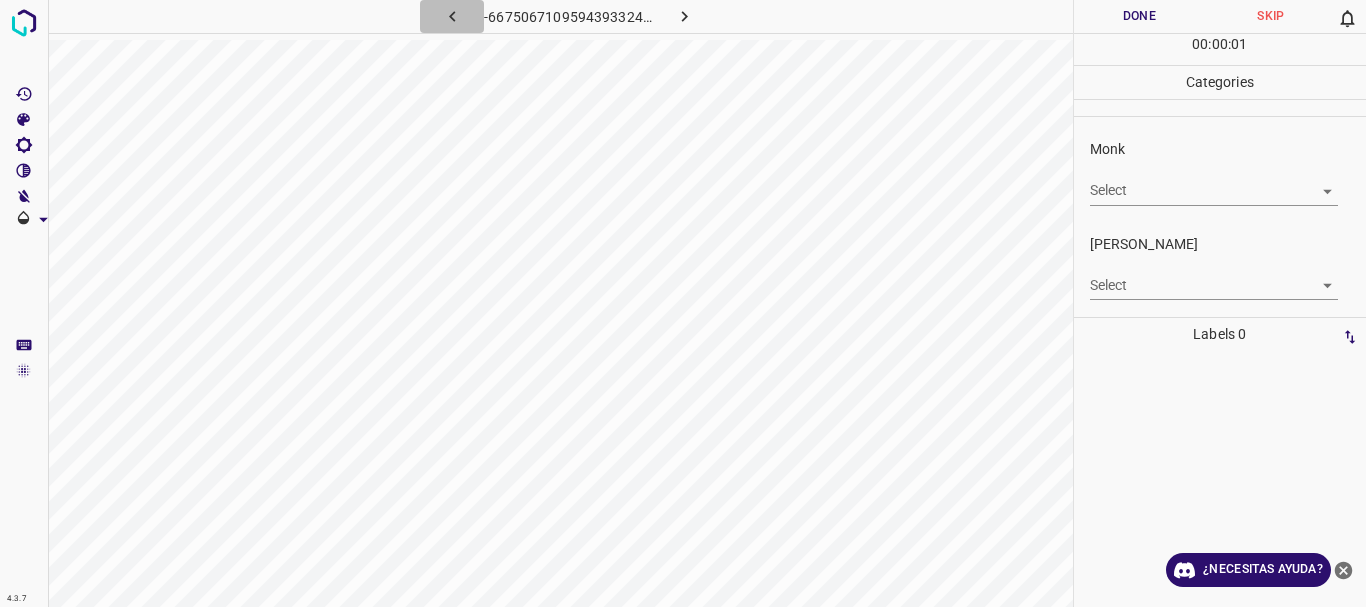 click 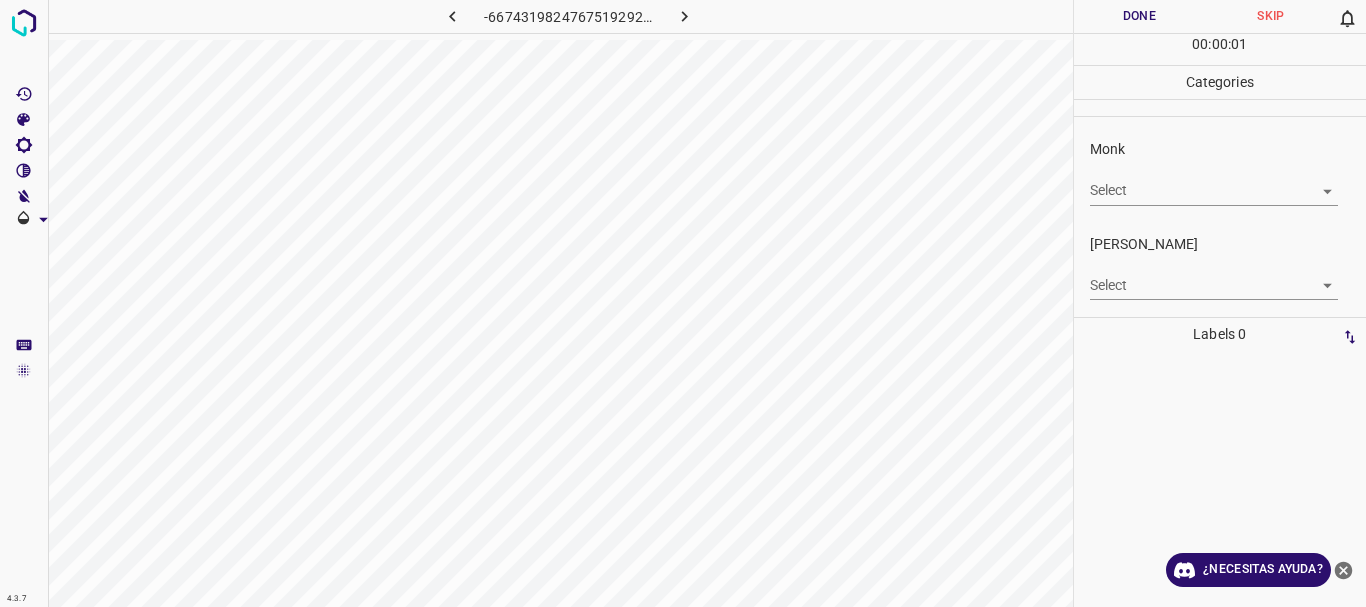click on "4.3.7 -6674319824767519292.png Done Skip 0 00   : 00   : 01   Categories Monk   Select ​  [PERSON_NAME]   Select ​ Labels   0 Categories 1 Monk 2  [PERSON_NAME] Tools Space Change between modes (Draw & Edit) I Auto labeling R Restore zoom M Zoom in N Zoom out Delete Delete selecte label Filters Z Restore filters X Saturation filter C Brightness filter V Contrast filter B Gray scale filter General O Download ¿Necesitas ayuda? Texto original Valora esta traducción Tu opinión servirá para ayudar a mejorar el Traductor de Google - Texto - Esconder - Borrar" at bounding box center (683, 303) 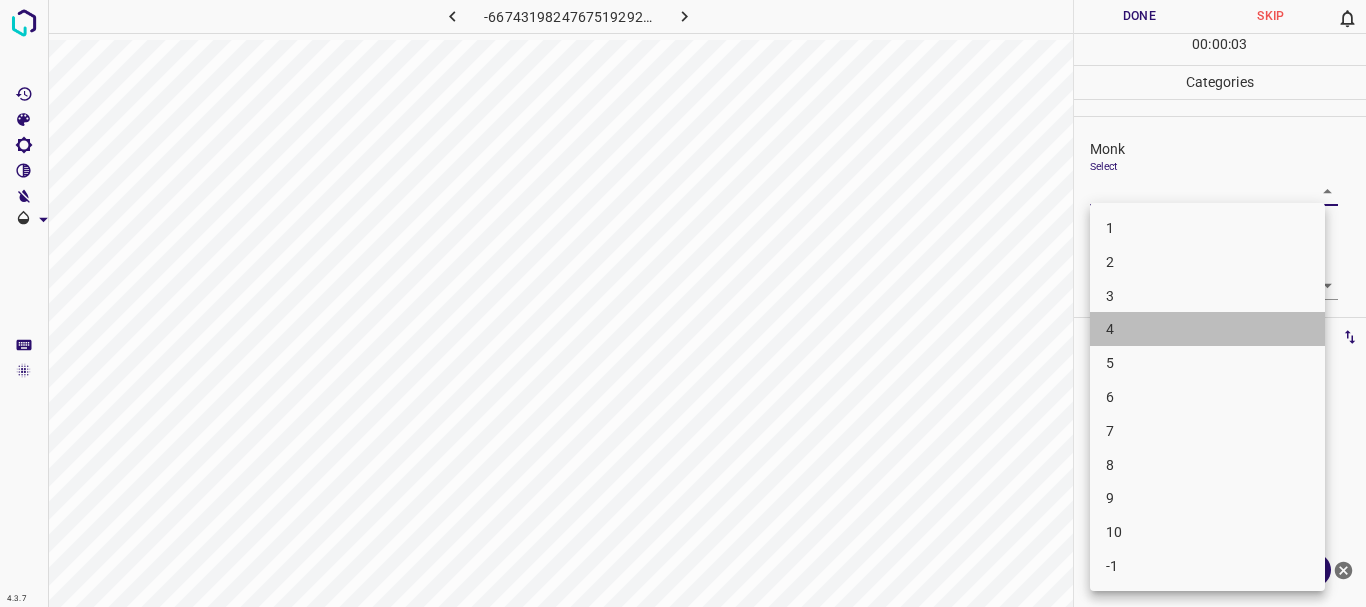 click on "4" at bounding box center (1207, 329) 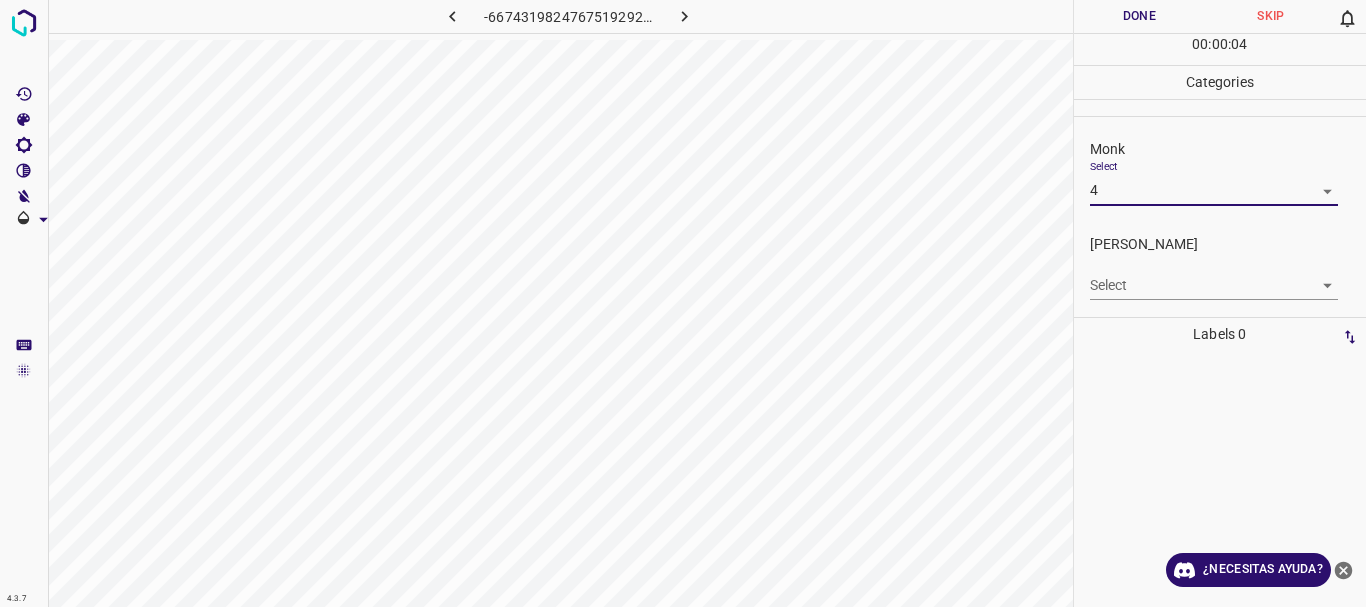 click on "4.3.7 -6674319824767519292.png Done Skip 0 00   : 00   : 04   Categories Monk   Select 4 4  [PERSON_NAME]   Select ​ Labels   0 Categories 1 Monk 2  [PERSON_NAME] Tools Space Change between modes (Draw & Edit) I Auto labeling R Restore zoom M Zoom in N Zoom out Delete Delete selecte label Filters Z Restore filters X Saturation filter C Brightness filter V Contrast filter B Gray scale filter General O Download ¿Necesitas ayuda? Texto original Valora esta traducción Tu opinión servirá para ayudar a mejorar el Traductor de Google - Texto - Esconder - Borrar" at bounding box center [683, 303] 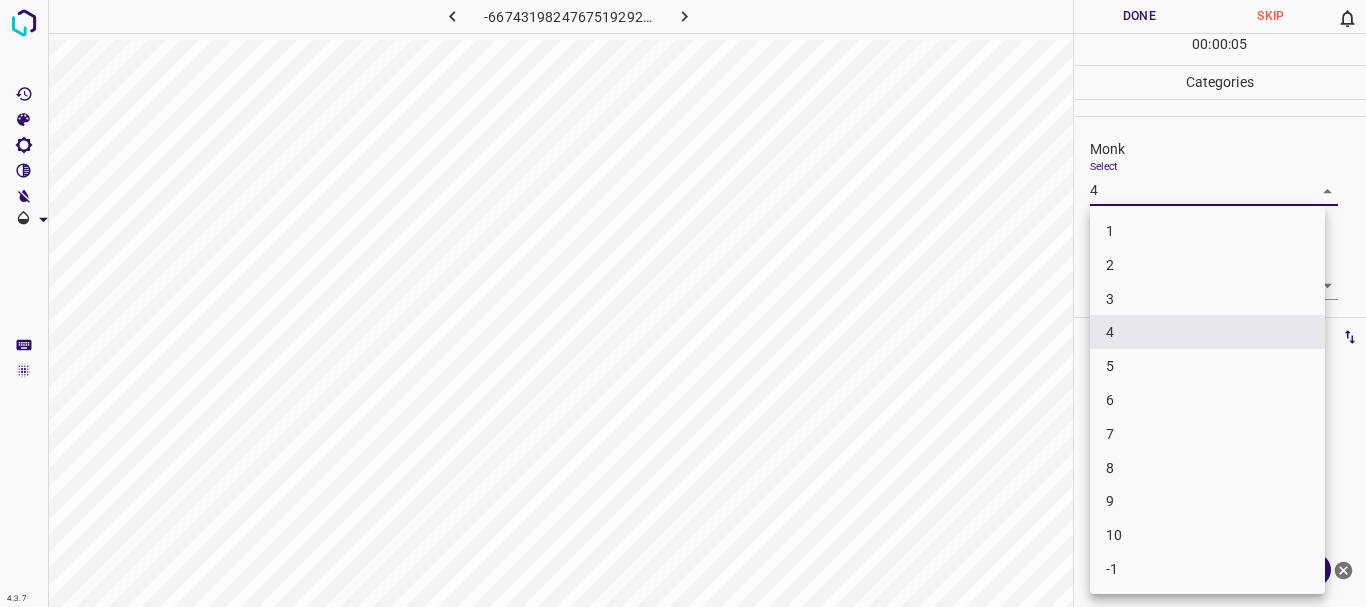 click on "6" at bounding box center [1207, 400] 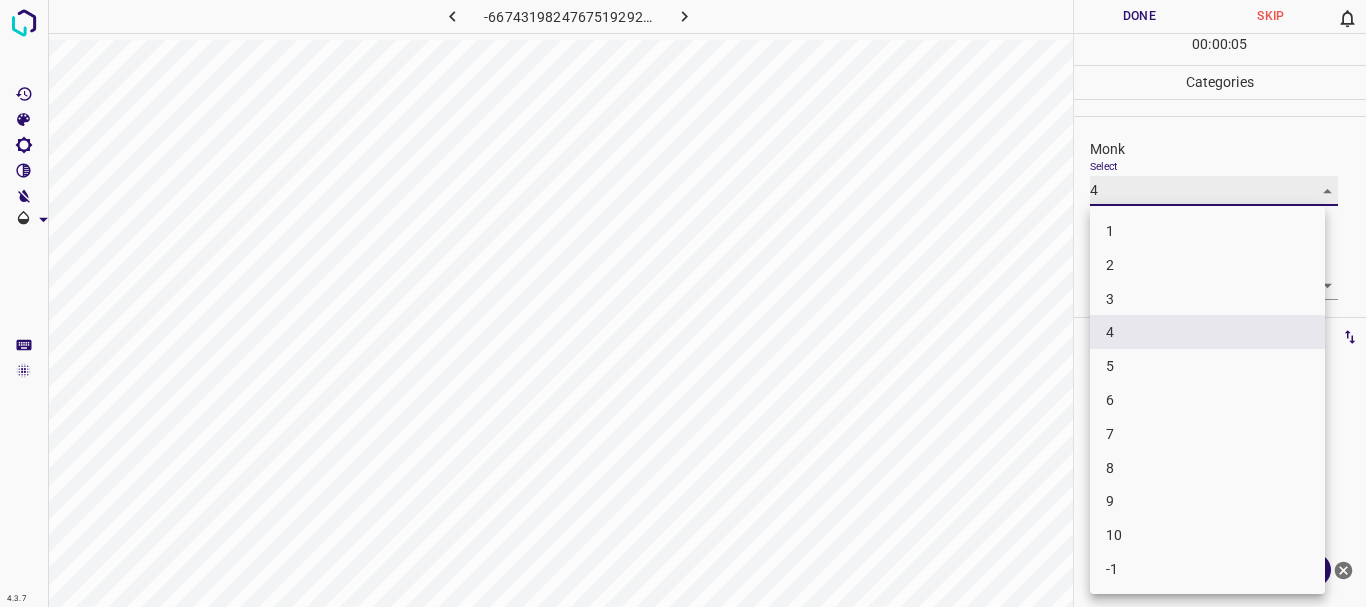 type on "6" 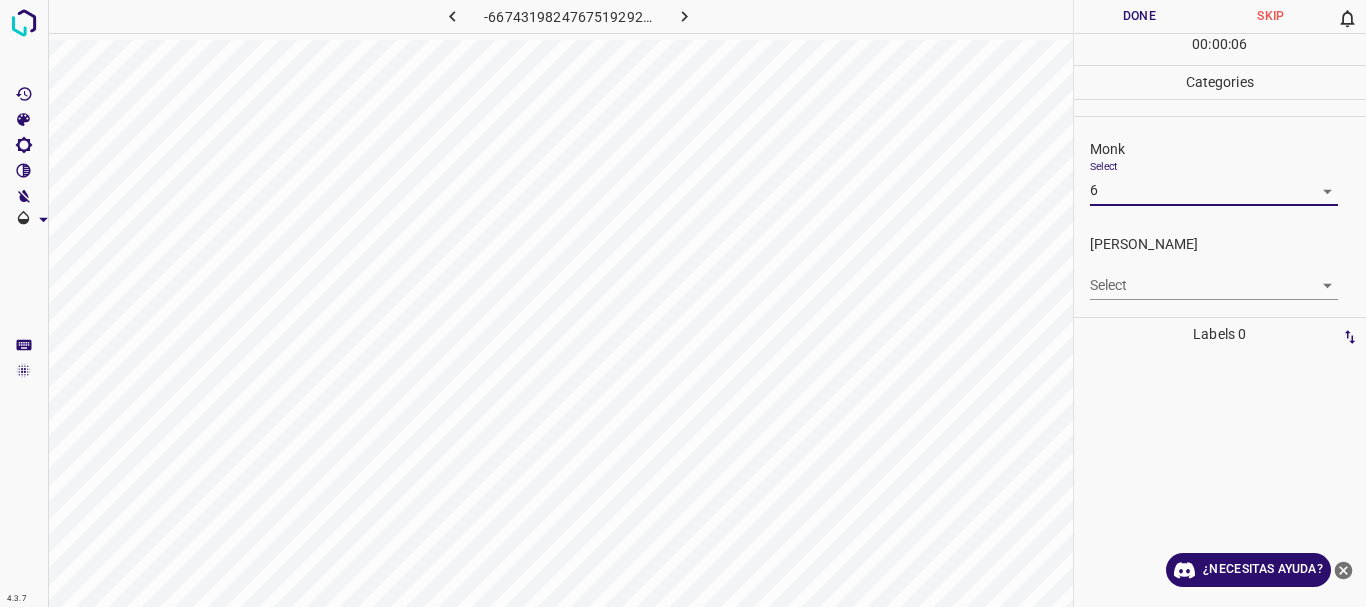 click on "4.3.7 -6674319824767519292.png Done Skip 0 00   : 00   : 06   Categories Monk   Select 6 6  [PERSON_NAME]   Select ​ Labels   0 Categories 1 Monk 2  [PERSON_NAME] Tools Space Change between modes (Draw & Edit) I Auto labeling R Restore zoom M Zoom in N Zoom out Delete Delete selecte label Filters Z Restore filters X Saturation filter C Brightness filter V Contrast filter B Gray scale filter General O Download ¿Necesitas ayuda? Texto original Valora esta traducción Tu opinión servirá para ayudar a mejorar el Traductor de Google - Texto - Esconder - Borrar" at bounding box center [683, 303] 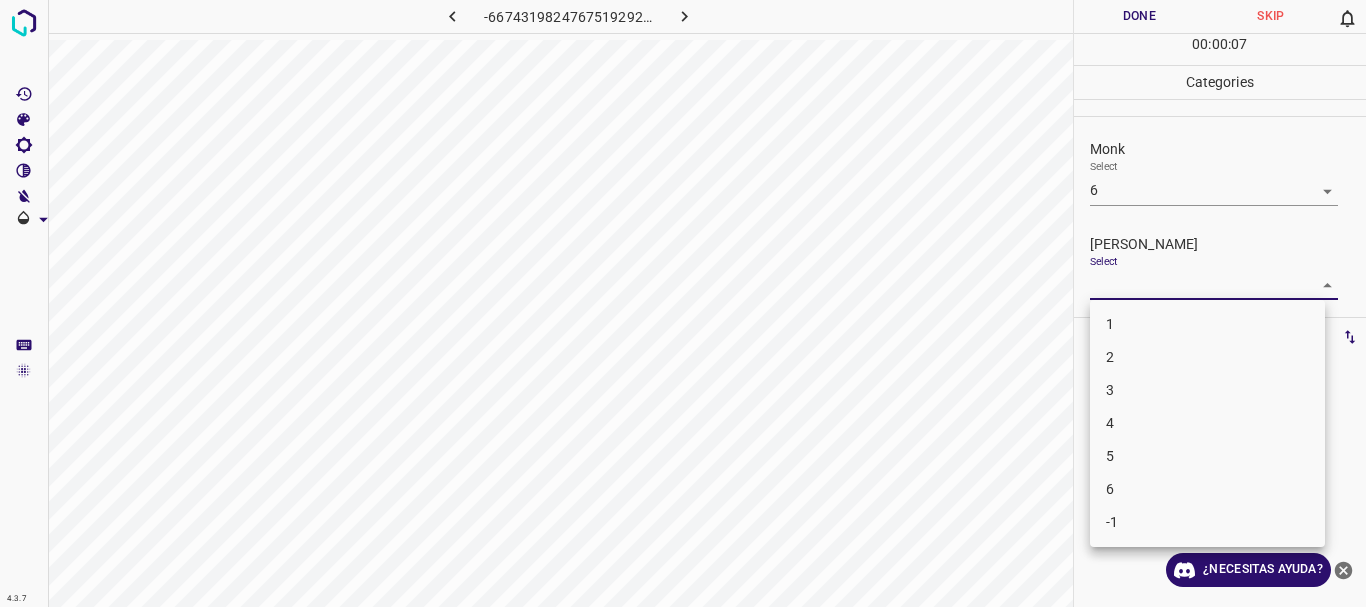 click on "3" at bounding box center [1207, 390] 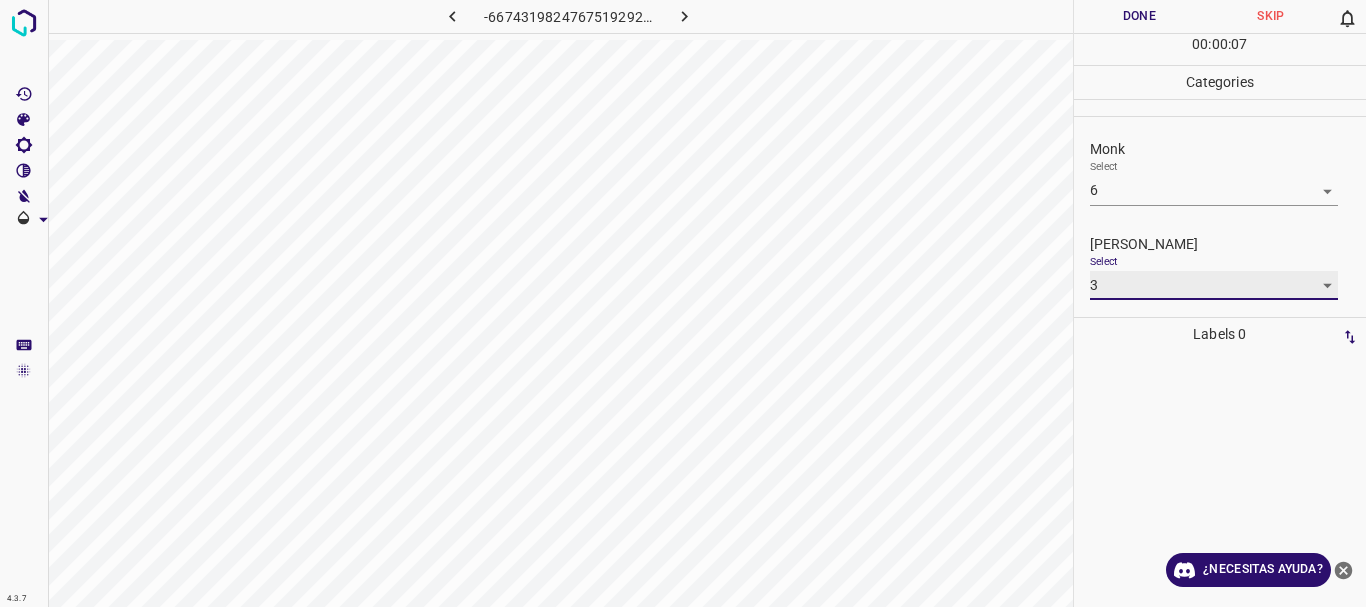 type on "3" 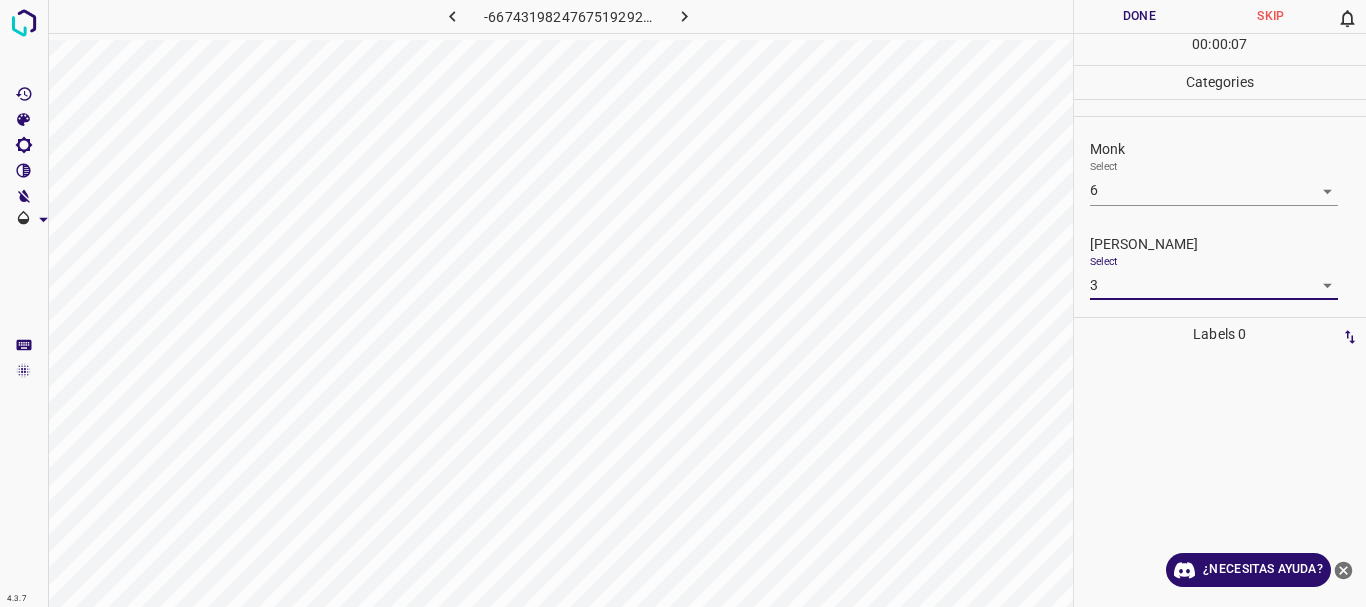 click at bounding box center [683, 303] 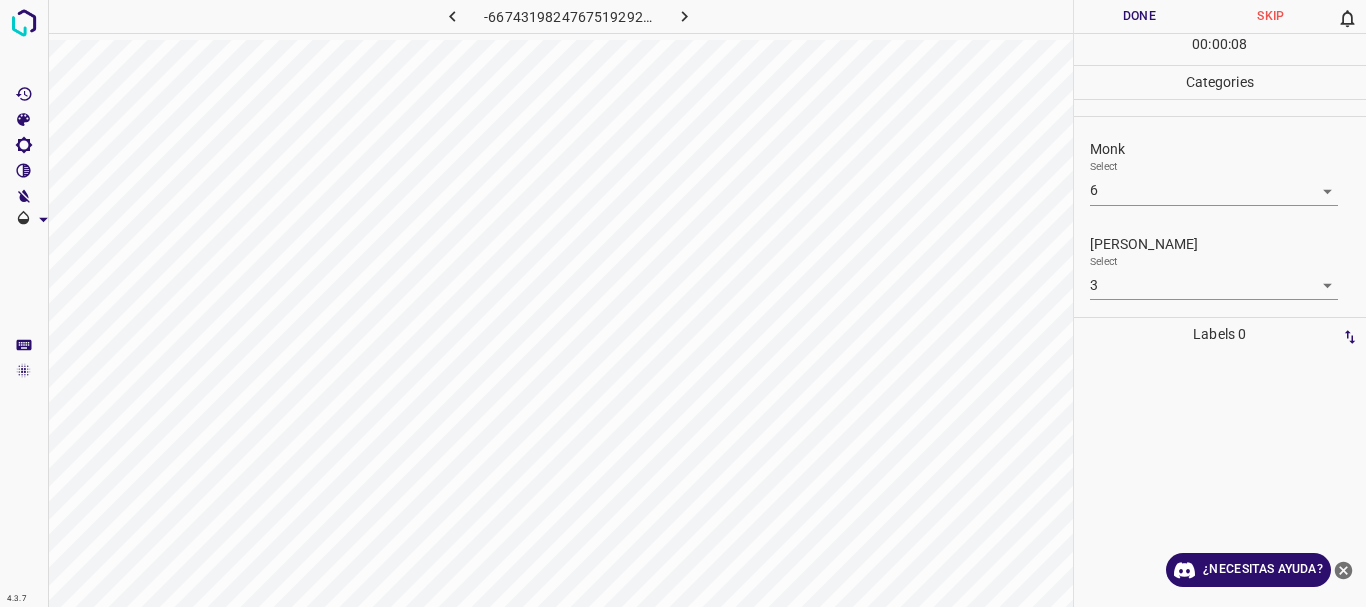 click on "Done" at bounding box center [1140, 16] 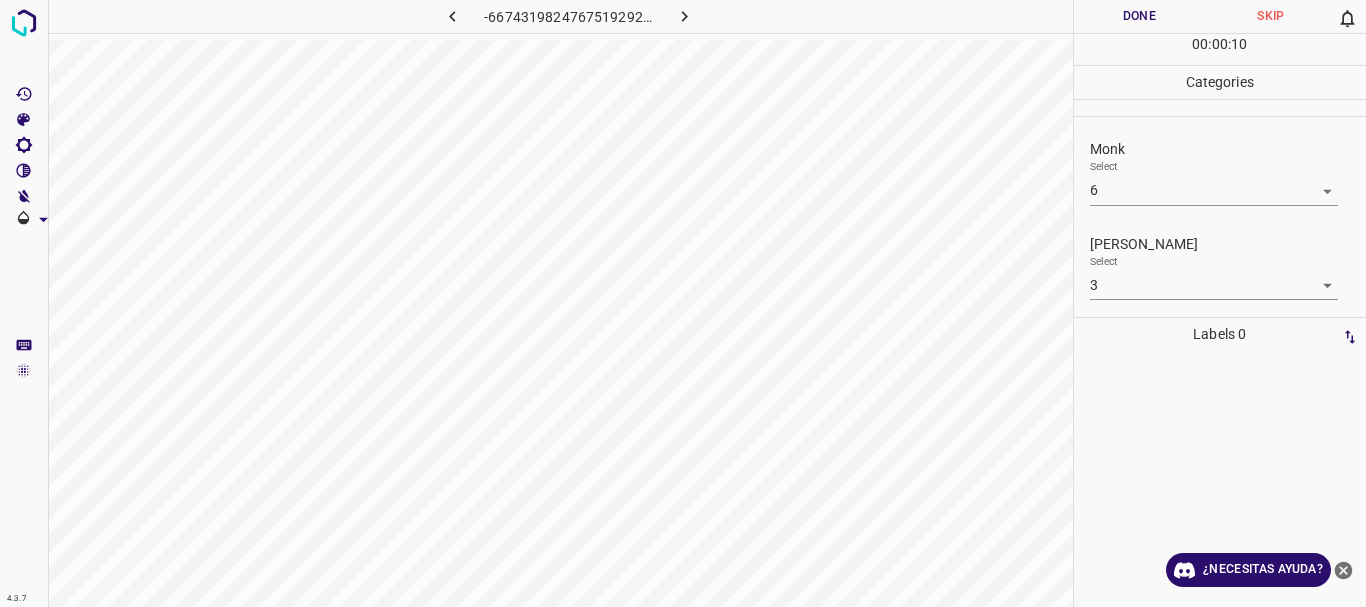 click 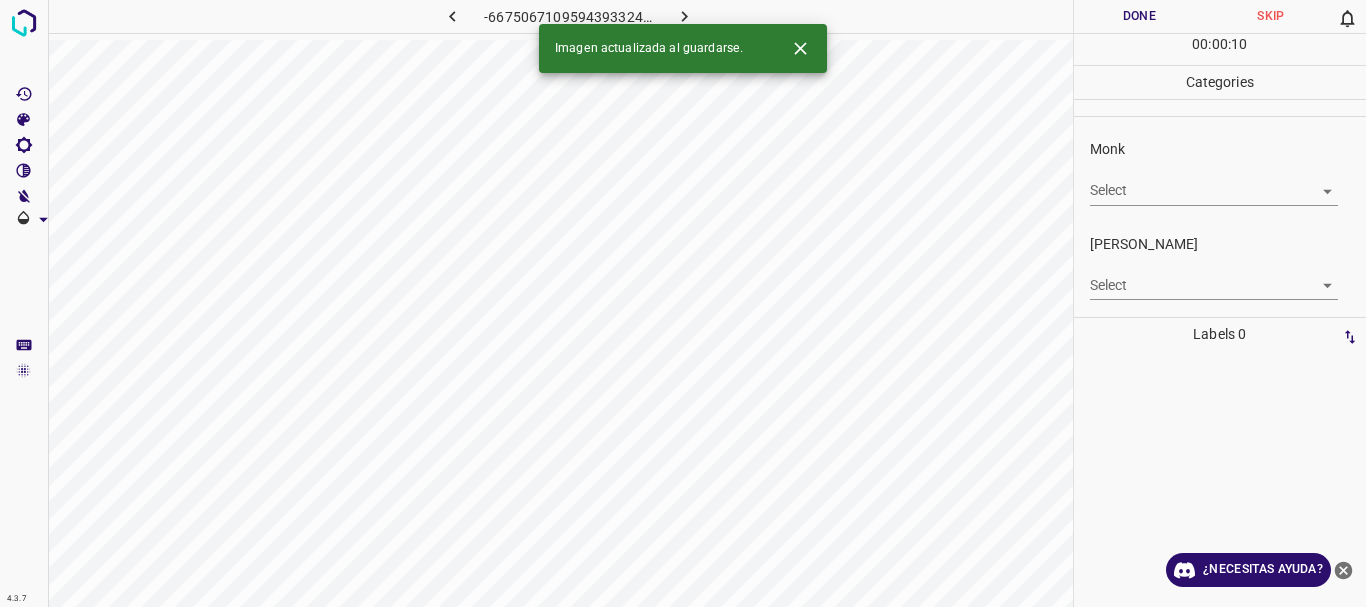 click on "4.3.7 -6675067109594393324.png Done Skip 0 00   : 00   : 10   Categories Monk   Select ​  [PERSON_NAME]   Select ​ Labels   0 Categories 1 Monk 2  [PERSON_NAME] Tools Space Change between modes (Draw & Edit) I Auto labeling R Restore zoom M Zoom in N Zoom out Delete Delete selecte label Filters Z Restore filters X Saturation filter C Brightness filter V Contrast filter B Gray scale filter General O Download Imagen actualizada al guardarse. ¿Necesitas ayuda? Texto original Valora esta traducción Tu opinión servirá para ayudar a mejorar el Traductor de Google - Texto - Esconder - Borrar" at bounding box center [683, 303] 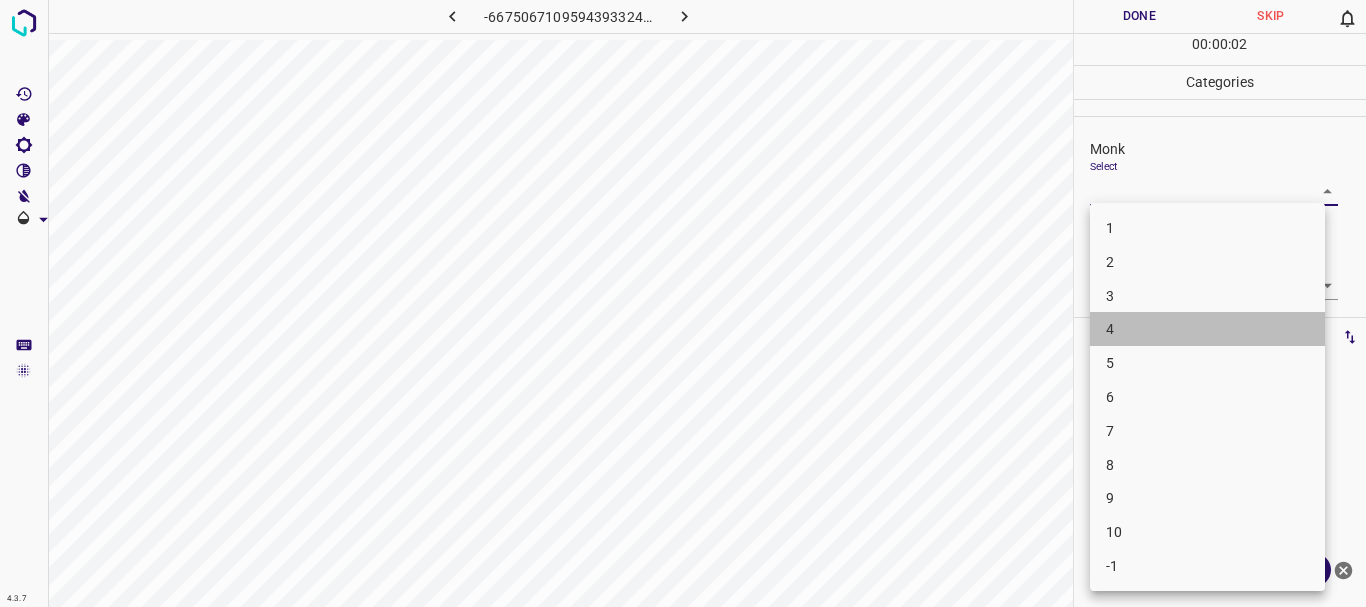 click on "4" at bounding box center (1207, 329) 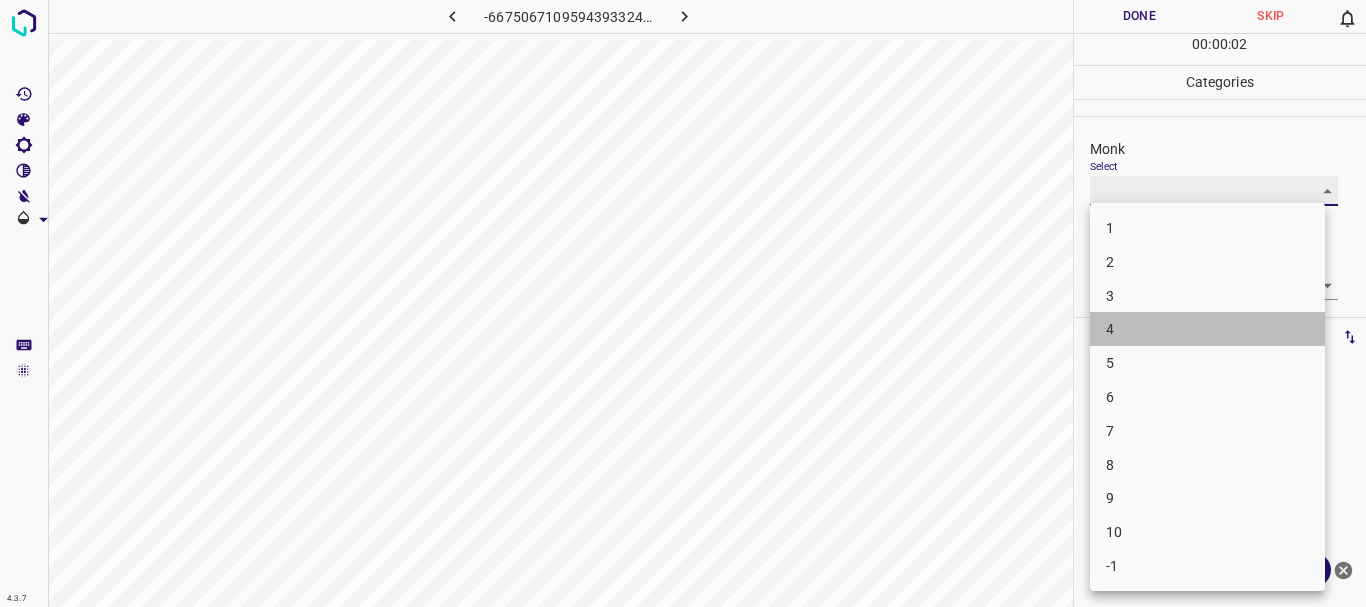 type on "4" 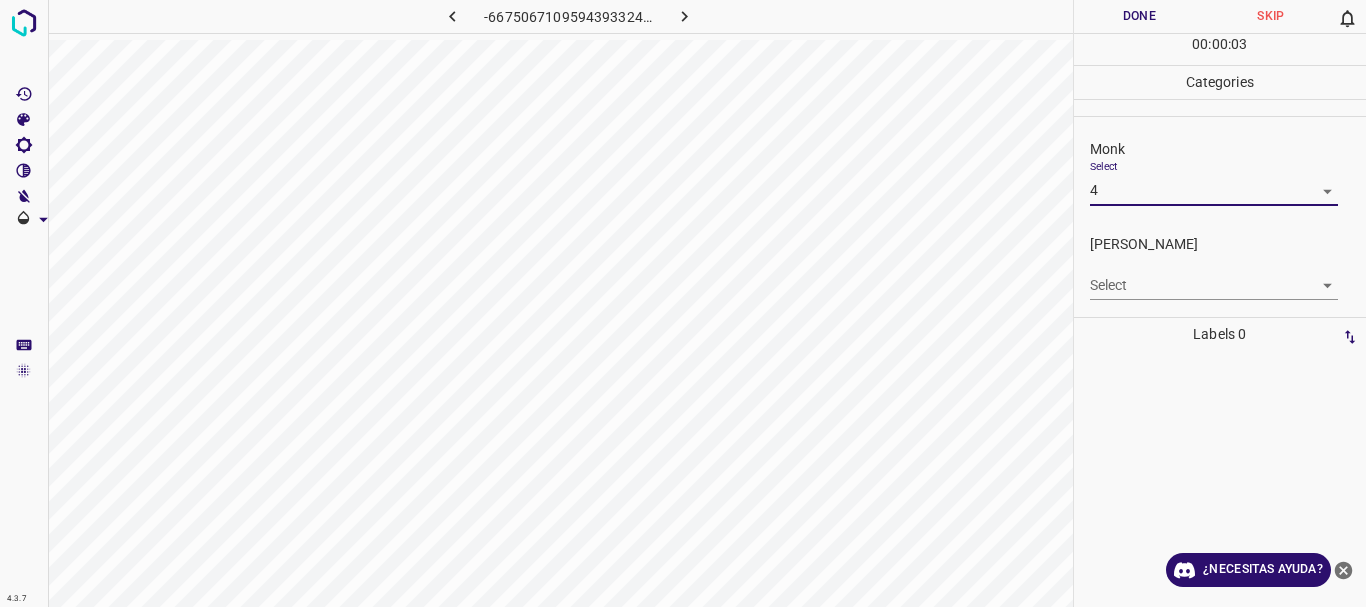 click on "4" at bounding box center [1207, 275] 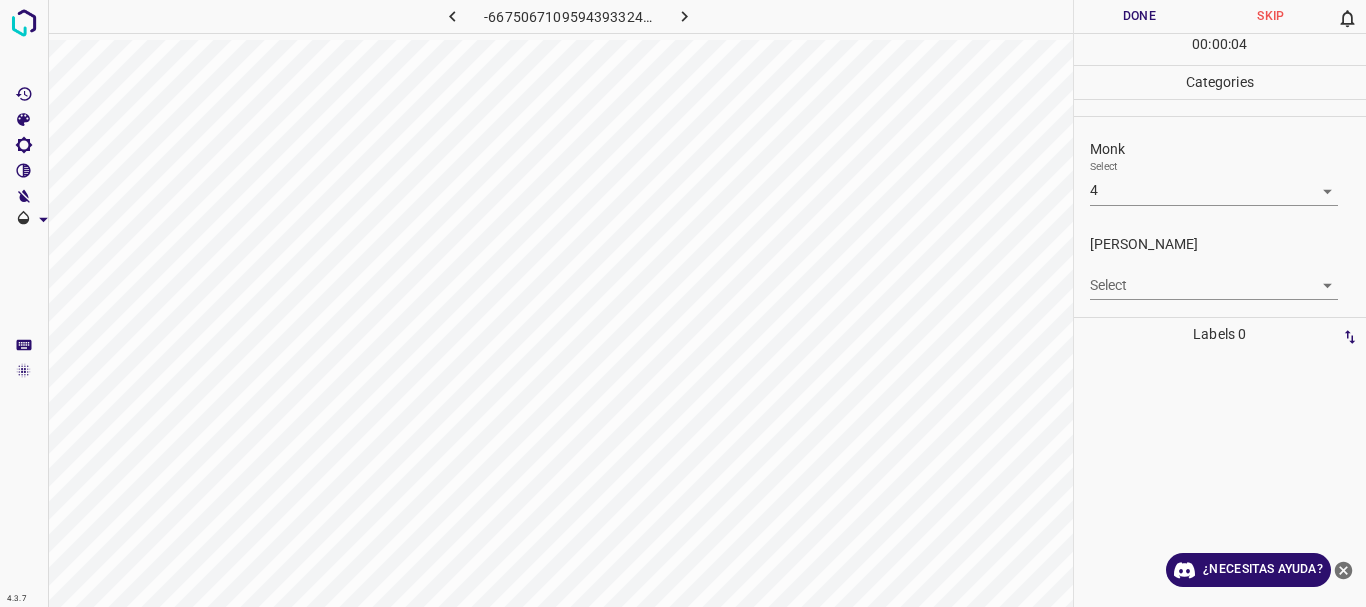 click on "4.3.7 -6675067109594393324.png Done Skip 0 00   : 00   : 04   Categories Monk   Select 4 4  [PERSON_NAME]   Select ​ Labels   0 Categories 1 Monk 2  [PERSON_NAME] Tools Space Change between modes (Draw & Edit) I Auto labeling R Restore zoom M Zoom in N Zoom out Delete Delete selecte label Filters Z Restore filters X Saturation filter C Brightness filter V Contrast filter B Gray scale filter General O Download ¿Necesitas ayuda? Texto original Valora esta traducción Tu opinión servirá para ayudar a mejorar el Traductor de Google - Texto - Esconder - Borrar" at bounding box center (683, 303) 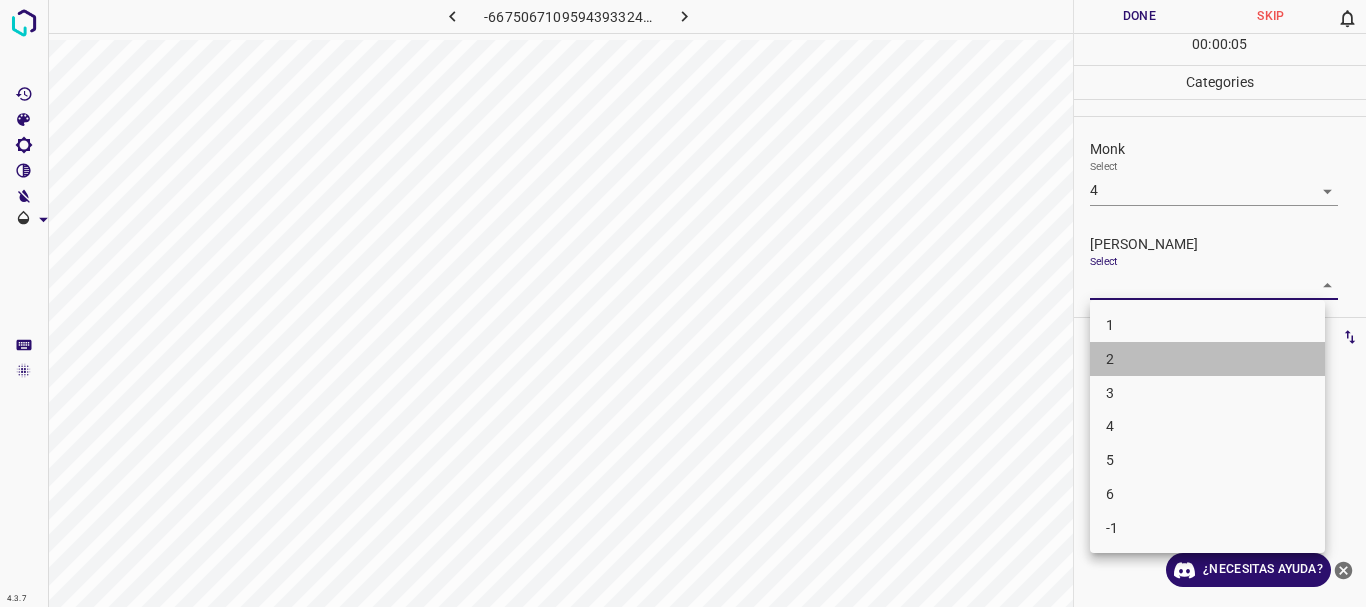 click on "2" at bounding box center [1207, 359] 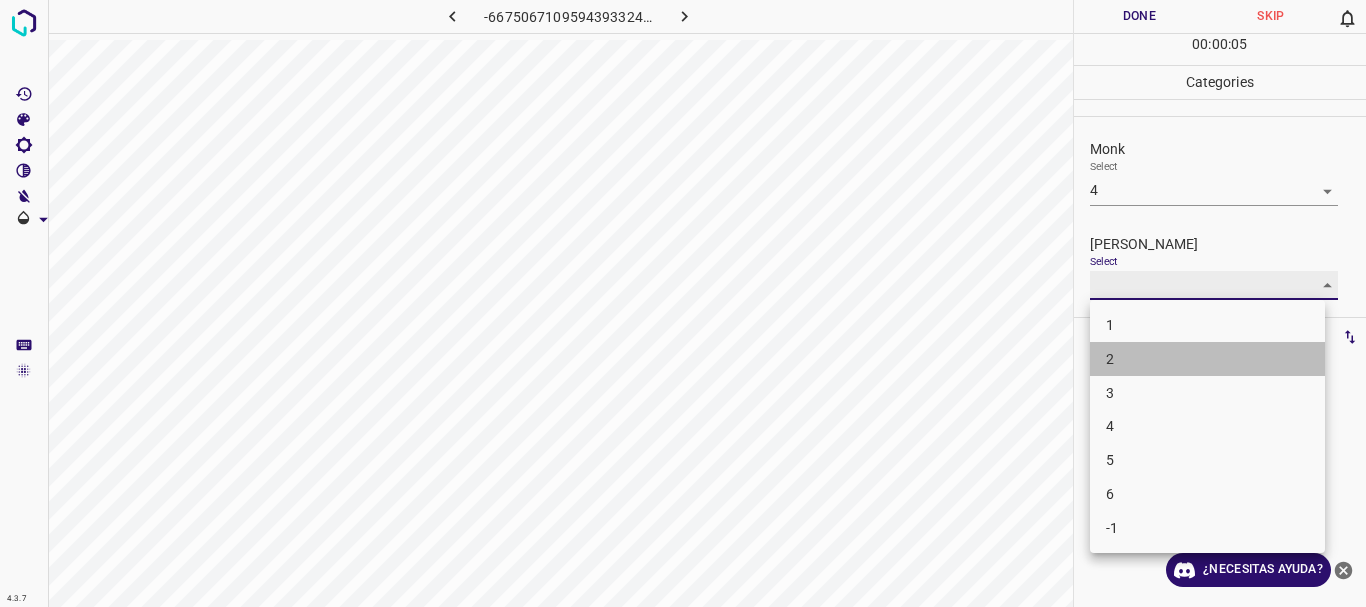 type on "2" 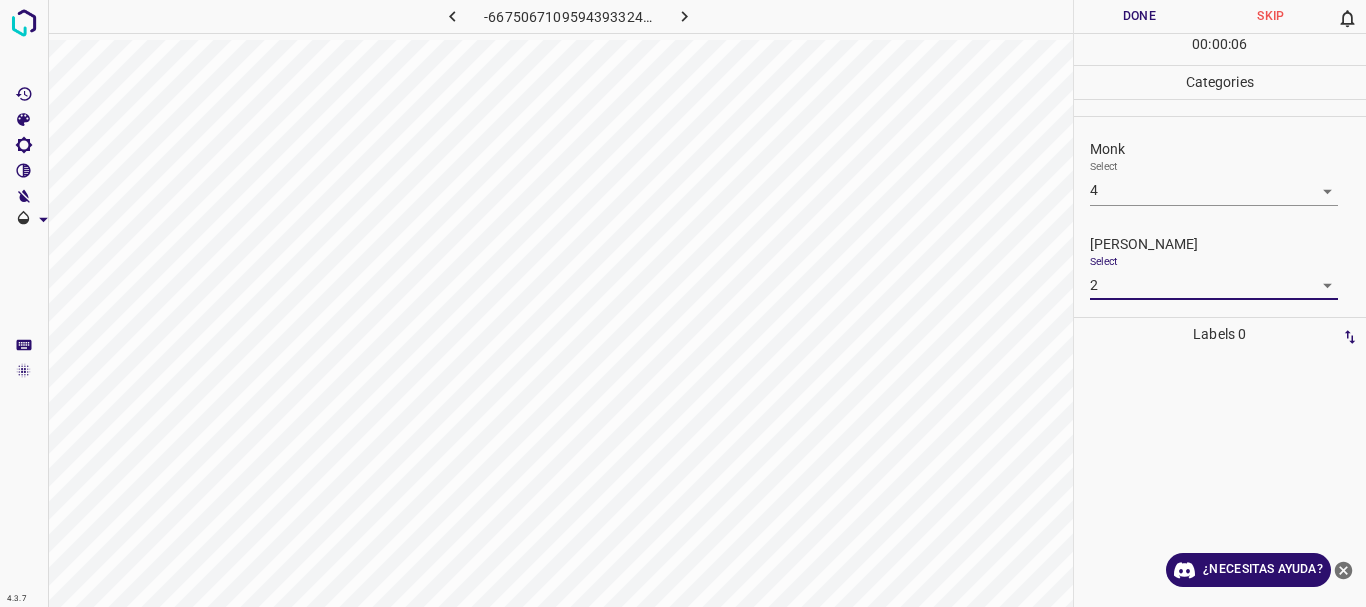 click on "Done" at bounding box center (1140, 16) 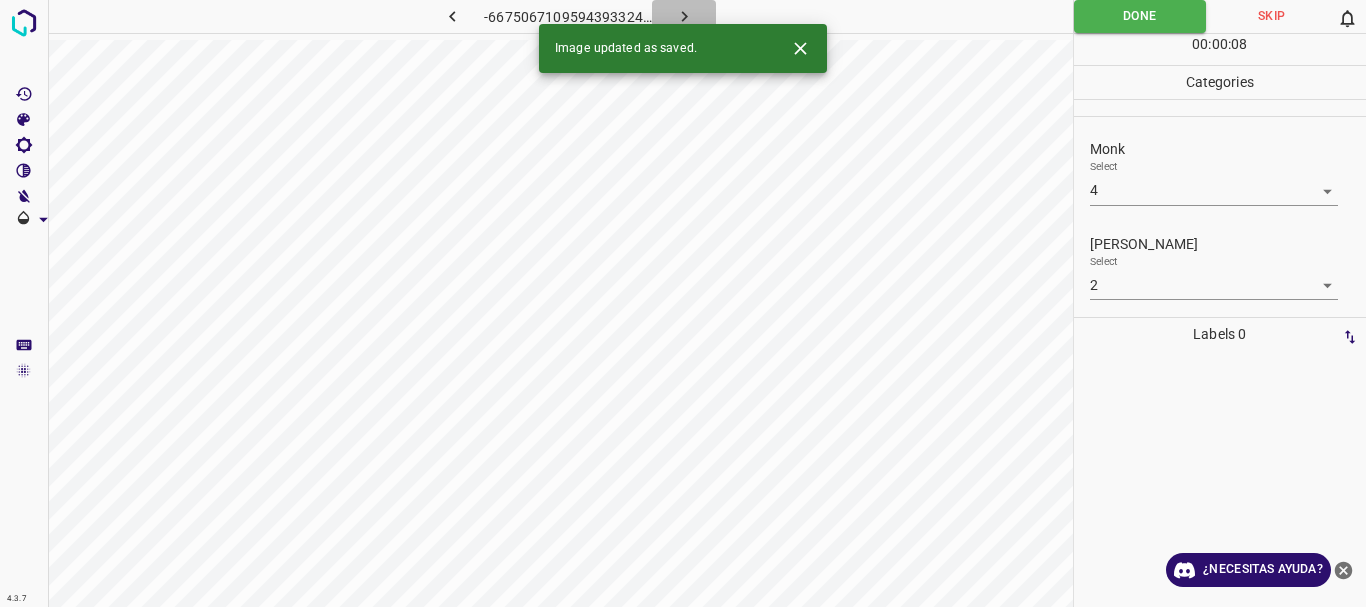 click 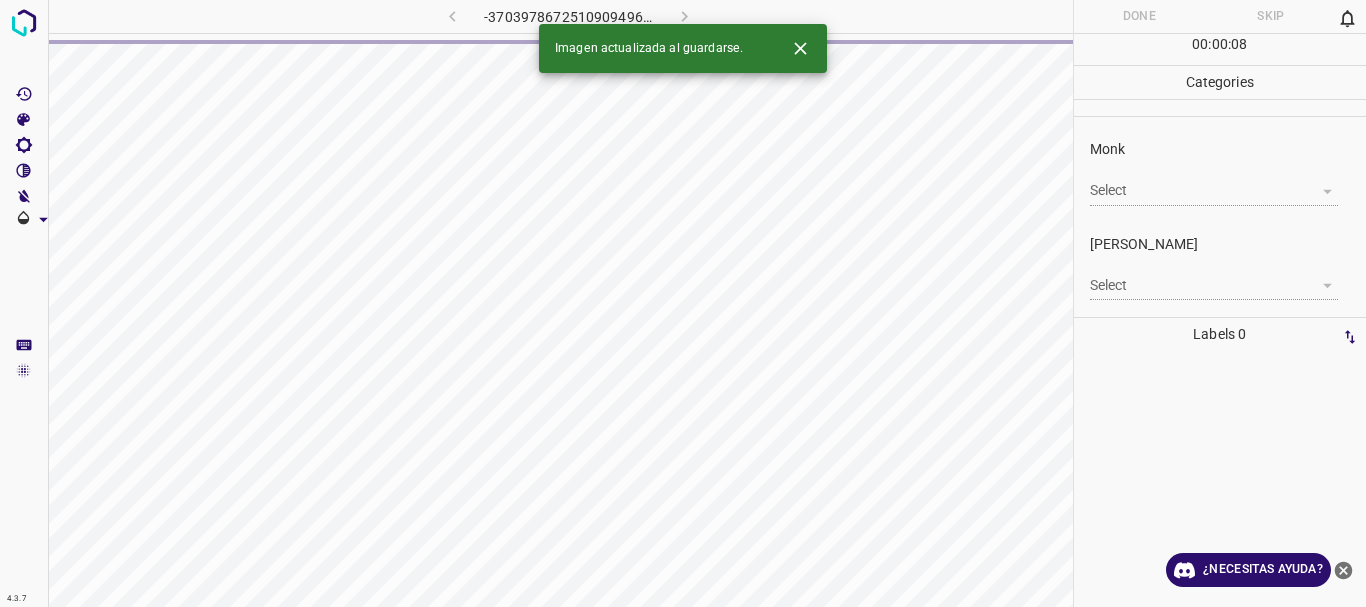 click on "4.3.7 -3703978672510909496.png Done Skip 0 00   : 00   : 08   Categories Monk   Select ​  [PERSON_NAME]   Select ​ Labels   0 Categories 1 Monk 2  [PERSON_NAME] Tools Space Change between modes (Draw & Edit) I Auto labeling R Restore zoom M Zoom in N Zoom out Delete Delete selecte label Filters Z Restore filters X Saturation filter C Brightness filter V Contrast filter B Gray scale filter General O Download Imagen actualizada al guardarse. ¿Necesitas ayuda? Texto original Valora esta traducción Tu opinión servirá para ayudar a mejorar el Traductor de Google - Texto - Esconder - Borrar" at bounding box center [683, 303] 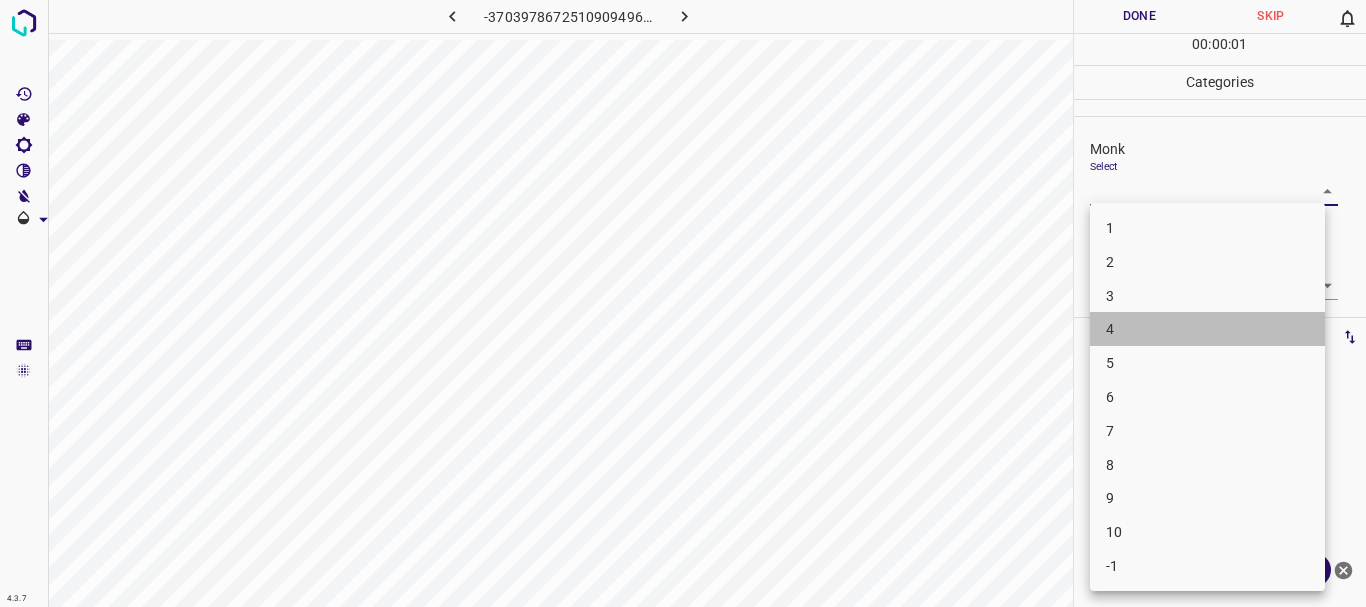 click on "4" at bounding box center [1207, 329] 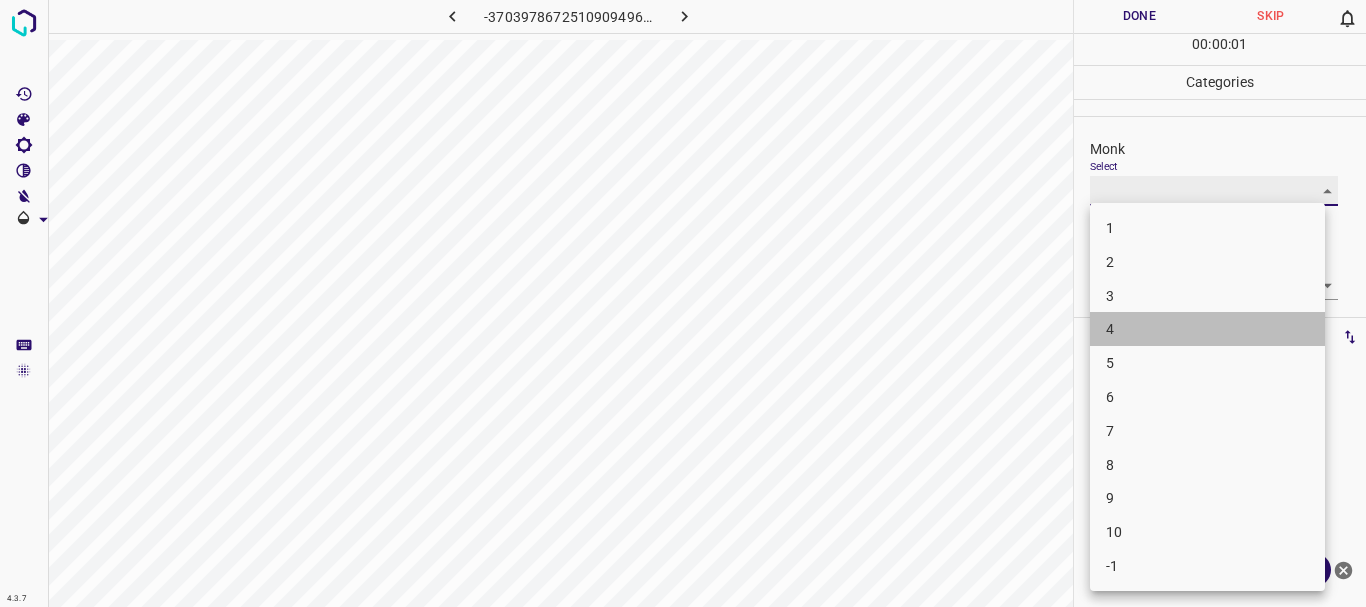 type on "4" 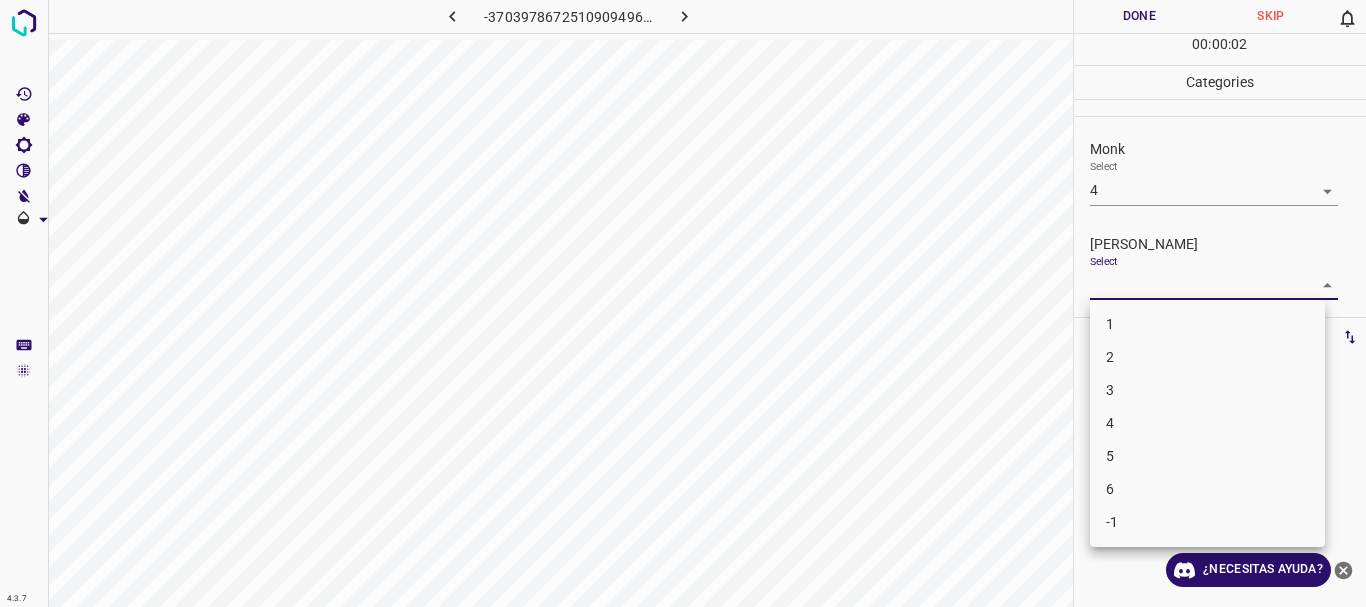 click on "4.3.7 -3703978672510909496.png Done Skip 0 00   : 00   : 02   Categories Monk   Select 4 4  [PERSON_NAME]   Select ​ Labels   0 Categories 1 Monk 2  [PERSON_NAME] Tools Space Change between modes (Draw & Edit) I Auto labeling R Restore zoom M Zoom in N Zoom out Delete Delete selecte label Filters Z Restore filters X Saturation filter C Brightness filter V Contrast filter B Gray scale filter General O Download ¿Necesitas ayuda? Texto original Valora esta traducción Tu opinión servirá para ayudar a mejorar el Traductor de Google - Texto - Esconder - Borrar 1 2 3 4 5 6 -1" at bounding box center (683, 303) 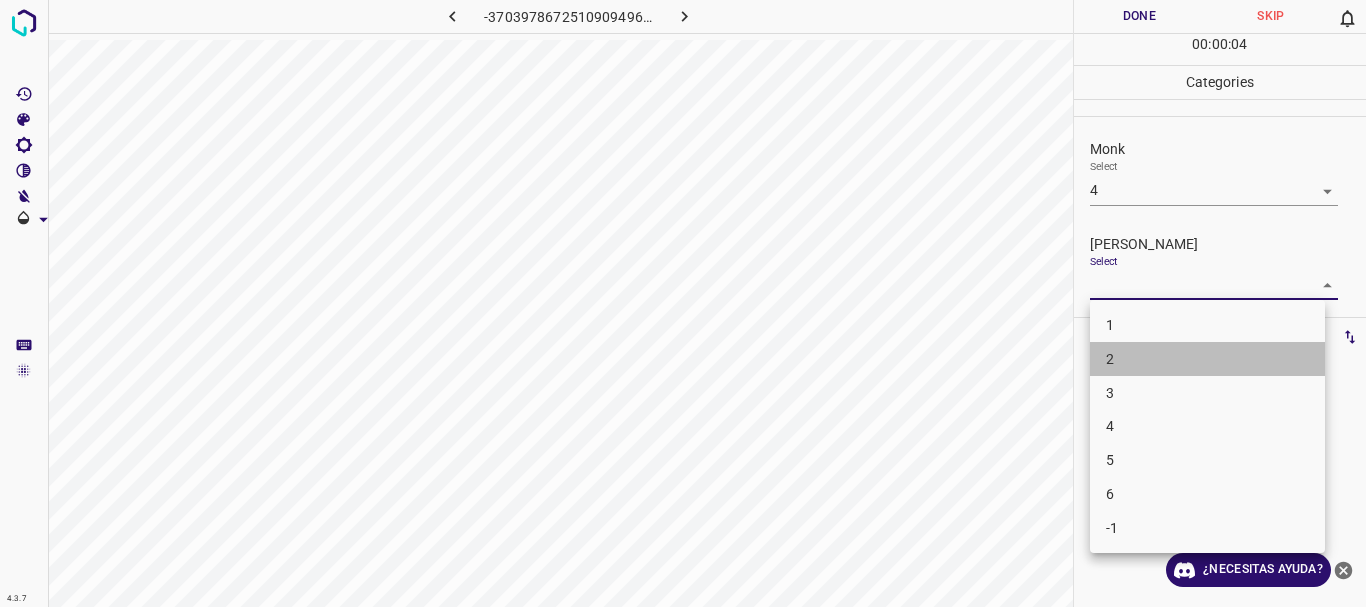 click on "2" at bounding box center (1110, 359) 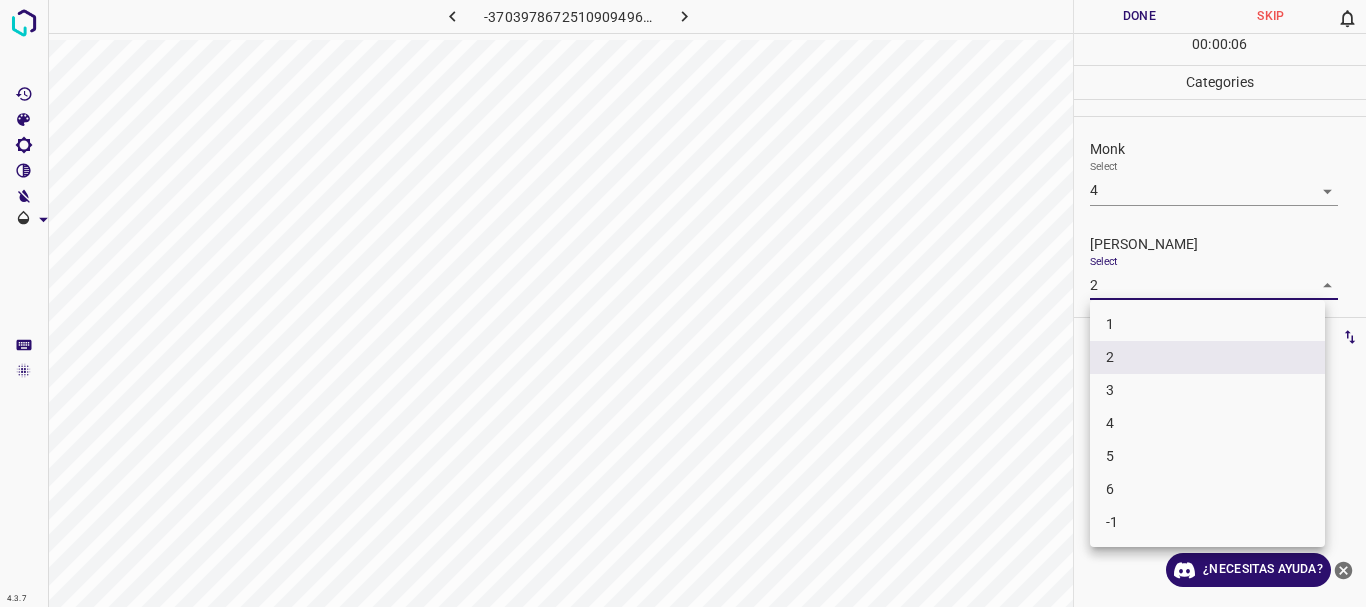 click on "4.3.7 -3703978672510909496.png Done Skip 0 00   : 00   : 06   Categories Monk   Select 4 4  [PERSON_NAME]   Select 2 2 Labels   0 Categories 1 Monk 2  [PERSON_NAME] Tools Space Change between modes (Draw & Edit) I Auto labeling R Restore zoom M Zoom in N Zoom out Delete Delete selecte label Filters Z Restore filters X Saturation filter C Brightness filter V Contrast filter B Gray scale filter General O Download ¿Necesitas ayuda? Texto original Valora esta traducción Tu opinión servirá para ayudar a mejorar el Traductor de Google - Texto - Esconder - Borrar 1 2 3 4 5 6 -1" at bounding box center [683, 303] 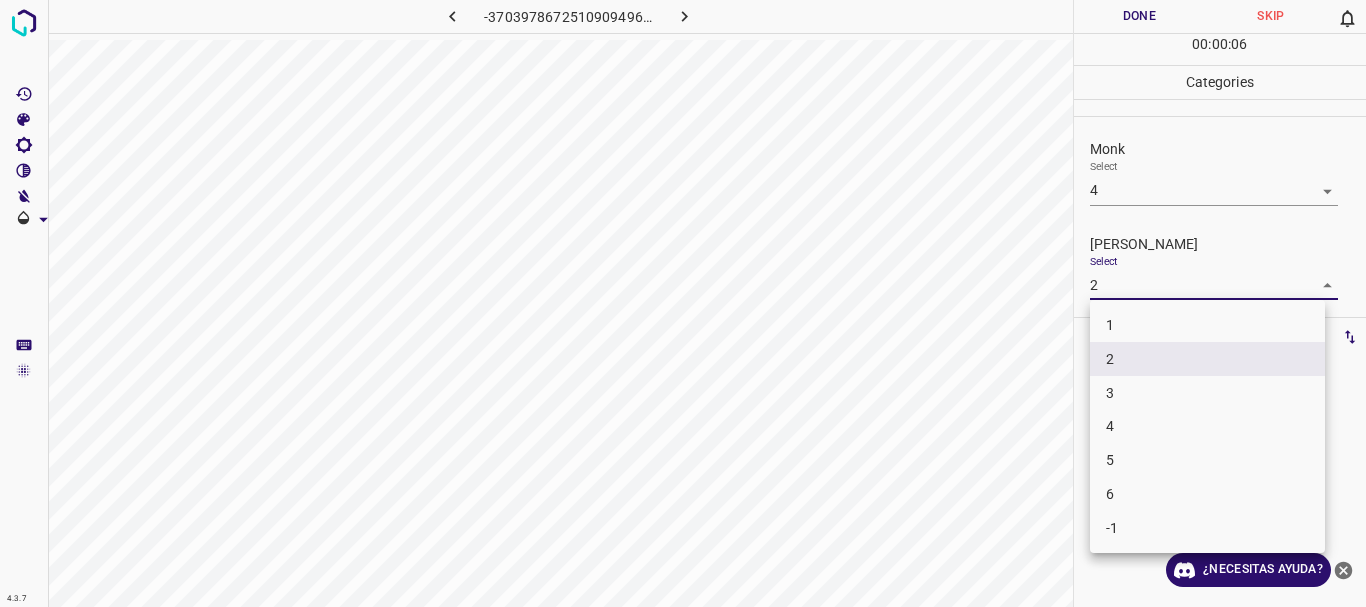 click on "1" at bounding box center [1207, 325] 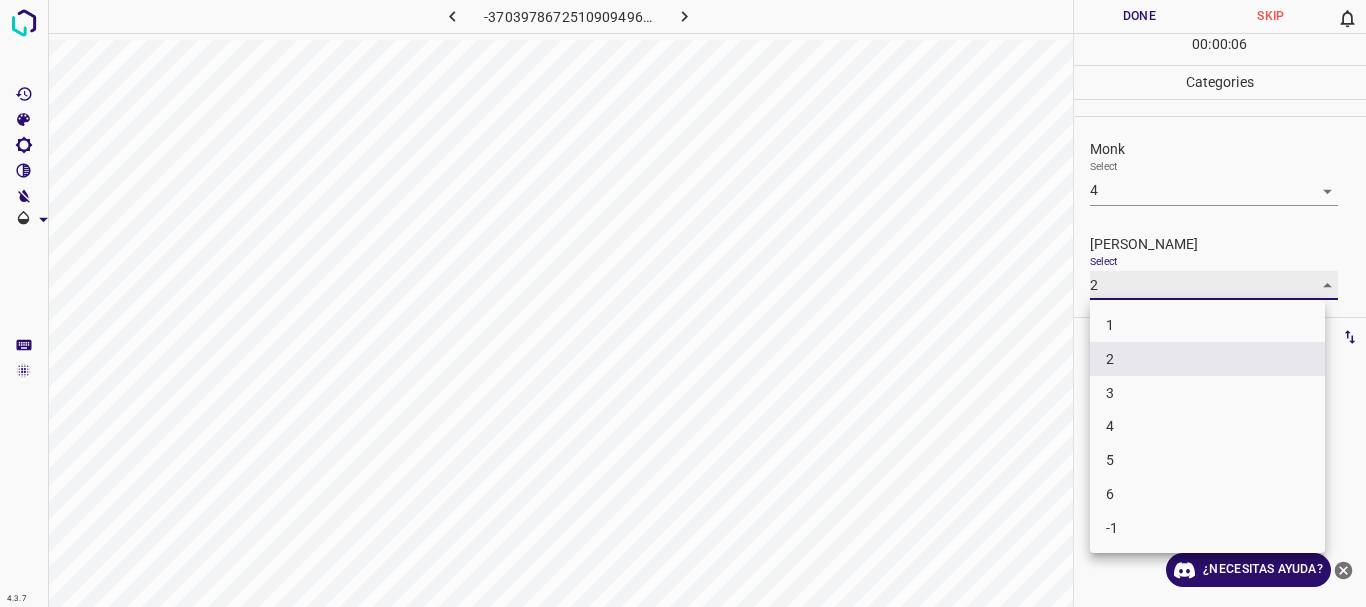 type on "1" 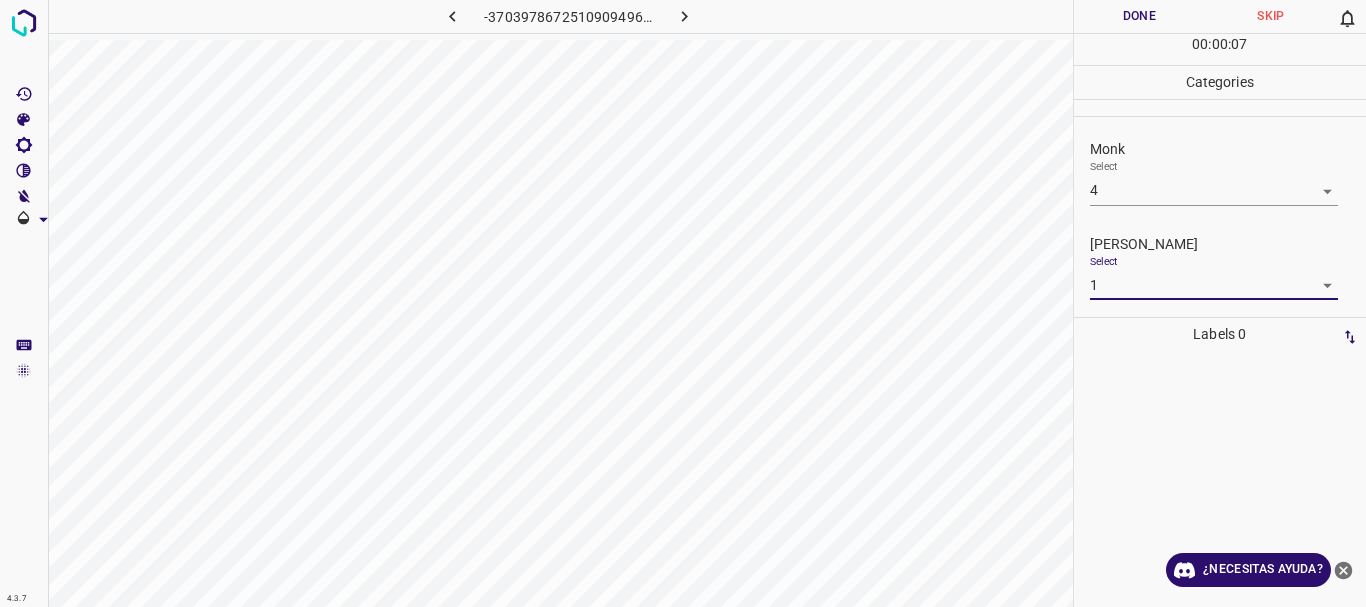 click on "Done" at bounding box center (1140, 16) 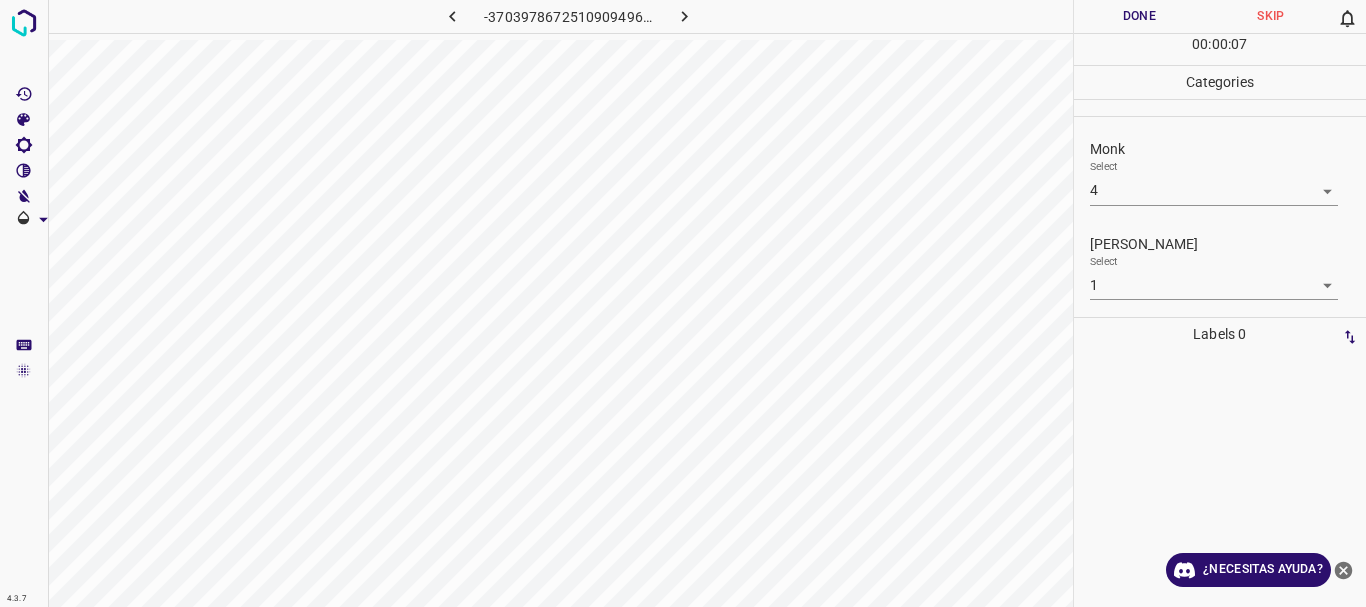 click 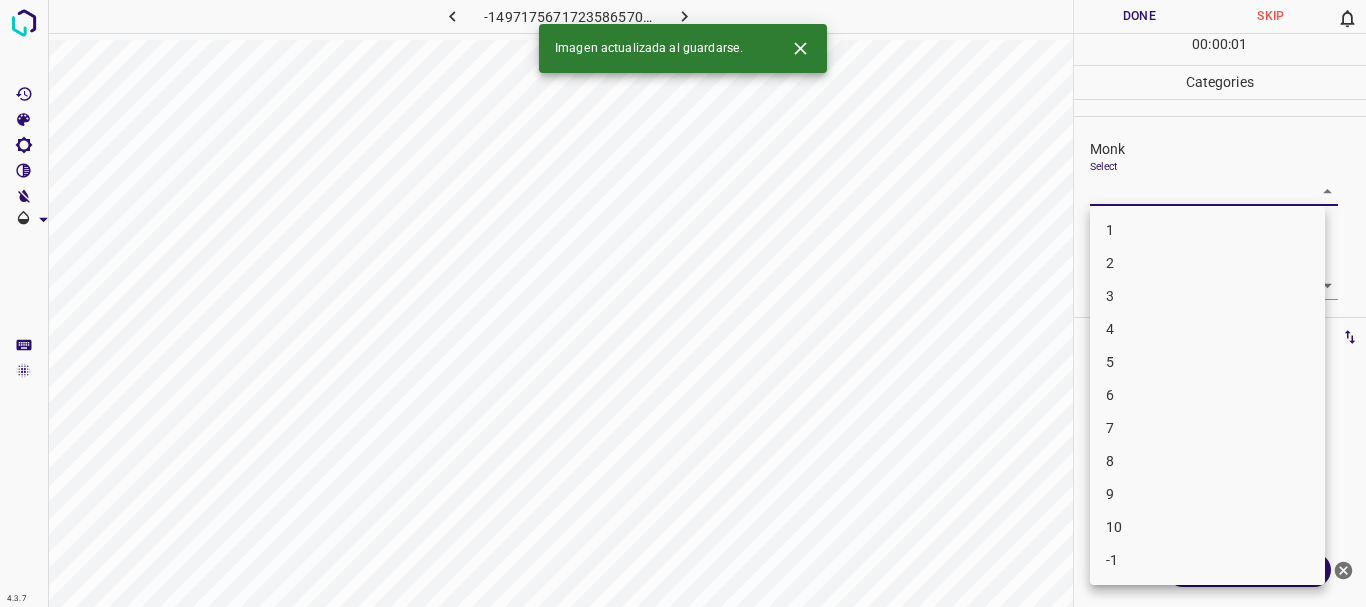 click on "4.3.7 -1497175671723586570.png Done Skip 0 00   : 00   : 01   Categories Monk   Select ​  [PERSON_NAME]   Select ​ Labels   0 Categories 1 Monk 2  [PERSON_NAME] Tools Space Change between modes (Draw & Edit) I Auto labeling R Restore zoom M Zoom in N Zoom out Delete Delete selecte label Filters Z Restore filters X Saturation filter C Brightness filter V Contrast filter B Gray scale filter General O Download Imagen actualizada al guardarse. ¿Necesitas ayuda? Texto original Valora esta traducción Tu opinión servirá para ayudar a mejorar el Traductor de Google - Texto - Esconder - Borrar 1 2 3 4 5 6 7 8 9 10 -1" at bounding box center (683, 303) 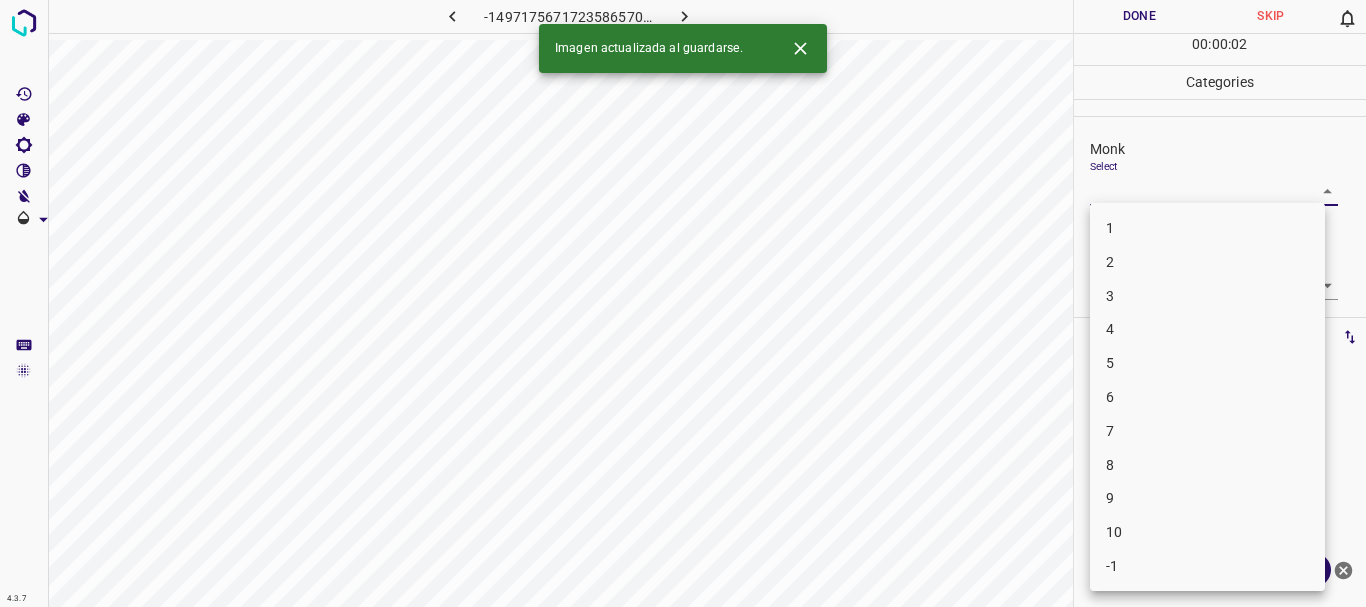 click on "4" at bounding box center (1207, 329) 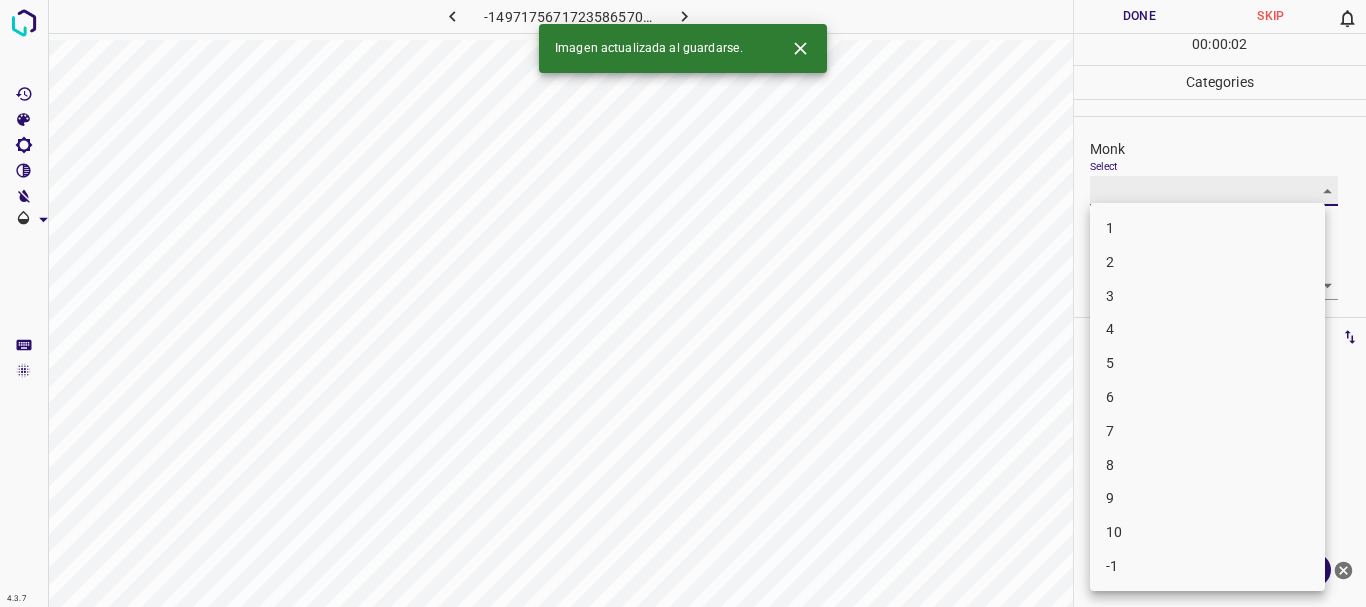 type on "4" 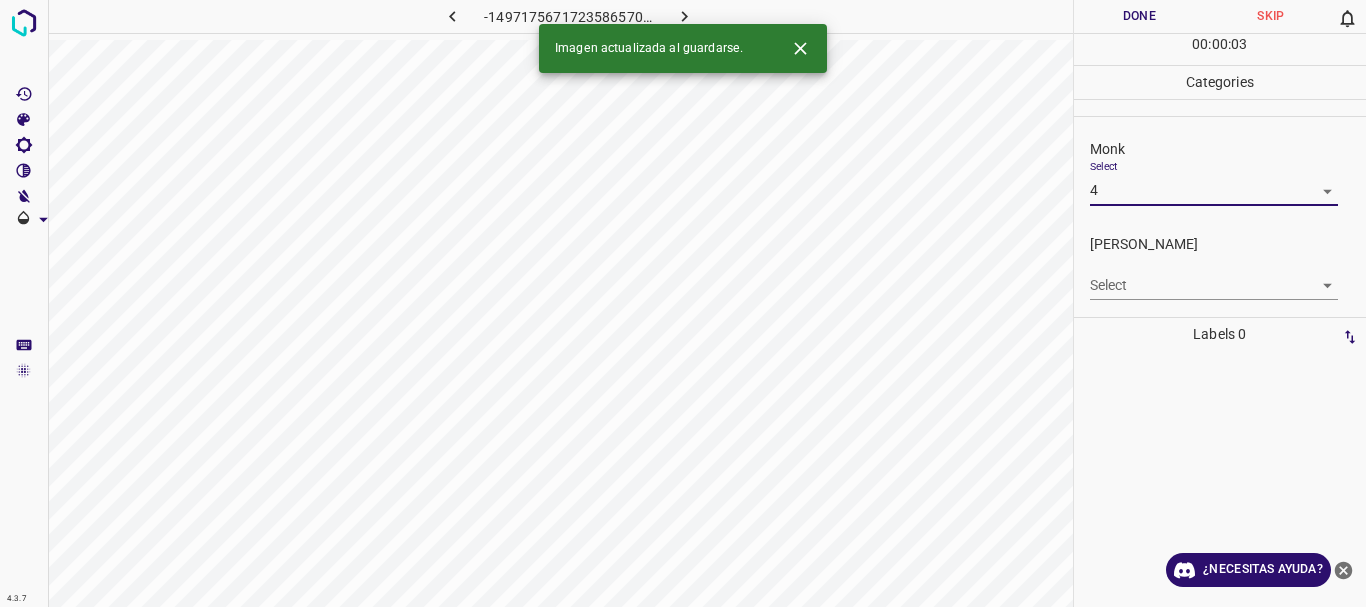 click on "4.3.7 -1497175671723586570.png Done Skip 0 00   : 00   : 03   Categories Monk   Select 4 4  [PERSON_NAME]   Select ​ Labels   0 Categories 1 Monk 2  [PERSON_NAME] Tools Space Change between modes (Draw & Edit) I Auto labeling R Restore zoom M Zoom in N Zoom out Delete Delete selecte label Filters Z Restore filters X Saturation filter C Brightness filter V Contrast filter B Gray scale filter General O Download Imagen actualizada al guardarse. ¿Necesitas ayuda? Texto original Valora esta traducción Tu opinión servirá para ayudar a mejorar el Traductor de Google - Texto - Esconder - Borrar" at bounding box center [683, 303] 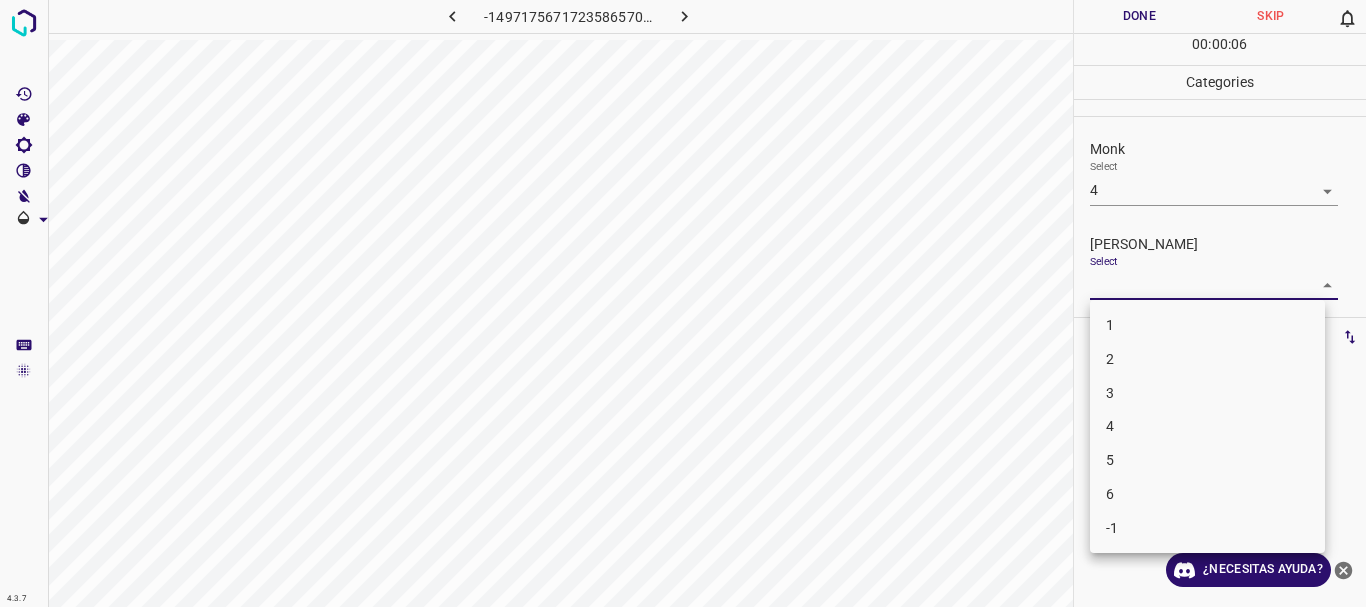 drag, startPoint x: 1121, startPoint y: 373, endPoint x: 1140, endPoint y: 366, distance: 20.248457 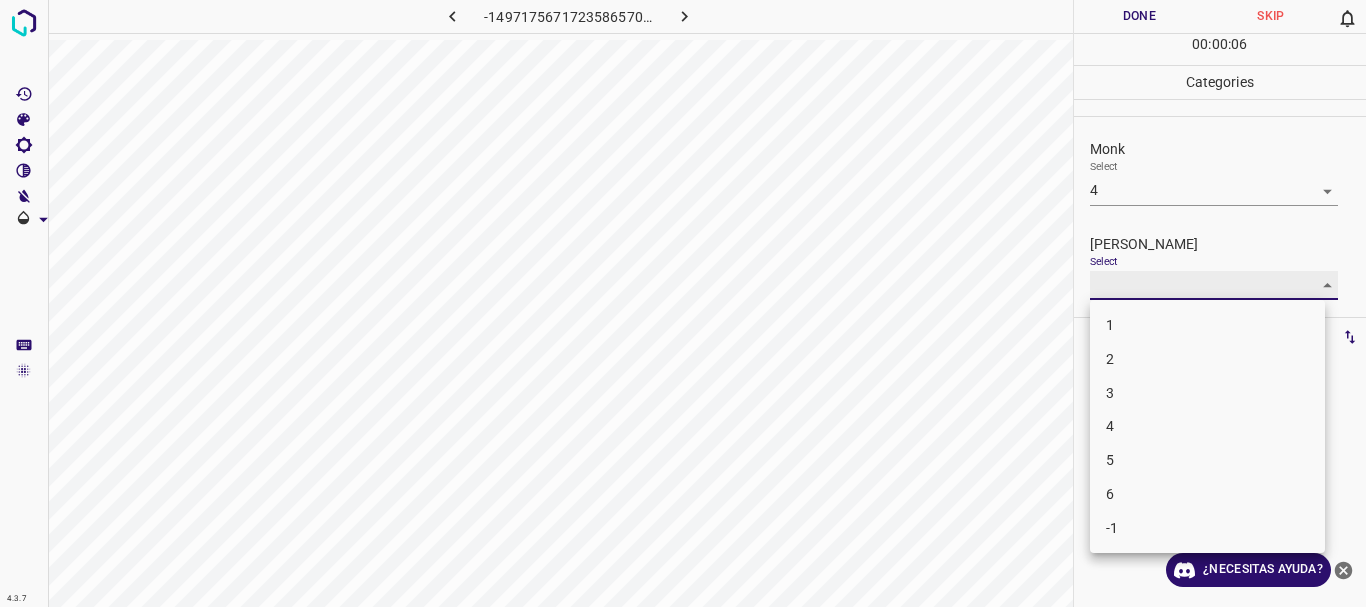 type on "2" 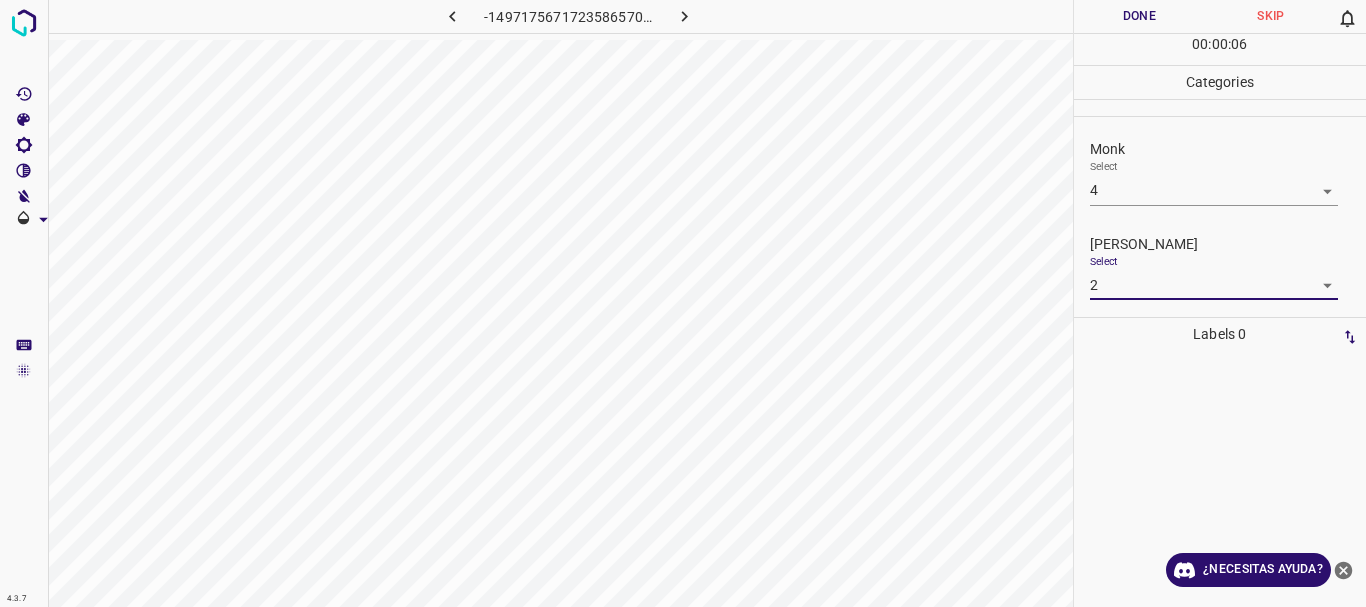 click on "1 2 3 4 5 6 -1" at bounding box center (1207, 371) 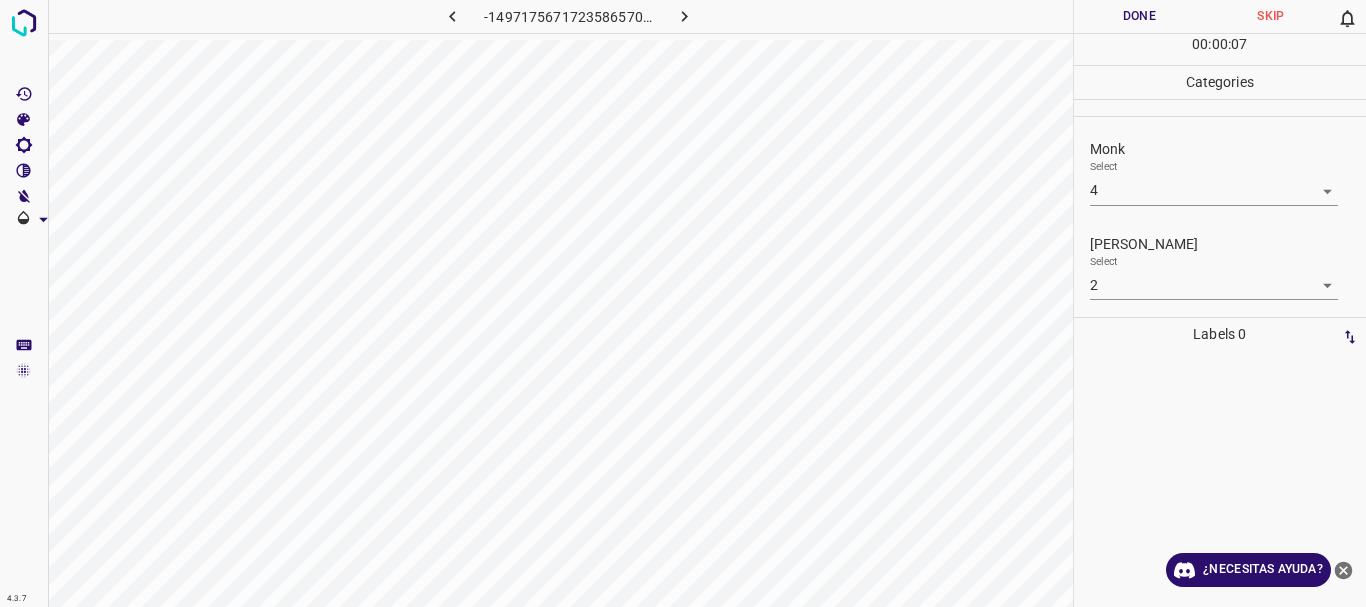 click on "Done" at bounding box center (1140, 16) 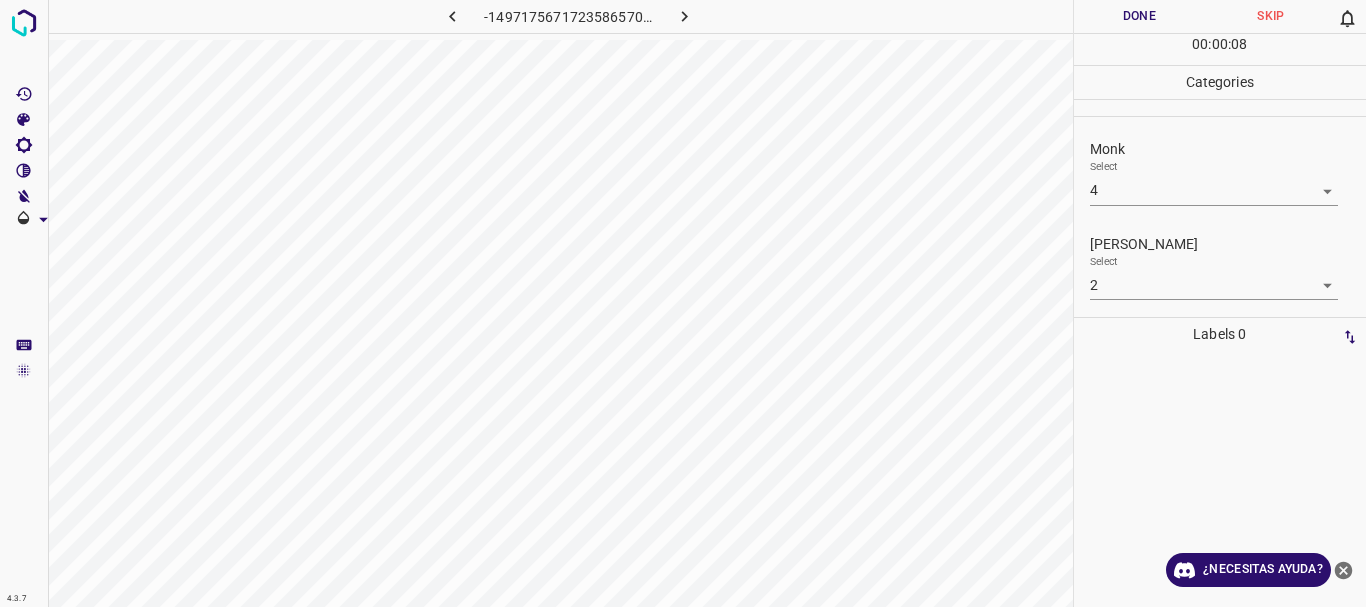 click at bounding box center (684, 16) 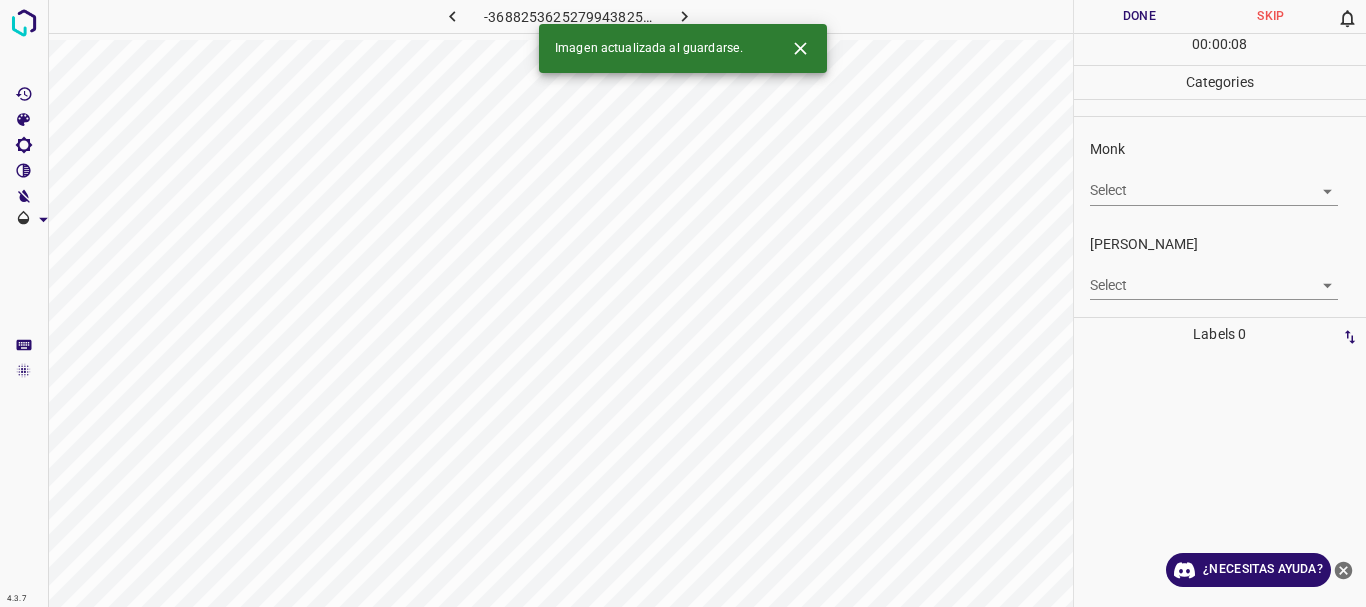 click 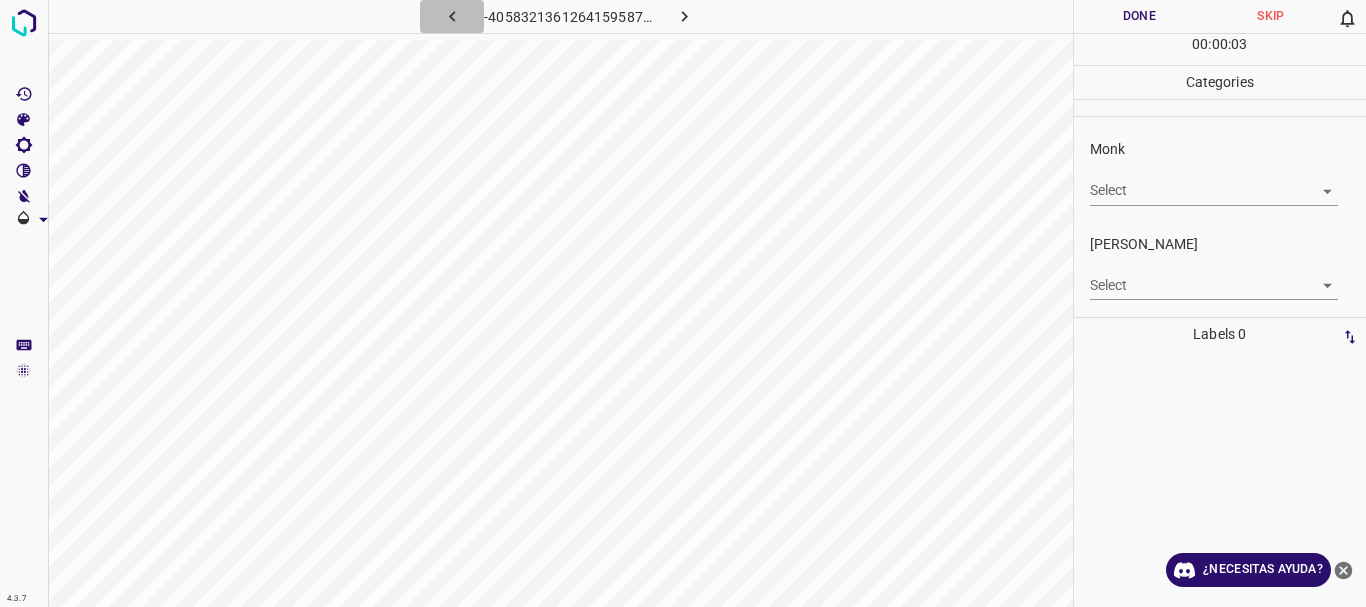 click 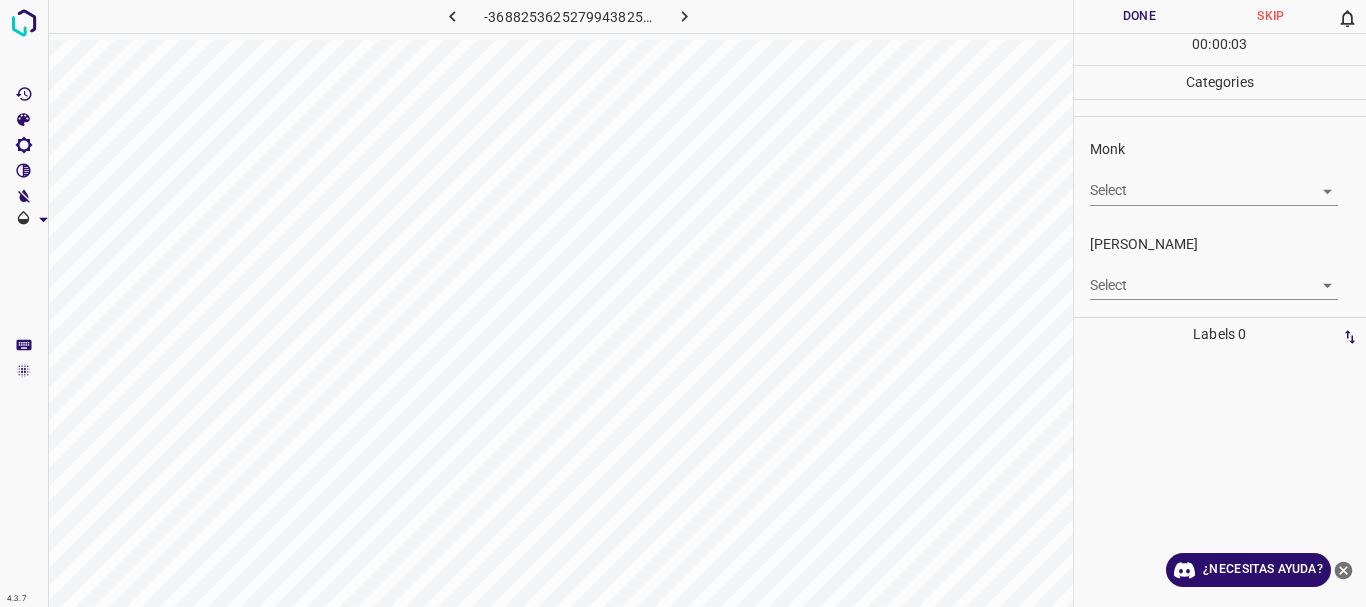 click on "4.3.7 -3688253625279943825.png Done Skip 0 00   : 00   : 03   Categories Monk   Select ​  [PERSON_NAME]   Select ​ Labels   0 Categories 1 Monk 2  [PERSON_NAME] Tools Space Change between modes (Draw & Edit) I Auto labeling R Restore zoom M Zoom in N Zoom out Delete Delete selecte label Filters Z Restore filters X Saturation filter C Brightness filter V Contrast filter B Gray scale filter General O Download ¿Necesitas ayuda? Texto original Valora esta traducción Tu opinión servirá para ayudar a mejorar el Traductor de Google - Texto - Esconder - Borrar" at bounding box center (683, 303) 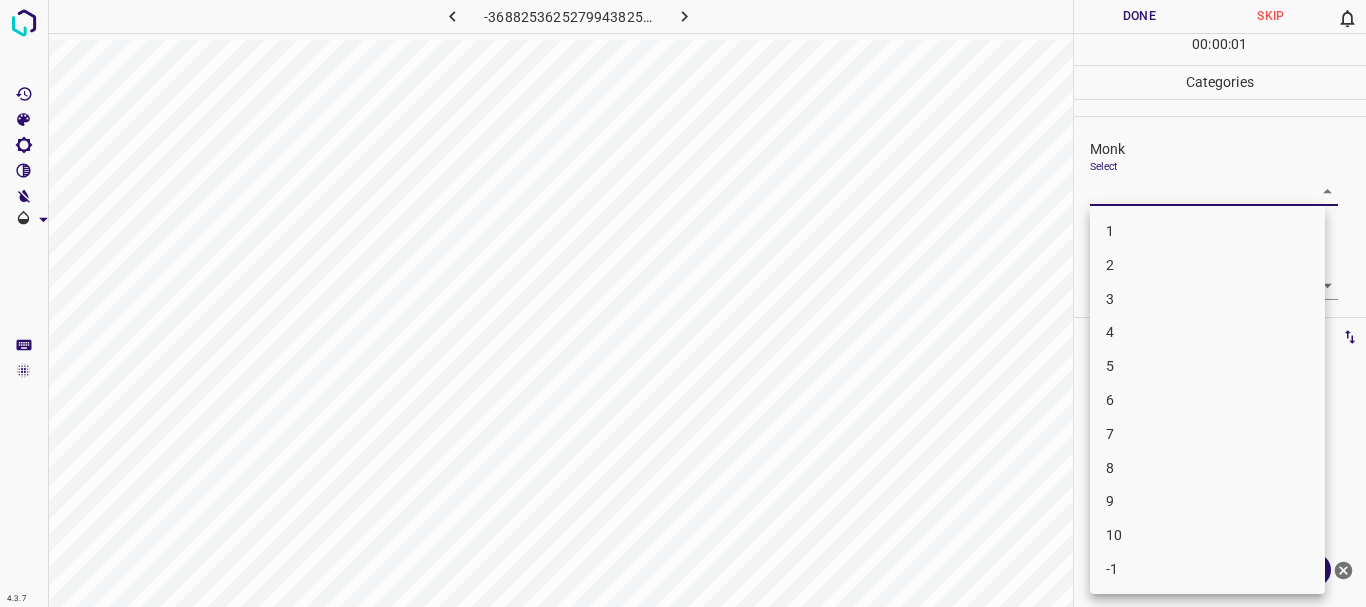 click on "4" at bounding box center [1207, 332] 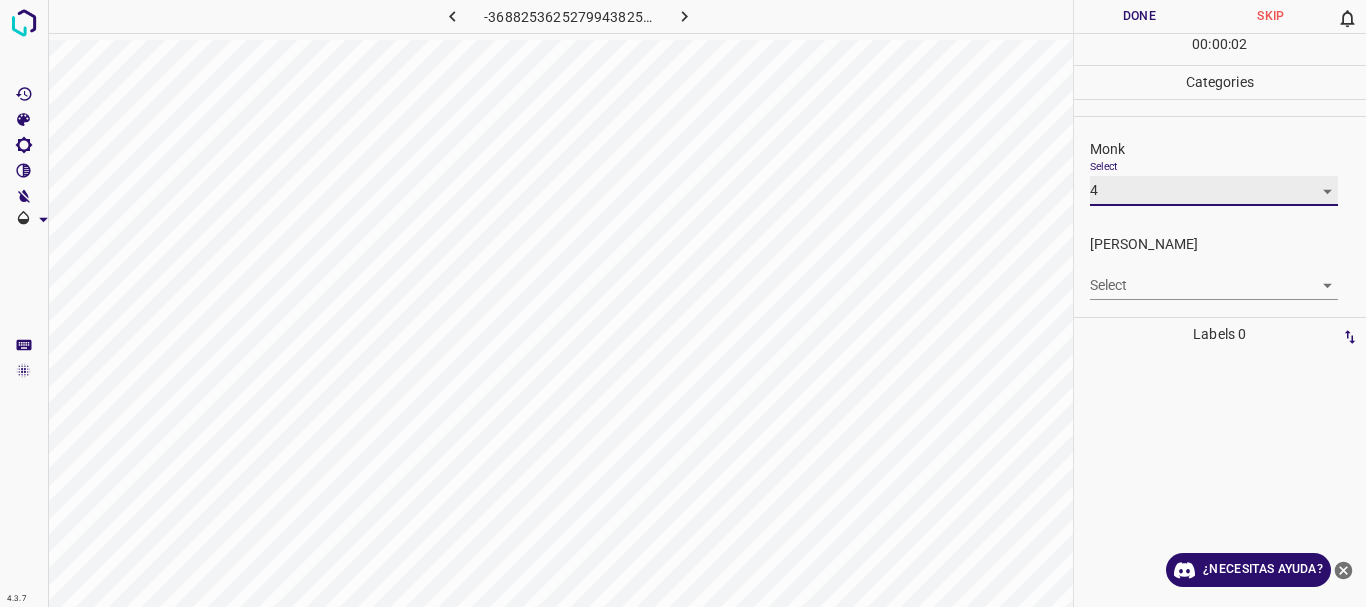 type on "4" 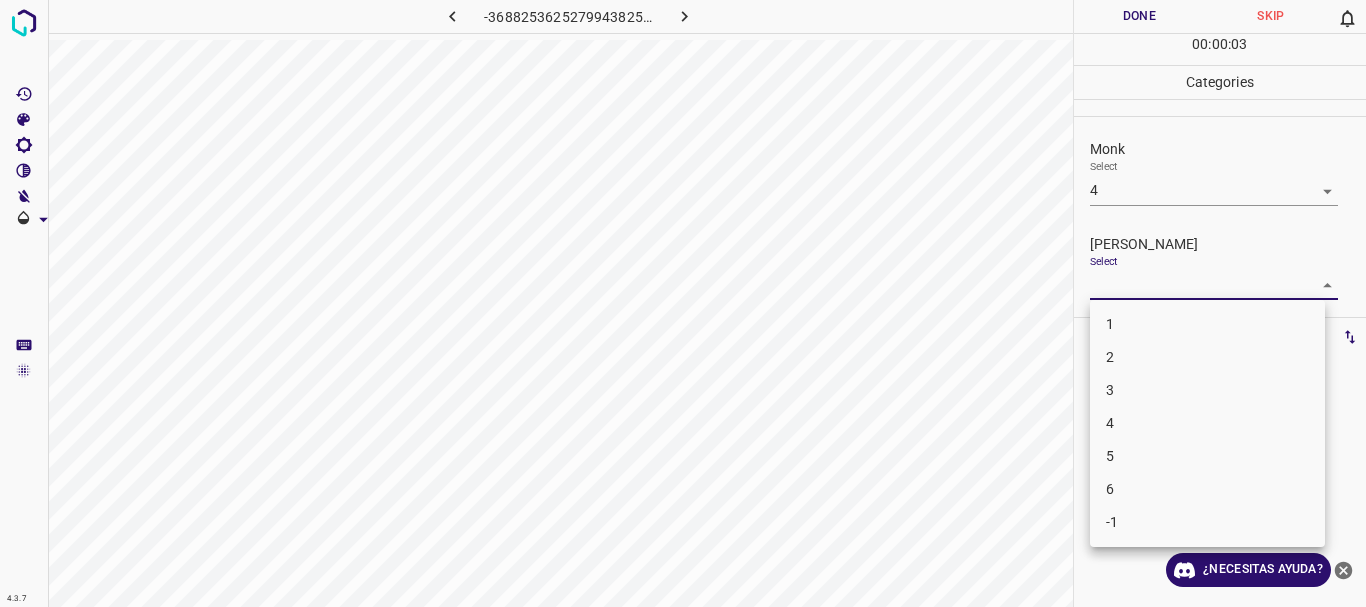click on "4.3.7 -3688253625279943825.png Done Skip 0 00   : 00   : 03   Categories Monk   Select 4 4  [PERSON_NAME]   Select ​ Labels   0 Categories 1 Monk 2  [PERSON_NAME] Tools Space Change between modes (Draw & Edit) I Auto labeling R Restore zoom M Zoom in N Zoom out Delete Delete selecte label Filters Z Restore filters X Saturation filter C Brightness filter V Contrast filter B Gray scale filter General O Download ¿Necesitas ayuda? Texto original Valora esta traducción Tu opinión servirá para ayudar a mejorar el Traductor de Google - Texto - Esconder - Borrar 1 2 3 4 5 6 -1" at bounding box center (683, 303) 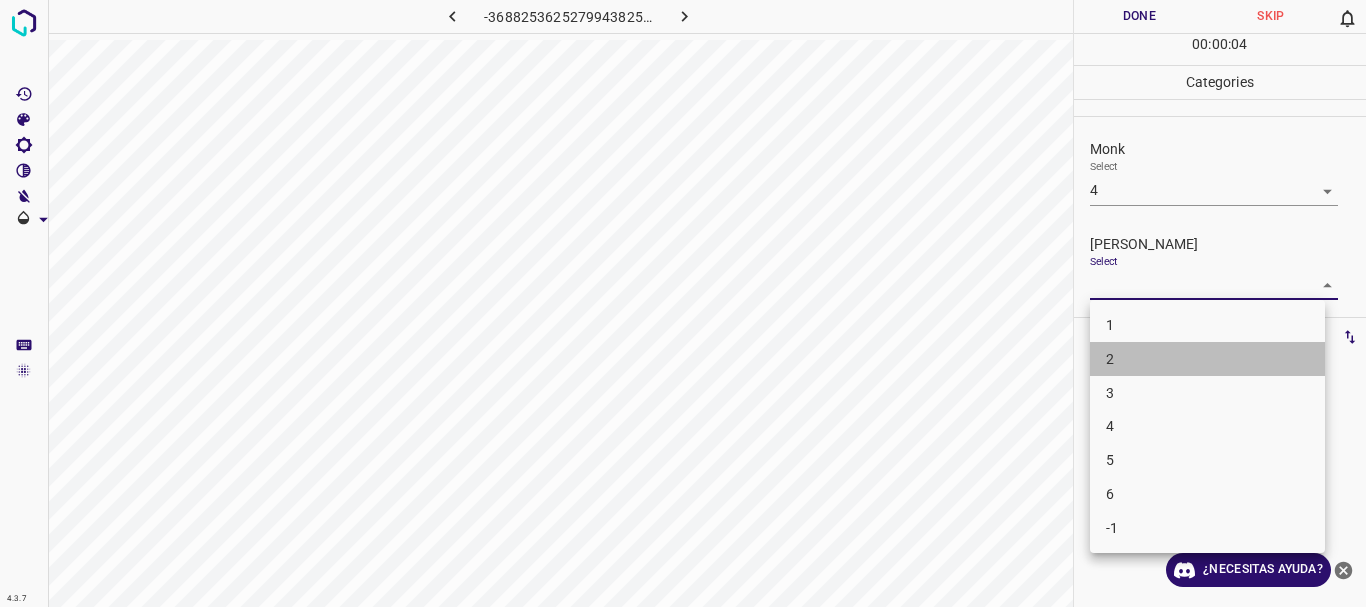 click on "2" at bounding box center (1207, 359) 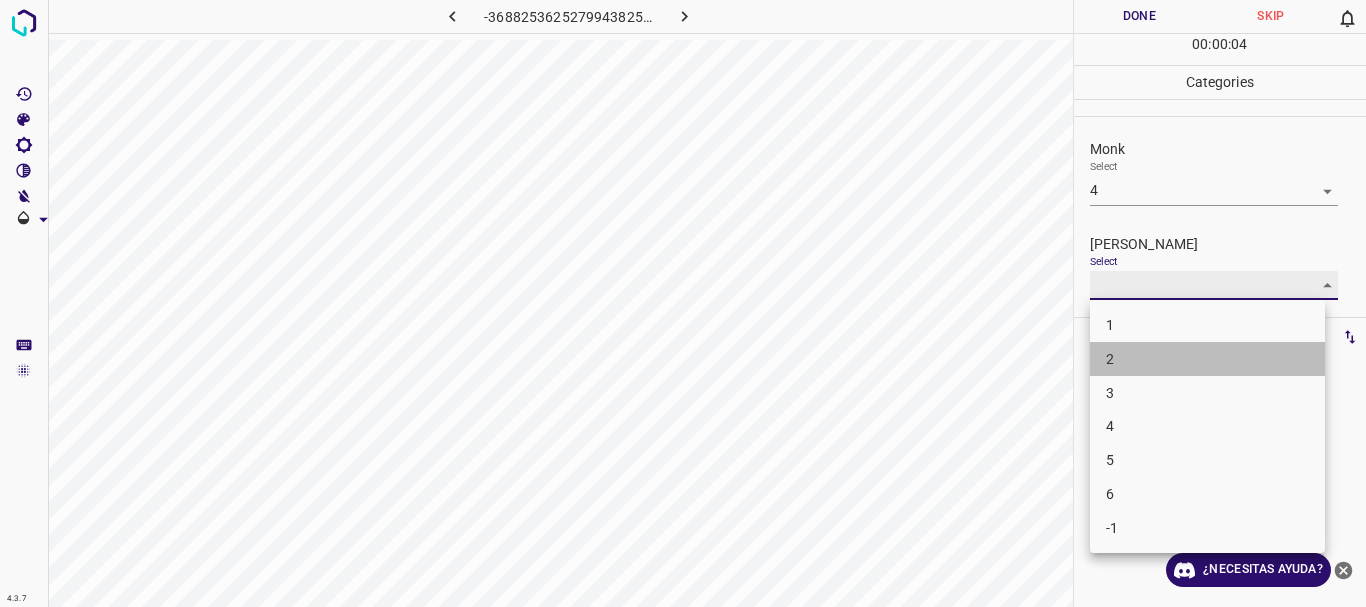 type on "2" 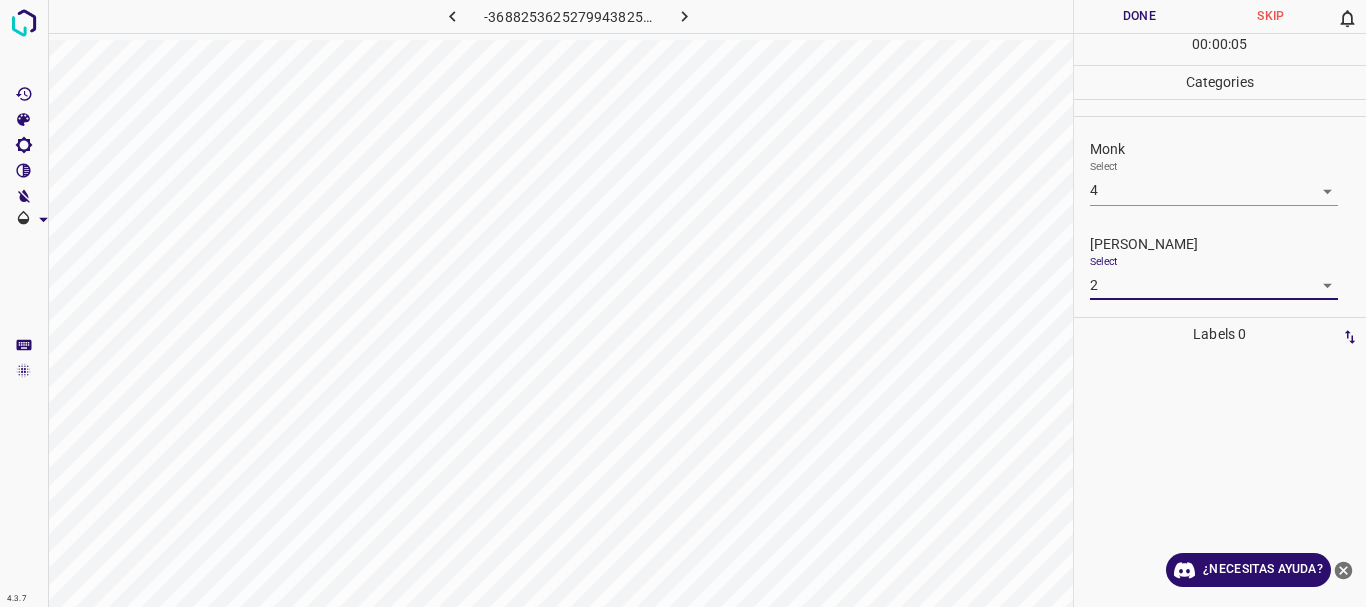 click on "Done" at bounding box center (1140, 16) 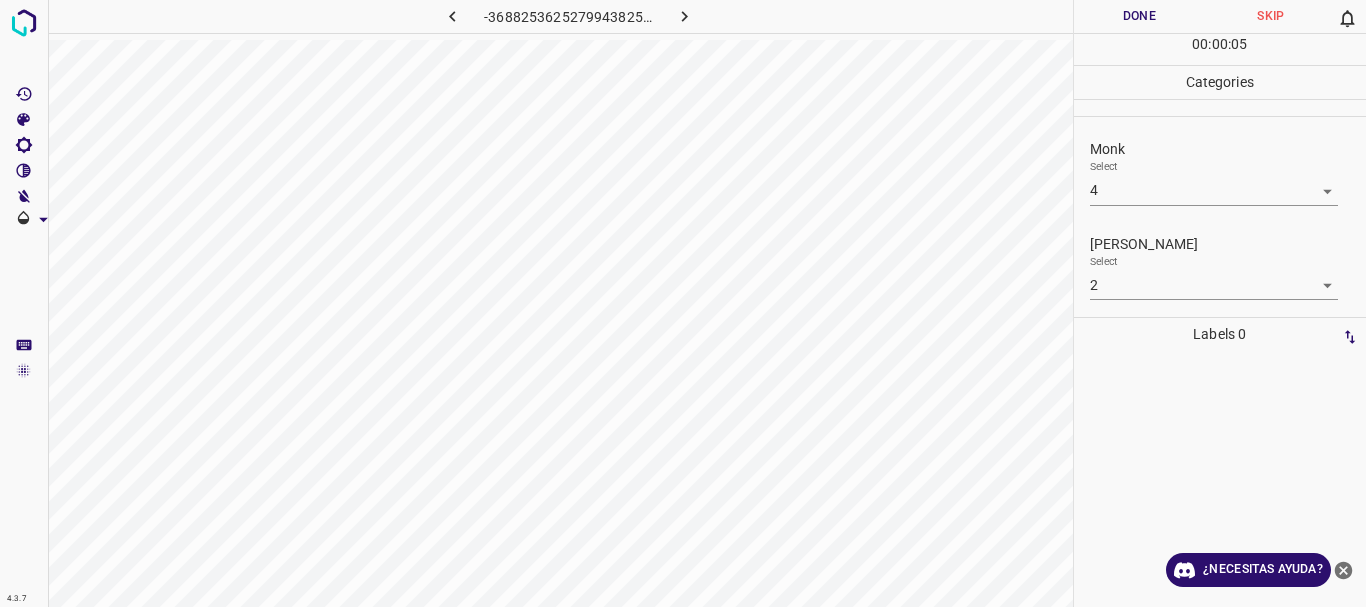 click 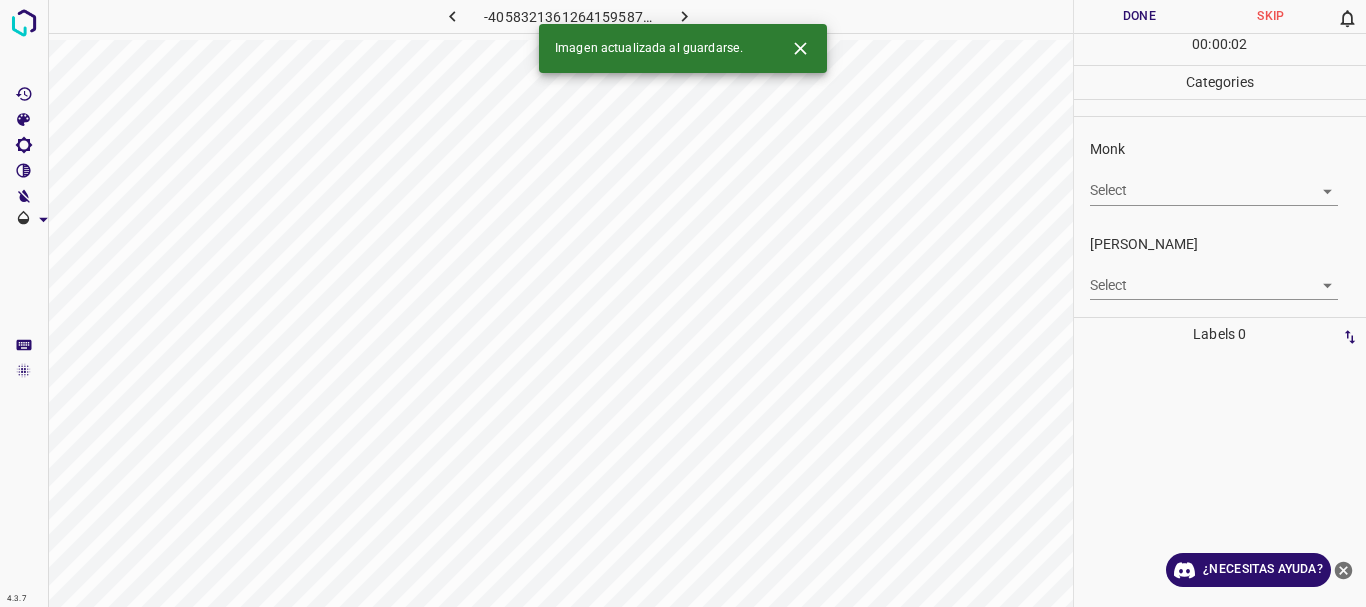 click on "4.3.7 -4058321361264159587.png Done Skip 0 00   : 00   : 02   Categories Monk   Select ​  [PERSON_NAME]   Select ​ Labels   0 Categories 1 Monk 2  [PERSON_NAME] Tools Space Change between modes (Draw & Edit) I Auto labeling R Restore zoom M Zoom in N Zoom out Delete Delete selecte label Filters Z Restore filters X Saturation filter C Brightness filter V Contrast filter B Gray scale filter General O Download Imagen actualizada al guardarse. ¿Necesitas ayuda? Texto original Valora esta traducción Tu opinión servirá para ayudar a mejorar el Traductor de Google - Texto - Esconder - Borrar" at bounding box center (683, 303) 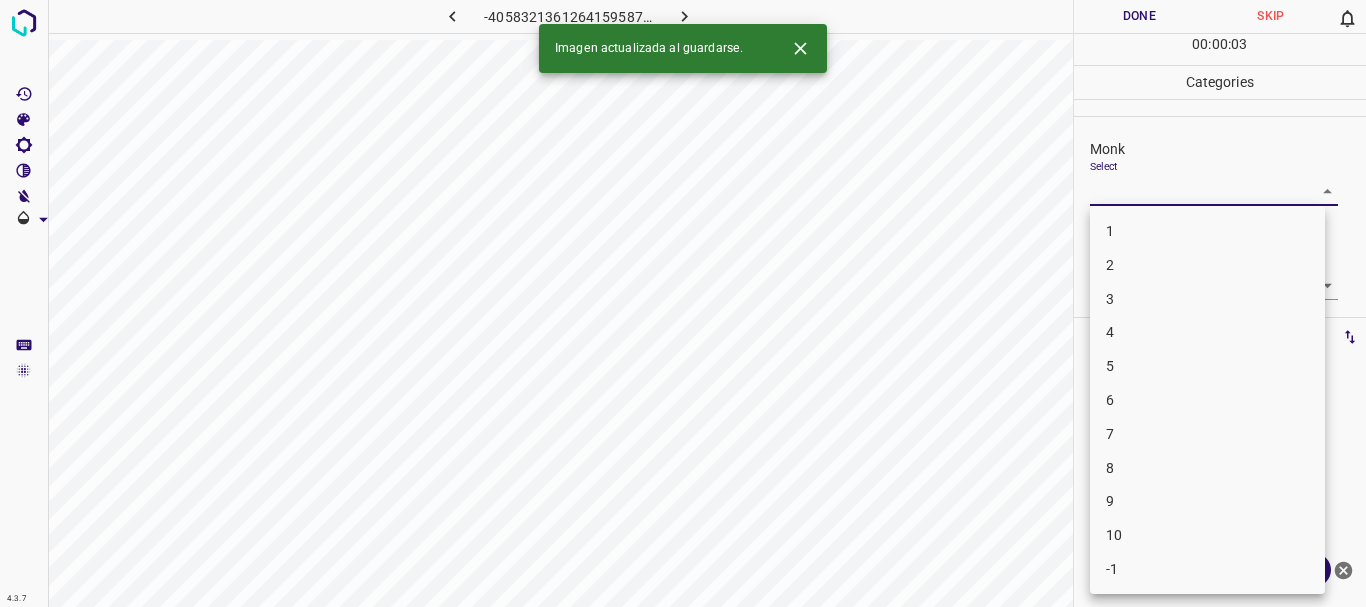 click on "3" at bounding box center [1207, 299] 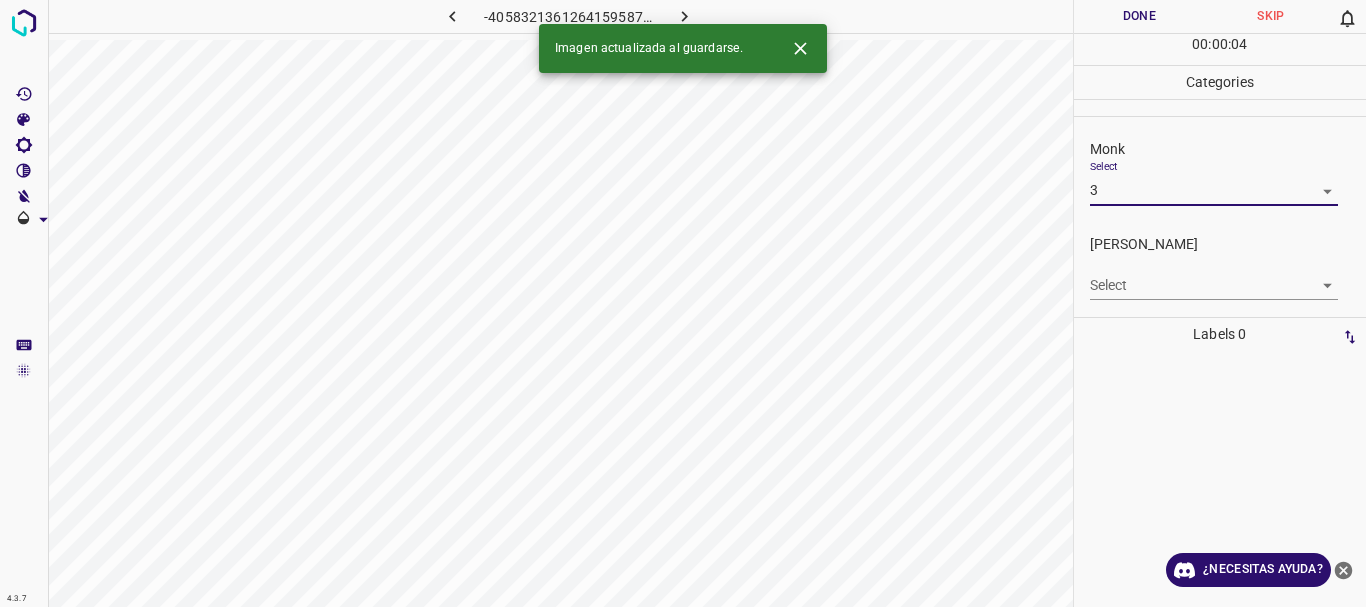 click on "5" at bounding box center (1207, 296) 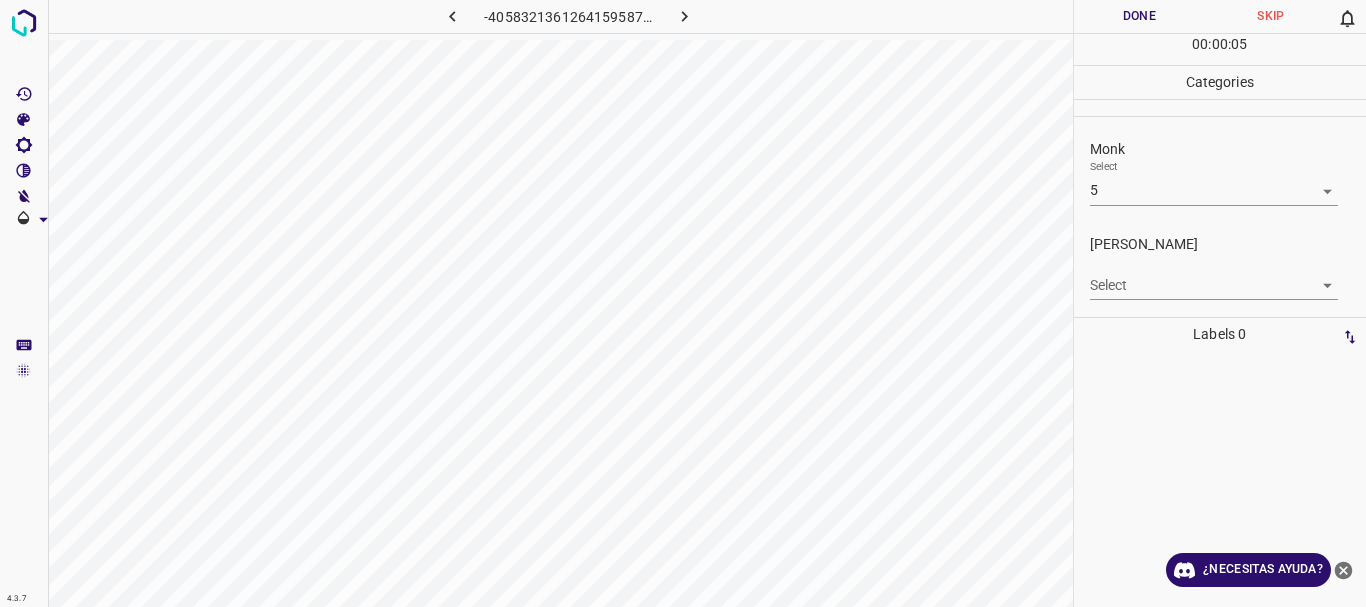 click on "4.3.7 -4058321361264159587.png Done Skip 0 00   : 00   : 05   Categories Monk   Select 5 5  [PERSON_NAME]   Select ​ Labels   0 Categories 1 Monk 2  [PERSON_NAME] Tools Space Change between modes (Draw & Edit) I Auto labeling R Restore zoom M Zoom in N Zoom out Delete Delete selecte label Filters Z Restore filters X Saturation filter C Brightness filter V Contrast filter B Gray scale filter General O Download ¿Necesitas ayuda? Texto original Valora esta traducción Tu opinión servirá para ayudar a mejorar el Traductor de Google - Texto - Esconder - Borrar" at bounding box center (683, 303) 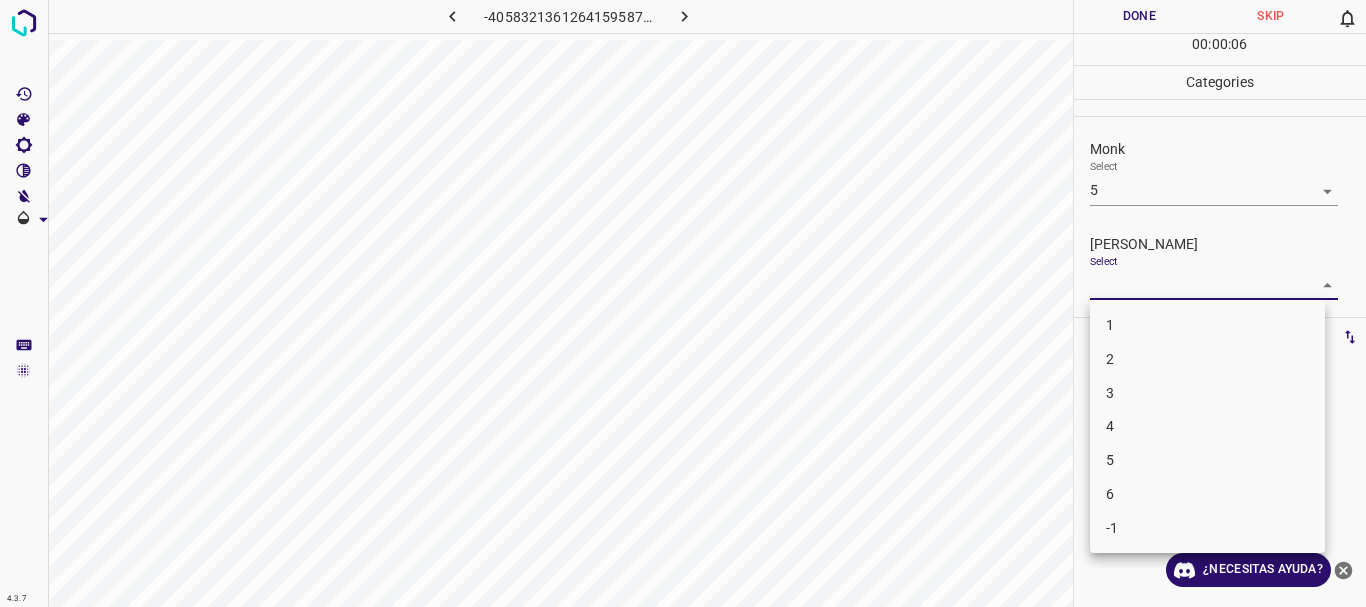 click on "2" at bounding box center [1207, 359] 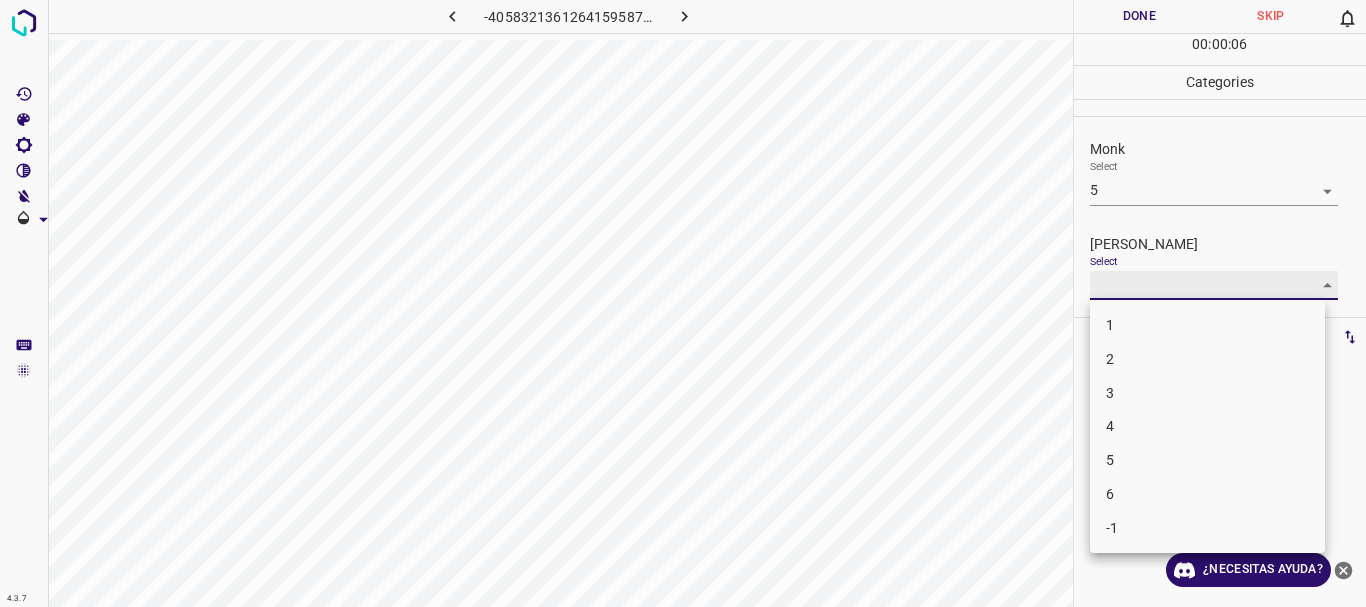 type on "2" 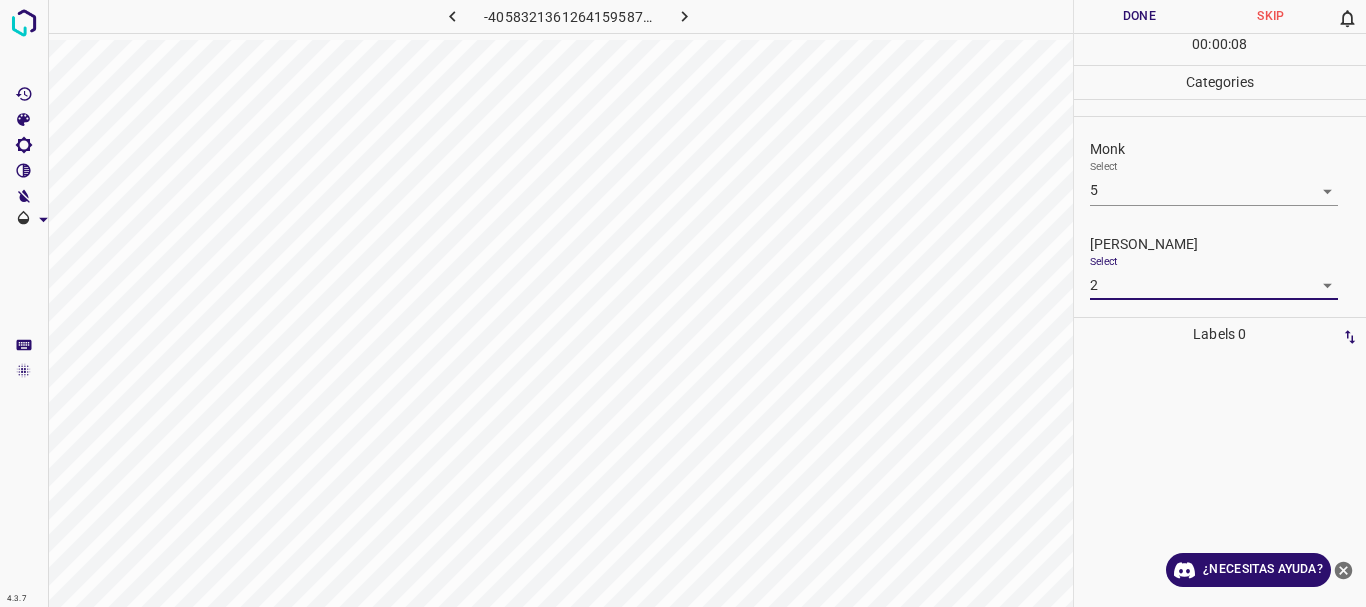 click on "4.3.7 -4058321361264159587.png Done Skip 0 00   : 00   : 08   Categories Monk   Select 5 5  [PERSON_NAME]   Select 2 2 Labels   0 Categories 1 Monk 2  [PERSON_NAME] Tools Space Change between modes (Draw & Edit) I Auto labeling R Restore zoom M Zoom in N Zoom out Delete Delete selecte label Filters Z Restore filters X Saturation filter C Brightness filter V Contrast filter B Gray scale filter General O Download ¿Necesitas ayuda? Texto original Valora esta traducción Tu opinión servirá para ayudar a mejorar el Traductor de Google - Texto - Esconder - Borrar" at bounding box center [683, 303] 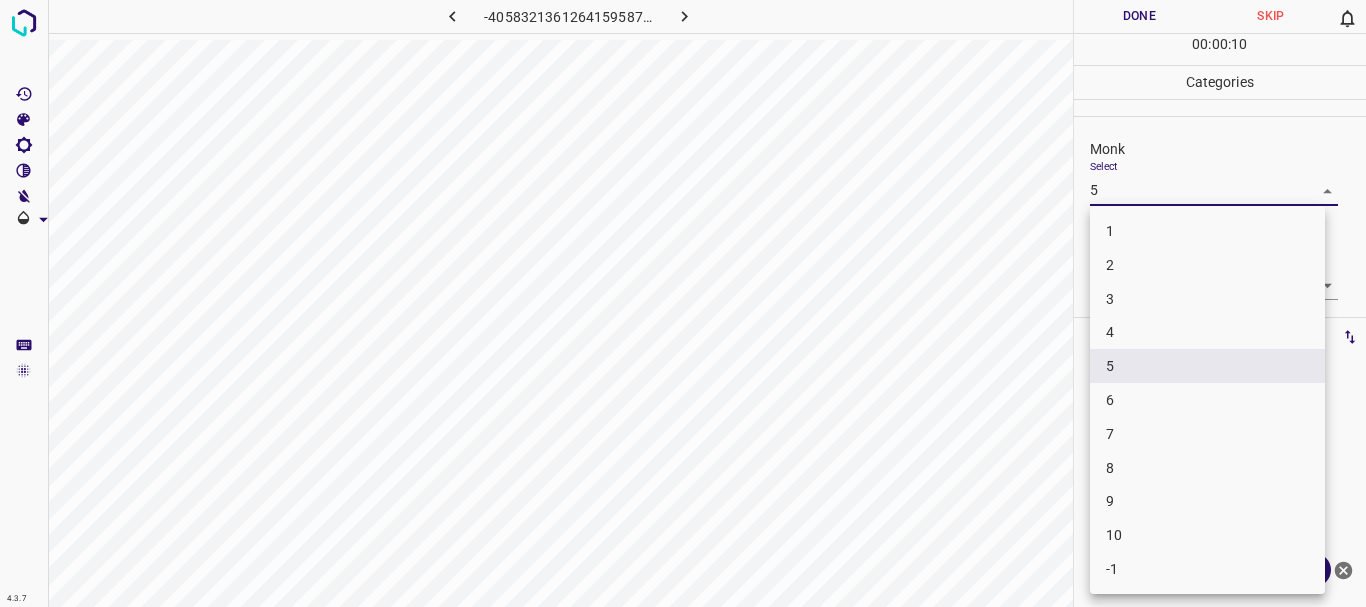 click on "3" at bounding box center (1207, 299) 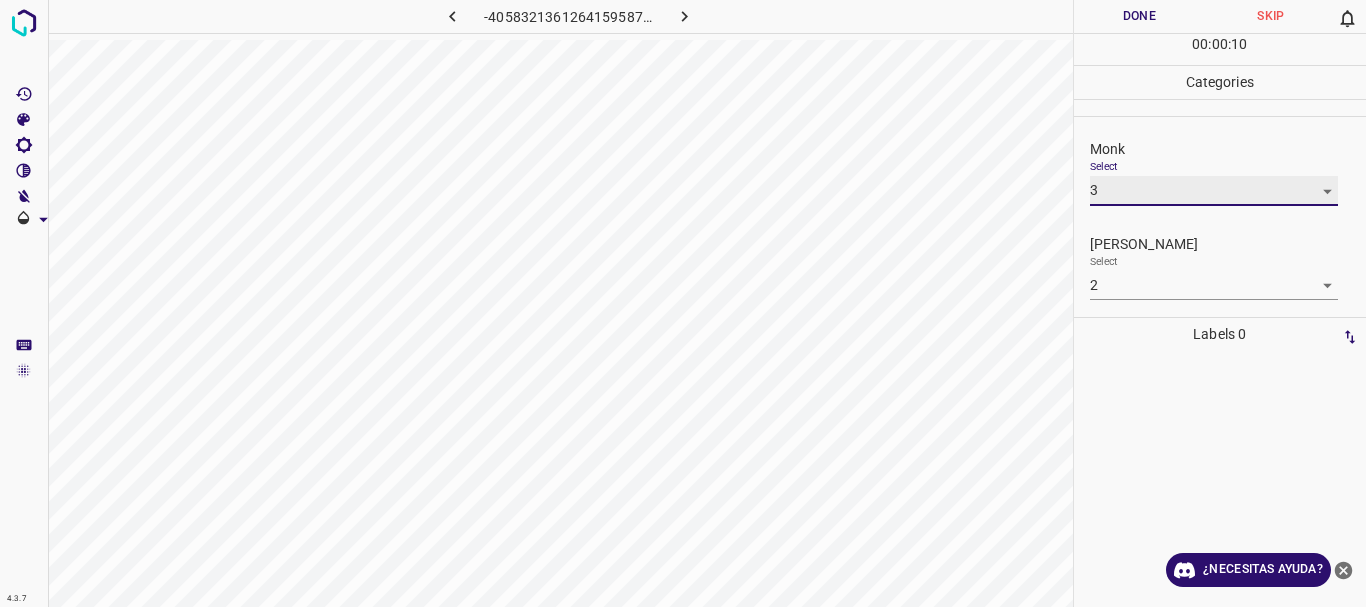 type on "3" 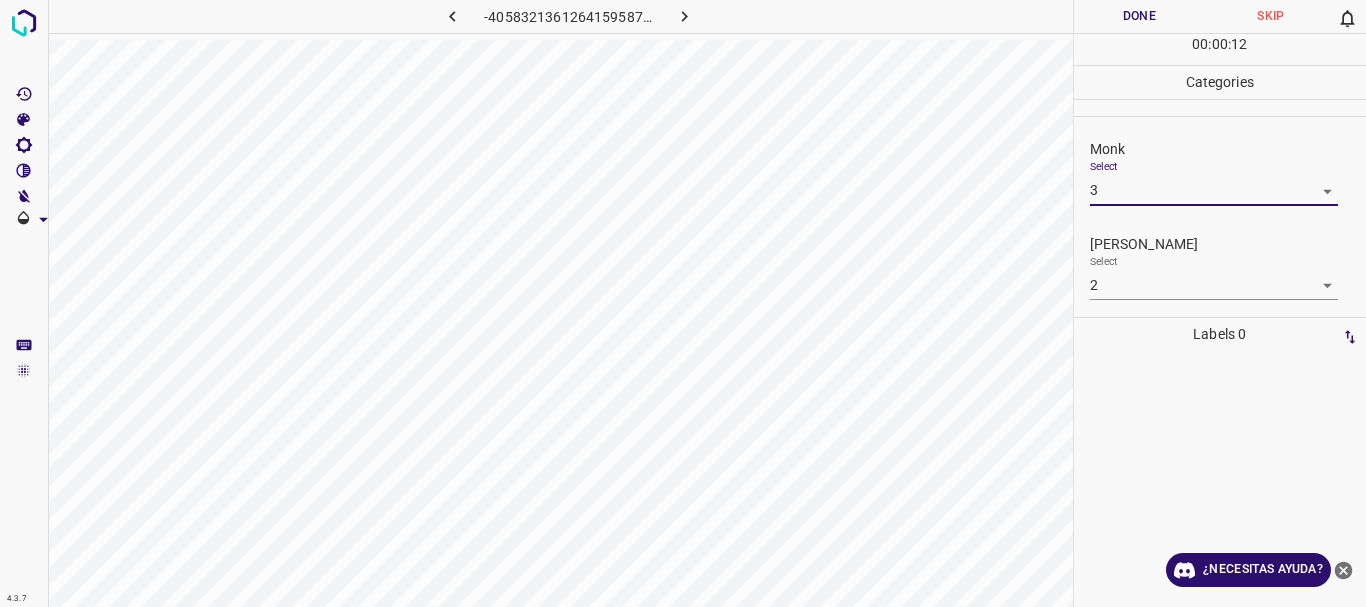 click on "Done" at bounding box center [1140, 16] 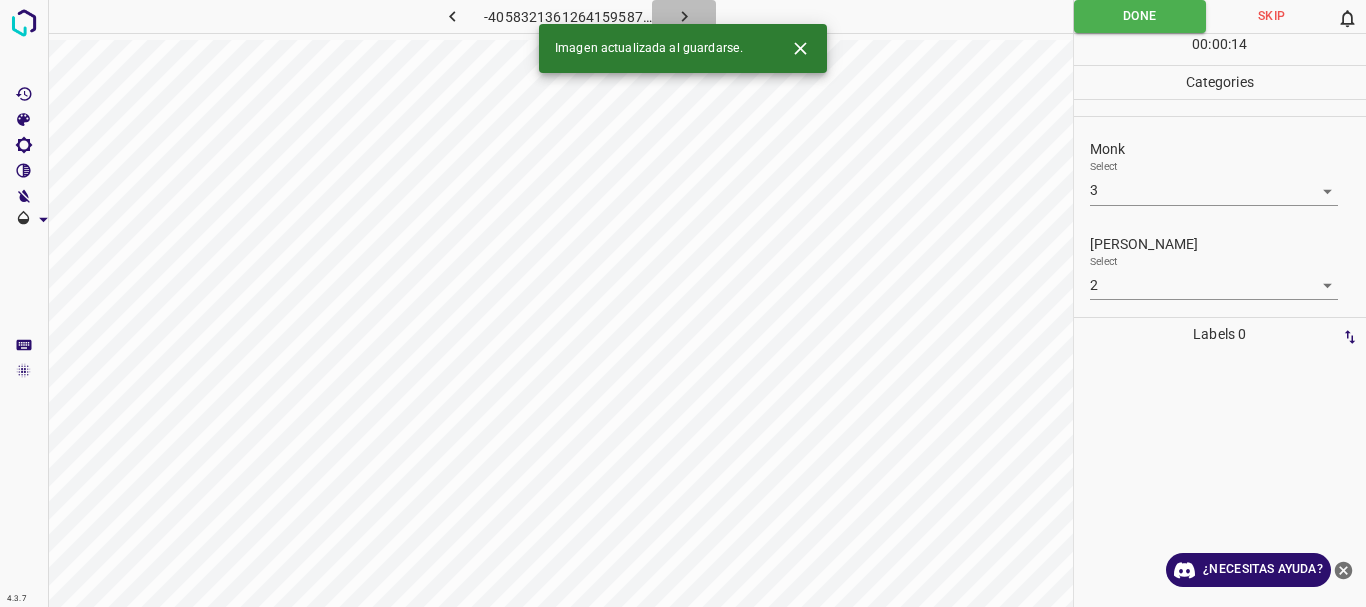 click at bounding box center [684, 16] 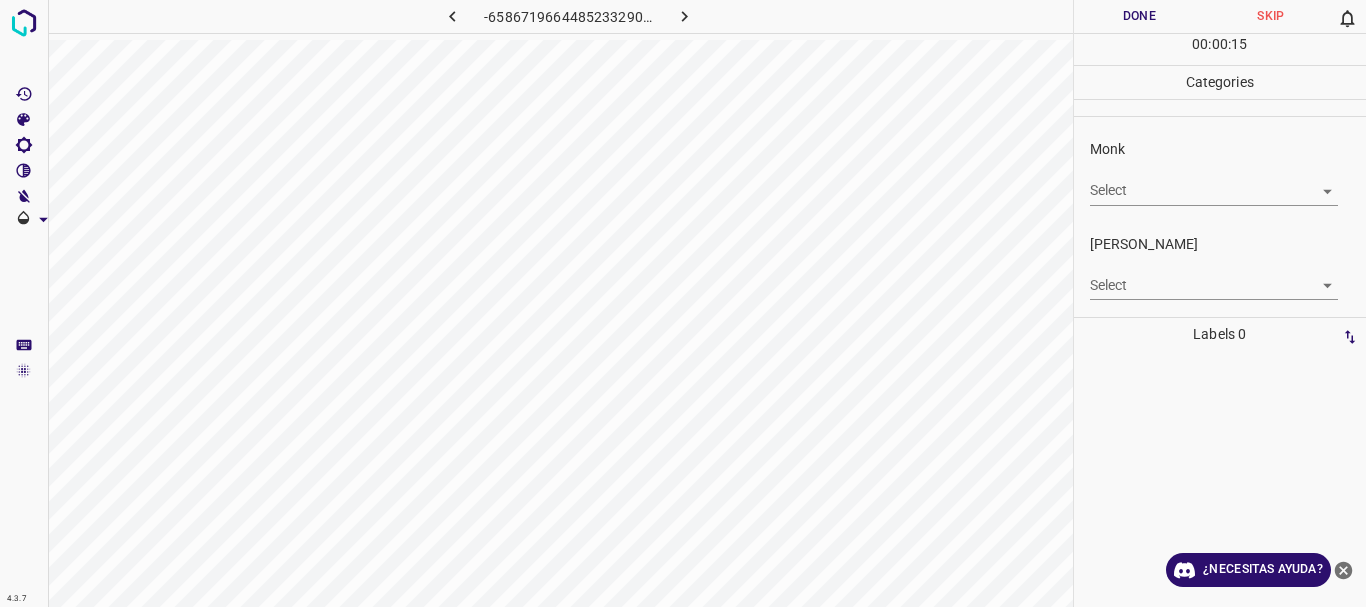 click on "4.3.7 -6586719664485233290.png Done Skip 0 00   : 00   : 15   Categories Monk   Select ​  [PERSON_NAME]   Select ​ Labels   0 Categories 1 Monk 2  [PERSON_NAME] Tools Space Change between modes (Draw & Edit) I Auto labeling R Restore zoom M Zoom in N Zoom out Delete Delete selecte label Filters Z Restore filters X Saturation filter C Brightness filter V Contrast filter B Gray scale filter General O Download ¿Necesitas ayuda? Texto original Valora esta traducción Tu opinión servirá para ayudar a mejorar el Traductor de Google - Texto - Esconder - Borrar" at bounding box center (683, 303) 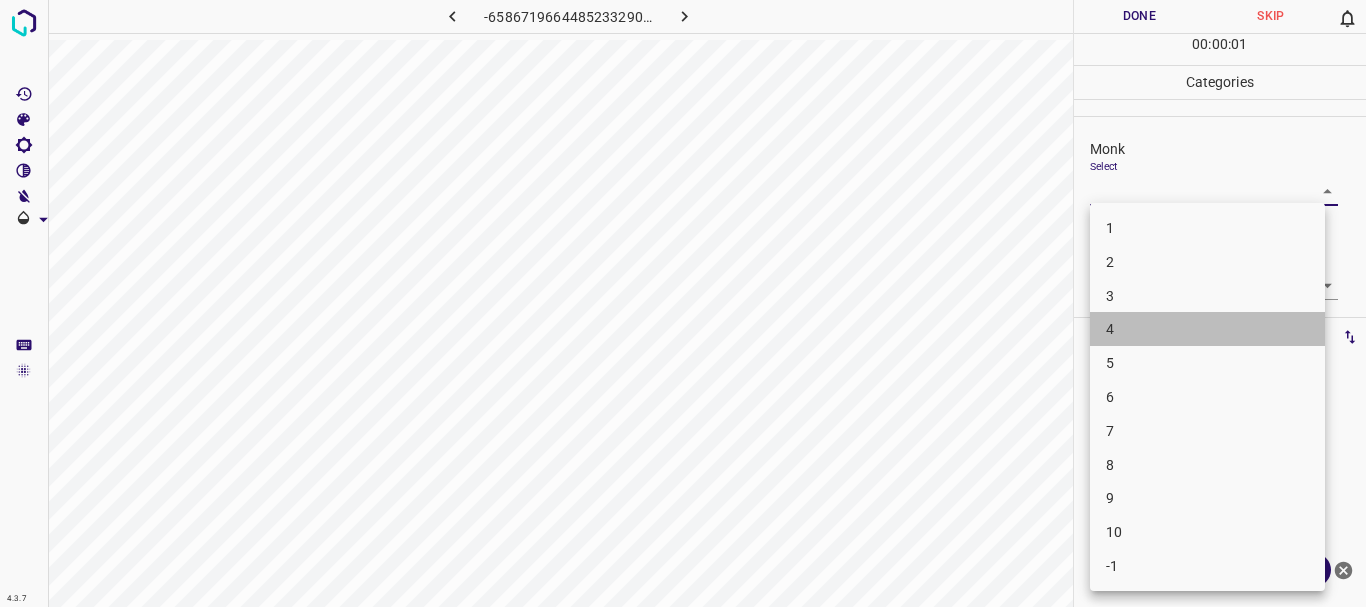 click on "4" at bounding box center [1207, 329] 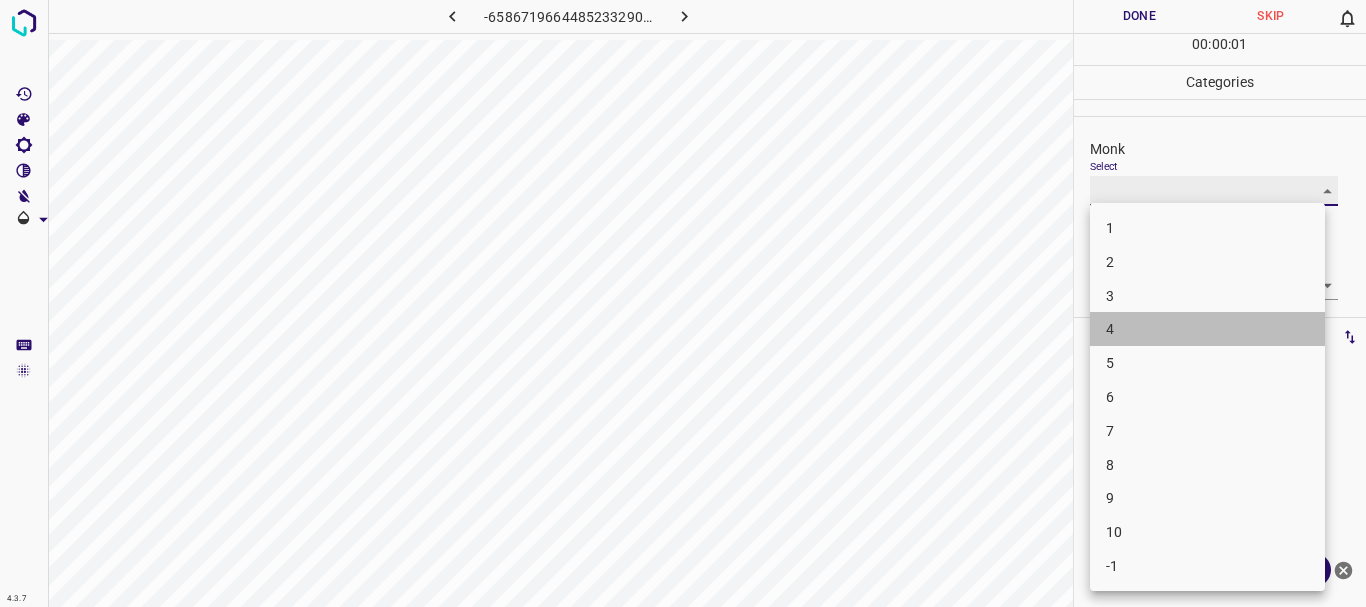 type on "4" 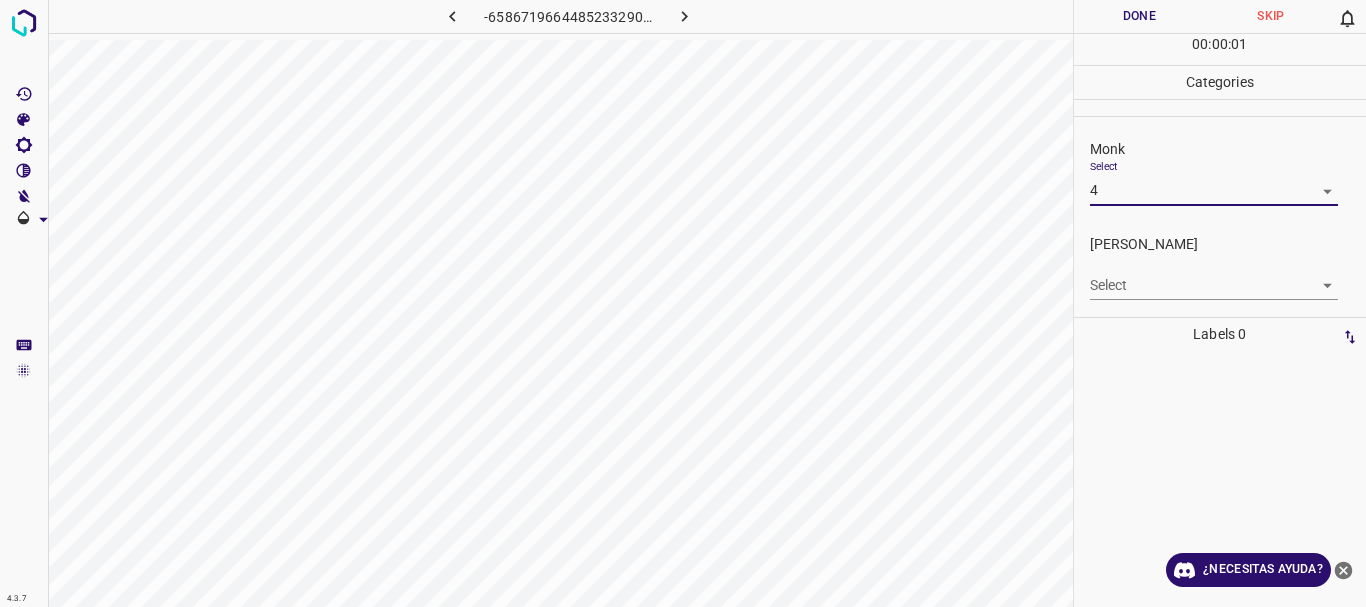 click on "4.3.7 -6586719664485233290.png Done Skip 0 00   : 00   : 01   Categories Monk   Select 4 4  [PERSON_NAME]   Select ​ Labels   0 Categories 1 Monk 2  [PERSON_NAME] Tools Space Change between modes (Draw & Edit) I Auto labeling R Restore zoom M Zoom in N Zoom out Delete Delete selecte label Filters Z Restore filters X Saturation filter C Brightness filter V Contrast filter B Gray scale filter General O Download ¿Necesitas ayuda? Texto original Valora esta traducción Tu opinión servirá para ayudar a mejorar el Traductor de Google - Texto - Esconder - Borrar 1 2 3 4 5 6 7 8 9 10 -1" at bounding box center (683, 303) 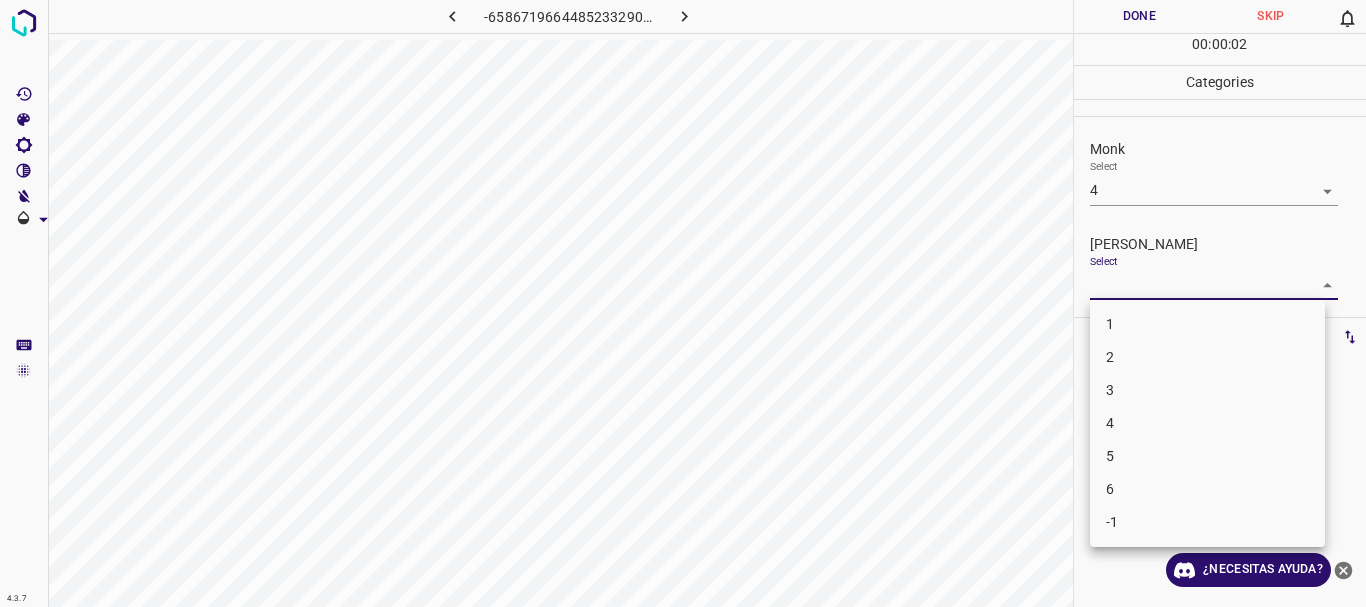 click on "1" at bounding box center (1207, 324) 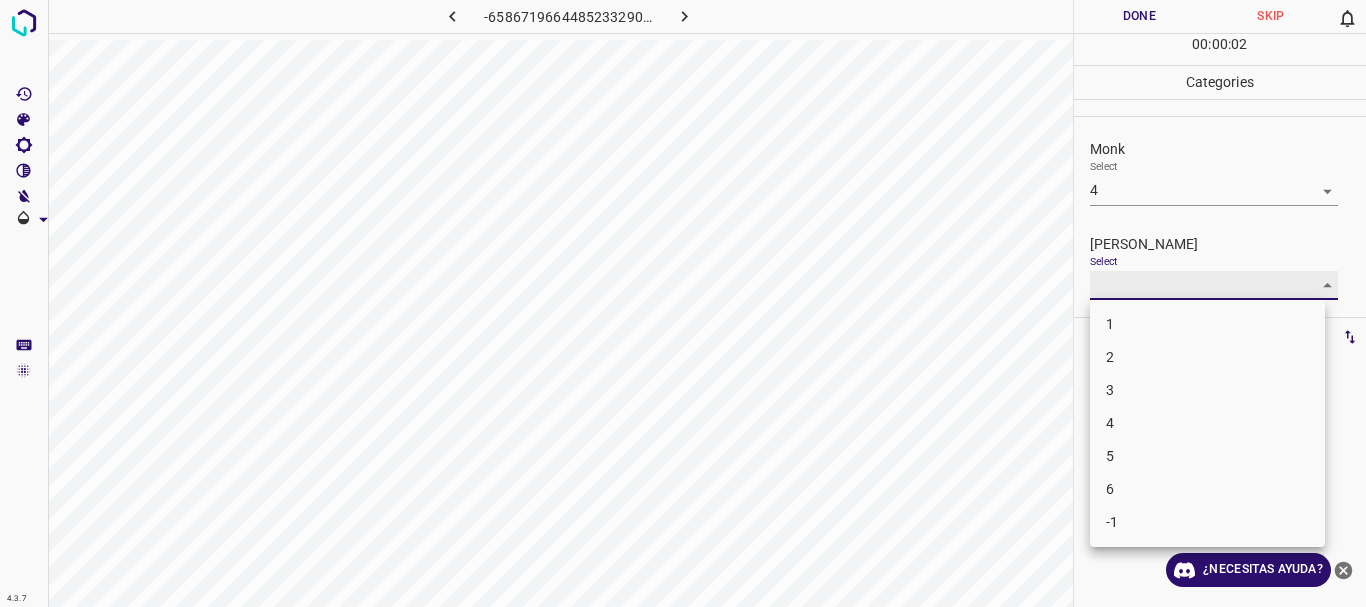 type on "1" 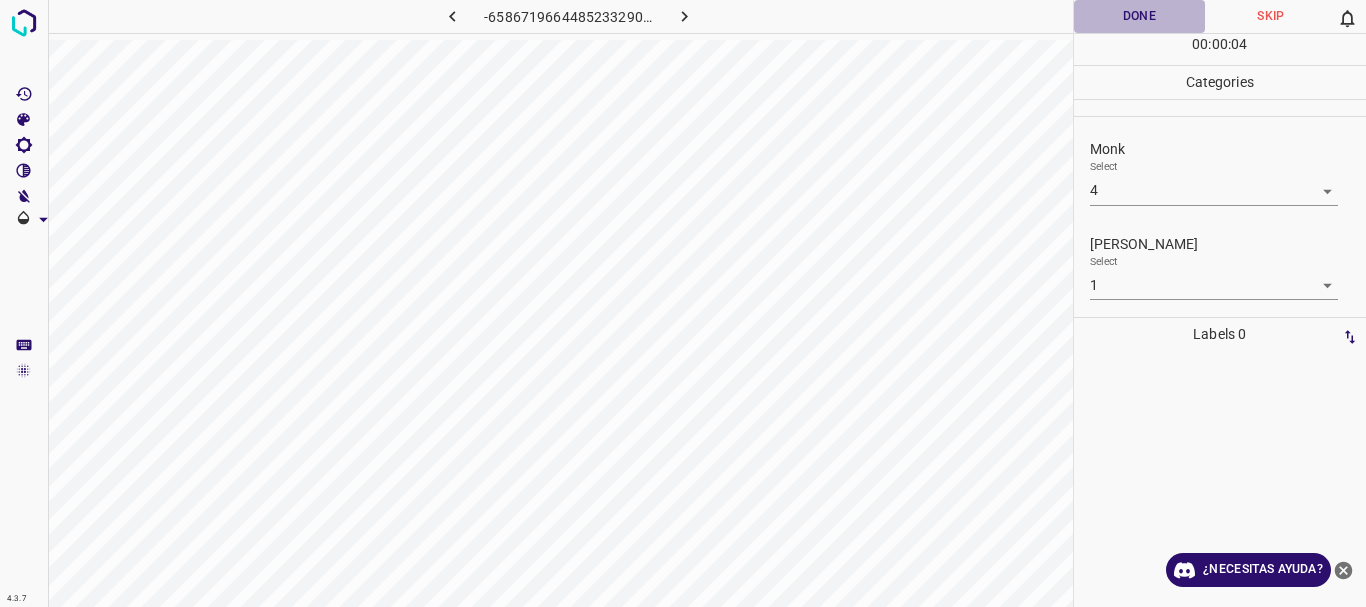 click on "Done" at bounding box center (1140, 16) 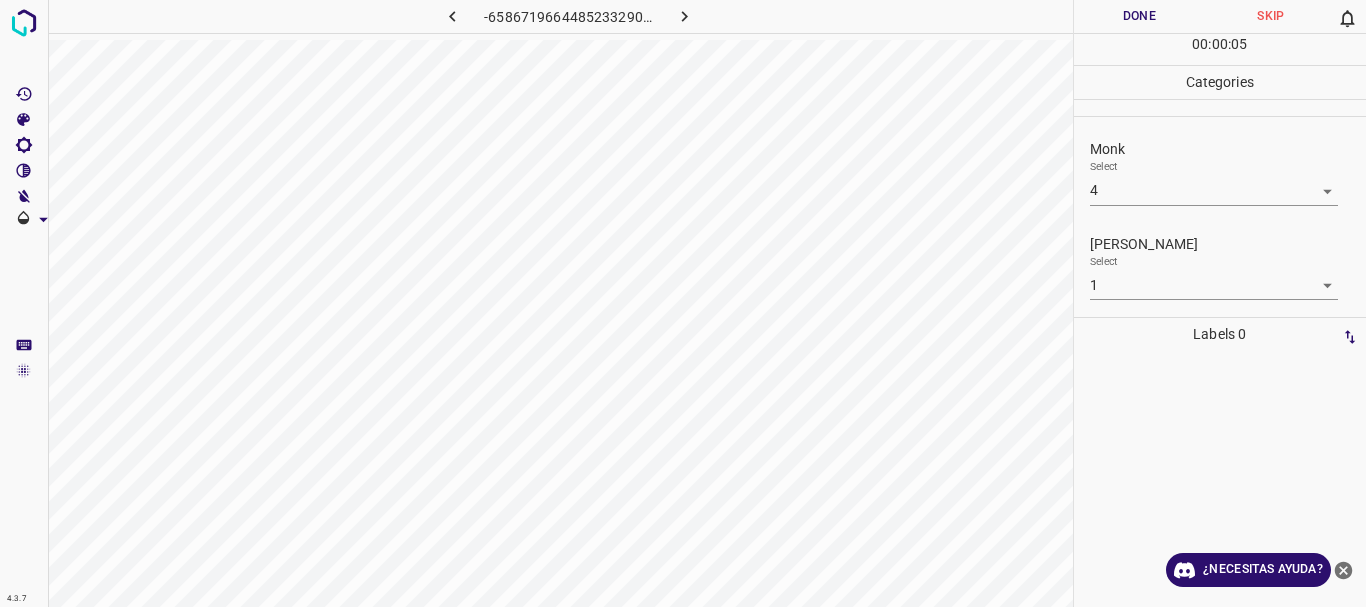 click at bounding box center [684, 16] 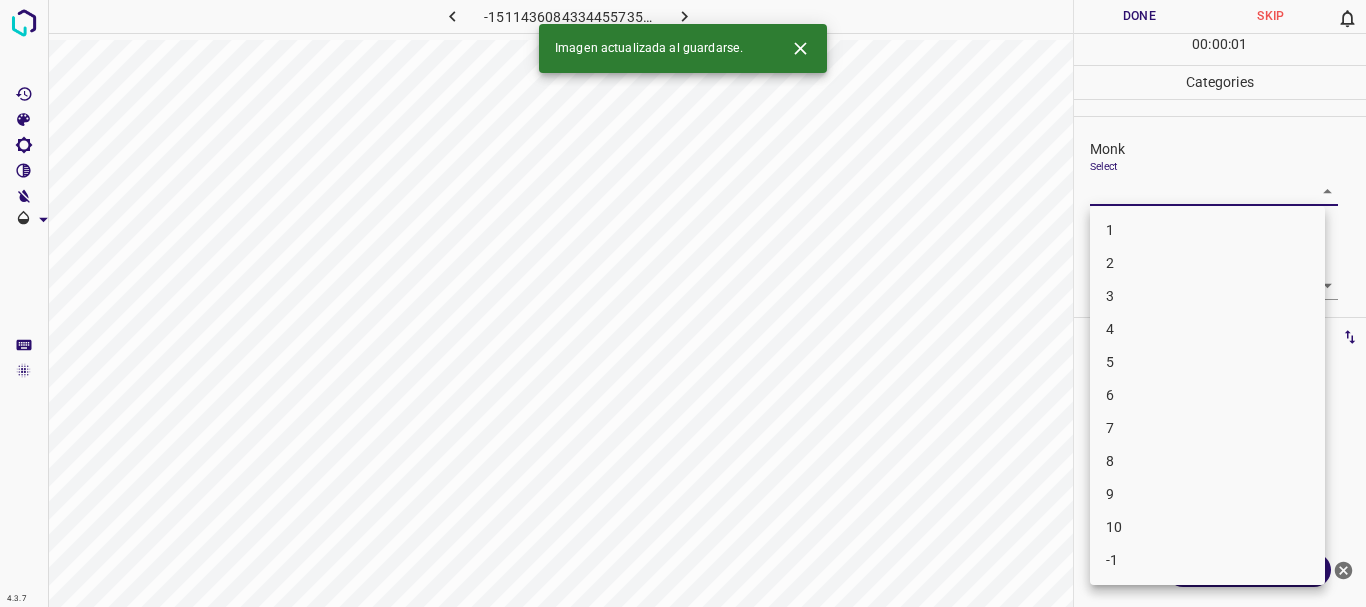 click on "4.3.7 -1511436084334455735.png Done Skip 0 00   : 00   : 01   Categories Monk   Select ​  [PERSON_NAME]   Select ​ Labels   0 Categories 1 Monk 2  [PERSON_NAME] Tools Space Change between modes (Draw & Edit) I Auto labeling R Restore zoom M Zoom in N Zoom out Delete Delete selecte label Filters Z Restore filters X Saturation filter C Brightness filter V Contrast filter B Gray scale filter General O Download Imagen actualizada al guardarse. ¿Necesitas ayuda? Texto original Valora esta traducción Tu opinión servirá para ayudar a mejorar el Traductor de Google - Texto - Esconder - Borrar 1 2 3 4 5 6 7 8 9 10 -1" at bounding box center [683, 303] 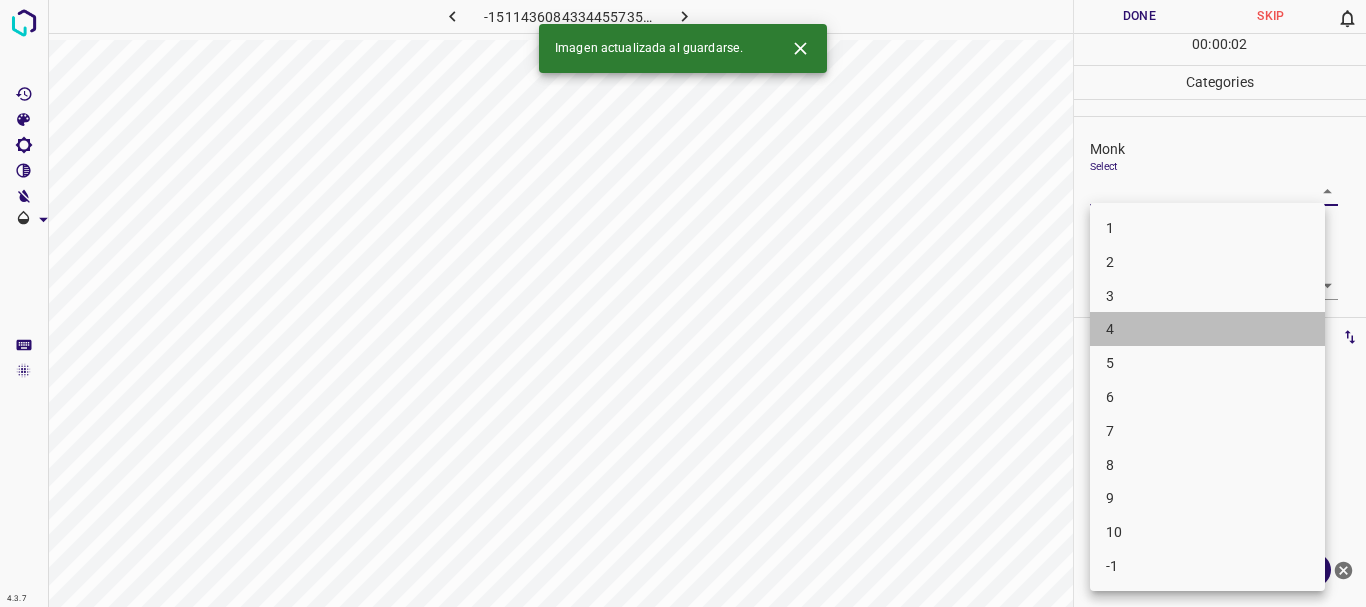 click on "4" at bounding box center (1207, 329) 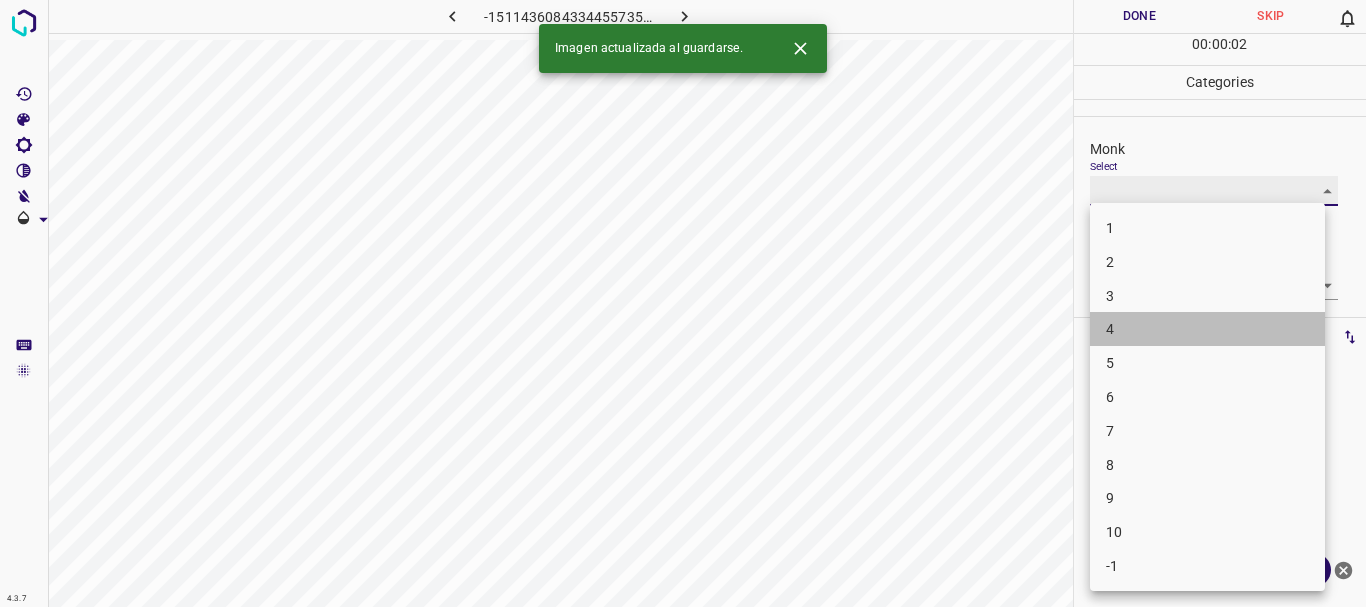 type on "4" 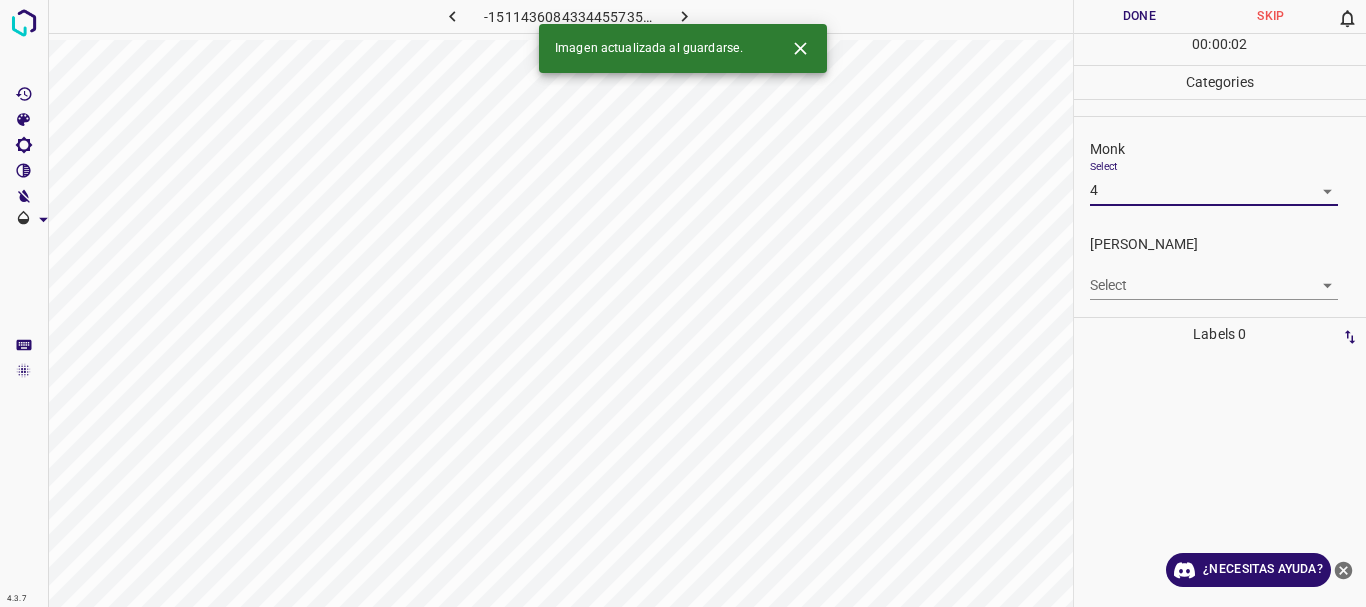 click on "4.3.7 -1511436084334455735.png Done Skip 0 00   : 00   : 02   Categories Monk   Select 4 4  [PERSON_NAME]   Select ​ Labels   0 Categories 1 Monk 2  [PERSON_NAME] Tools Space Change between modes (Draw & Edit) I Auto labeling R Restore zoom M Zoom in N Zoom out Delete Delete selecte label Filters Z Restore filters X Saturation filter C Brightness filter V Contrast filter B Gray scale filter General O Download Imagen actualizada al guardarse. ¿Necesitas ayuda? Texto original Valora esta traducción Tu opinión servirá para ayudar a mejorar el Traductor de Google - Texto - Esconder - Borrar 1 2 3 4 5 6 7 8 9 10 -1" at bounding box center [683, 303] 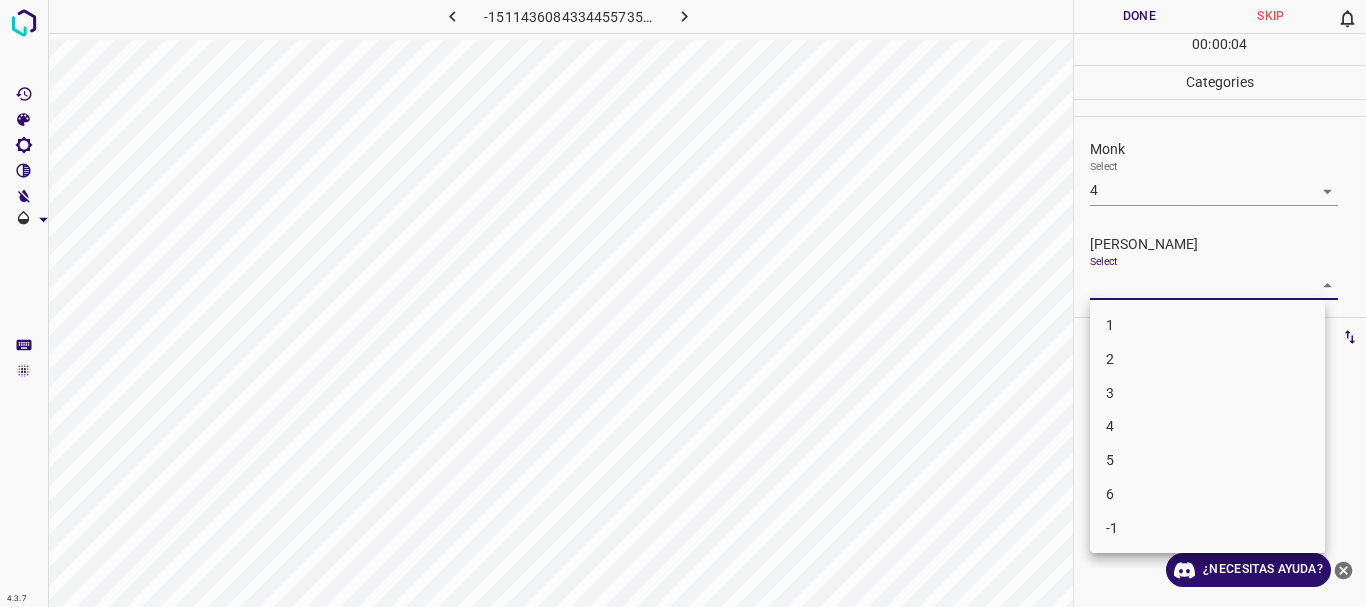 drag, startPoint x: 1133, startPoint y: 344, endPoint x: 1147, endPoint y: 315, distance: 32.202484 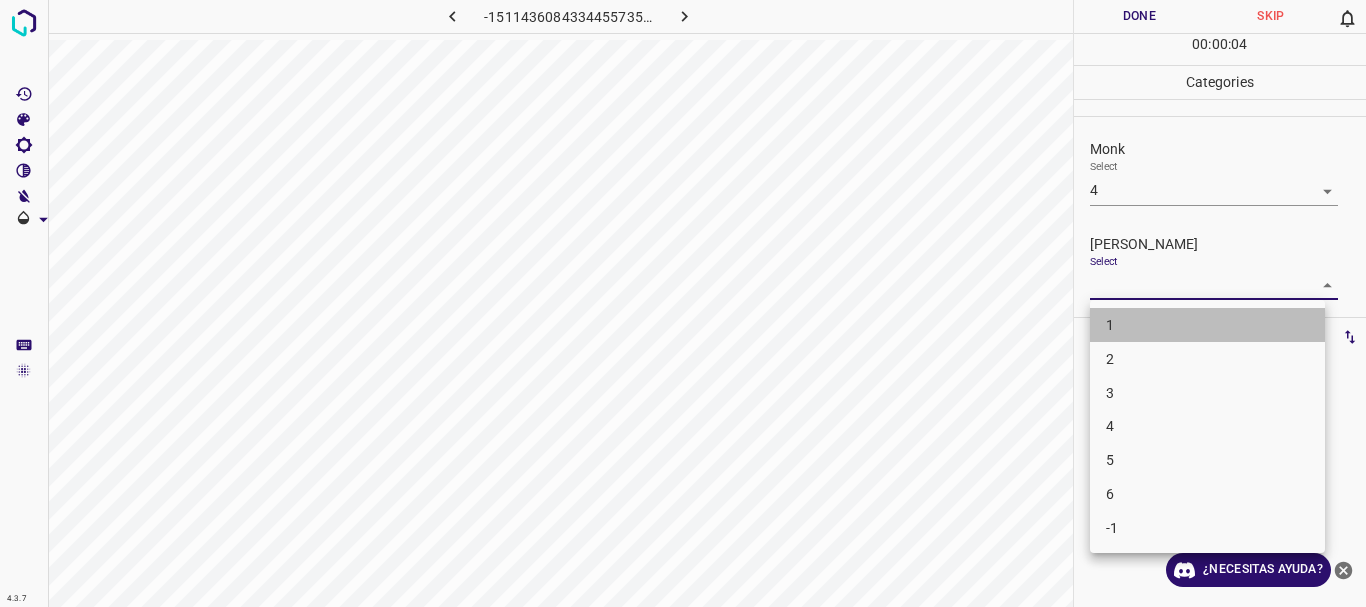 click on "1" at bounding box center (1207, 325) 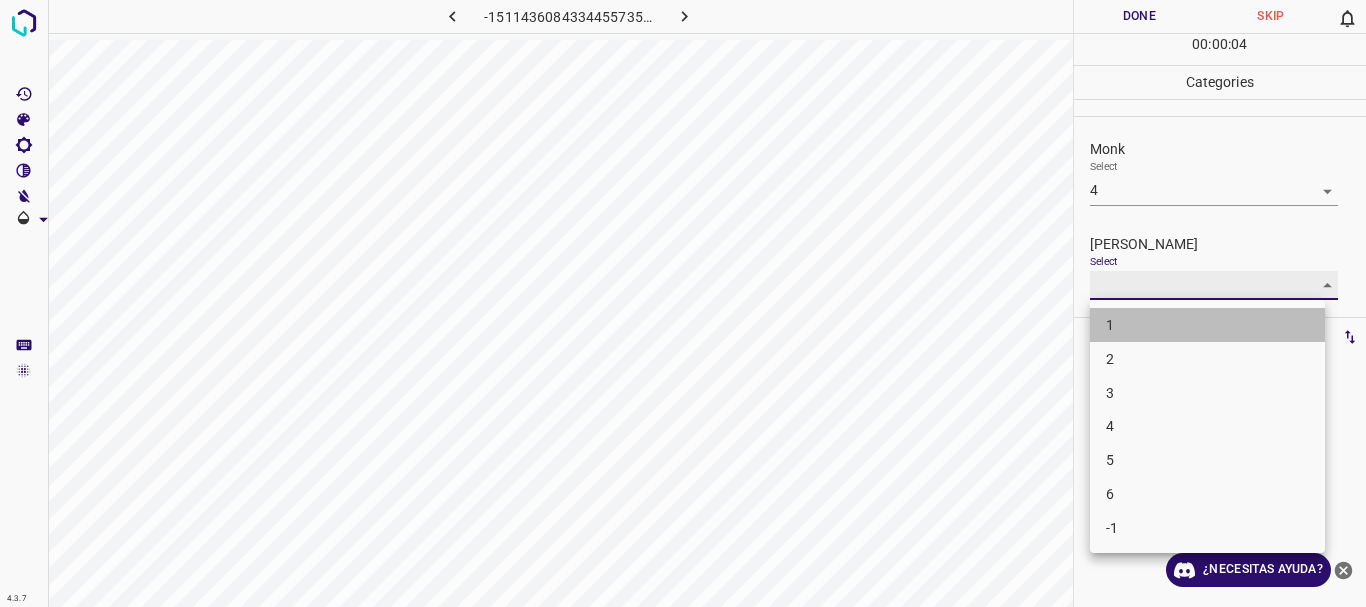 type on "1" 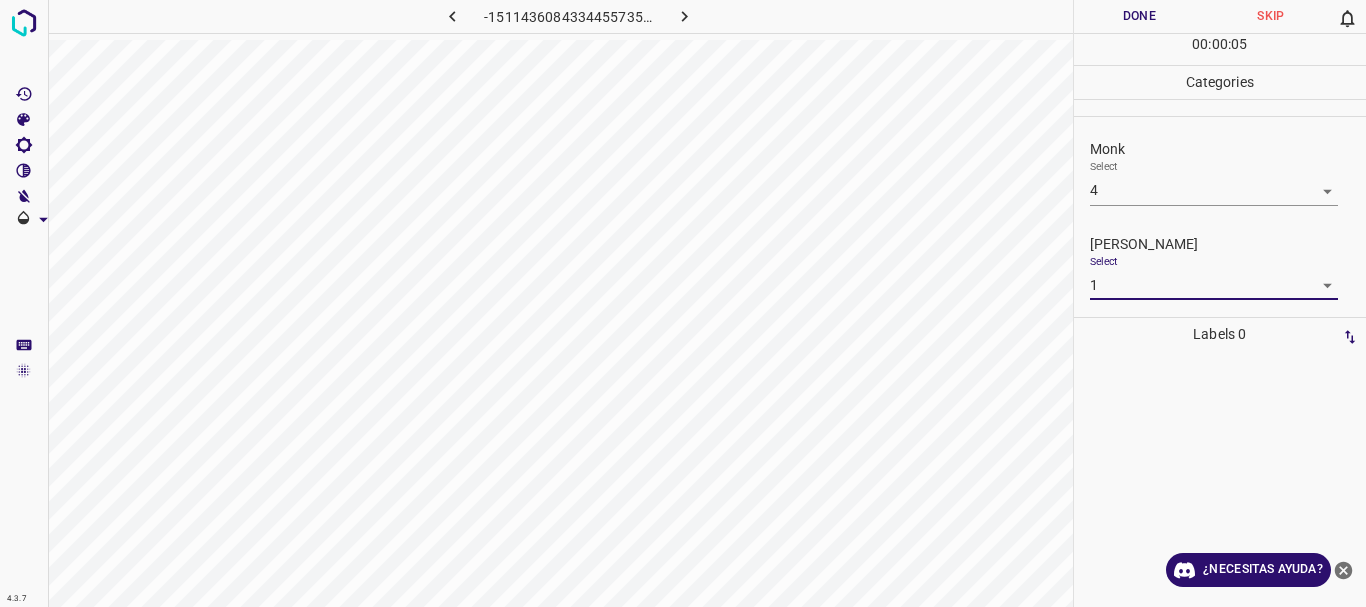 click on "Done" at bounding box center (1140, 16) 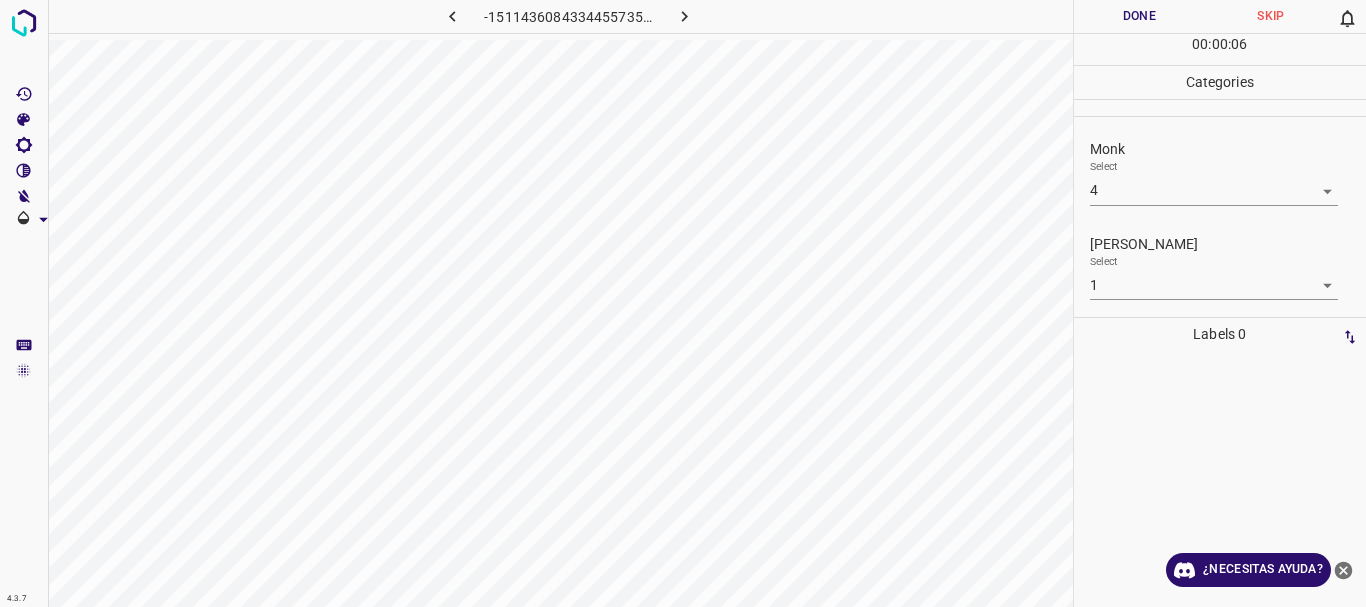 click 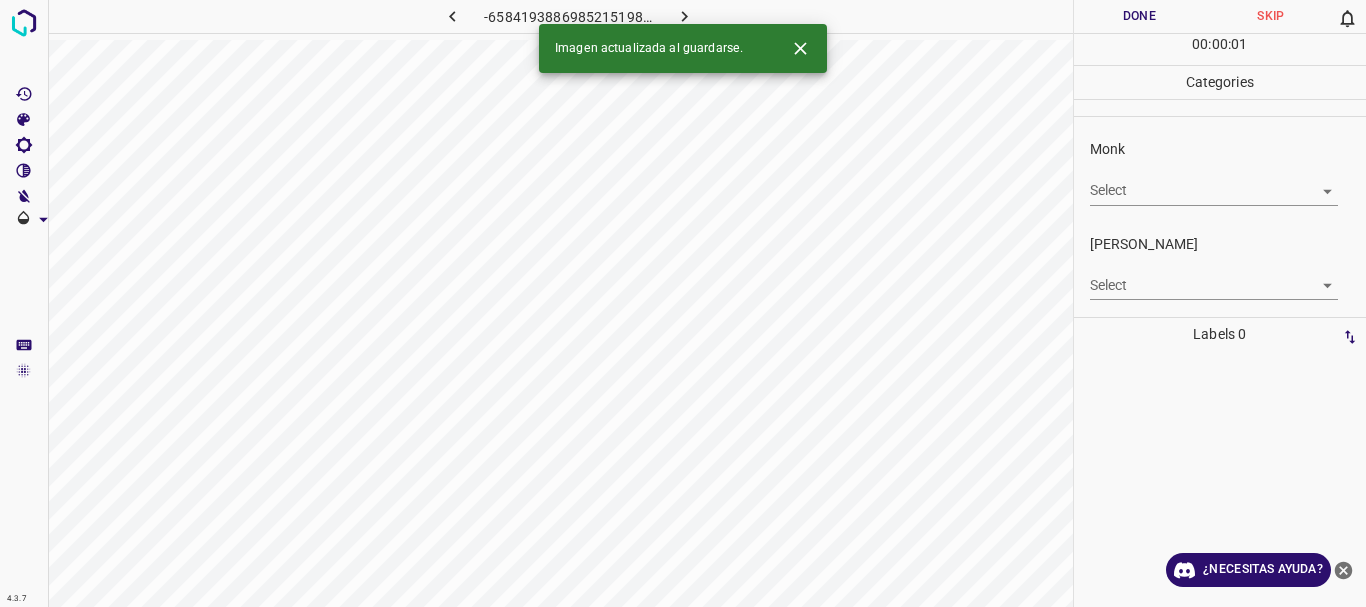 click 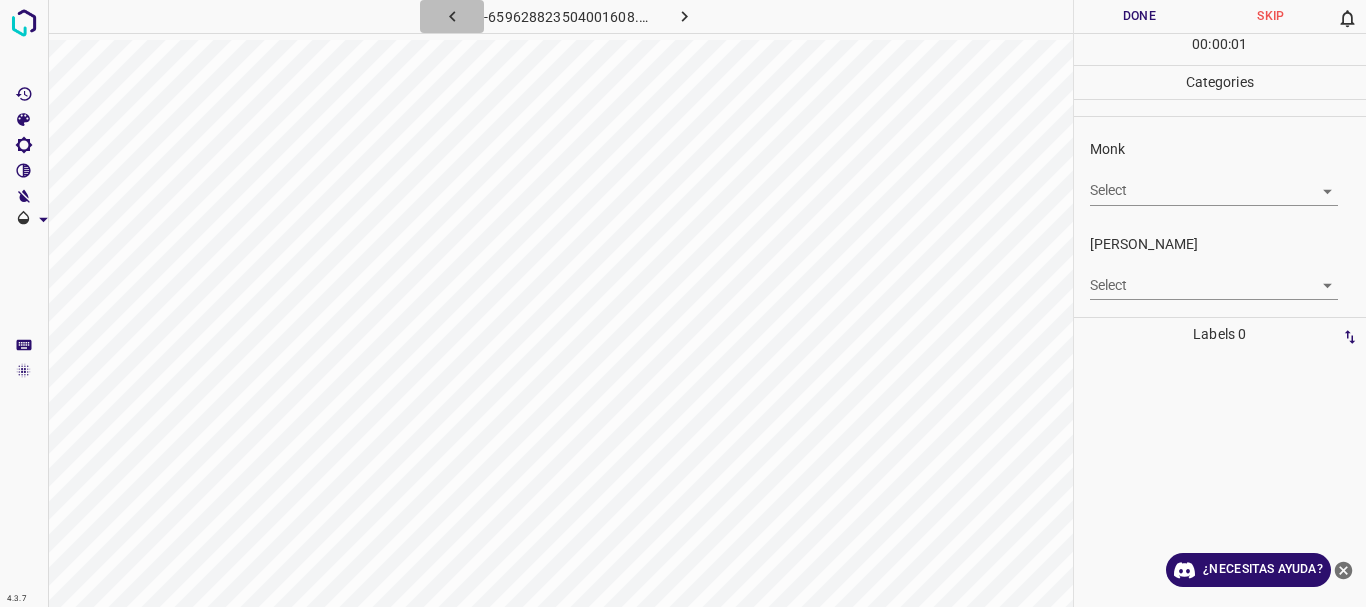 click 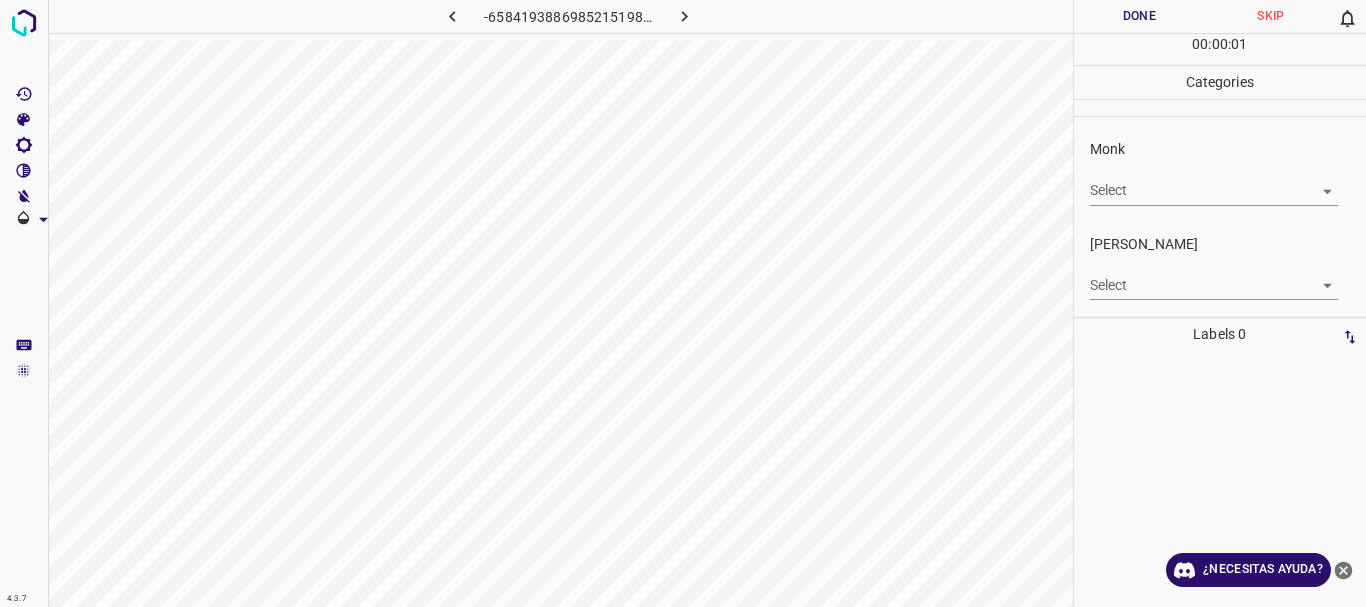 click on "4.3.7 -6584193886985215198.png Done Skip 0 00   : 00   : 01   Categories Monk   Select ​  [PERSON_NAME]   Select ​ Labels   0 Categories 1 Monk 2  [PERSON_NAME] Tools Space Change between modes (Draw & Edit) I Auto labeling R Restore zoom M Zoom in N Zoom out Delete Delete selecte label Filters Z Restore filters X Saturation filter C Brightness filter V Contrast filter B Gray scale filter General O Download ¿Necesitas ayuda? Texto original Valora esta traducción Tu opinión servirá para ayudar a mejorar el Traductor de Google - Texto - Esconder - Borrar" at bounding box center [683, 303] 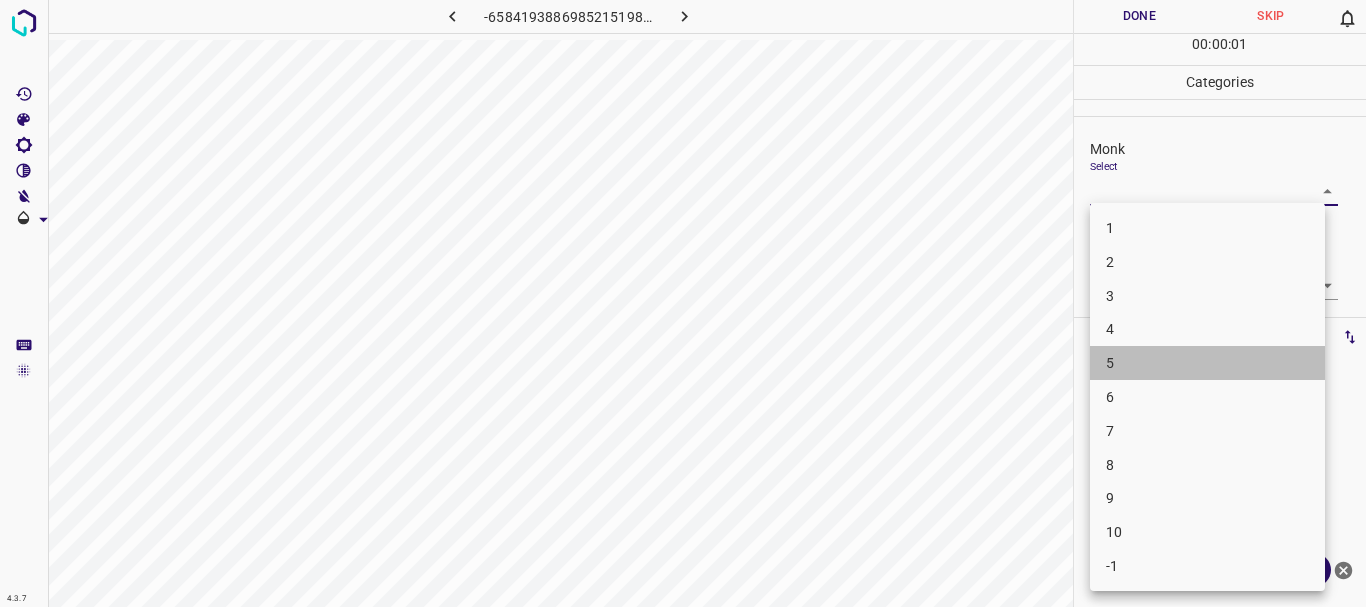 click on "5" at bounding box center (1207, 363) 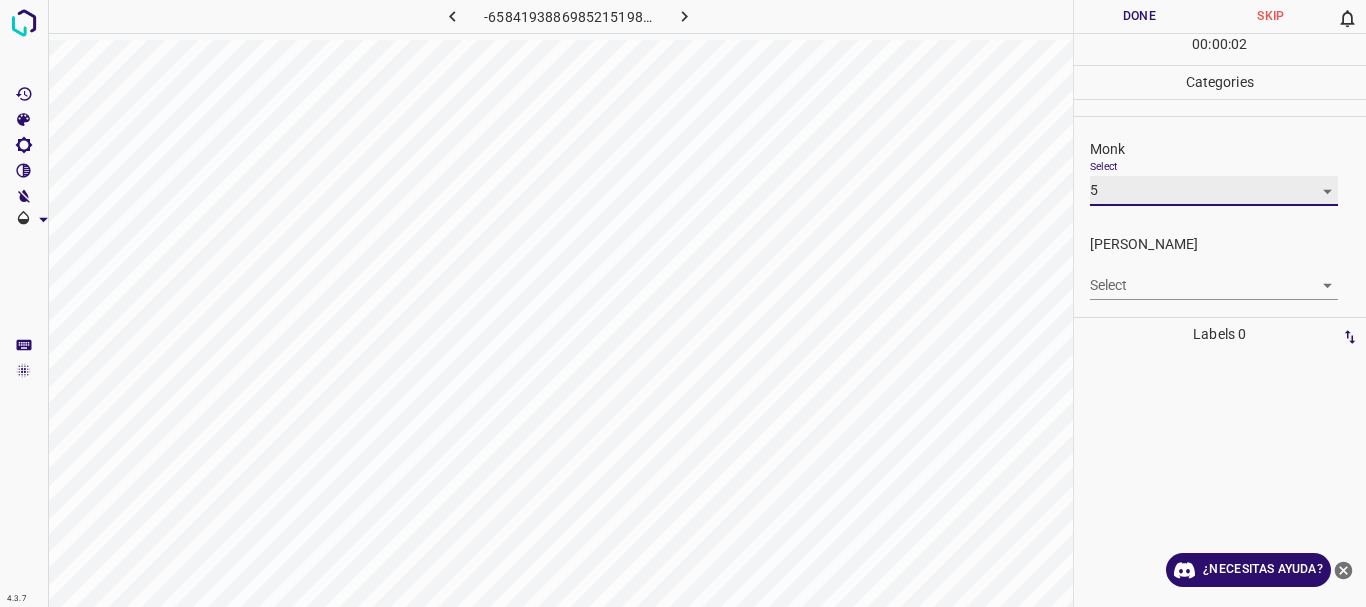 type on "5" 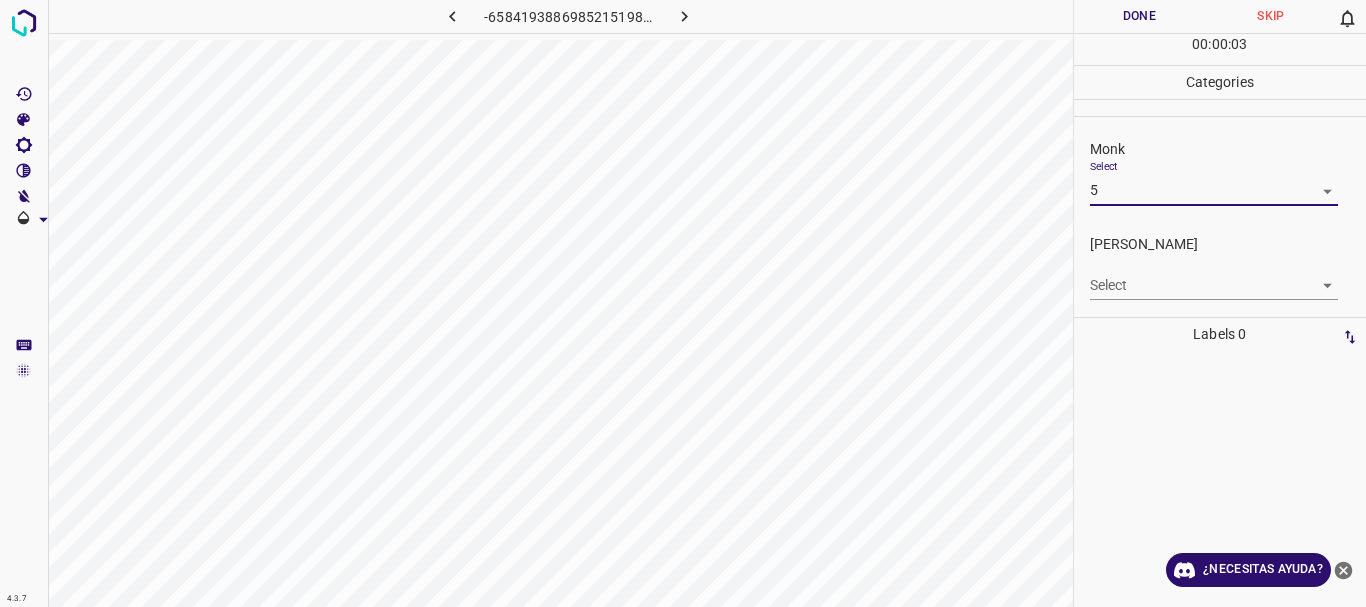click on "4.3.7 -6584193886985215198.png Done Skip 0 00   : 00   : 03   Categories Monk   Select 5 5  [PERSON_NAME]   Select ​ Labels   0 Categories 1 Monk 2  [PERSON_NAME] Tools Space Change between modes (Draw & Edit) I Auto labeling R Restore zoom M Zoom in N Zoom out Delete Delete selecte label Filters Z Restore filters X Saturation filter C Brightness filter V Contrast filter B Gray scale filter General O Download ¿Necesitas ayuda? Texto original Valora esta traducción Tu opinión servirá para ayudar a mejorar el Traductor de Google - Texto - Esconder - Borrar" at bounding box center (683, 303) 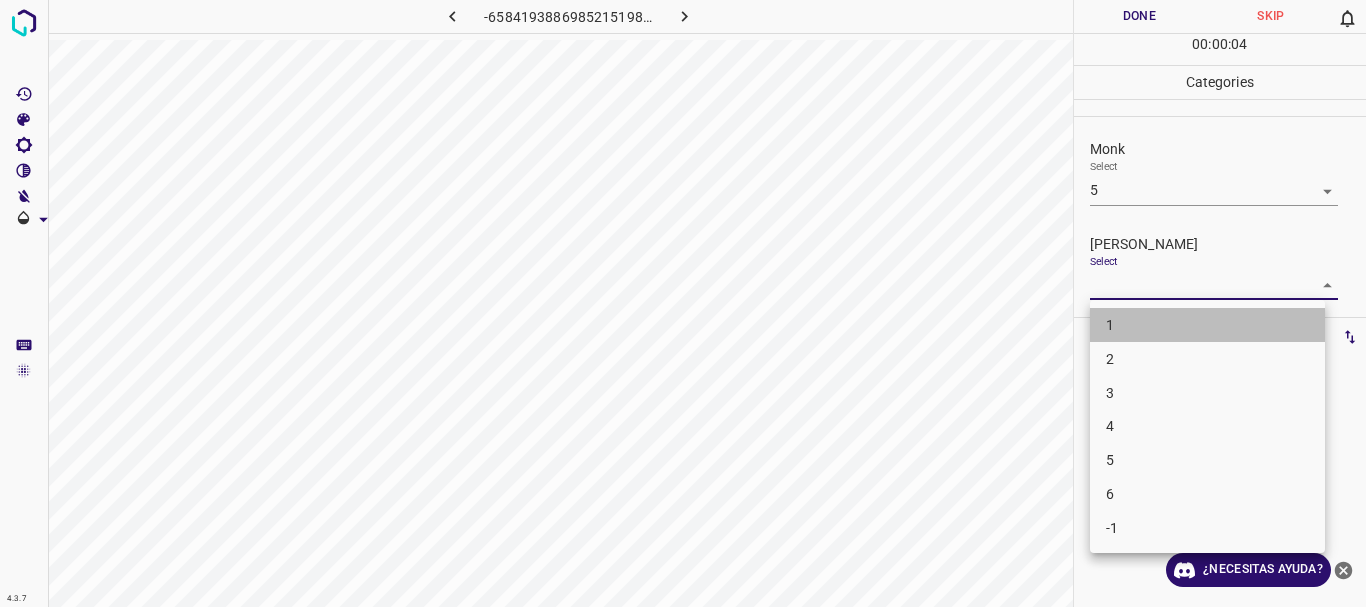 click on "1" at bounding box center [1207, 325] 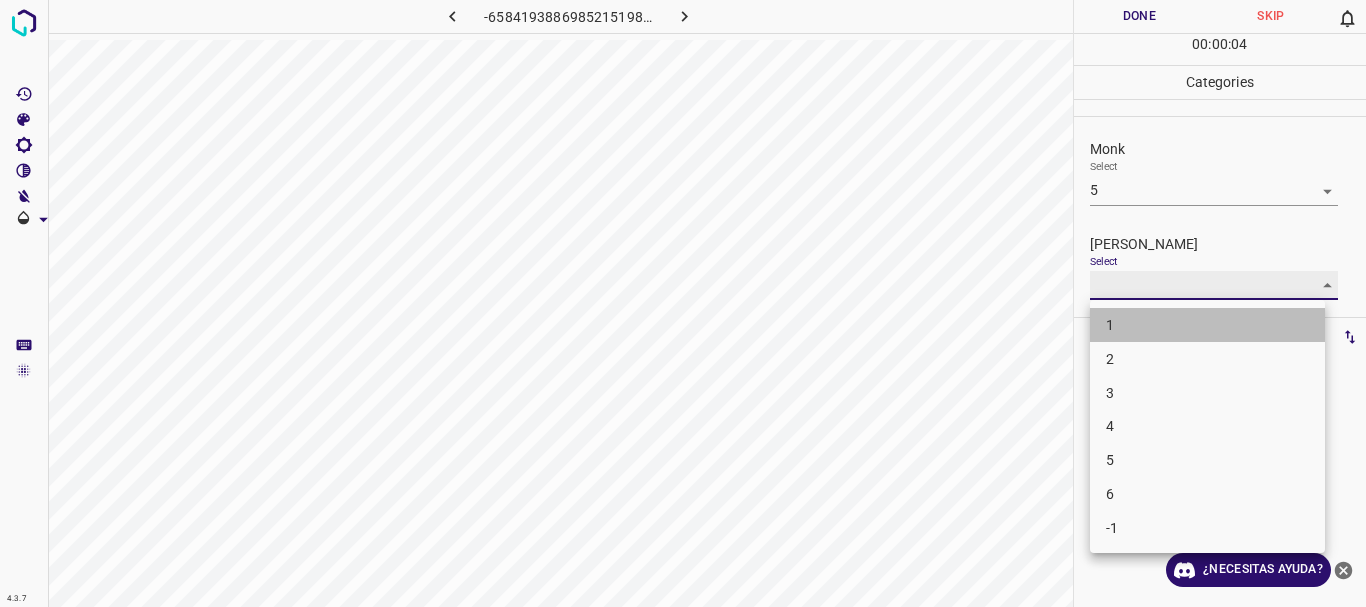 type on "1" 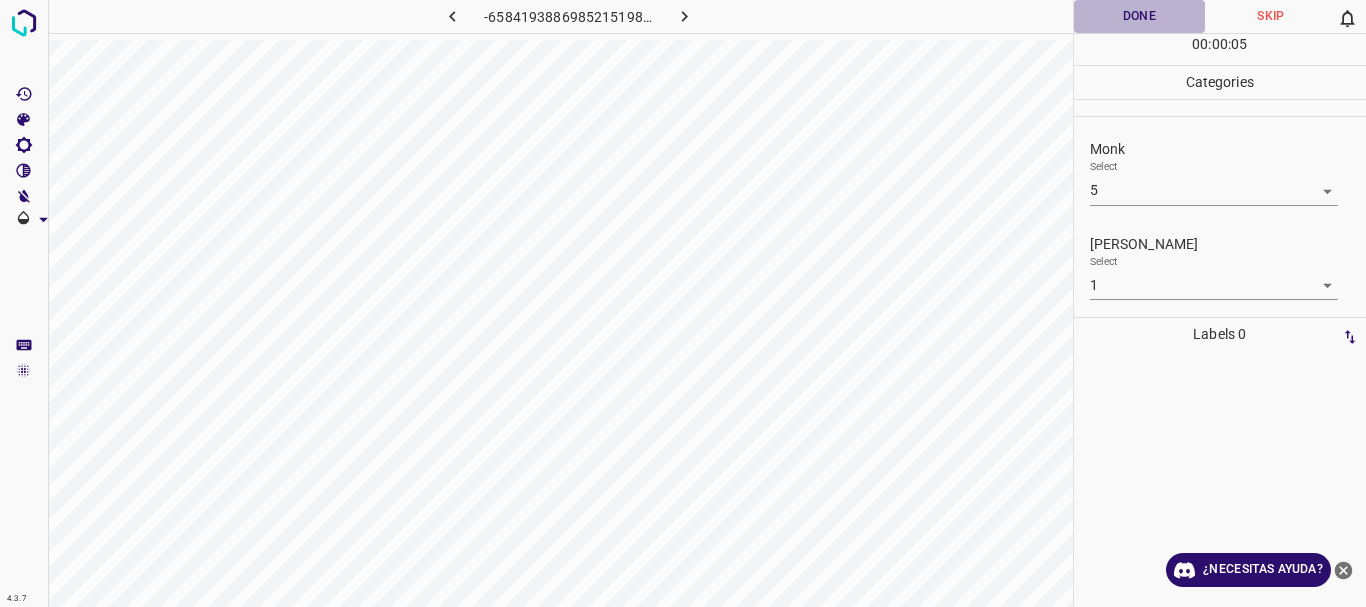 click on "Done" at bounding box center [1140, 16] 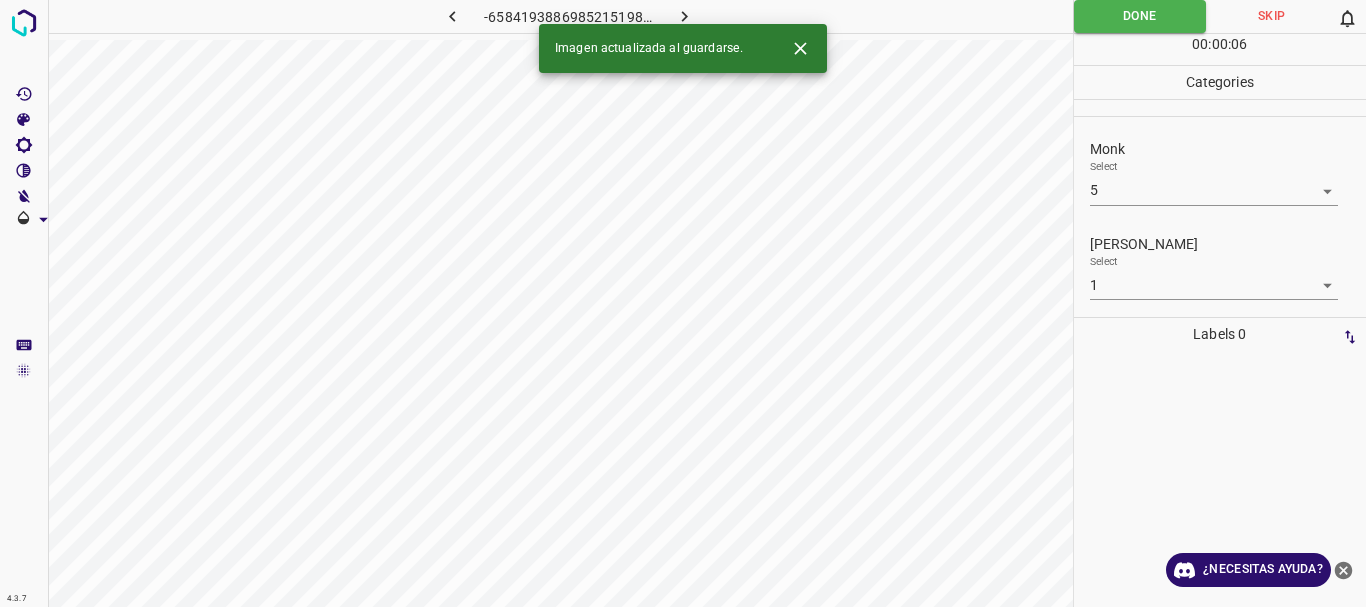 click 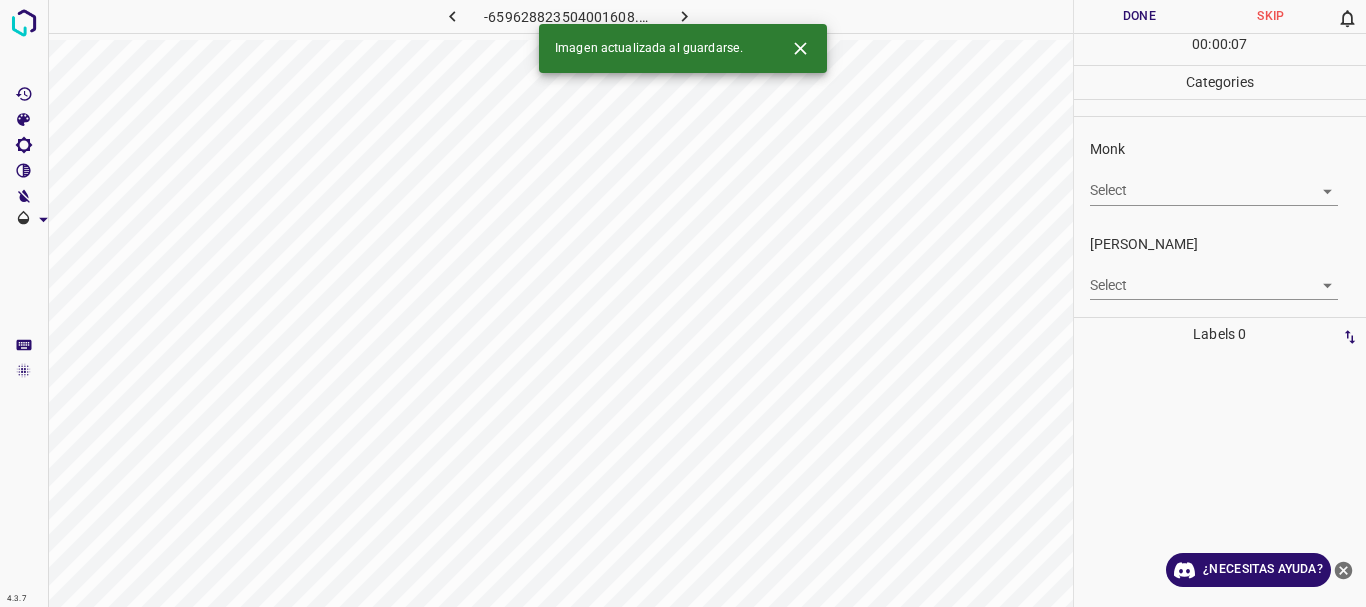 click on "4.3.7 -659628823504001608.png Done Skip 0 00   : 00   : 07   Categories Monk   Select ​  [PERSON_NAME]   Select ​ Labels   0 Categories 1 Monk 2  [PERSON_NAME] Tools Space Change between modes (Draw & Edit) I Auto labeling R Restore zoom M Zoom in N Zoom out Delete Delete selecte label Filters Z Restore filters X Saturation filter C Brightness filter V Contrast filter B Gray scale filter General O Download Imagen actualizada al guardarse. ¿Necesitas ayuda? Texto original Valora esta traducción Tu opinión servirá para ayudar a mejorar el Traductor de Google - Texto - Esconder - Borrar" at bounding box center [683, 303] 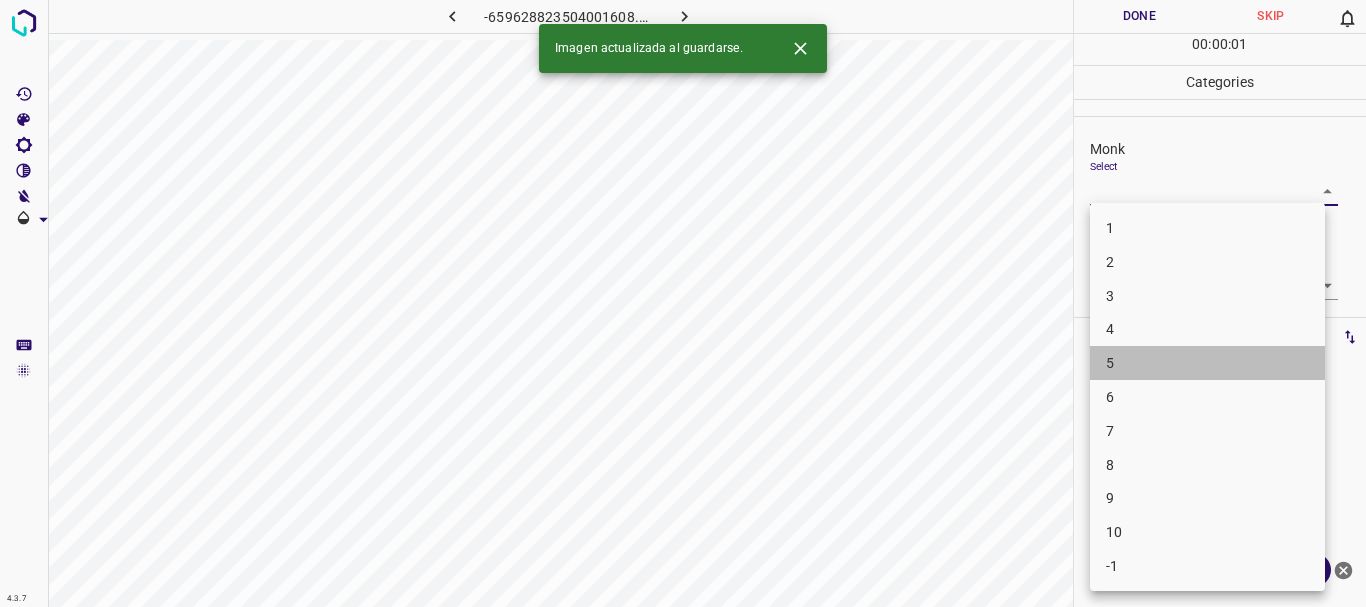 click on "5" at bounding box center [1207, 363] 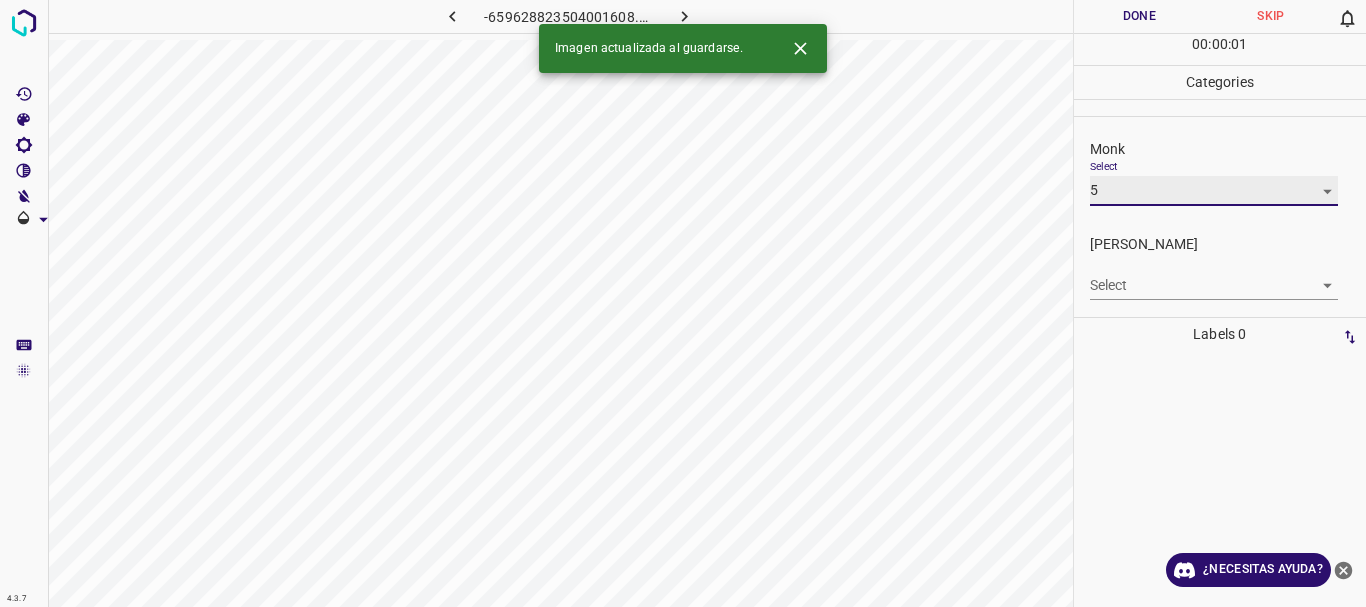 type on "5" 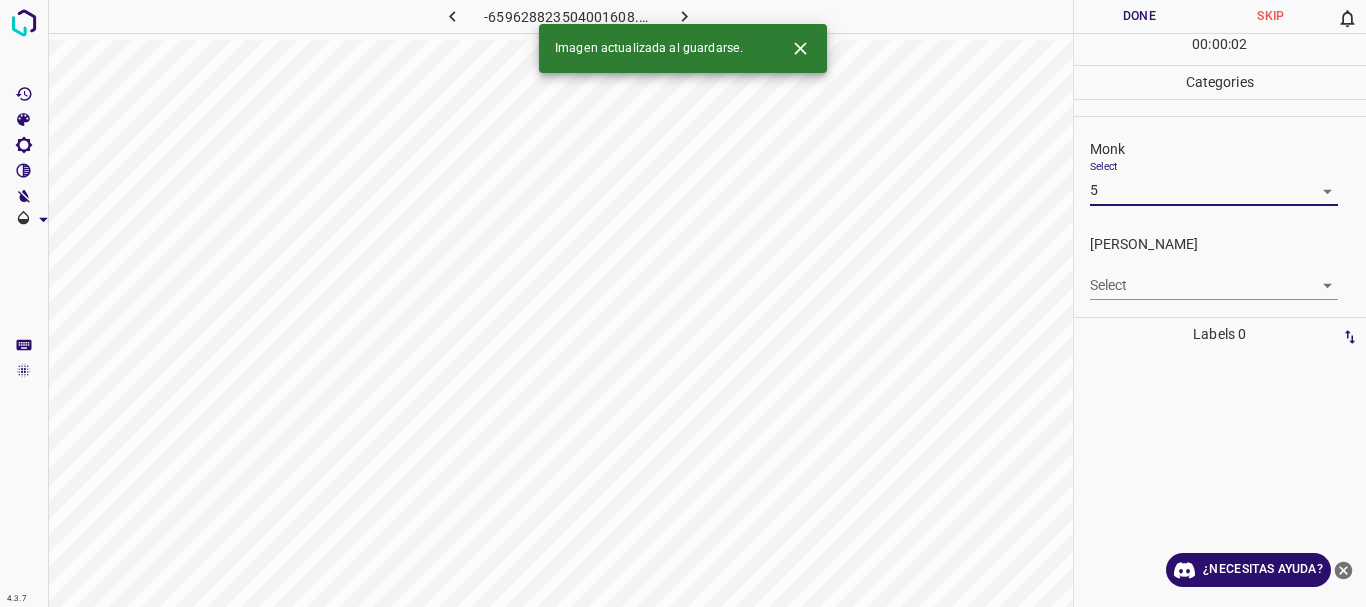 click on "4.3.7 -659628823504001608.png Done Skip 0 00   : 00   : 02   Categories Monk   Select 5 5  [PERSON_NAME]   Select ​ Labels   0 Categories 1 Monk 2  [PERSON_NAME] Tools Space Change between modes (Draw & Edit) I Auto labeling R Restore zoom M Zoom in N Zoom out Delete Delete selecte label Filters Z Restore filters X Saturation filter C Brightness filter V Contrast filter B Gray scale filter General O Download Imagen actualizada al guardarse. ¿Necesitas ayuda? Texto original Valora esta traducción Tu opinión servirá para ayudar a mejorar el Traductor de Google - Texto - Esconder - Borrar" at bounding box center [683, 303] 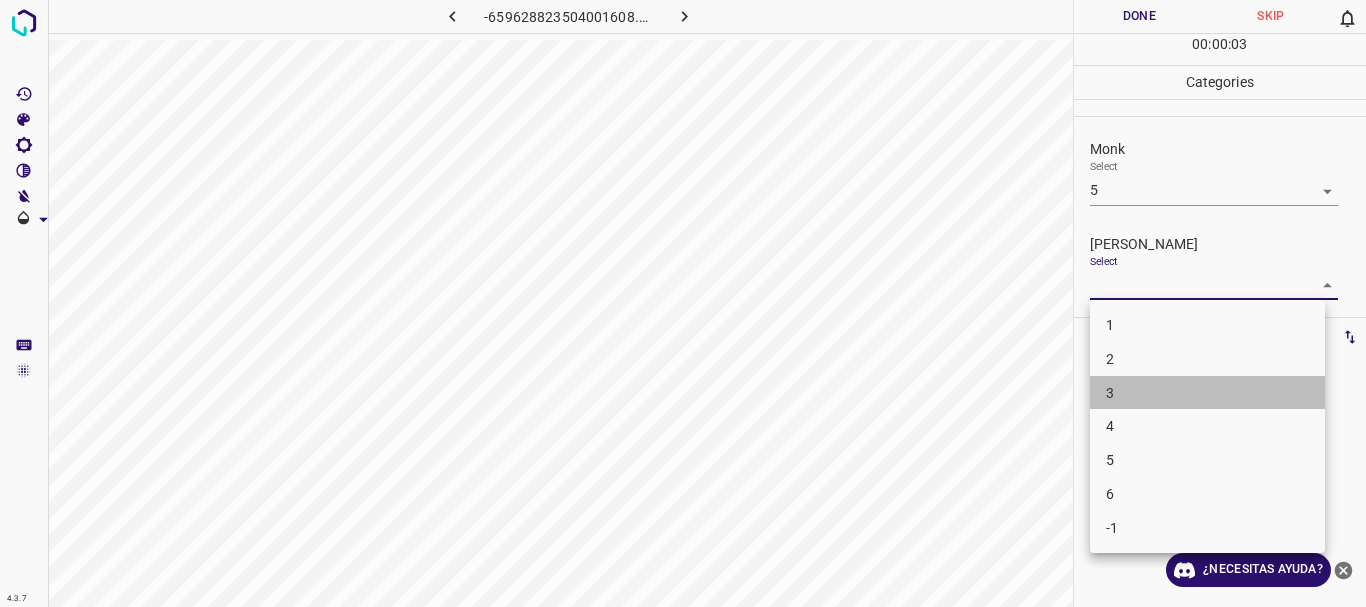 click on "3" at bounding box center (1207, 393) 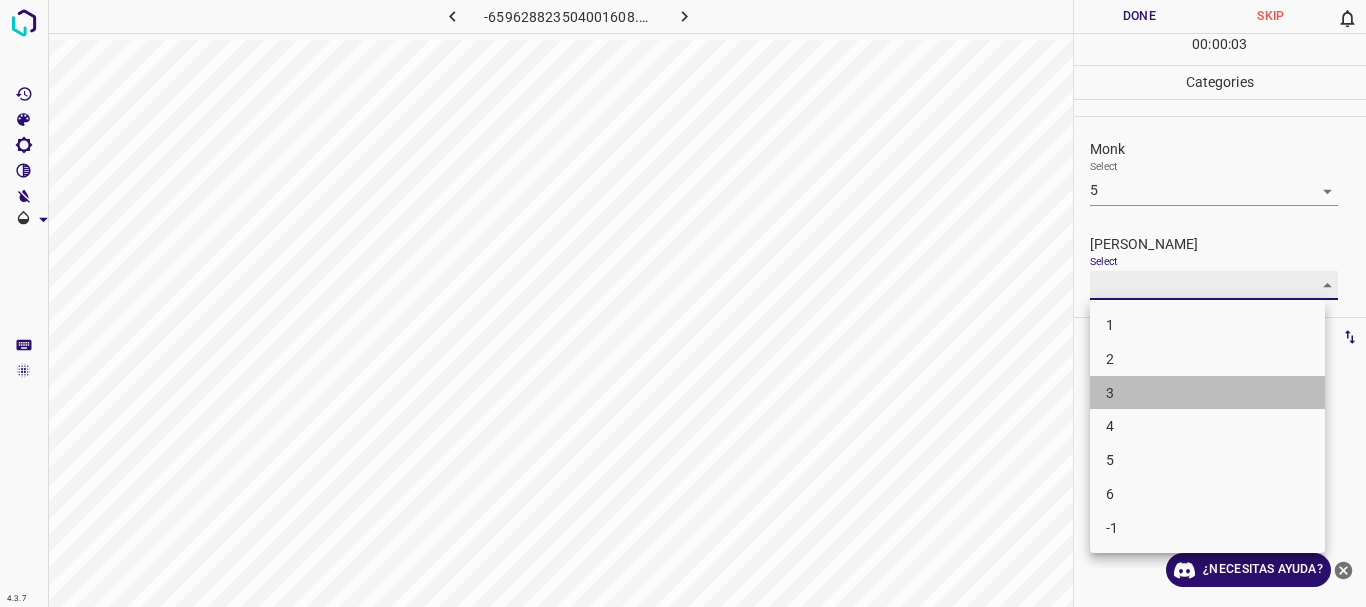 type on "3" 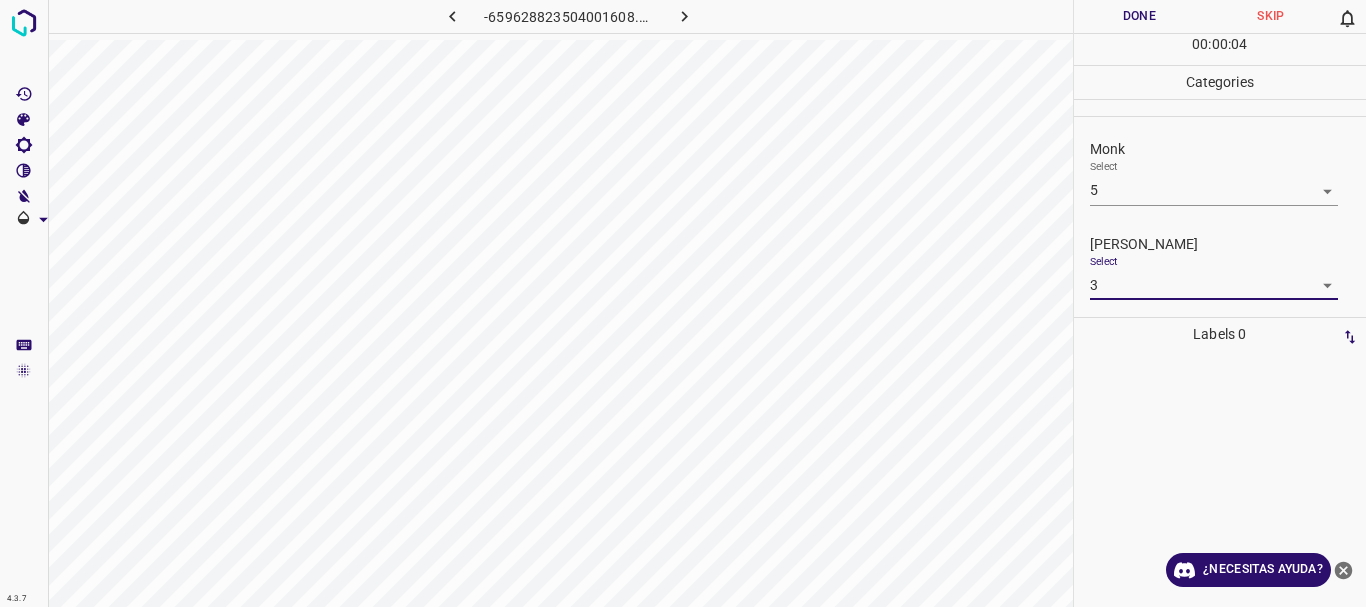 click on "Done" at bounding box center [1140, 16] 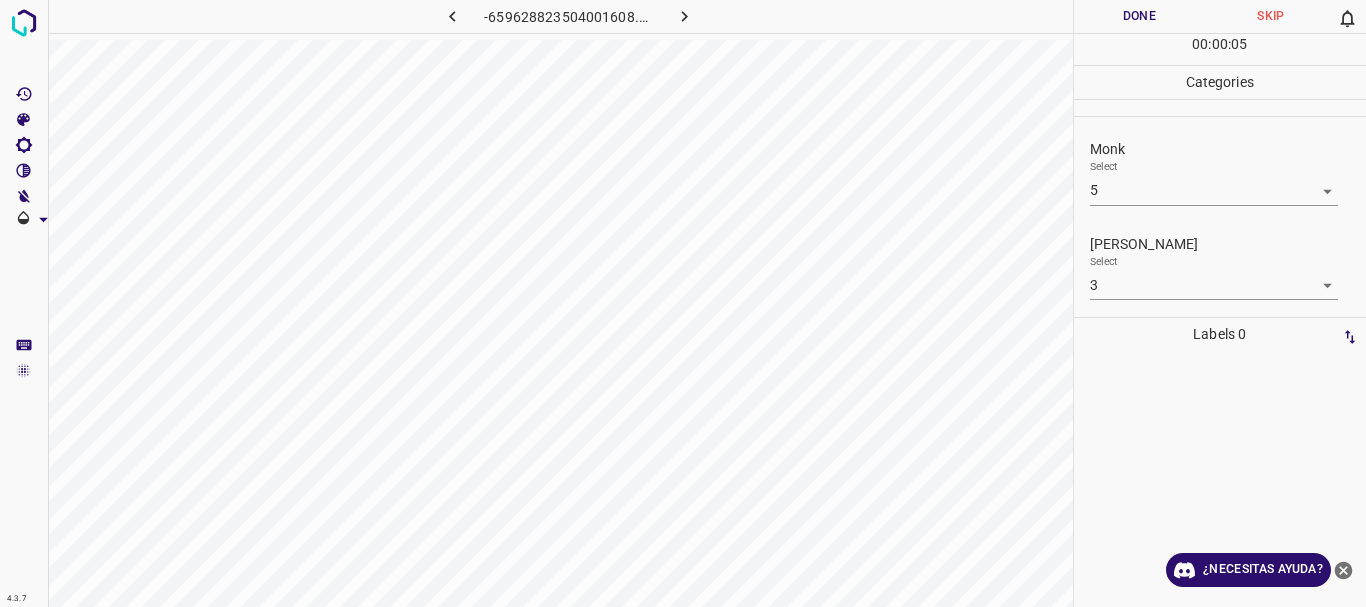 click 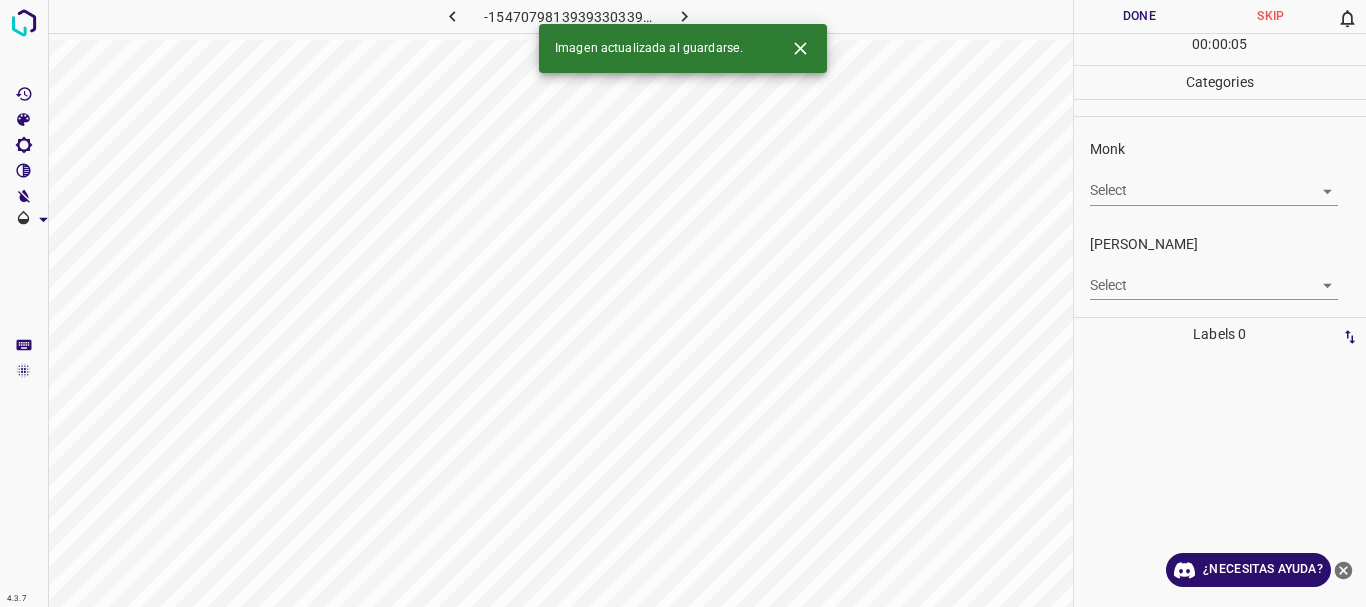 click on "4.3.7 -1547079813939330339.png Done Skip 0 00   : 00   : 05   Categories Monk   Select ​  [PERSON_NAME]   Select ​ Labels   0 Categories 1 Monk 2  [PERSON_NAME] Tools Space Change between modes (Draw & Edit) I Auto labeling R Restore zoom M Zoom in N Zoom out Delete Delete selecte label Filters Z Restore filters X Saturation filter C Brightness filter V Contrast filter B Gray scale filter General O Download Imagen actualizada al guardarse. ¿Necesitas ayuda? Texto original Valora esta traducción Tu opinión servirá para ayudar a mejorar el Traductor de Google - Texto - Esconder - Borrar" at bounding box center (683, 303) 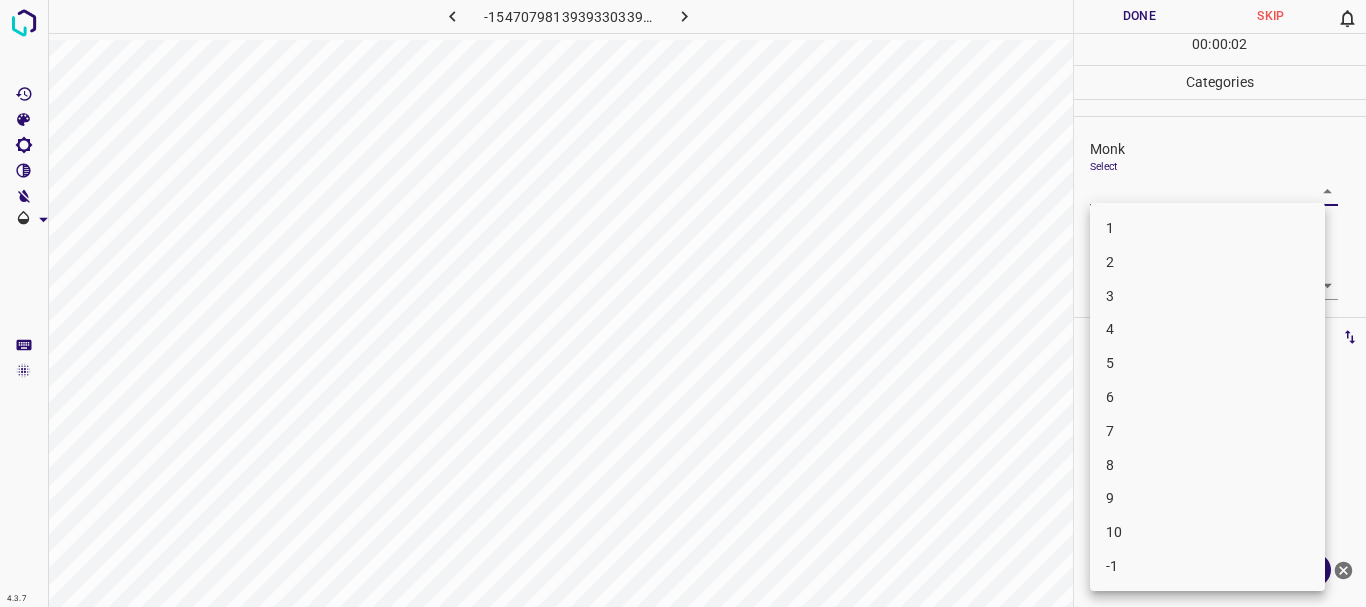 click on "4" at bounding box center (1207, 329) 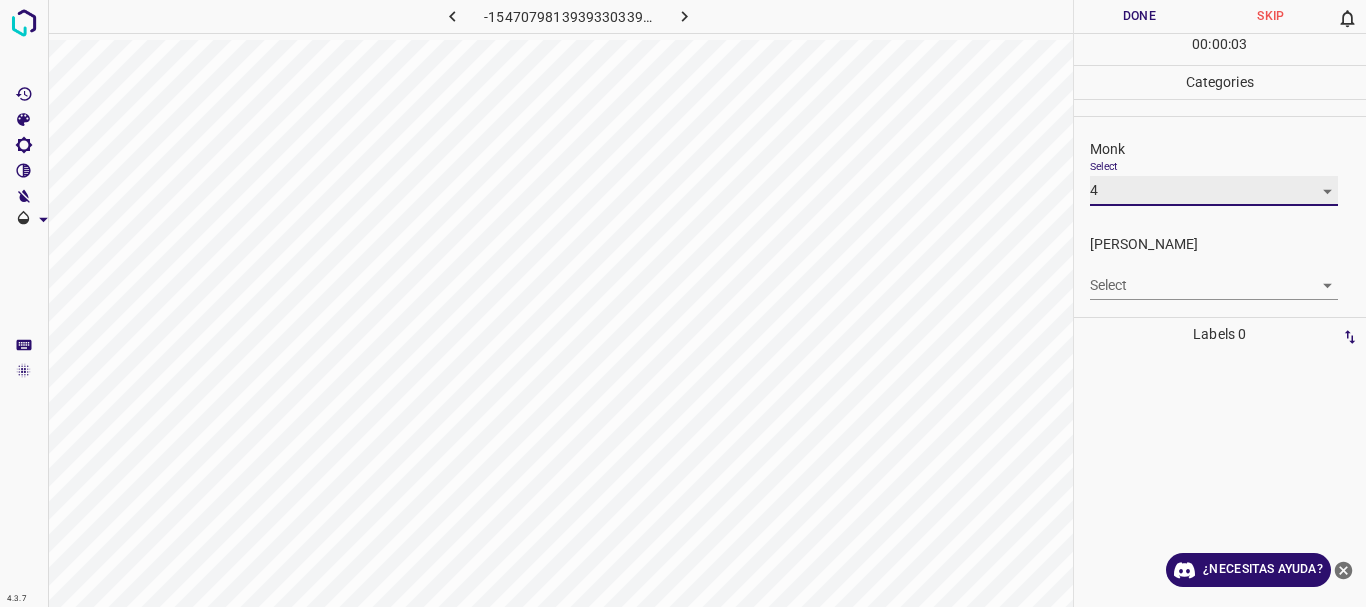 type on "4" 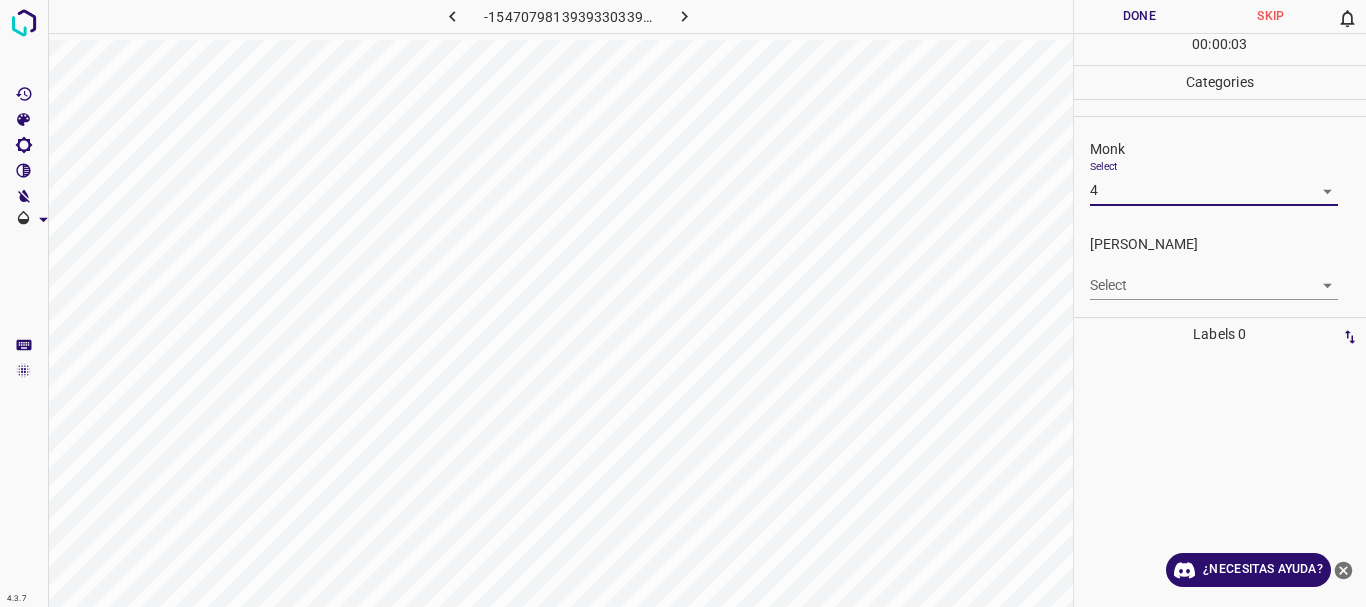 click on "4.3.7 -1547079813939330339.png Done Skip 0 00   : 00   : 03   Categories Monk   Select 4 4  [PERSON_NAME]   Select ​ Labels   0 Categories 1 Monk 2  [PERSON_NAME] Tools Space Change between modes (Draw & Edit) I Auto labeling R Restore zoom M Zoom in N Zoom out Delete Delete selecte label Filters Z Restore filters X Saturation filter C Brightness filter V Contrast filter B Gray scale filter General O Download ¿Necesitas ayuda? Texto original Valora esta traducción Tu opinión servirá para ayudar a mejorar el Traductor de Google - Texto - Esconder - Borrar" at bounding box center (683, 303) 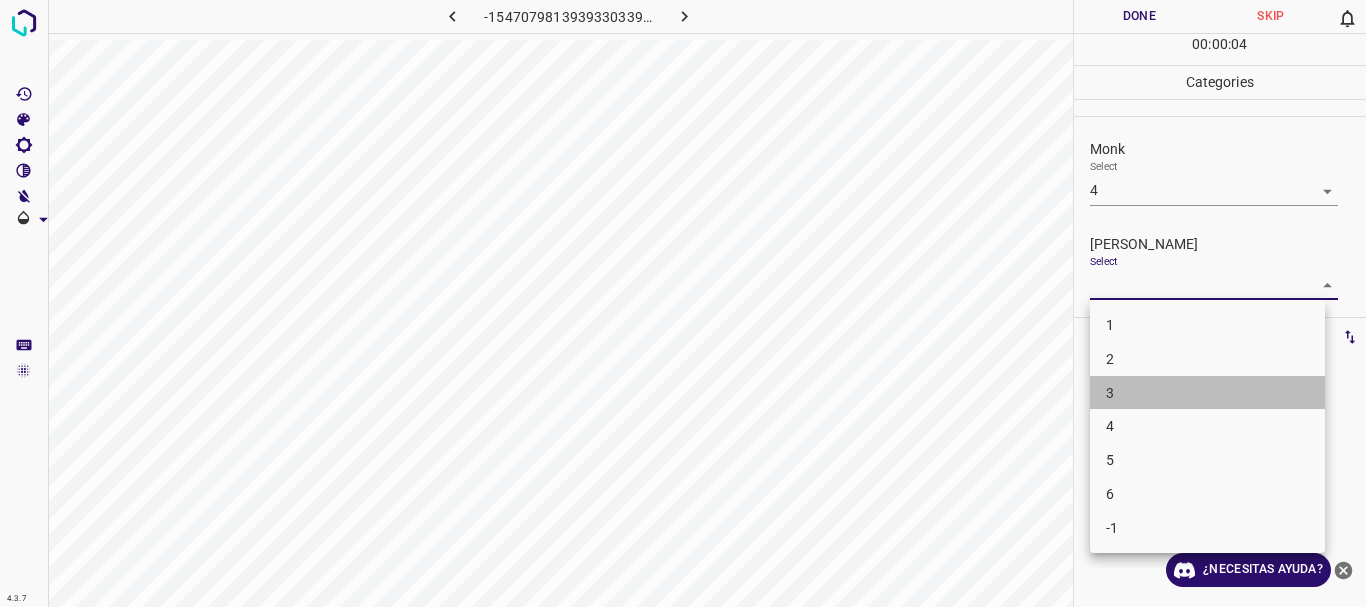click on "3" at bounding box center (1207, 393) 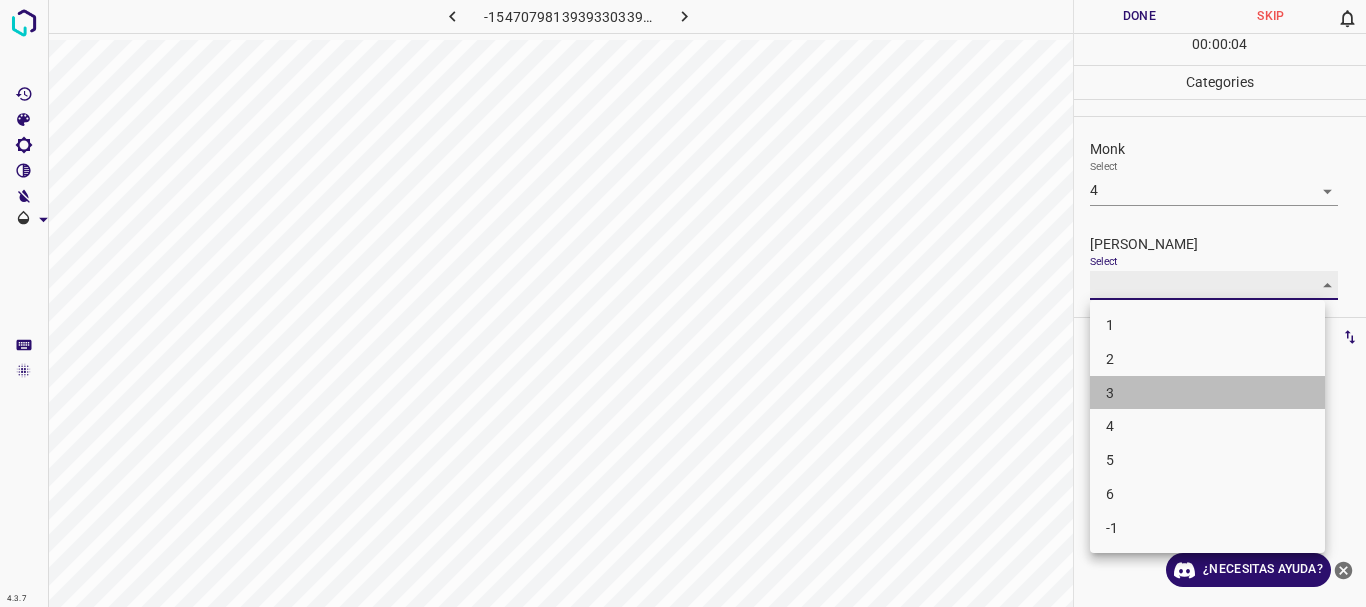 type on "3" 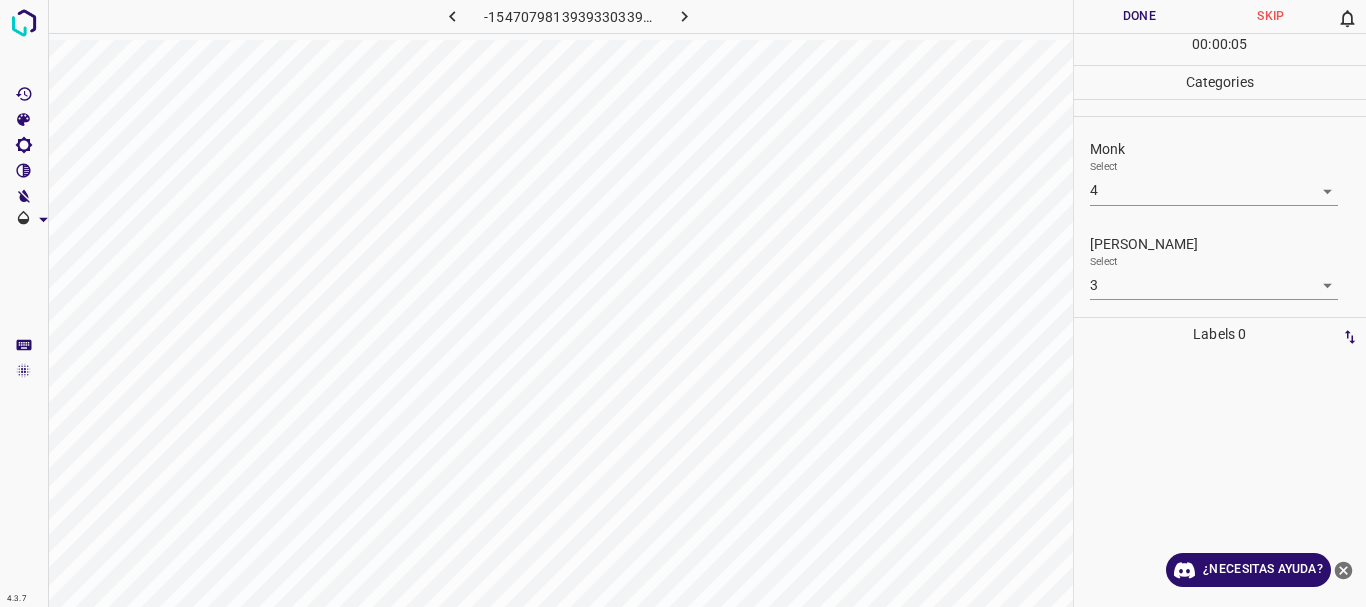 click at bounding box center (683, 303) 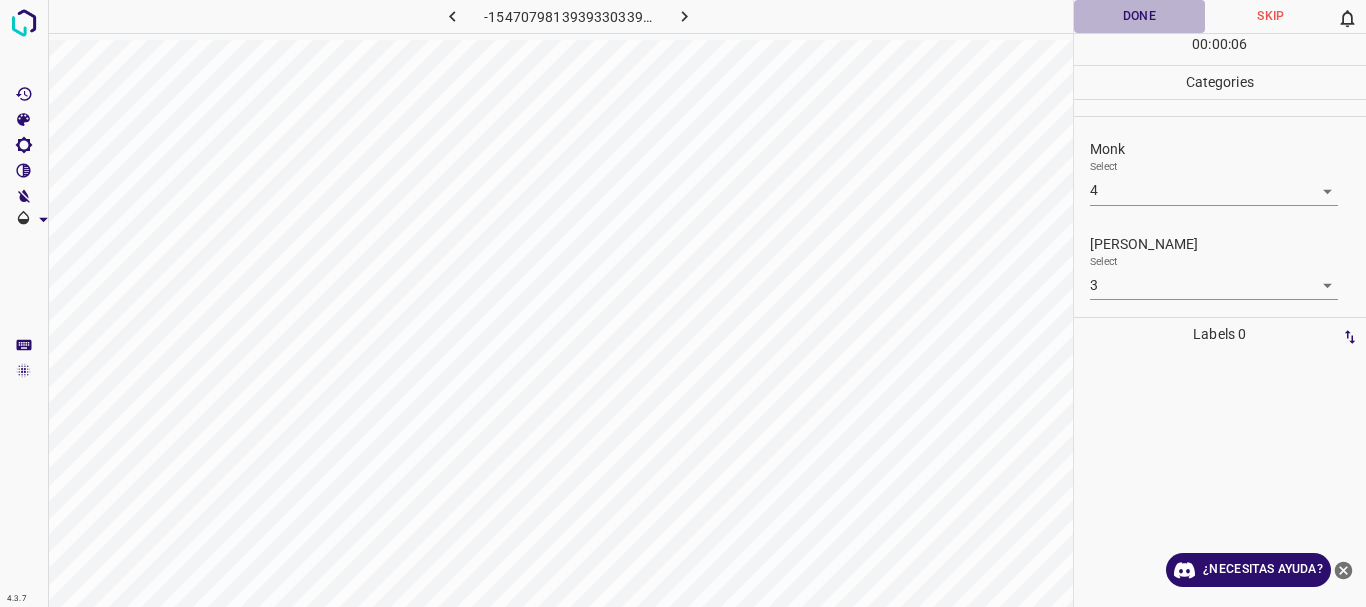 click on "Done" at bounding box center (1140, 16) 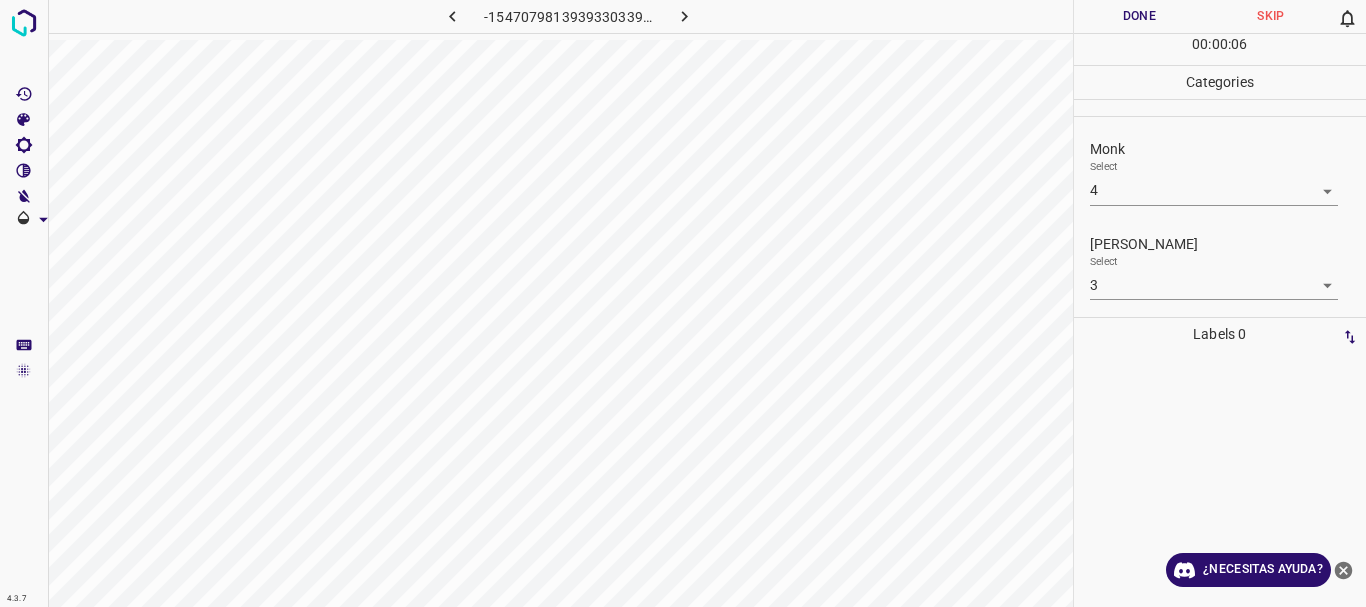 click 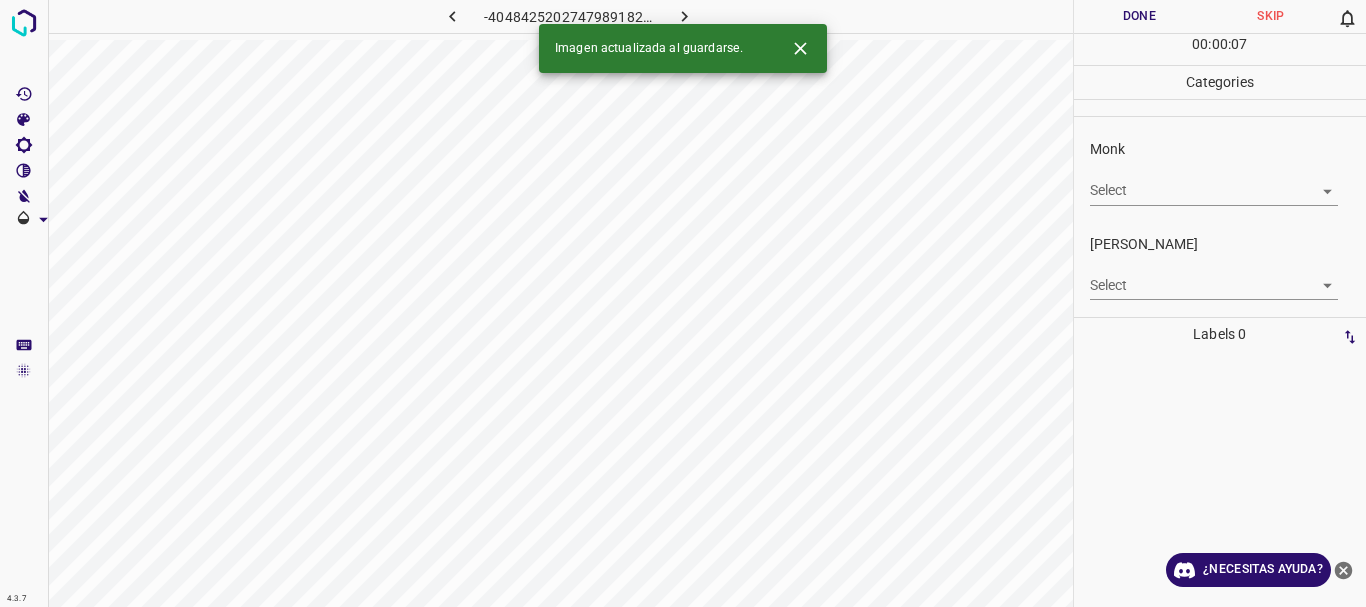 click 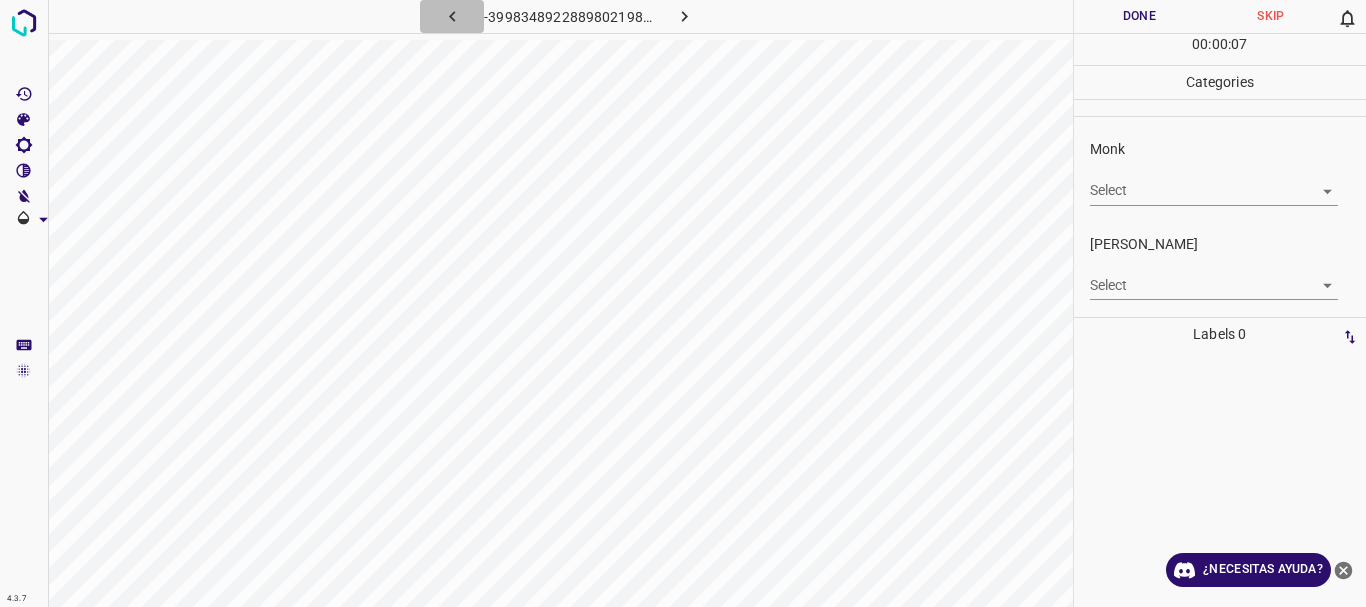 click 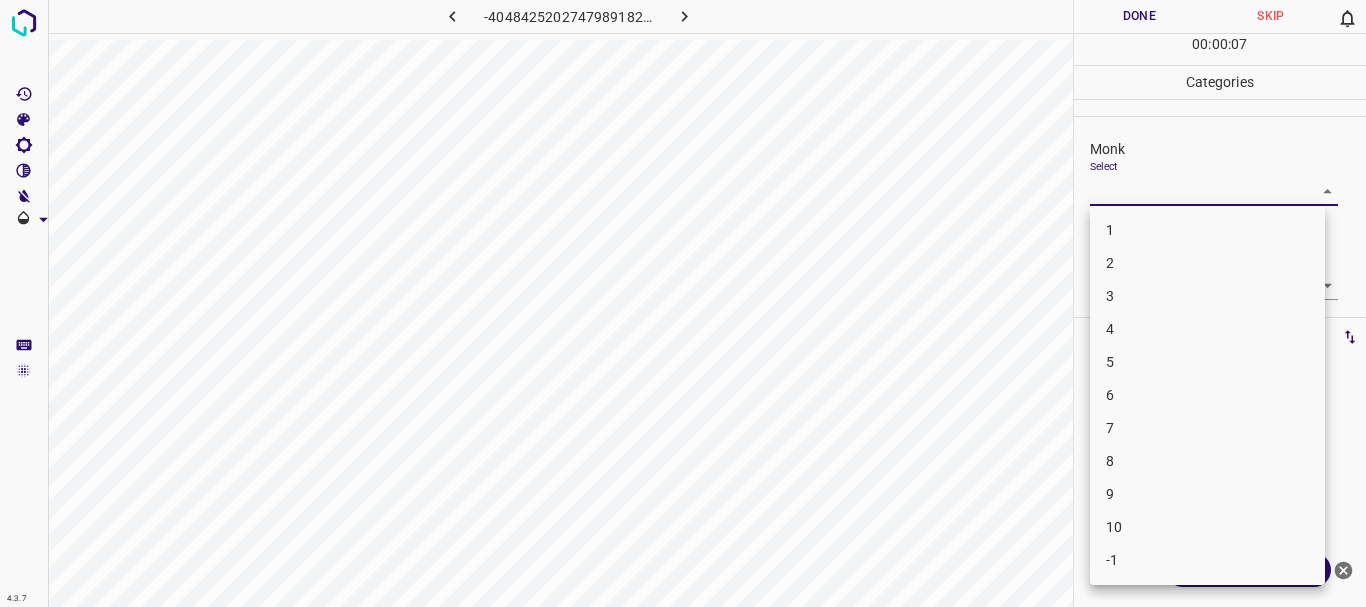 click on "4.3.7 -4048425202747989182.png Done Skip 0 00   : 00   : 07   Categories Monk   Select ​  [PERSON_NAME]   Select ​ Labels   0 Categories 1 Monk 2  [PERSON_NAME] Tools Space Change between modes (Draw & Edit) I Auto labeling R Restore zoom M Zoom in N Zoom out Delete Delete selecte label Filters Z Restore filters X Saturation filter C Brightness filter V Contrast filter B Gray scale filter General O Download ¿Necesitas ayuda? Texto original Valora esta traducción Tu opinión servirá para ayudar a mejorar el Traductor de Google - Texto - Esconder - Borrar 1 2 3 4 5 6 7 8 9 10 -1" at bounding box center [683, 303] 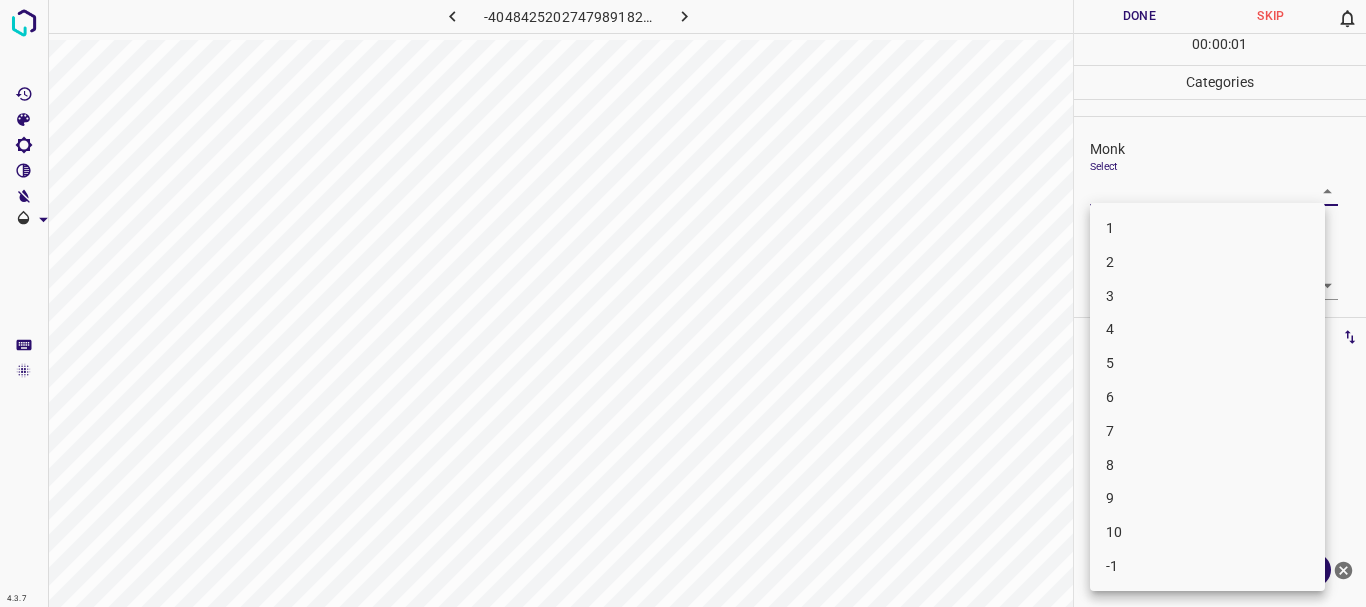 click on "4" at bounding box center [1207, 329] 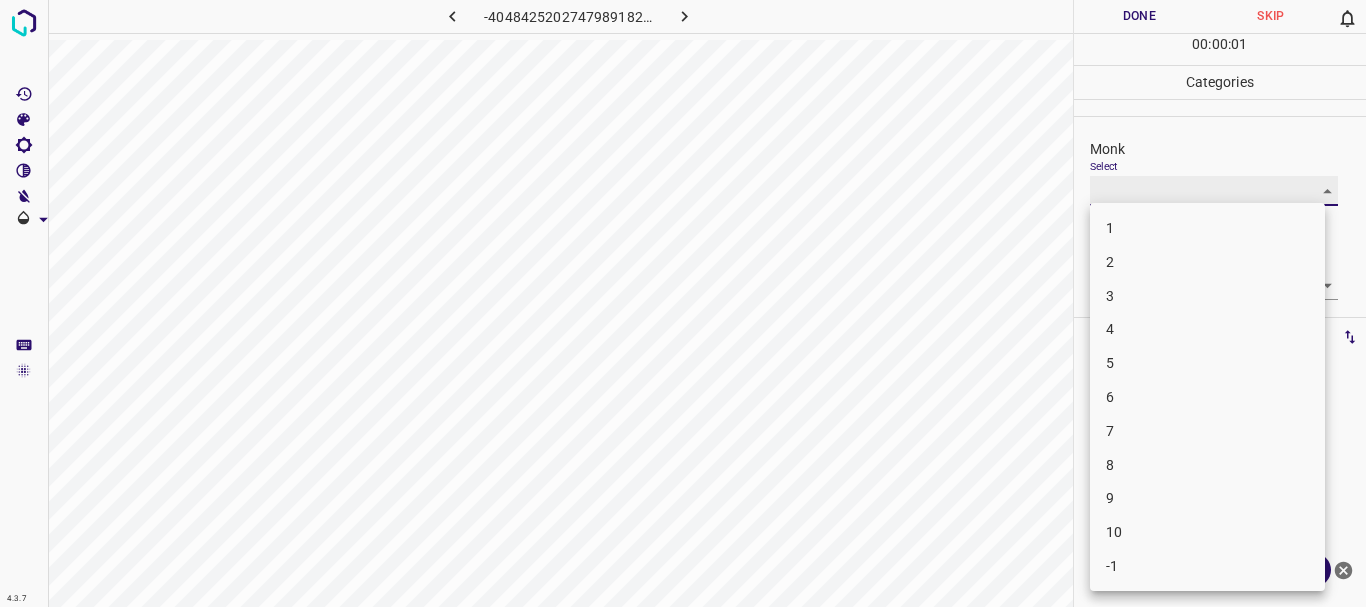 type on "4" 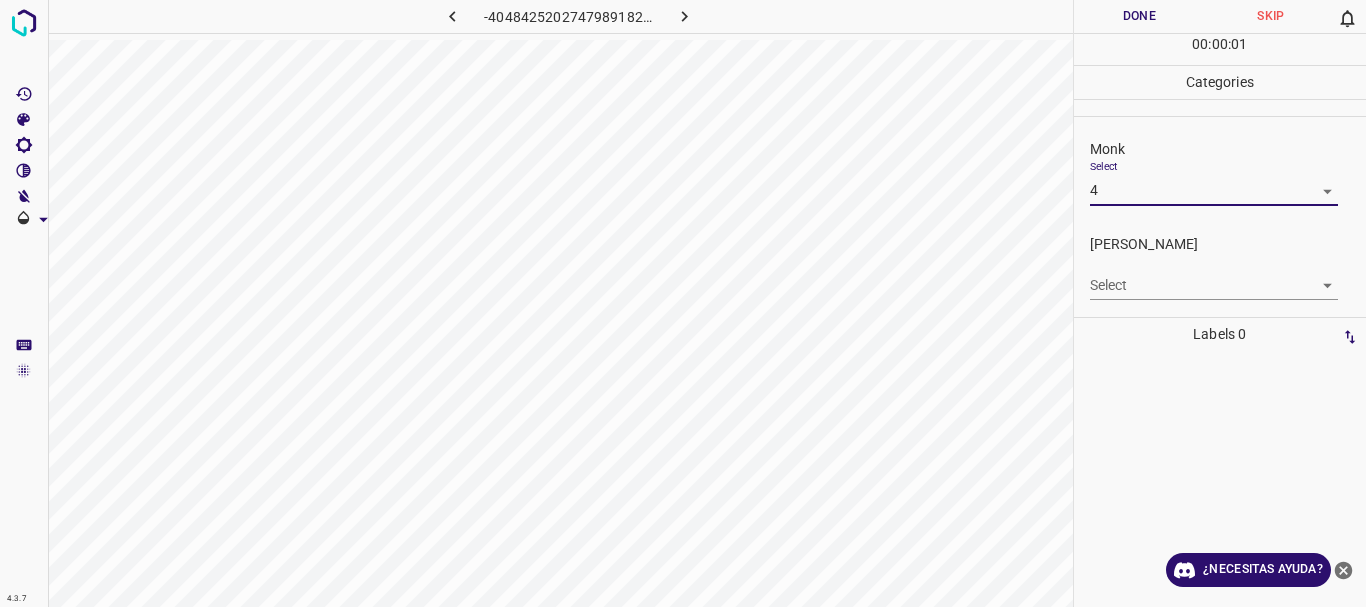 click on "4.3.7 -4048425202747989182.png Done Skip 0 00   : 00   : 01   Categories Monk   Select 4 4  [PERSON_NAME]   Select ​ Labels   0 Categories 1 Monk 2  [PERSON_NAME] Tools Space Change between modes (Draw & Edit) I Auto labeling R Restore zoom M Zoom in N Zoom out Delete Delete selecte label Filters Z Restore filters X Saturation filter C Brightness filter V Contrast filter B Gray scale filter General O Download ¿Necesitas ayuda? Texto original Valora esta traducción Tu opinión servirá para ayudar a mejorar el Traductor de Google - Texto - Esconder - Borrar" at bounding box center [683, 303] 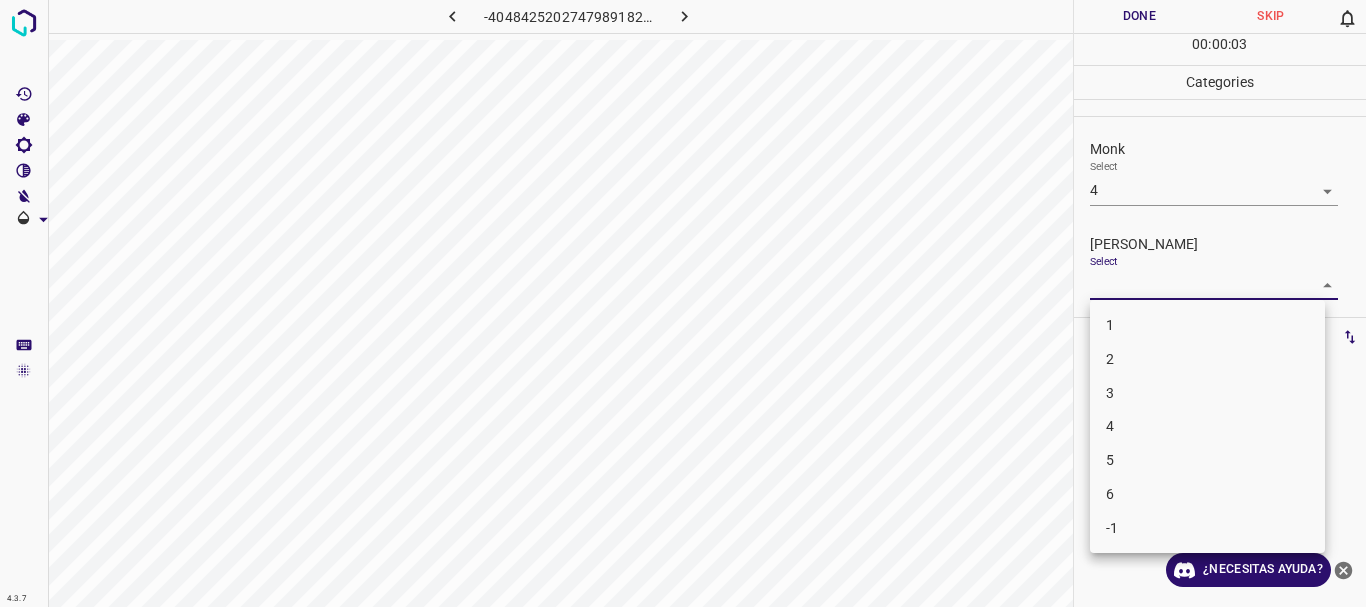 click on "1" at bounding box center [1207, 325] 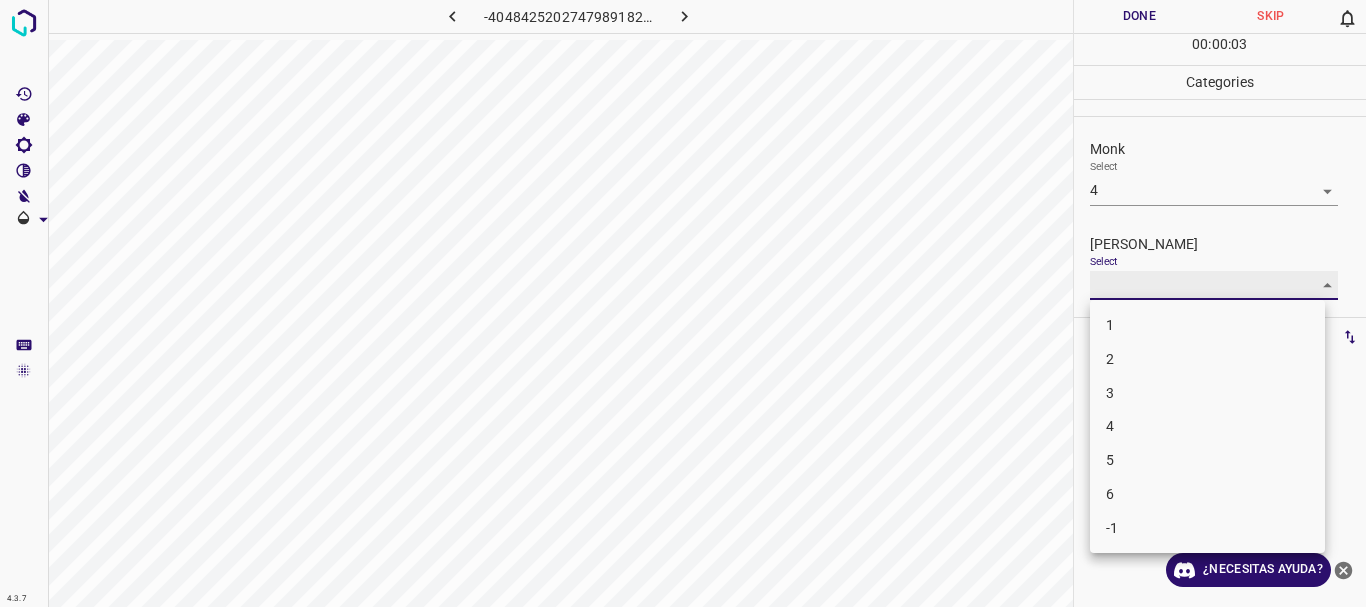 type on "1" 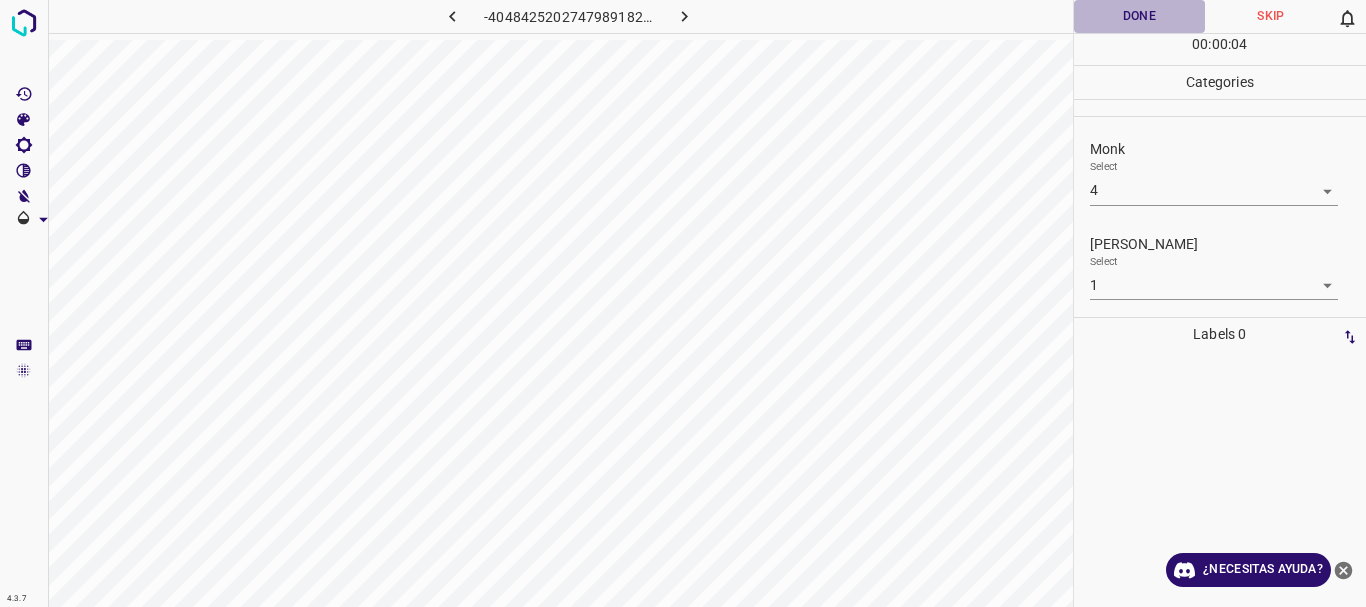 click on "Done" at bounding box center [1140, 16] 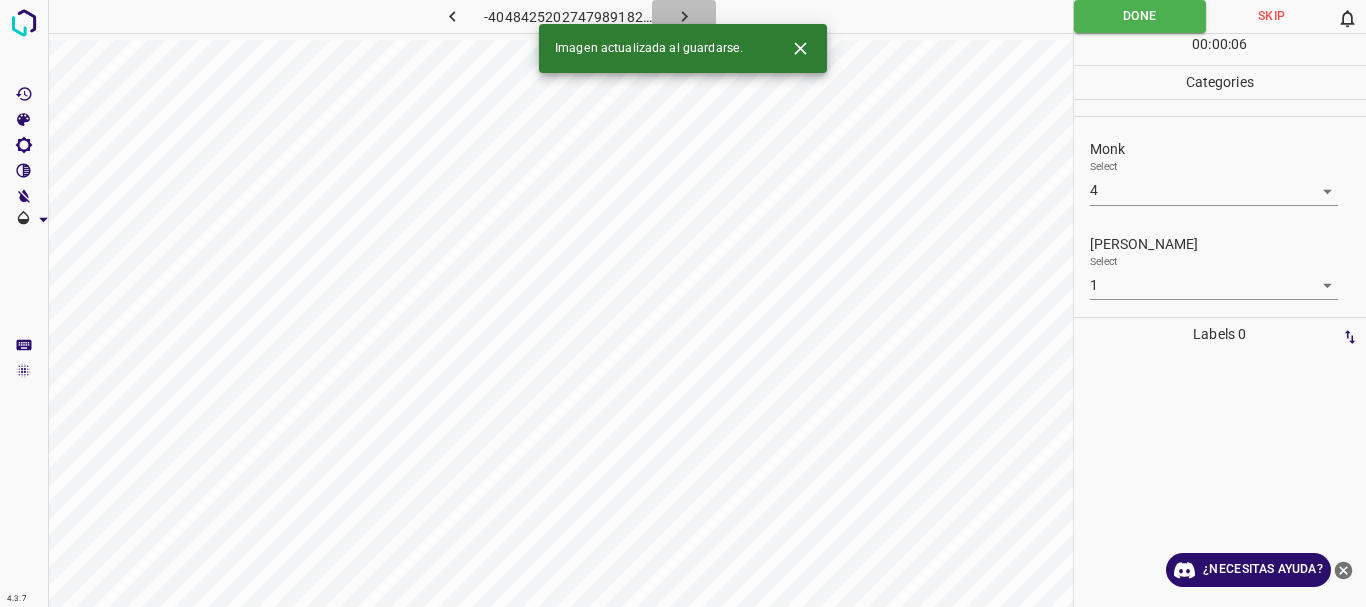 click 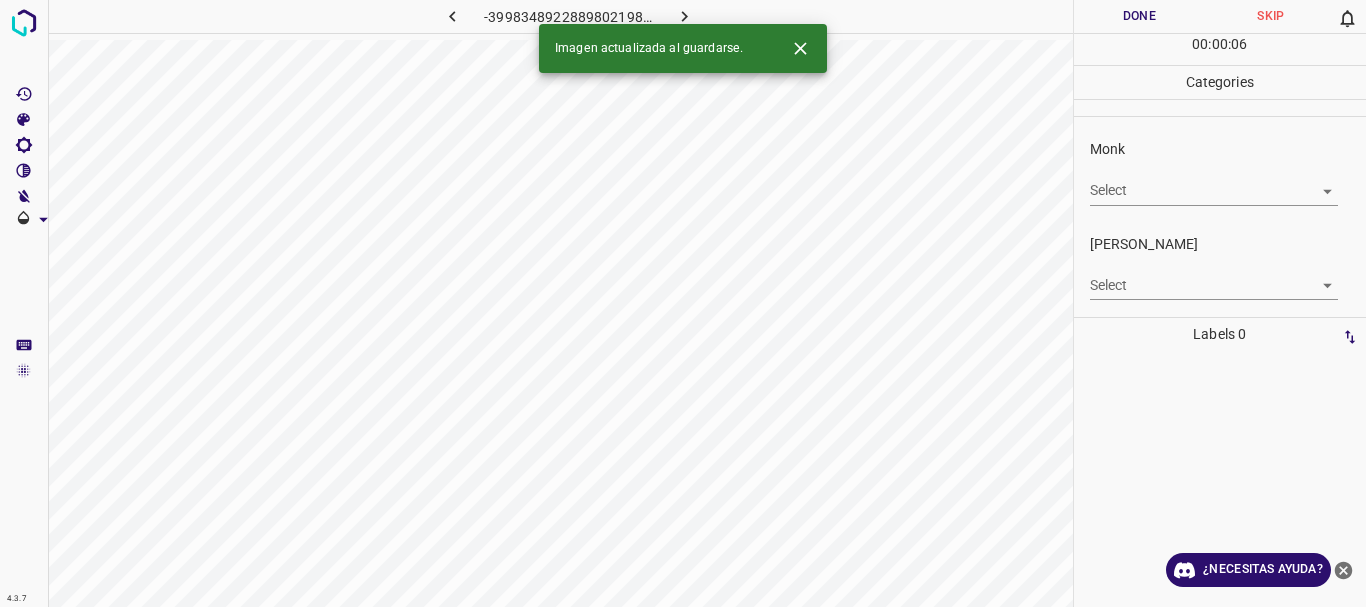 click on "4.3.7 -3998348922889802198.png Done Skip 0 00   : 00   : 06   Categories Monk   Select ​  [PERSON_NAME]   Select ​ Labels   0 Categories 1 Monk 2  [PERSON_NAME] Tools Space Change between modes (Draw & Edit) I Auto labeling R Restore zoom M Zoom in N Zoom out Delete Delete selecte label Filters Z Restore filters X Saturation filter C Brightness filter V Contrast filter B Gray scale filter General O Download Imagen actualizada al guardarse. ¿Necesitas ayuda? Texto original Valora esta traducción Tu opinión servirá para ayudar a mejorar el Traductor de Google - Texto - Esconder - Borrar" at bounding box center [683, 303] 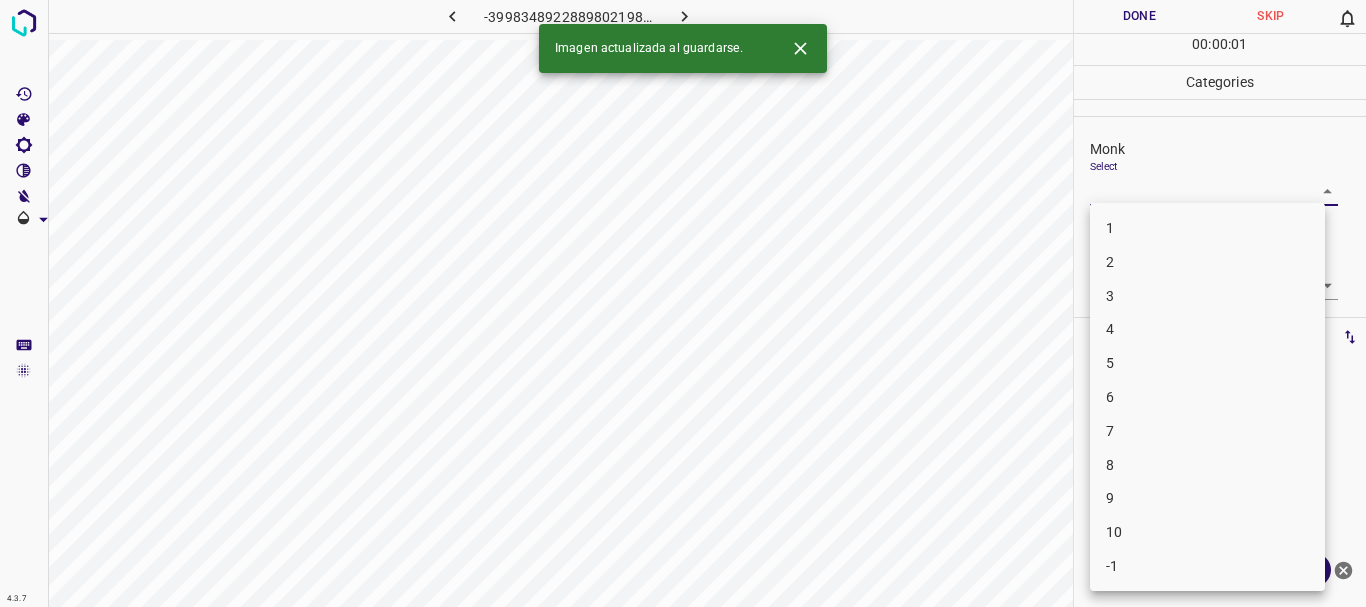 click on "5" at bounding box center [1207, 363] 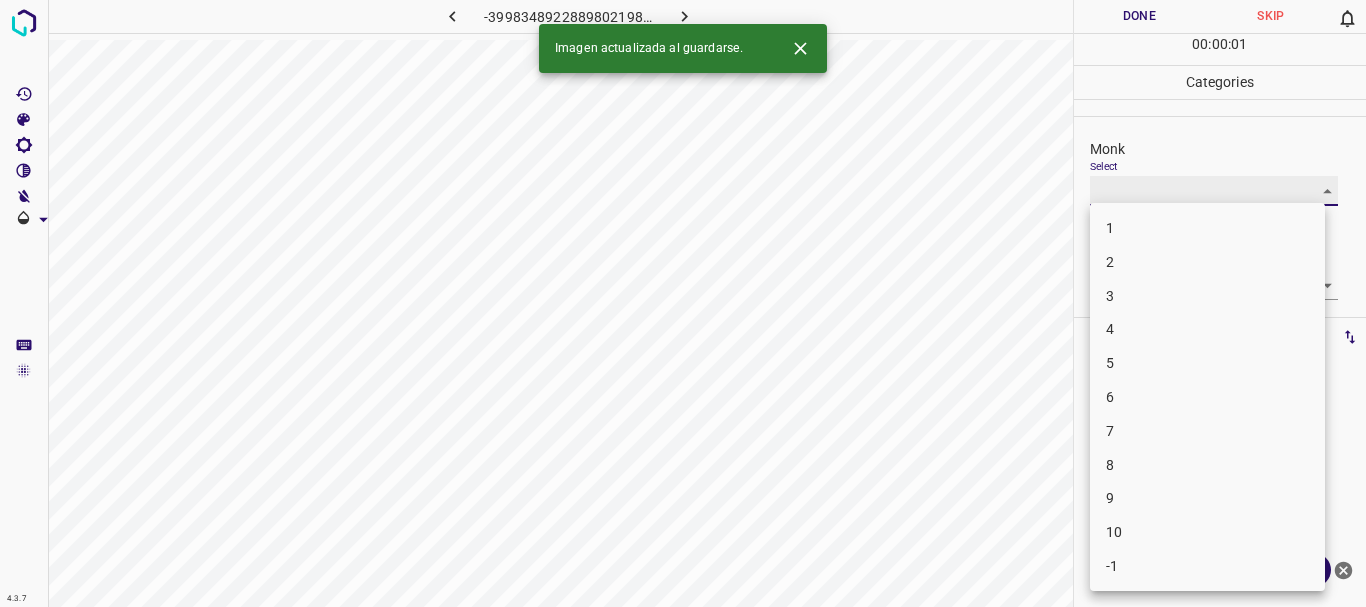 type on "5" 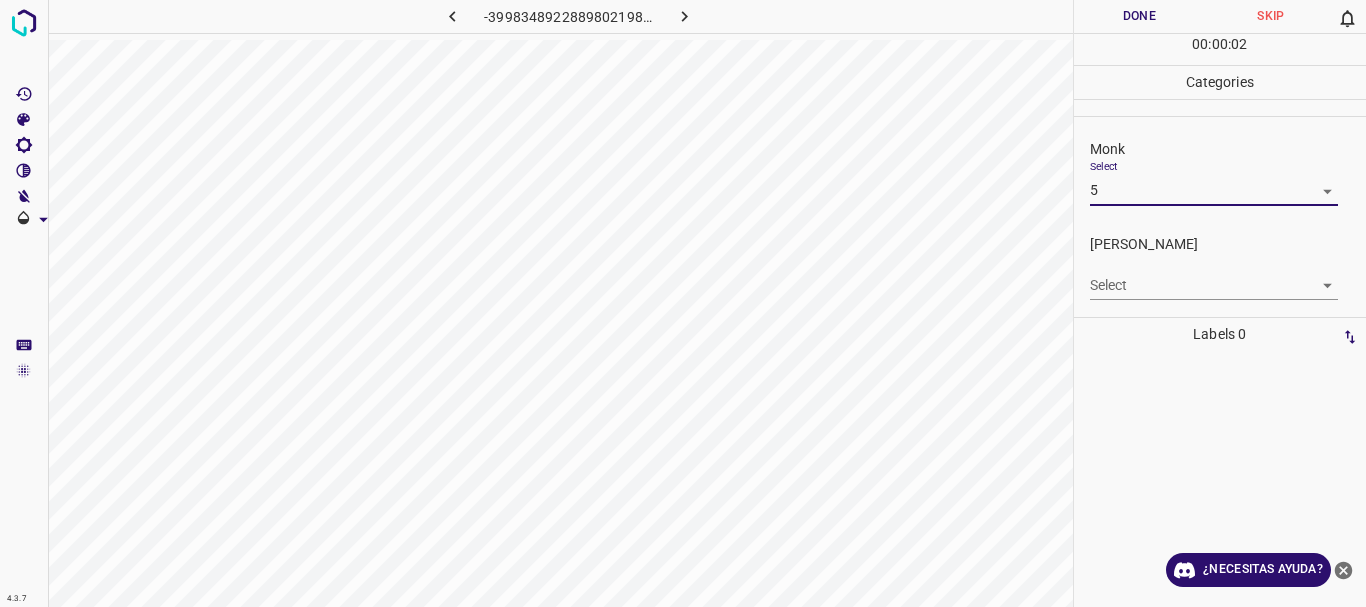 click on "4.3.7 -3998348922889802198.png Done Skip 0 00   : 00   : 02   Categories Monk   Select 5 5  [PERSON_NAME]   Select ​ Labels   0 Categories 1 Monk 2  [PERSON_NAME] Tools Space Change between modes (Draw & Edit) I Auto labeling R Restore zoom M Zoom in N Zoom out Delete Delete selecte label Filters Z Restore filters X Saturation filter C Brightness filter V Contrast filter B Gray scale filter General O Download ¿Necesitas ayuda? Texto original Valora esta traducción Tu opinión servirá para ayudar a mejorar el Traductor de Google - Texto - Esconder - Borrar" at bounding box center [683, 303] 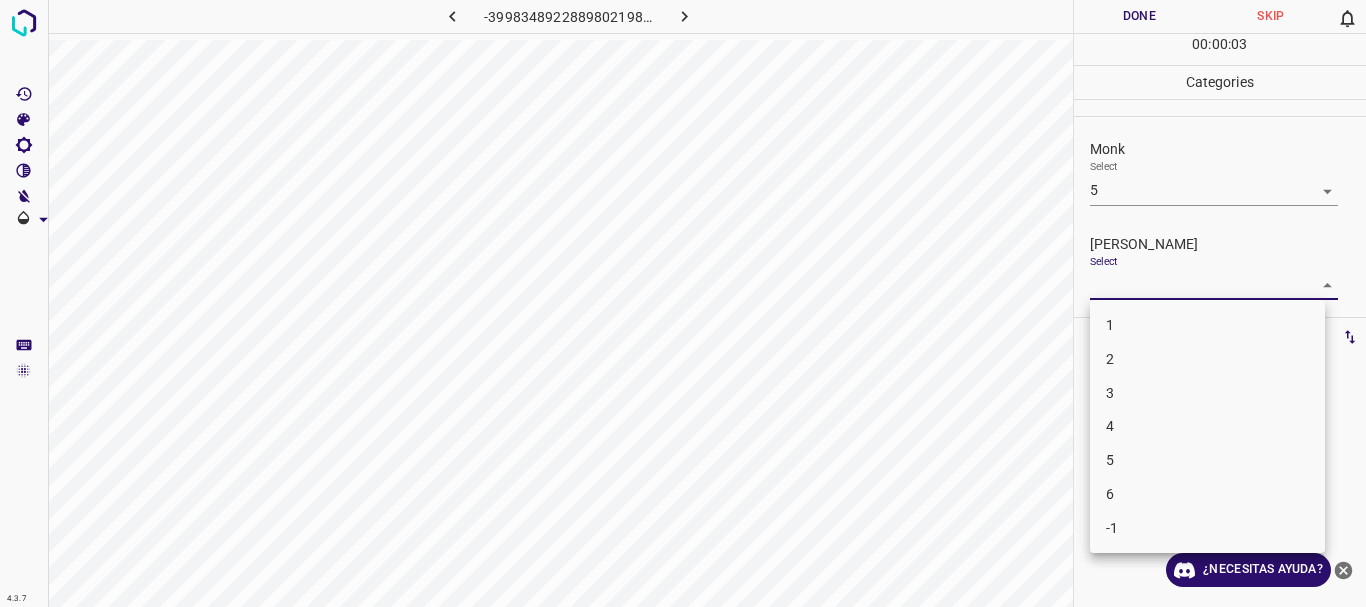 click on "4" at bounding box center [1207, 426] 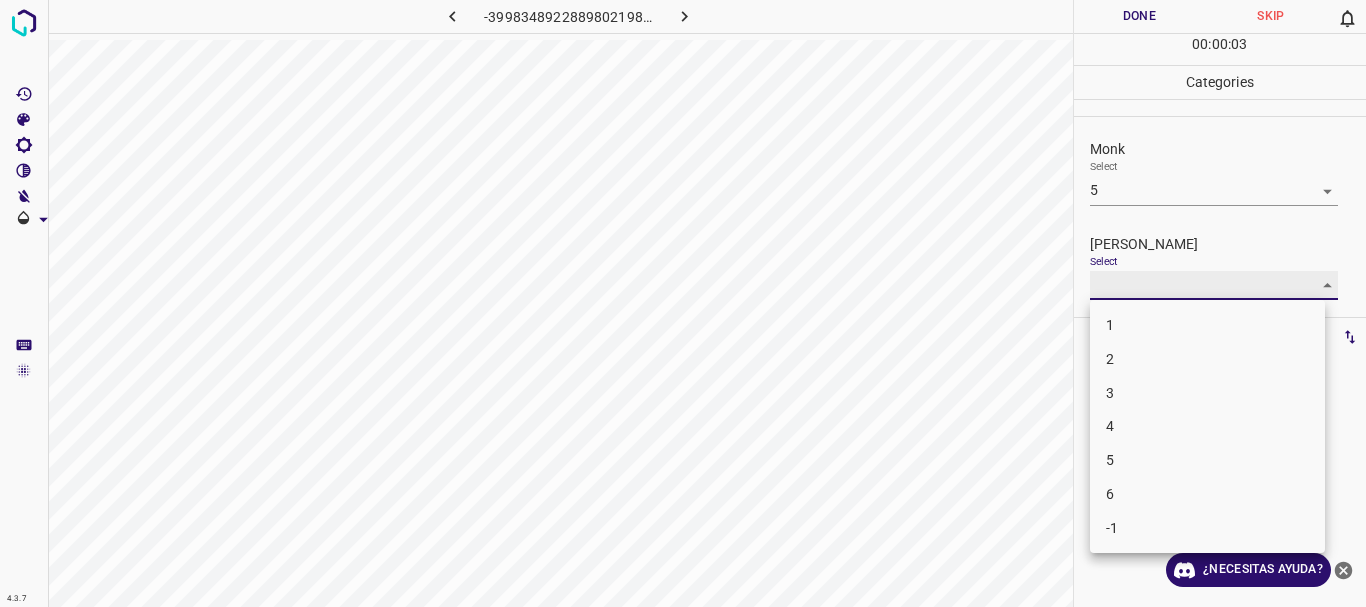 type on "4" 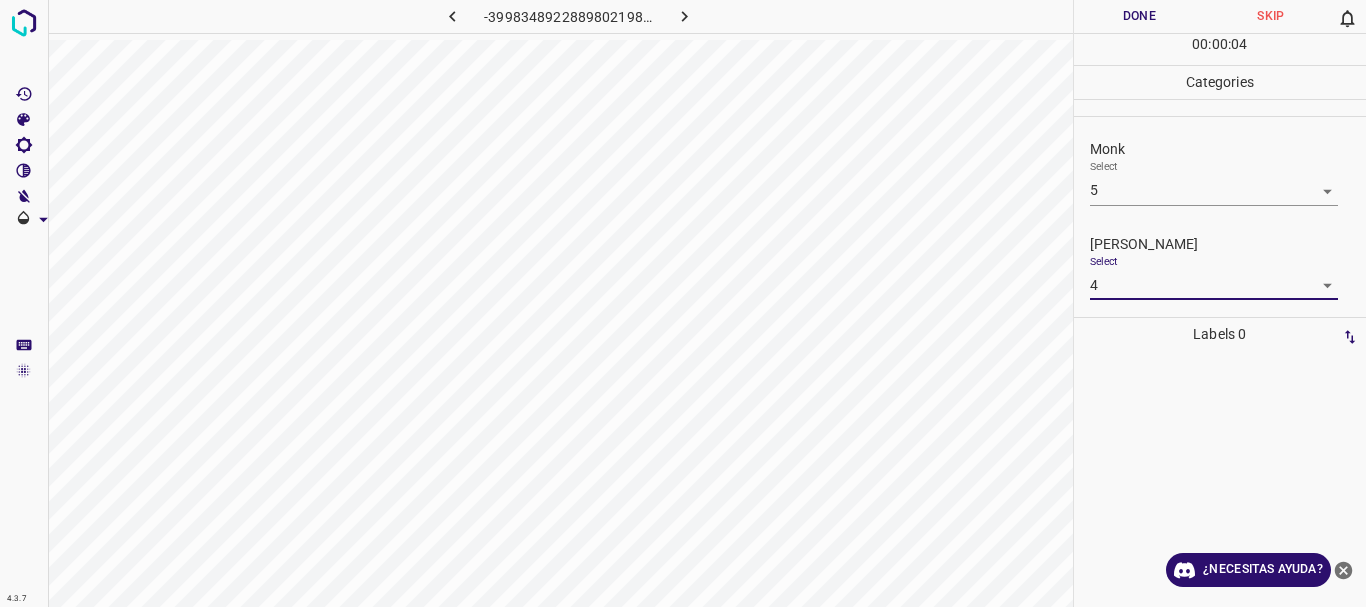 click on "Done" at bounding box center [1140, 16] 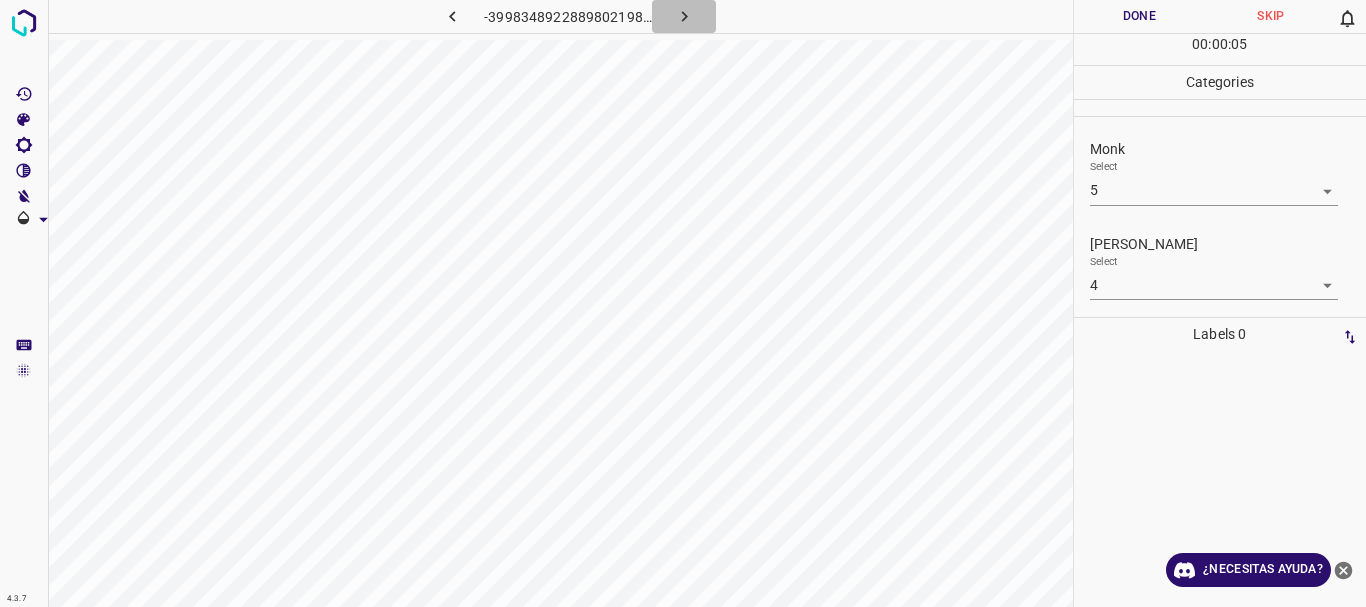 click 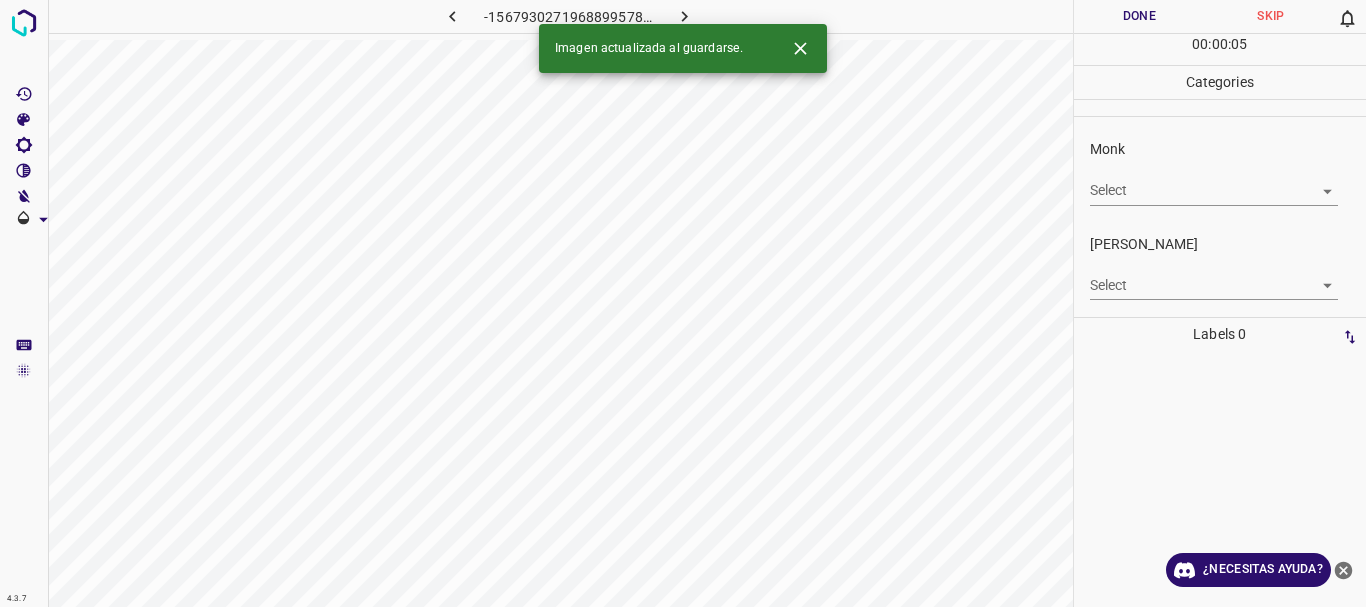 click 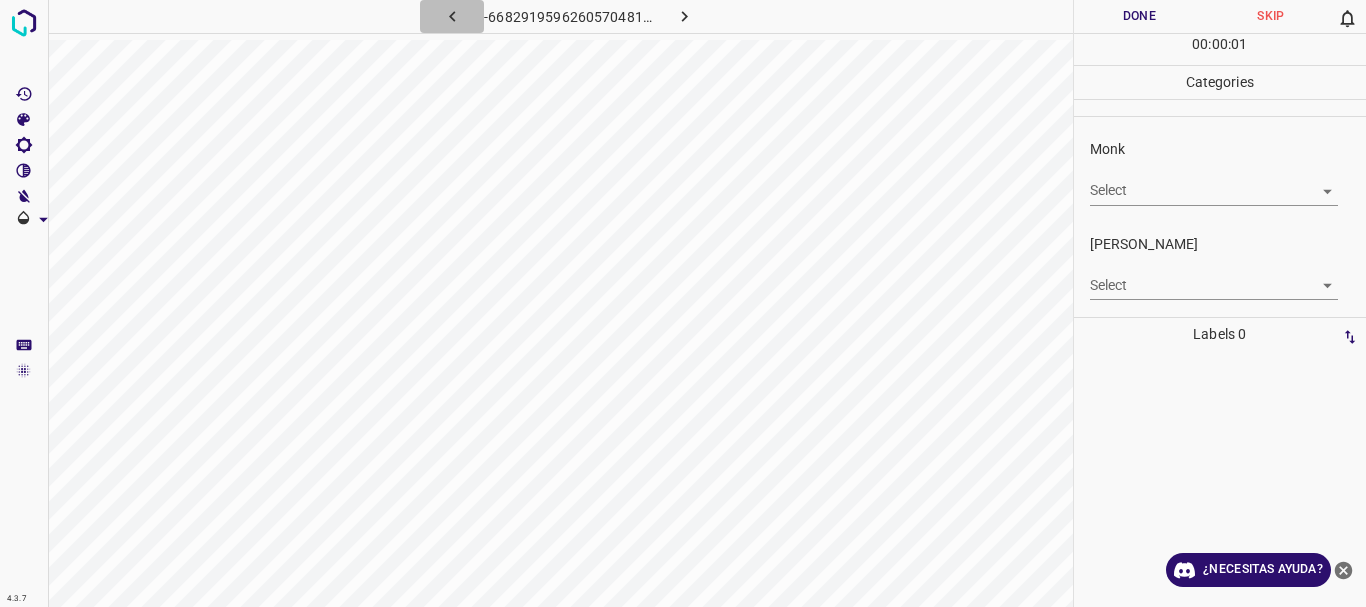 click 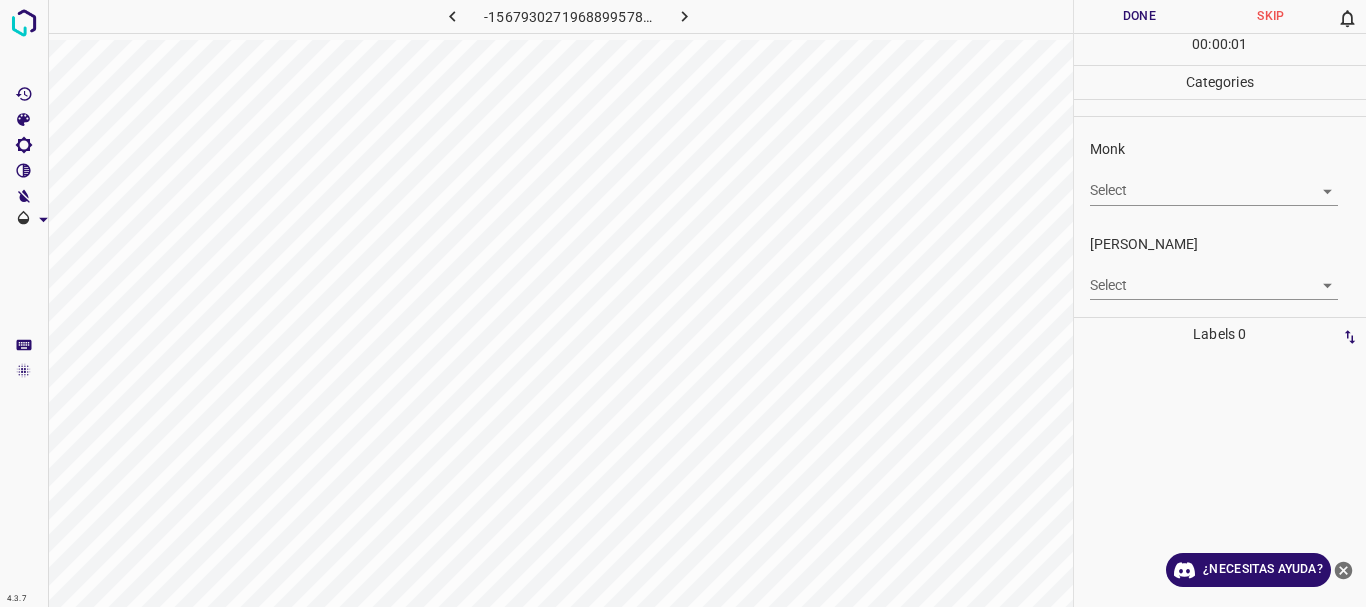click on "4.3.7 -1567930271968899578.png Done Skip 0 00   : 00   : 01   Categories Monk   Select ​  [PERSON_NAME]   Select ​ Labels   0 Categories 1 Monk 2  [PERSON_NAME] Tools Space Change between modes (Draw & Edit) I Auto labeling R Restore zoom M Zoom in N Zoom out Delete Delete selecte label Filters Z Restore filters X Saturation filter C Brightness filter V Contrast filter B Gray scale filter General O Download ¿Necesitas ayuda? Texto original Valora esta traducción Tu opinión servirá para ayudar a mejorar el Traductor de Google - Texto - Esconder - Borrar" at bounding box center [683, 303] 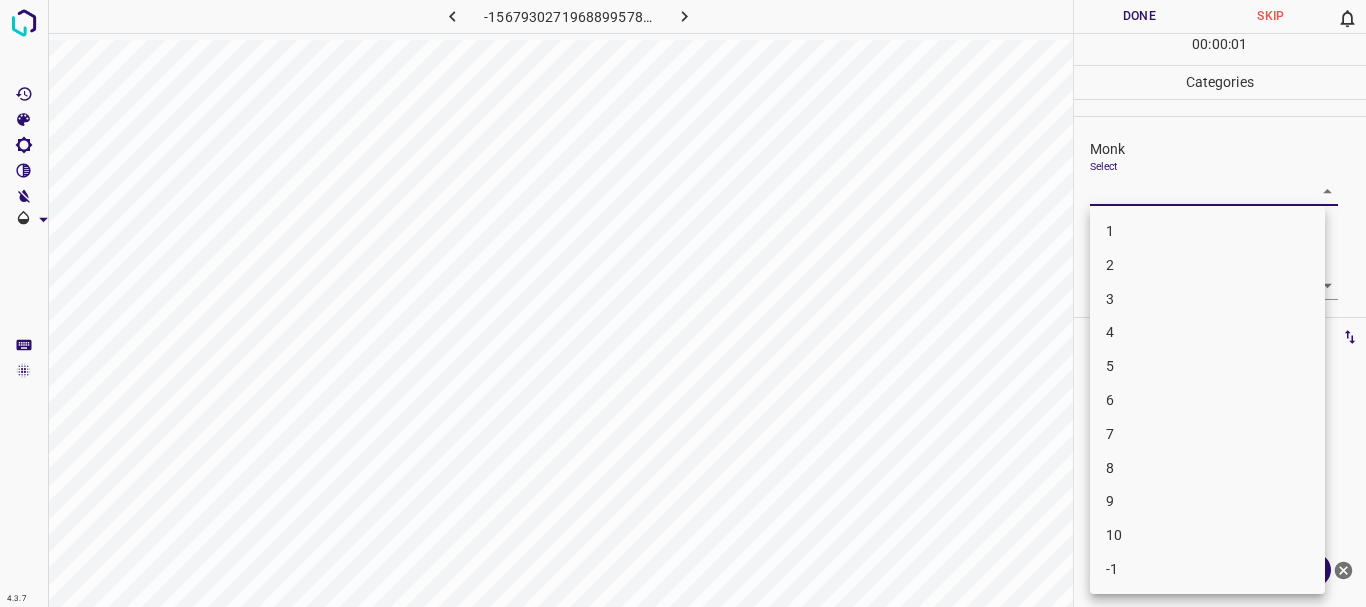 click on "5" at bounding box center (1207, 366) 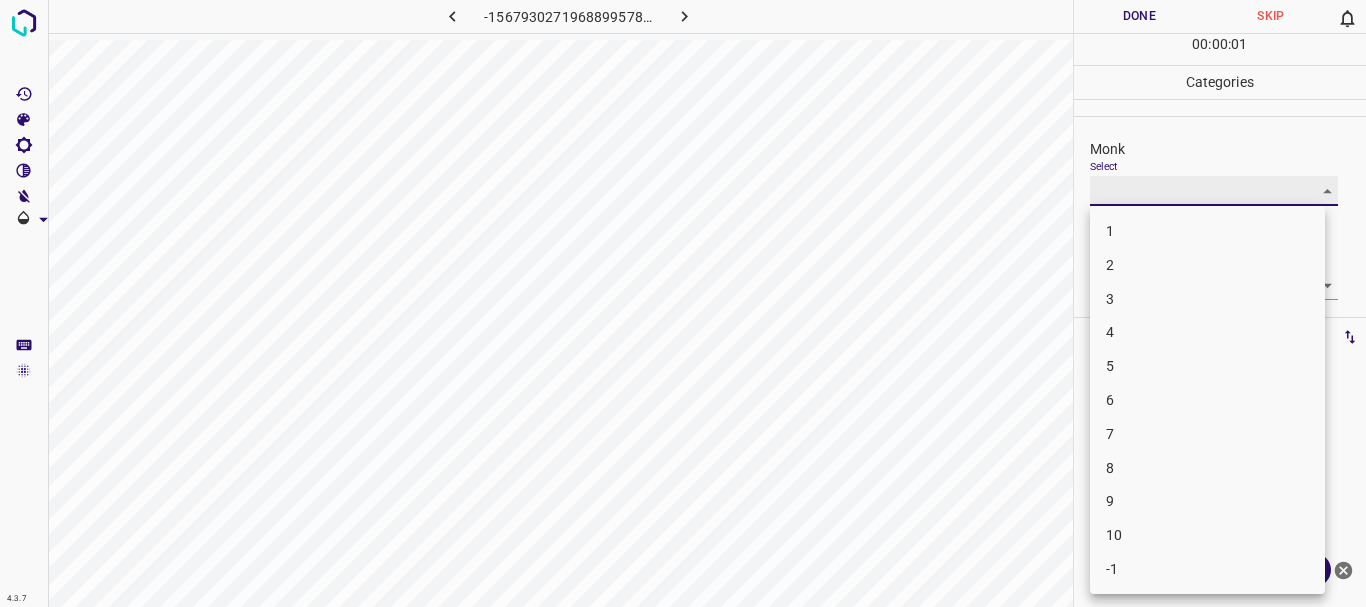 type on "5" 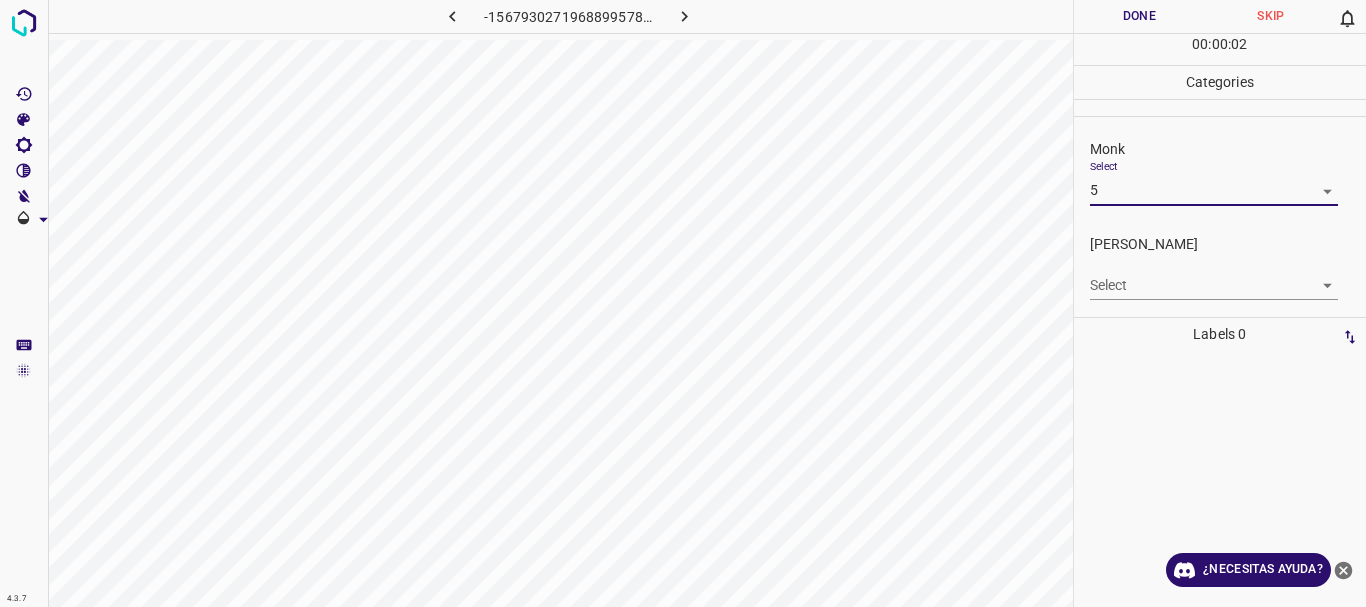 click on "4.3.7 -1567930271968899578.png Done Skip 0 00   : 00   : 02   Categories Monk   Select 5 5  [PERSON_NAME]   Select ​ Labels   0 Categories 1 Monk 2  [PERSON_NAME] Tools Space Change between modes (Draw & Edit) I Auto labeling R Restore zoom M Zoom in N Zoom out Delete Delete selecte label Filters Z Restore filters X Saturation filter C Brightness filter V Contrast filter B Gray scale filter General O Download ¿Necesitas ayuda? Texto original Valora esta traducción Tu opinión servirá para ayudar a mejorar el Traductor de Google - Texto - Esconder - Borrar" at bounding box center (683, 303) 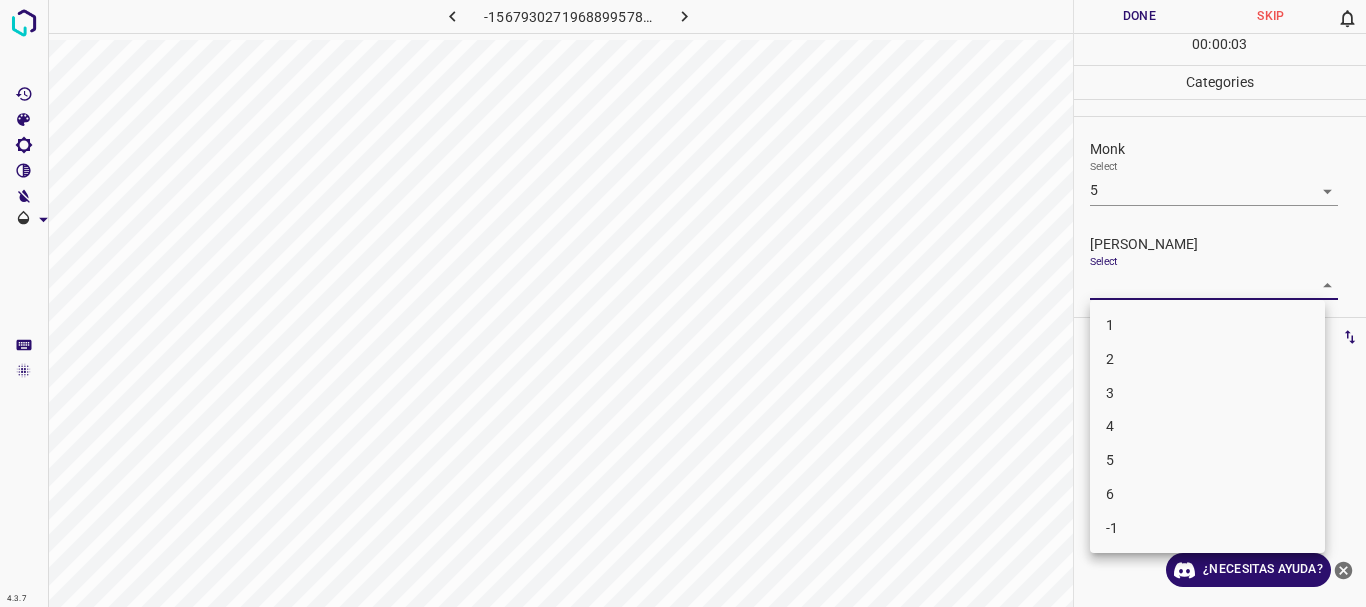click on "3" at bounding box center [1207, 393] 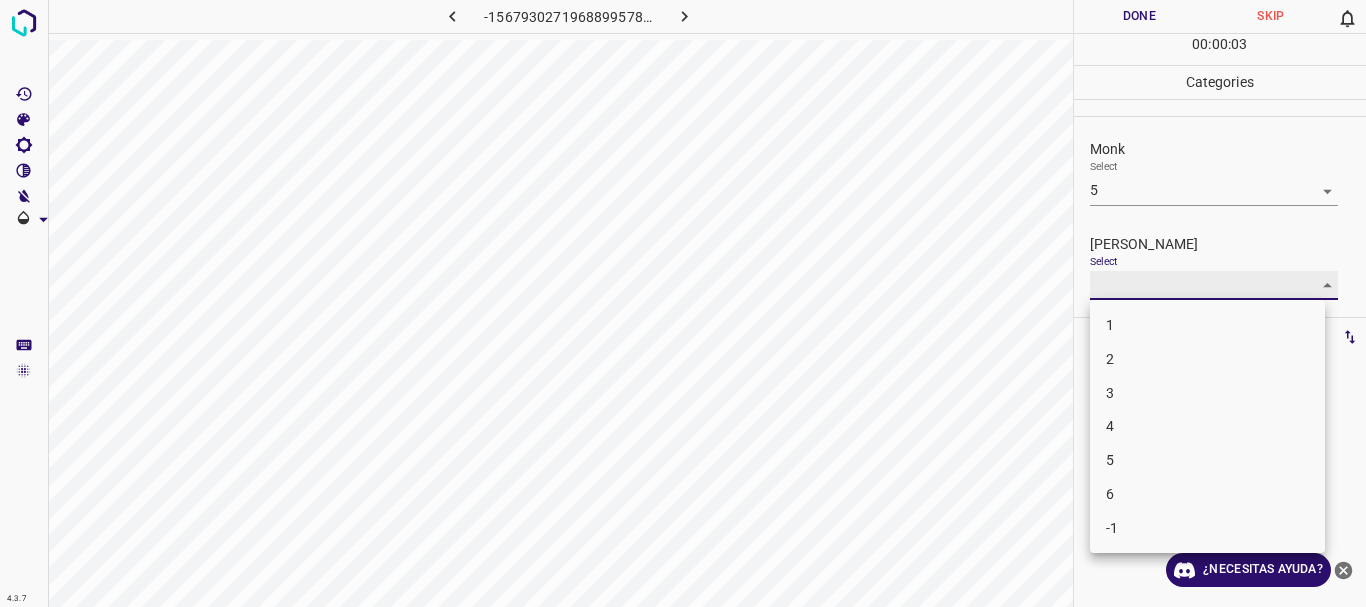 type on "3" 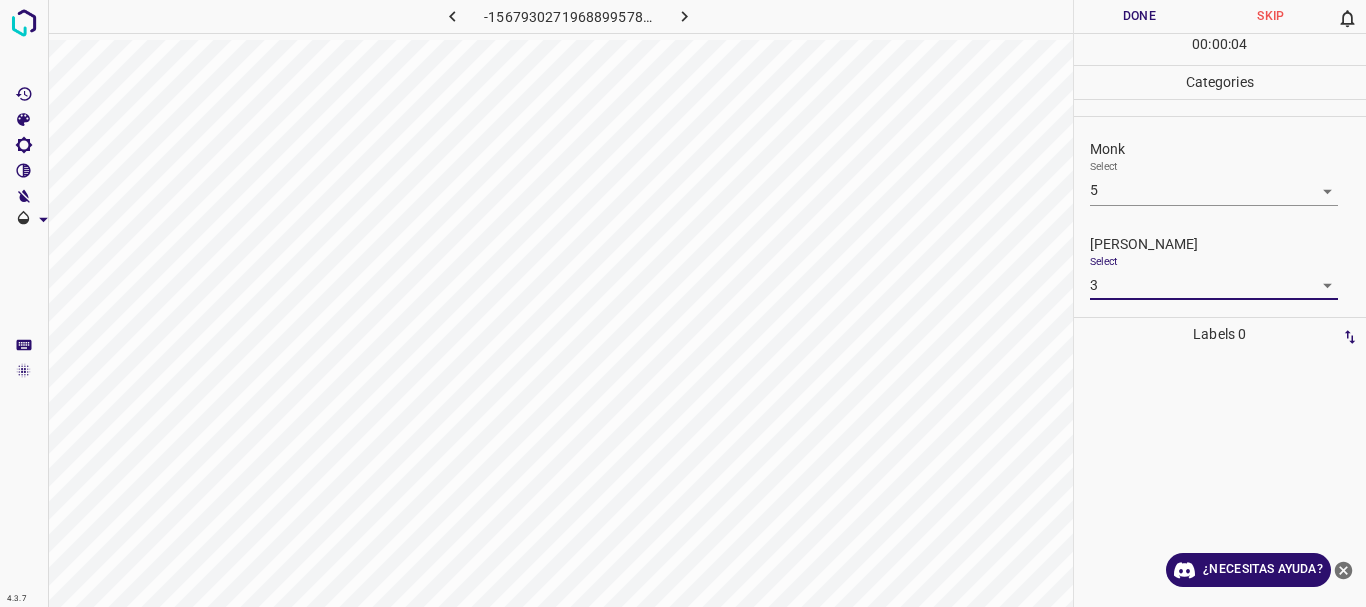 click on "Done" at bounding box center (1140, 16) 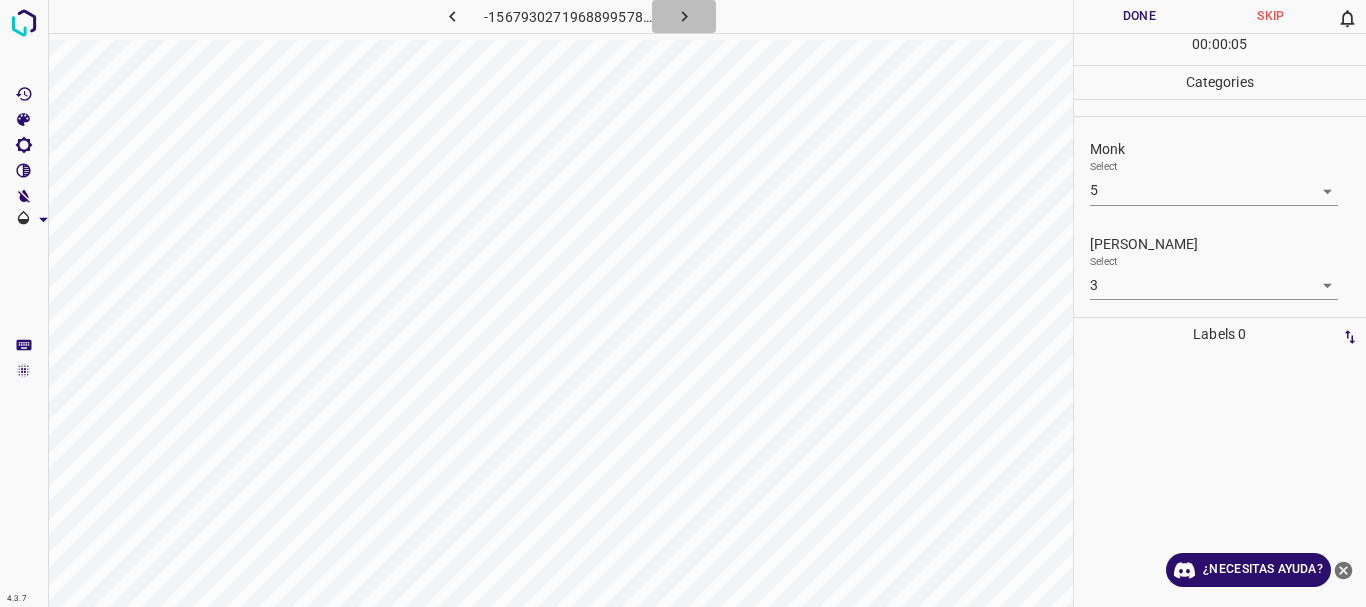 click at bounding box center [684, 16] 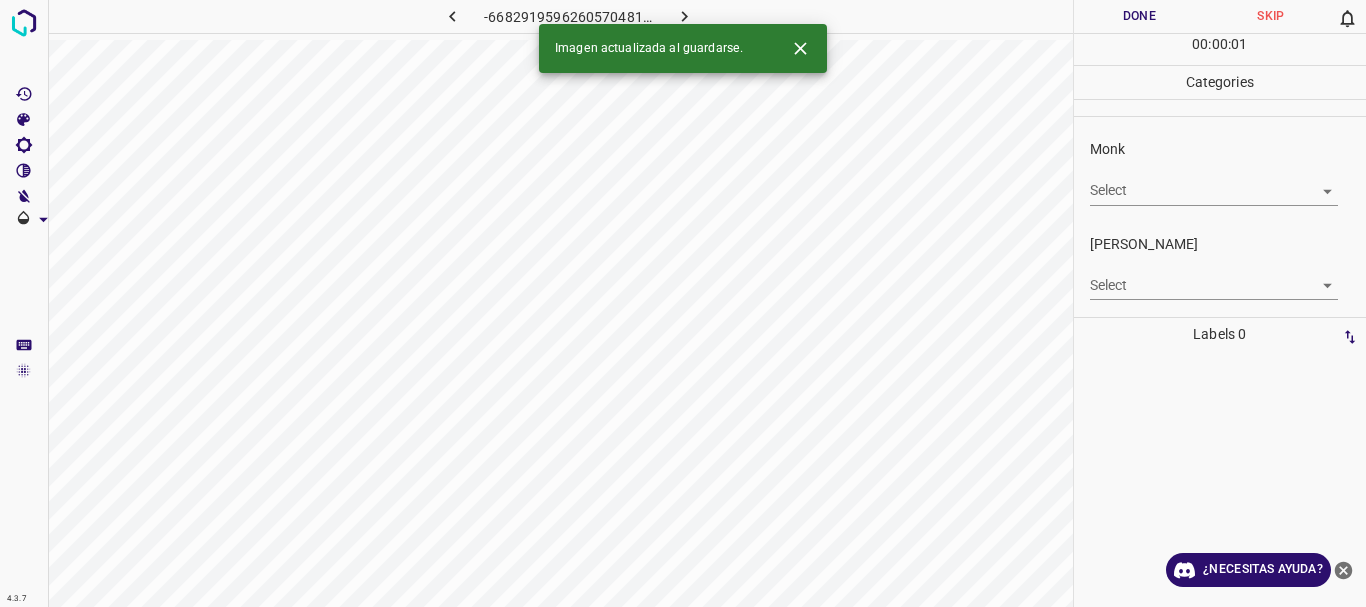 click on "4.3.7 -6682919596260570481.png Done Skip 0 00   : 00   : 01   Categories Monk   Select ​  [PERSON_NAME]   Select ​ Labels   0 Categories 1 Monk 2  [PERSON_NAME] Tools Space Change between modes (Draw & Edit) I Auto labeling R Restore zoom M Zoom in N Zoom out Delete Delete selecte label Filters Z Restore filters X Saturation filter C Brightness filter V Contrast filter B Gray scale filter General O Download Imagen actualizada al guardarse. ¿Necesitas ayuda? Texto original Valora esta traducción Tu opinión servirá para ayudar a mejorar el Traductor de Google - Texto - Esconder - Borrar" at bounding box center (683, 303) 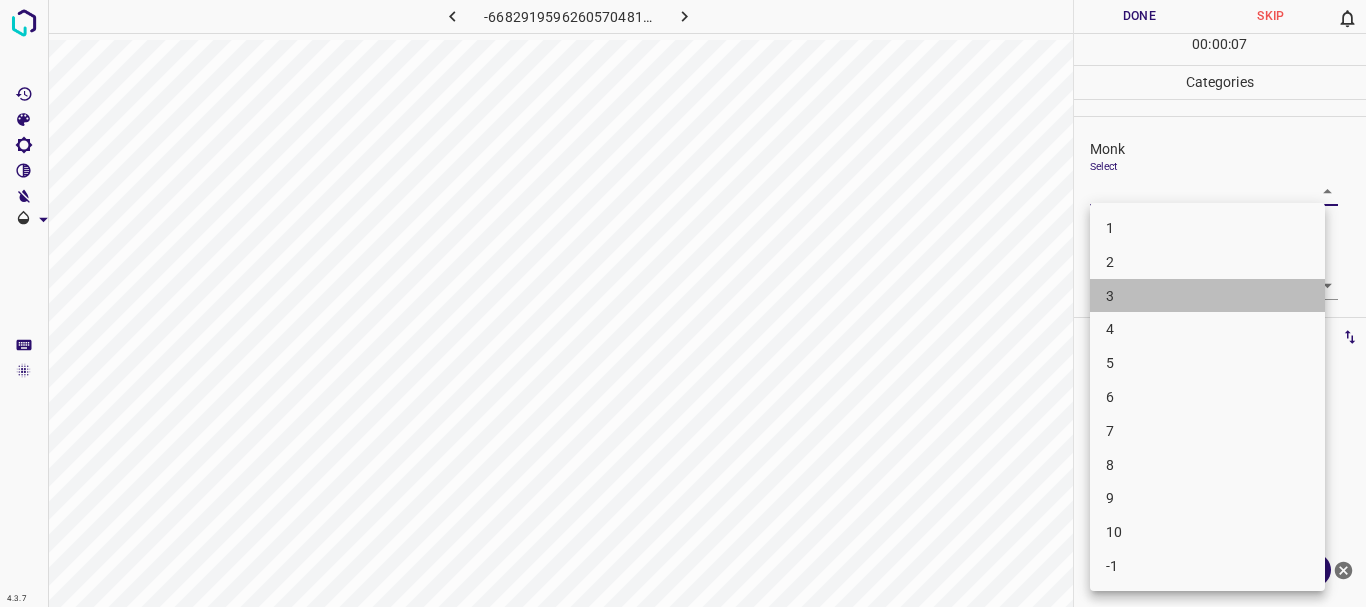 click on "3" at bounding box center [1207, 296] 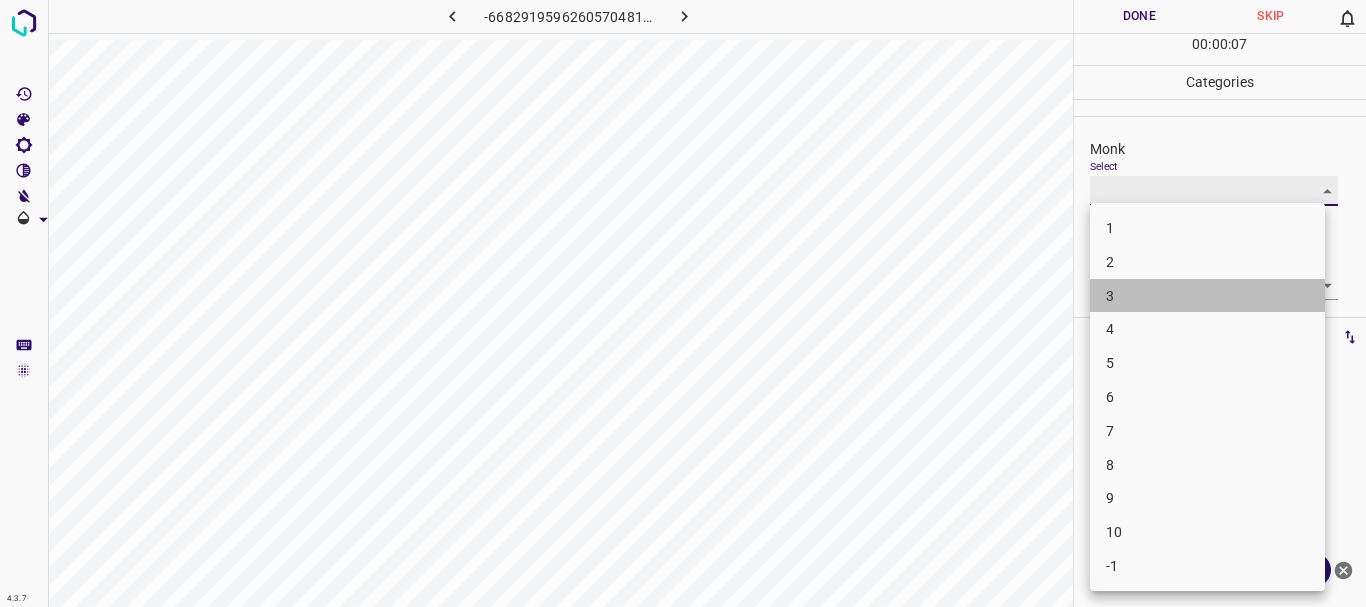 type on "3" 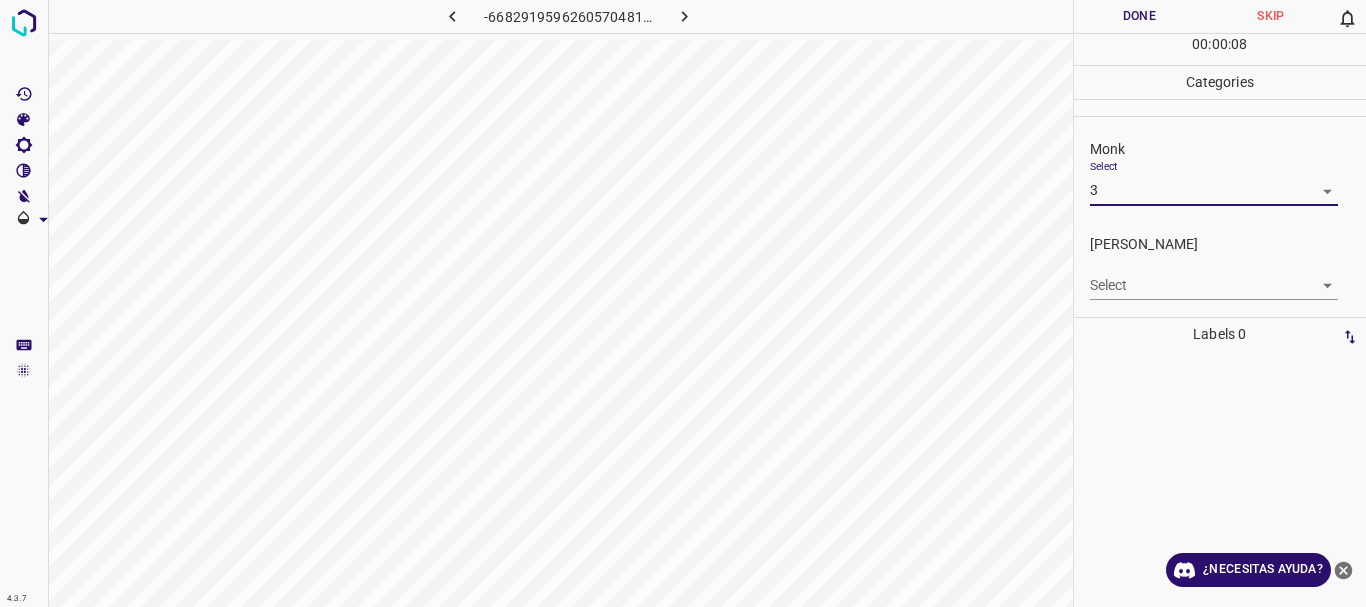 click on "4.3.7 -6682919596260570481.png Done Skip 0 00   : 00   : 08   Categories Monk   Select 3 3  [PERSON_NAME]   Select ​ Labels   0 Categories 1 Monk 2  [PERSON_NAME] Tools Space Change between modes (Draw & Edit) I Auto labeling R Restore zoom M Zoom in N Zoom out Delete Delete selecte label Filters Z Restore filters X Saturation filter C Brightness filter V Contrast filter B Gray scale filter General O Download ¿Necesitas ayuda? Texto original Valora esta traducción Tu opinión servirá para ayudar a mejorar el Traductor de Google - Texto - Esconder - Borrar" at bounding box center [683, 303] 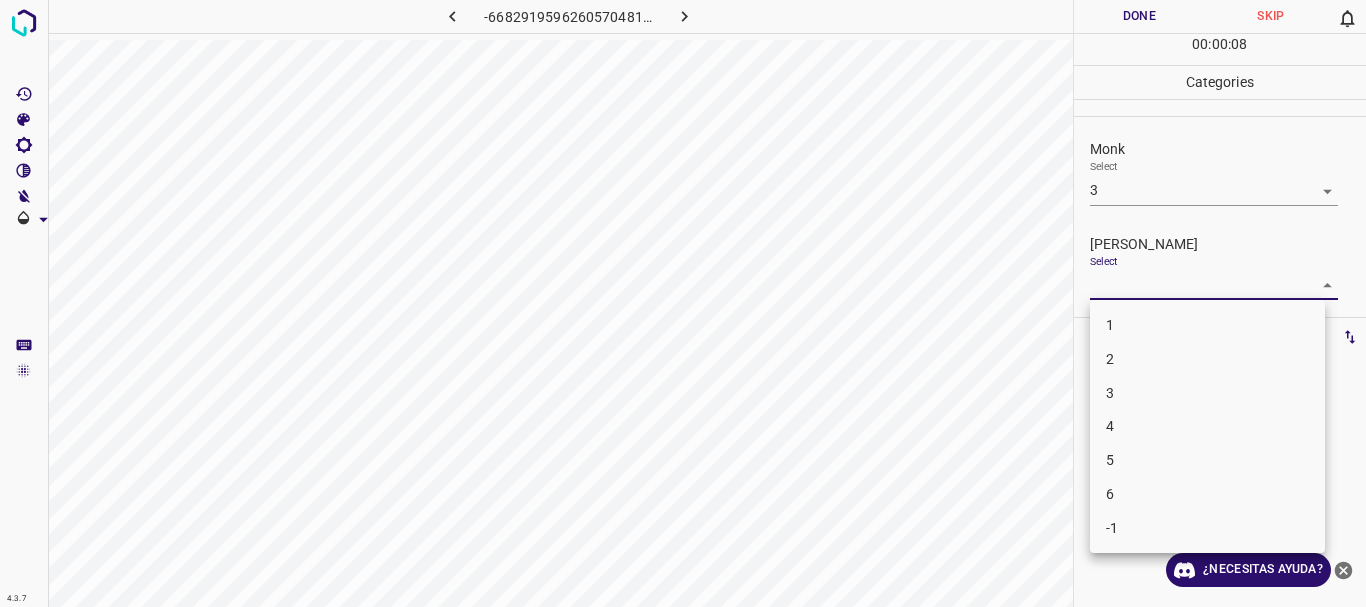 click on "1" at bounding box center [1207, 325] 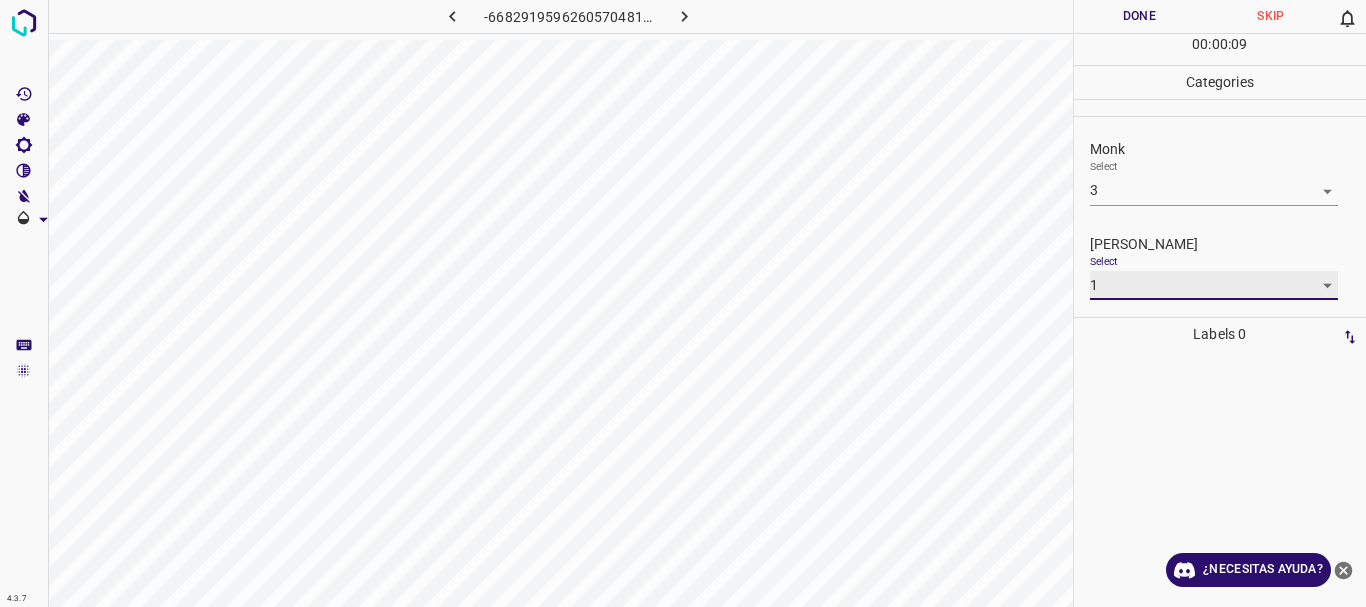 type on "1" 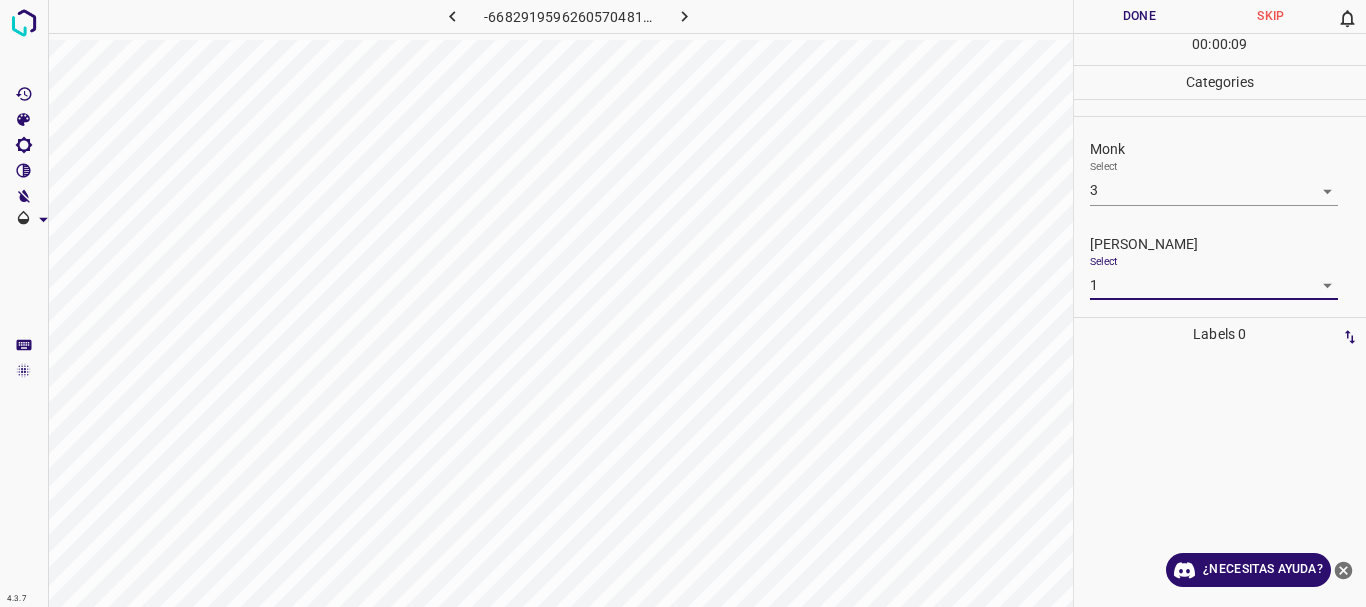 click on "Done" at bounding box center [1140, 16] 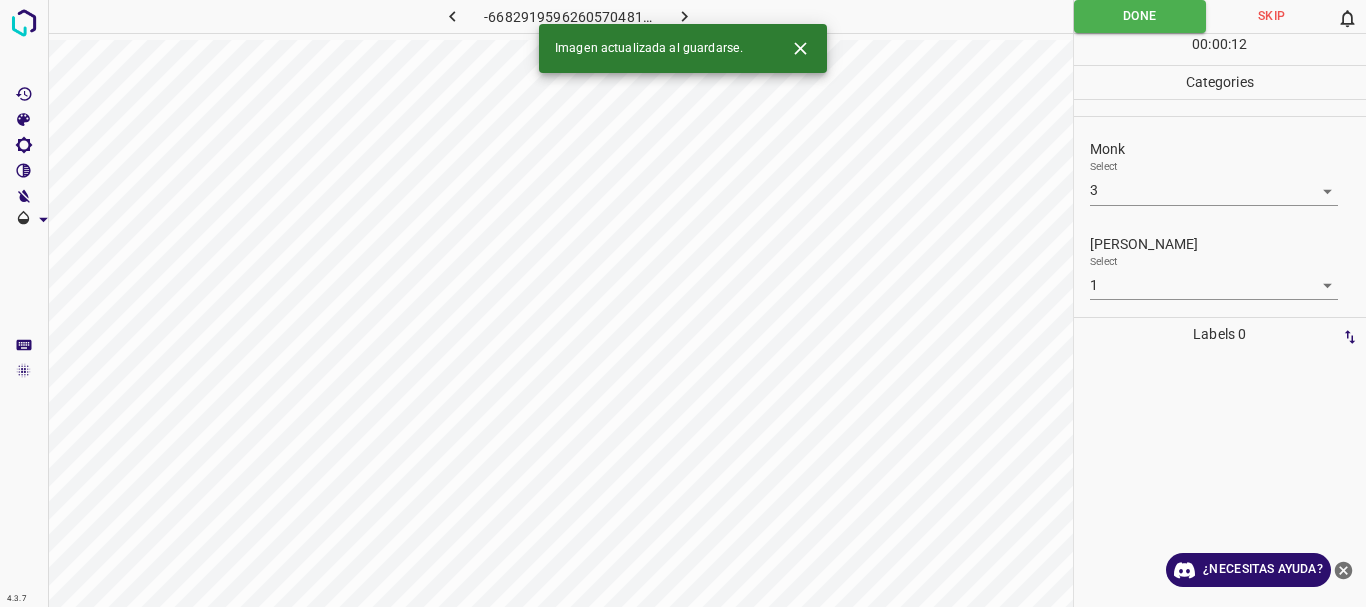 click 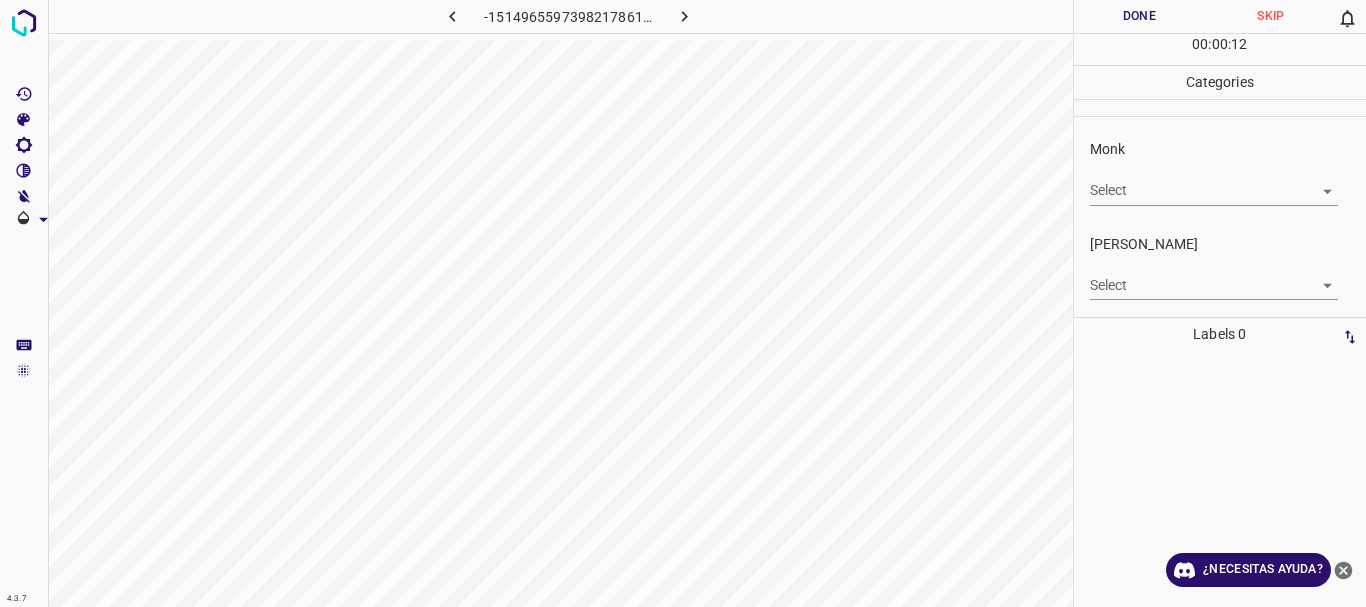 click on "4.3.7 -1514965597398217861.png Done Skip 0 00   : 00   : 12   Categories Monk   Select ​  [PERSON_NAME]   Select ​ Labels   0 Categories 1 Monk 2  [PERSON_NAME] Tools Space Change between modes (Draw & Edit) I Auto labeling R Restore zoom M Zoom in N Zoom out Delete Delete selecte label Filters Z Restore filters X Saturation filter C Brightness filter V Contrast filter B Gray scale filter General O Download ¿Necesitas ayuda? Texto original Valora esta traducción Tu opinión servirá para ayudar a mejorar el Traductor de Google - Texto - Esconder - Borrar" at bounding box center (683, 303) 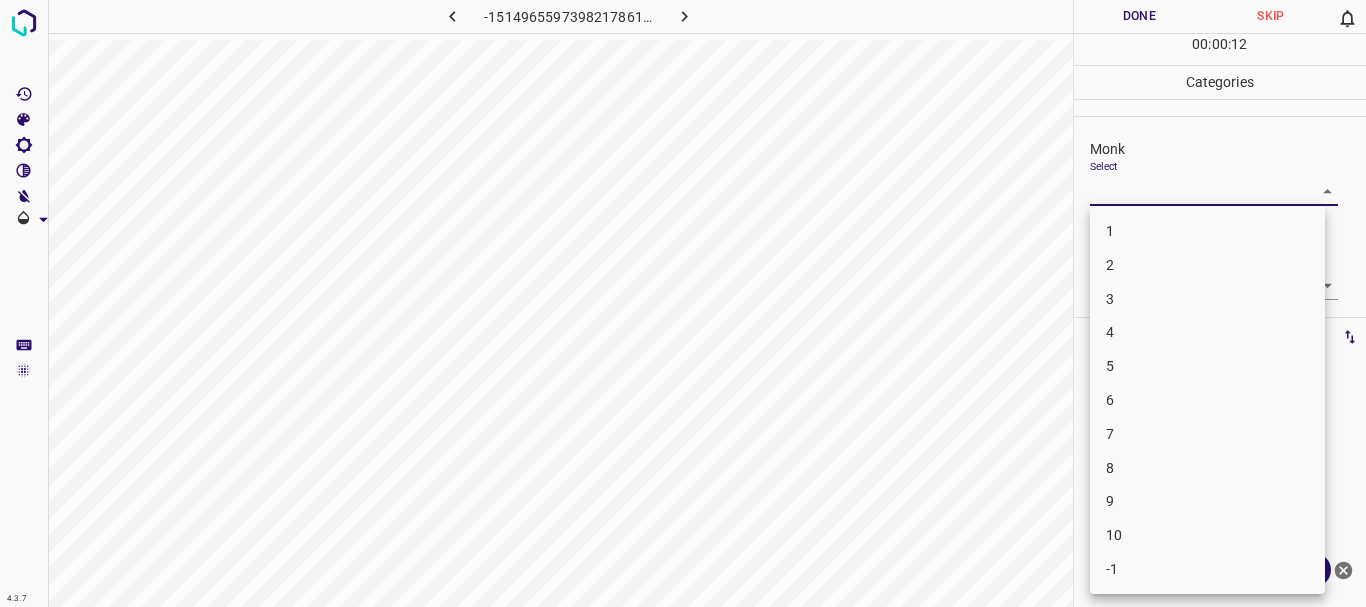 click on "4" at bounding box center [1110, 332] 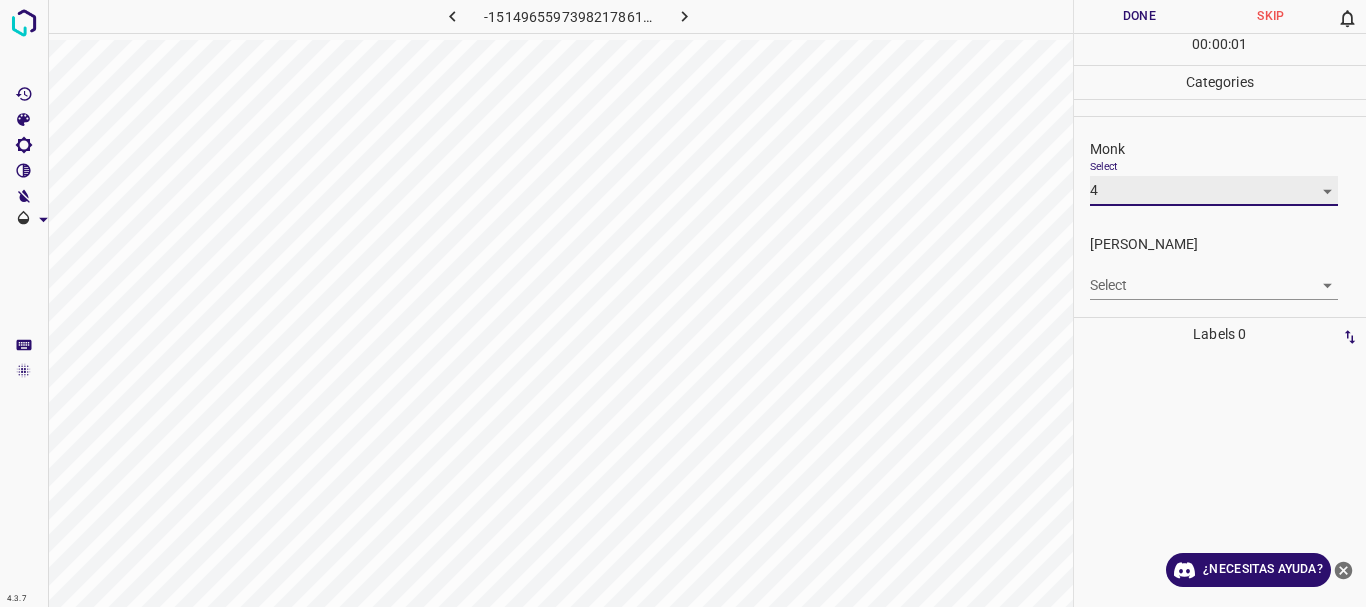 type on "4" 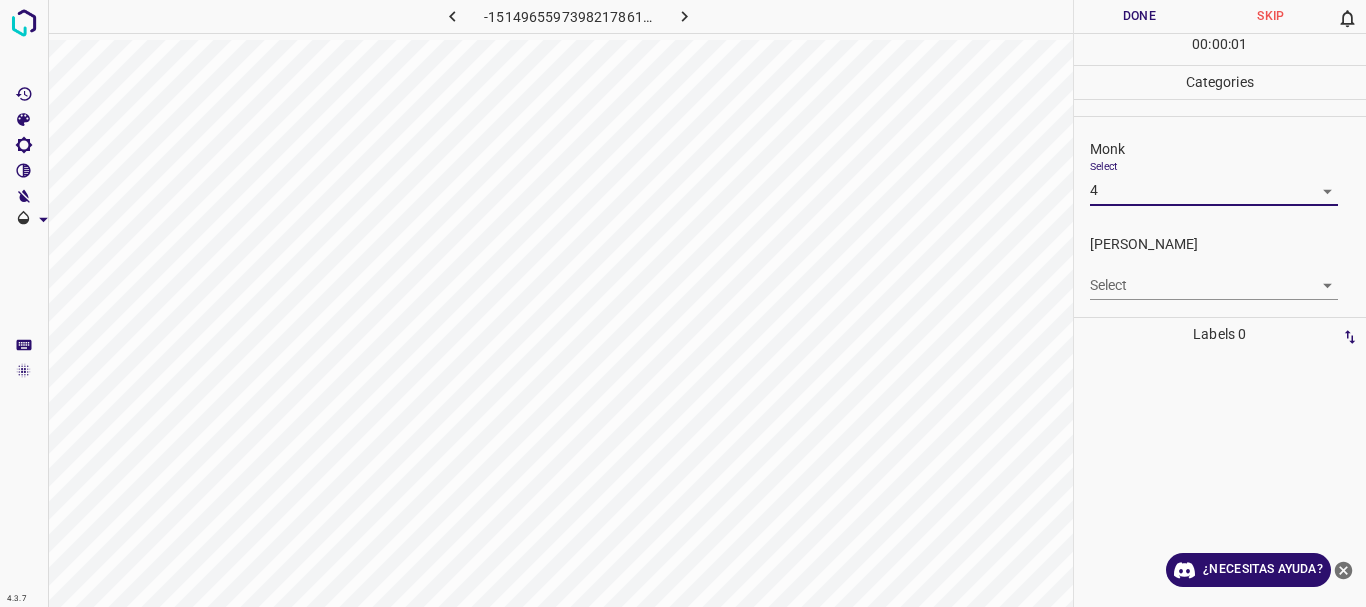 click on "4.3.7 -1514965597398217861.png Done Skip 0 00   : 00   : 01   Categories Monk   Select 4 4  [PERSON_NAME]   Select ​ Labels   0 Categories 1 Monk 2  [PERSON_NAME] Tools Space Change between modes (Draw & Edit) I Auto labeling R Restore zoom M Zoom in N Zoom out Delete Delete selecte label Filters Z Restore filters X Saturation filter C Brightness filter V Contrast filter B Gray scale filter General O Download ¿Necesitas ayuda? Texto original Valora esta traducción Tu opinión servirá para ayudar a mejorar el Traductor de Google - Texto - Esconder - Borrar" at bounding box center [683, 303] 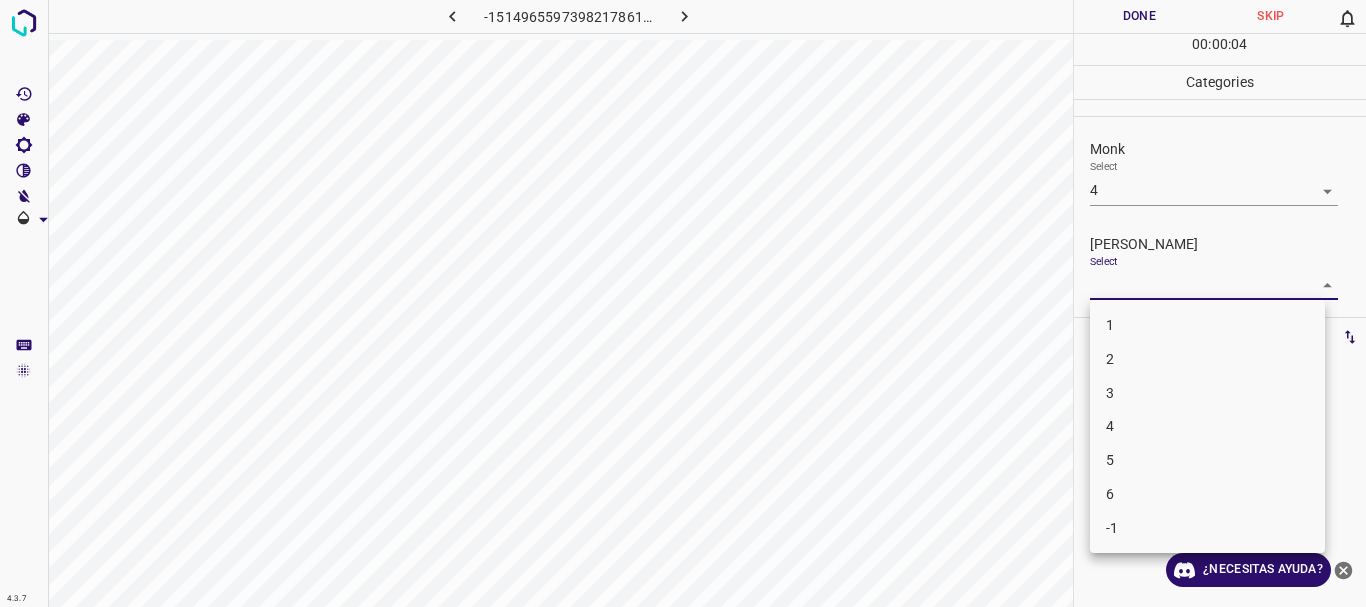 click on "3" at bounding box center (1207, 393) 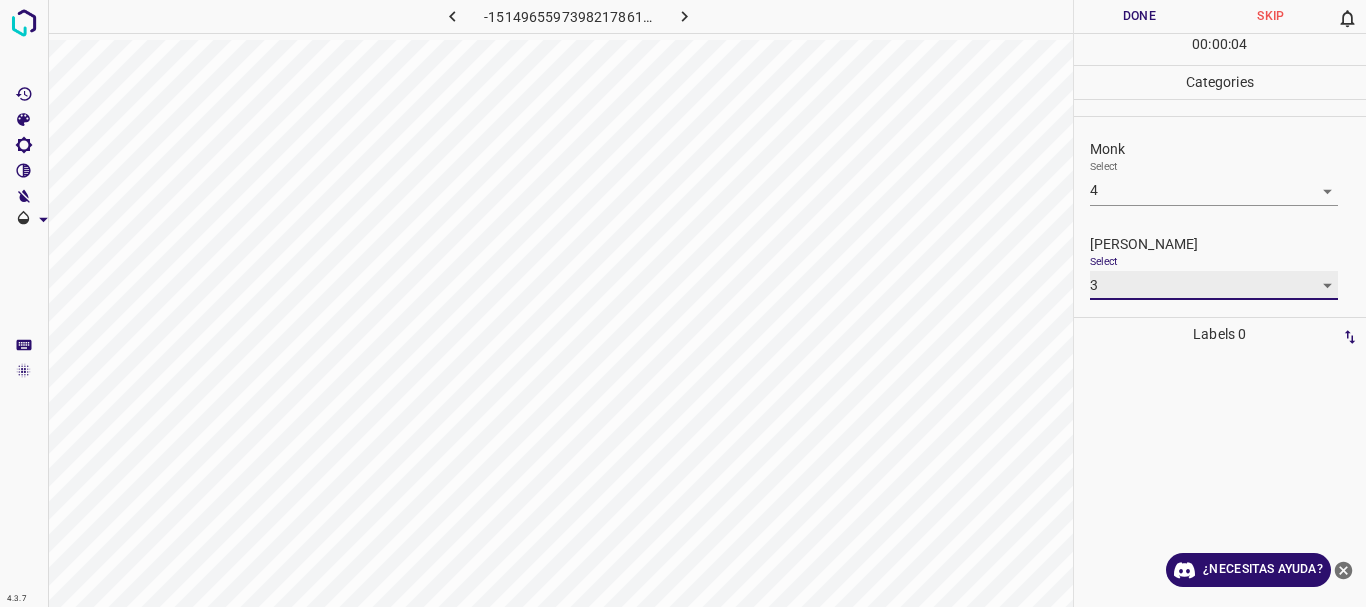 type on "3" 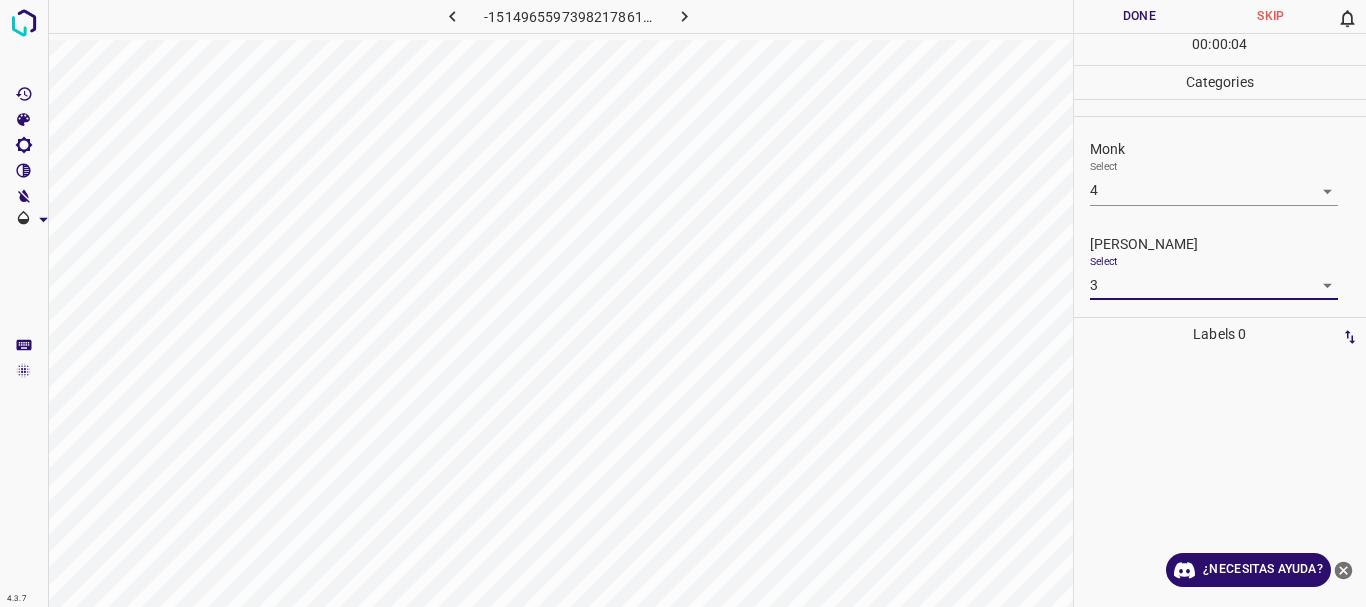 click on "1 2 3 4 5 6 -1" at bounding box center [683, 303] 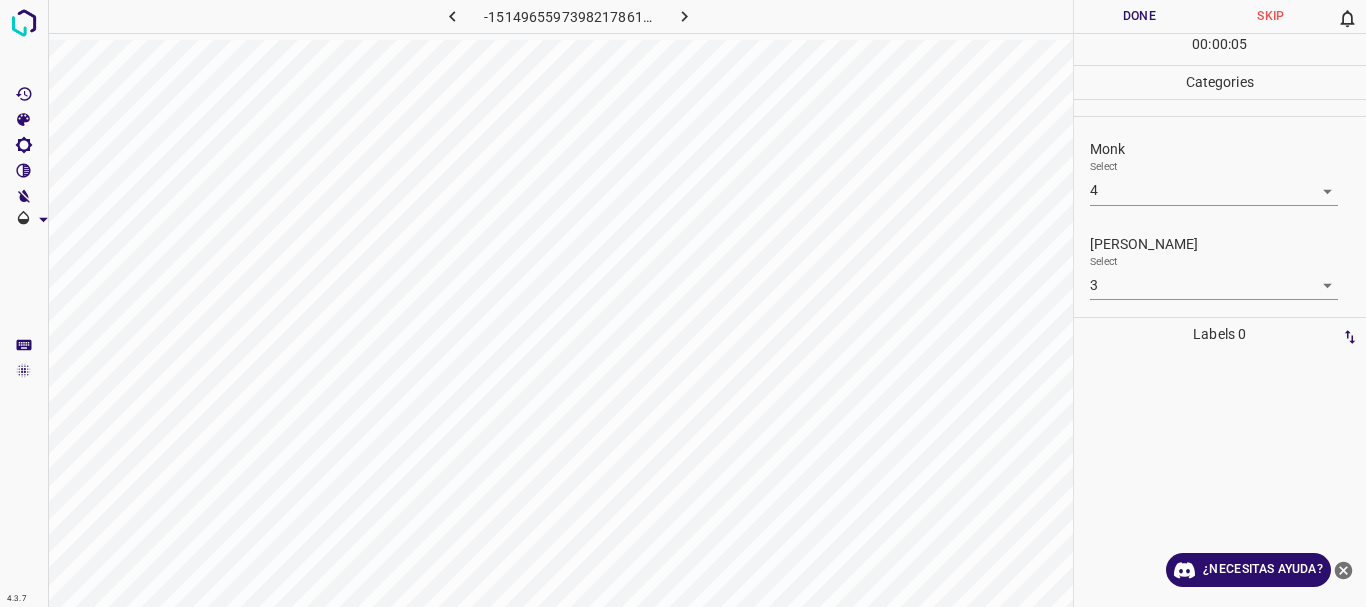 click on "Done" at bounding box center (1140, 16) 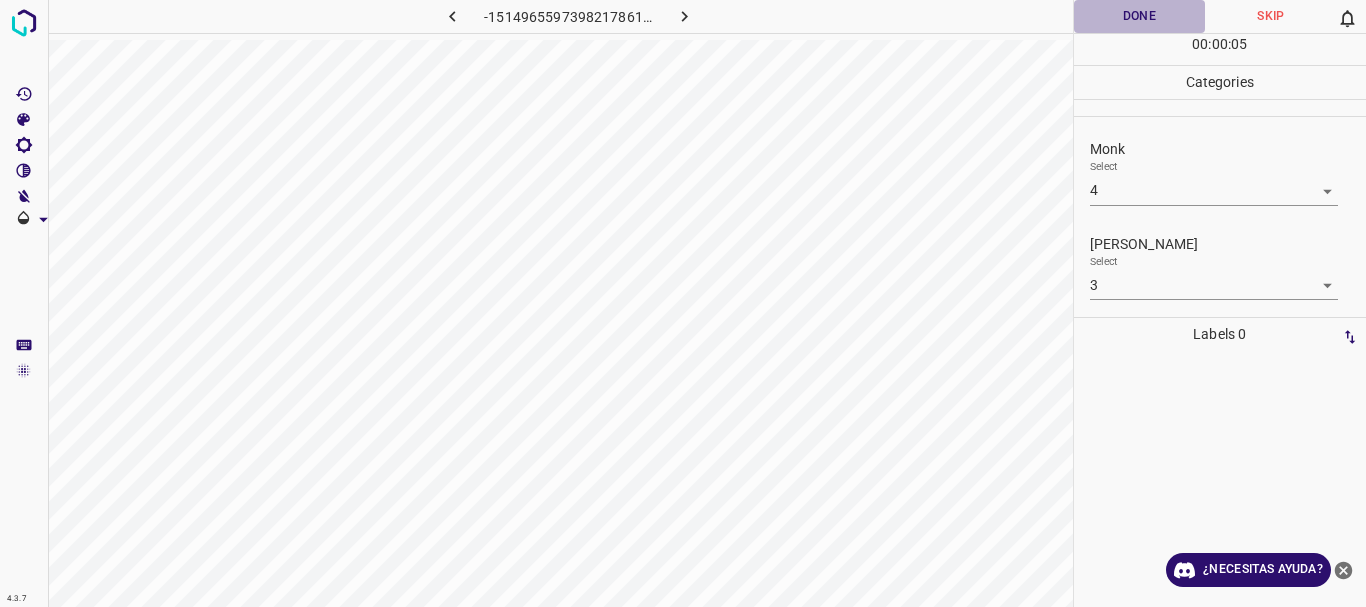 click on "Done" at bounding box center [1140, 16] 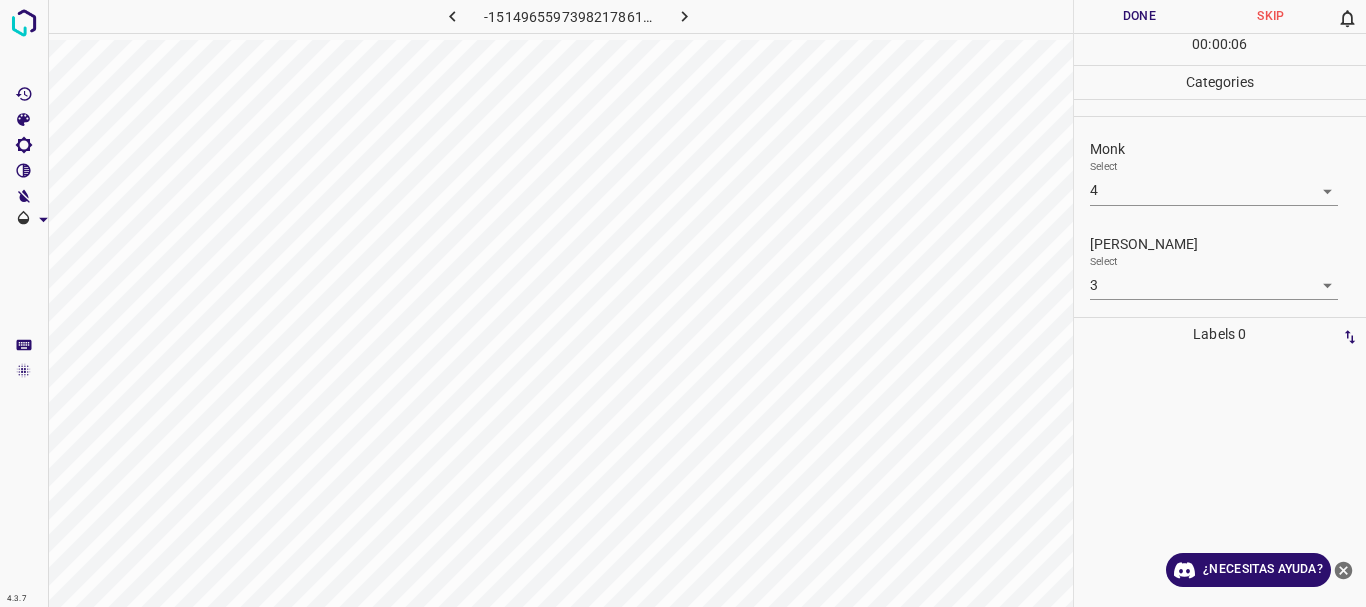 click 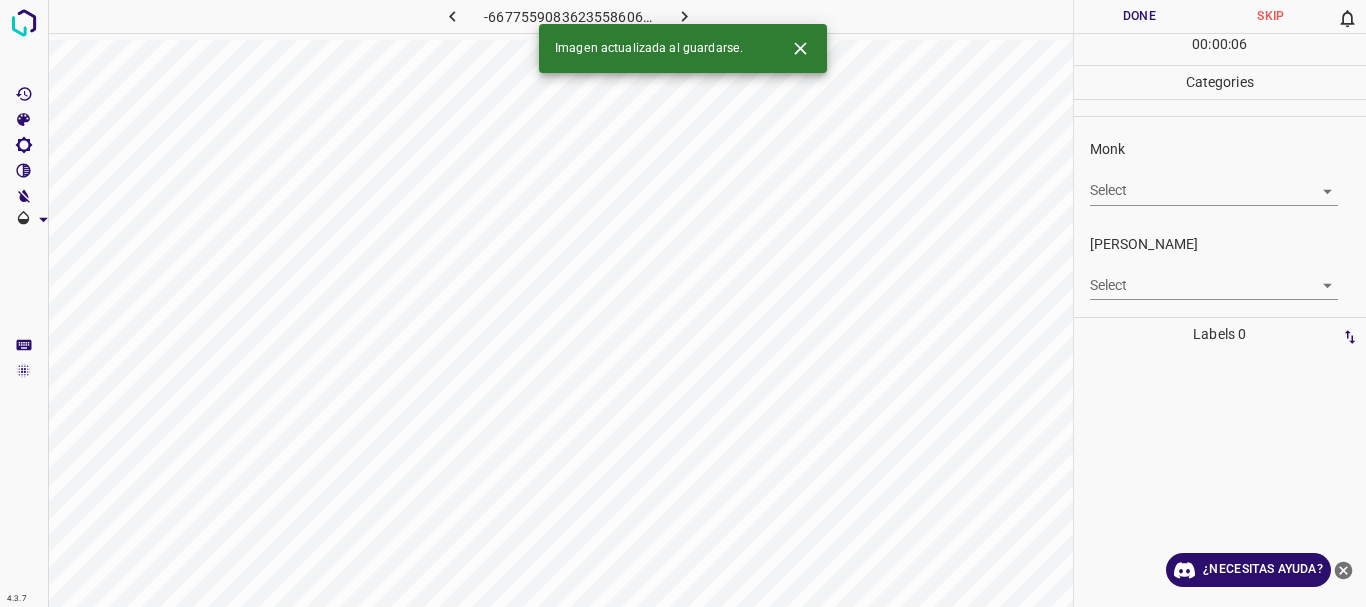 click 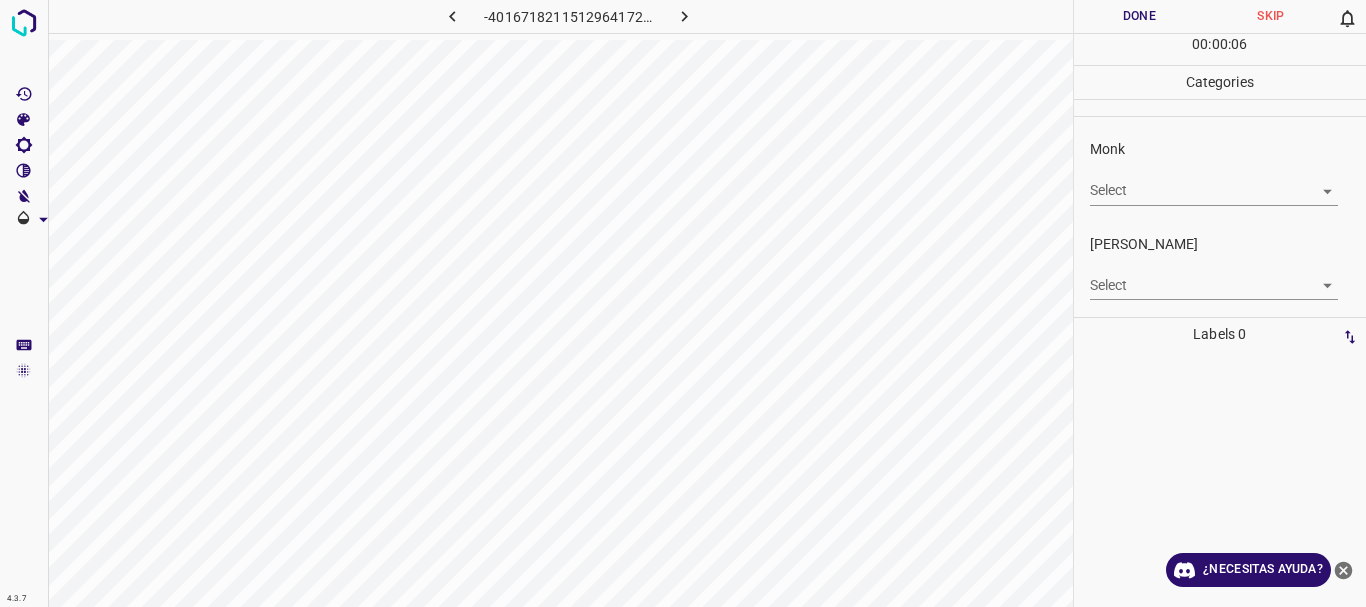 click 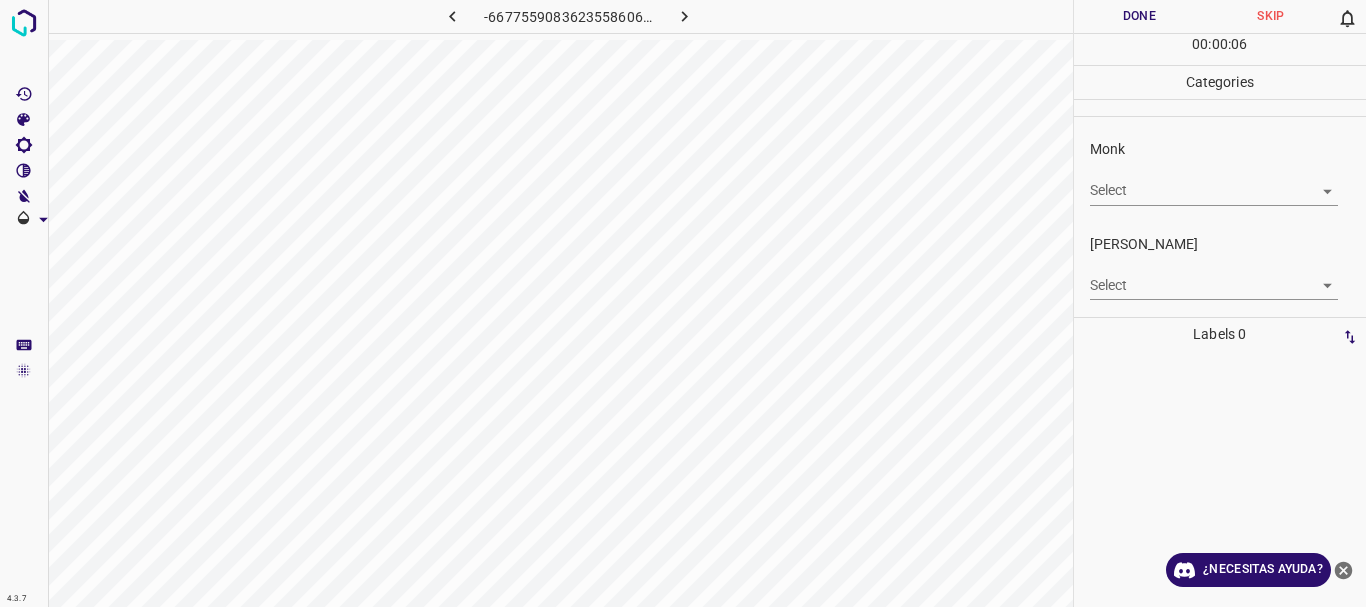 click on "4.3.7 -6677559083623558606.png Done Skip 0 00   : 00   : 06   Categories Monk   Select ​  [PERSON_NAME]   Select ​ Labels   0 Categories 1 Monk 2  [PERSON_NAME] Tools Space Change between modes (Draw & Edit) I Auto labeling R Restore zoom M Zoom in N Zoom out Delete Delete selecte label Filters Z Restore filters X Saturation filter C Brightness filter V Contrast filter B Gray scale filter General O Download ¿Necesitas ayuda? Texto original Valora esta traducción Tu opinión servirá para ayudar a mejorar el Traductor de Google - Texto - Esconder - Borrar" at bounding box center (683, 303) 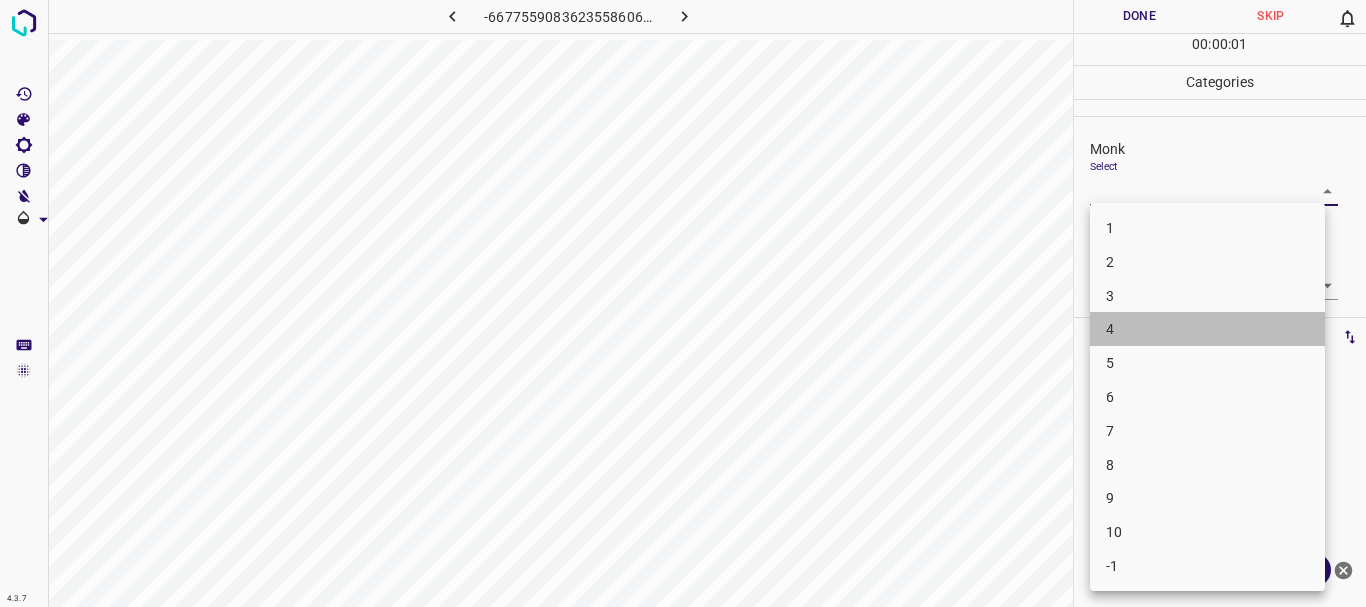click on "4" at bounding box center [1207, 329] 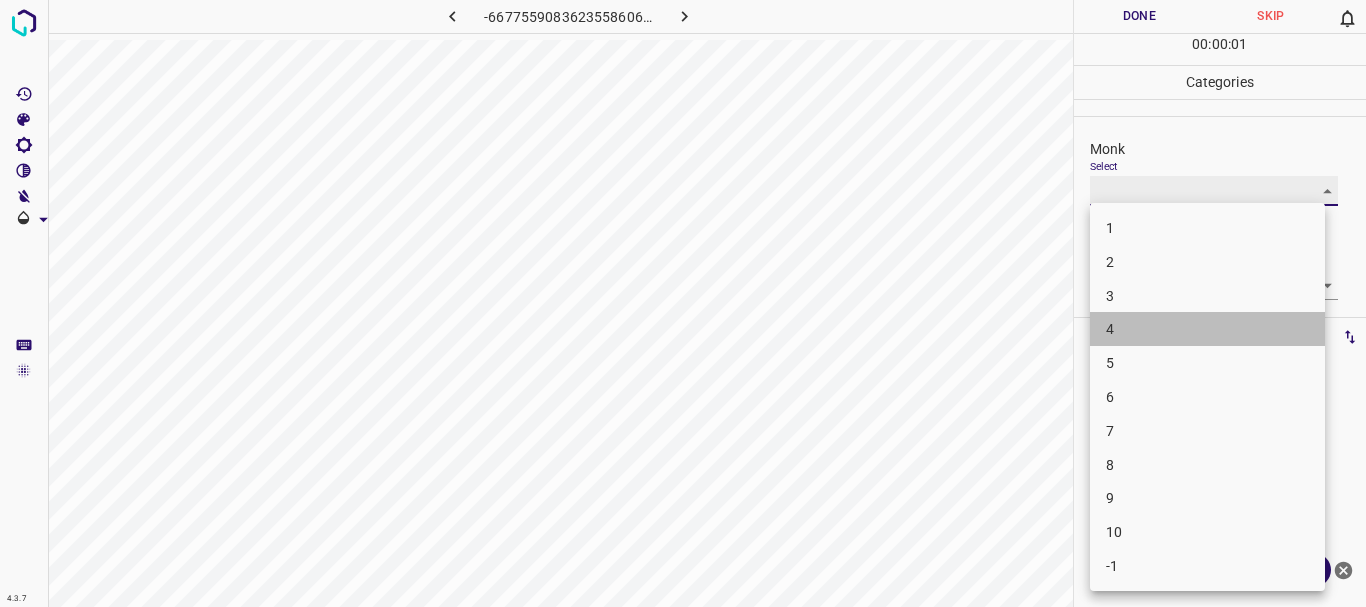 type on "4" 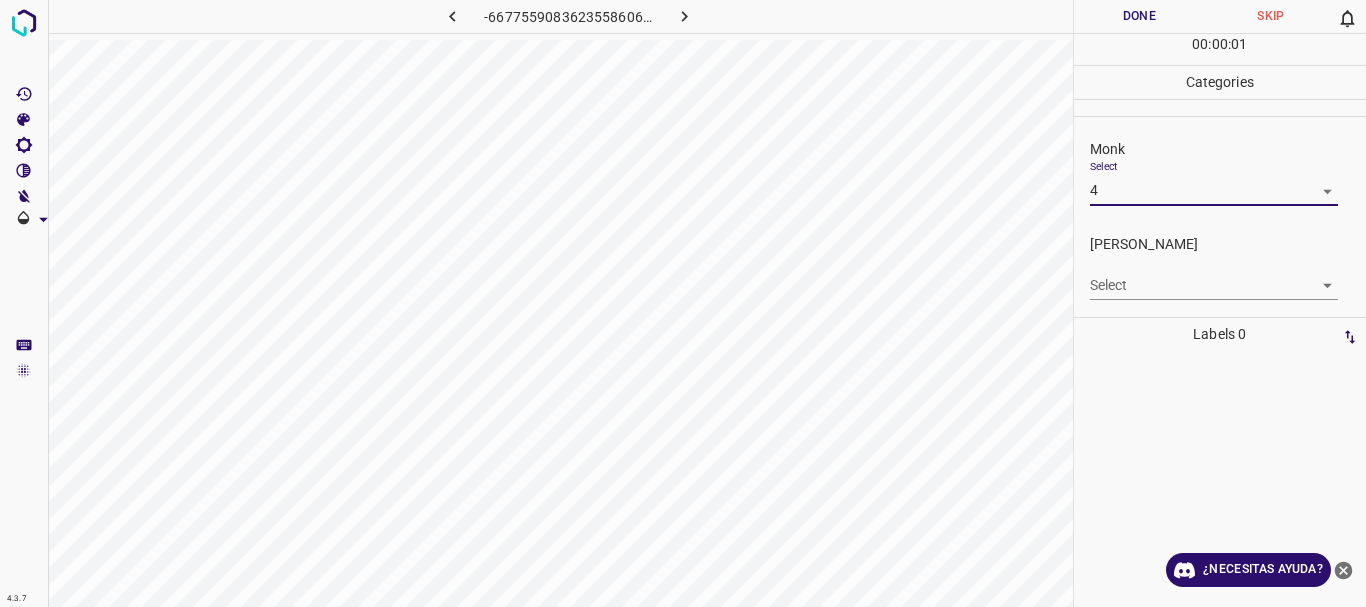 click on "4.3.7 -6677559083623558606.png Done Skip 0 00   : 00   : 01   Categories Monk   Select 4 4  [PERSON_NAME]   Select ​ Labels   0 Categories 1 Monk 2  [PERSON_NAME] Tools Space Change between modes (Draw & Edit) I Auto labeling R Restore zoom M Zoom in N Zoom out Delete Delete selecte label Filters Z Restore filters X Saturation filter C Brightness filter V Contrast filter B Gray scale filter General O Download ¿Necesitas ayuda? Texto original Valora esta traducción Tu opinión servirá para ayudar a mejorar el Traductor de Google - Texto - Esconder - Borrar 1 2 3 4 5 6 7 8 9 10 -1" at bounding box center [683, 303] 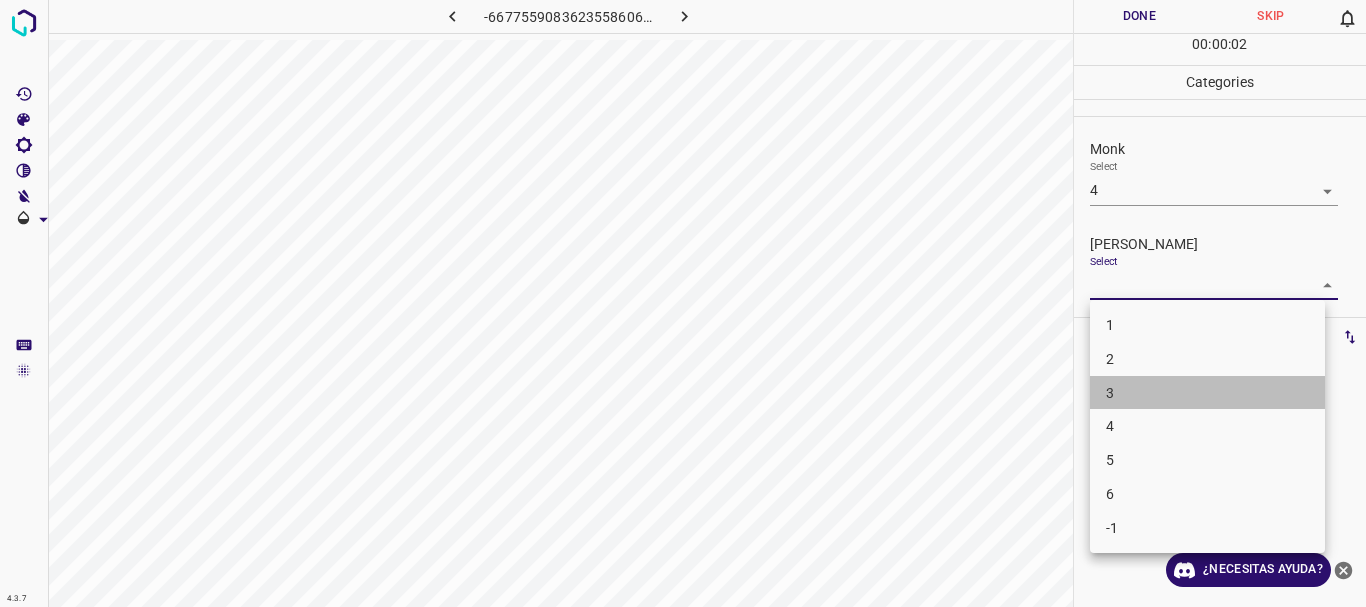 click on "3" at bounding box center [1207, 393] 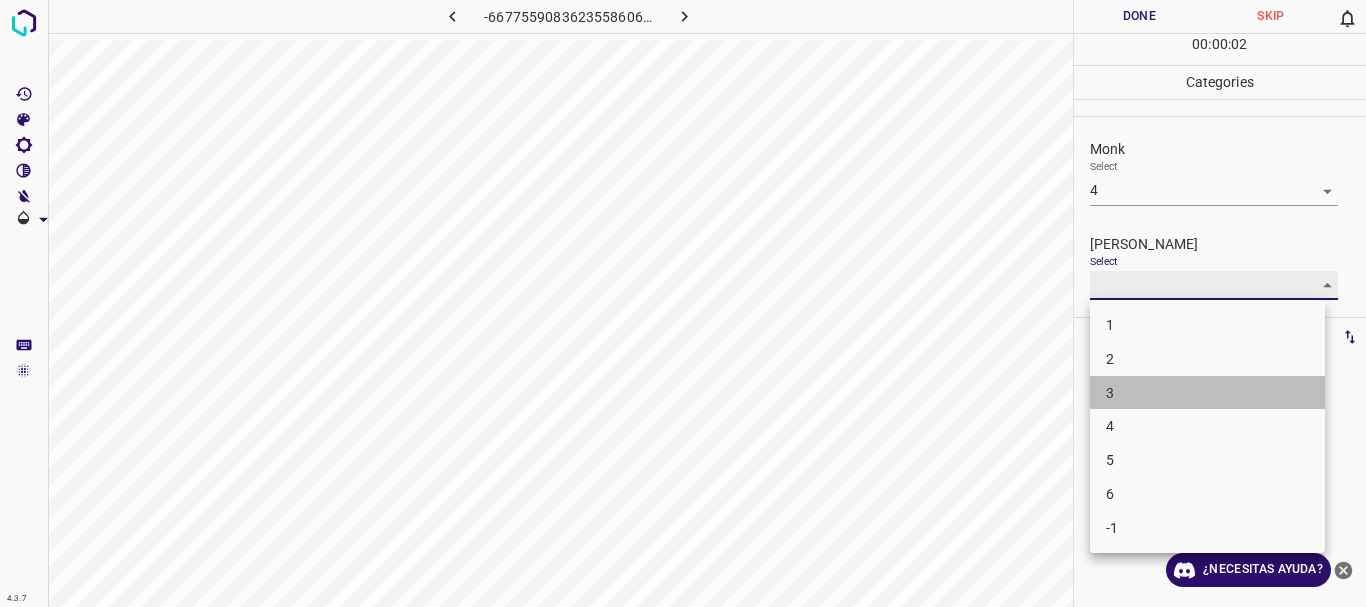 type on "3" 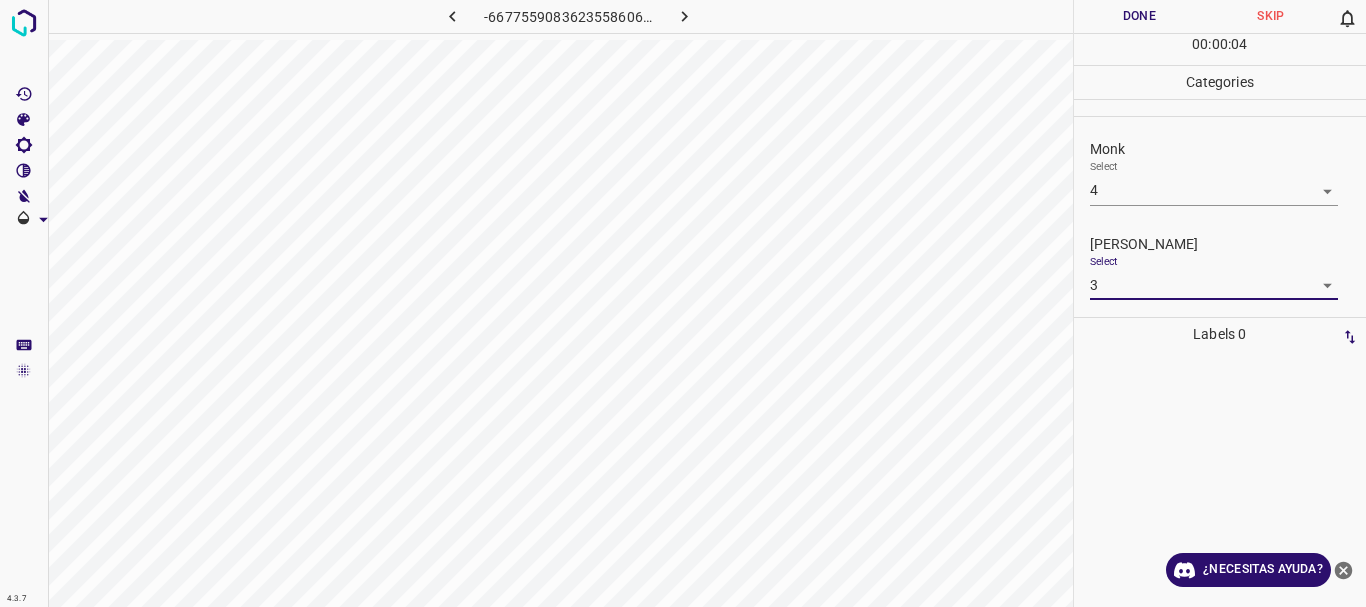 click on "4.3.7 -6677559083623558606.png Done Skip 0 00   : 00   : 04   Categories Monk   Select 4 4  [PERSON_NAME]   Select 3 3 Labels   0 Categories 1 Monk 2  [PERSON_NAME] Tools Space Change between modes (Draw & Edit) I Auto labeling R Restore zoom M Zoom in N Zoom out Delete Delete selecte label Filters Z Restore filters X Saturation filter C Brightness filter V Contrast filter B Gray scale filter General O Download ¿Necesitas ayuda? Texto original Valora esta traducción Tu opinión servirá para ayudar a mejorar el Traductor de Google - Texto - Esconder - Borrar" at bounding box center [683, 303] 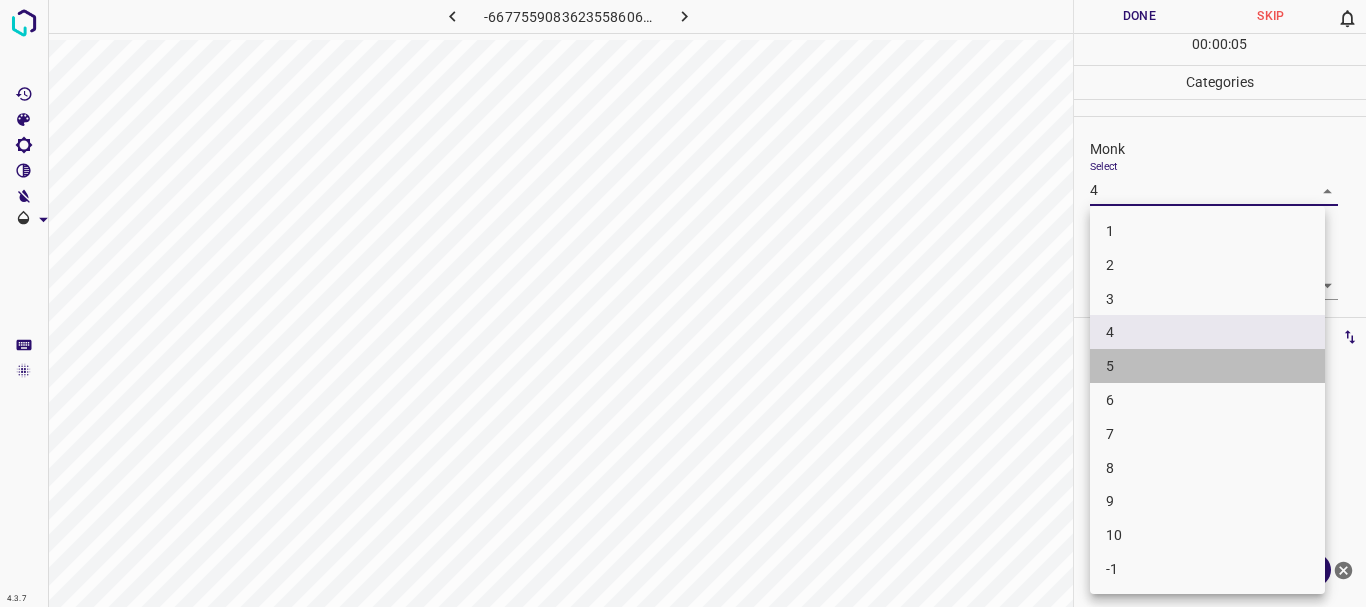 click on "5" at bounding box center [1207, 366] 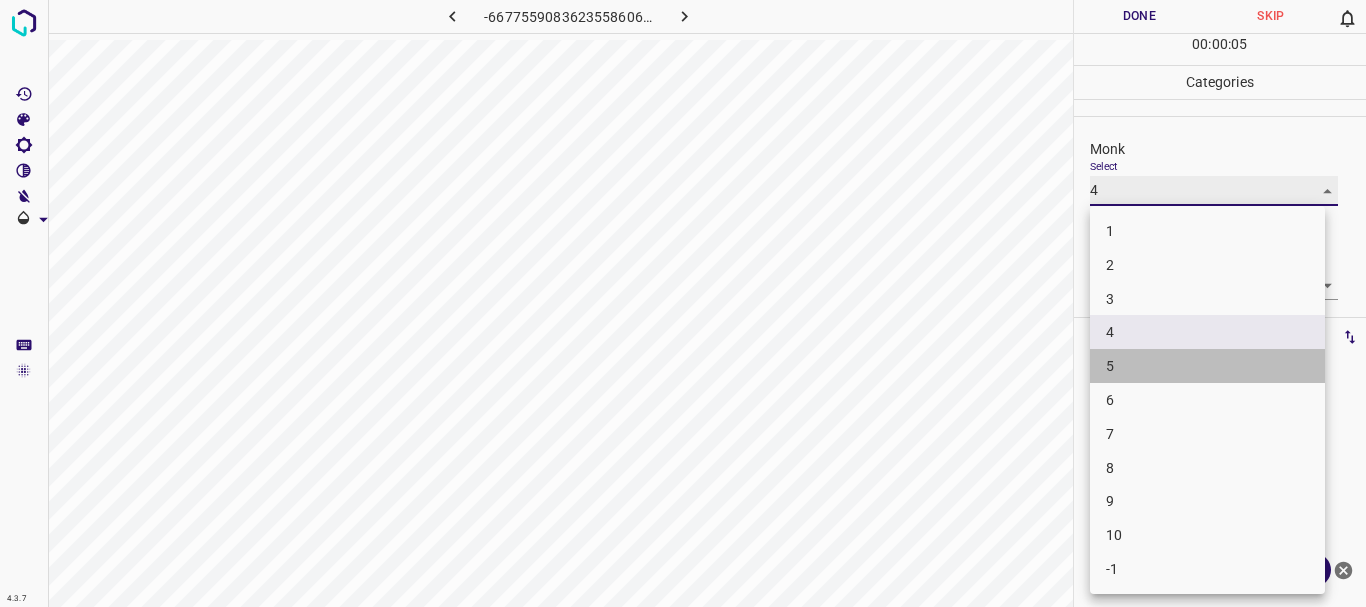 type on "5" 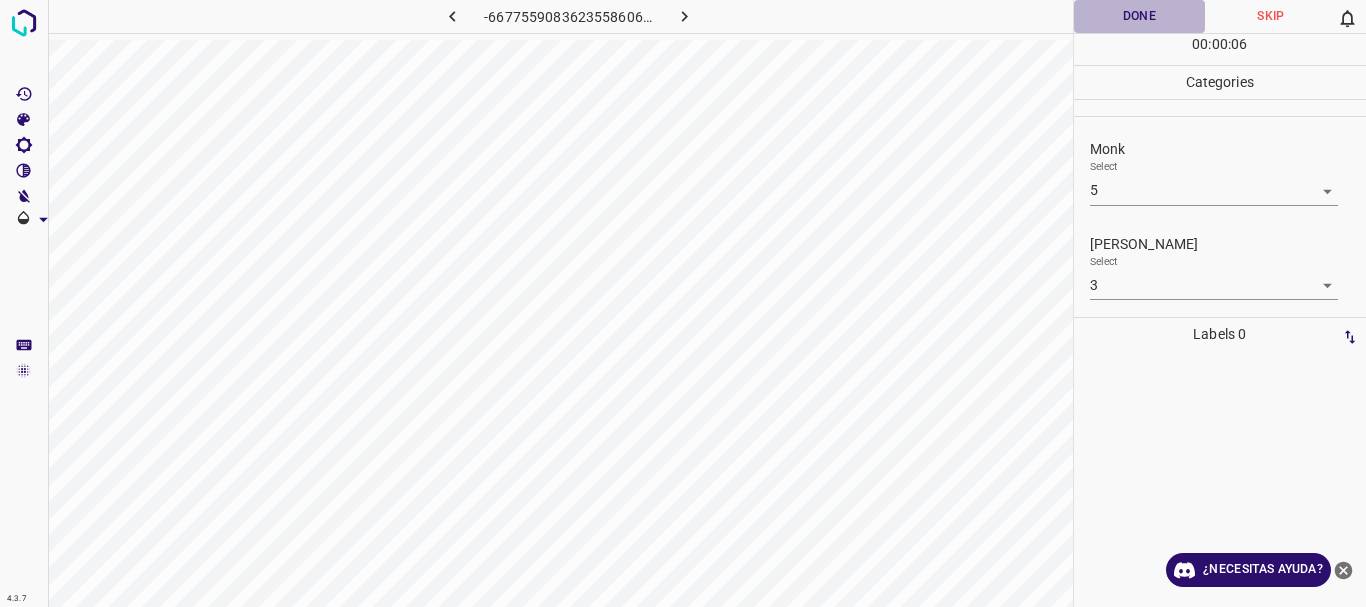 click on "Done" at bounding box center (1140, 16) 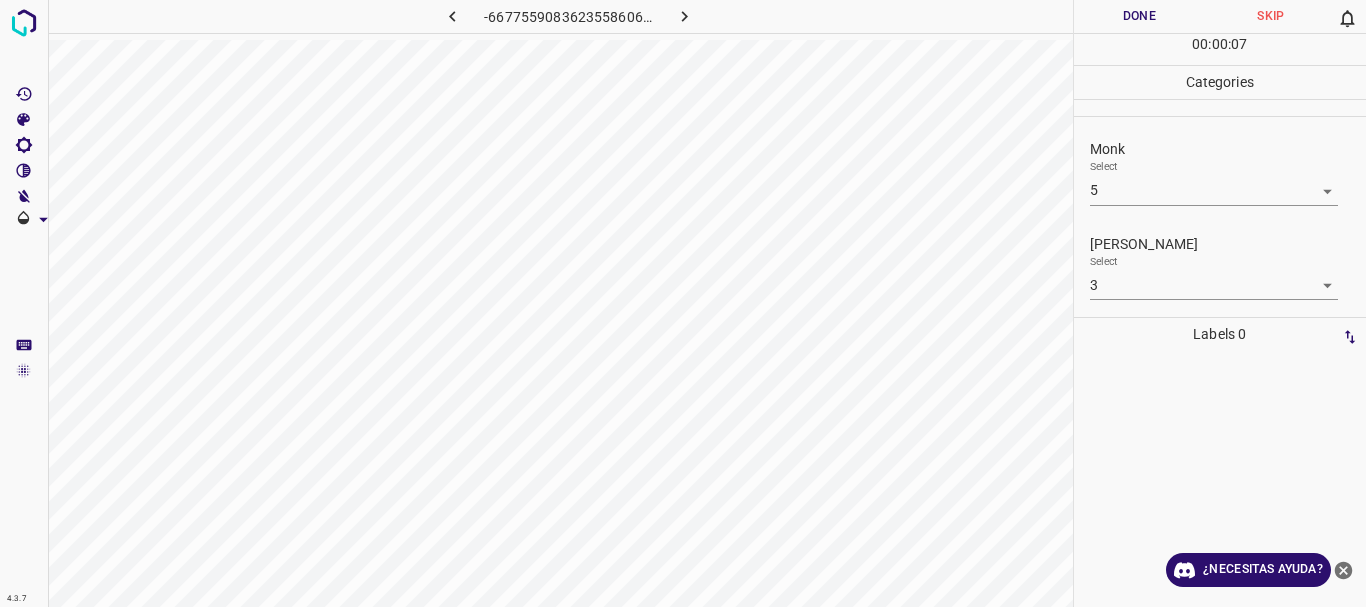 click 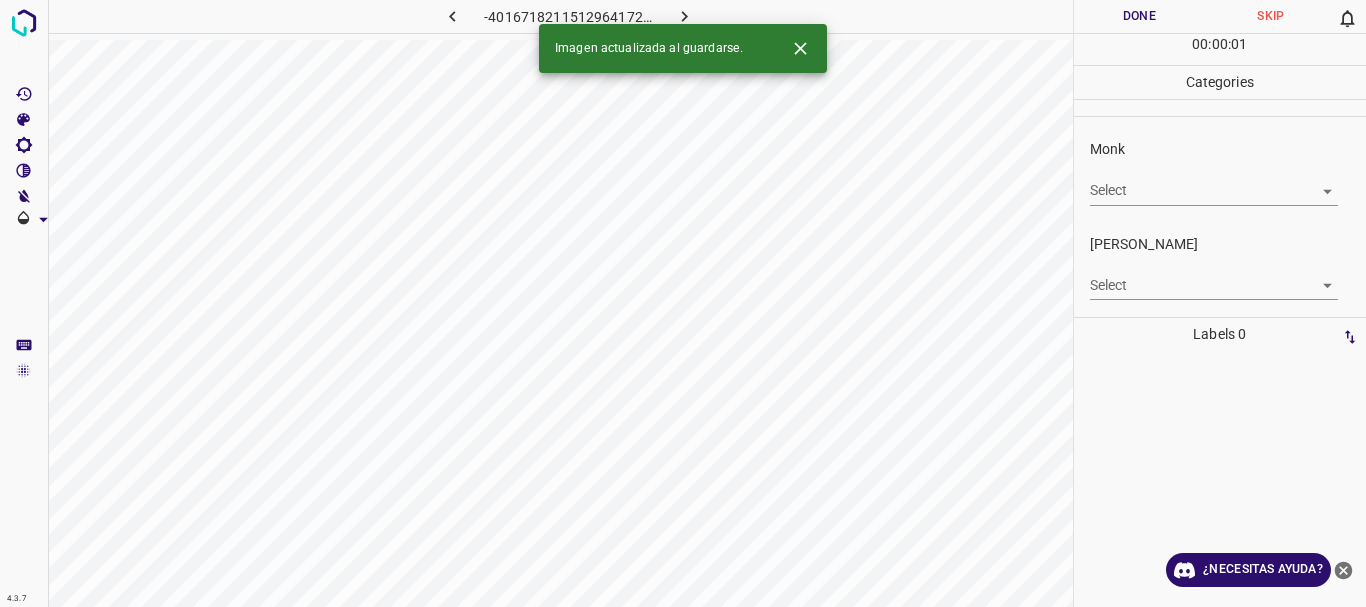 click 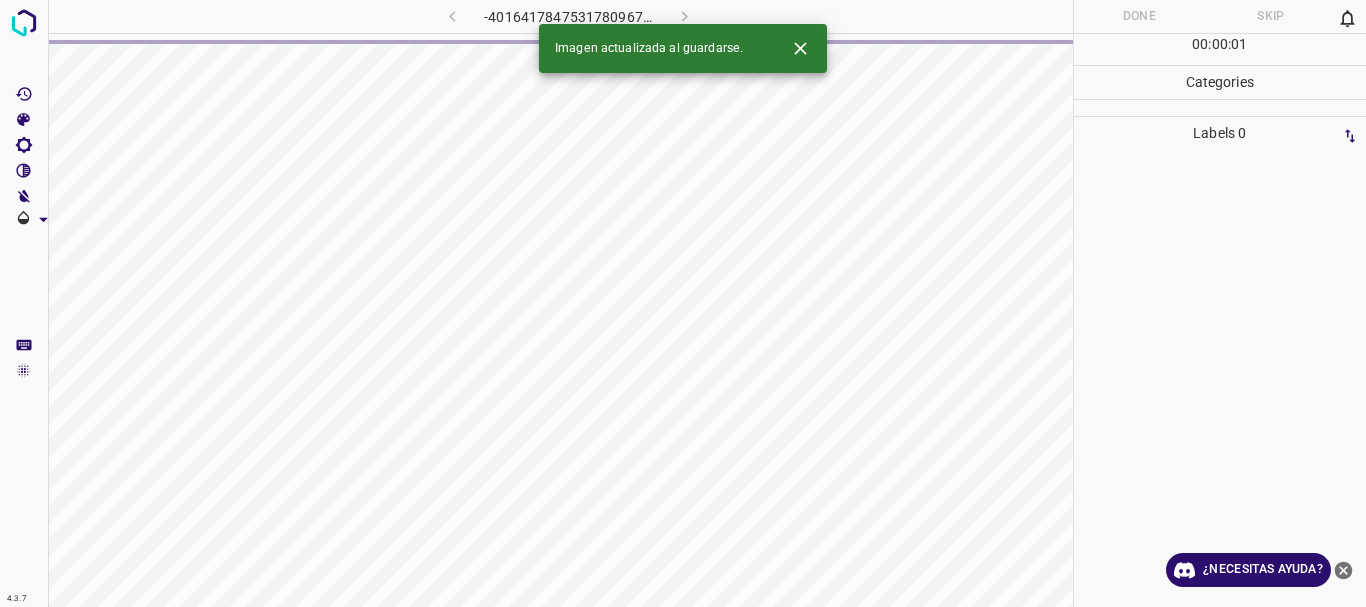 click on "-4016417847531780967.png" at bounding box center (568, 16) 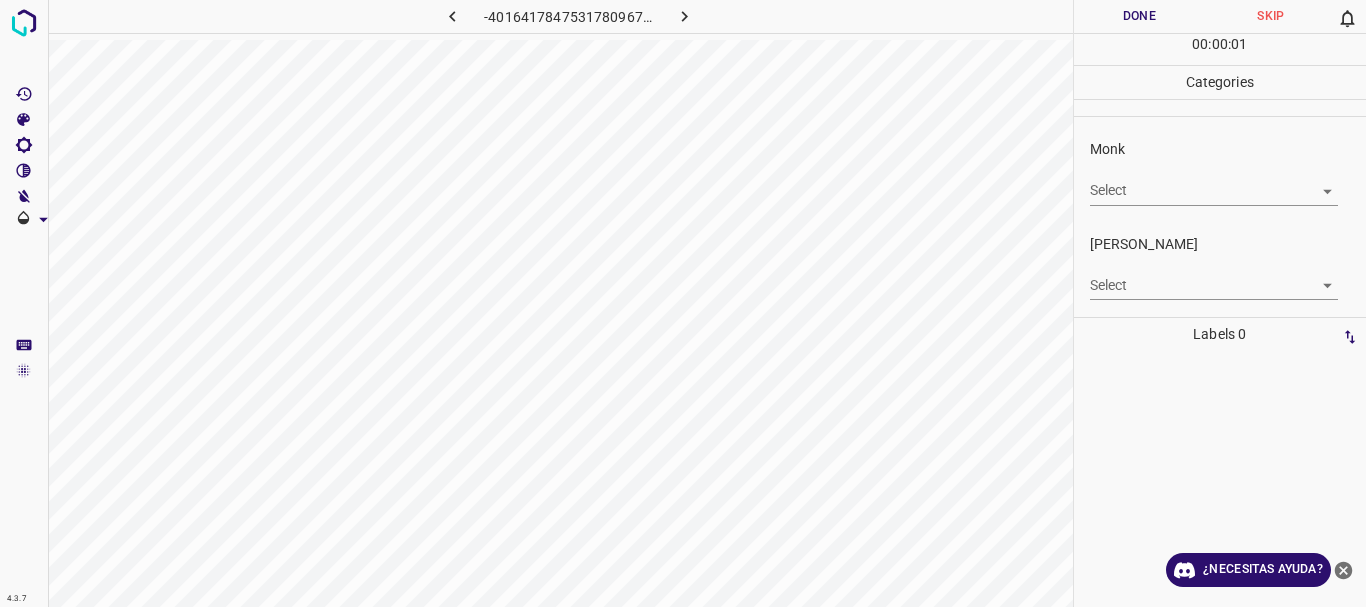 click 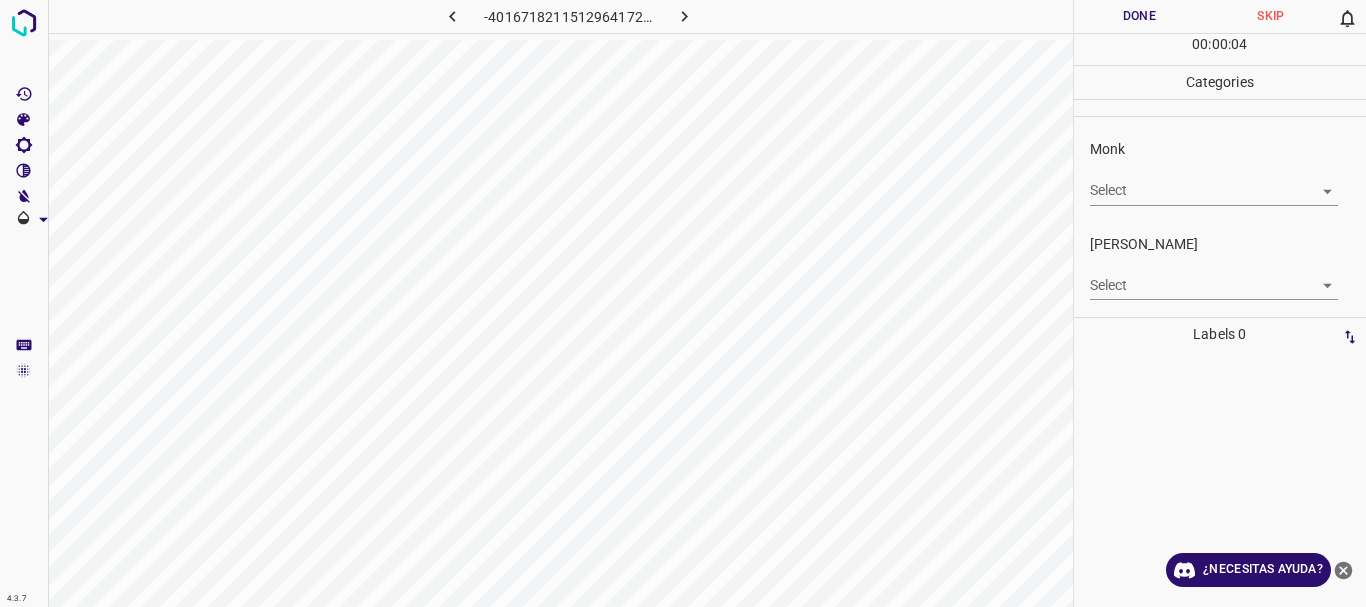 click on "4.3.7 -4016718211512964172.png Done Skip 0 00   : 00   : 04   Categories Monk   Select ​  [PERSON_NAME]   Select ​ Labels   0 Categories 1 Monk 2  [PERSON_NAME] Tools Space Change between modes (Draw & Edit) I Auto labeling R Restore zoom M Zoom in N Zoom out Delete Delete selecte label Filters Z Restore filters X Saturation filter C Brightness filter V Contrast filter B Gray scale filter General O Download ¿Necesitas ayuda? Texto original Valora esta traducción Tu opinión servirá para ayudar a mejorar el Traductor de Google - Texto - Esconder - Borrar" at bounding box center [683, 303] 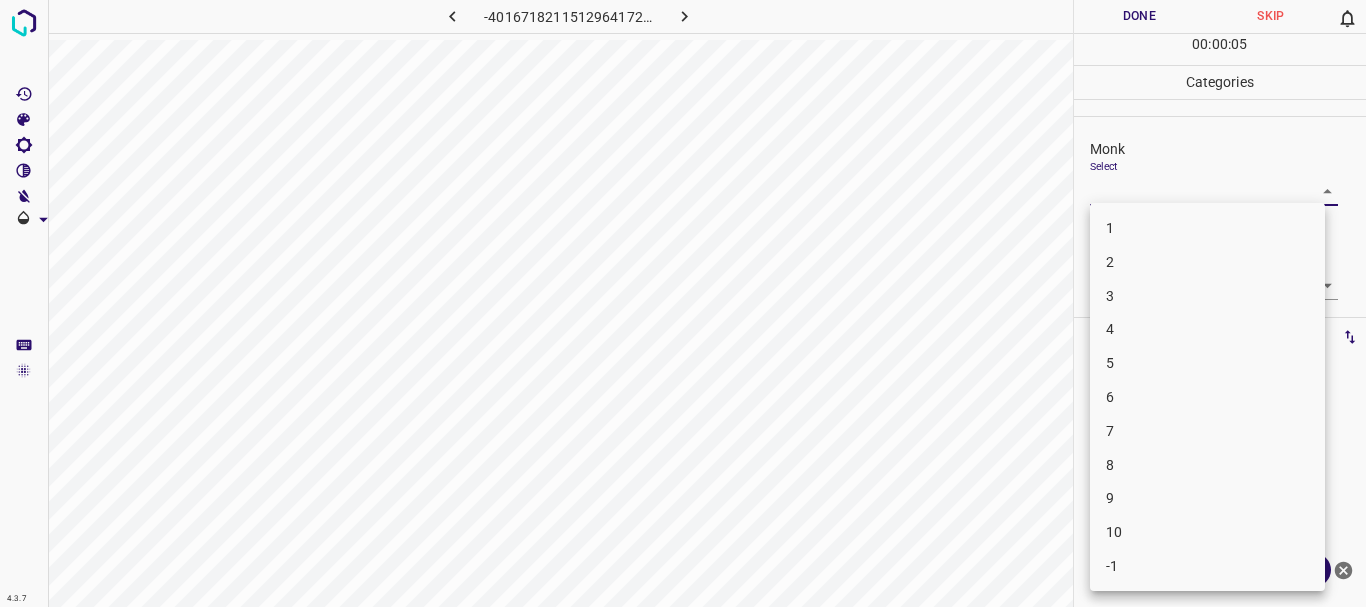 click on "3" at bounding box center [1207, 296] 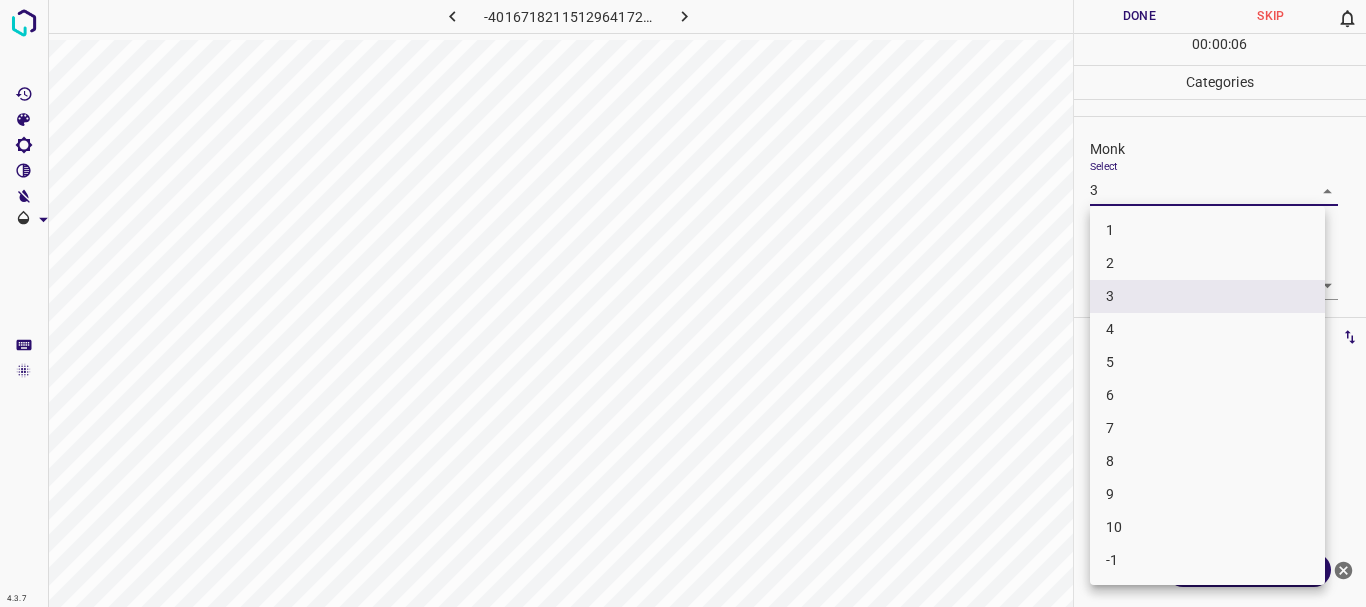 click on "4.3.7 -4016718211512964172.png Done Skip 0 00   : 00   : 06   Categories Monk   Select 3 3  [PERSON_NAME]   Select ​ Labels   0 Categories 1 Monk 2  [PERSON_NAME] Tools Space Change between modes (Draw & Edit) I Auto labeling R Restore zoom M Zoom in N Zoom out Delete Delete selecte label Filters Z Restore filters X Saturation filter C Brightness filter V Contrast filter B Gray scale filter General O Download ¿Necesitas ayuda? Texto original Valora esta traducción Tu opinión servirá para ayudar a mejorar el Traductor de Google - Texto - Esconder - Borrar 1 2 3 4 5 6 7 8 9 10 -1" at bounding box center (683, 303) 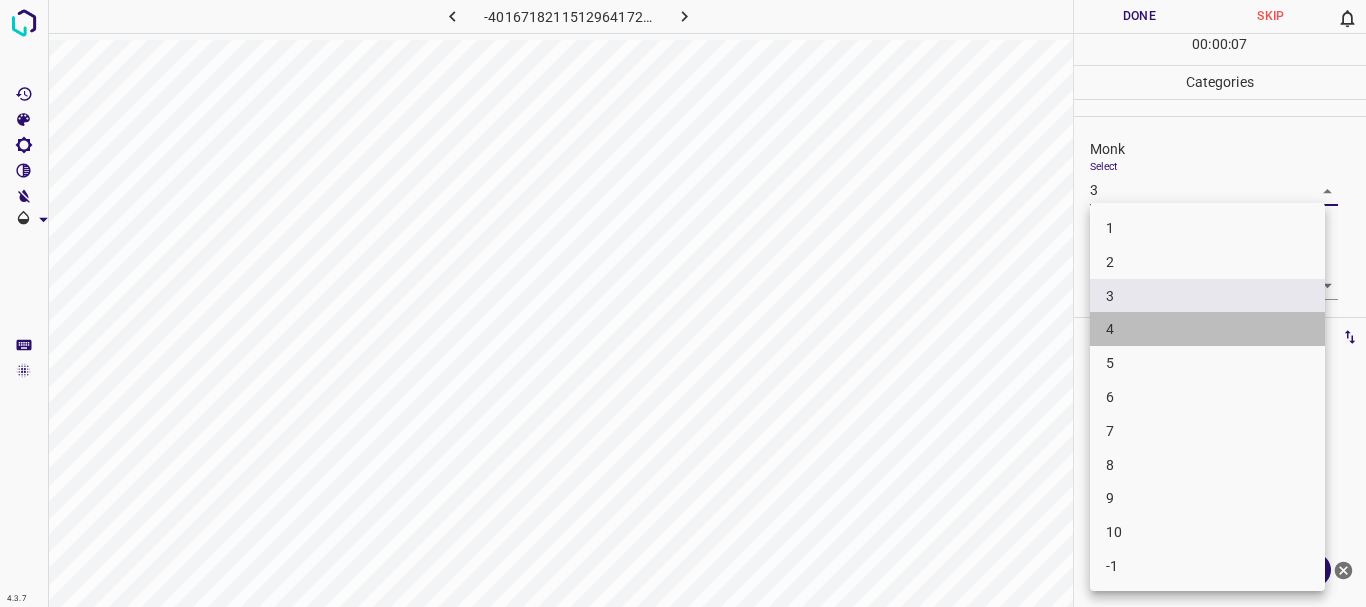 click on "4" at bounding box center (1110, 329) 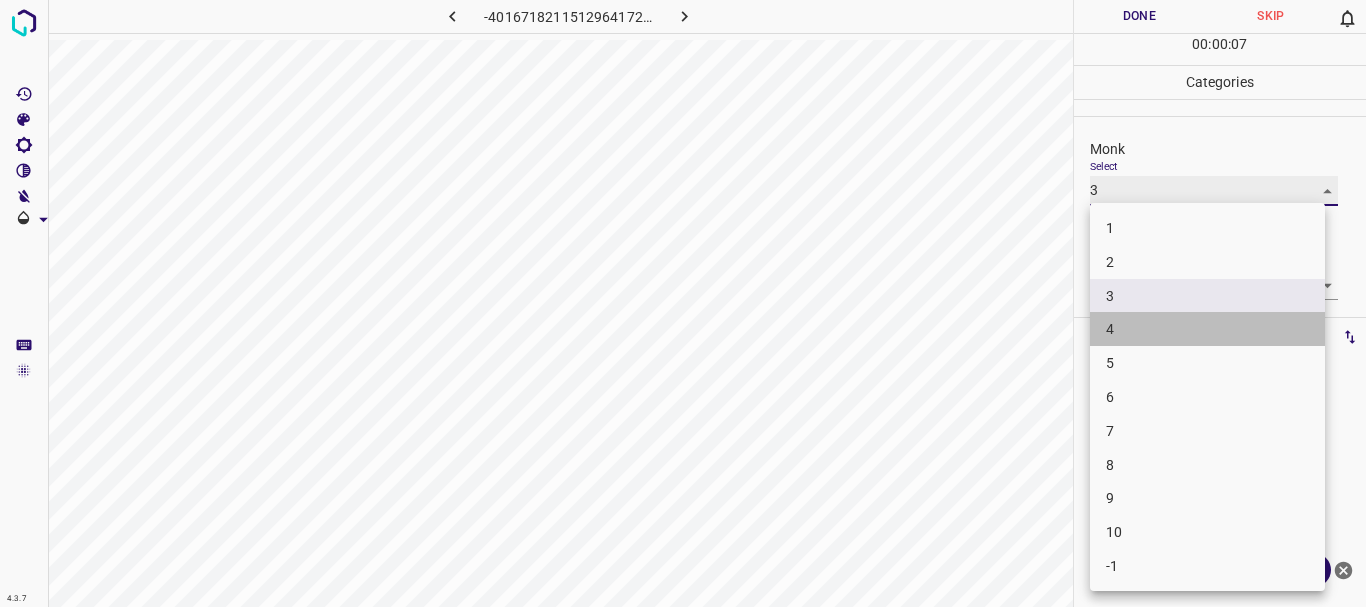 type on "4" 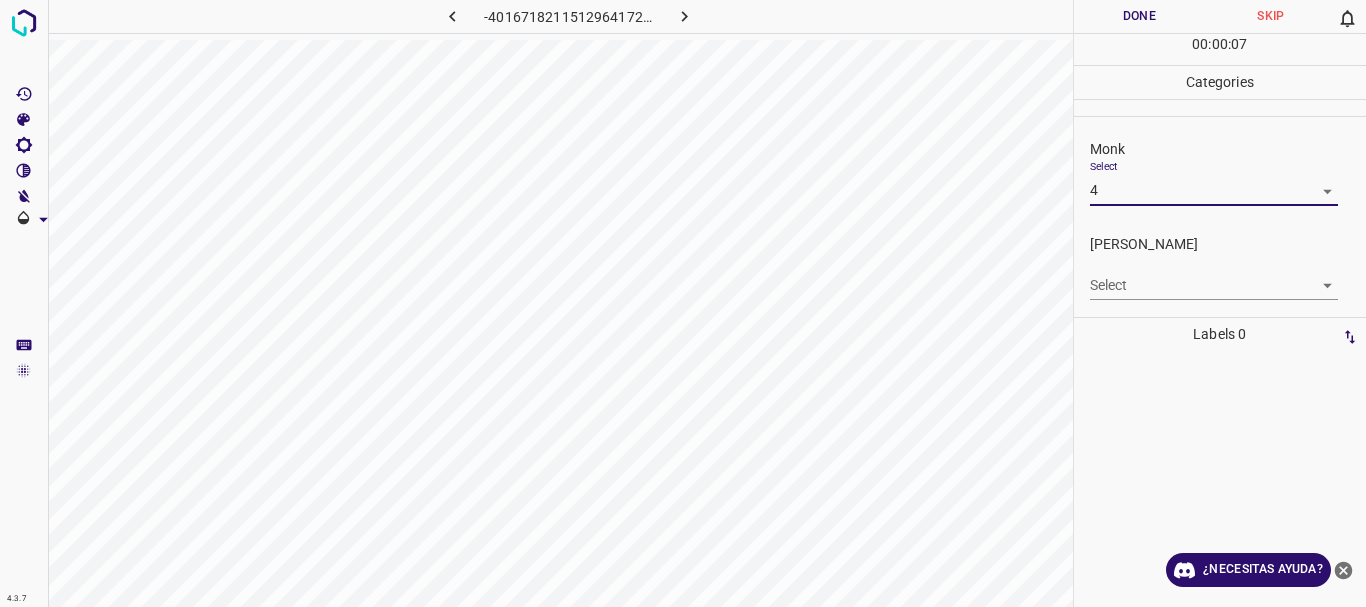 click on "4.3.7 -4016718211512964172.png Done Skip 0 00   : 00   : 07   Categories Monk   Select 4 4  [PERSON_NAME]   Select ​ Labels   0 Categories 1 Monk 2  [PERSON_NAME] Tools Space Change between modes (Draw & Edit) I Auto labeling R Restore zoom M Zoom in N Zoom out Delete Delete selecte label Filters Z Restore filters X Saturation filter C Brightness filter V Contrast filter B Gray scale filter General O Download ¿Necesitas ayuda? Texto original Valora esta traducción Tu opinión servirá para ayudar a mejorar el Traductor de Google - Texto - Esconder - Borrar" at bounding box center (683, 303) 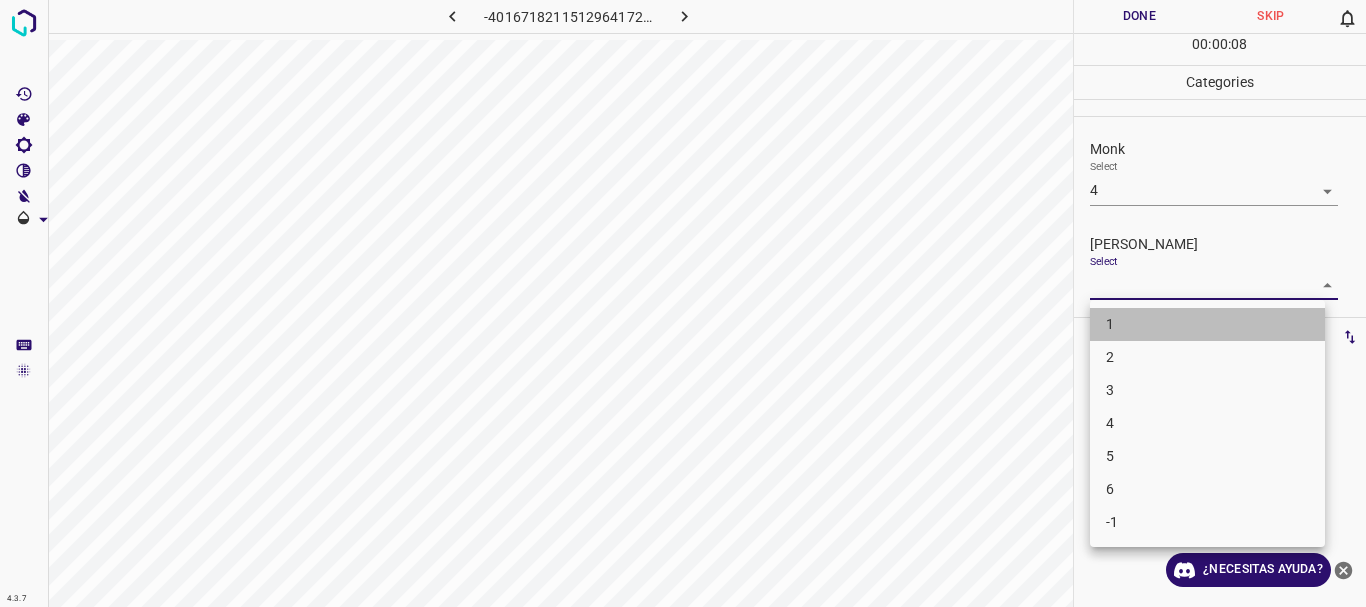 click on "1" at bounding box center [1207, 324] 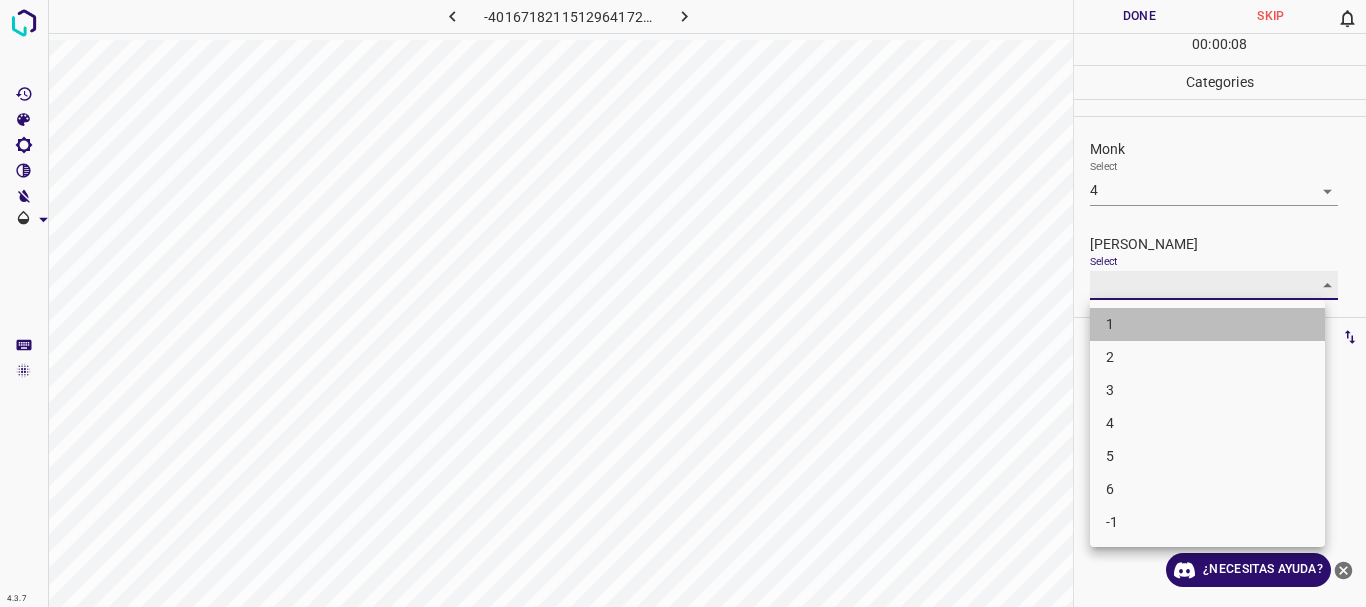 type on "1" 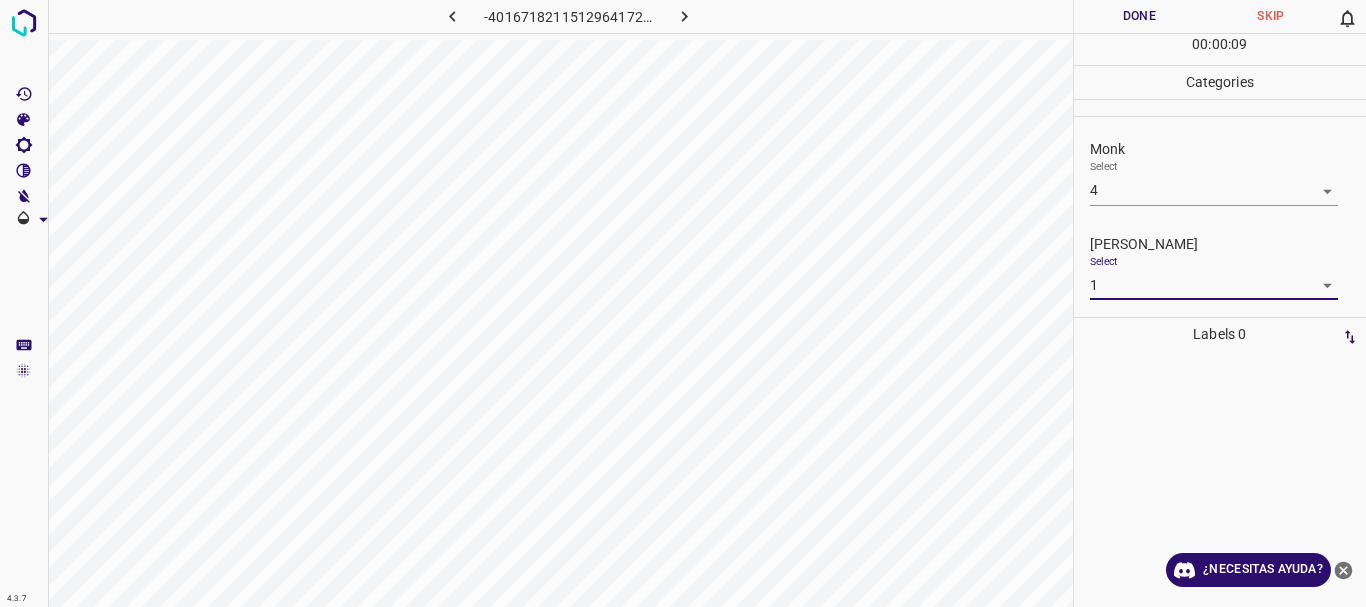 click on "Done" at bounding box center (1140, 16) 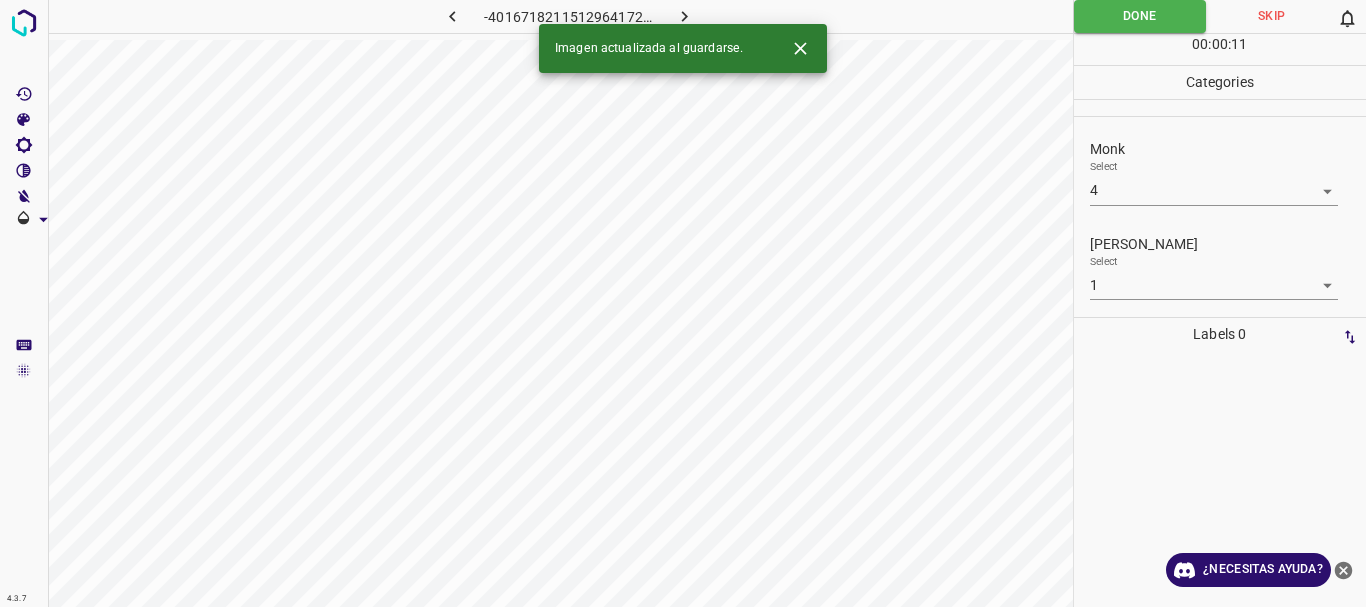 click at bounding box center [684, 16] 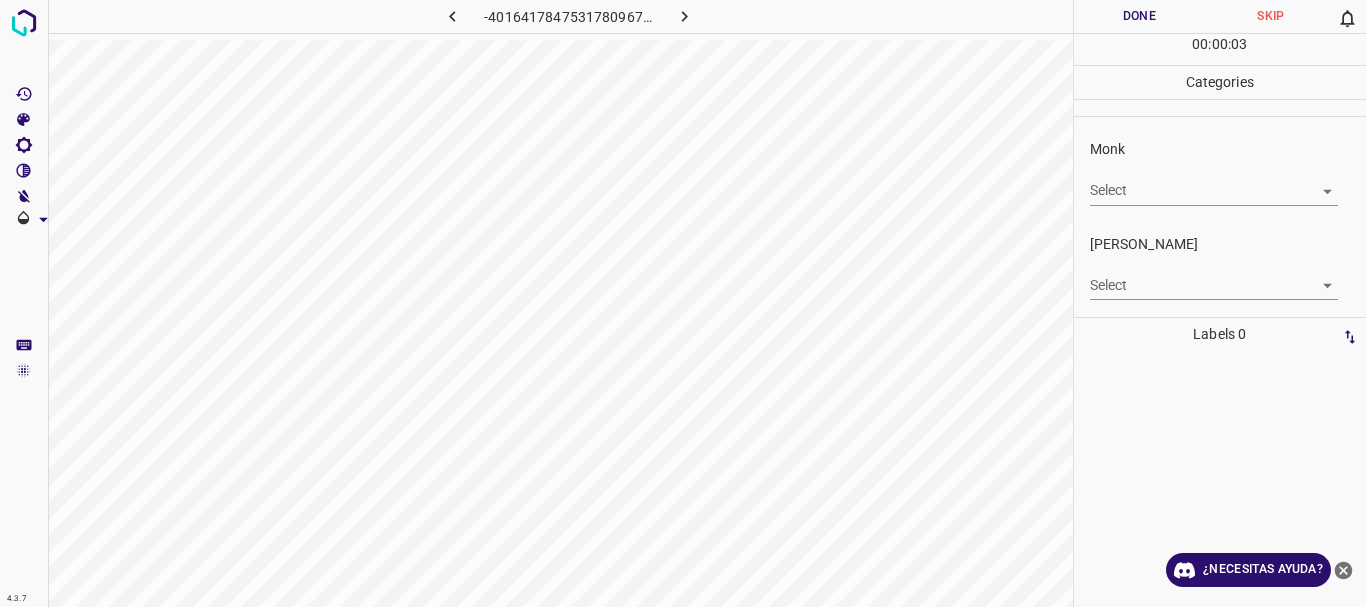 click on "4.3.7 -4016417847531780967.png Done Skip 0 00   : 00   : 03   Categories Monk   Select ​  [PERSON_NAME]   Select ​ Labels   0 Categories 1 Monk 2  [PERSON_NAME] Tools Space Change between modes (Draw & Edit) I Auto labeling R Restore zoom M Zoom in N Zoom out Delete Delete selecte label Filters Z Restore filters X Saturation filter C Brightness filter V Contrast filter B Gray scale filter General O Download ¿Necesitas ayuda? Texto original Valora esta traducción Tu opinión servirá para ayudar a mejorar el Traductor de Google - Texto - Esconder - Borrar" at bounding box center [683, 303] 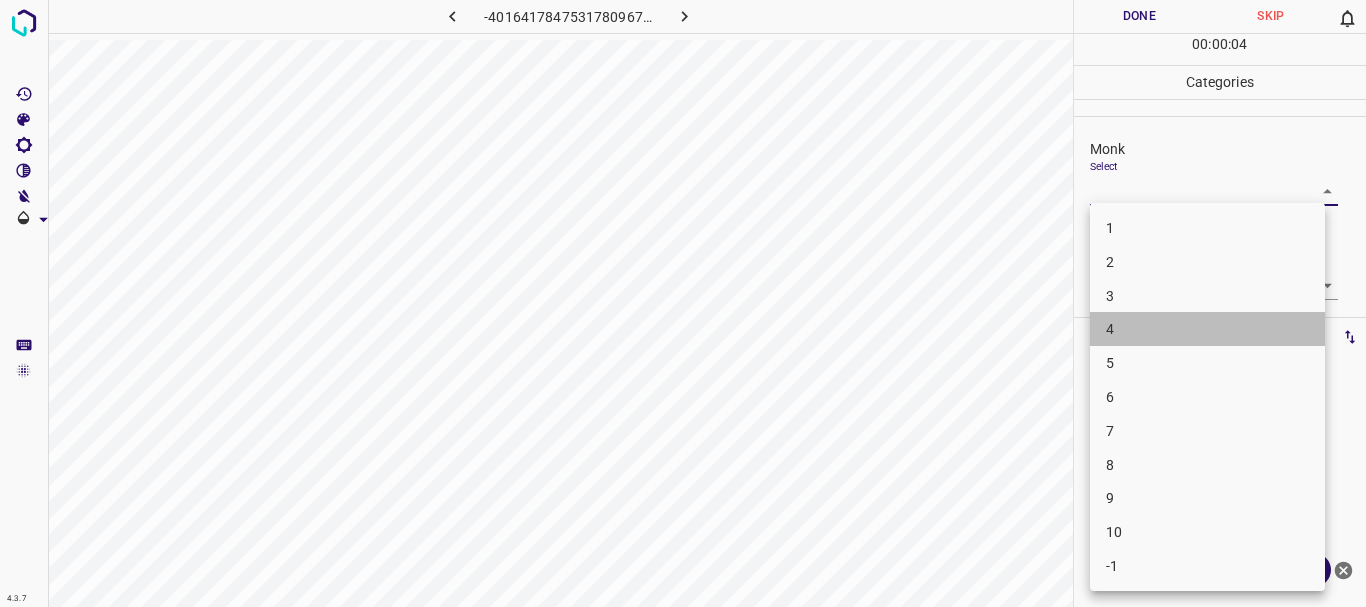 click on "4" at bounding box center [1207, 329] 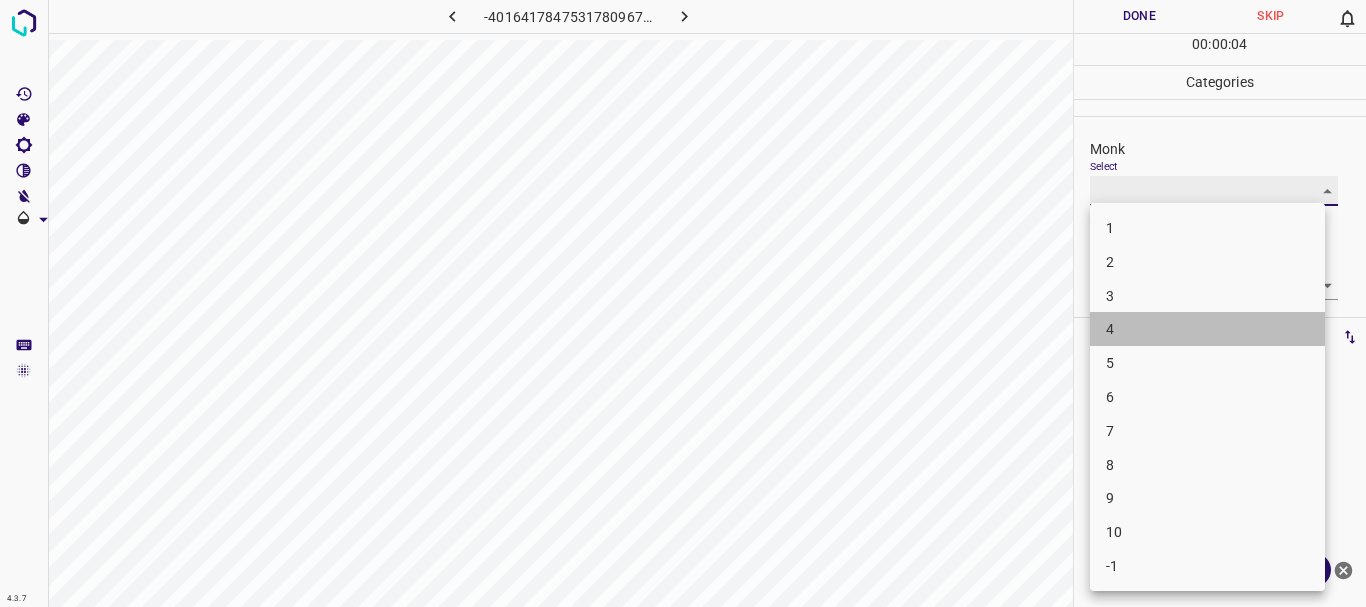 type on "4" 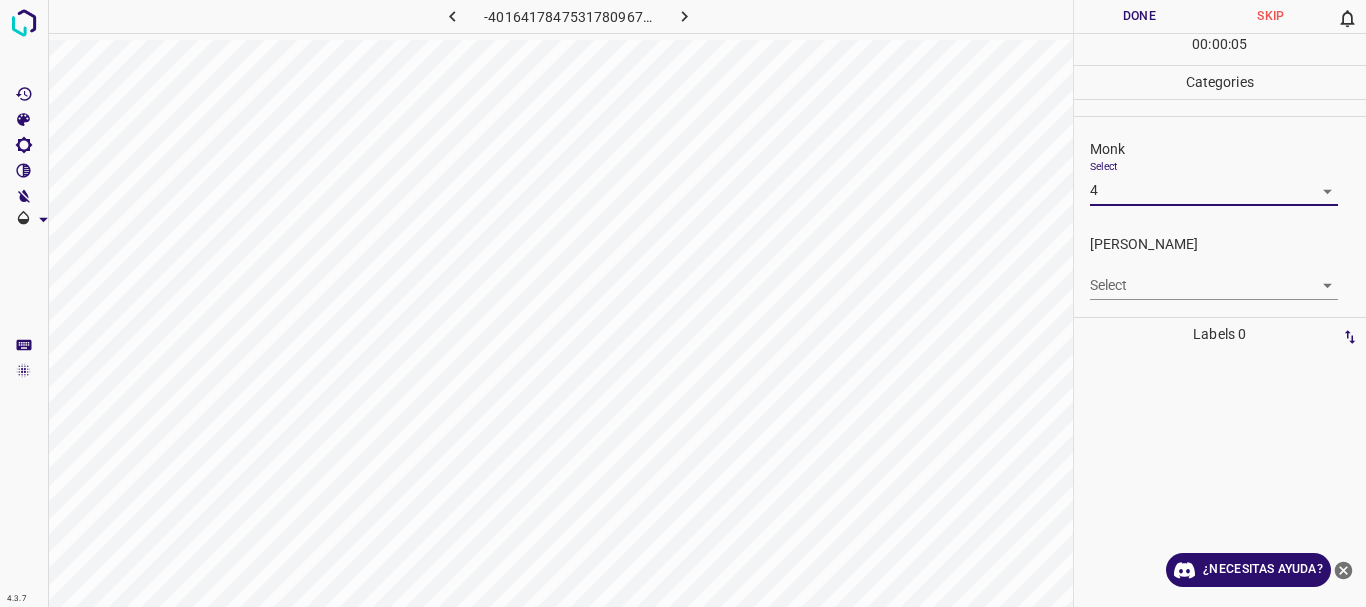 click on "4.3.7 -4016417847531780967.png Done Skip 0 00   : 00   : 05   Categories Monk   Select 4 4  [PERSON_NAME]   Select ​ Labels   0 Categories 1 Monk 2  [PERSON_NAME] Tools Space Change between modes (Draw & Edit) I Auto labeling R Restore zoom M Zoom in N Zoom out Delete Delete selecte label Filters Z Restore filters X Saturation filter C Brightness filter V Contrast filter B Gray scale filter General O Download ¿Necesitas ayuda? Texto original Valora esta traducción Tu opinión servirá para ayudar a mejorar el Traductor de Google - Texto - Esconder - Borrar 1 2 3 4 5 6 7 8 9 10 -1" at bounding box center (683, 303) 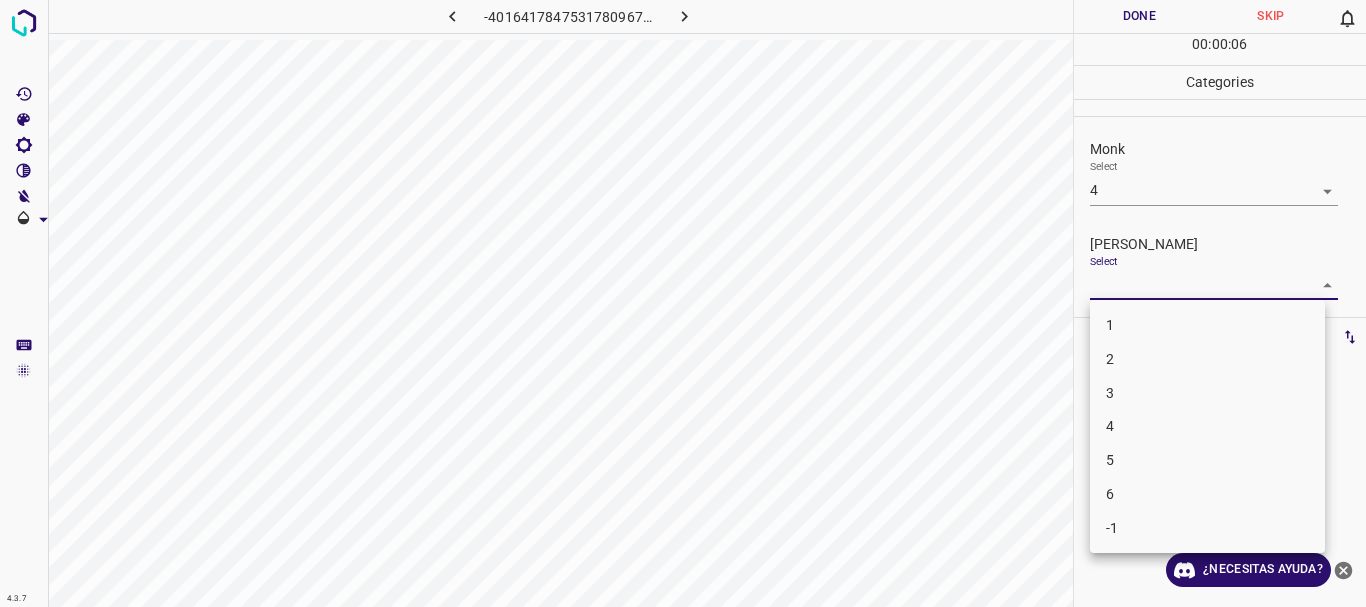 click on "1" at bounding box center [1110, 325] 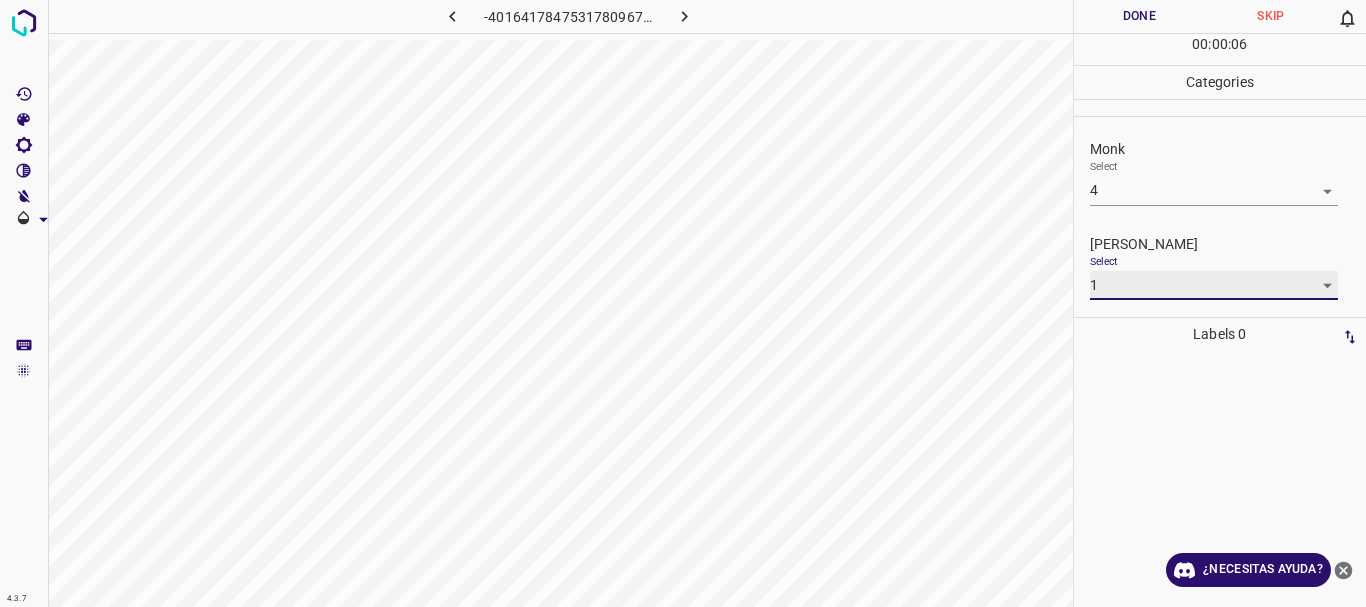 type on "1" 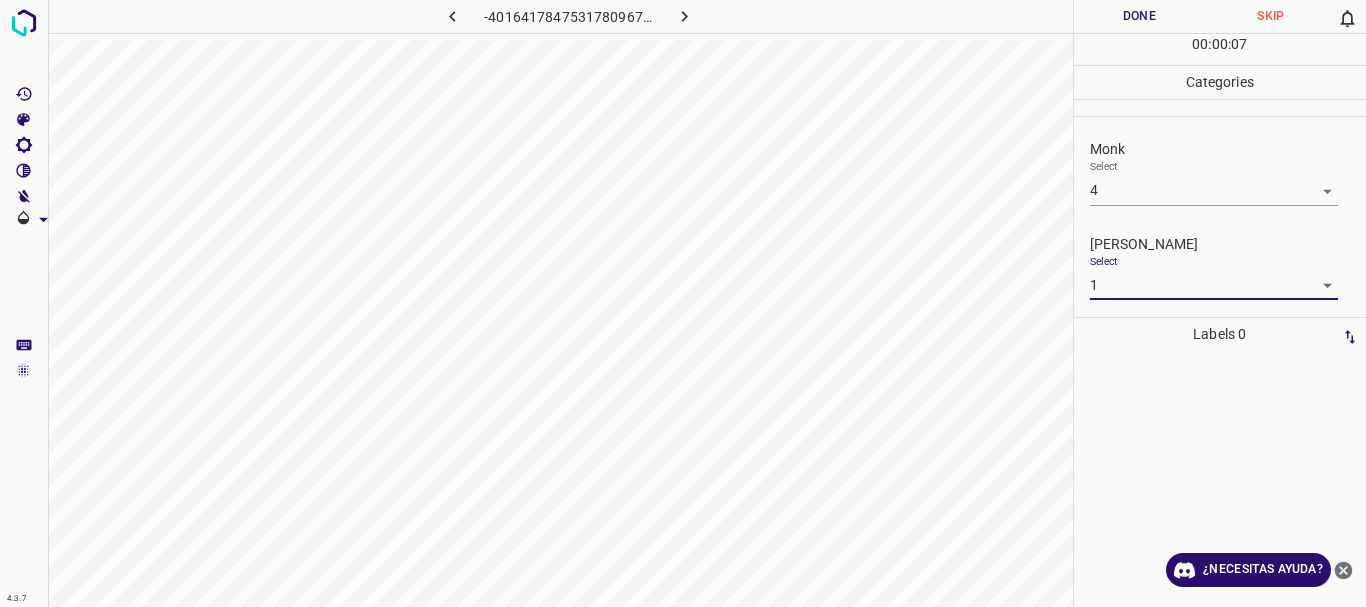 click on "Done" at bounding box center (1140, 16) 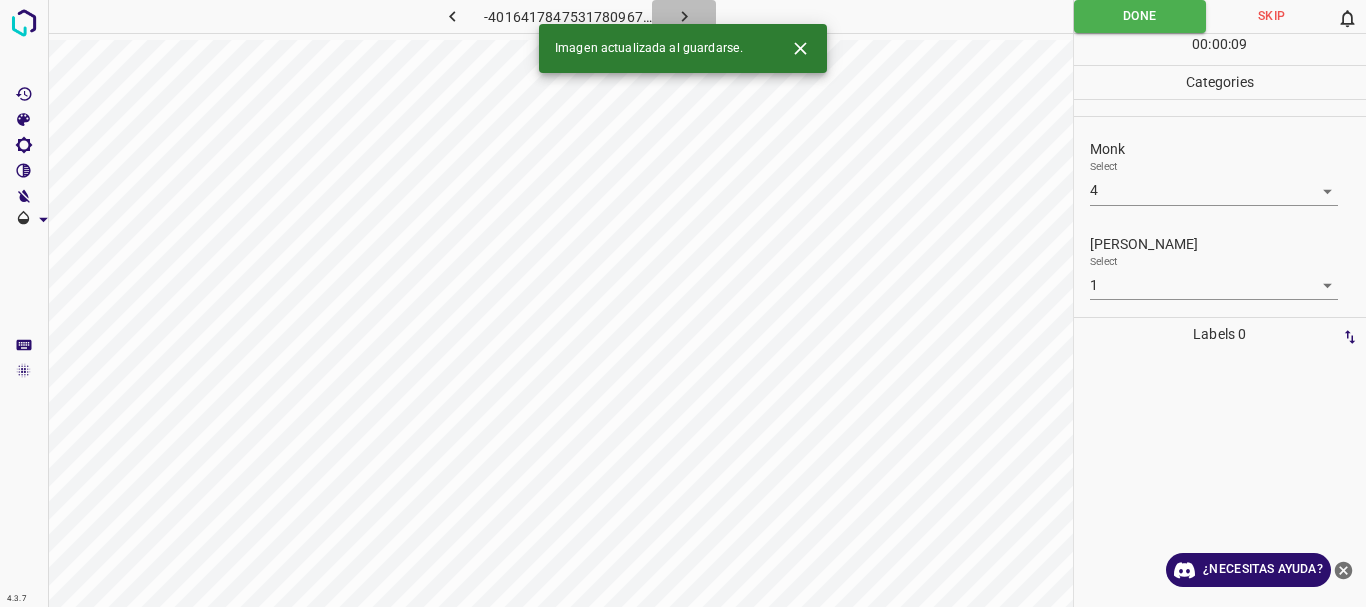 click 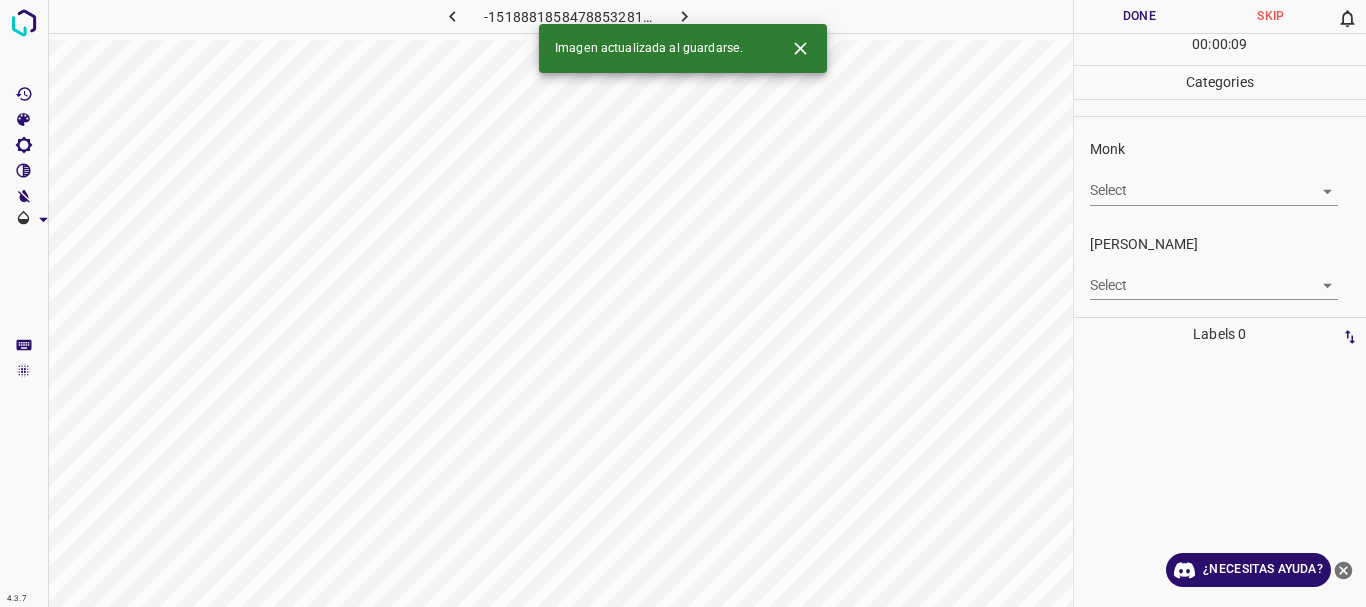 click on "4.3.7 -1518881858478853281.png Done Skip 0 00   : 00   : 09   Categories Monk   Select ​  [PERSON_NAME]   Select ​ Labels   0 Categories 1 Monk 2  [PERSON_NAME] Tools Space Change between modes (Draw & Edit) I Auto labeling R Restore zoom M Zoom in N Zoom out Delete Delete selecte label Filters Z Restore filters X Saturation filter C Brightness filter V Contrast filter B Gray scale filter General O Download Imagen actualizada al guardarse. ¿Necesitas ayuda? Texto original Valora esta traducción Tu opinión servirá para ayudar a mejorar el Traductor de Google - Texto - Esconder - Borrar" at bounding box center (683, 303) 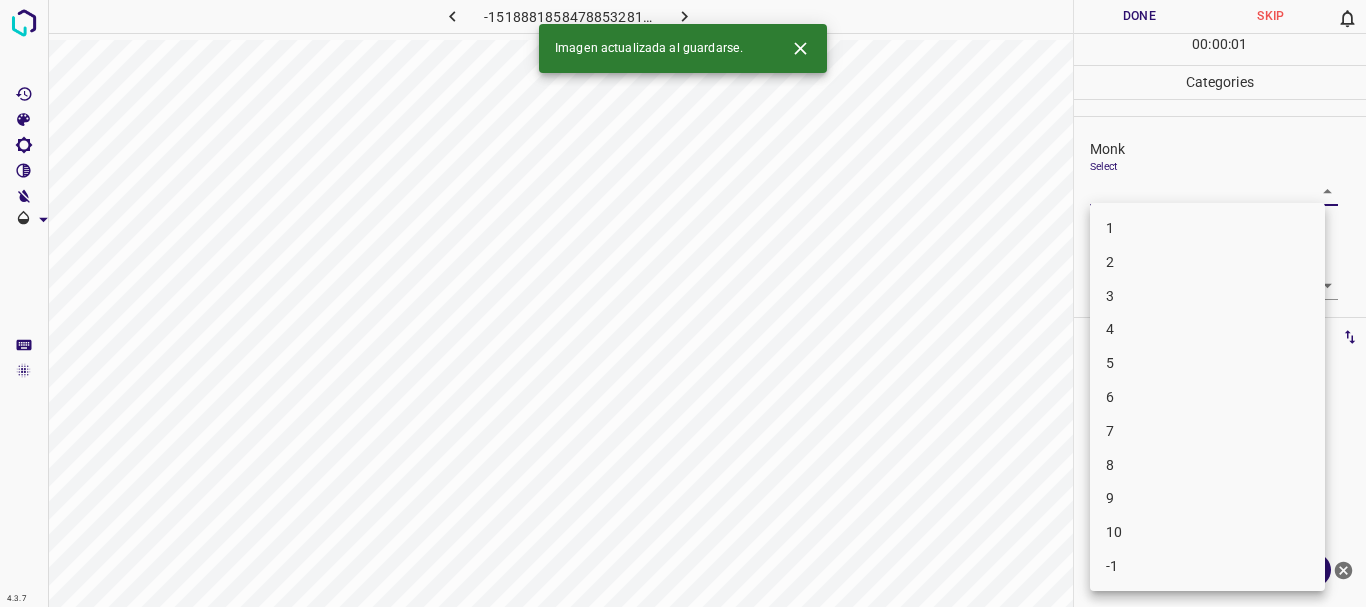 click on "4" at bounding box center [1110, 329] 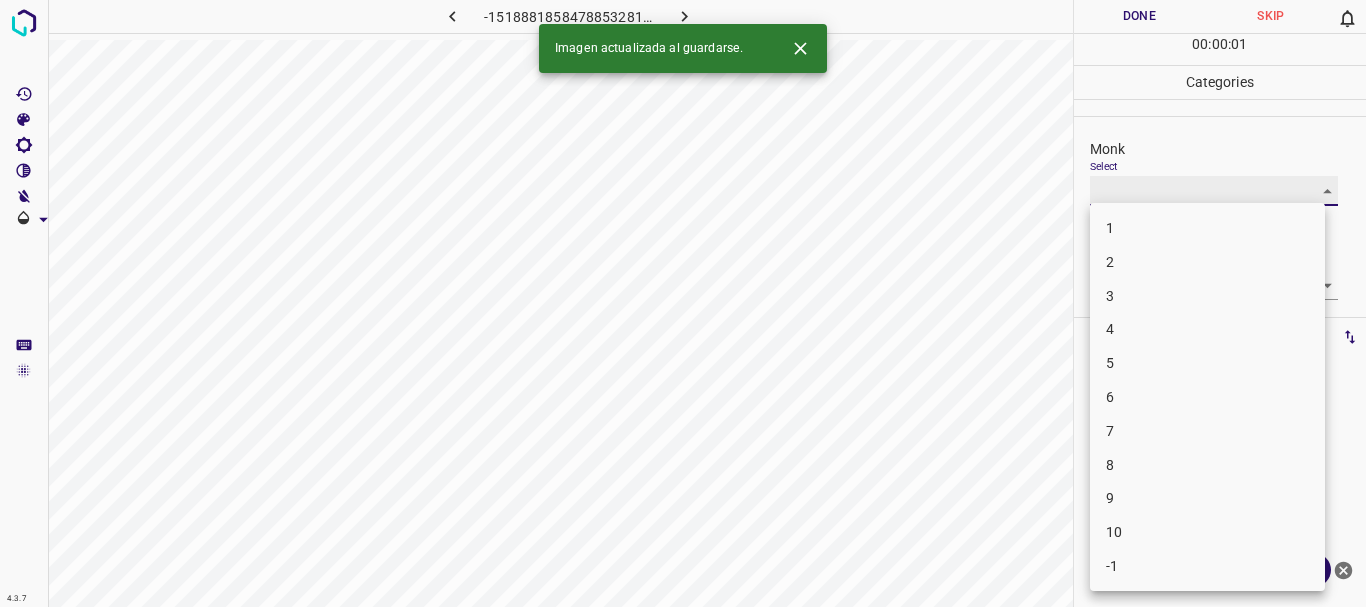 type on "4" 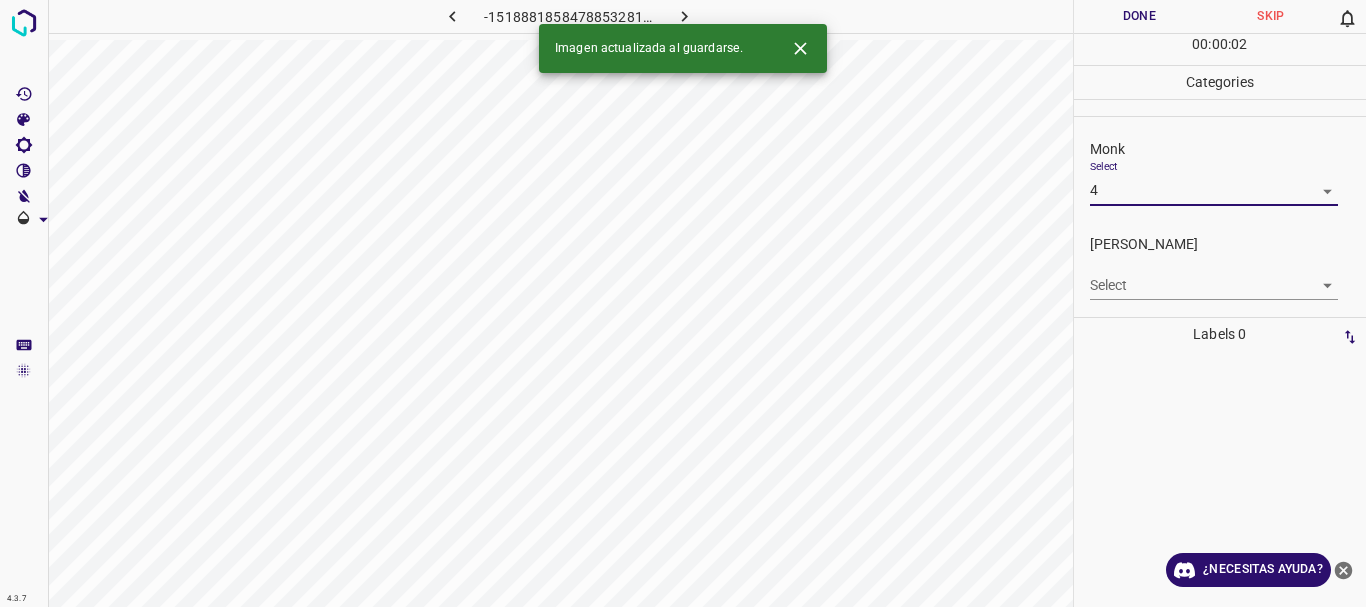 click on "4.3.7 -1518881858478853281.png Done Skip 0 00   : 00   : 02   Categories Monk   Select 4 4  [PERSON_NAME]   Select ​ Labels   0 Categories 1 Monk 2  [PERSON_NAME] Tools Space Change between modes (Draw & Edit) I Auto labeling R Restore zoom M Zoom in N Zoom out Delete Delete selecte label Filters Z Restore filters X Saturation filter C Brightness filter V Contrast filter B Gray scale filter General O Download Imagen actualizada al guardarse. ¿Necesitas ayuda? Texto original Valora esta traducción Tu opinión servirá para ayudar a mejorar el Traductor de Google - Texto - Esconder - Borrar" at bounding box center [683, 303] 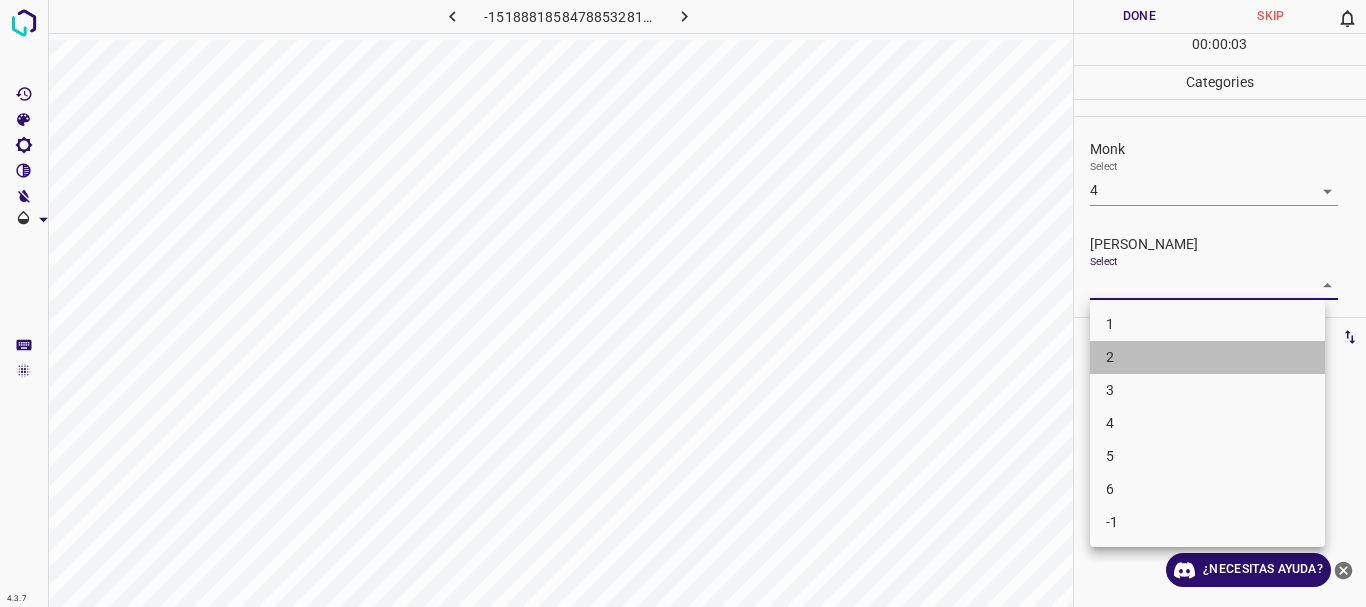 click on "2" at bounding box center [1207, 357] 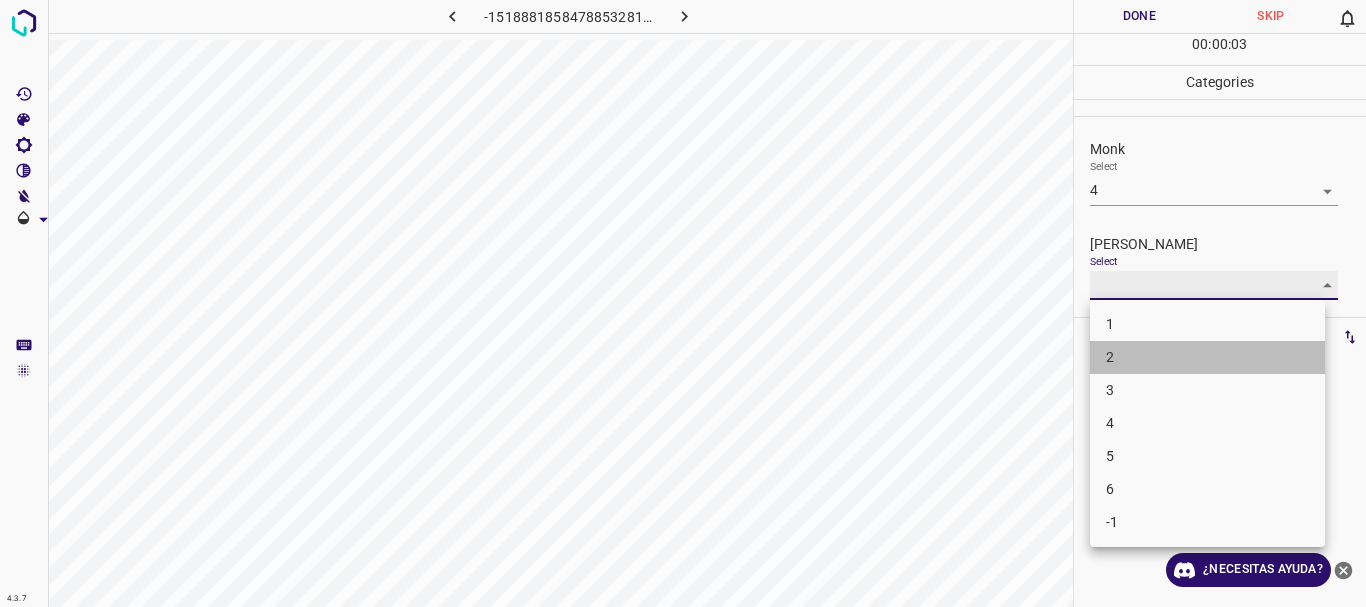type on "2" 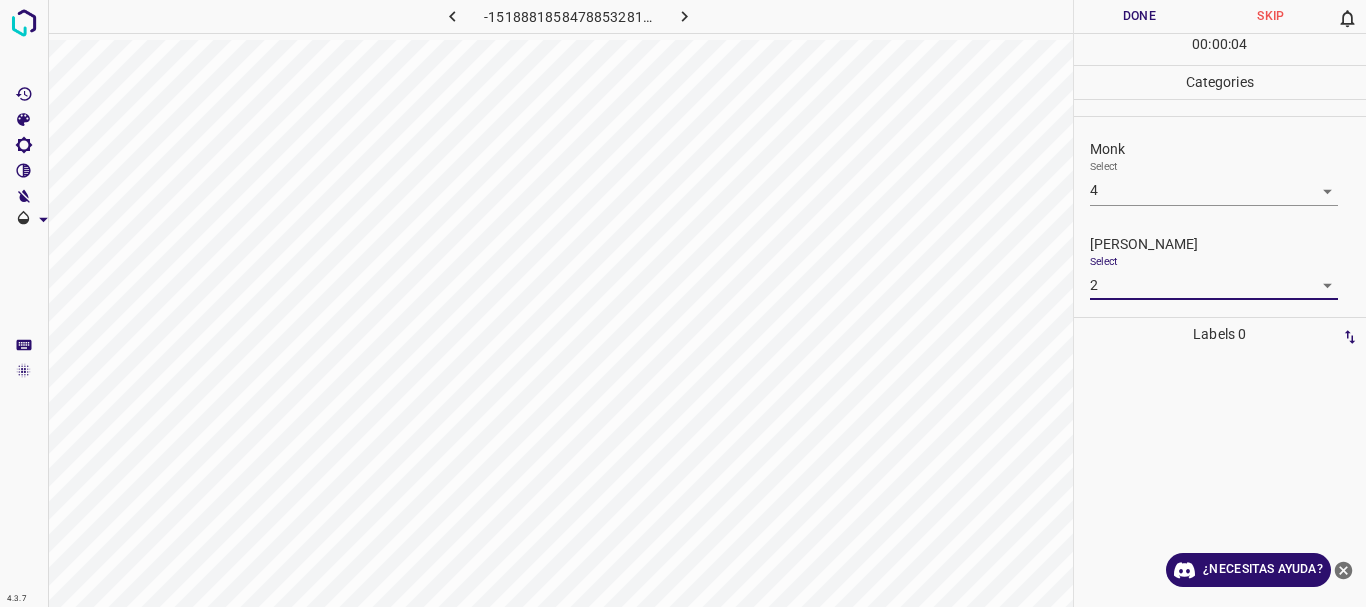 click on "Done" at bounding box center [1140, 16] 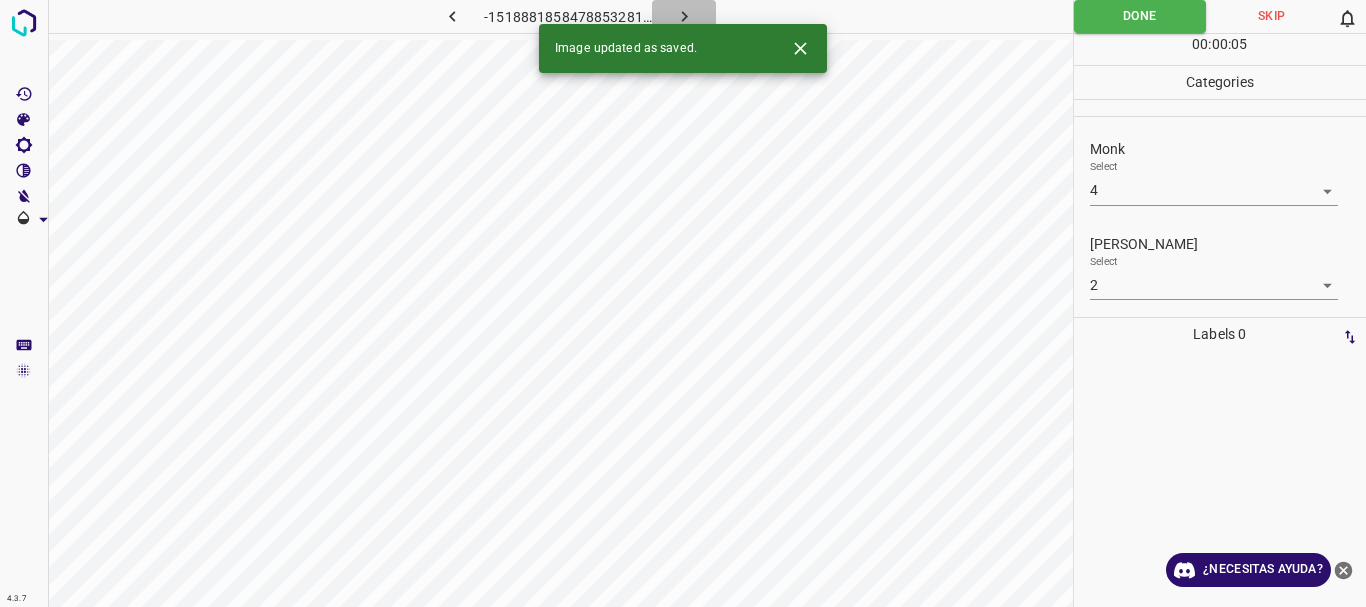 click 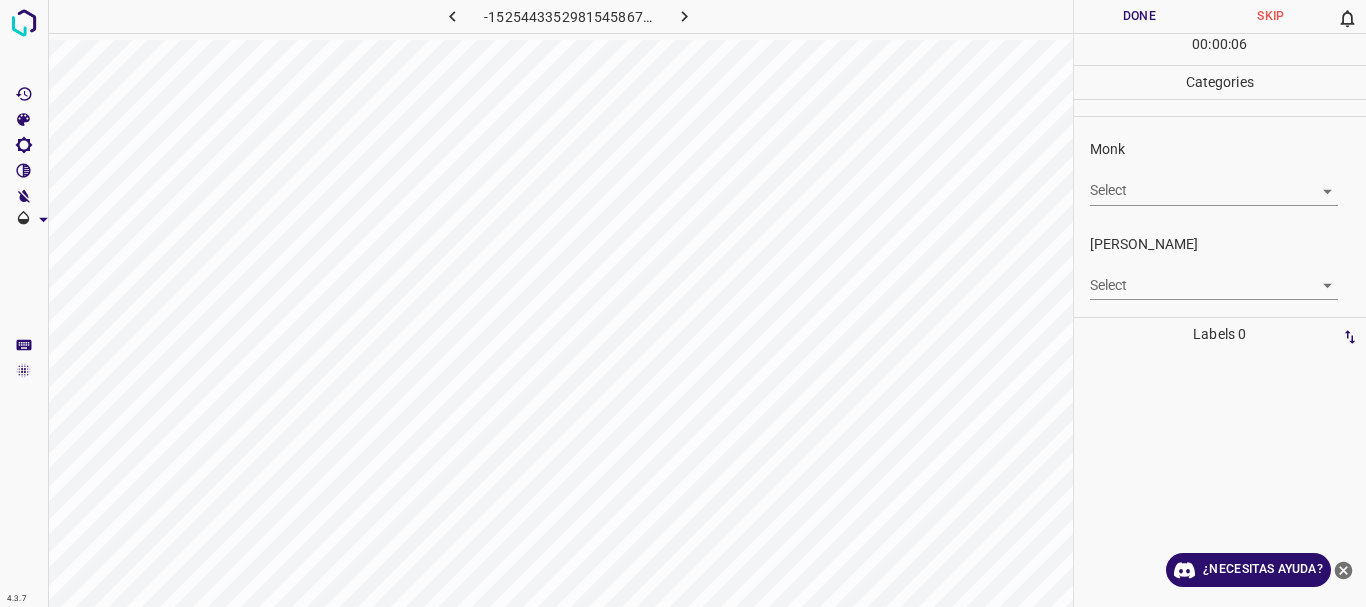click on "4.3.7 -1525443352981545867.png Done Skip 0 00   : 00   : 06   Categories Monk   Select ​  [PERSON_NAME]   Select ​ Labels   0 Categories 1 Monk 2  [PERSON_NAME] Tools Space Change between modes (Draw & Edit) I Auto labeling R Restore zoom M Zoom in N Zoom out Delete Delete selecte label Filters Z Restore filters X Saturation filter C Brightness filter V Contrast filter B Gray scale filter General O Download ¿Necesitas ayuda? Texto original Valora esta traducción Tu opinión servirá para ayudar a mejorar el Traductor de Google - Texto - Esconder - Borrar" at bounding box center (683, 303) 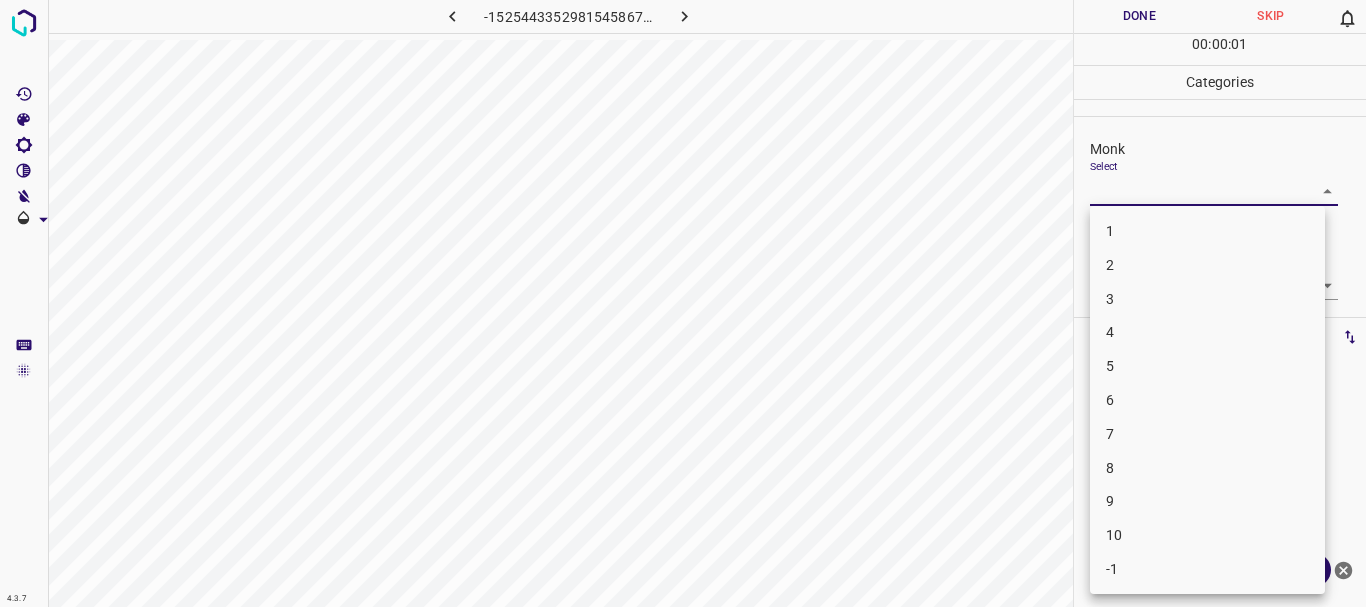 click on "5" at bounding box center (1207, 366) 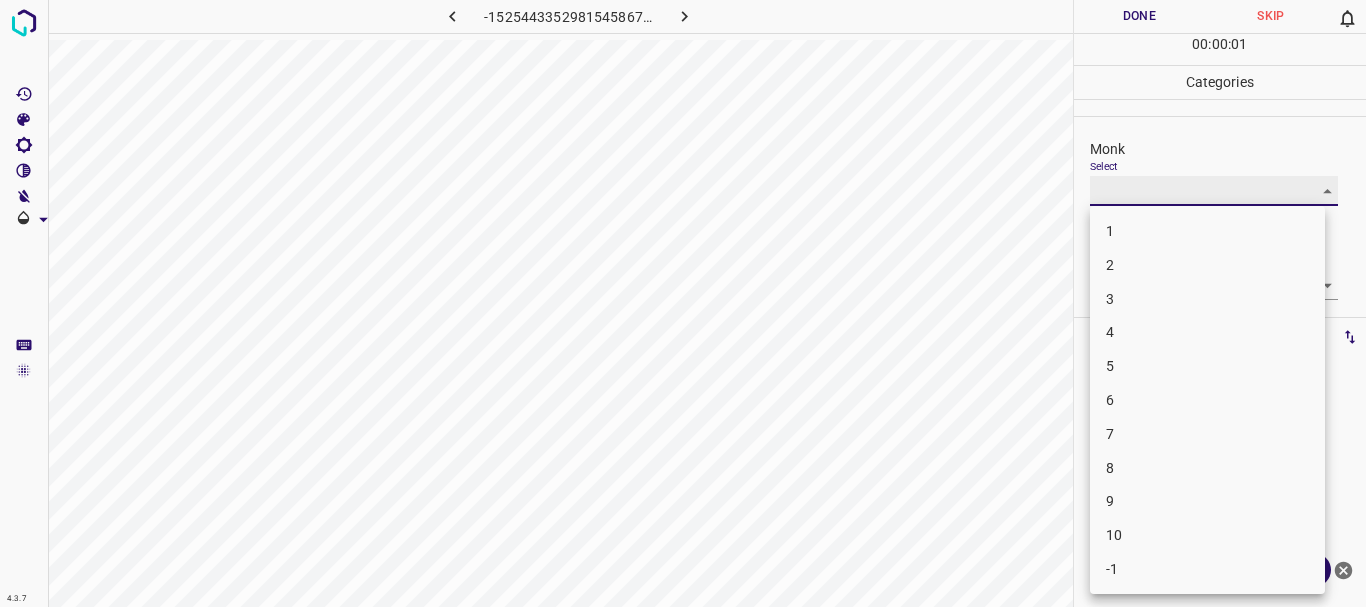 type on "5" 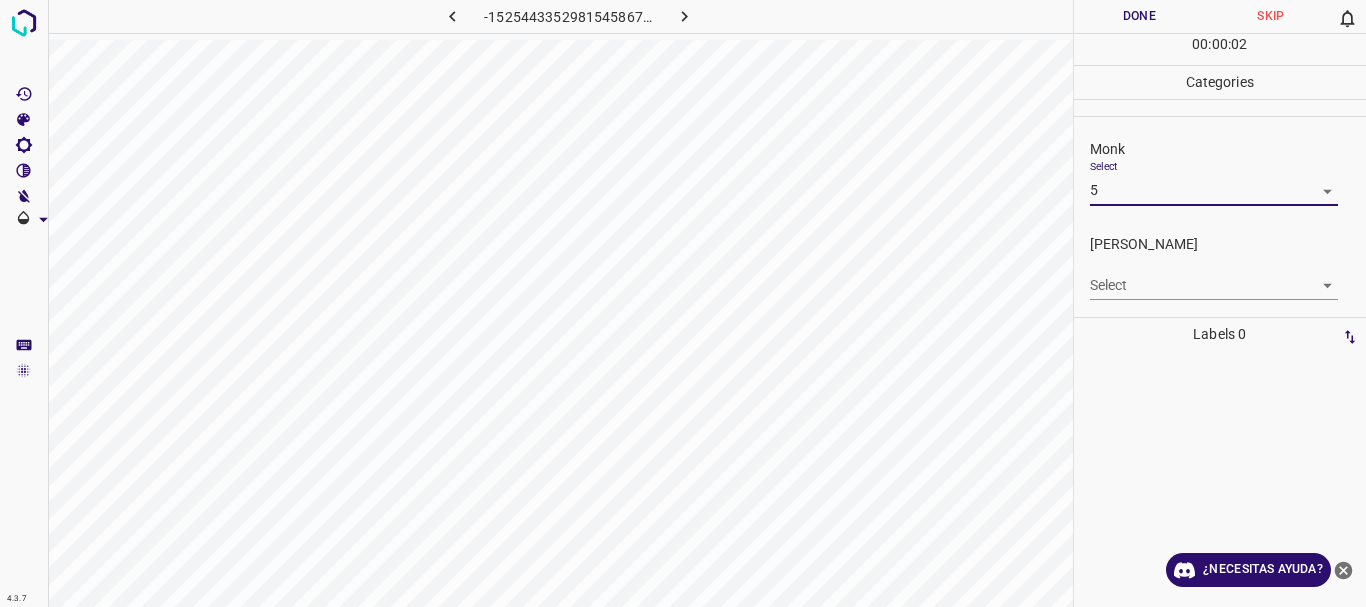 click on "4.3.7 -1525443352981545867.png Done Skip 0 00   : 00   : 02   Categories Monk   Select 5 5  [PERSON_NAME]   Select ​ Labels   0 Categories 1 Monk 2  [PERSON_NAME] Tools Space Change between modes (Draw & Edit) I Auto labeling R Restore zoom M Zoom in N Zoom out Delete Delete selecte label Filters Z Restore filters X Saturation filter C Brightness filter V Contrast filter B Gray scale filter General O Download ¿Necesitas ayuda? Texto original Valora esta traducción Tu opinión servirá para ayudar a mejorar el Traductor de Google - Texto - Esconder - Borrar" at bounding box center (683, 303) 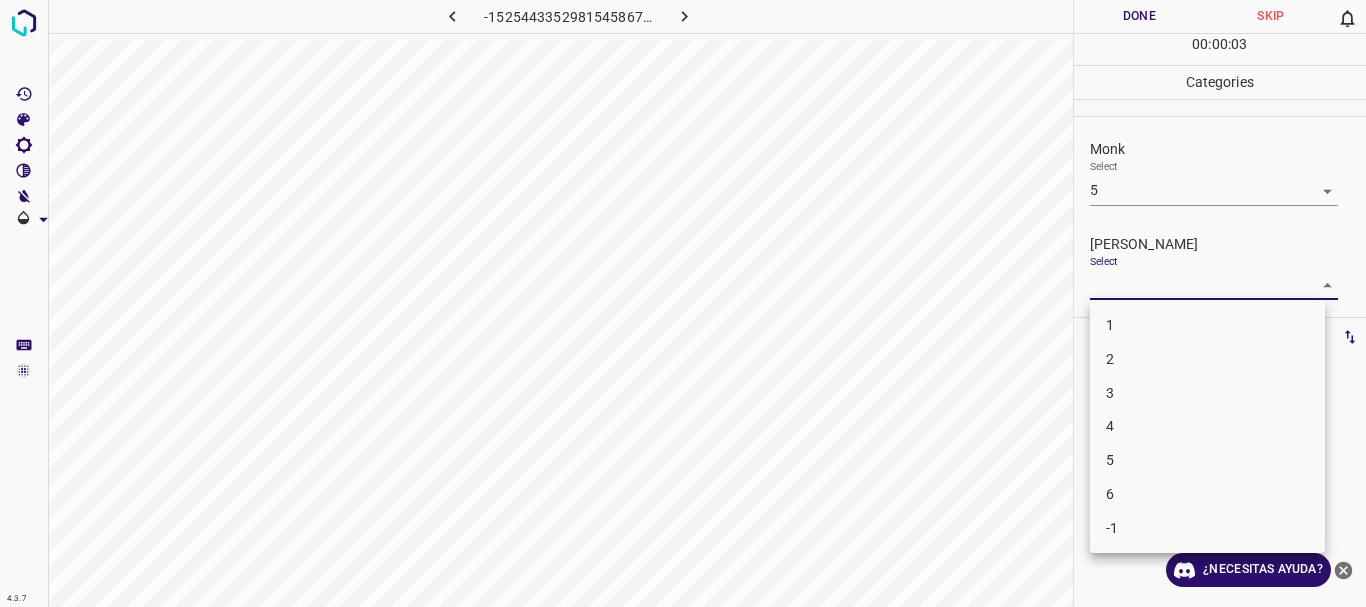 drag, startPoint x: 1139, startPoint y: 406, endPoint x: 1129, endPoint y: 432, distance: 27.856777 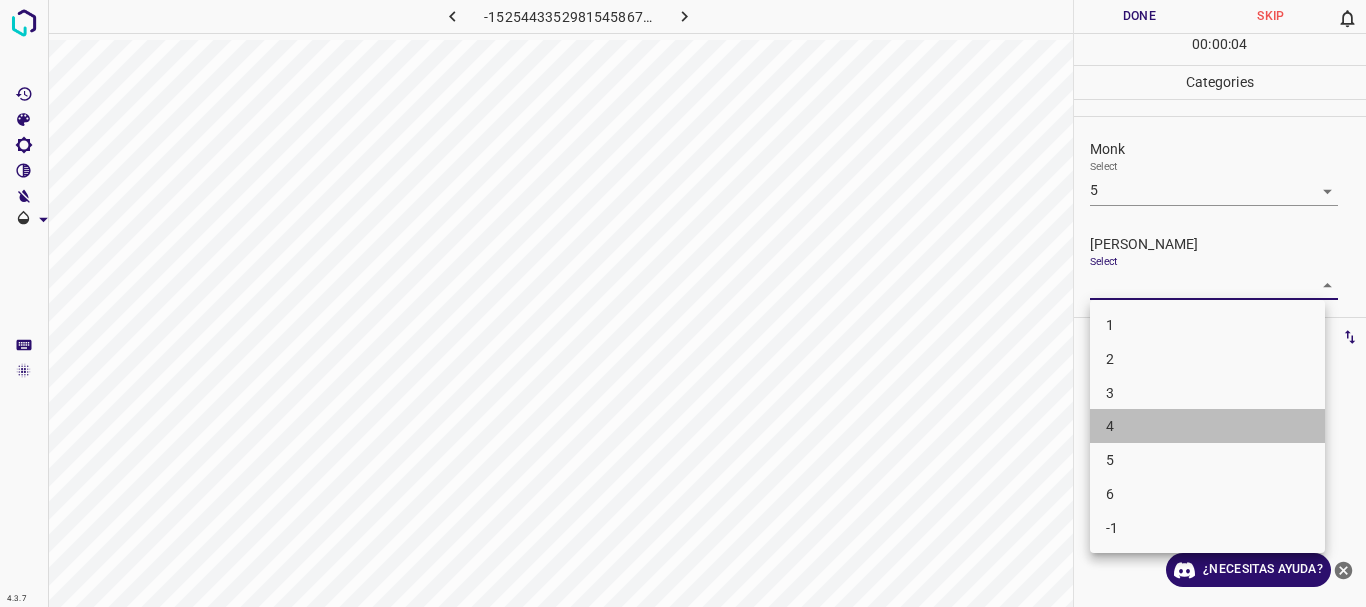 click on "4" at bounding box center (1207, 426) 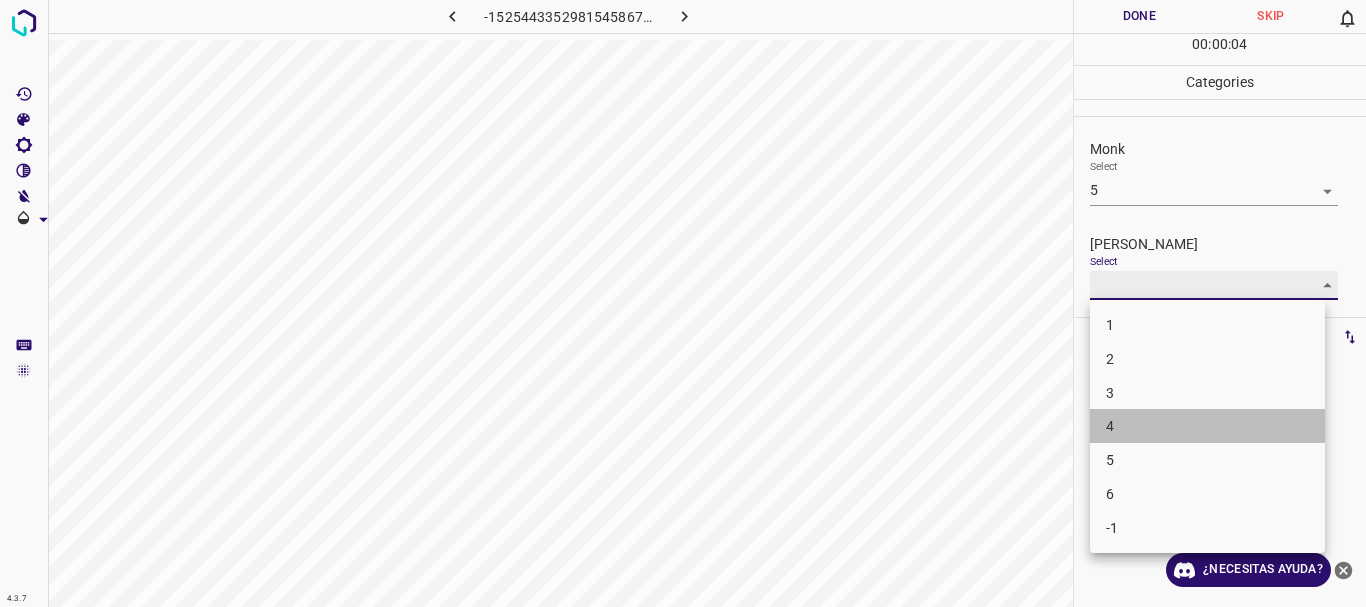 type on "4" 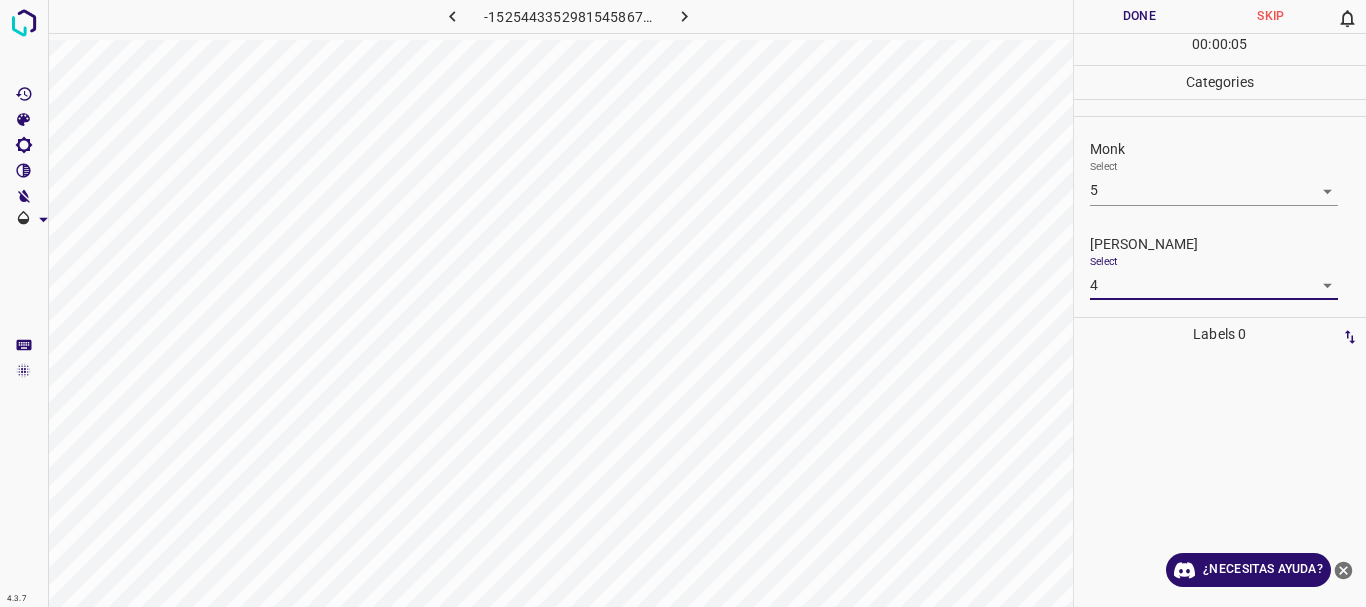 click on "Done" at bounding box center (1140, 16) 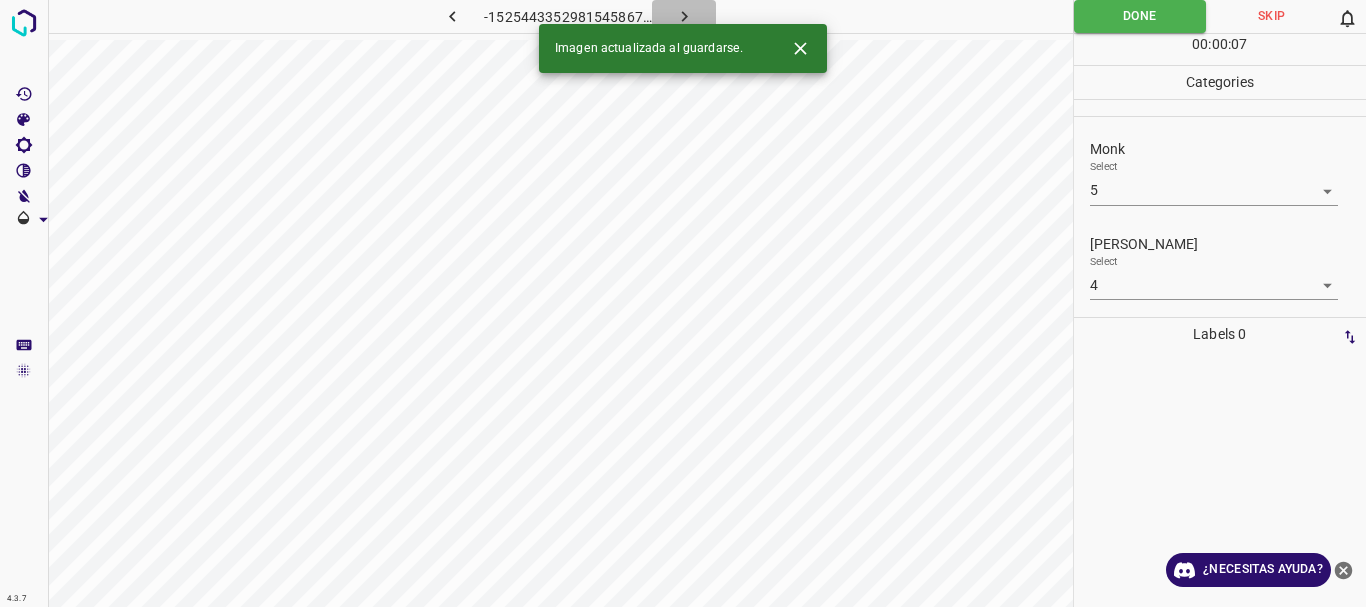 click at bounding box center [684, 16] 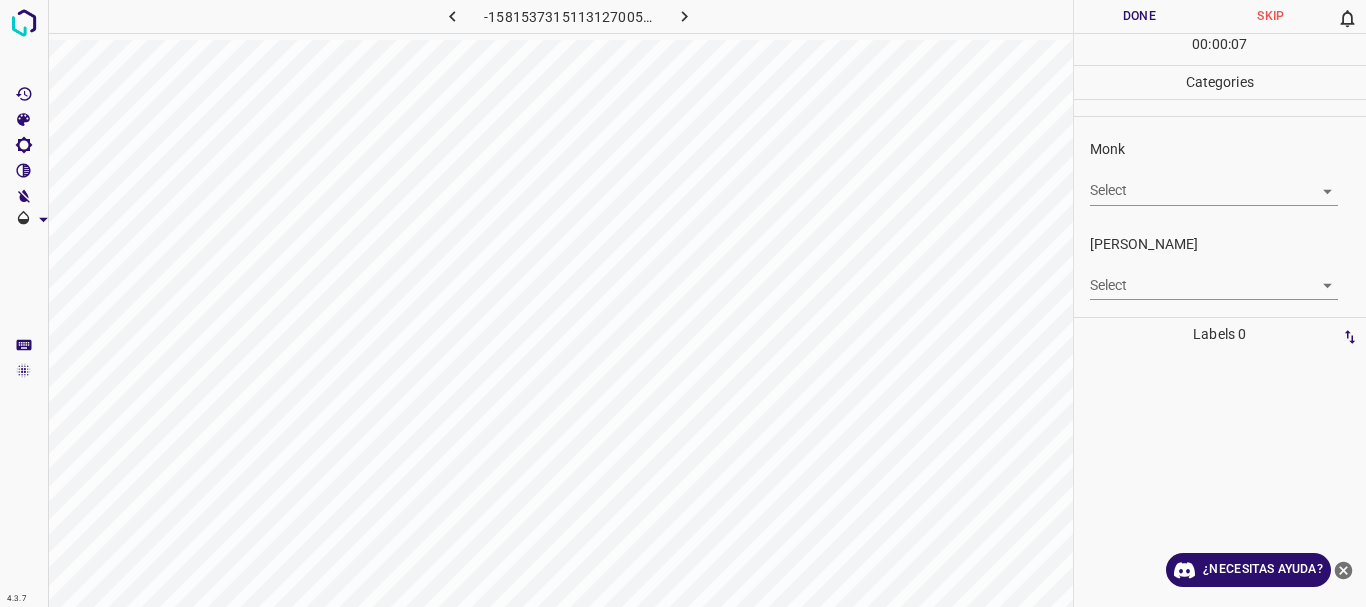 click on "4.3.7 -1581537315113127005.png Done Skip 0 00   : 00   : 07   Categories Monk   Select ​  [PERSON_NAME]   Select ​ Labels   0 Categories 1 Monk 2  [PERSON_NAME] Tools Space Change between modes (Draw & Edit) I Auto labeling R Restore zoom M Zoom in N Zoom out Delete Delete selecte label Filters Z Restore filters X Saturation filter C Brightness filter V Contrast filter B Gray scale filter General O Download ¿Necesitas ayuda? Texto original Valora esta traducción Tu opinión servirá para ayudar a mejorar el Traductor de Google - Texto - Esconder - Borrar" at bounding box center (683, 303) 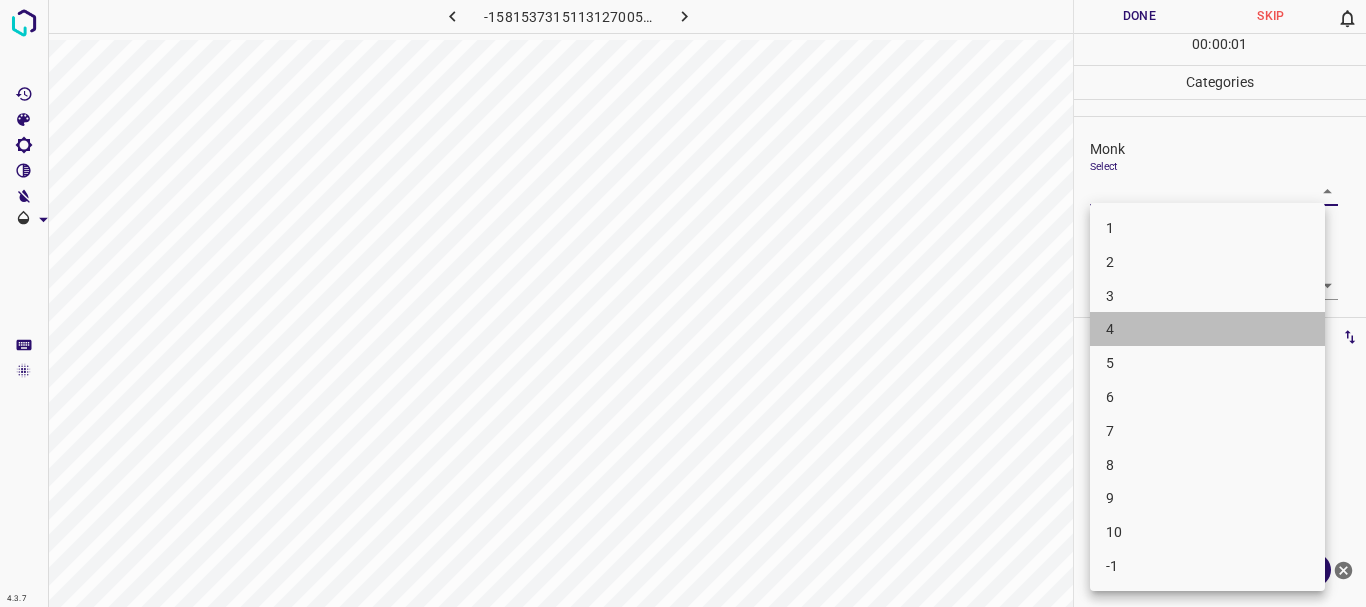 click on "4" at bounding box center [1207, 329] 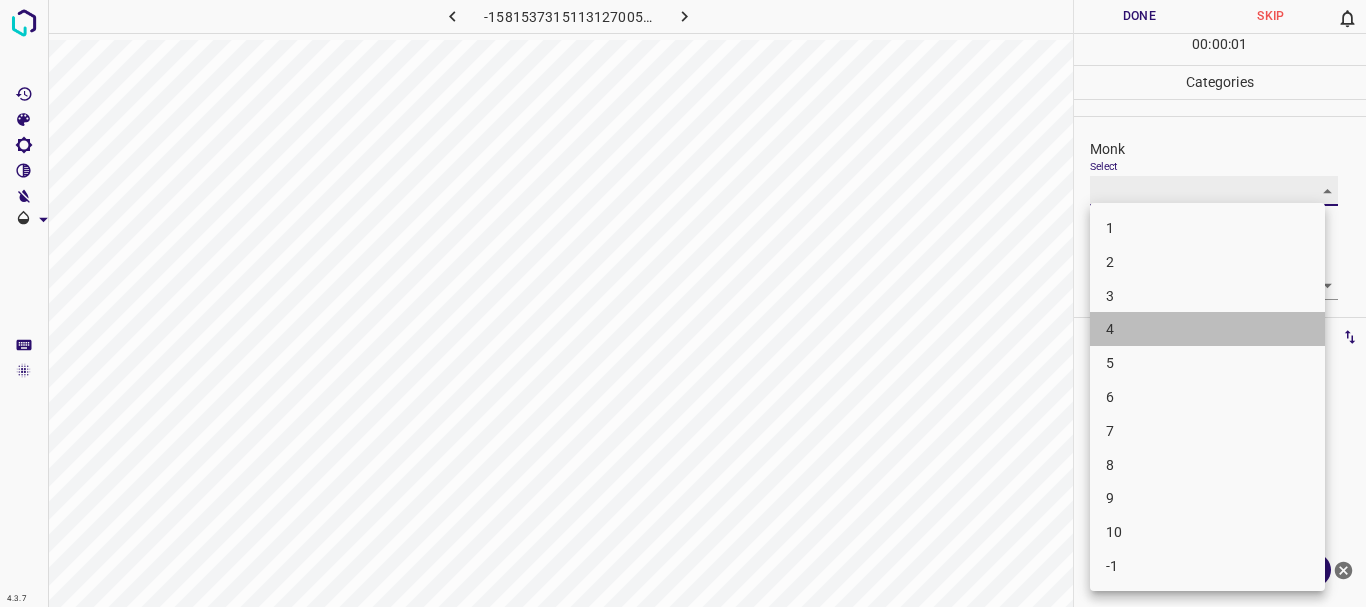 type on "4" 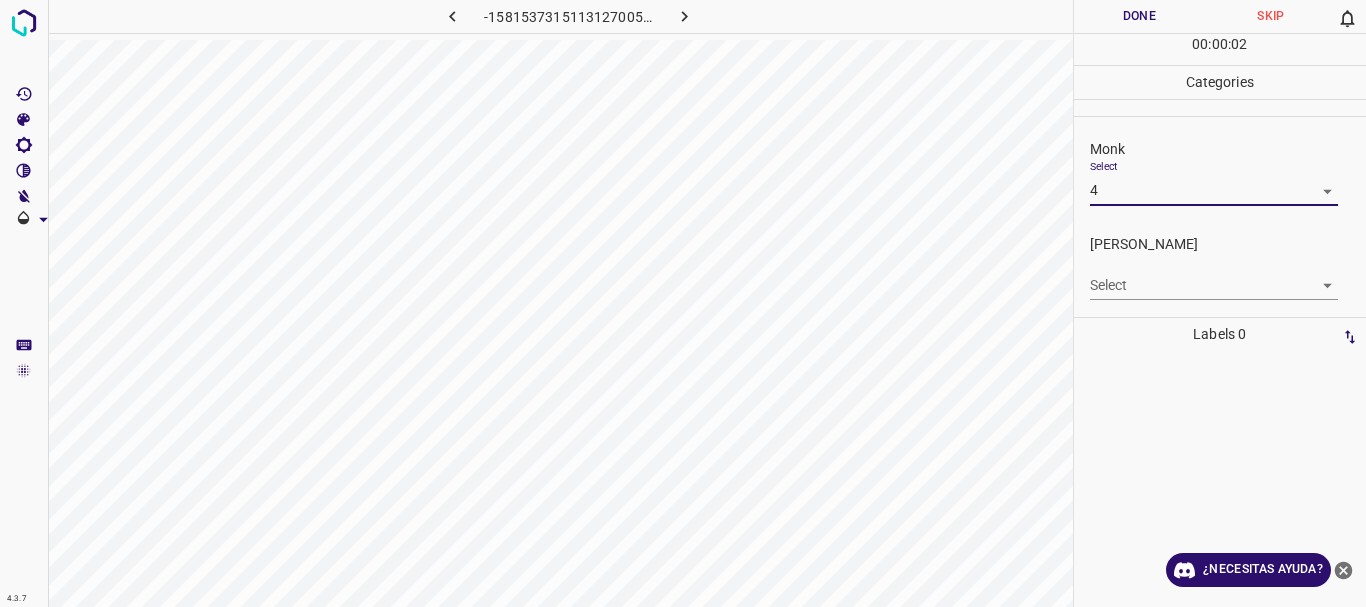 click on "4.3.7 -1581537315113127005.png Done Skip 0 00   : 00   : 02   Categories Monk   Select 4 4  [PERSON_NAME]   Select ​ Labels   0 Categories 1 Monk 2  [PERSON_NAME] Tools Space Change between modes (Draw & Edit) I Auto labeling R Restore zoom M Zoom in N Zoom out Delete Delete selecte label Filters Z Restore filters X Saturation filter C Brightness filter V Contrast filter B Gray scale filter General O Download ¿Necesitas ayuda? Texto original Valora esta traducción Tu opinión servirá para ayudar a mejorar el Traductor de Google - Texto - Esconder - Borrar" at bounding box center (683, 303) 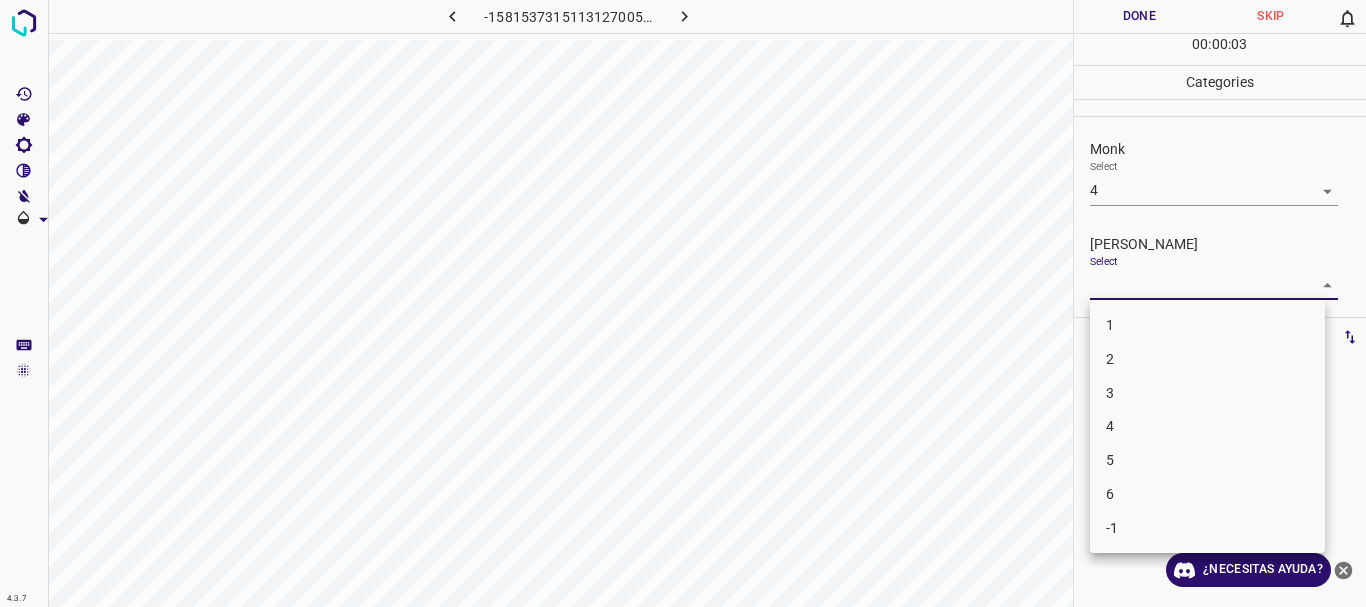 click on "2" at bounding box center (1207, 359) 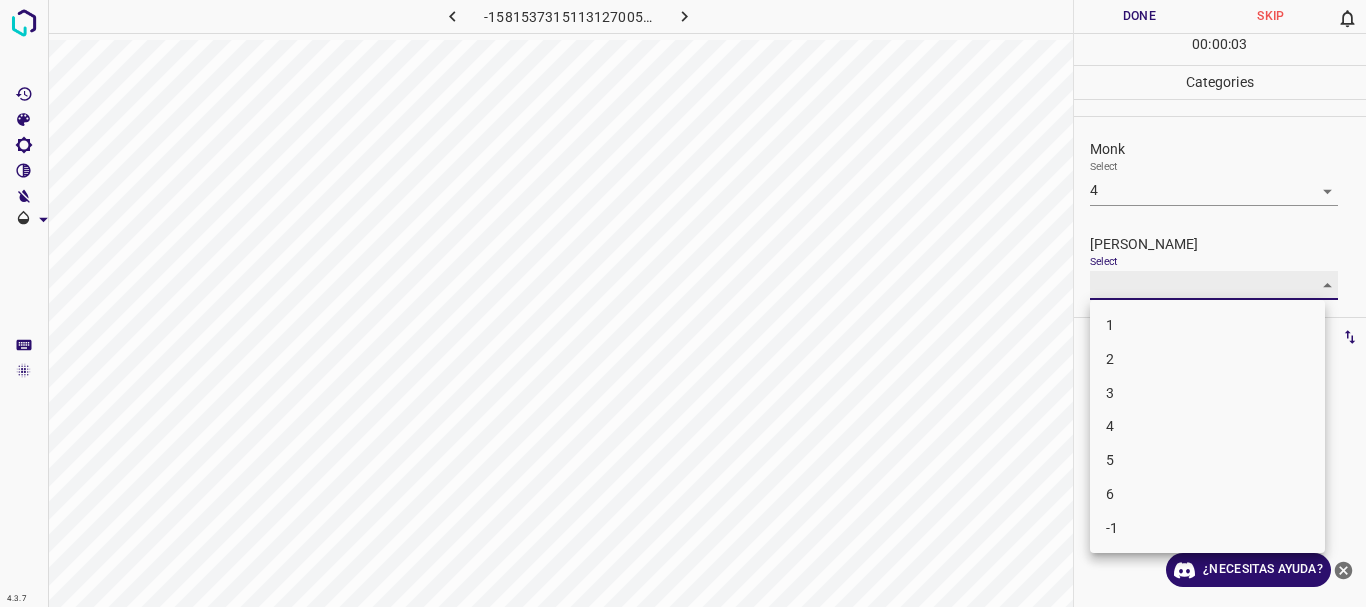 type on "2" 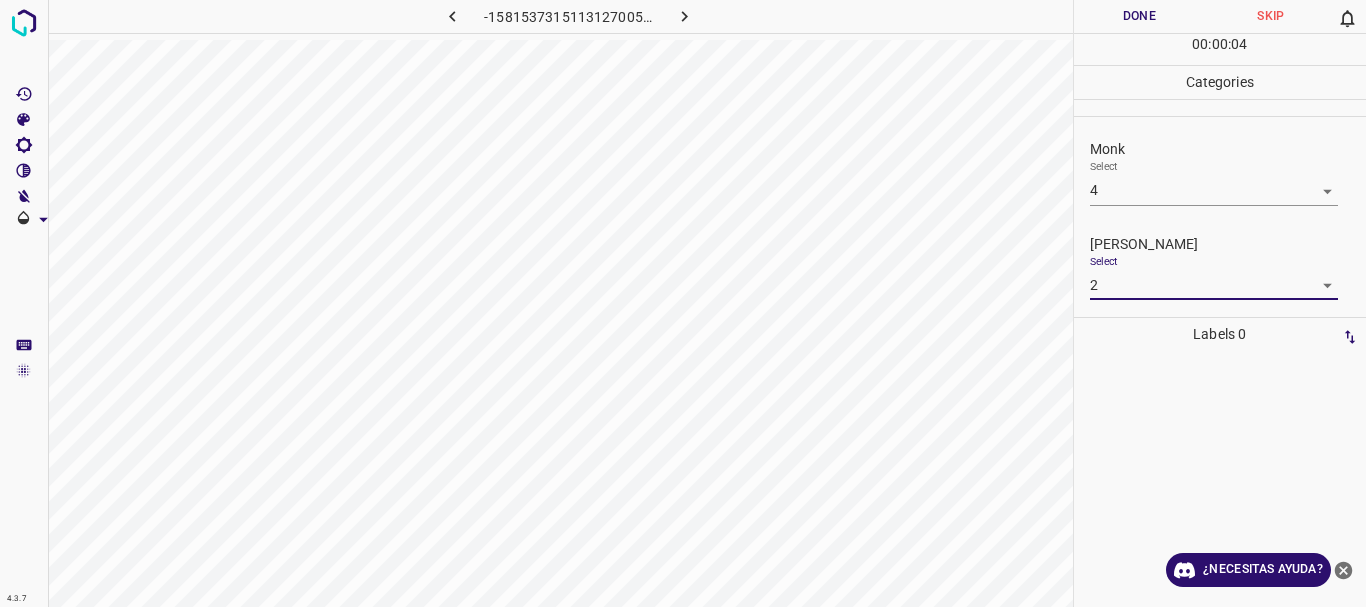 click on "Done" at bounding box center (1140, 16) 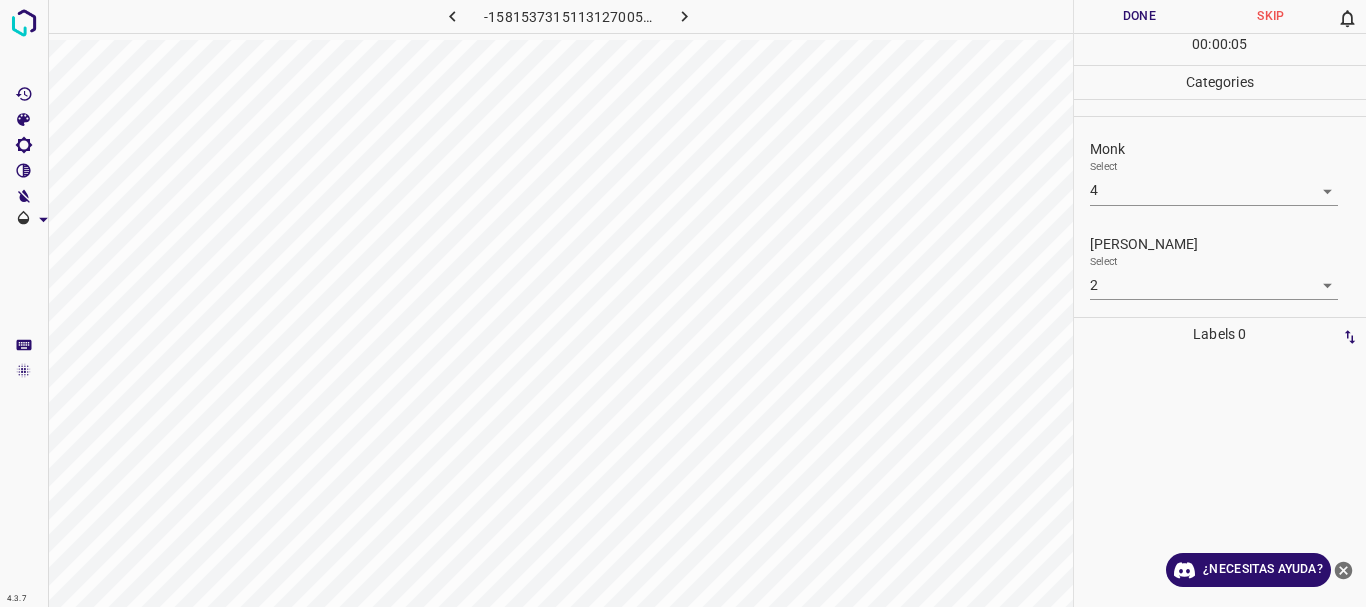 click 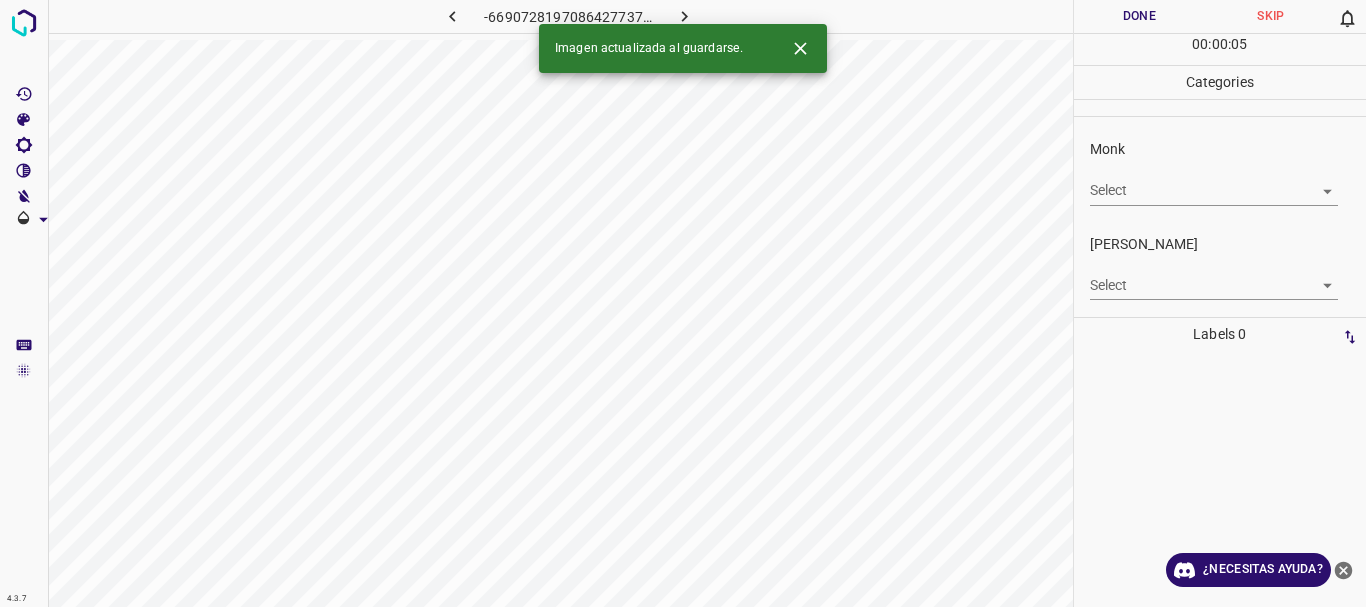 click on "4.3.7 -6690728197086427737.png Done Skip 0 00   : 00   : 05   Categories Monk   Select ​  [PERSON_NAME]   Select ​ Labels   0 Categories 1 Monk 2  [PERSON_NAME] Tools Space Change between modes (Draw & Edit) I Auto labeling R Restore zoom M Zoom in N Zoom out Delete Delete selecte label Filters Z Restore filters X Saturation filter C Brightness filter V Contrast filter B Gray scale filter General O Download Imagen actualizada al guardarse. ¿Necesitas ayuda? Texto original Valora esta traducción Tu opinión servirá para ayudar a mejorar el Traductor de Google - Texto - Esconder - Borrar" at bounding box center [683, 303] 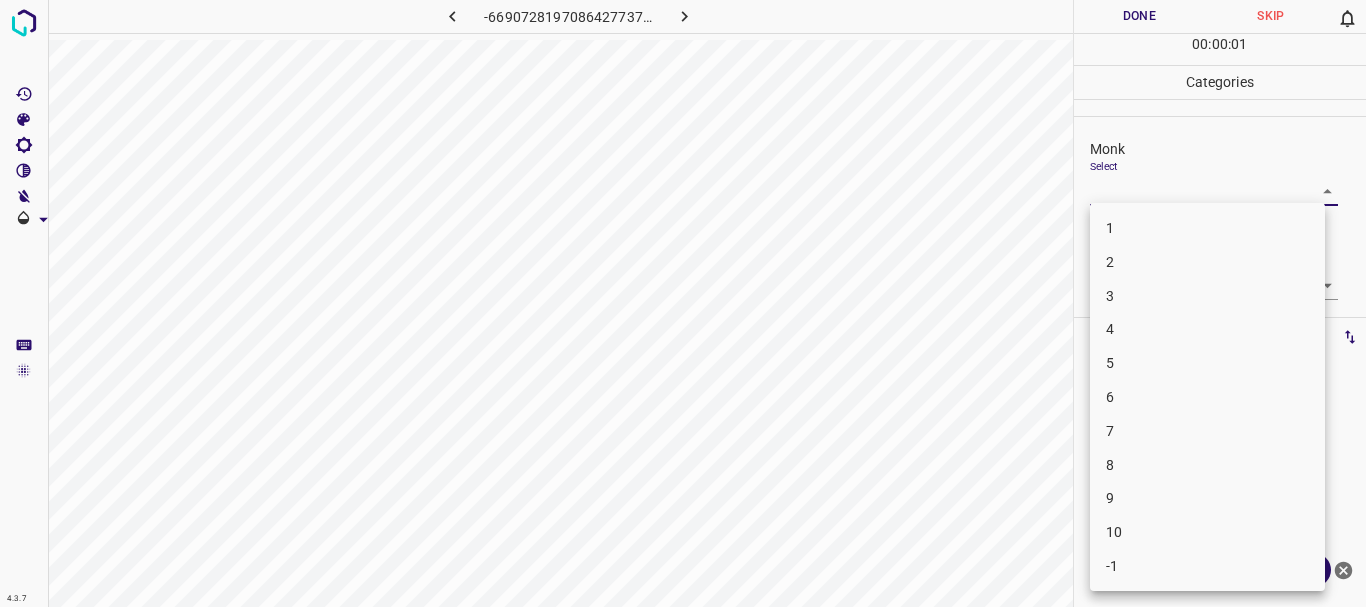 click on "4" at bounding box center (1207, 329) 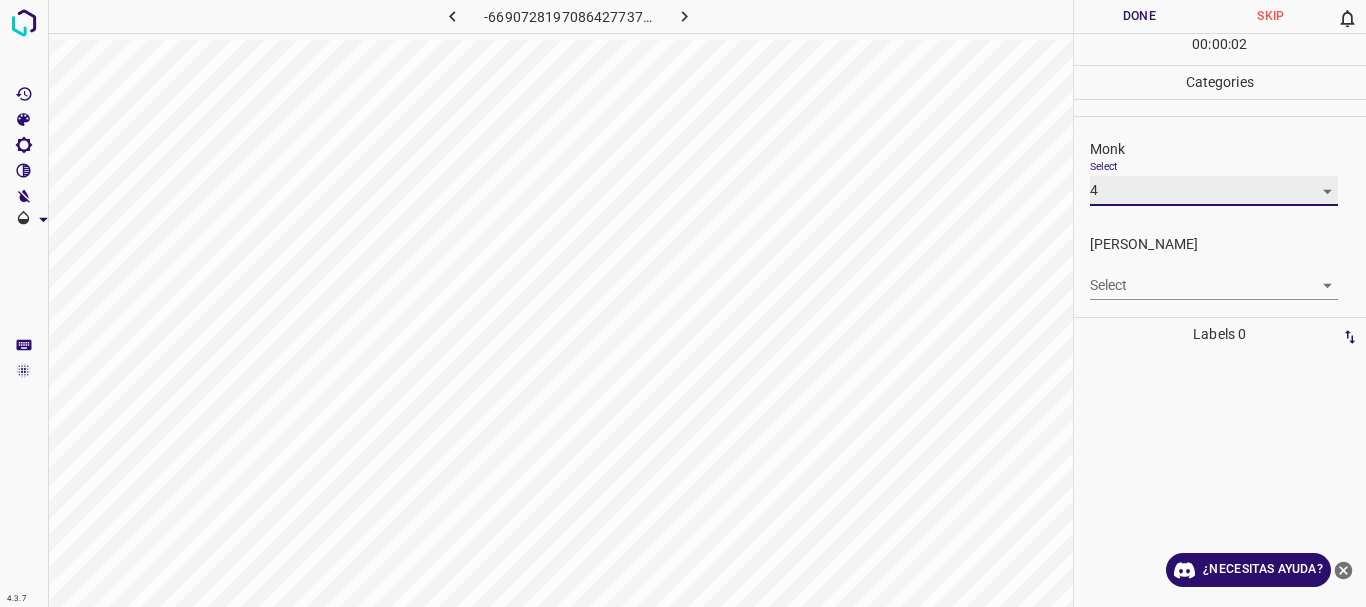 type on "4" 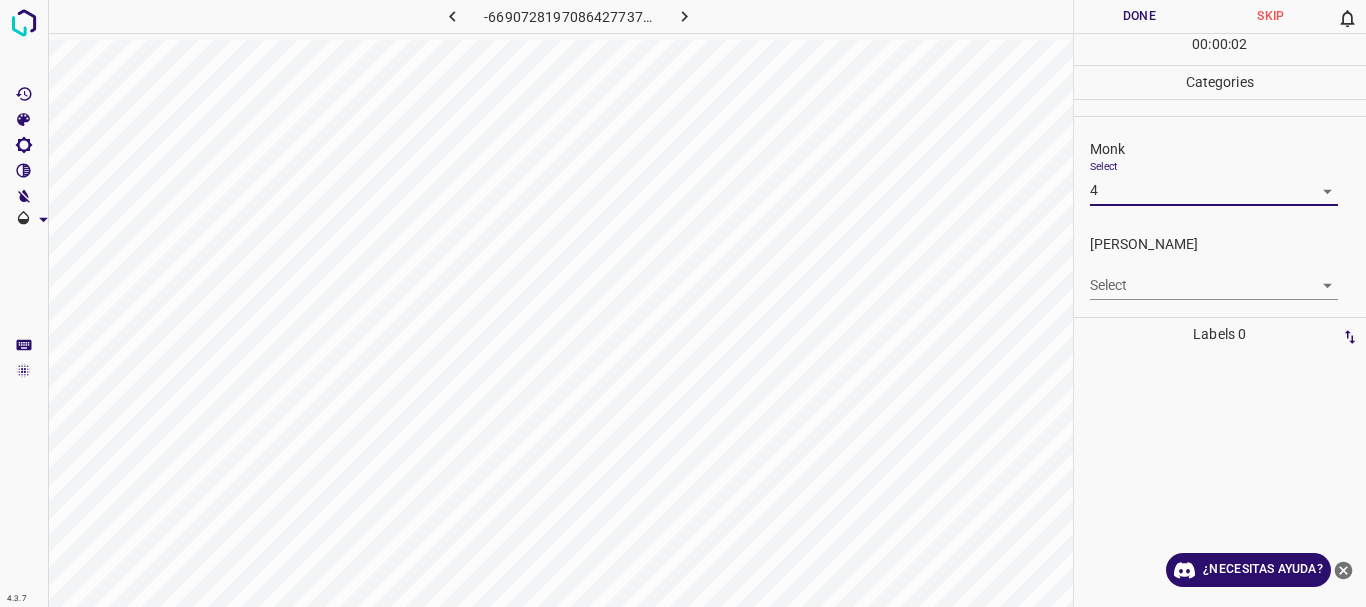 click on "4.3.7 -6690728197086427737.png Done Skip 0 00   : 00   : 02   Categories Monk   Select 4 4  [PERSON_NAME]   Select ​ Labels   0 Categories 1 Monk 2  [PERSON_NAME] Tools Space Change between modes (Draw & Edit) I Auto labeling R Restore zoom M Zoom in N Zoom out Delete Delete selecte label Filters Z Restore filters X Saturation filter C Brightness filter V Contrast filter B Gray scale filter General O Download ¿Necesitas ayuda? Texto original Valora esta traducción Tu opinión servirá para ayudar a mejorar el Traductor de Google - Texto - Esconder - Borrar 1 2 3 4 5 6 7 8 9 10 -1" at bounding box center [683, 303] 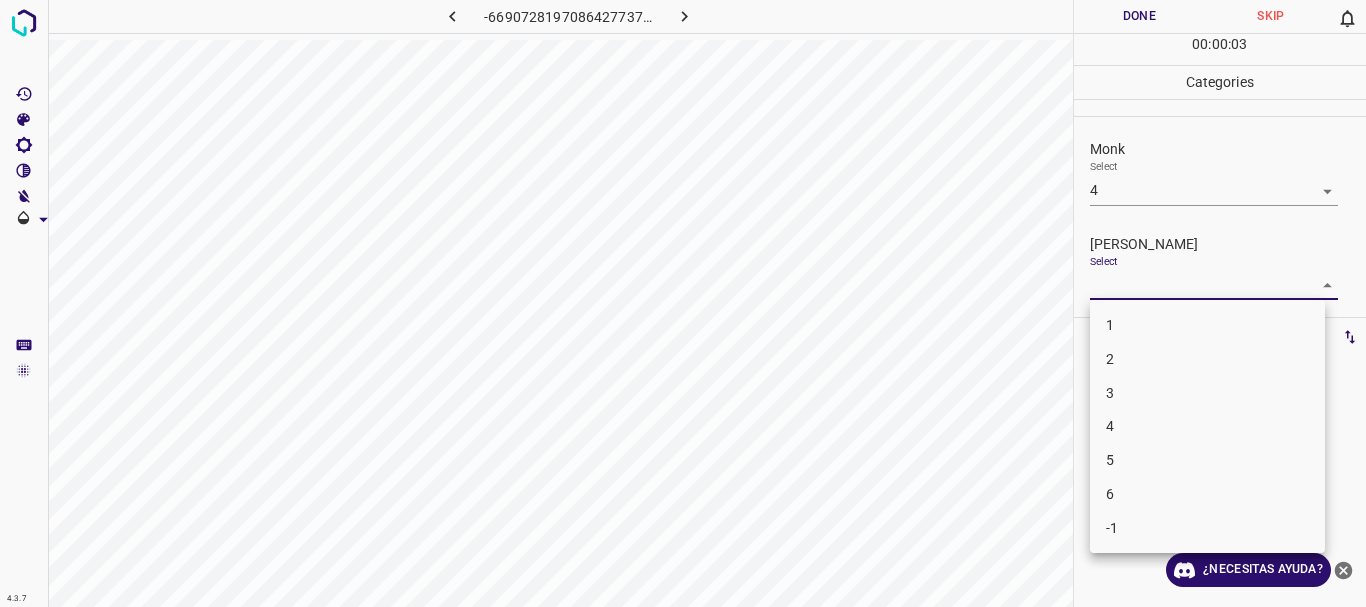 click on "2" at bounding box center [1207, 359] 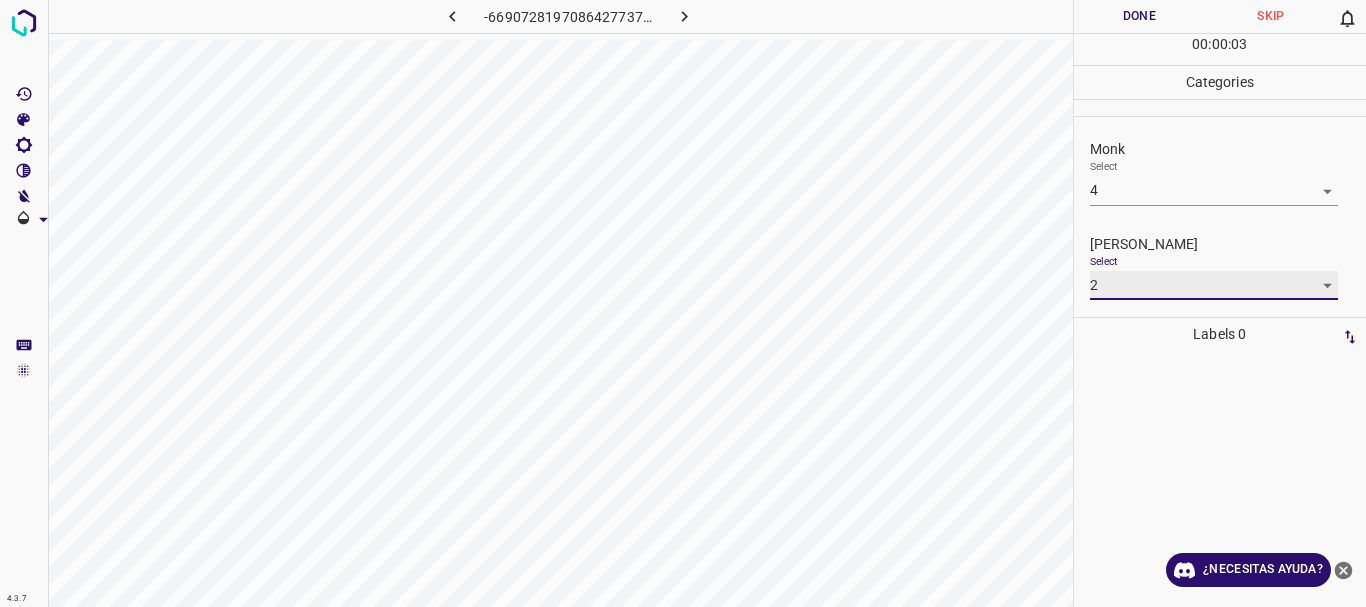 type on "2" 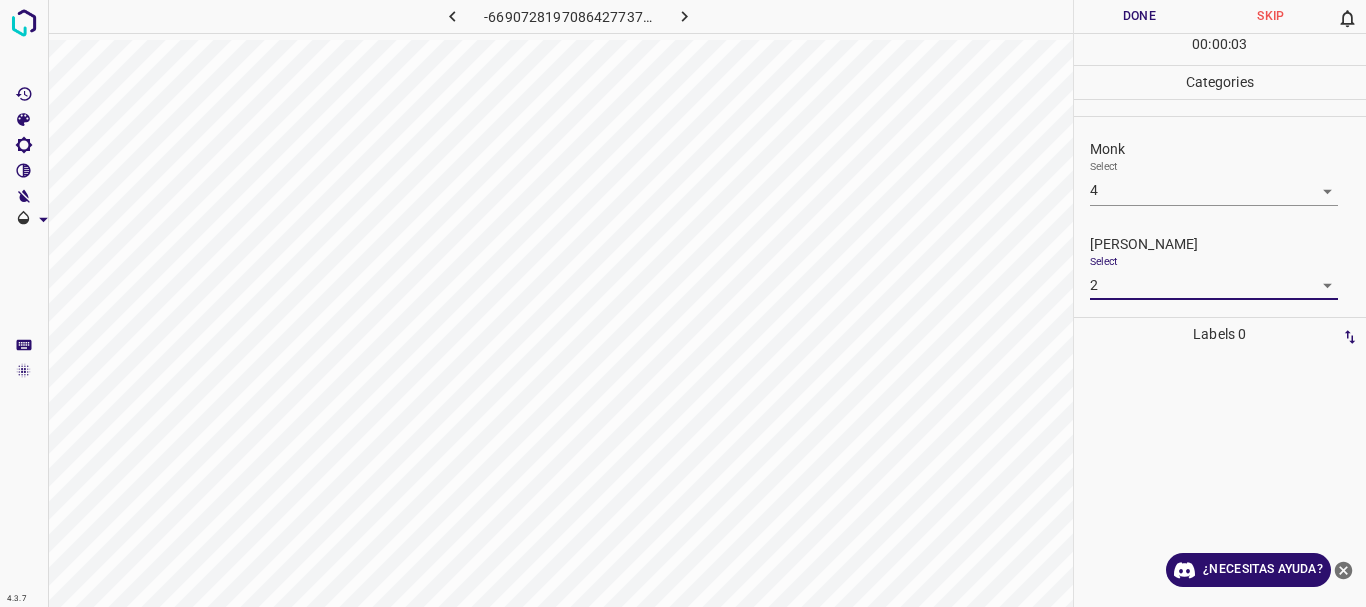 click at bounding box center [683, 303] 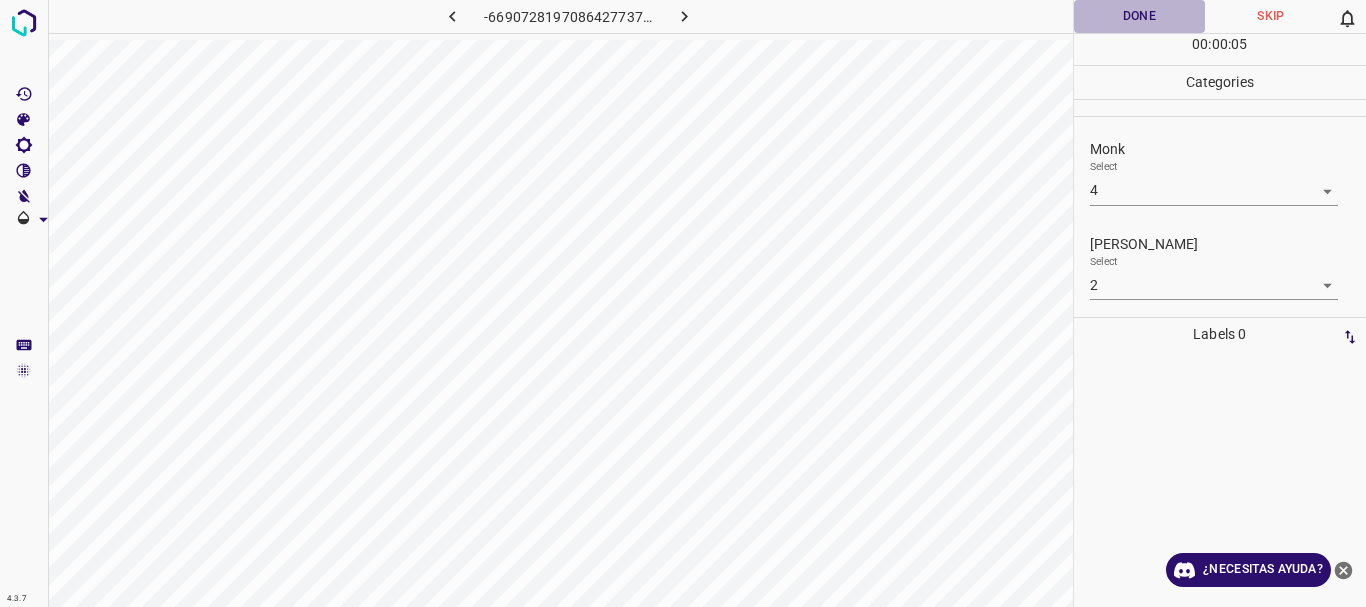 click on "Done" at bounding box center (1140, 16) 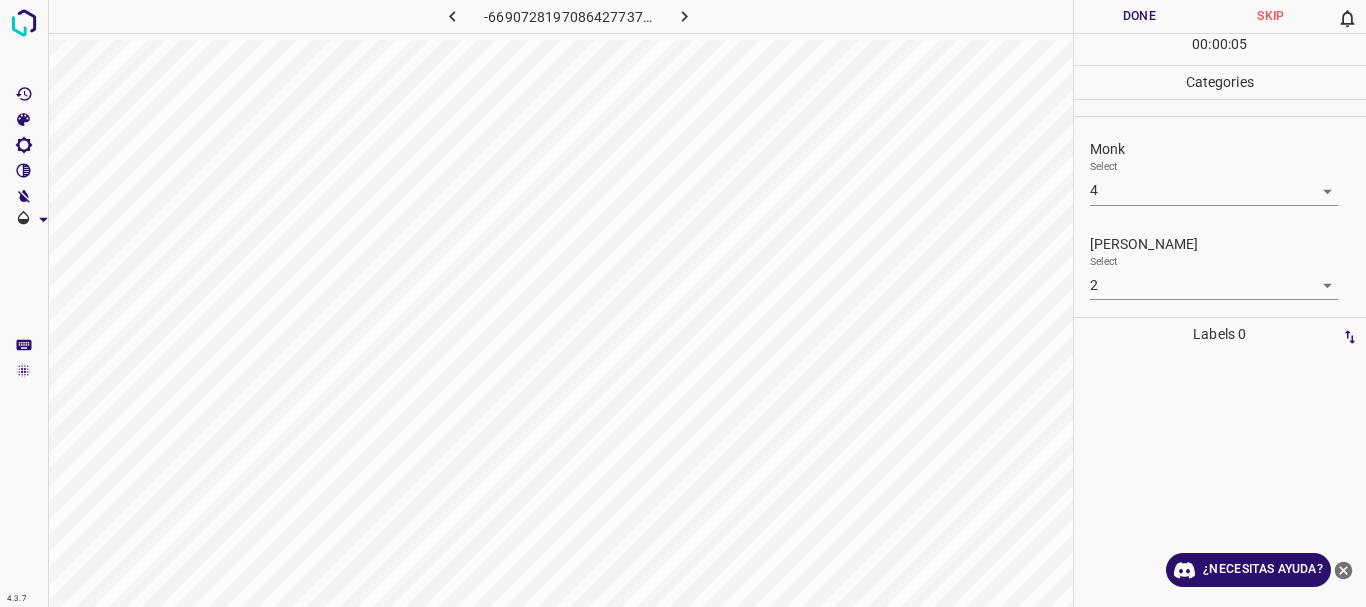 click at bounding box center [684, 16] 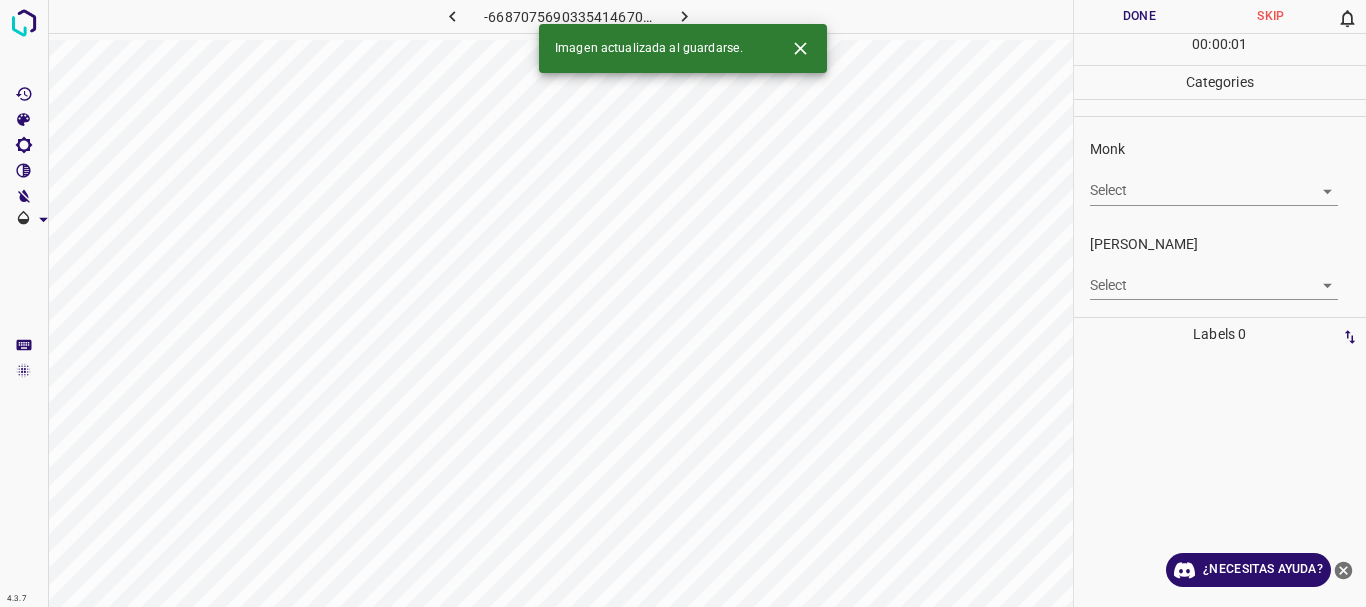 drag, startPoint x: 670, startPoint y: 18, endPoint x: 461, endPoint y: 24, distance: 209.0861 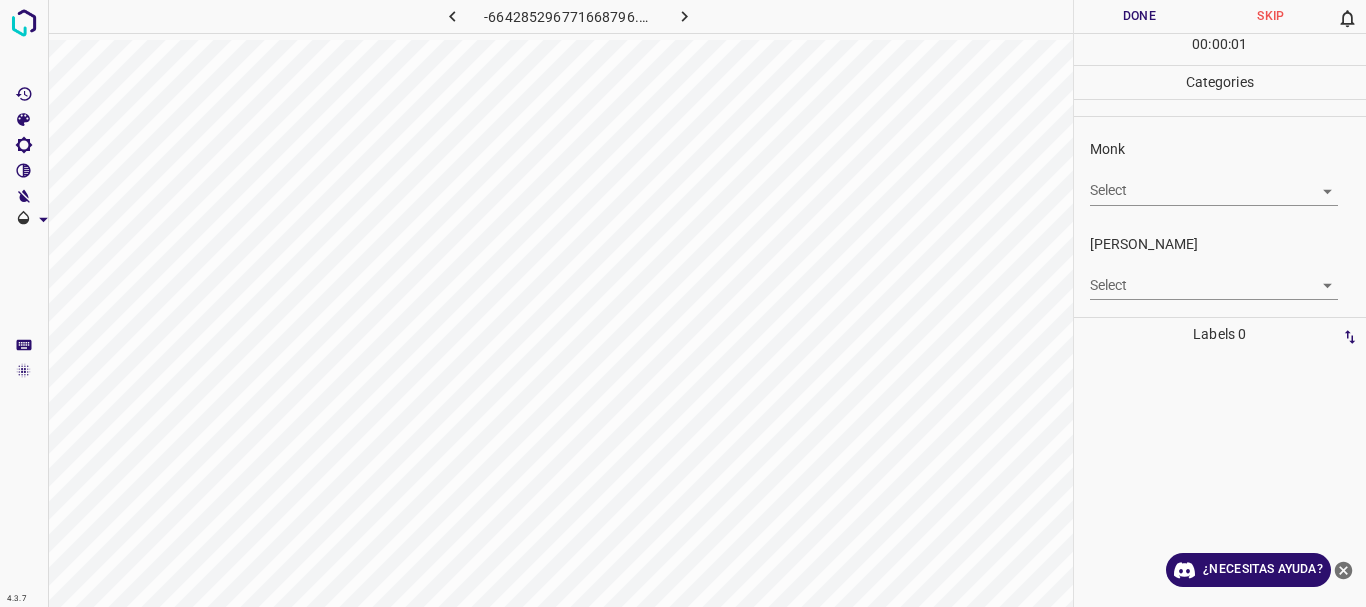 click 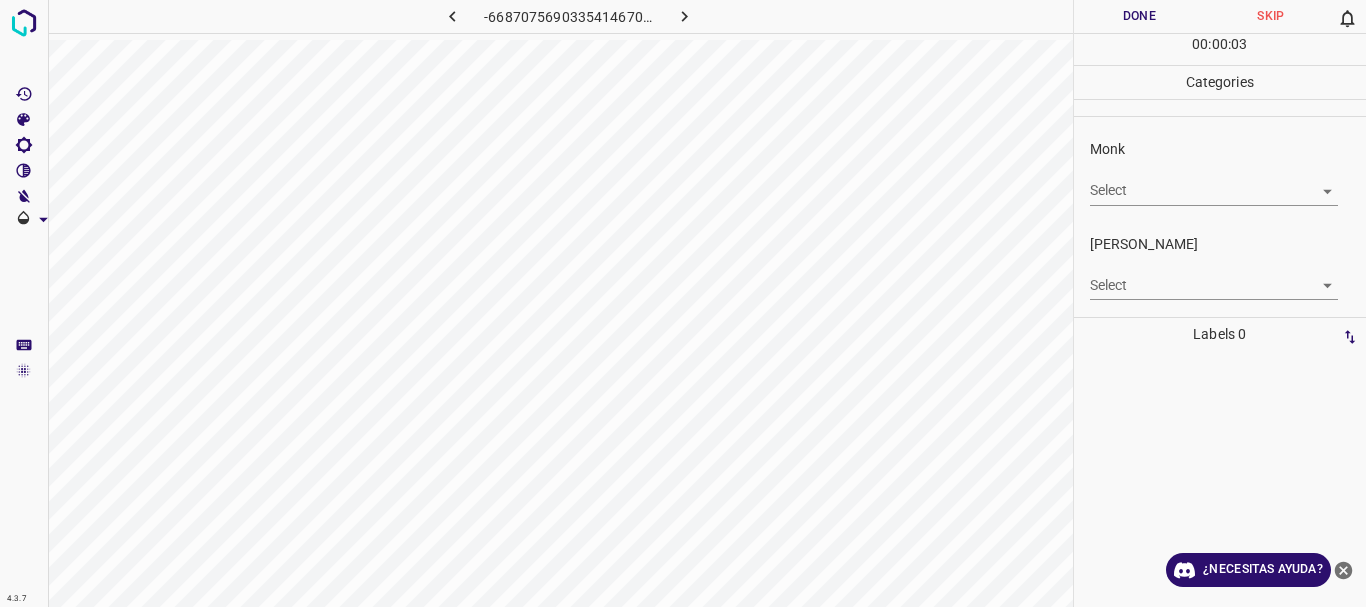 click on "4.3.7 -6687075690335414670.png Done Skip 0 00   : 00   : 03   Categories Monk   Select ​  [PERSON_NAME]   Select ​ Labels   0 Categories 1 Monk 2  [PERSON_NAME] Tools Space Change between modes (Draw & Edit) I Auto labeling R Restore zoom M Zoom in N Zoom out Delete Delete selecte label Filters Z Restore filters X Saturation filter C Brightness filter V Contrast filter B Gray scale filter General O Download ¿Necesitas ayuda? Texto original Valora esta traducción Tu opinión servirá para ayudar a mejorar el Traductor de Google - Texto - Esconder - Borrar" at bounding box center [683, 303] 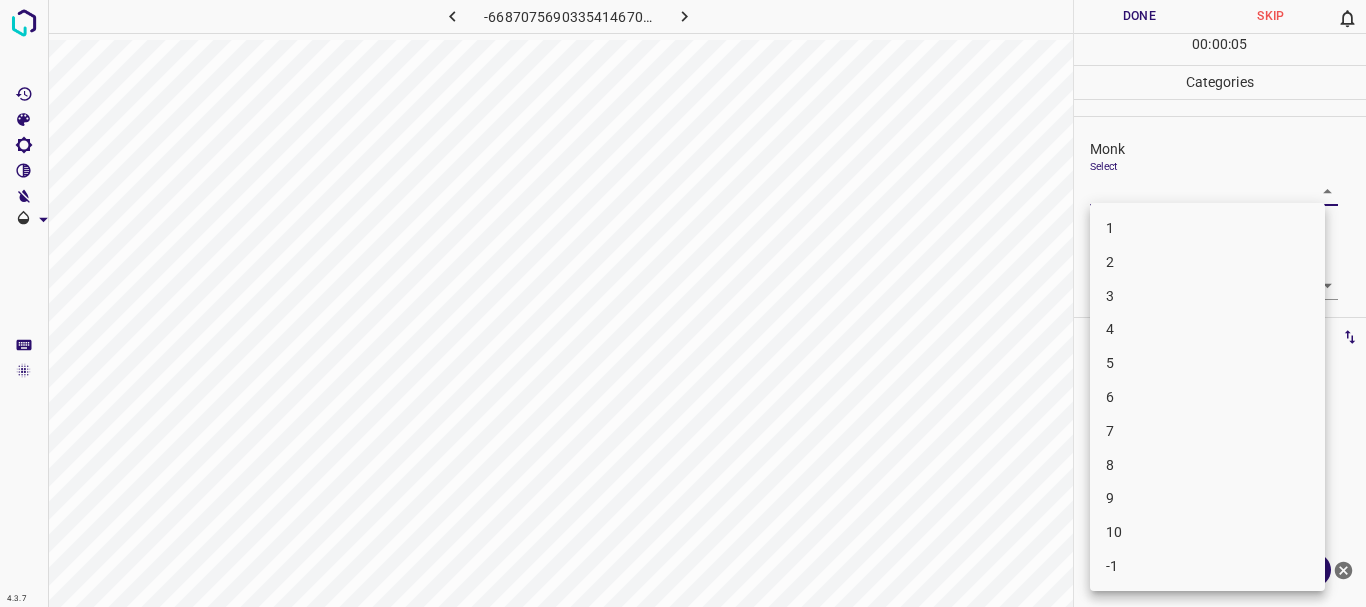 click on "3" at bounding box center [1207, 296] 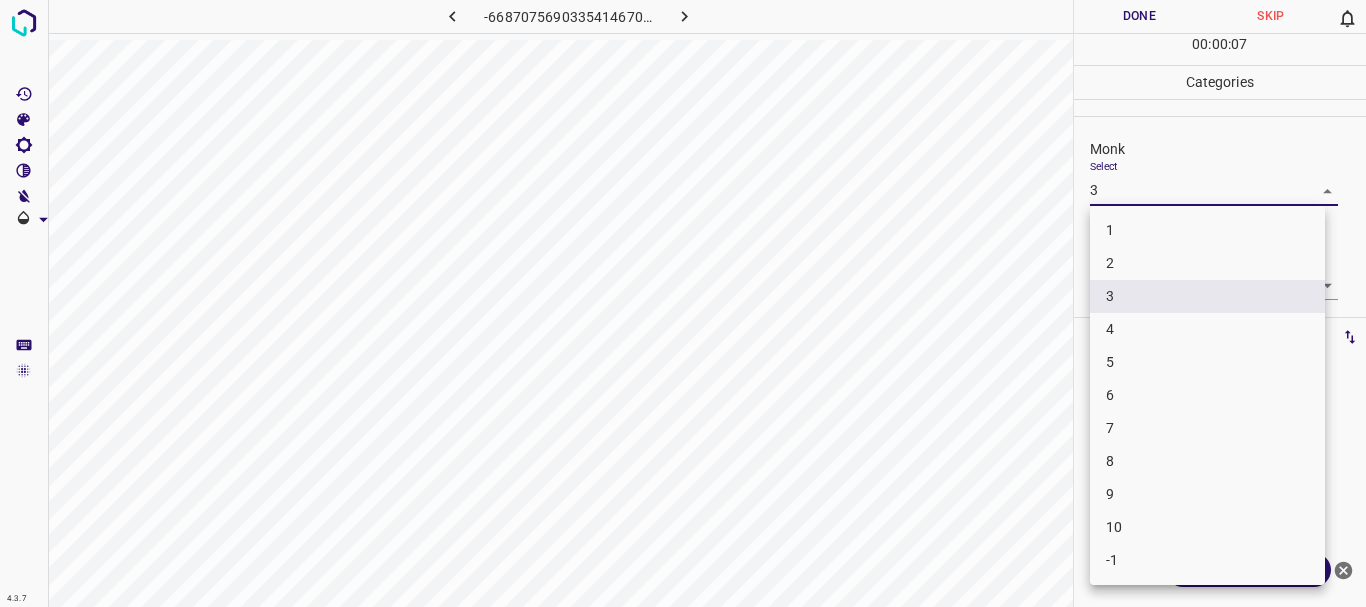 click on "4.3.7 -6687075690335414670.png Done Skip 0 00   : 00   : 07   Categories Monk   Select 3 3  [PERSON_NAME]   Select ​ Labels   0 Categories 1 Monk 2  [PERSON_NAME] Tools Space Change between modes (Draw & Edit) I Auto labeling R Restore zoom M Zoom in N Zoom out Delete Delete selecte label Filters Z Restore filters X Saturation filter C Brightness filter V Contrast filter B Gray scale filter General O Download ¿Necesitas ayuda? Texto original Valora esta traducción Tu opinión servirá para ayudar a mejorar el Traductor de Google - Texto - Esconder - Borrar 1 2 3 4 5 6 7 8 9 10 -1" at bounding box center [683, 303] 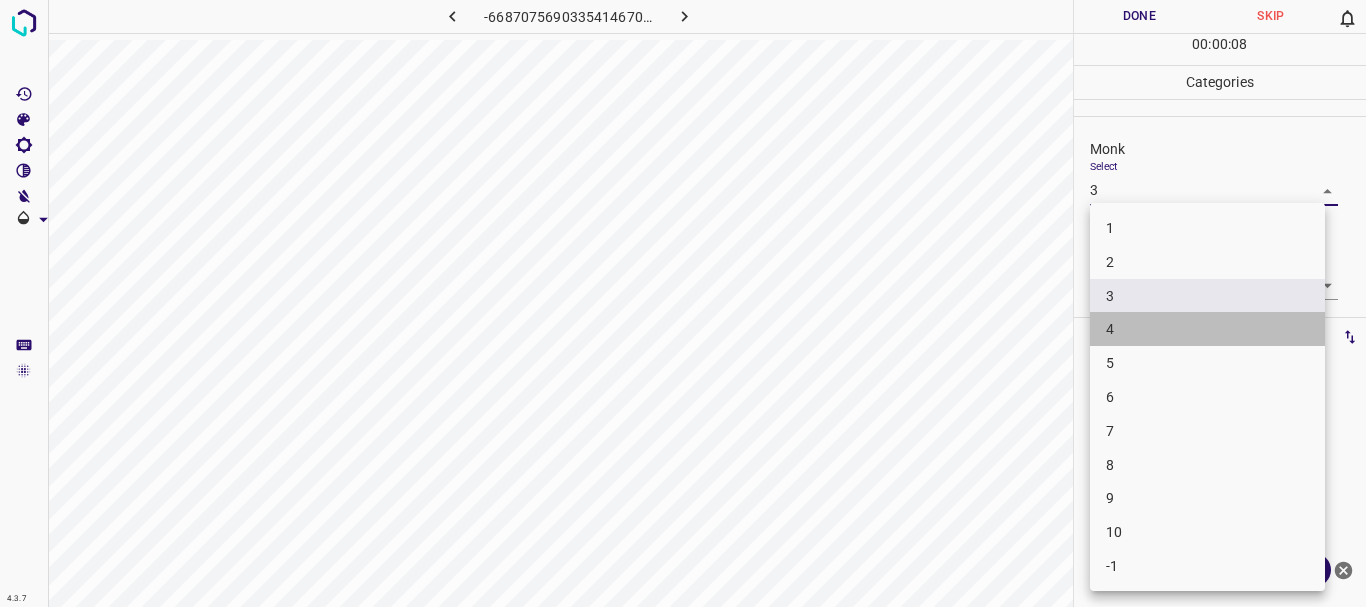 click on "4" at bounding box center (1207, 329) 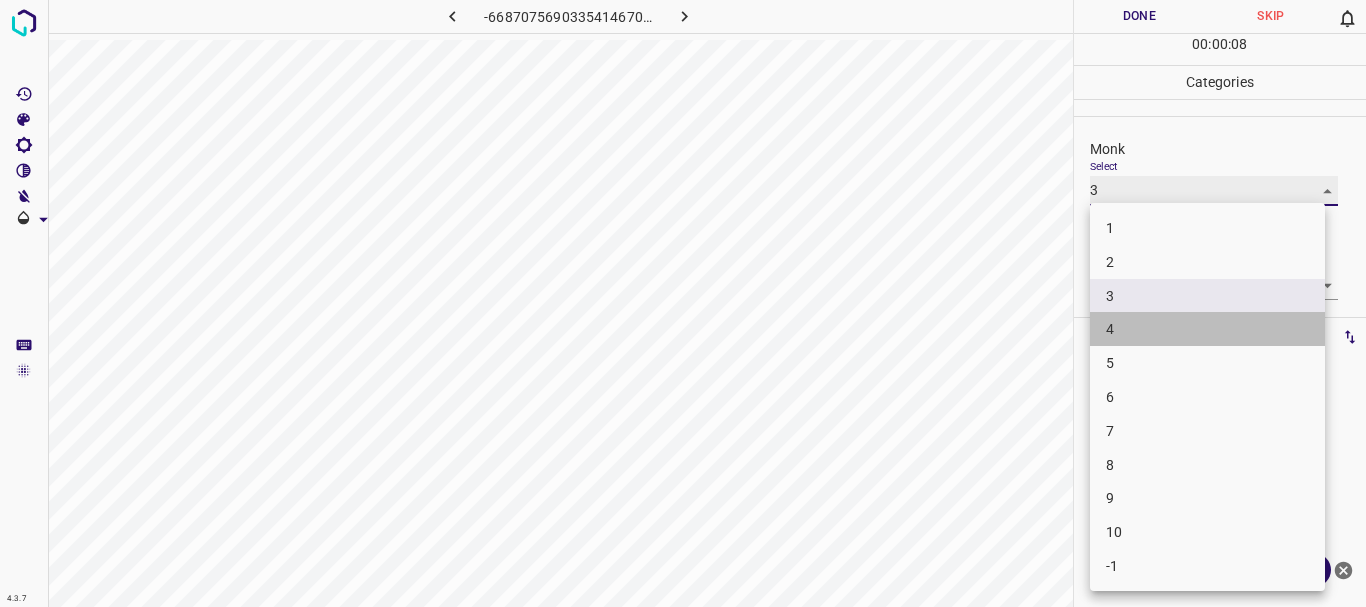 type on "4" 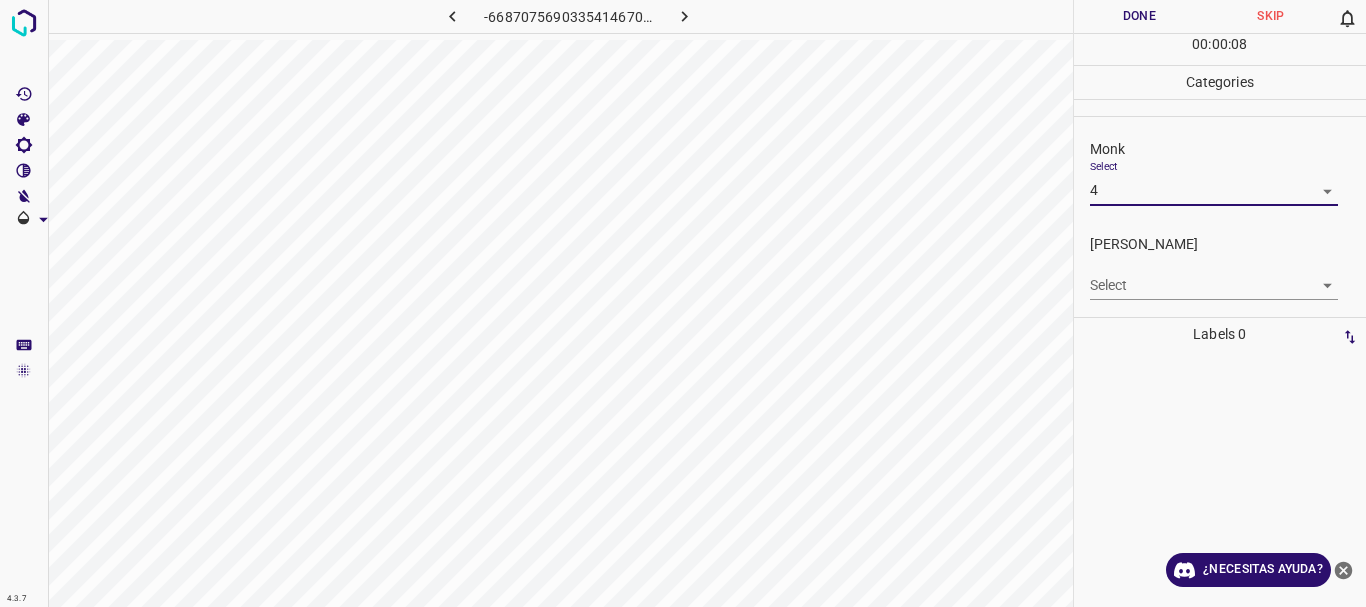 click on "4.3.7 -6687075690335414670.png Done Skip 0 00   : 00   : 08   Categories Monk   Select 4 4  [PERSON_NAME]   Select ​ Labels   0 Categories 1 Monk 2  [PERSON_NAME] Tools Space Change between modes (Draw & Edit) I Auto labeling R Restore zoom M Zoom in N Zoom out Delete Delete selecte label Filters Z Restore filters X Saturation filter C Brightness filter V Contrast filter B Gray scale filter General O Download ¿Necesitas ayuda? Texto original Valora esta traducción Tu opinión servirá para ayudar a mejorar el Traductor de Google - Texto - Esconder - Borrar 1 2 3 4 5 6 7 8 9 10 -1" at bounding box center (683, 303) 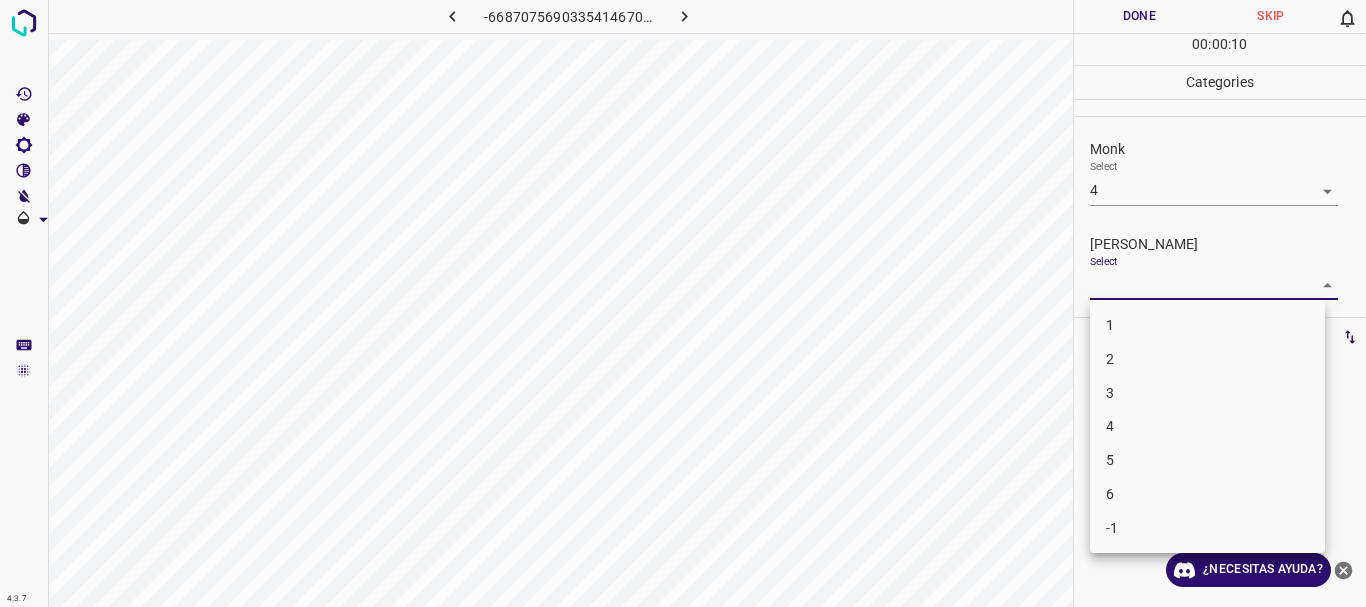 drag, startPoint x: 1156, startPoint y: 371, endPoint x: 1153, endPoint y: 389, distance: 18.248287 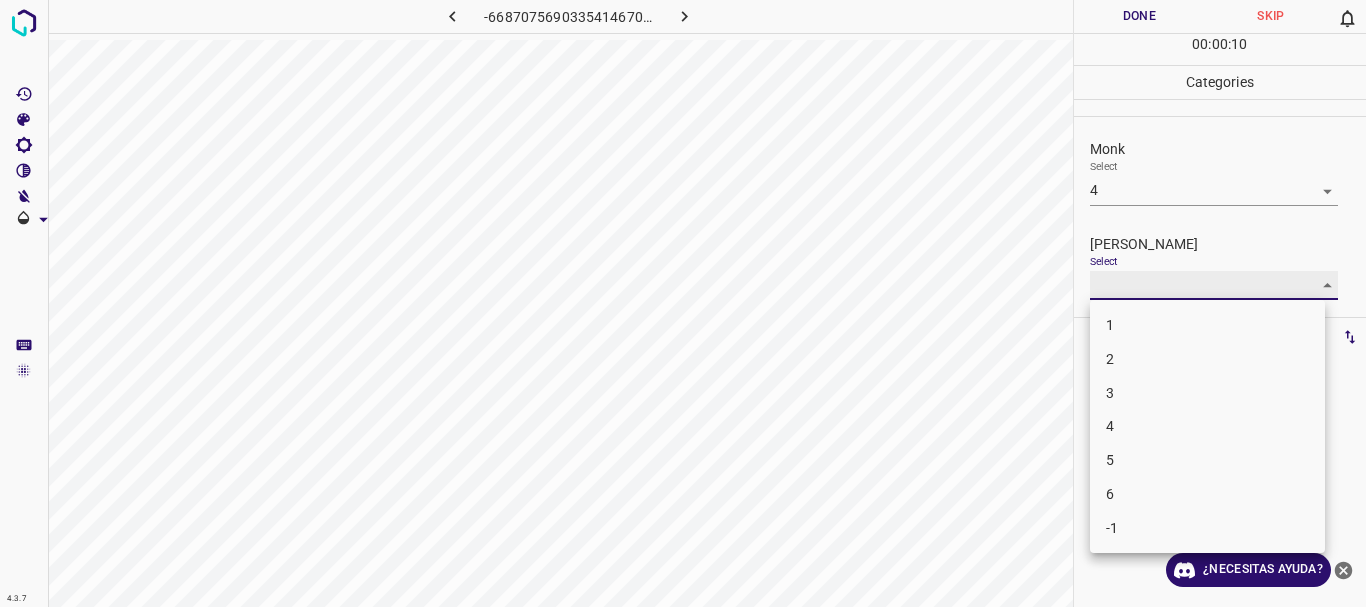 type on "3" 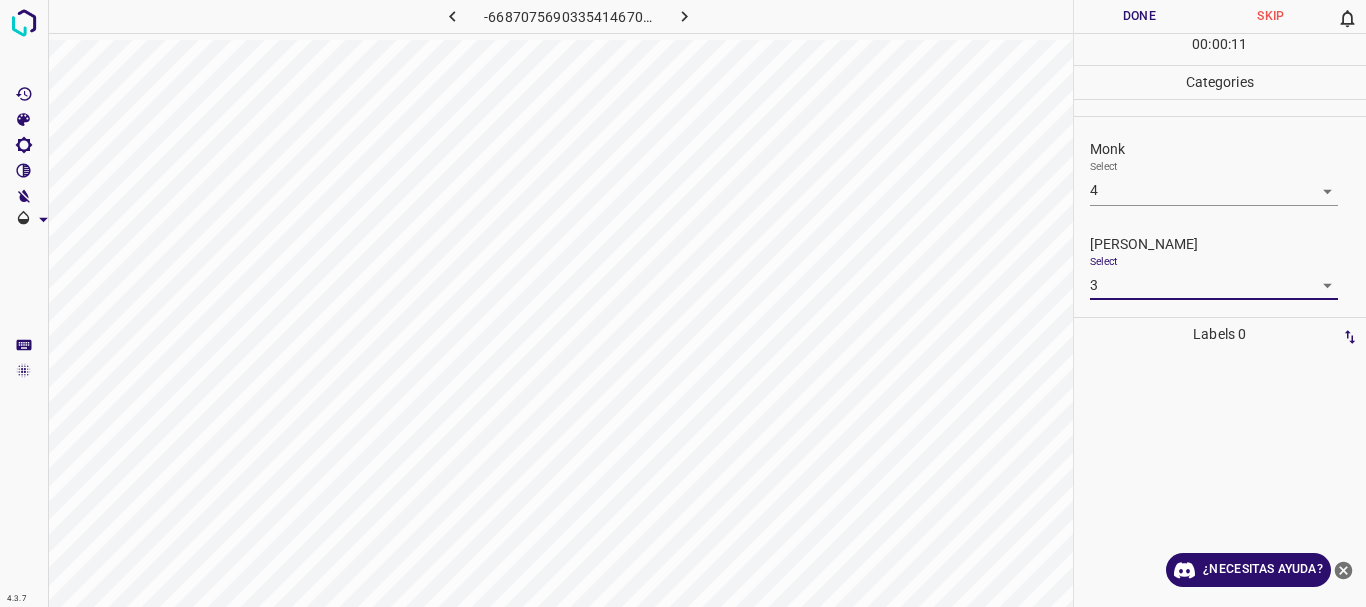 click on "Done" at bounding box center (1140, 16) 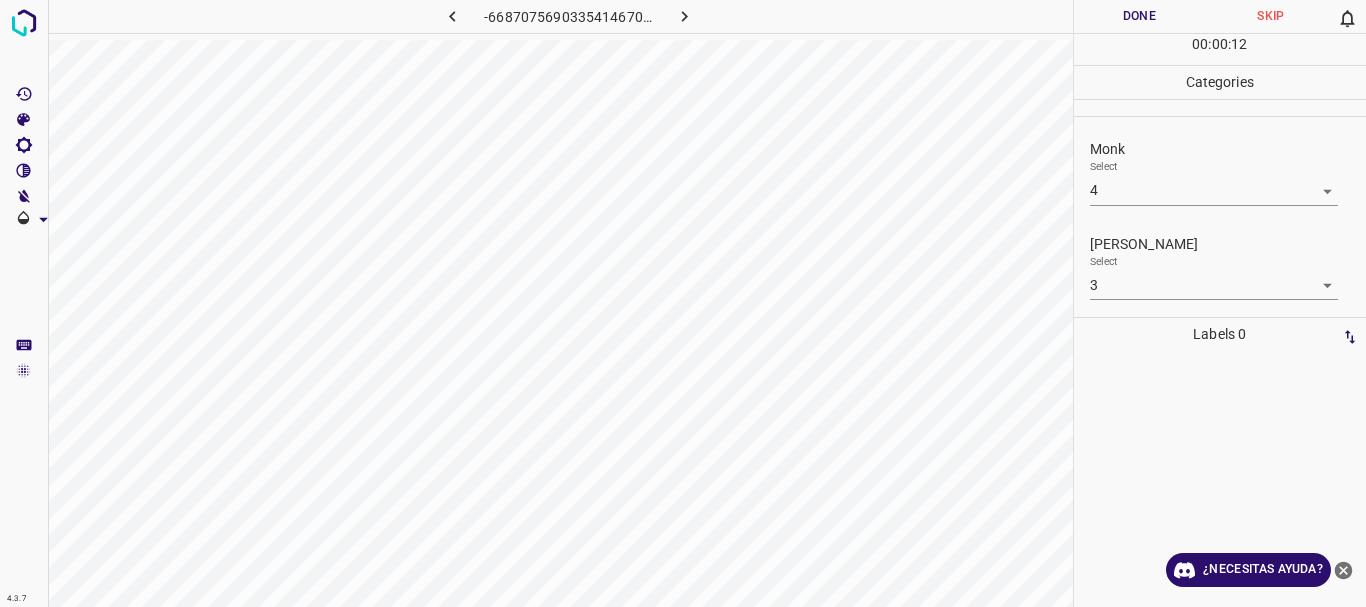 click 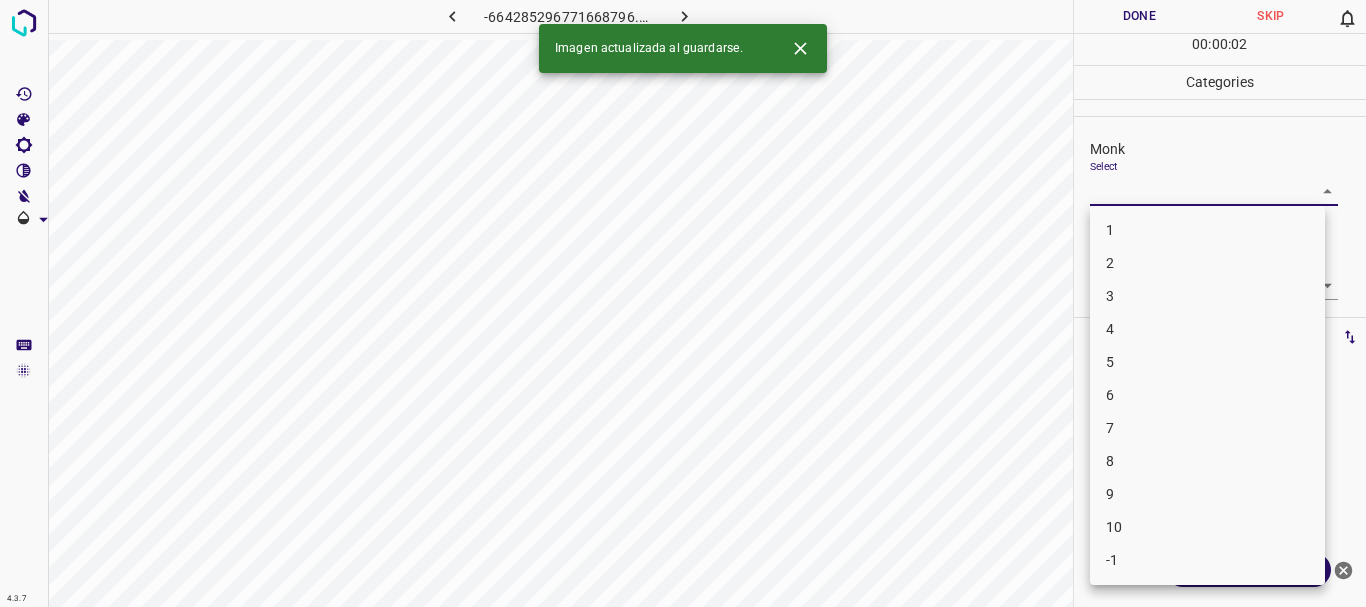 click on "4.3.7 -664285296771668796.png Done Skip 0 00   : 00   : 02   Categories Monk   Select ​  [PERSON_NAME]   Select ​ Labels   0 Categories 1 Monk 2  [PERSON_NAME] Tools Space Change between modes (Draw & Edit) I Auto labeling R Restore zoom M Zoom in N Zoom out Delete Delete selecte label Filters Z Restore filters X Saturation filter C Brightness filter V Contrast filter B Gray scale filter General O Download Imagen actualizada al guardarse. ¿Necesitas ayuda? Texto original Valora esta traducción Tu opinión servirá para ayudar a mejorar el Traductor de Google - Texto - Esconder - Borrar 1 2 3 4 5 6 7 8 9 10 -1" at bounding box center (683, 303) 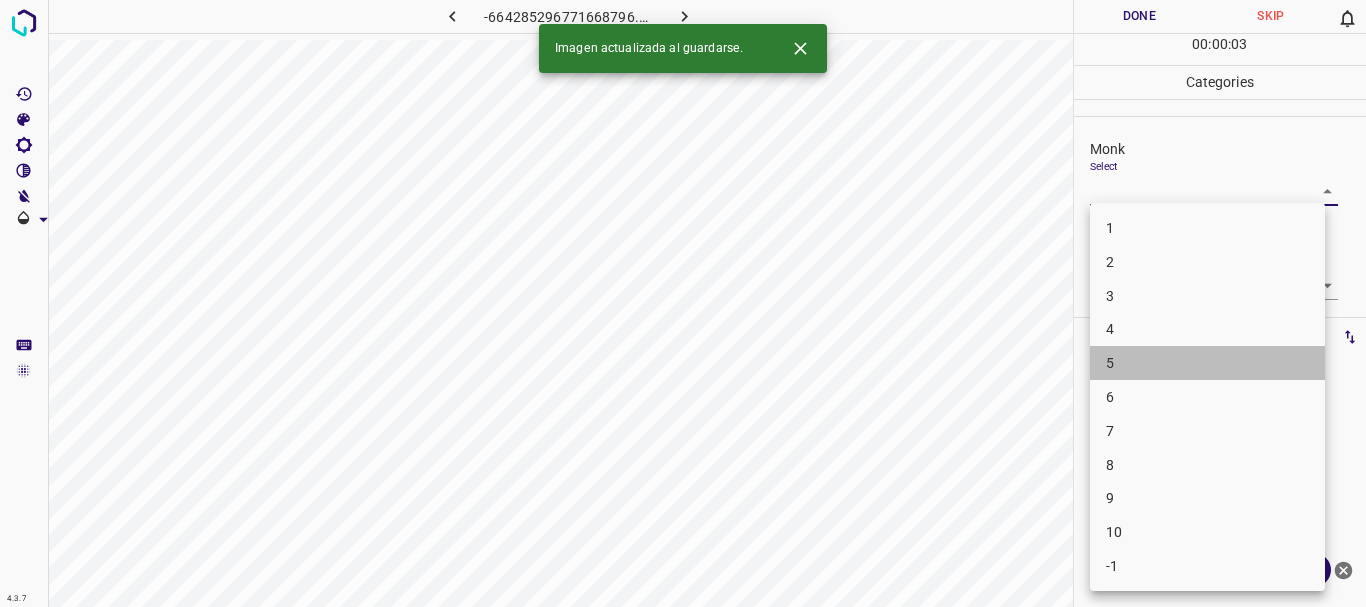 click on "5" at bounding box center (1207, 363) 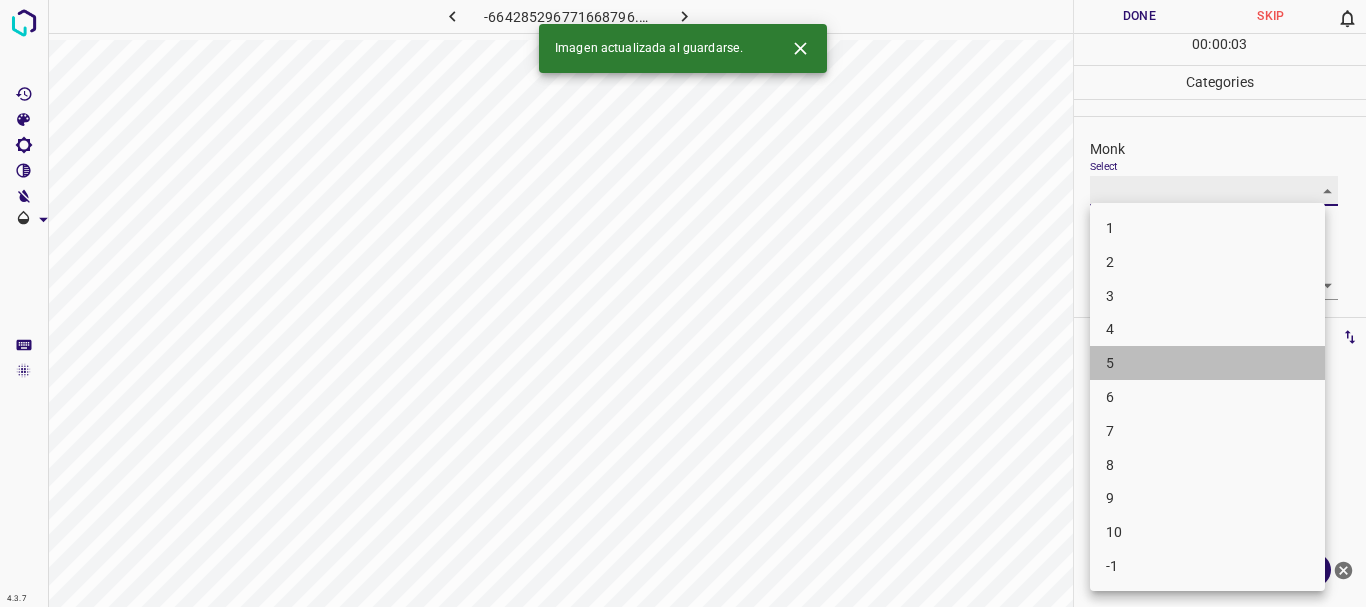 type on "5" 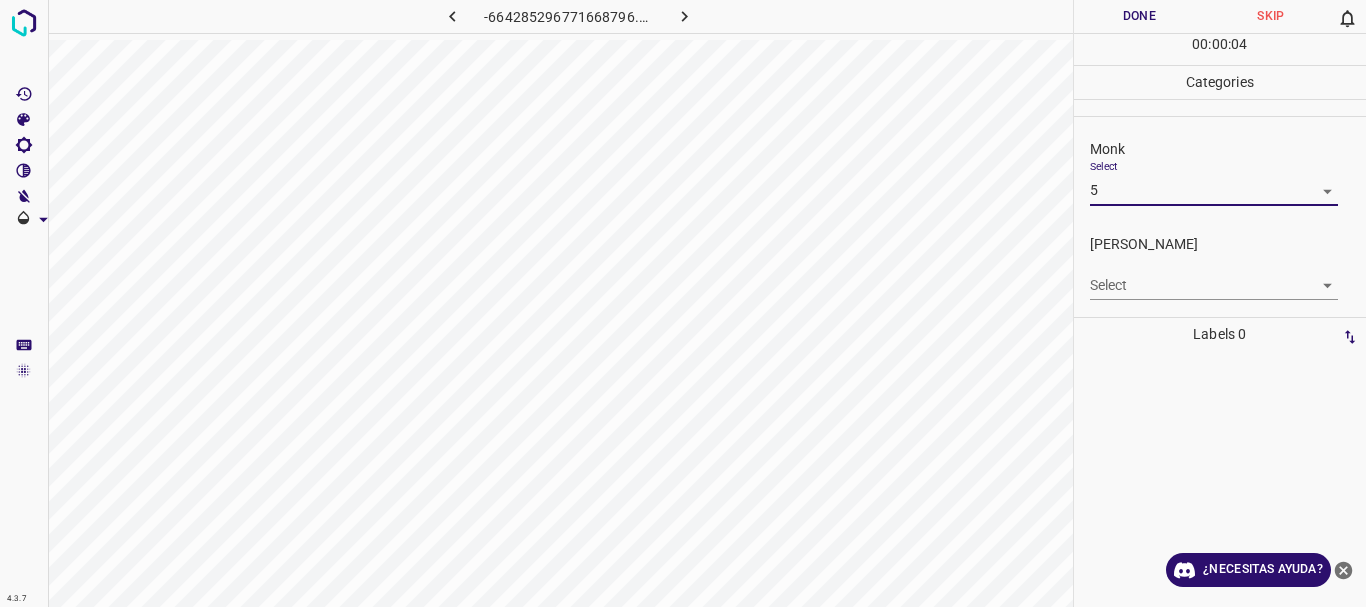 click on "5" at bounding box center [1207, 294] 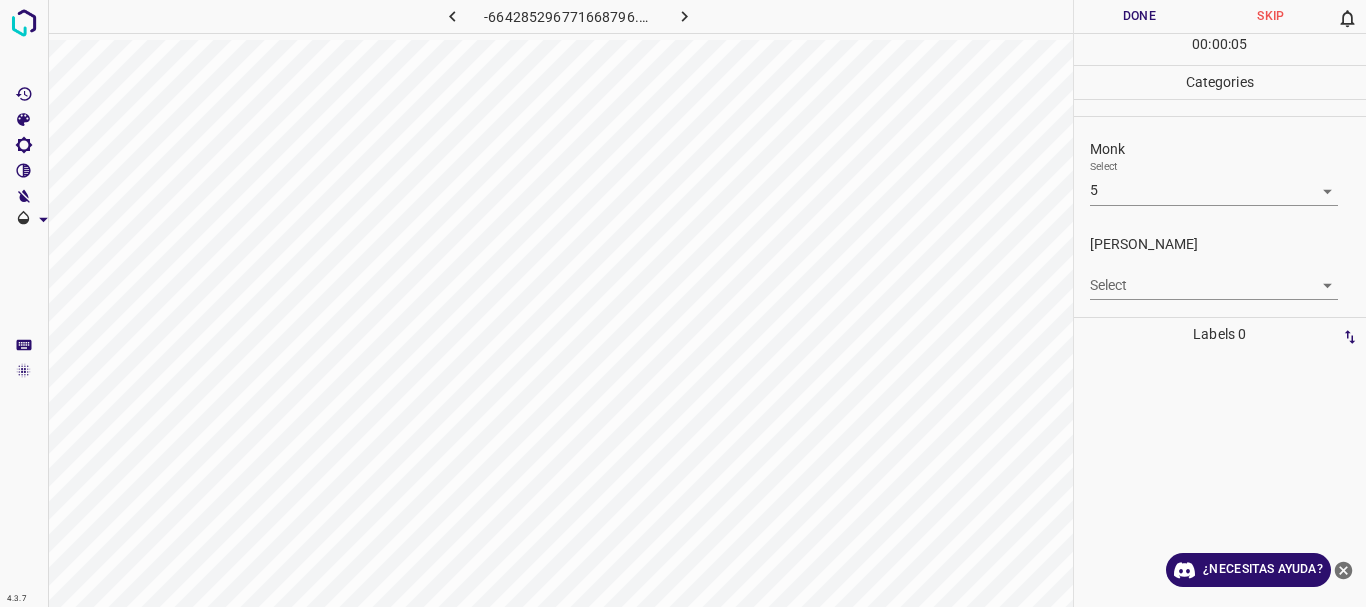 click on "4.3.7 -664285296771668796.png Done Skip 0 00   : 00   : 05   Categories Monk   Select 5 5  [PERSON_NAME]   Select ​ Labels   0 Categories 1 Monk 2  [PERSON_NAME] Tools Space Change between modes (Draw & Edit) I Auto labeling R Restore zoom M Zoom in N Zoom out Delete Delete selecte label Filters Z Restore filters X Saturation filter C Brightness filter V Contrast filter B Gray scale filter General O Download ¿Necesitas ayuda? Texto original Valora esta traducción Tu opinión servirá para ayudar a mejorar el Traductor de Google - Texto - Esconder - Borrar" at bounding box center (683, 303) 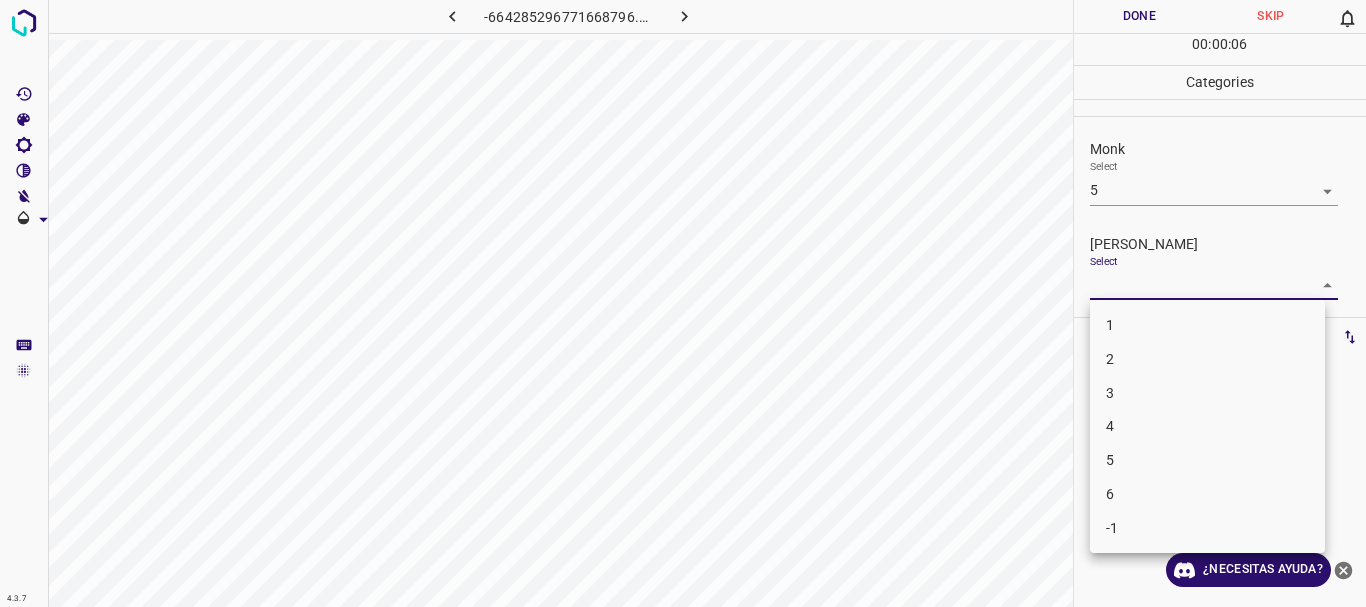 click on "2" at bounding box center [1207, 359] 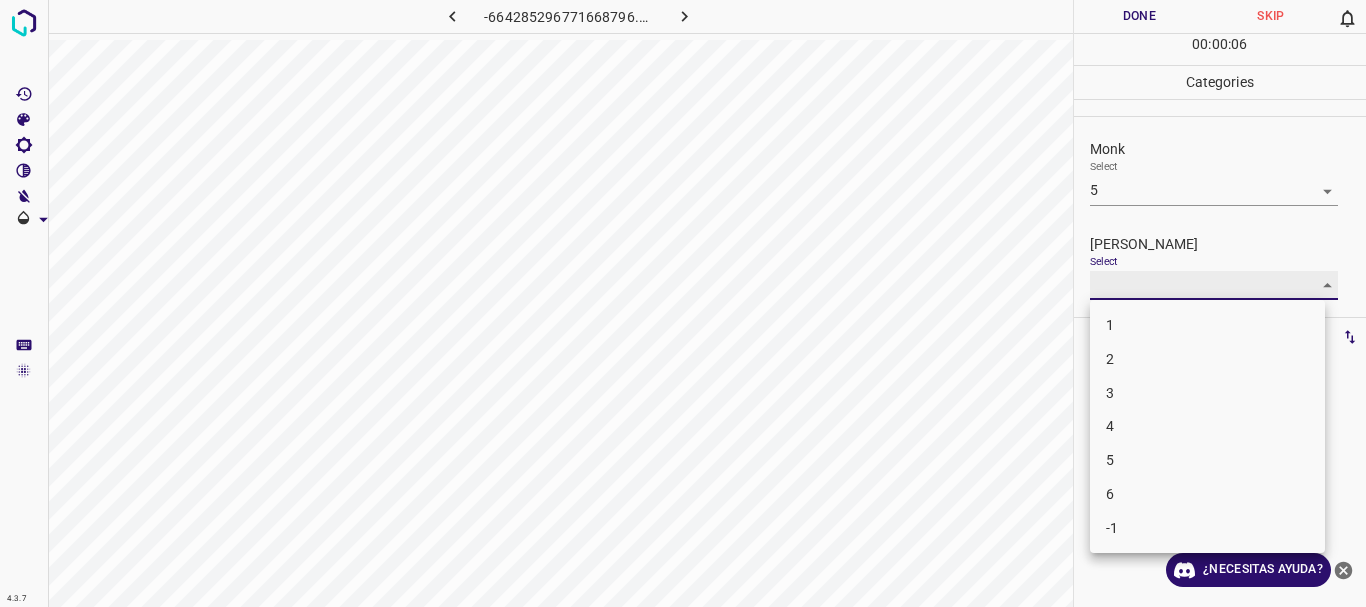 type on "2" 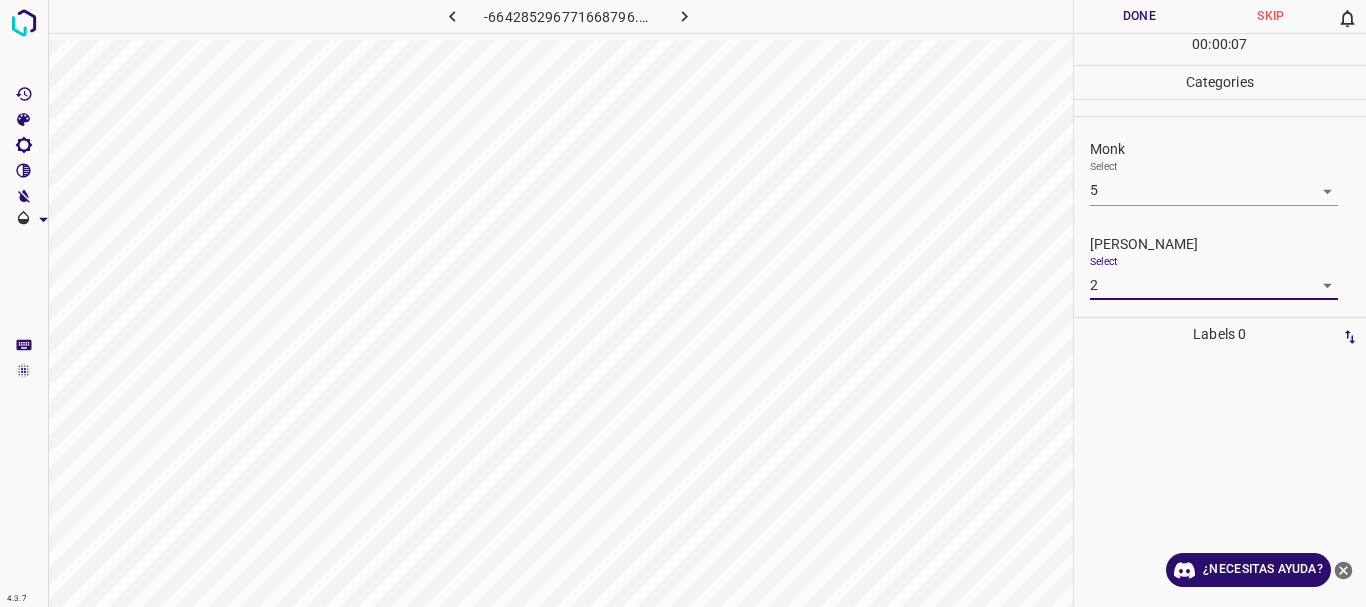 click on "Done" at bounding box center (1140, 16) 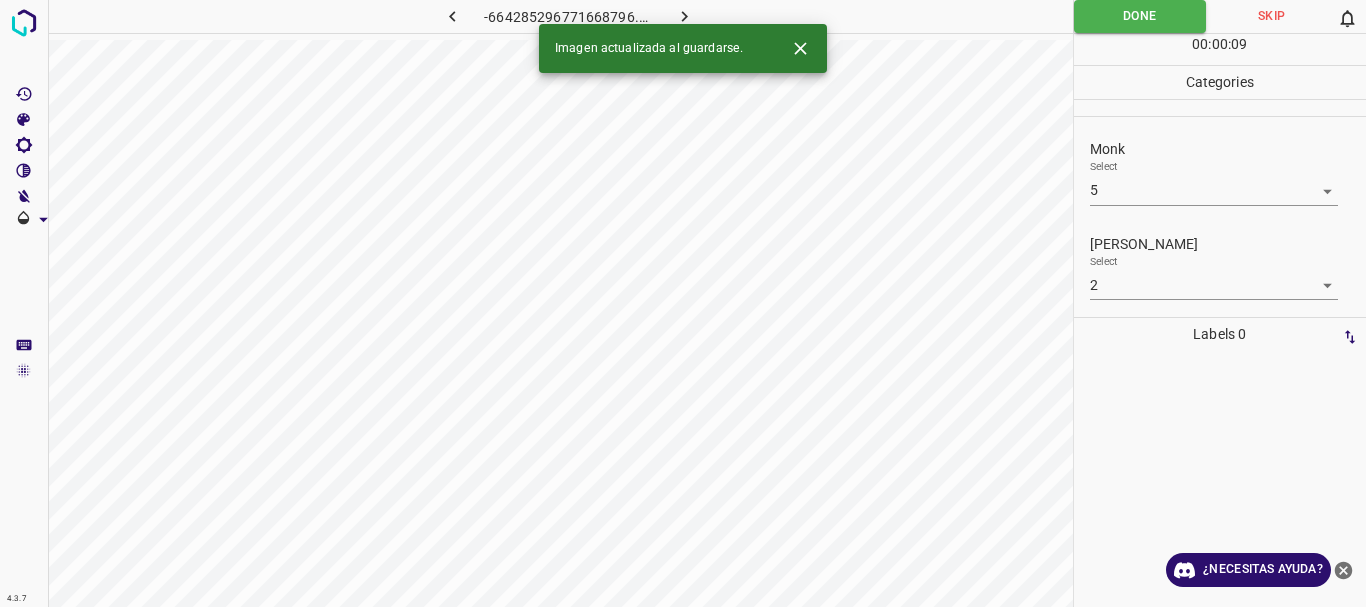click 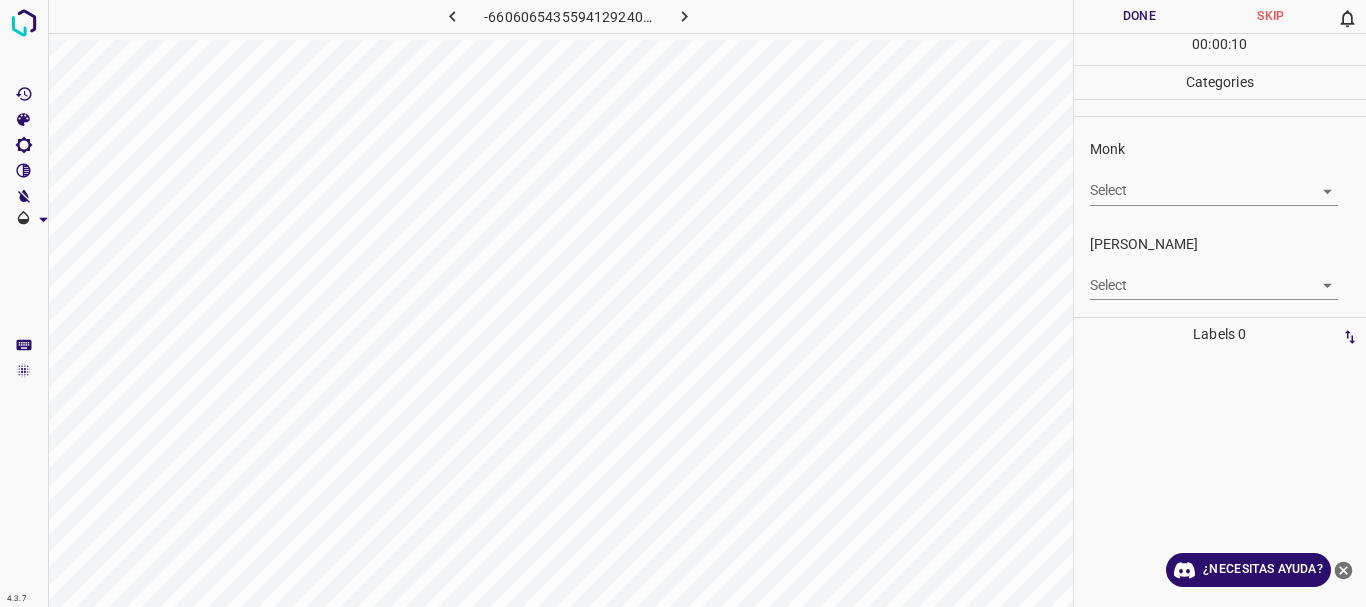 click on "4.3.7 -6606065435594129240.png Done Skip 0 00   : 00   : 10   Categories Monk   Select ​  [PERSON_NAME]   Select ​ Labels   0 Categories 1 Monk 2  [PERSON_NAME] Tools Space Change between modes (Draw & Edit) I Auto labeling R Restore zoom M Zoom in N Zoom out Delete Delete selecte label Filters Z Restore filters X Saturation filter C Brightness filter V Contrast filter B Gray scale filter General O Download ¿Necesitas ayuda? Texto original Valora esta traducción Tu opinión servirá para ayudar a mejorar el Traductor de Google - Texto - Esconder - Borrar" at bounding box center (683, 303) 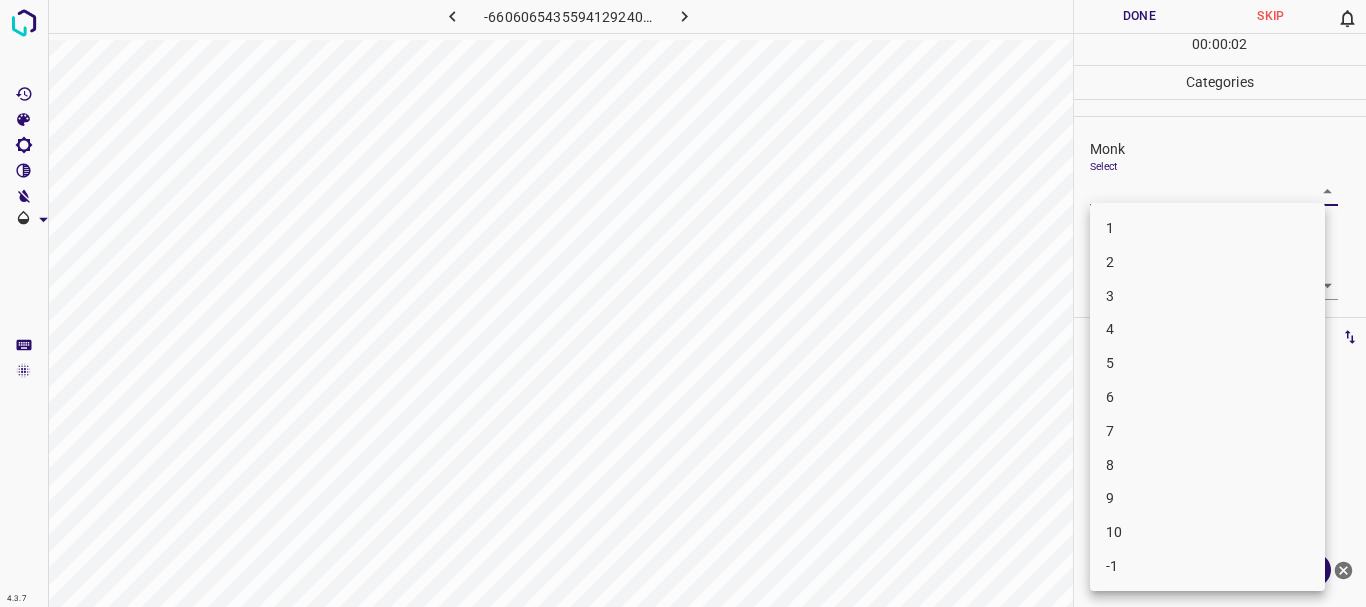 click on "6" at bounding box center [1207, 397] 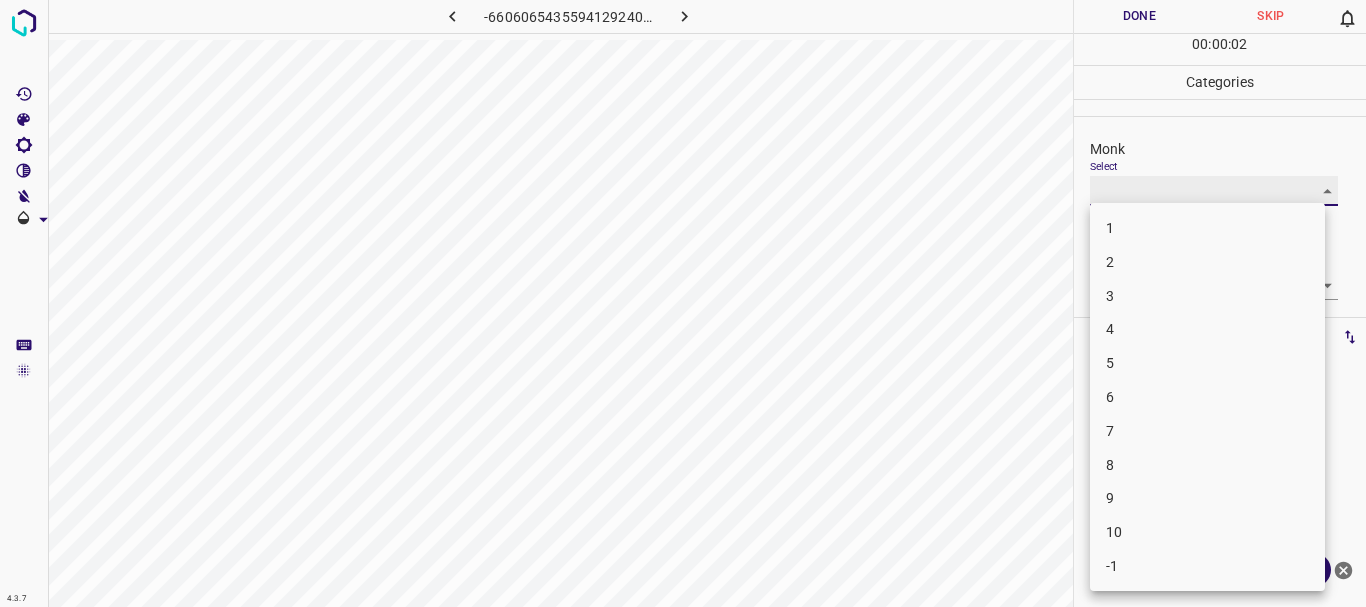 type on "6" 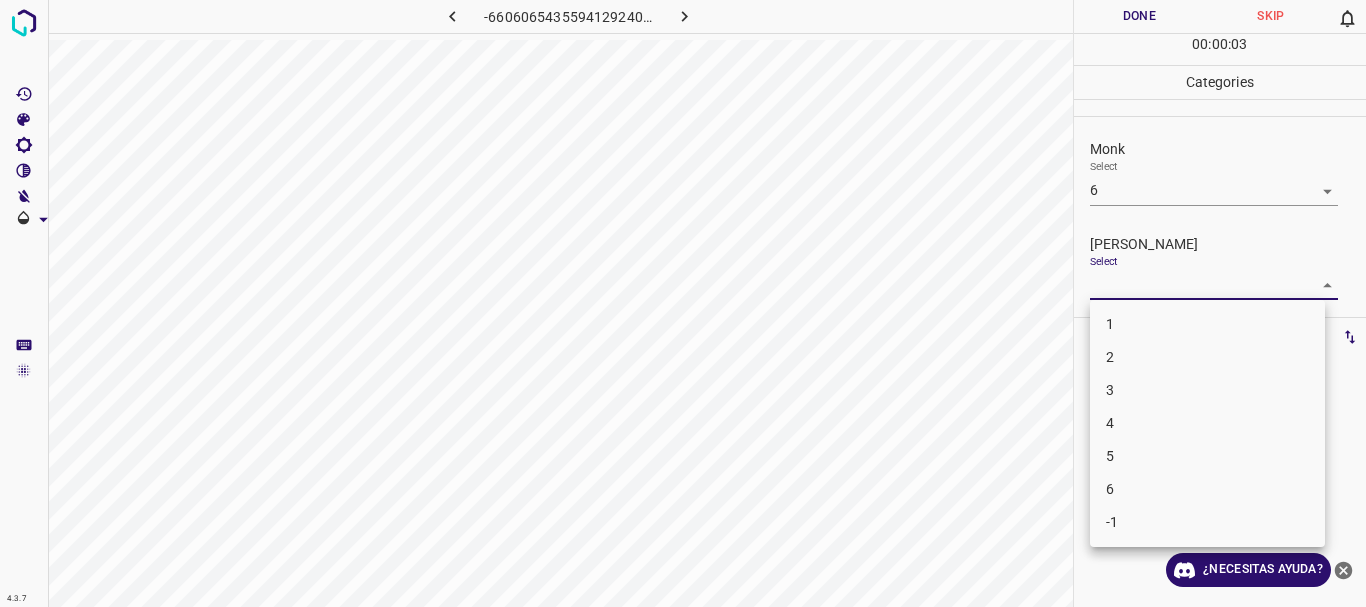 click on "4.3.7 -6606065435594129240.png Done Skip 0 00   : 00   : 03   Categories Monk   Select 6 6  [PERSON_NAME]   Select ​ Labels   0 Categories 1 Monk 2  [PERSON_NAME] Tools Space Change between modes (Draw & Edit) I Auto labeling R Restore zoom M Zoom in N Zoom out Delete Delete selecte label Filters Z Restore filters X Saturation filter C Brightness filter V Contrast filter B Gray scale filter General O Download ¿Necesitas ayuda? Texto original Valora esta traducción Tu opinión servirá para ayudar a mejorar el Traductor de Google - Texto - Esconder - Borrar 1 2 3 4 5 6 -1" at bounding box center (683, 303) 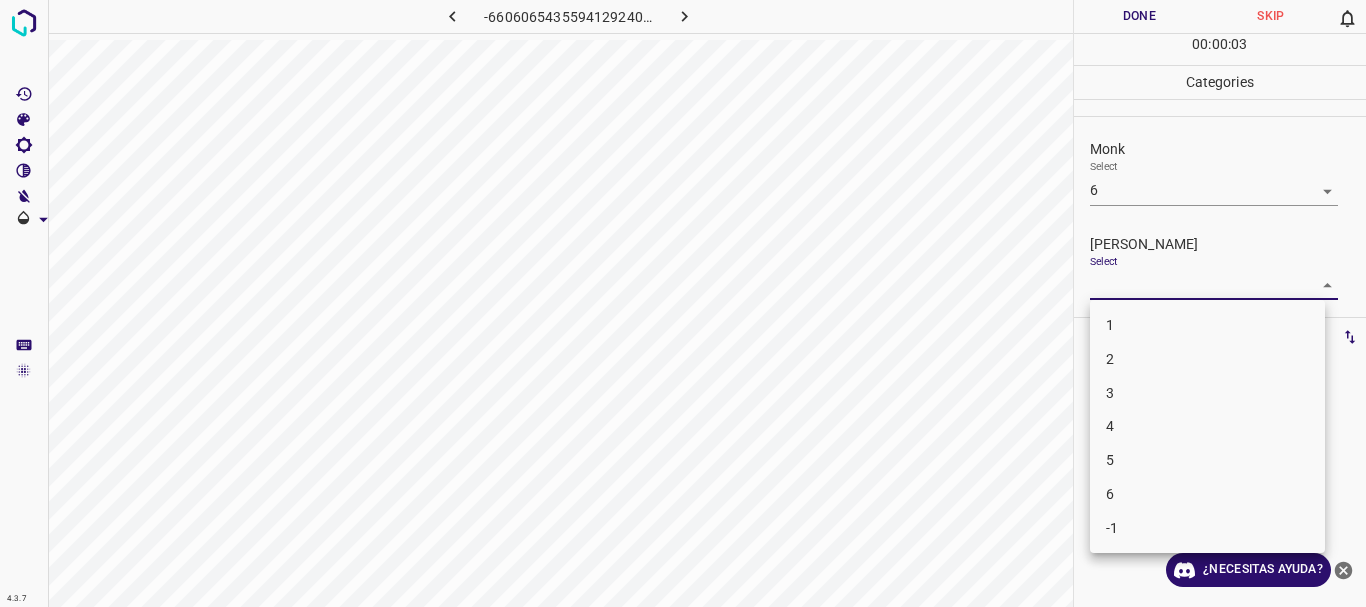 click on "4" at bounding box center (1207, 426) 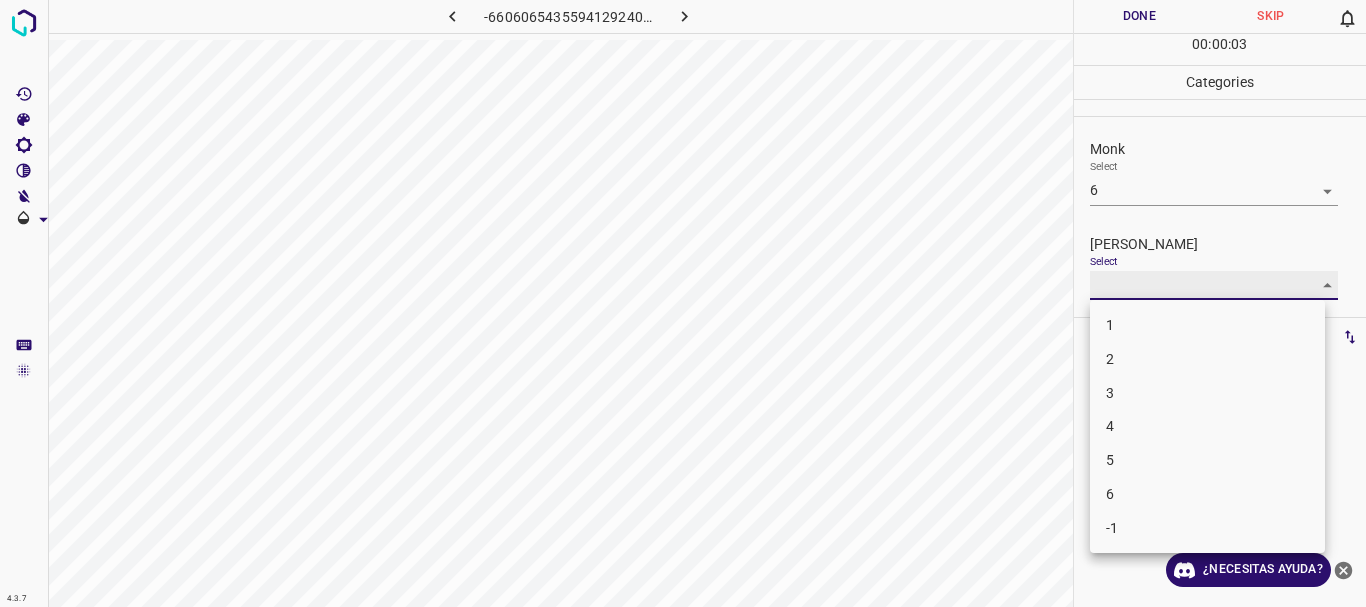 type on "4" 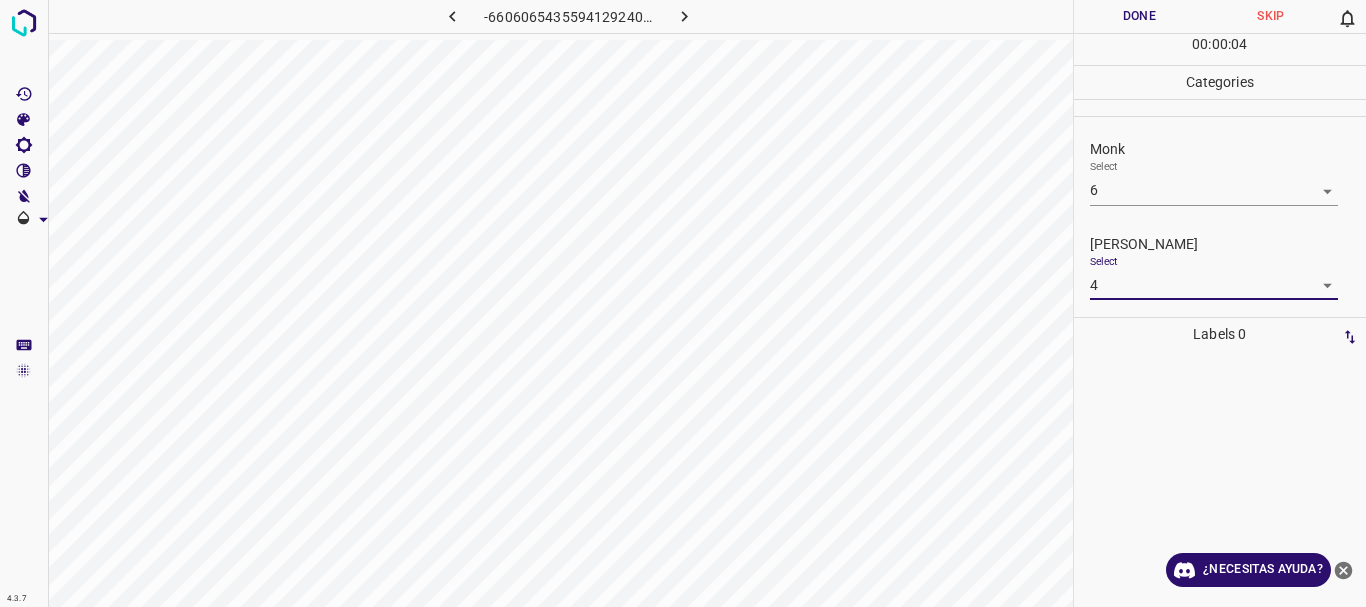 click on "Done" at bounding box center (1140, 16) 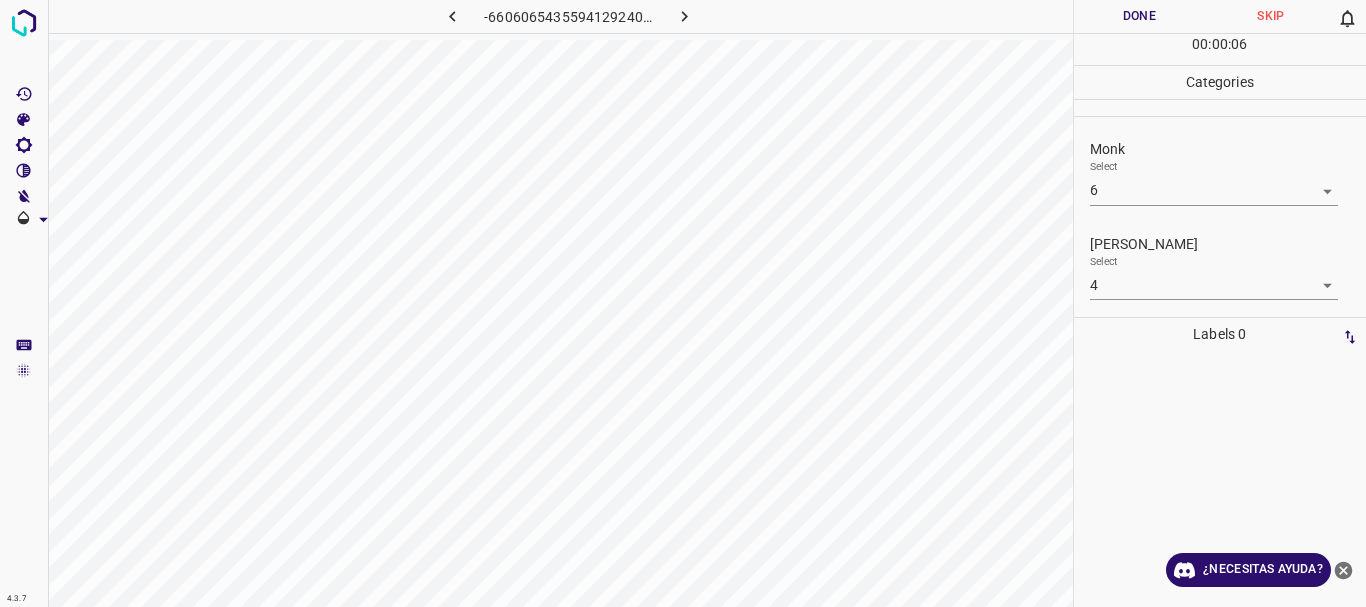 click at bounding box center (684, 16) 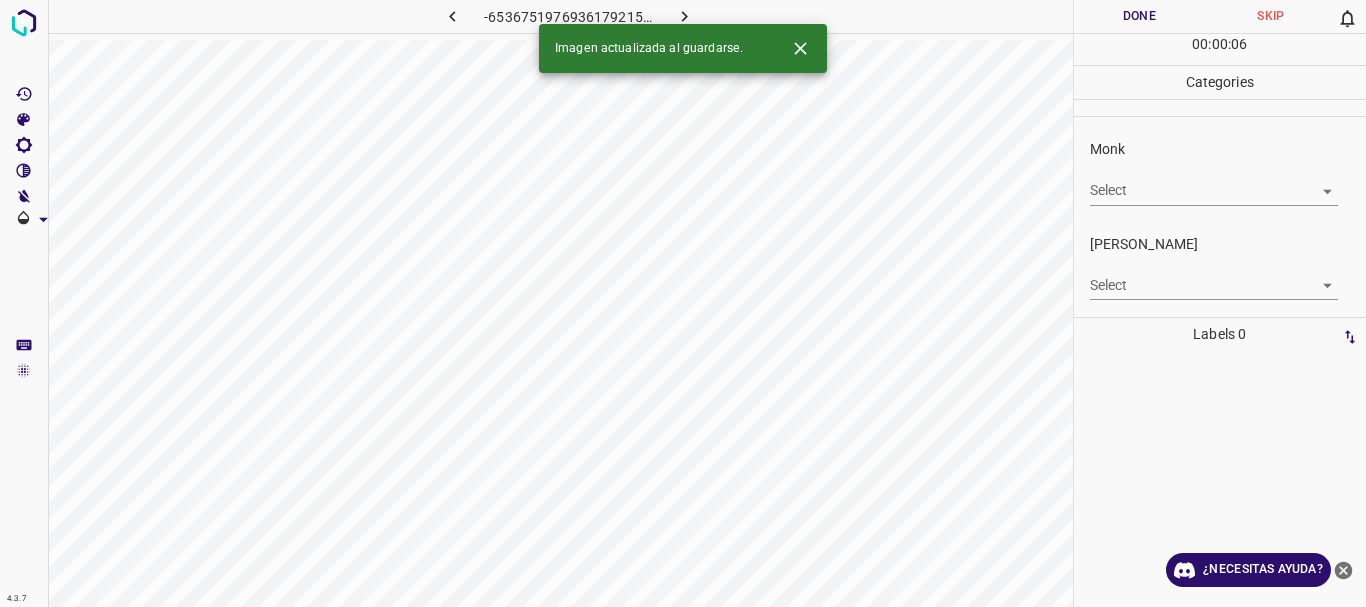 click at bounding box center (684, 16) 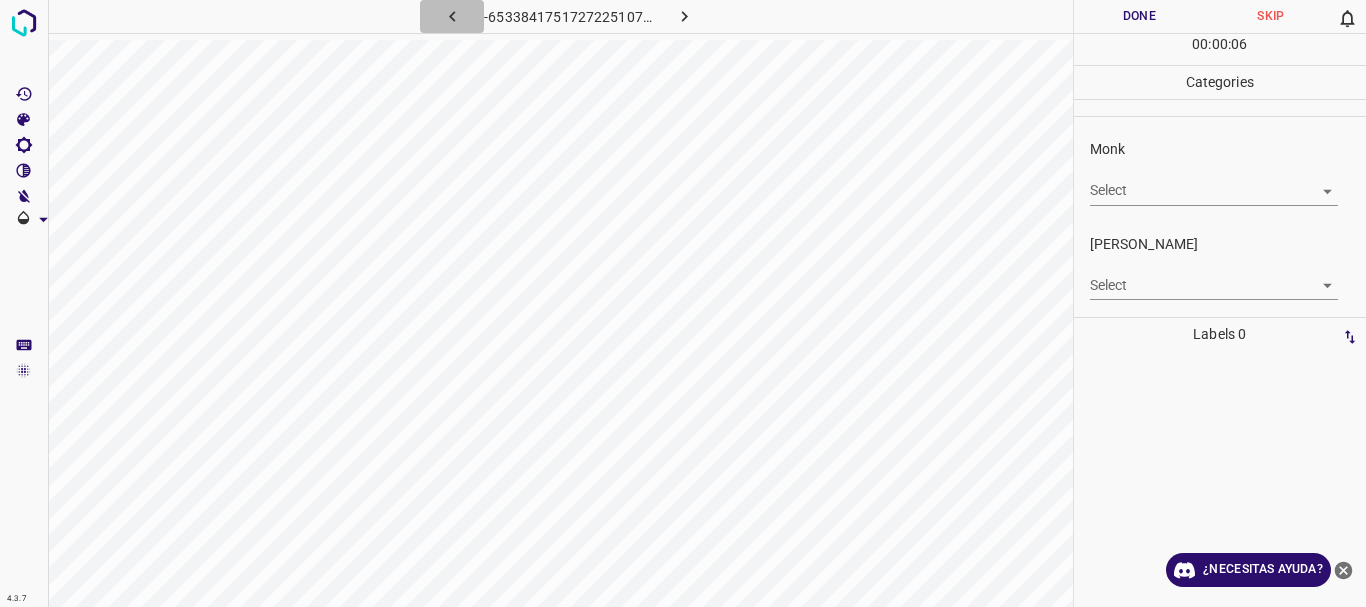 click 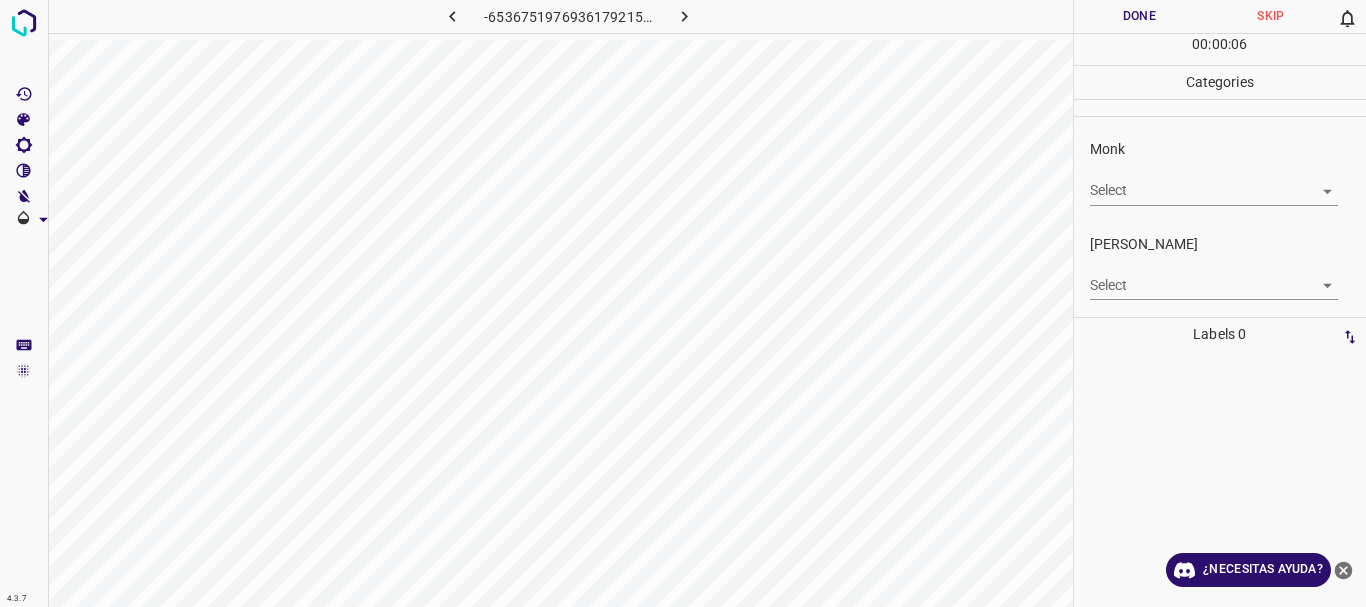 click on "4.3.7 -6536751976936179215.png Done Skip 0 00   : 00   : 06   Categories Monk   Select ​  [PERSON_NAME]   Select ​ Labels   0 Categories 1 Monk 2  [PERSON_NAME] Tools Space Change between modes (Draw & Edit) I Auto labeling R Restore zoom M Zoom in N Zoom out Delete Delete selecte label Filters Z Restore filters X Saturation filter C Brightness filter V Contrast filter B Gray scale filter General O Download ¿Necesitas ayuda? Texto original Valora esta traducción Tu opinión servirá para ayudar a mejorar el Traductor de Google - Texto - Esconder - Borrar" at bounding box center (683, 303) 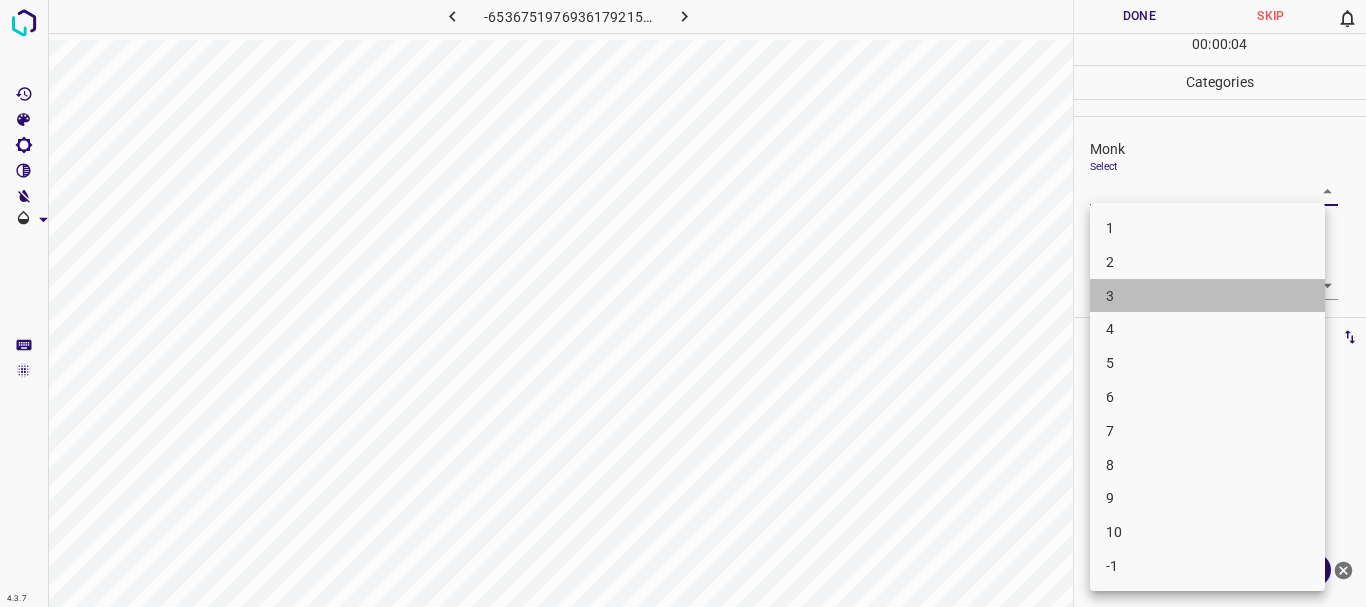 click on "3" at bounding box center [1207, 296] 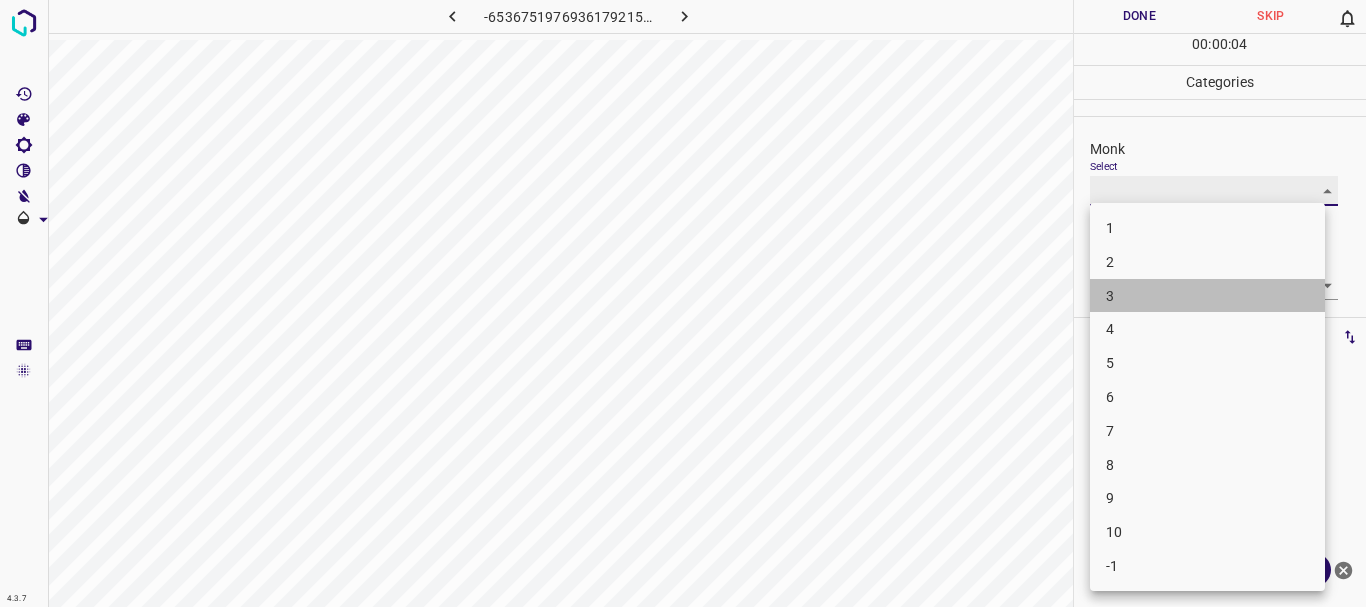 type on "3" 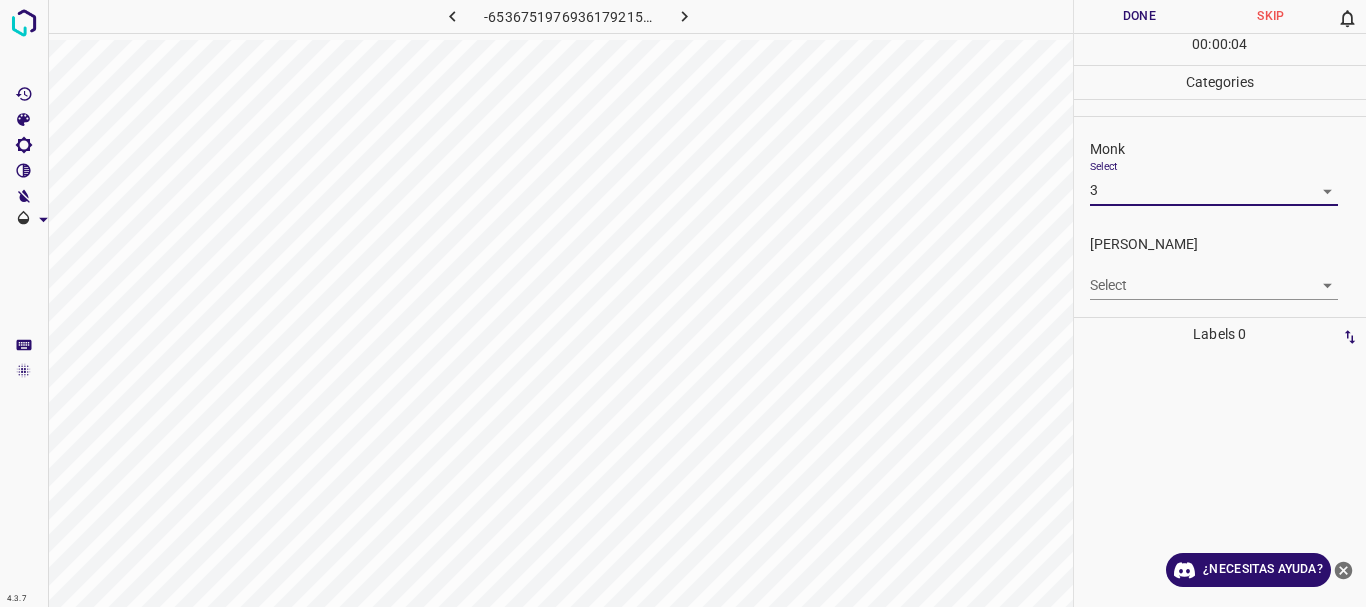 click on "4.3.7 -6536751976936179215.png Done Skip 0 00   : 00   : 04   Categories Monk   Select 3 3  [PERSON_NAME]   Select ​ Labels   0 Categories 1 Monk 2  [PERSON_NAME] Tools Space Change between modes (Draw & Edit) I Auto labeling R Restore zoom M Zoom in N Zoom out Delete Delete selecte label Filters Z Restore filters X Saturation filter C Brightness filter V Contrast filter B Gray scale filter General O Download ¿Necesitas ayuda? Texto original Valora esta traducción Tu opinión servirá para ayudar a mejorar el Traductor de Google - Texto - Esconder - Borrar" at bounding box center [683, 303] 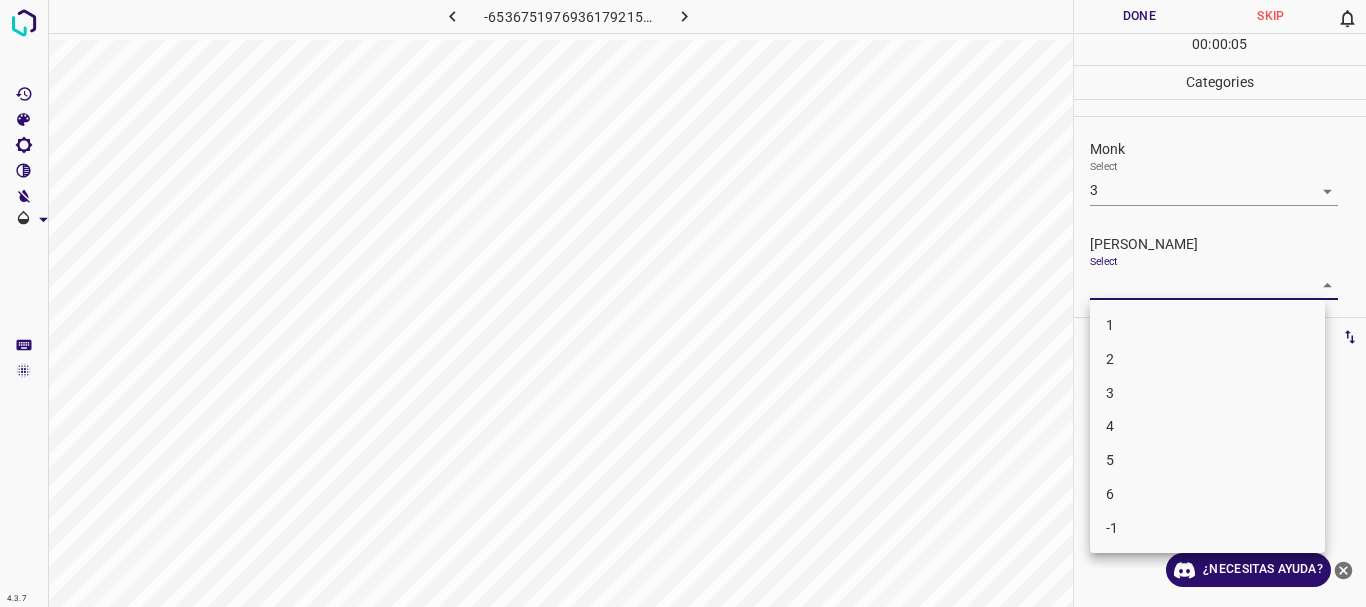 click on "2" at bounding box center (1207, 359) 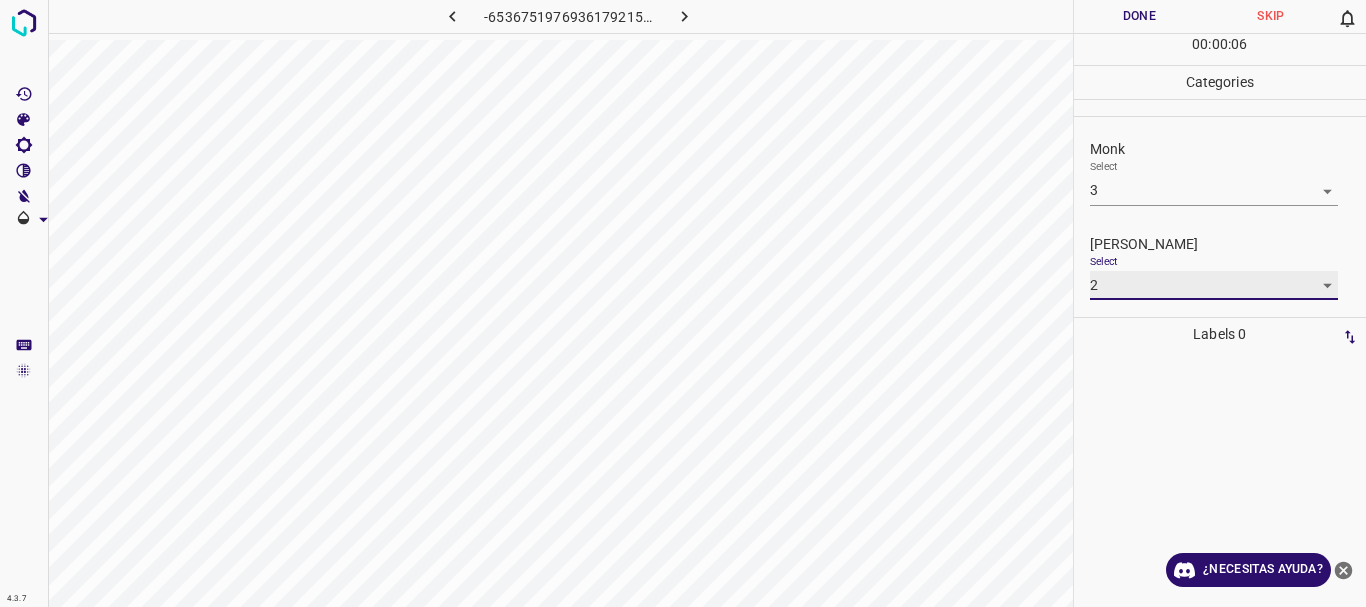 type on "2" 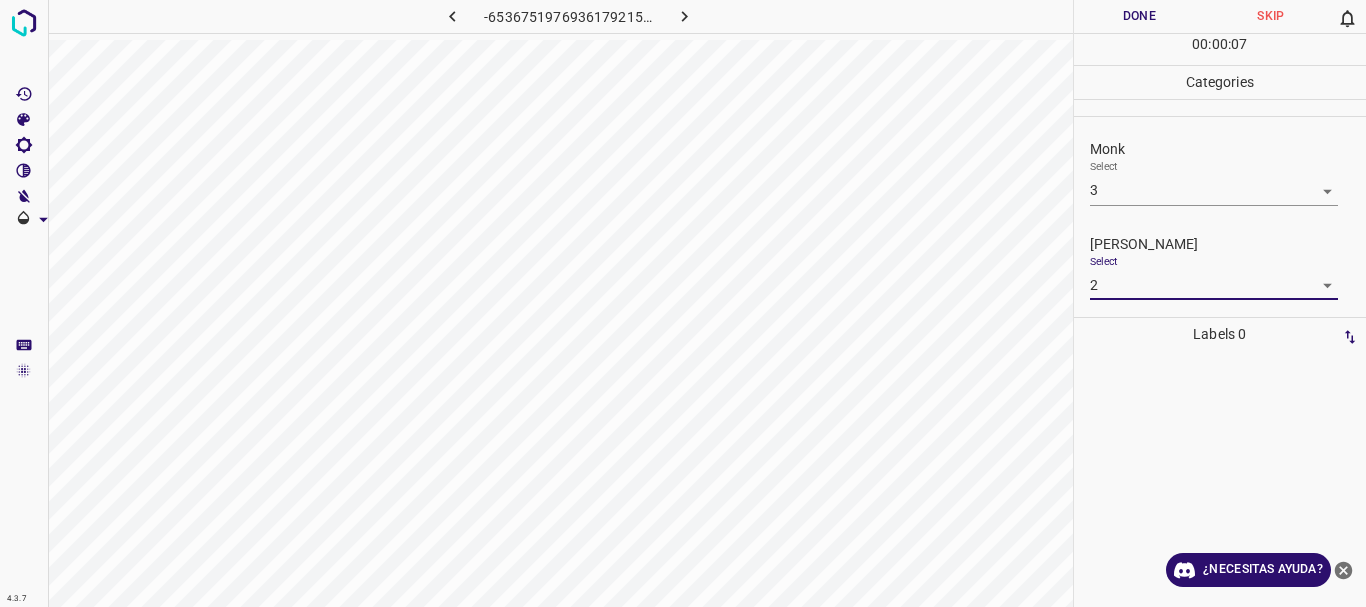 click on "Done" at bounding box center [1140, 16] 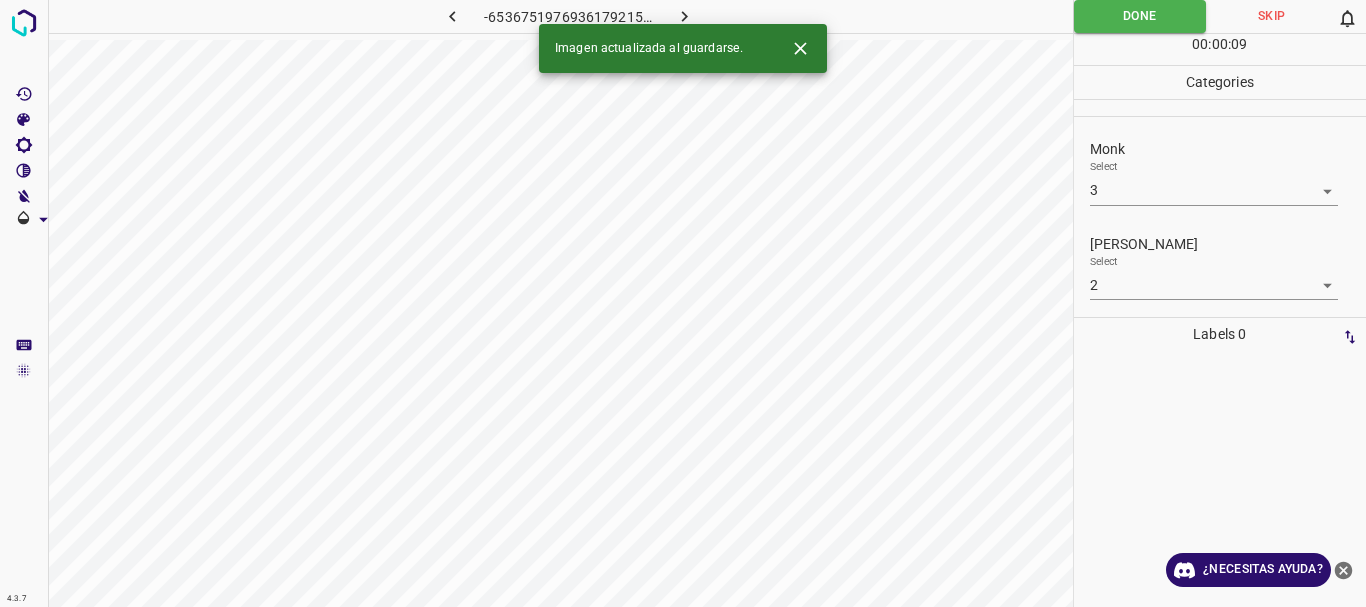 click at bounding box center (684, 16) 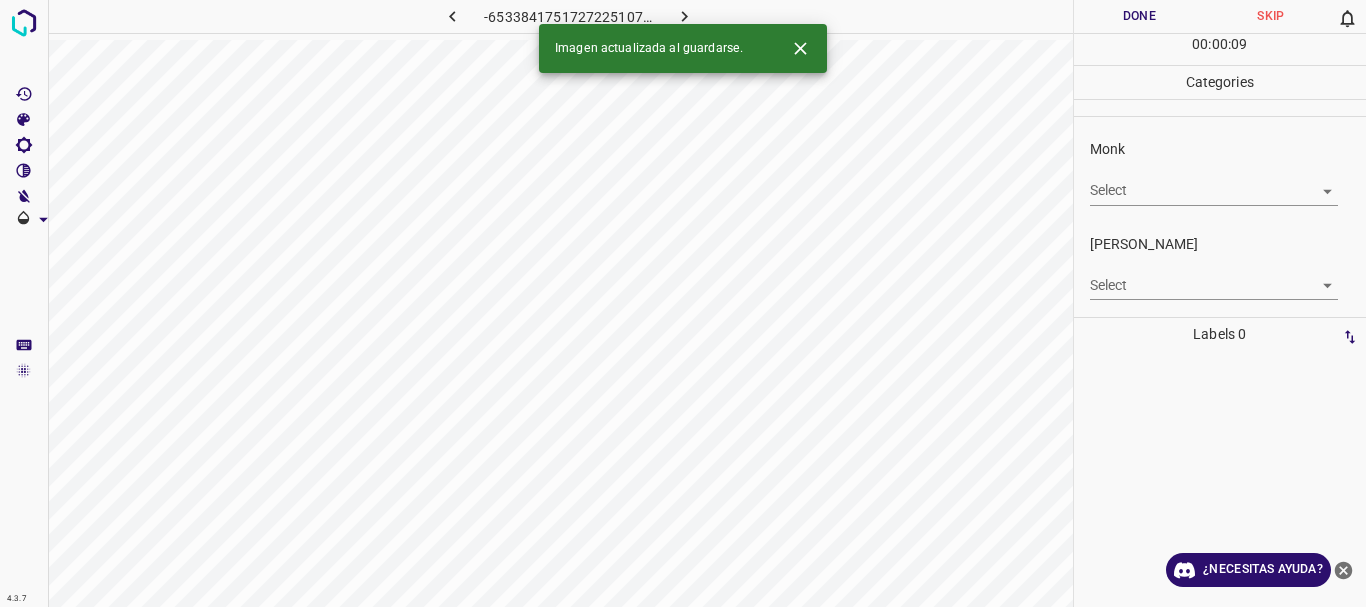 click on "4.3.7 -6533841751727225107.png Done Skip 0 00   : 00   : 09   Categories Monk   Select ​  [PERSON_NAME]   Select ​ Labels   0 Categories 1 Monk 2  [PERSON_NAME] Tools Space Change between modes (Draw & Edit) I Auto labeling R Restore zoom M Zoom in N Zoom out Delete Delete selecte label Filters Z Restore filters X Saturation filter C Brightness filter V Contrast filter B Gray scale filter General O Download Imagen actualizada al guardarse. ¿Necesitas ayuda? Texto original Valora esta traducción Tu opinión servirá para ayudar a mejorar el Traductor de Google - Texto - Esconder - Borrar" at bounding box center (683, 303) 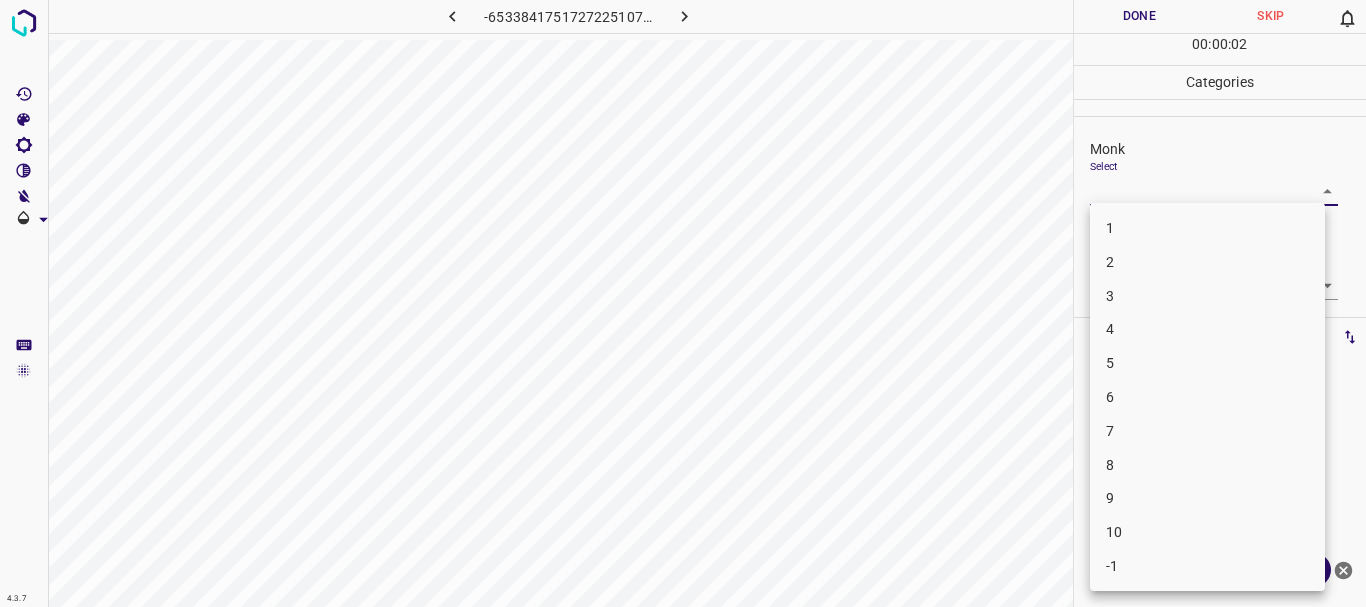click on "3" at bounding box center [1207, 296] 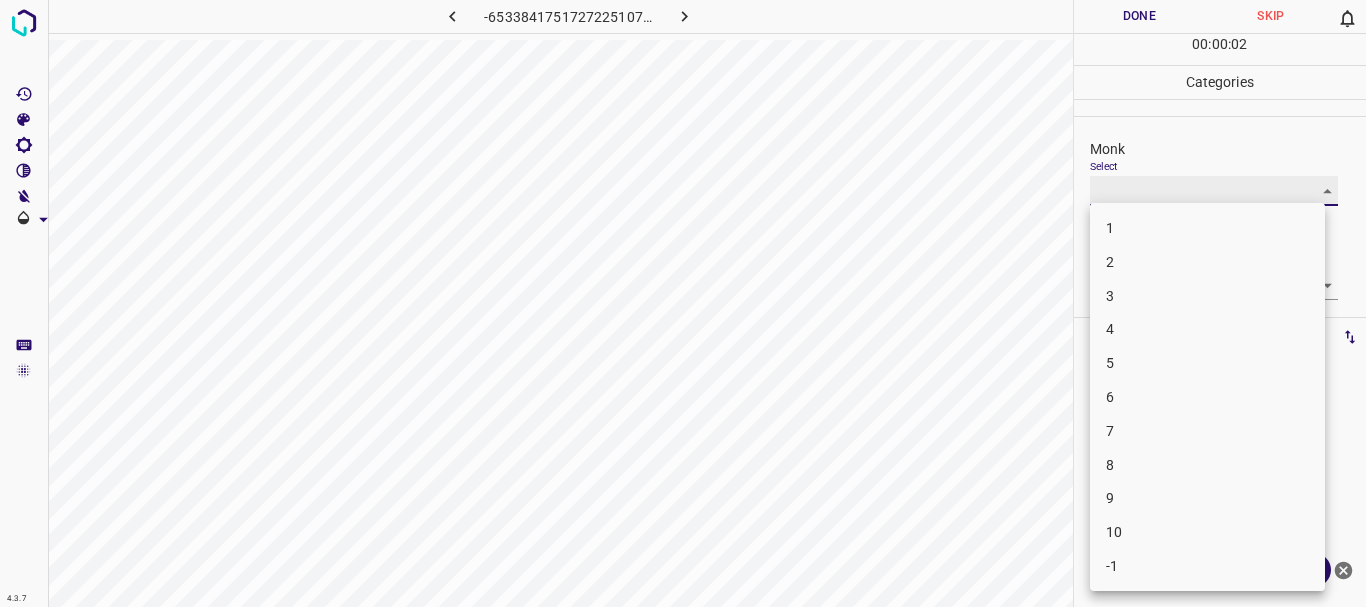 type on "3" 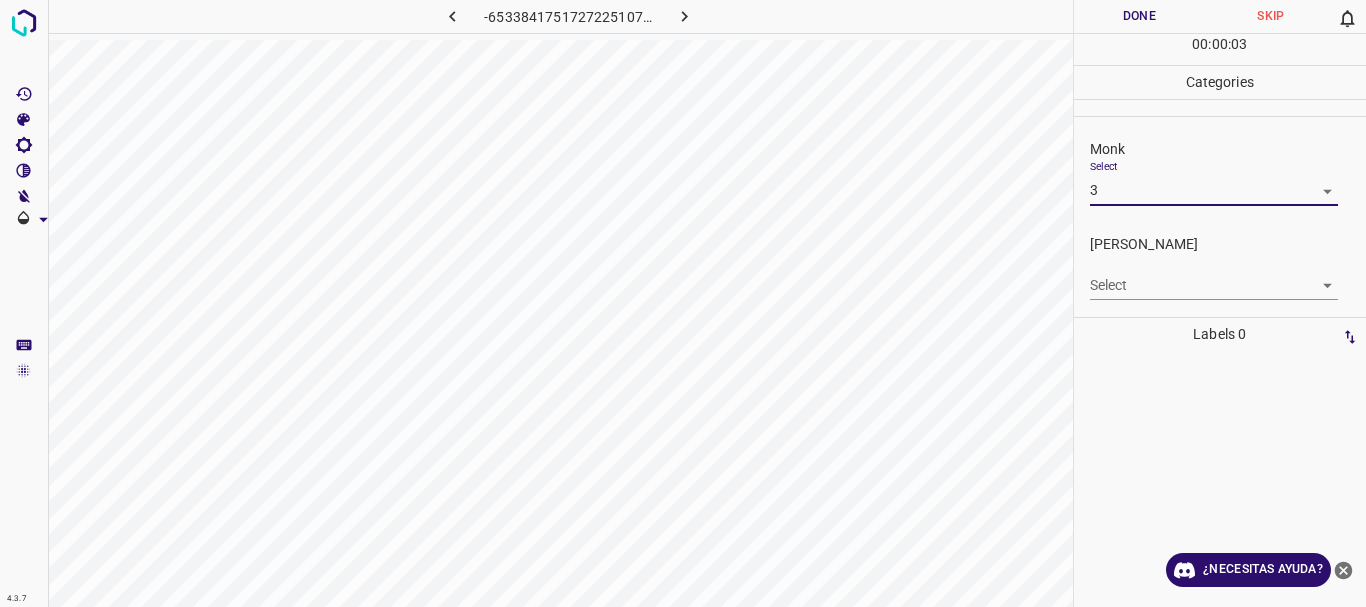click on "4.3.7 -6533841751727225107.png Done Skip 0 00   : 00   : 03   Categories Monk   Select 3 3  [PERSON_NAME]   Select ​ Labels   0 Categories 1 Monk 2  [PERSON_NAME] Tools Space Change between modes (Draw & Edit) I Auto labeling R Restore zoom M Zoom in N Zoom out Delete Delete selecte label Filters Z Restore filters X Saturation filter C Brightness filter V Contrast filter B Gray scale filter General O Download ¿Necesitas ayuda? Texto original Valora esta traducción Tu opinión servirá para ayudar a mejorar el Traductor de Google - Texto - Esconder - Borrar" at bounding box center (683, 303) 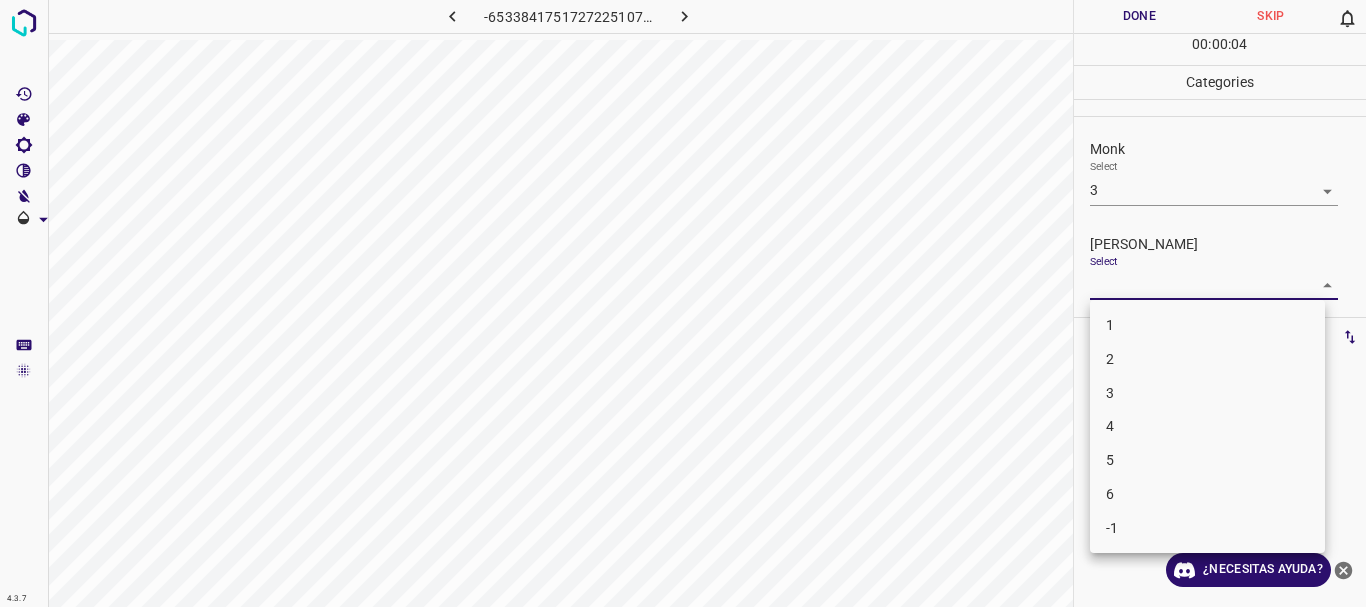 click on "3" at bounding box center (1207, 393) 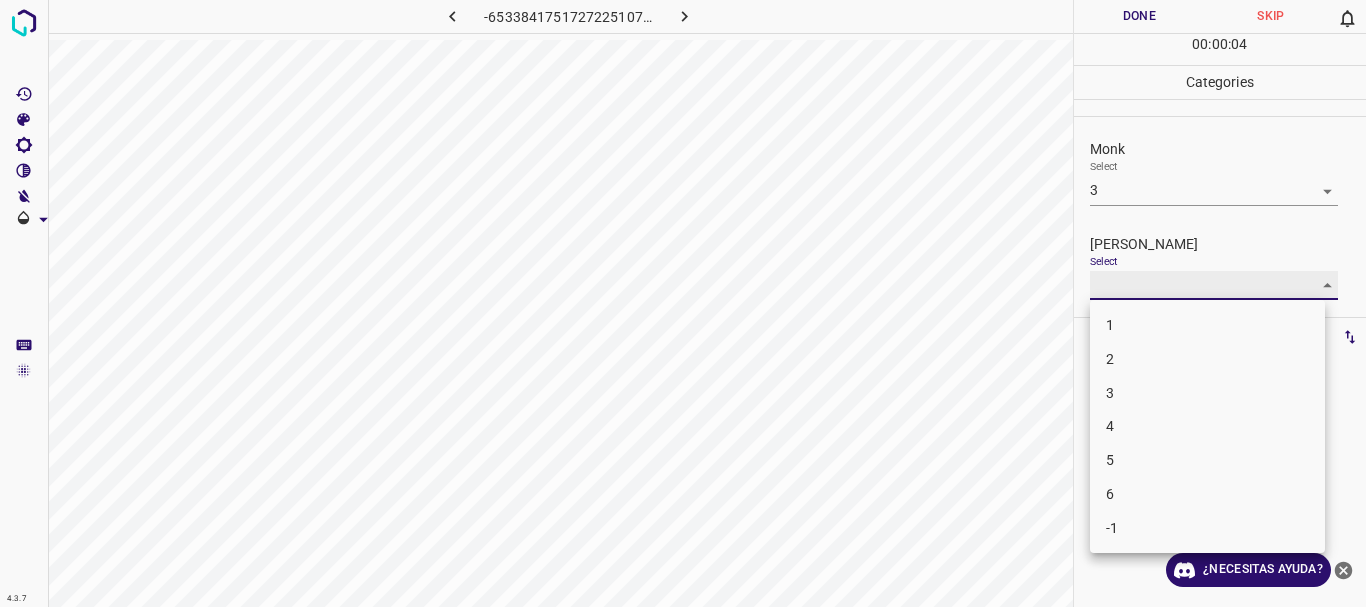 type on "3" 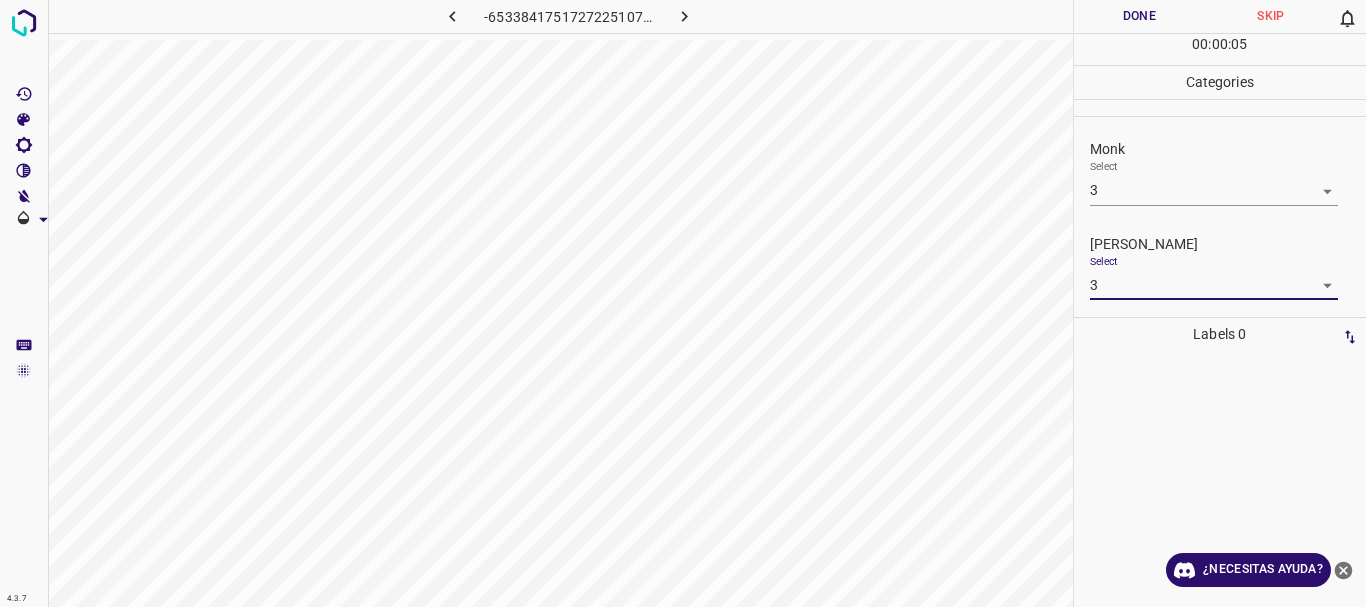 click on "Done" at bounding box center (1140, 16) 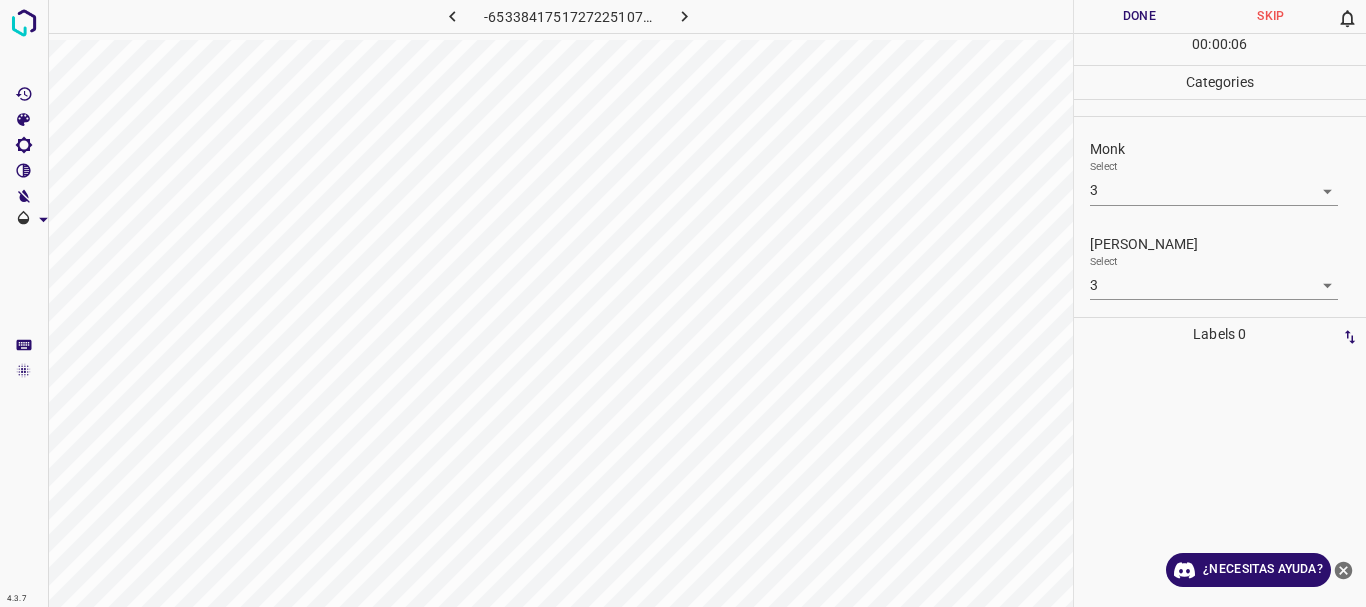 click 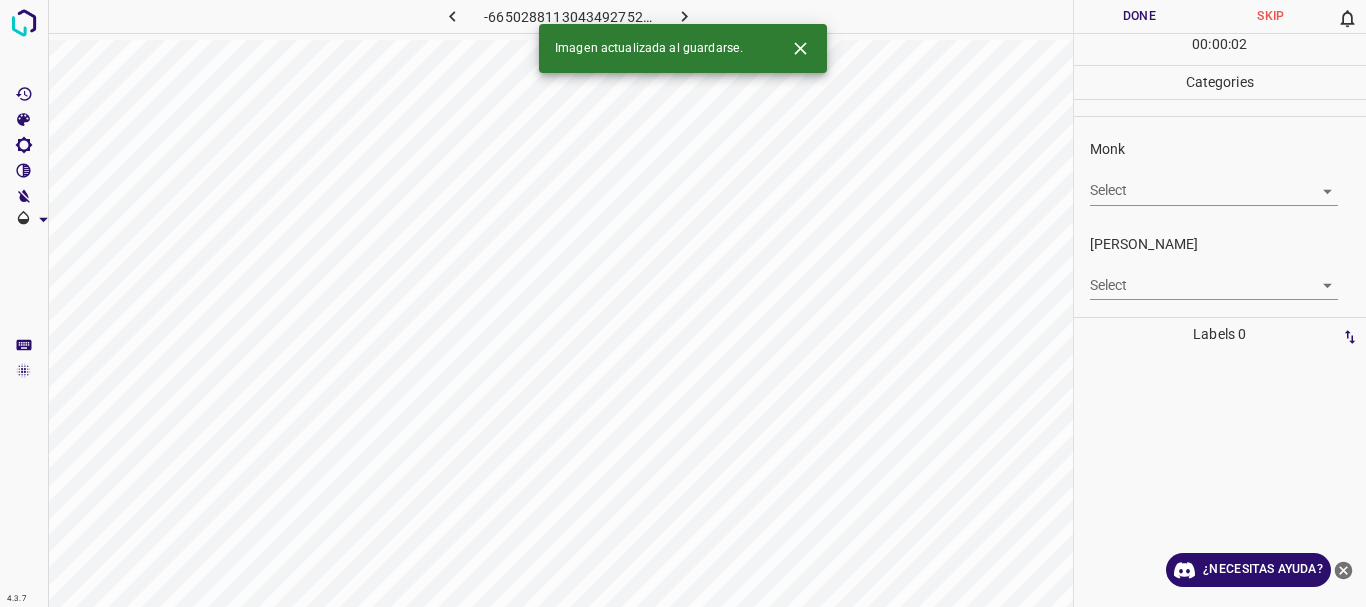 click on "4.3.7 -6650288113043492752.png Done Skip 0 00   : 00   : 02   Categories Monk   Select ​  [PERSON_NAME]   Select ​ Labels   0 Categories 1 Monk 2  [PERSON_NAME] Tools Space Change between modes (Draw & Edit) I Auto labeling R Restore zoom M Zoom in N Zoom out Delete Delete selecte label Filters Z Restore filters X Saturation filter C Brightness filter V Contrast filter B Gray scale filter General O Download Imagen actualizada al guardarse. ¿Necesitas ayuda? Texto original Valora esta traducción Tu opinión servirá para ayudar a mejorar el Traductor de Google - Texto - Esconder - Borrar" at bounding box center (683, 303) 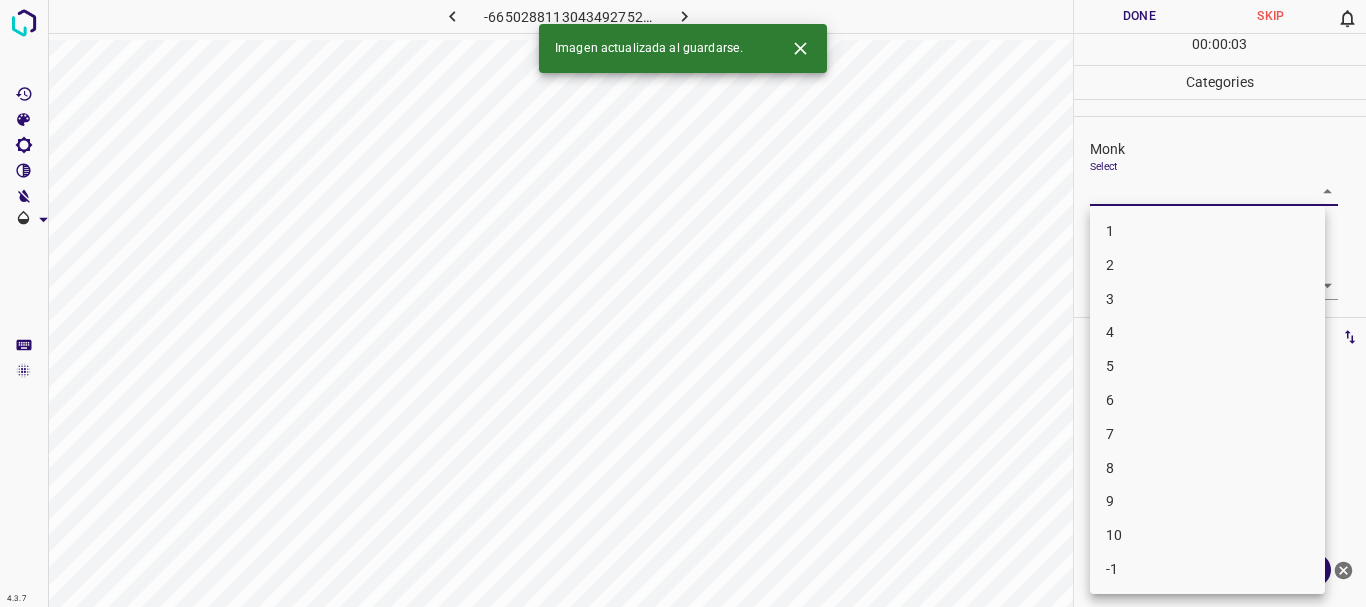 click on "4" at bounding box center [1207, 332] 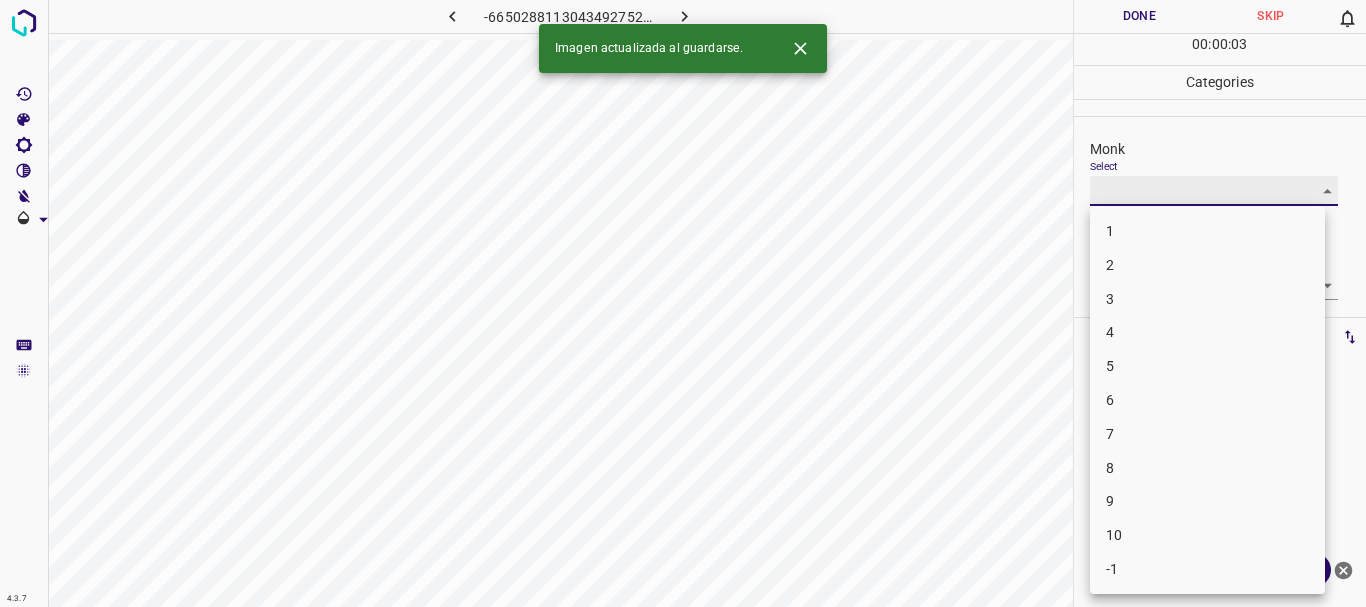 type on "4" 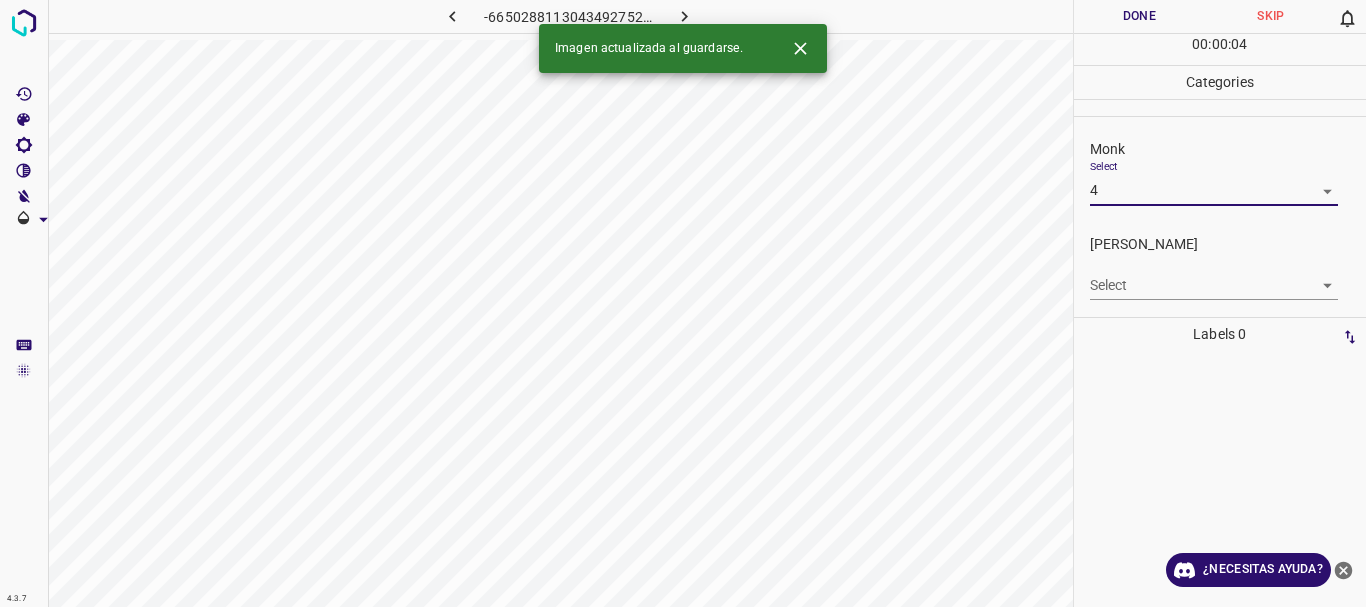 click on "4.3.7 -6650288113043492752.png Done Skip 0 00   : 00   : 04   Categories Monk   Select 4 4  [PERSON_NAME]   Select ​ Labels   0 Categories 1 Monk 2  [PERSON_NAME] Tools Space Change between modes (Draw & Edit) I Auto labeling R Restore zoom M Zoom in N Zoom out Delete Delete selecte label Filters Z Restore filters X Saturation filter C Brightness filter V Contrast filter B Gray scale filter General O Download Imagen actualizada al guardarse. ¿Necesitas ayuda? Texto original Valora esta traducción Tu opinión servirá para ayudar a mejorar el Traductor de Google - Texto - Esconder - Borrar" at bounding box center (683, 303) 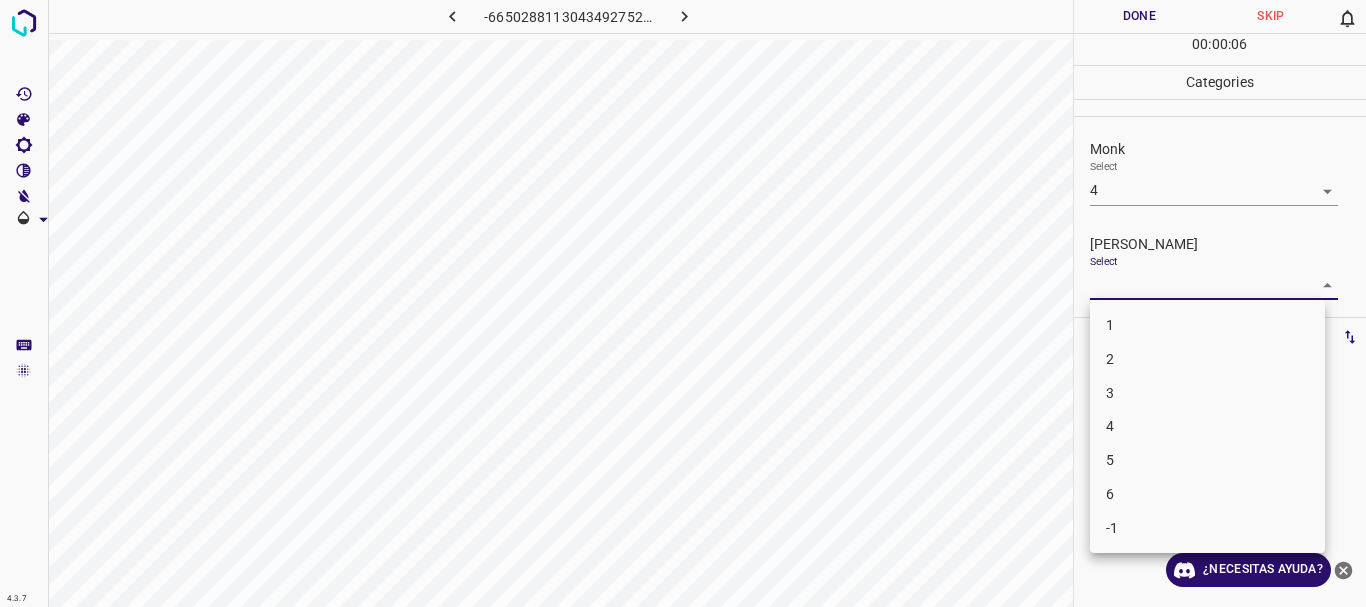click on "1" at bounding box center (1207, 325) 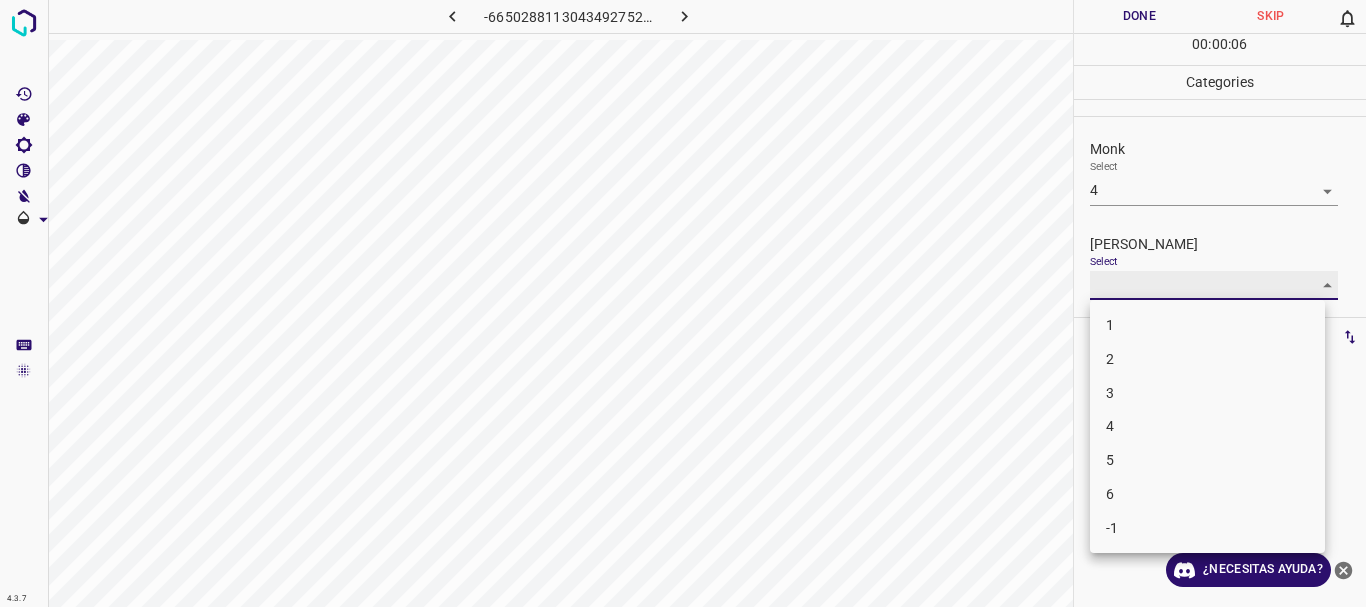 type on "1" 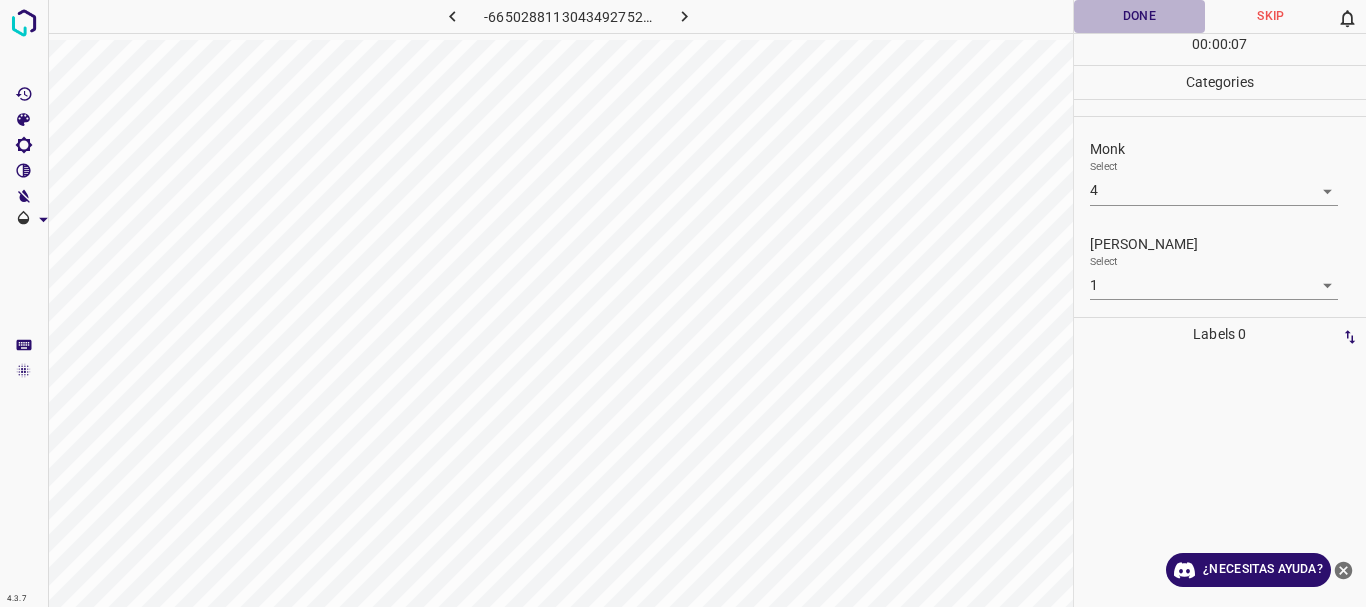 click on "Done" at bounding box center [1140, 16] 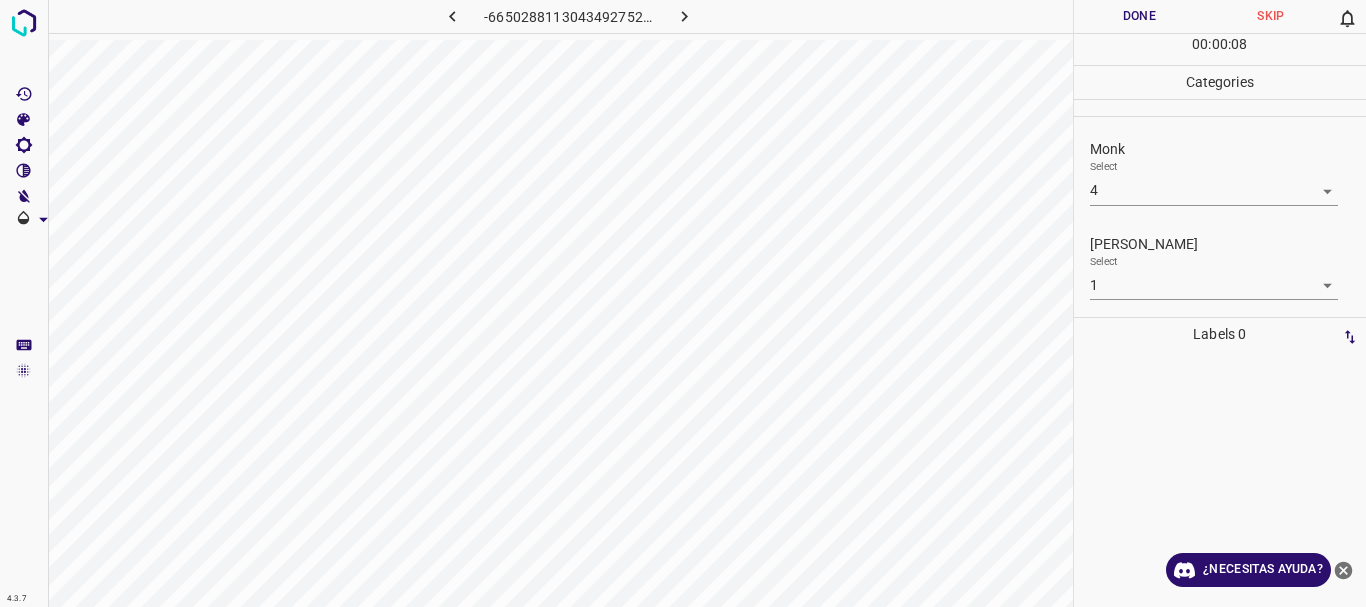 click 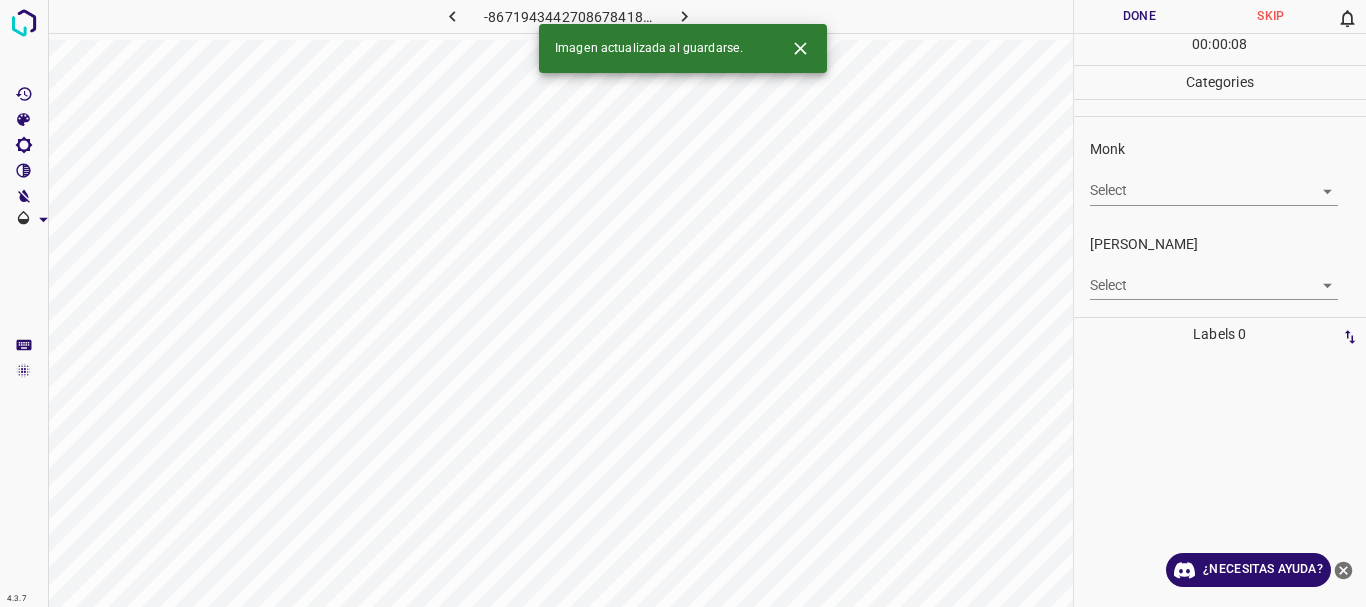 click on "4.3.7 -8671943442708678418.png Done Skip 0 00   : 00   : 08   Categories Monk   Select ​  [PERSON_NAME]   Select ​ Labels   0 Categories 1 Monk 2  [PERSON_NAME] Tools Space Change between modes (Draw & Edit) I Auto labeling R Restore zoom M Zoom in N Zoom out Delete Delete selecte label Filters Z Restore filters X Saturation filter C Brightness filter V Contrast filter B Gray scale filter General O Download Imagen actualizada al guardarse. ¿Necesitas ayuda? Texto original Valora esta traducción Tu opinión servirá para ayudar a mejorar el Traductor de Google - Texto - Esconder - Borrar" at bounding box center (683, 303) 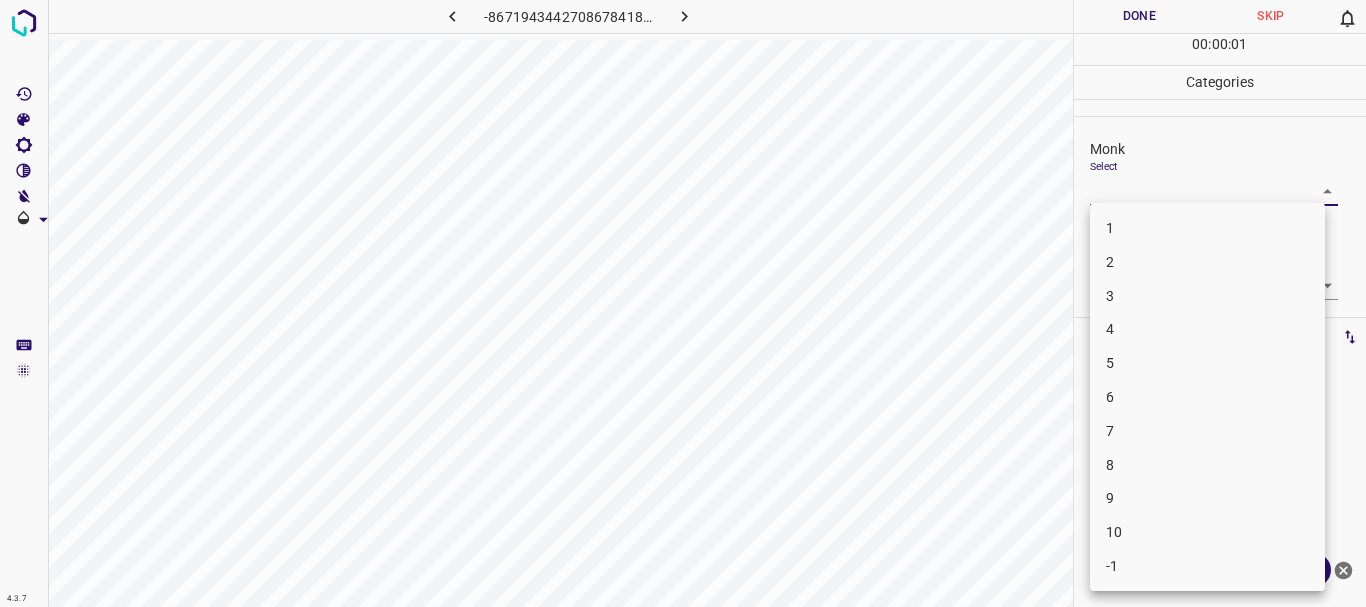 click on "3" at bounding box center [1207, 296] 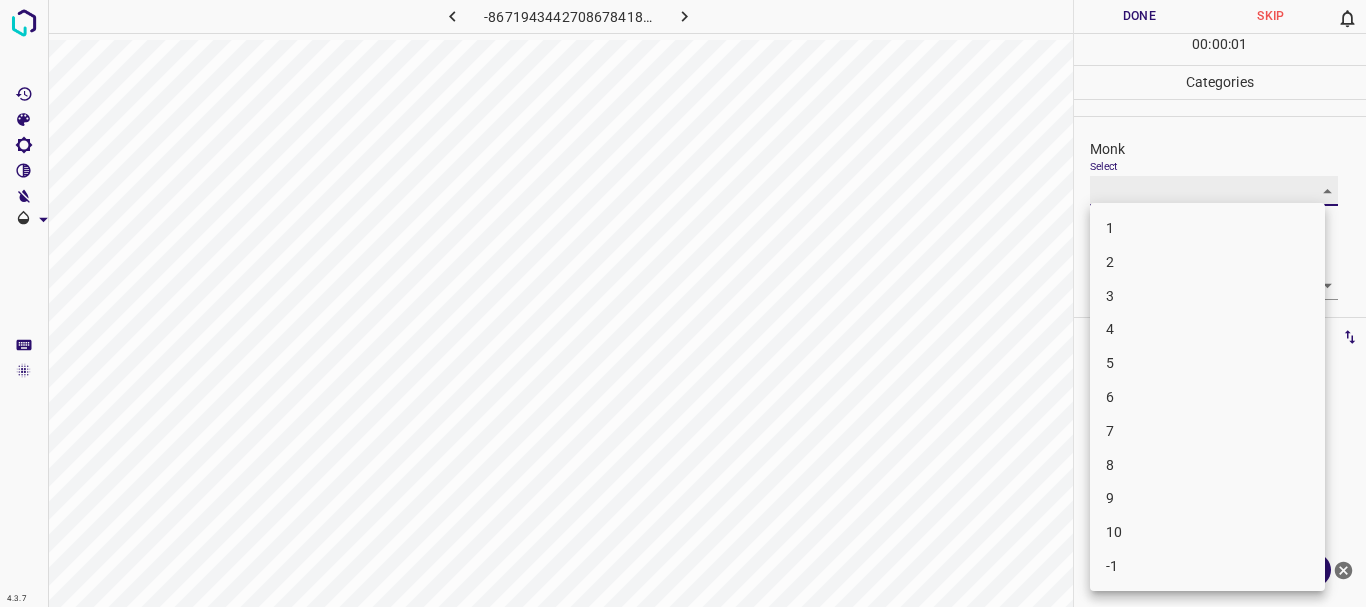type on "3" 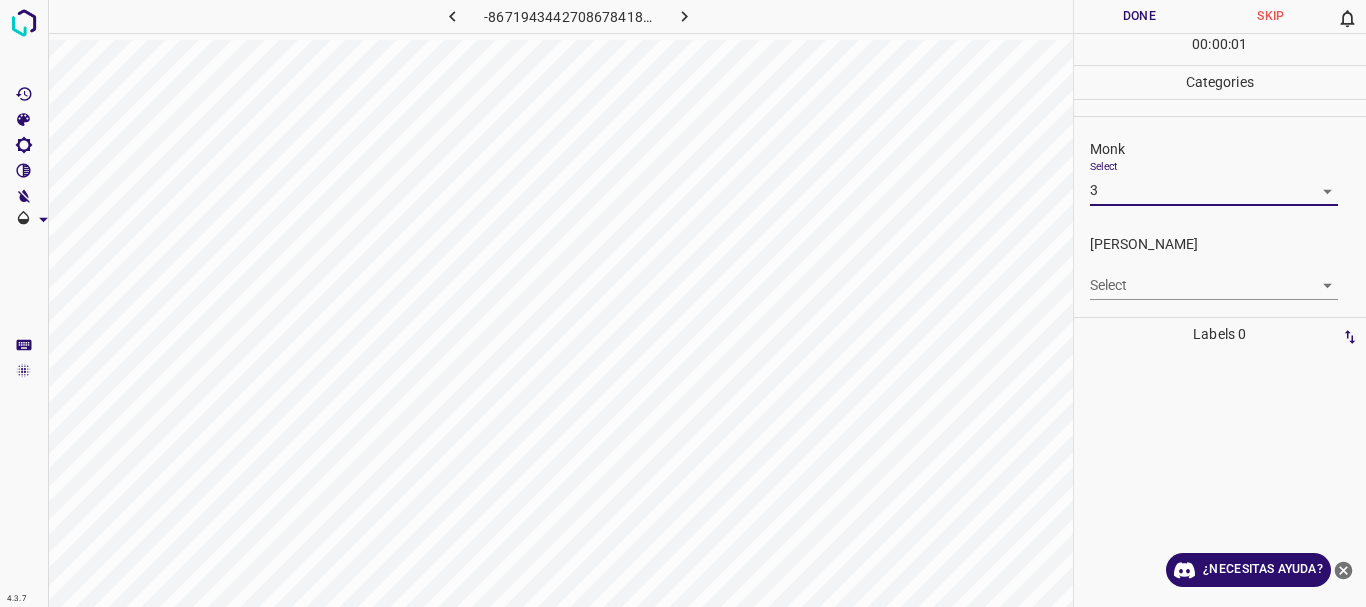 click on "4.3.7 -8671943442708678418.png Done Skip 0 00   : 00   : 01   Categories Monk   Select 3 3  [PERSON_NAME]   Select ​ Labels   0 Categories 1 Monk 2  [PERSON_NAME] Tools Space Change between modes (Draw & Edit) I Auto labeling R Restore zoom M Zoom in N Zoom out Delete Delete selecte label Filters Z Restore filters X Saturation filter C Brightness filter V Contrast filter B Gray scale filter General O Download ¿Necesitas ayuda? Texto original Valora esta traducción Tu opinión servirá para ayudar a mejorar el Traductor de Google - Texto - Esconder - Borrar 1 2 3 4 5 6 7 8 9 10 -1" at bounding box center (683, 303) 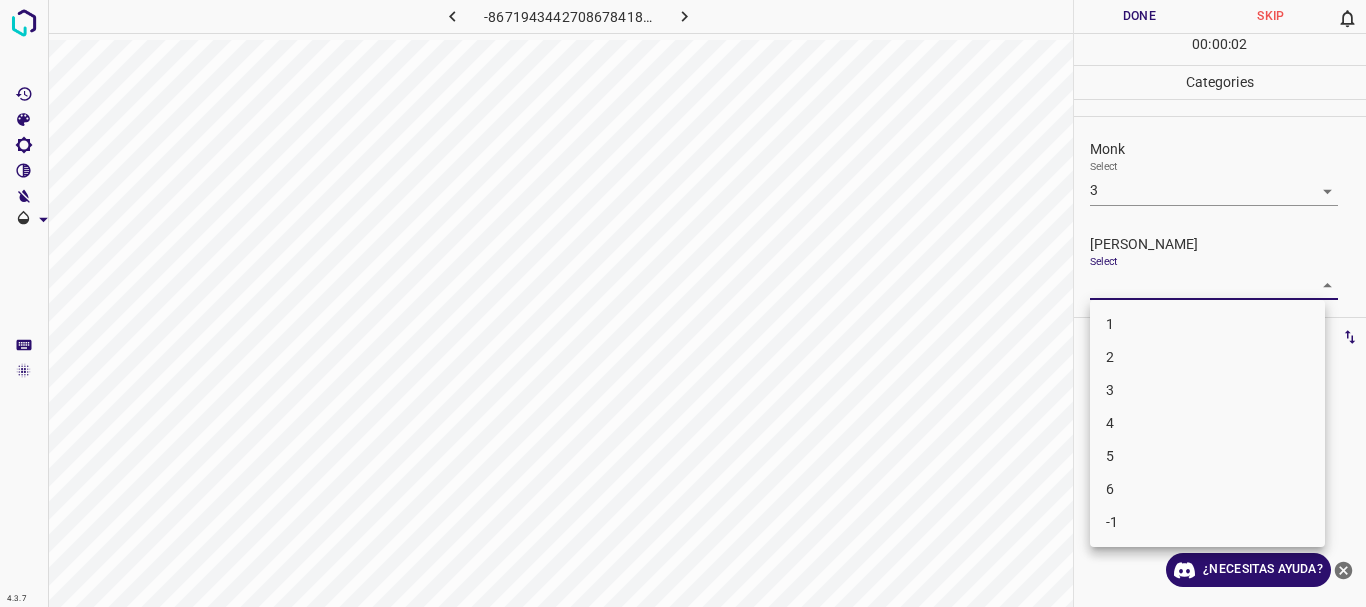 click on "2" at bounding box center [1207, 357] 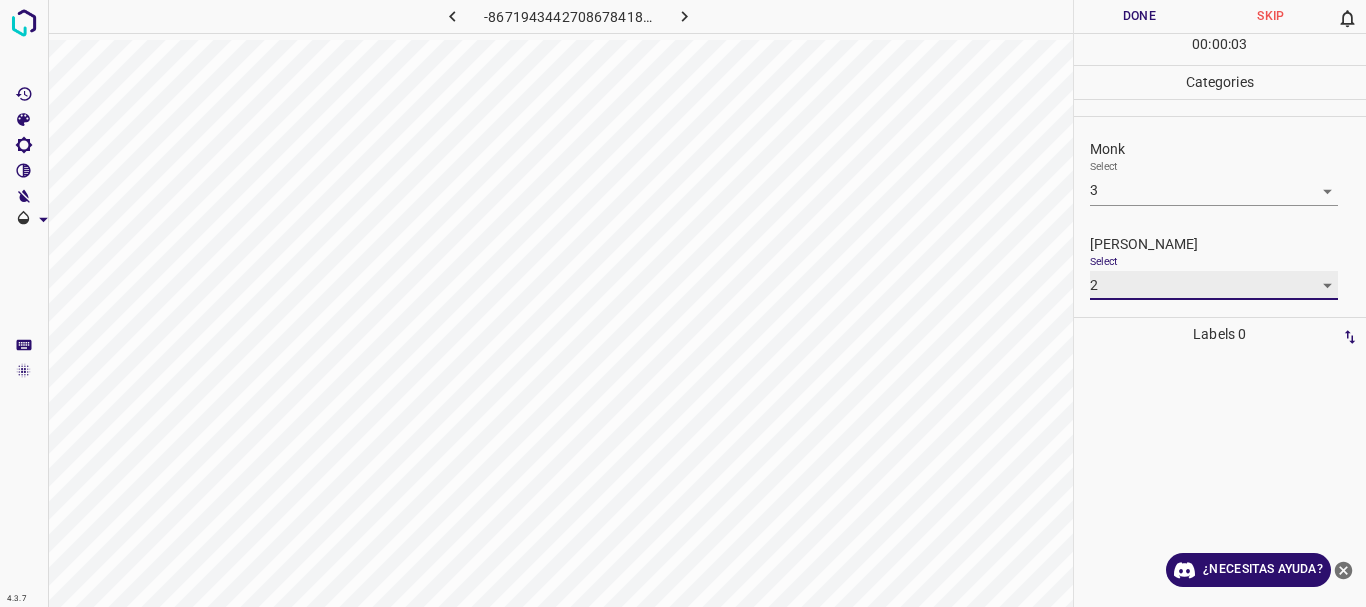 type on "2" 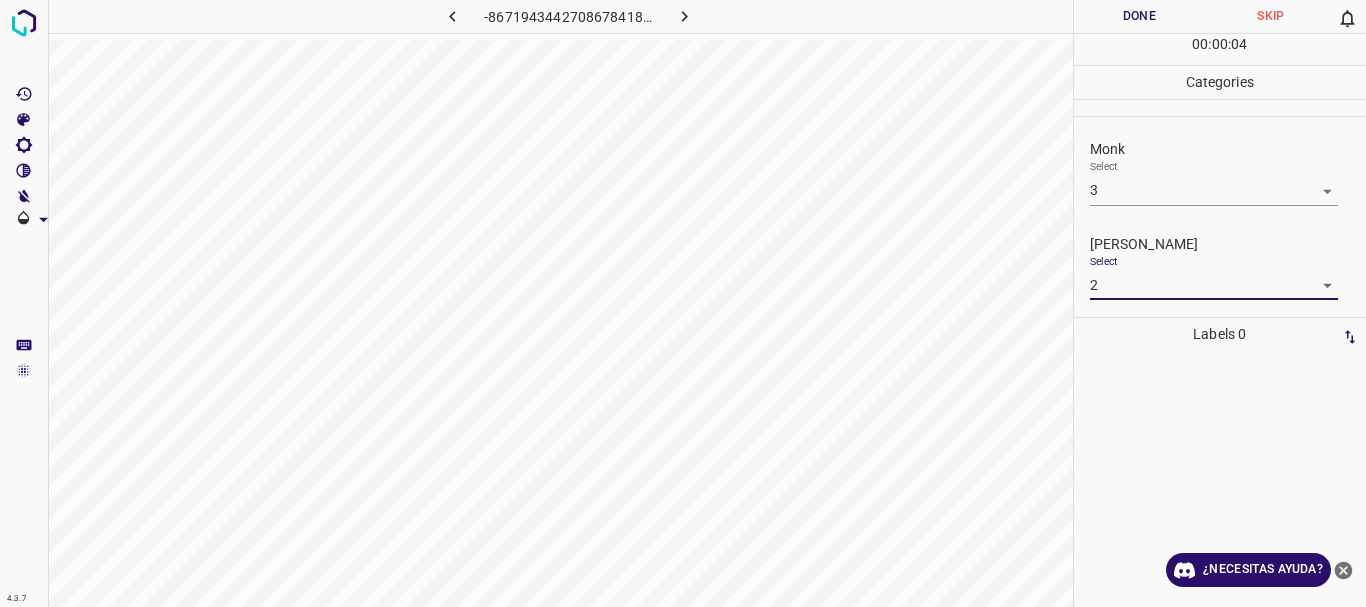 click on "Done" at bounding box center [1140, 16] 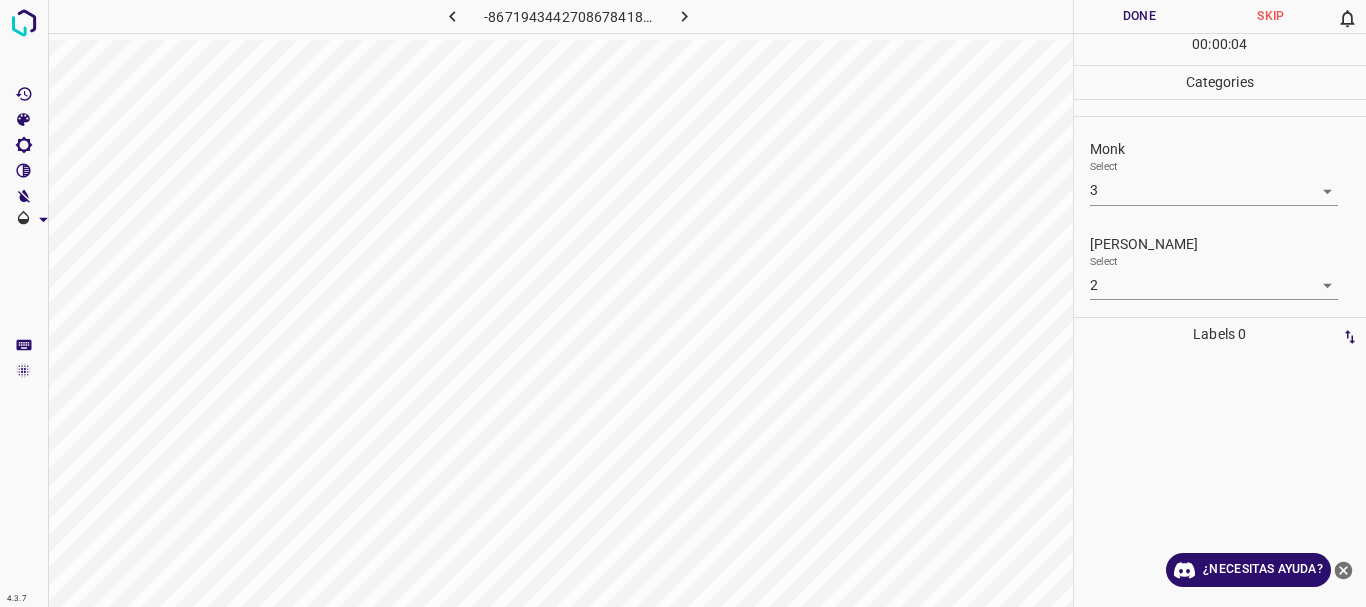 click at bounding box center (684, 16) 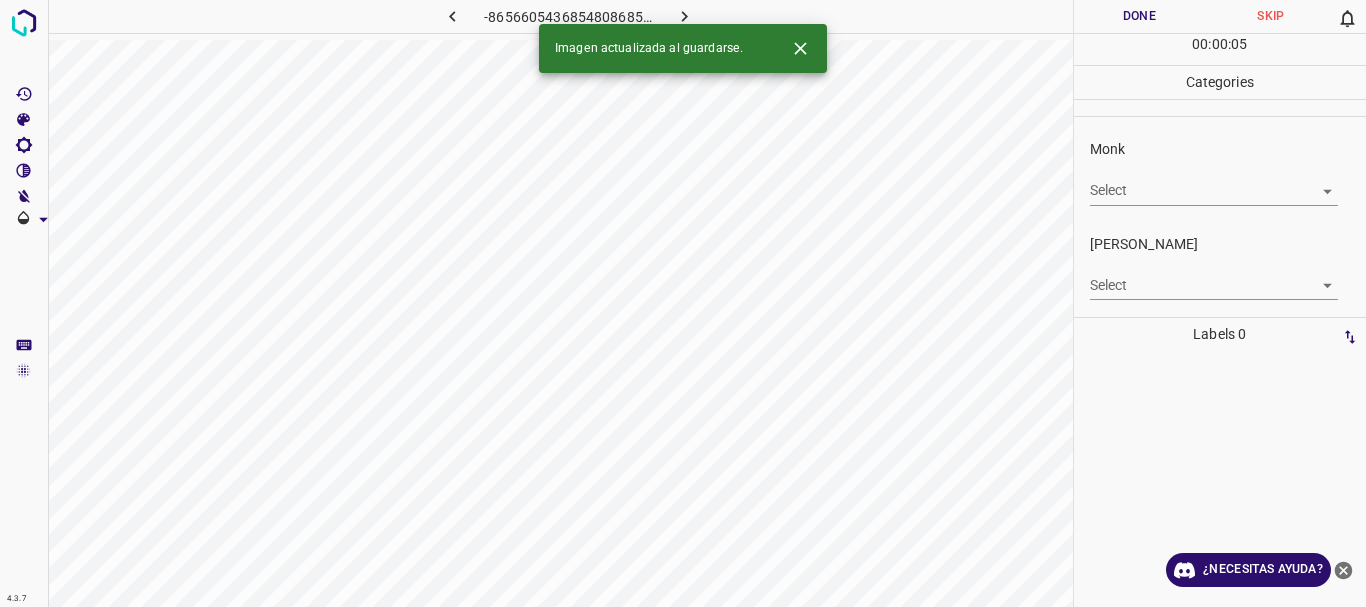 click 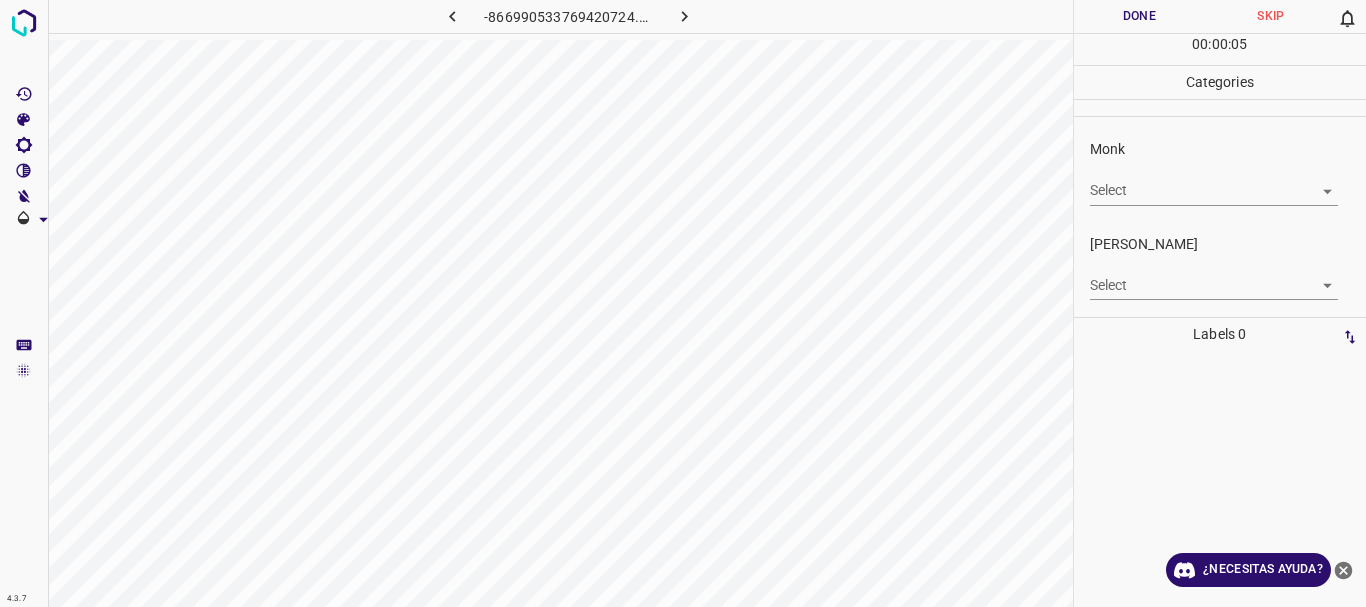 click 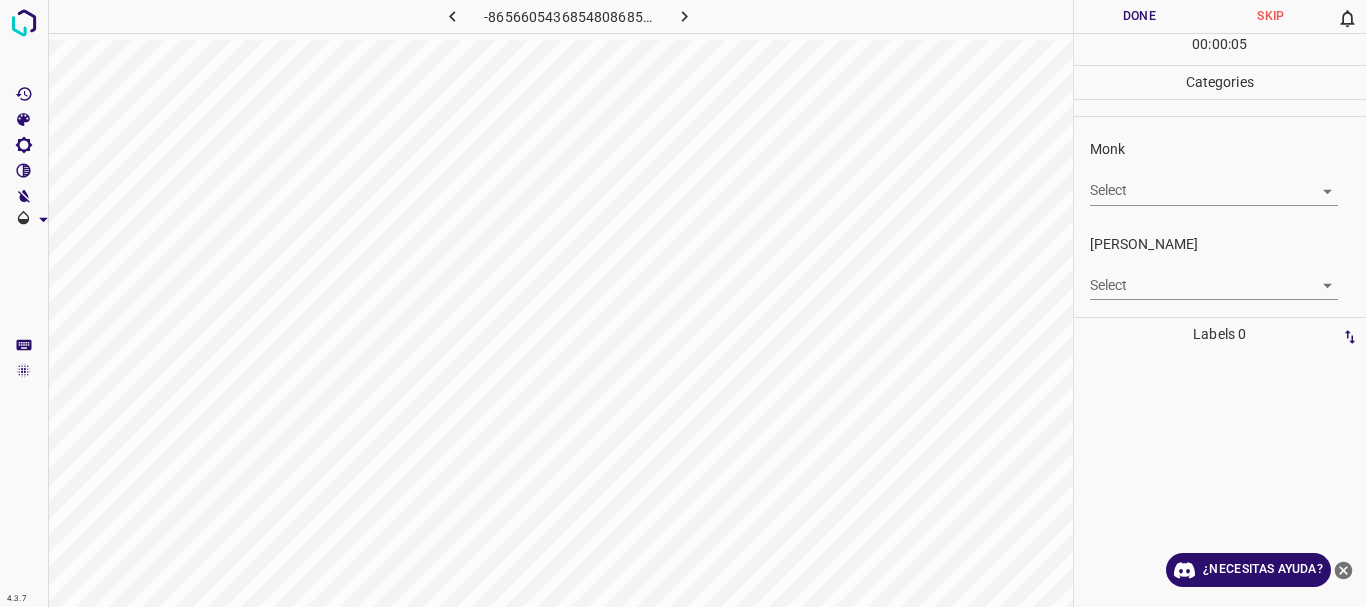 click on "4.3.7 -8656605436854808685.png Done Skip 0 00   : 00   : 05   Categories Monk   Select ​  [PERSON_NAME]   Select ​ Labels   0 Categories 1 Monk 2  [PERSON_NAME] Tools Space Change between modes (Draw & Edit) I Auto labeling R Restore zoom M Zoom in N Zoom out Delete Delete selecte label Filters Z Restore filters X Saturation filter C Brightness filter V Contrast filter B Gray scale filter General O Download ¿Necesitas ayuda? Texto original Valora esta traducción Tu opinión servirá para ayudar a mejorar el Traductor de Google - Texto - Esconder - Borrar" at bounding box center (683, 303) 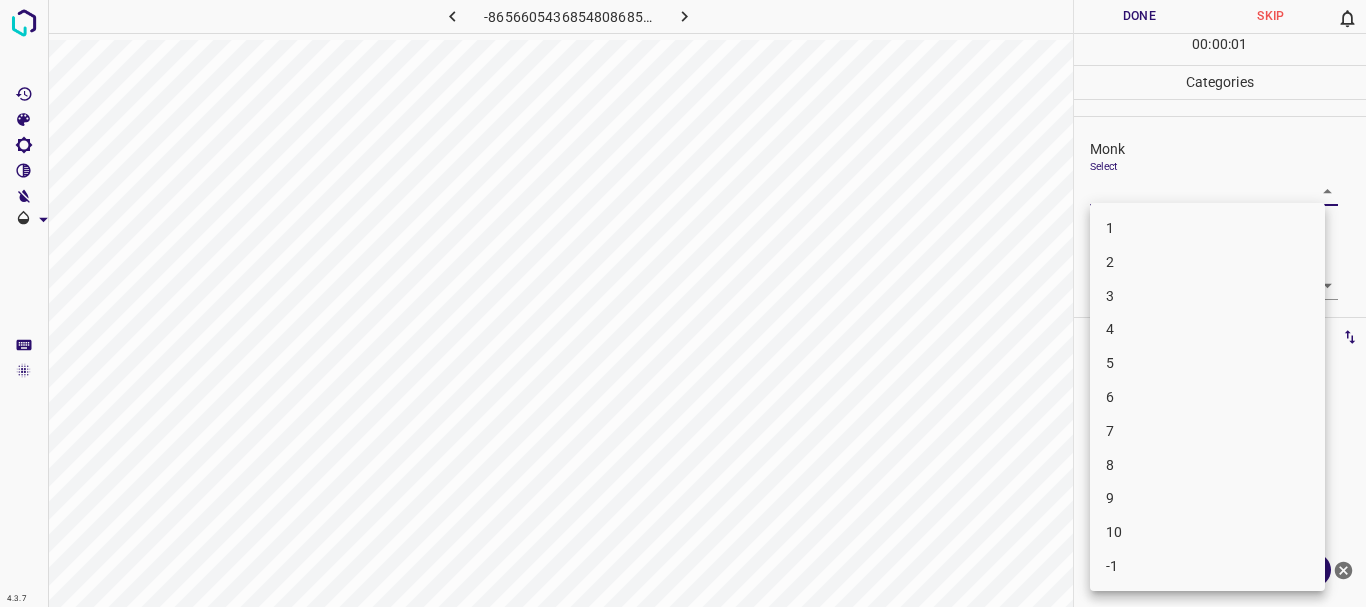 click on "4" at bounding box center (1207, 329) 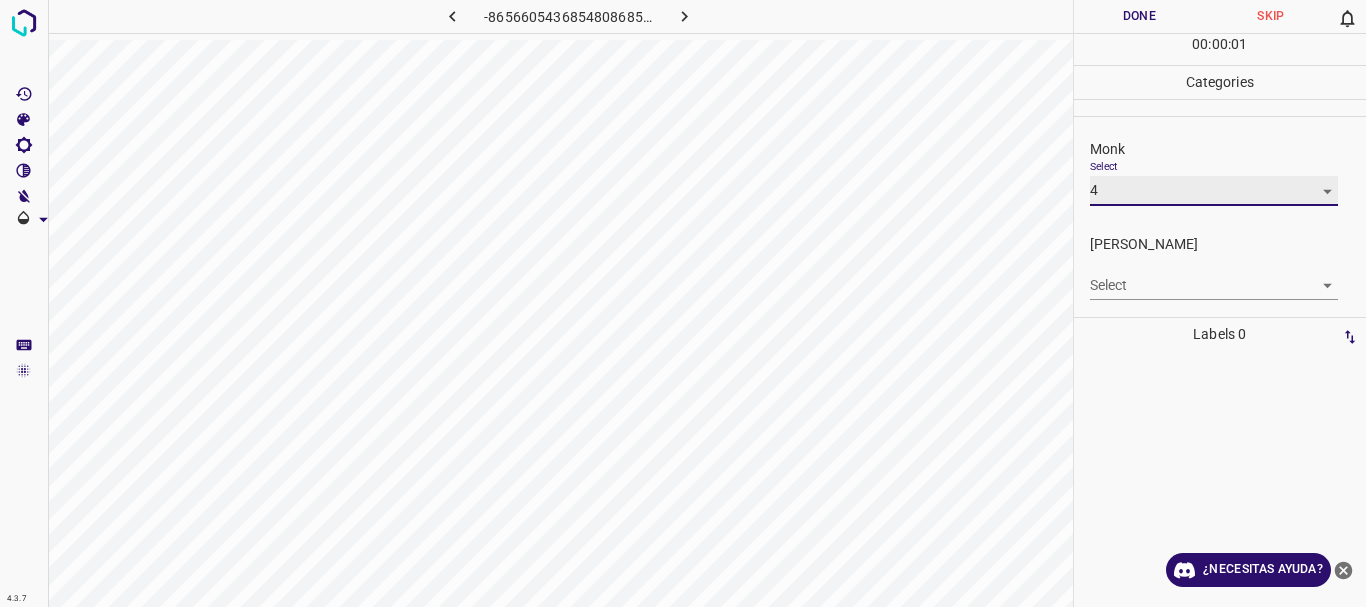 type on "4" 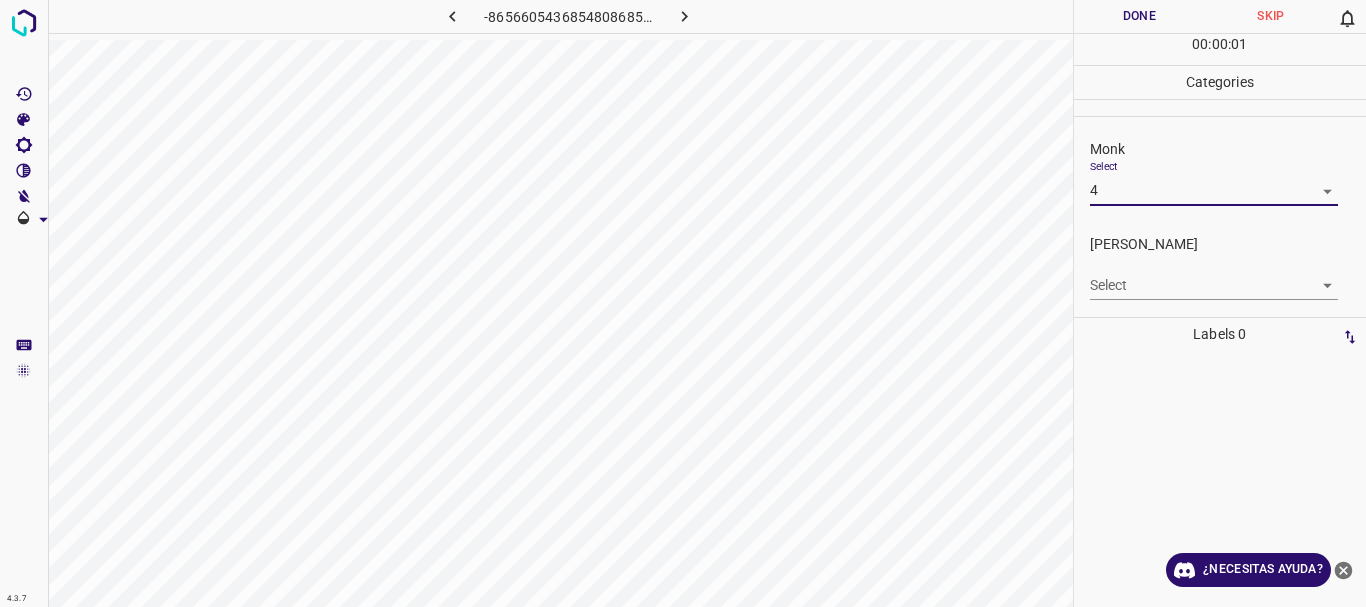 click on "4.3.7 -8656605436854808685.png Done Skip 0 00   : 00   : 01   Categories Monk   Select 4 4  [PERSON_NAME]   Select ​ Labels   0 Categories 1 Monk 2  [PERSON_NAME] Tools Space Change between modes (Draw & Edit) I Auto labeling R Restore zoom M Zoom in N Zoom out Delete Delete selecte label Filters Z Restore filters X Saturation filter C Brightness filter V Contrast filter B Gray scale filter General O Download ¿Necesitas ayuda? Texto original Valora esta traducción Tu opinión servirá para ayudar a mejorar el Traductor de Google - Texto - Esconder - Borrar 1 2 3 4 5 6 7 8 9 10 -1" at bounding box center (683, 303) 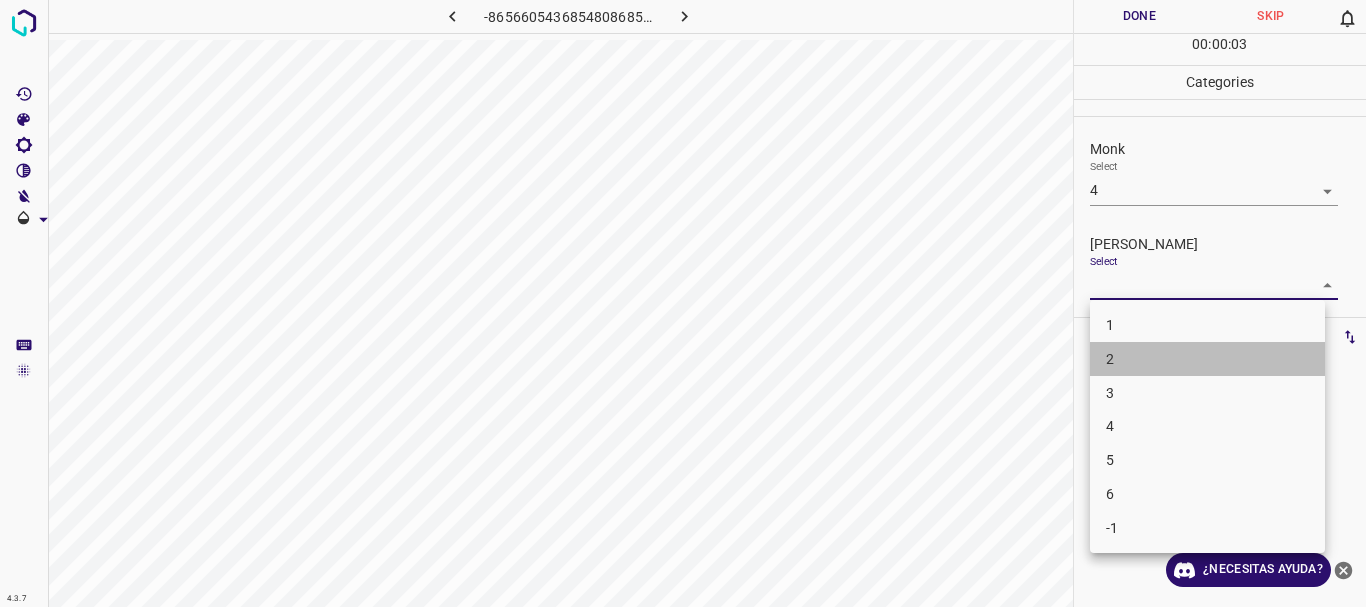 click on "2" at bounding box center (1207, 359) 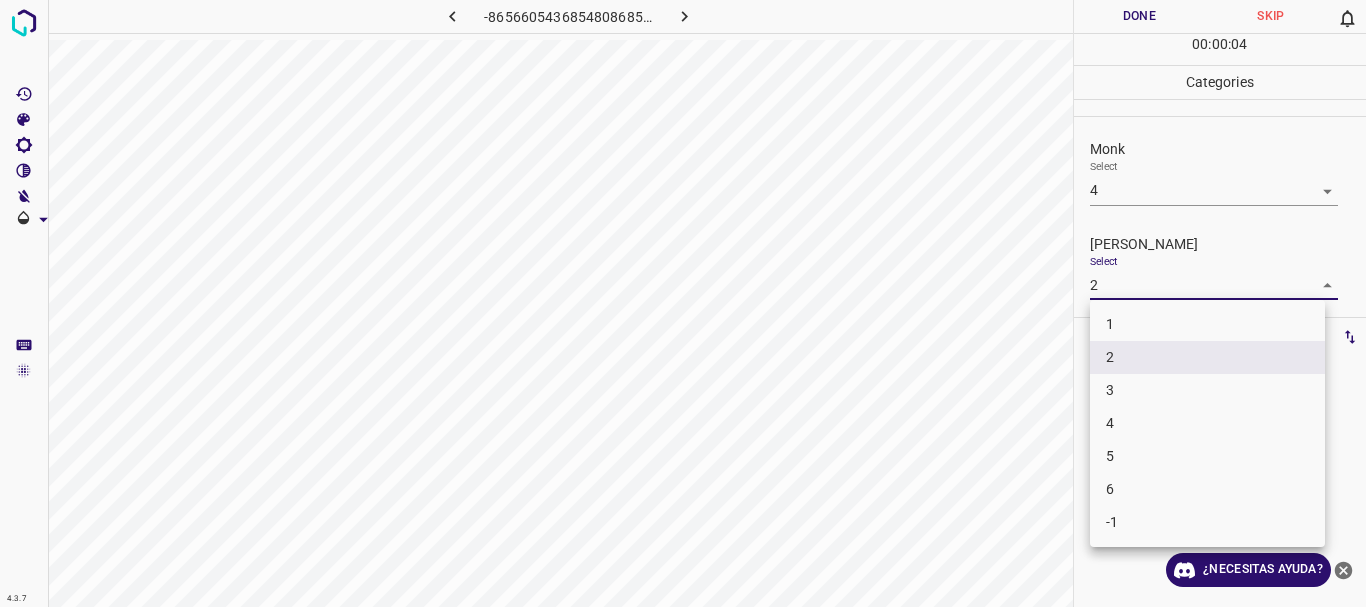 click on "4.3.7 -8656605436854808685.png Done Skip 0 00   : 00   : 04   Categories Monk   Select 4 4  [PERSON_NAME]   Select 2 2 Labels   0 Categories 1 Monk 2  [PERSON_NAME] Tools Space Change between modes (Draw & Edit) I Auto labeling R Restore zoom M Zoom in N Zoom out Delete Delete selecte label Filters Z Restore filters X Saturation filter C Brightness filter V Contrast filter B Gray scale filter General O Download ¿Necesitas ayuda? Texto original Valora esta traducción Tu opinión servirá para ayudar a mejorar el Traductor de Google - Texto - Esconder - Borrar 1 2 3 4 5 6 -1" at bounding box center (683, 303) 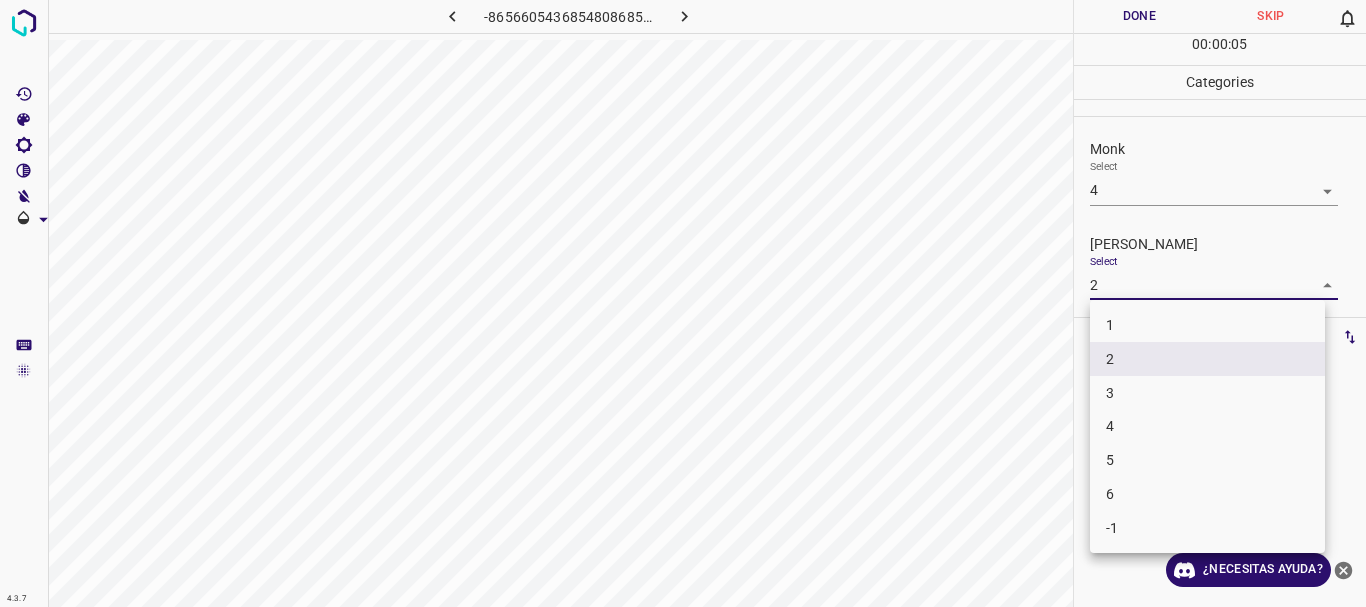 click on "3" at bounding box center [1207, 393] 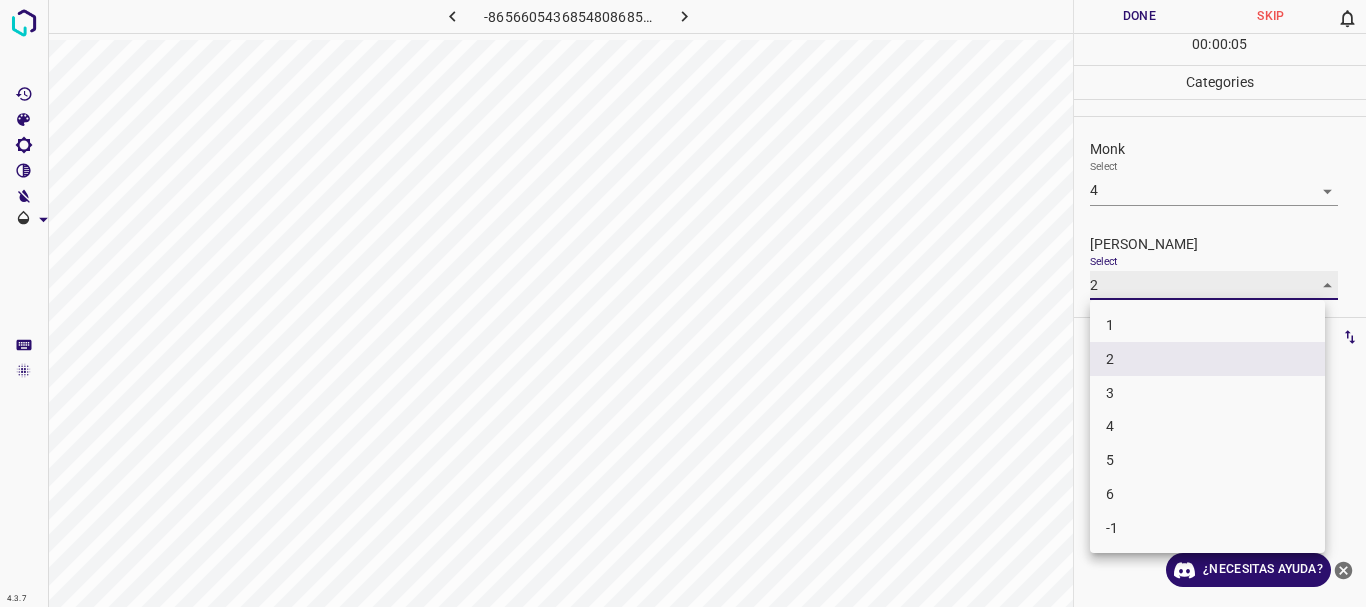 type on "3" 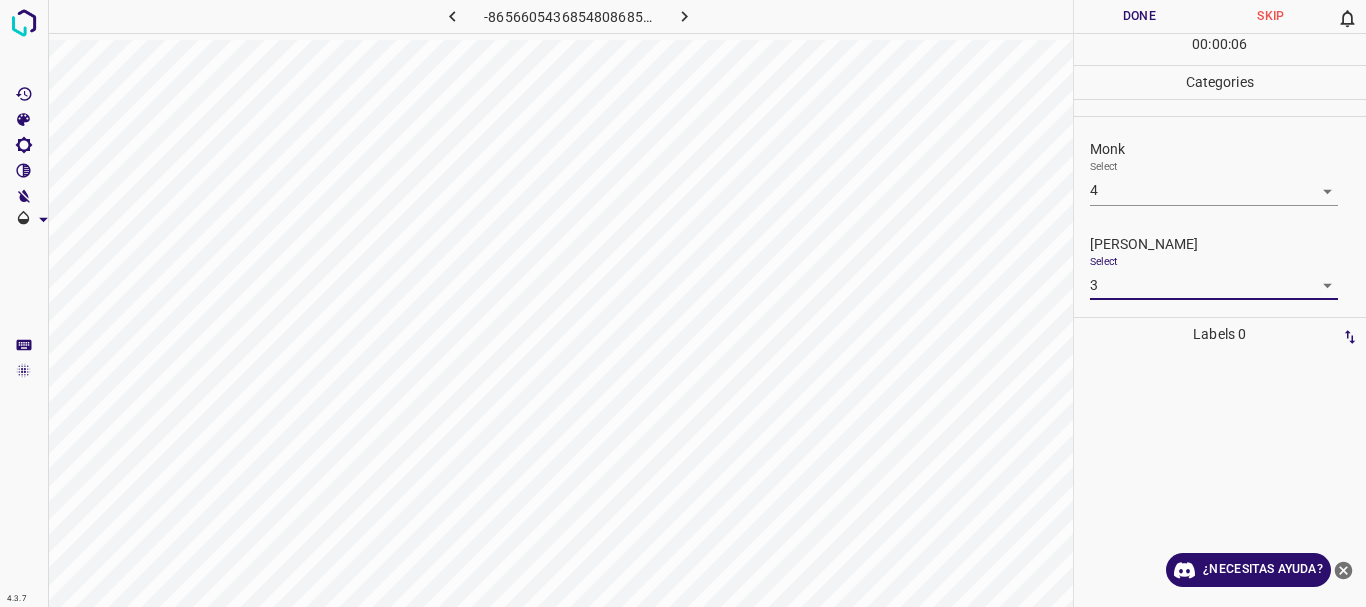 click on "Done" at bounding box center (1140, 16) 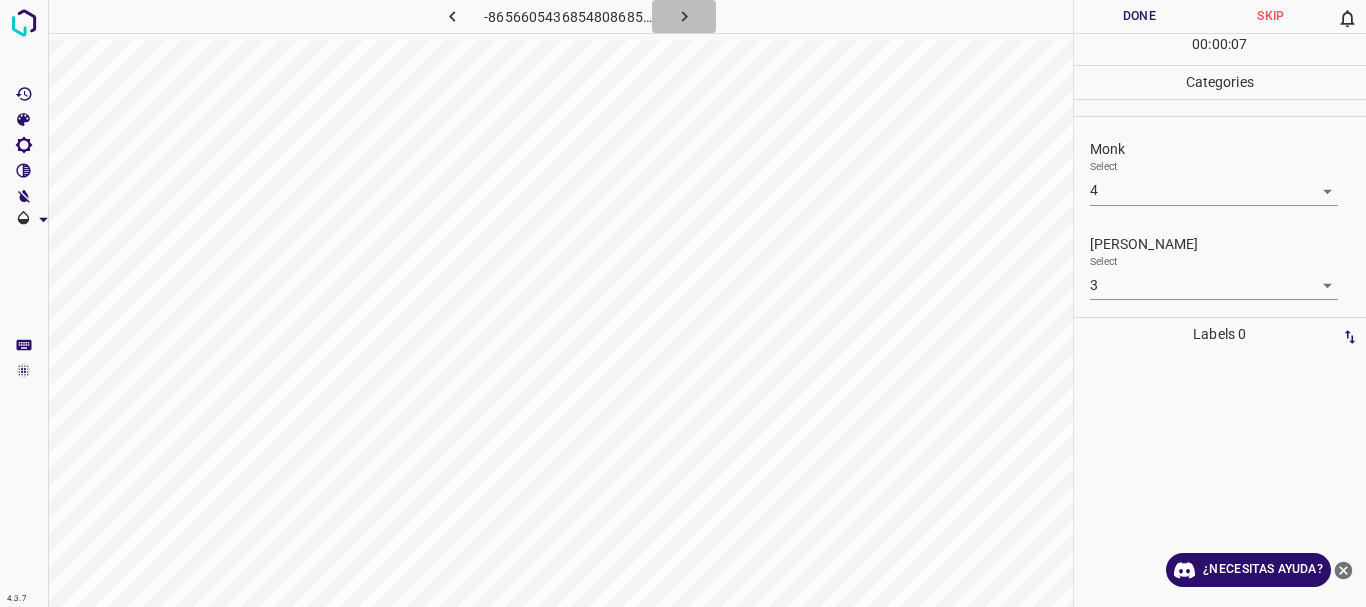 click at bounding box center (684, 16) 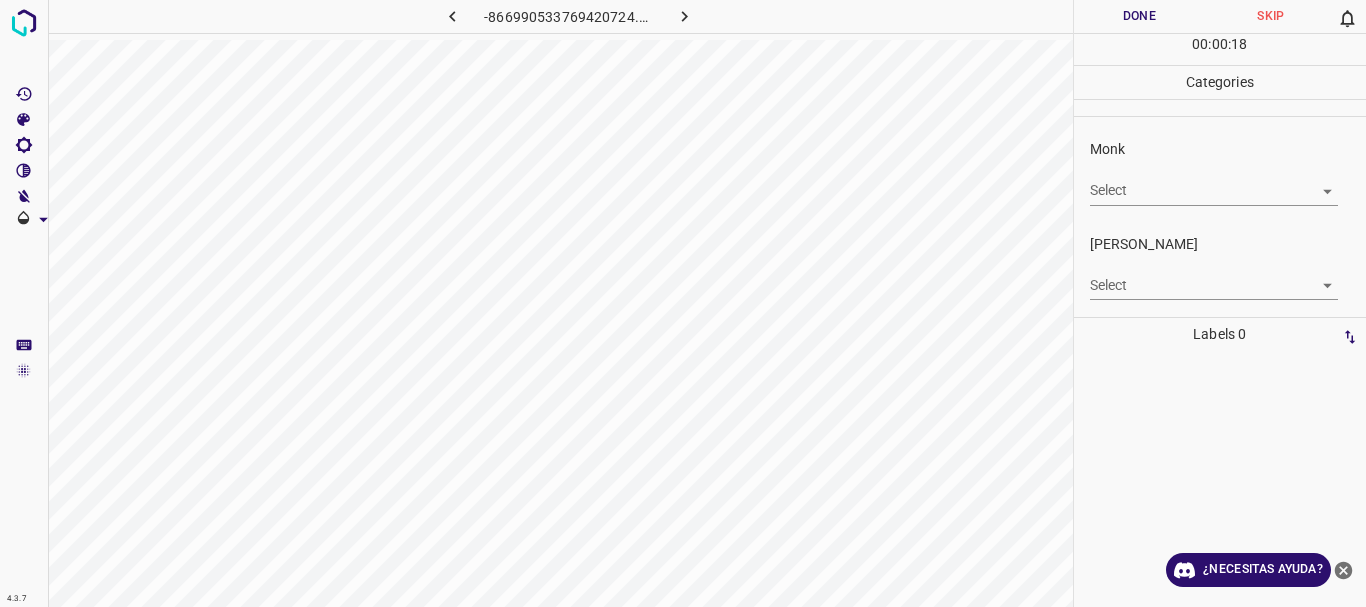 click on "4.3.7 -866990533769420724.png Done Skip 0 00   : 00   : 18   Categories Monk   Select ​  [PERSON_NAME]   Select ​ Labels   0 Categories 1 Monk 2  [PERSON_NAME] Tools Space Change between modes (Draw & Edit) I Auto labeling R Restore zoom M Zoom in N Zoom out Delete Delete selecte label Filters Z Restore filters X Saturation filter C Brightness filter V Contrast filter B Gray scale filter General O Download ¿Necesitas ayuda? Texto original Valora esta traducción Tu opinión servirá para ayudar a mejorar el Traductor de Google - Texto - Esconder - Borrar" at bounding box center [683, 303] 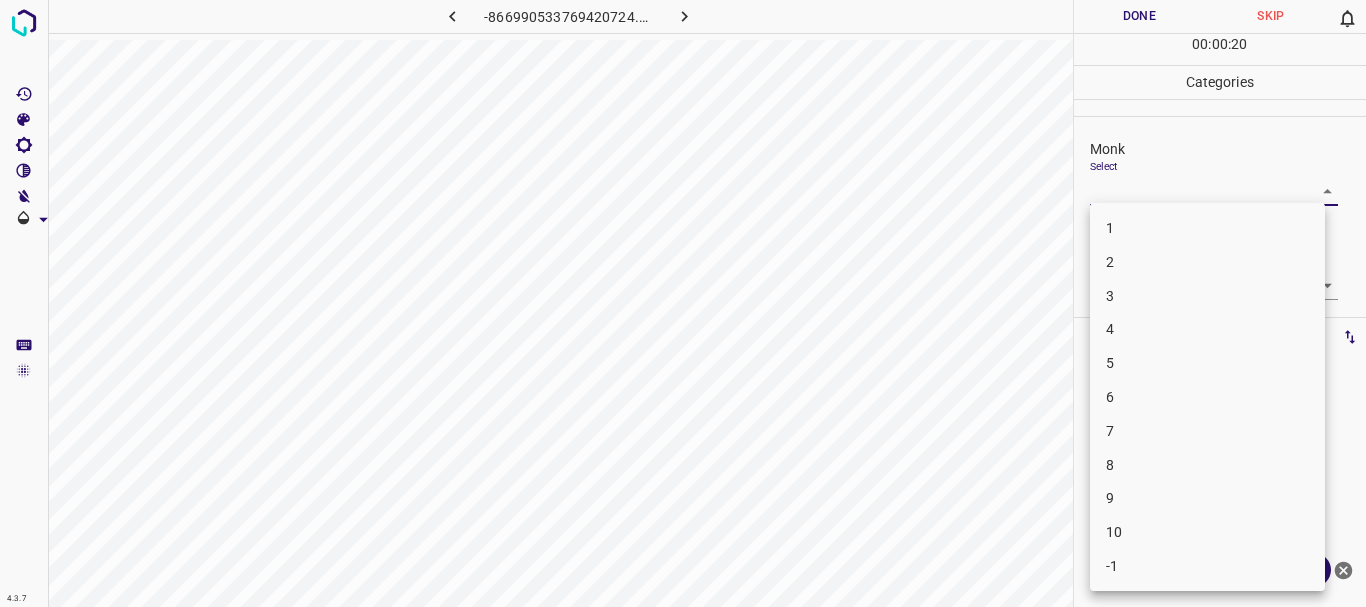 click on "4" at bounding box center [1207, 329] 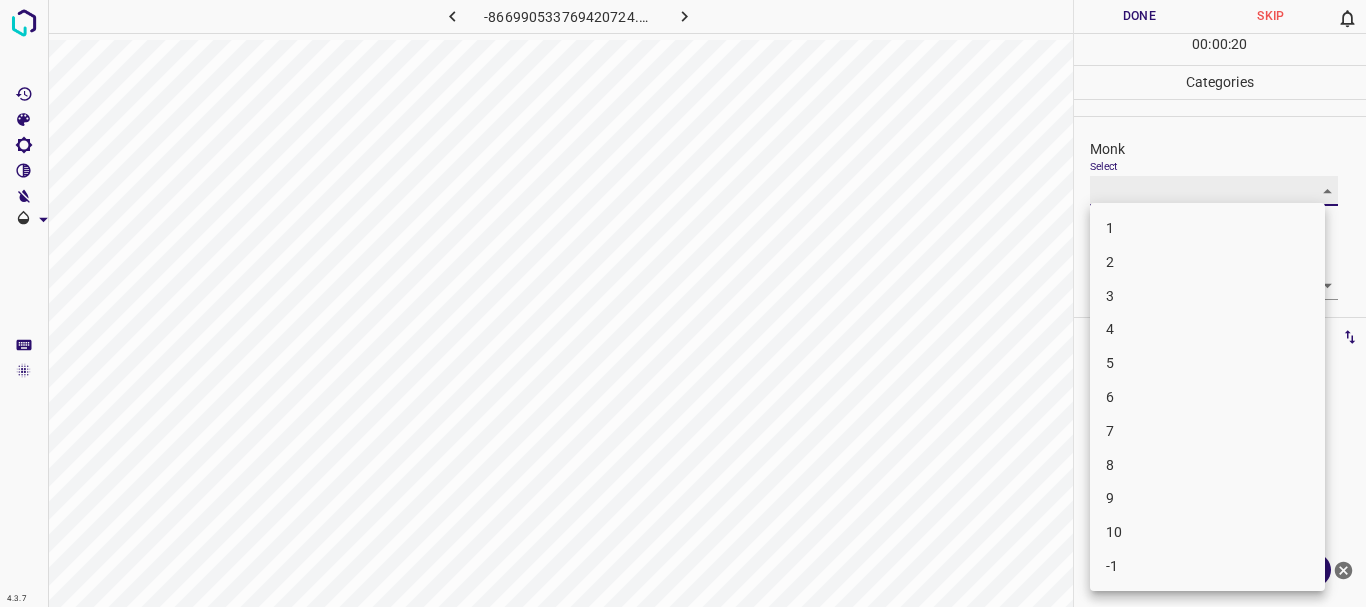 type on "4" 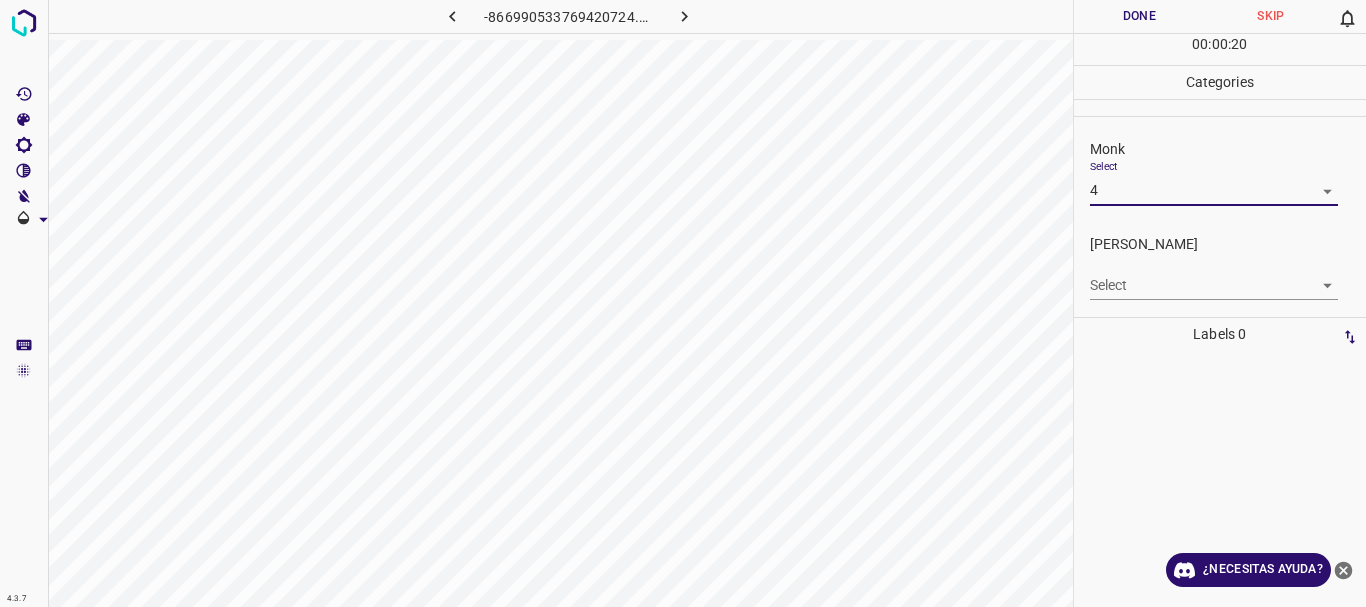 click on "4.3.7 -866990533769420724.png Done Skip 0 00   : 00   : 20   Categories Monk   Select 4 4  [PERSON_NAME]   Select ​ Labels   0 Categories 1 Monk 2  [PERSON_NAME] Tools Space Change between modes (Draw & Edit) I Auto labeling R Restore zoom M Zoom in N Zoom out Delete Delete selecte label Filters Z Restore filters X Saturation filter C Brightness filter V Contrast filter B Gray scale filter General O Download ¿Necesitas ayuda? Texto original Valora esta traducción Tu opinión servirá para ayudar a mejorar el Traductor de Google - Texto - Esconder - Borrar" at bounding box center (683, 303) 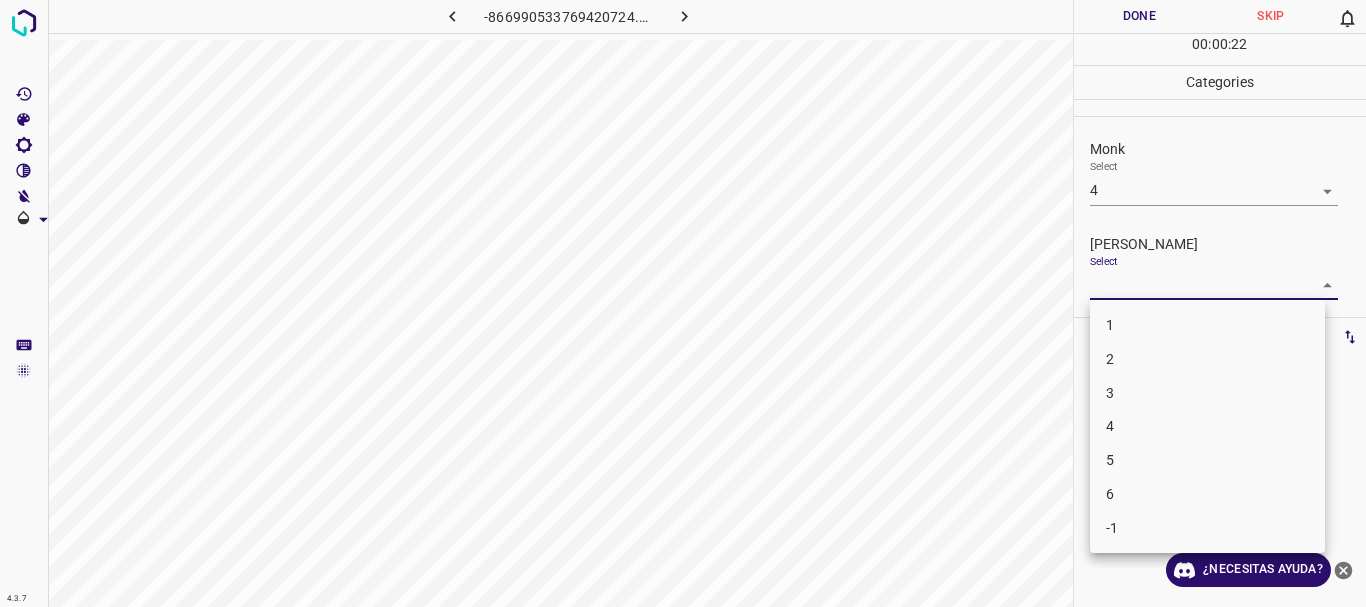 click on "3" at bounding box center (1207, 393) 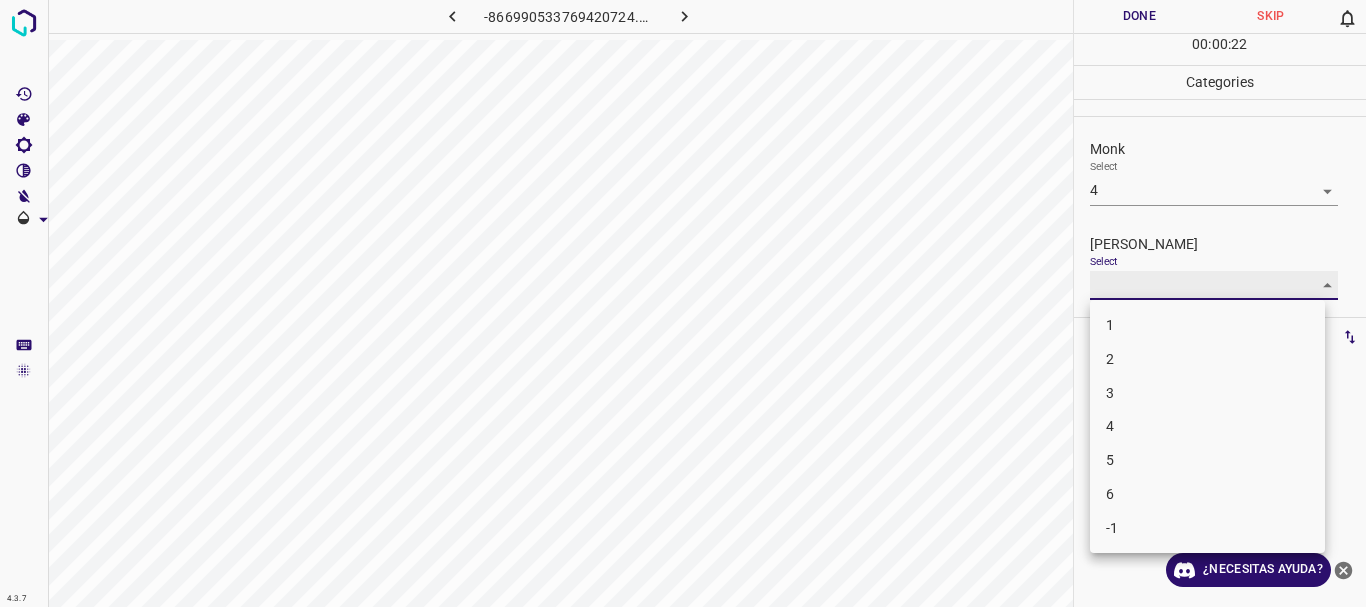 type on "3" 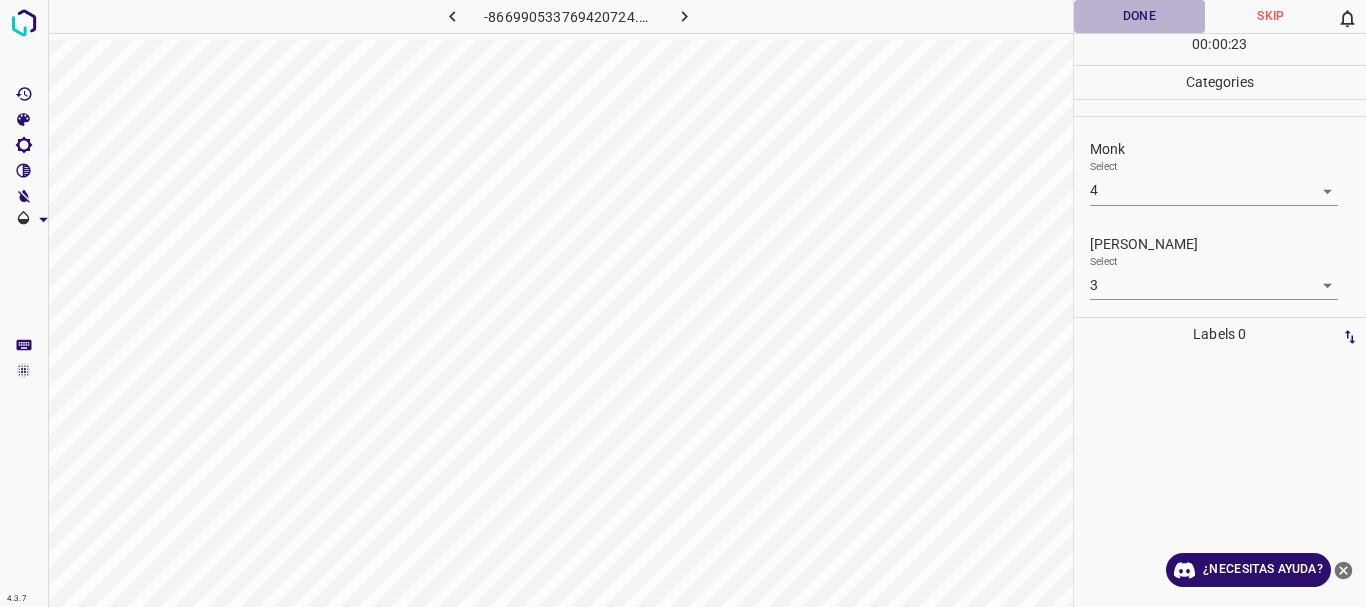 click on "Done" at bounding box center (1140, 16) 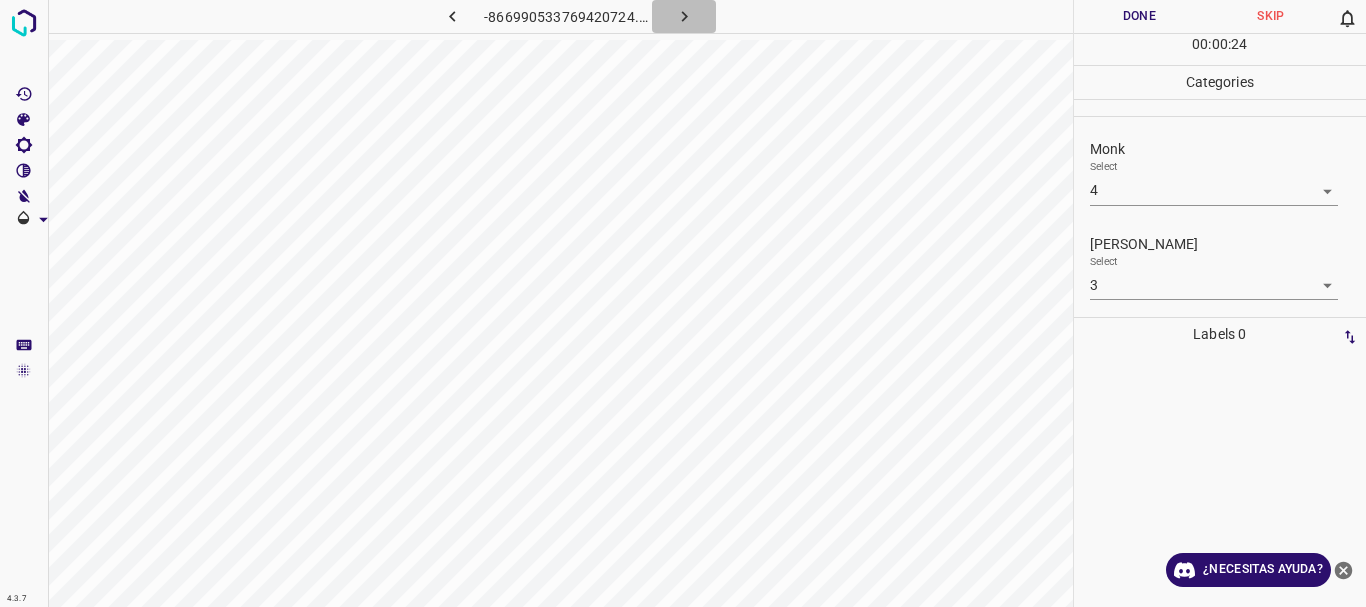 click at bounding box center [684, 16] 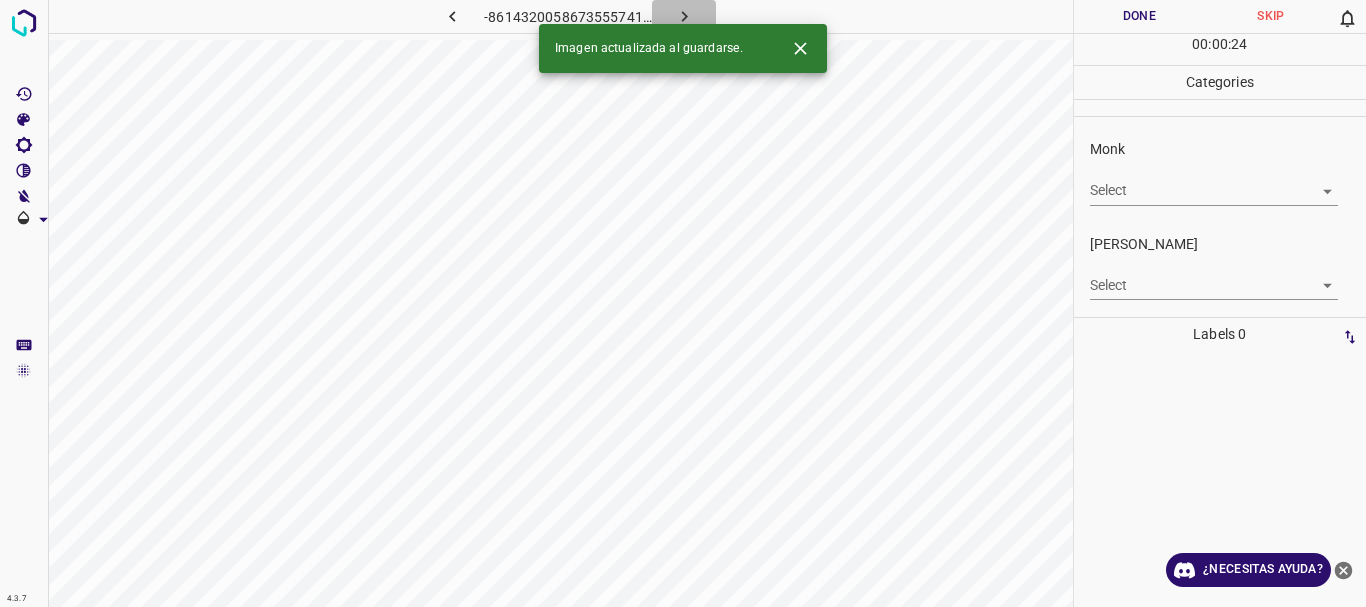 click 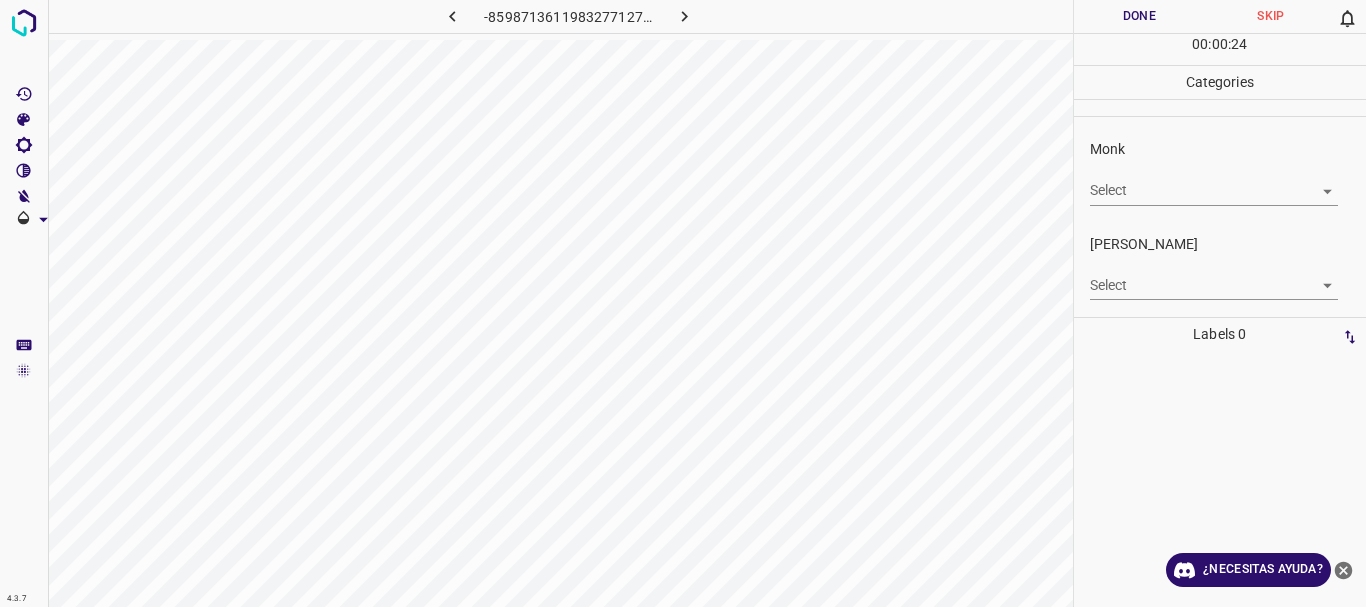 click 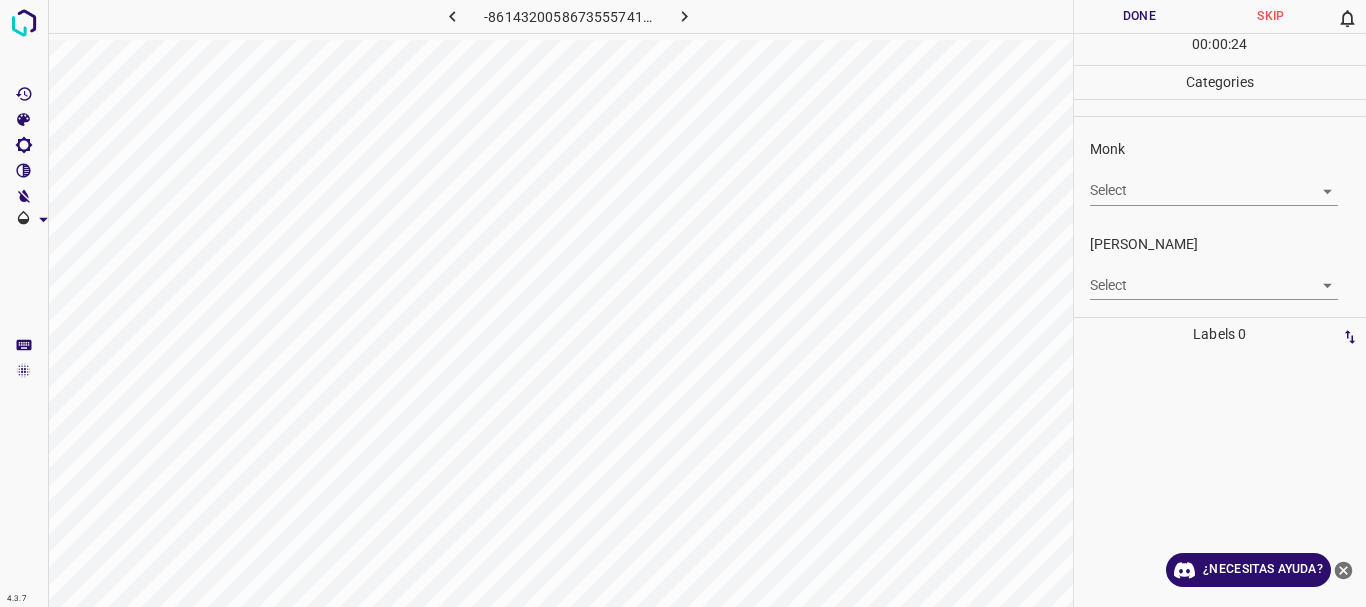 click on "4.3.7 -8614320058673555741.png Done Skip 0 00   : 00   : 24   Categories Monk   Select ​  [PERSON_NAME]   Select ​ Labels   0 Categories 1 Monk 2  [PERSON_NAME] Tools Space Change between modes (Draw & Edit) I Auto labeling R Restore zoom M Zoom in N Zoom out Delete Delete selecte label Filters Z Restore filters X Saturation filter C Brightness filter V Contrast filter B Gray scale filter General O Download ¿Necesitas ayuda? Texto original Valora esta traducción Tu opinión servirá para ayudar a mejorar el Traductor de Google - Texto - Esconder - Borrar" at bounding box center [683, 303] 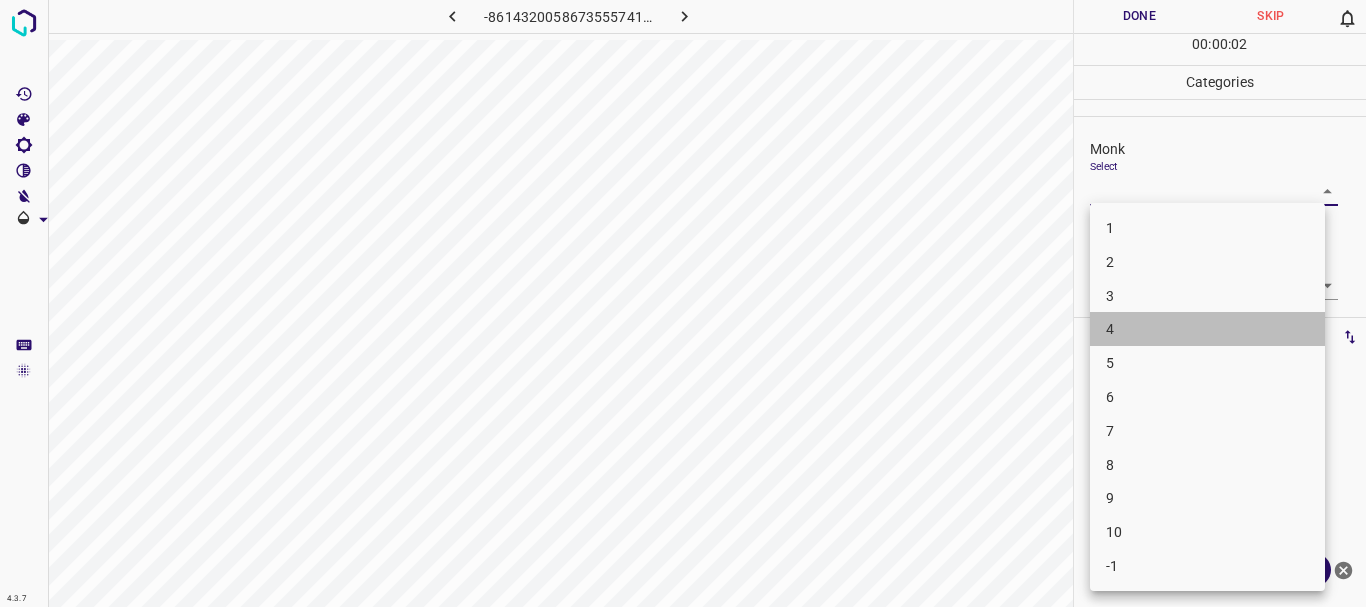 click on "4" at bounding box center (1207, 329) 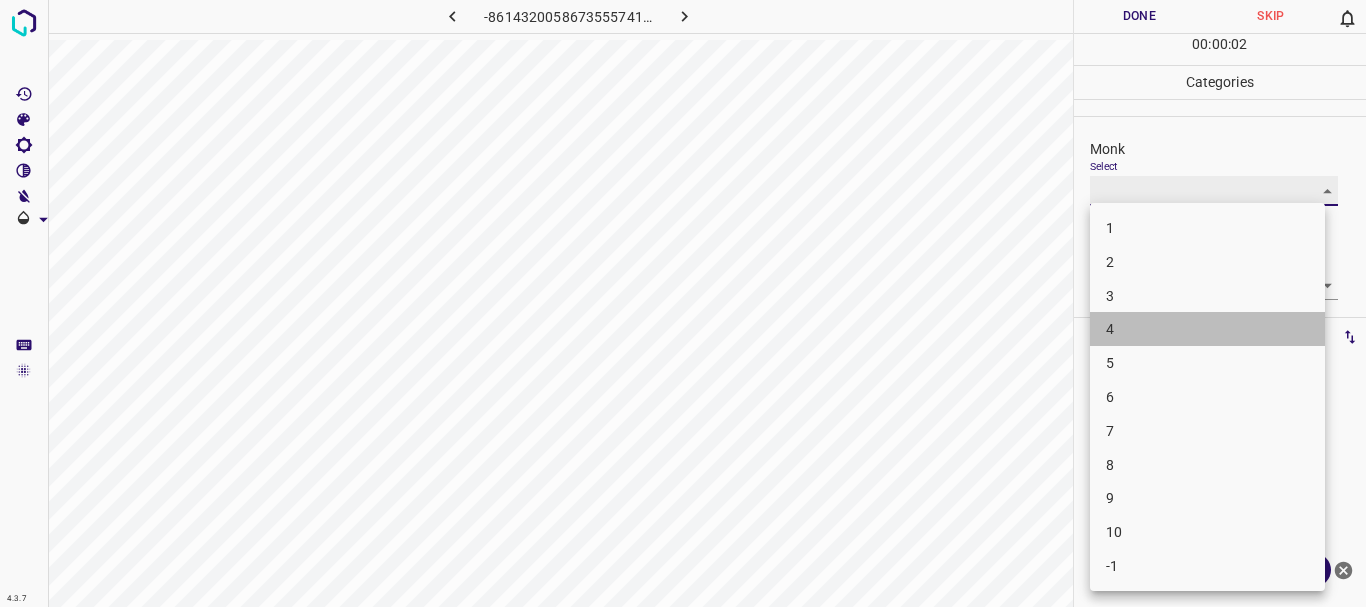 type on "4" 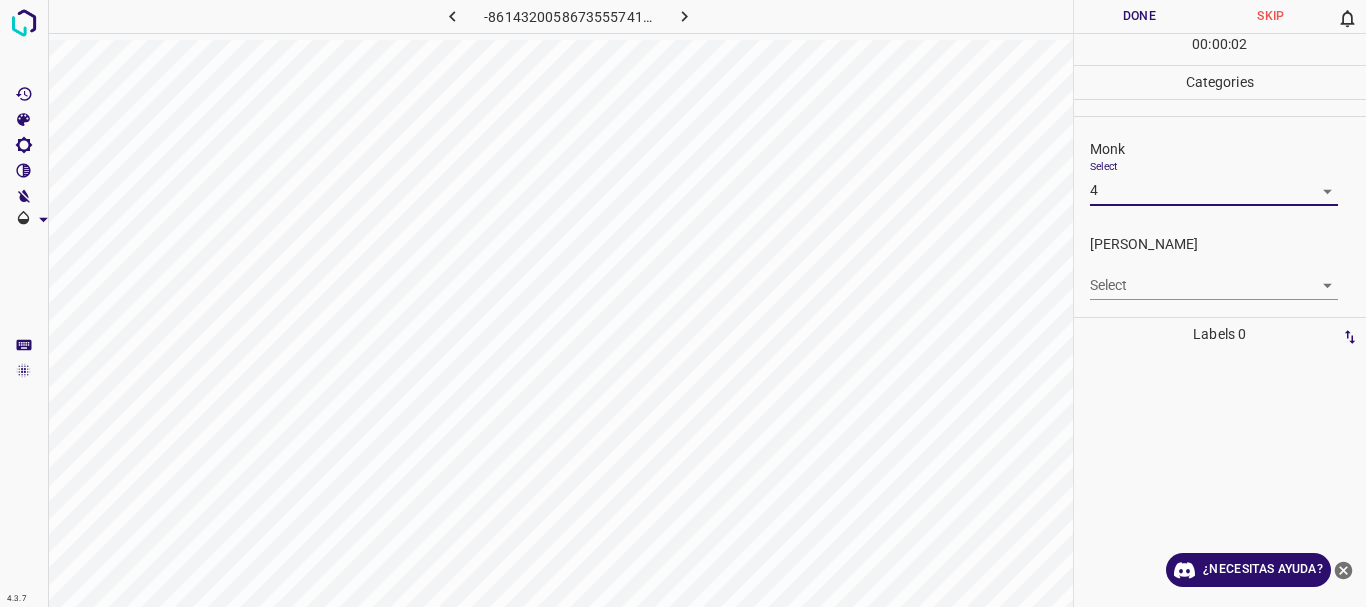click on "1 2 3 4 5 6 7 8 9 10 -1" at bounding box center (683, 303) 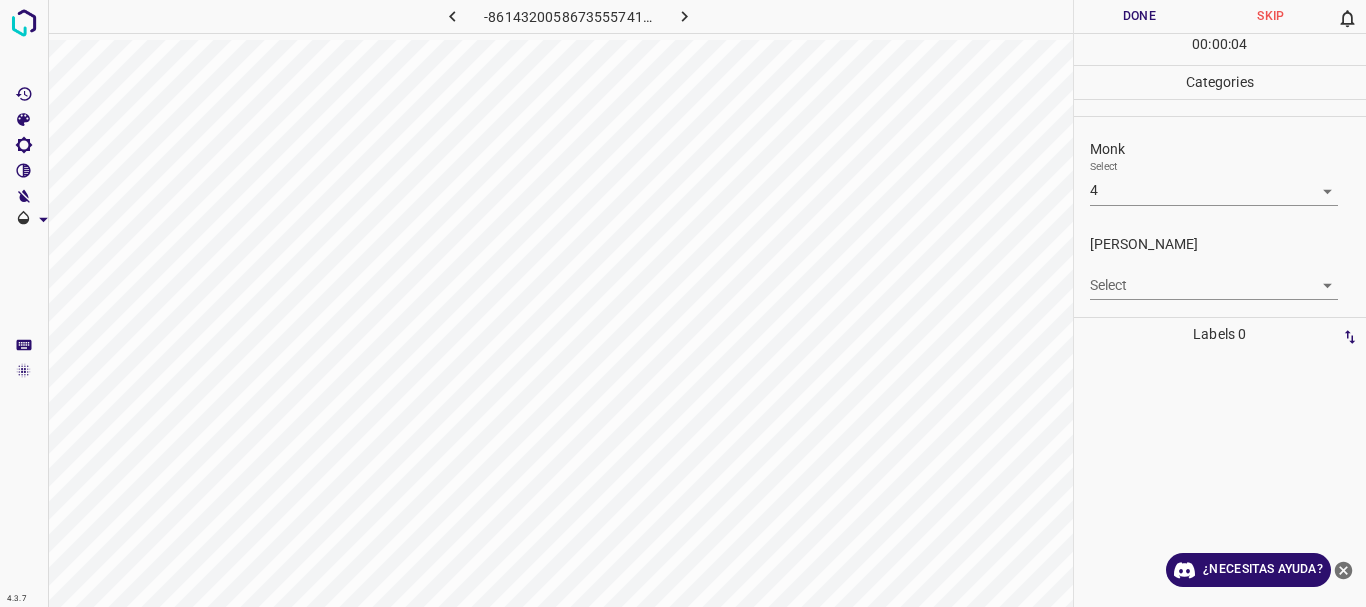click on "4.3.7 -8614320058673555741.png Done Skip 0 00   : 00   : 04   Categories Monk   Select 4 4  [PERSON_NAME]   Select ​ Labels   0 Categories 1 Monk 2  [PERSON_NAME] Tools Space Change between modes (Draw & Edit) I Auto labeling R Restore zoom M Zoom in N Zoom out Delete Delete selecte label Filters Z Restore filters X Saturation filter C Brightness filter V Contrast filter B Gray scale filter General O Download ¿Necesitas ayuda? Texto original Valora esta traducción Tu opinión servirá para ayudar a mejorar el Traductor de Google - Texto - Esconder - Borrar" at bounding box center (683, 303) 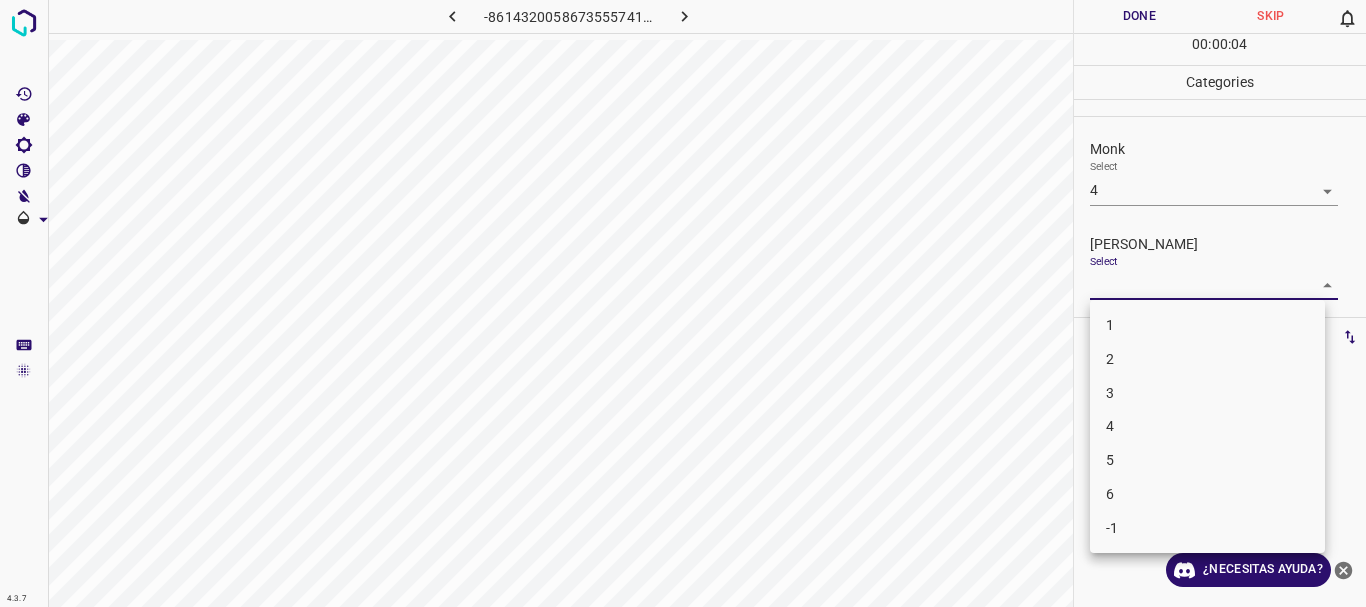 click on "3" at bounding box center (1207, 393) 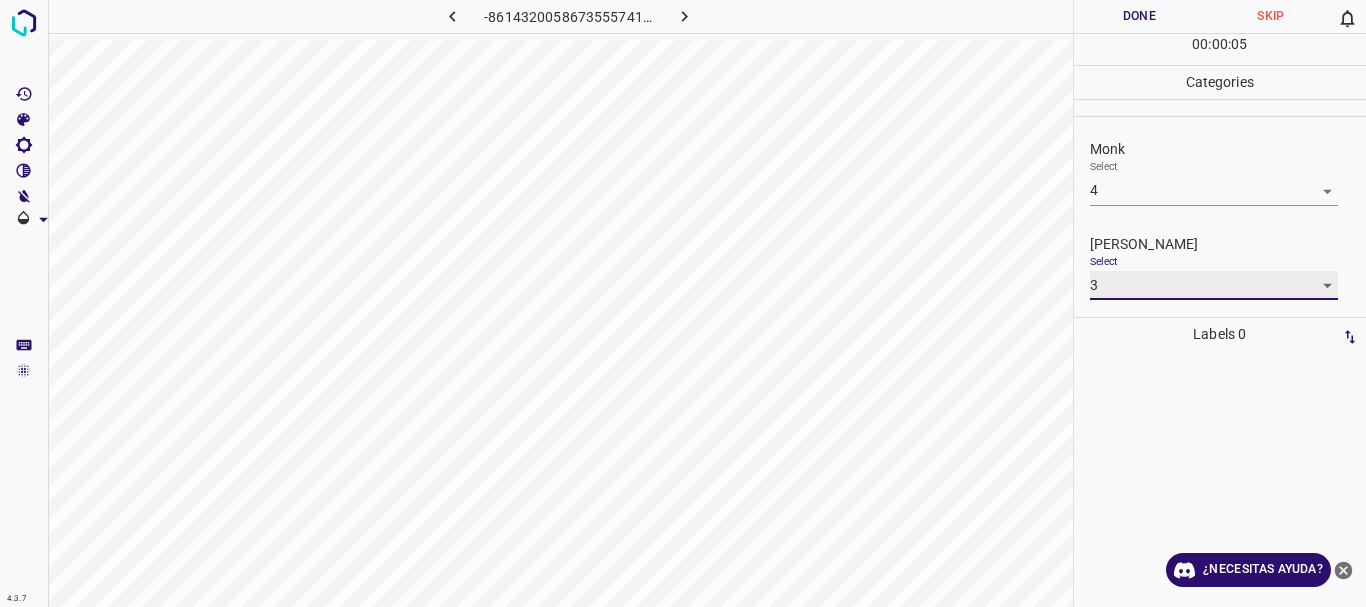type on "3" 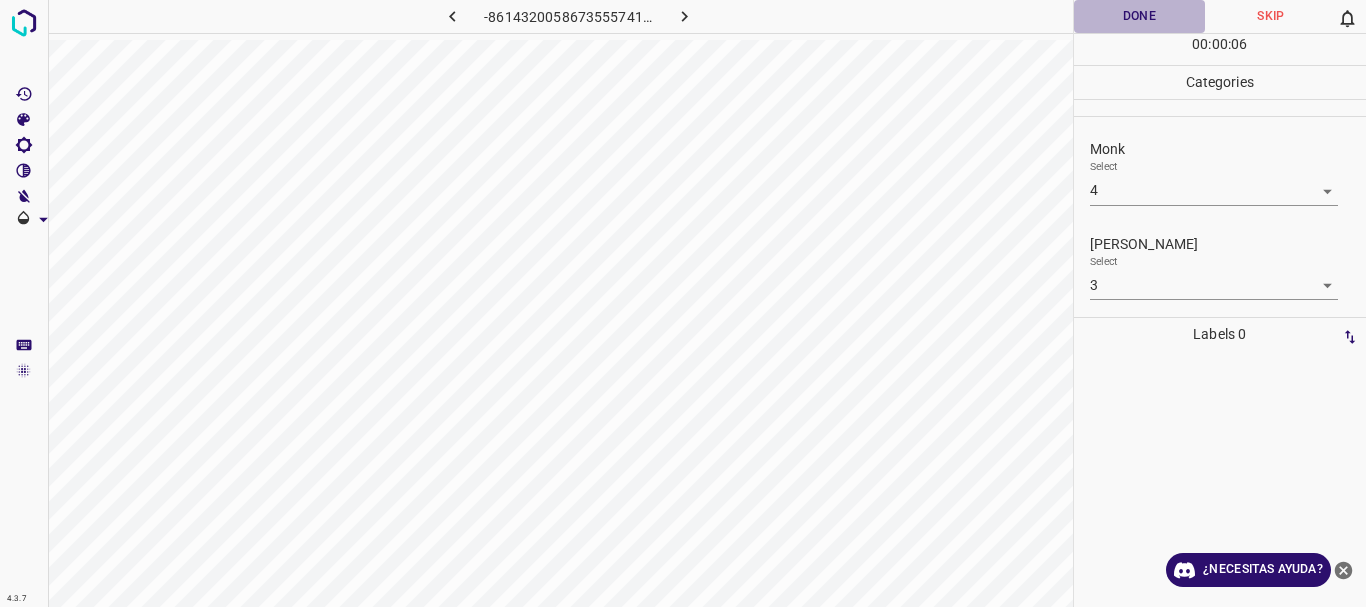 drag, startPoint x: 1147, startPoint y: 12, endPoint x: 1084, endPoint y: 0, distance: 64.132675 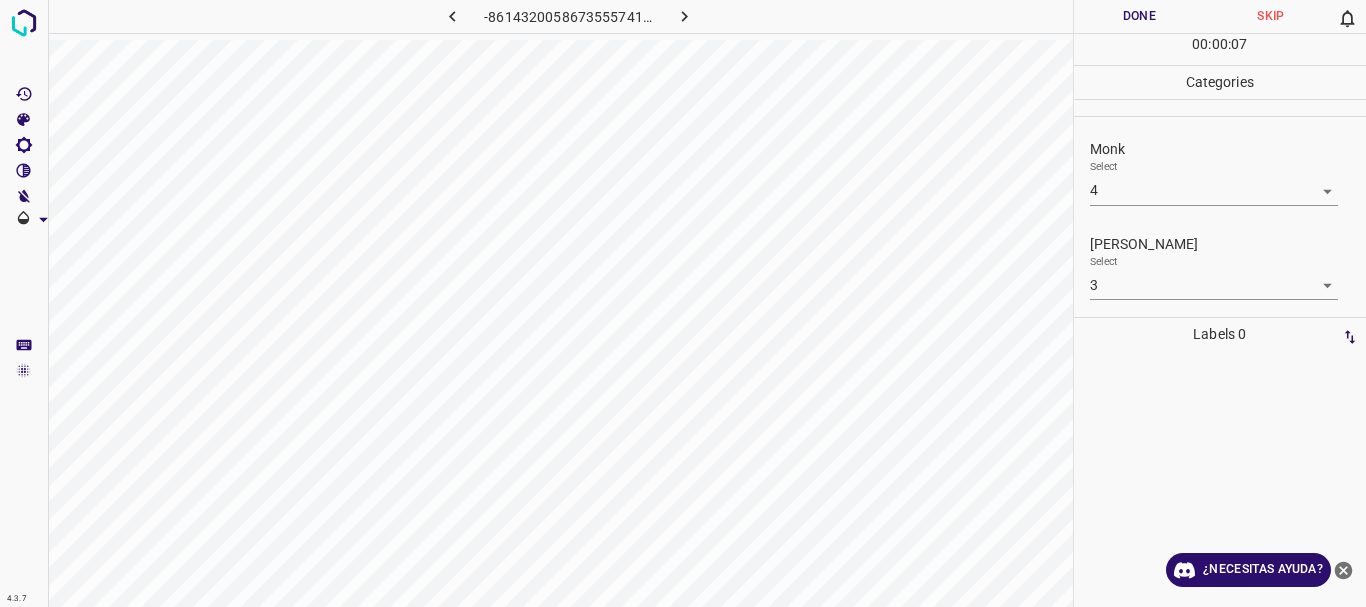 click at bounding box center (684, 16) 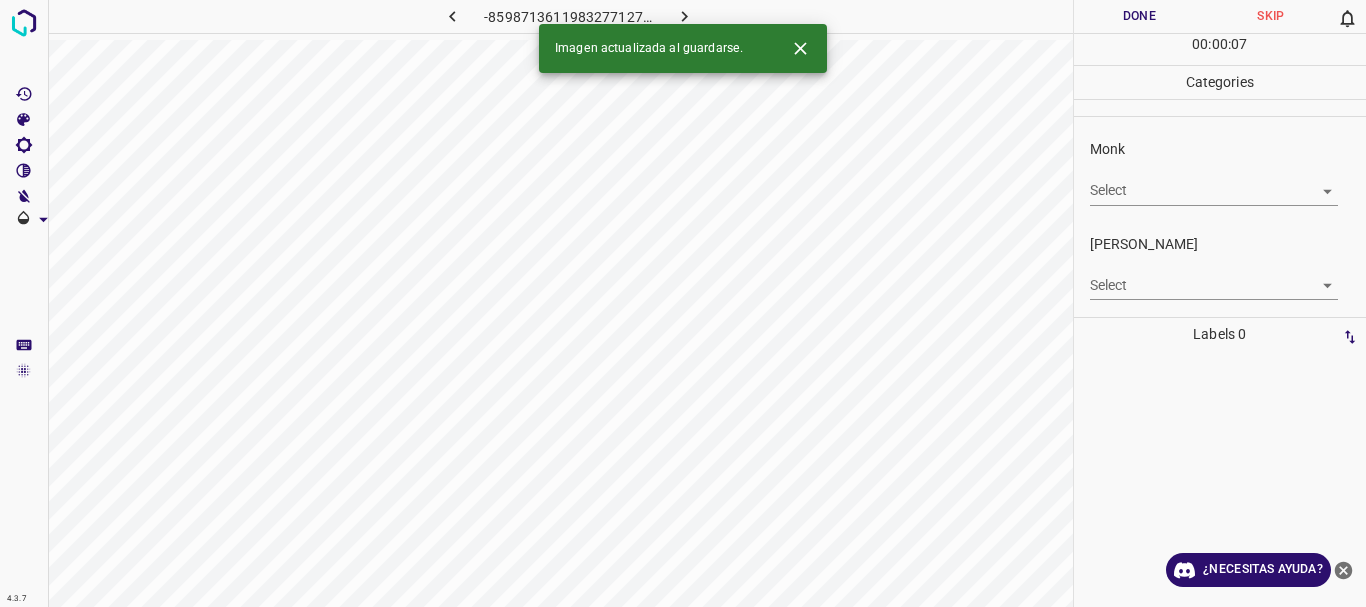 click on "4.3.7 -8598713611983277127.png Done Skip 0 00   : 00   : 07   Categories Monk   Select ​  [PERSON_NAME]   Select ​ Labels   0 Categories 1 Monk 2  [PERSON_NAME] Tools Space Change between modes (Draw & Edit) I Auto labeling R Restore zoom M Zoom in N Zoom out Delete Delete selecte label Filters Z Restore filters X Saturation filter C Brightness filter V Contrast filter B Gray scale filter General O Download Imagen actualizada al guardarse. ¿Necesitas ayuda? Texto original Valora esta traducción Tu opinión servirá para ayudar a mejorar el Traductor de Google - Texto - Esconder - Borrar" at bounding box center [683, 303] 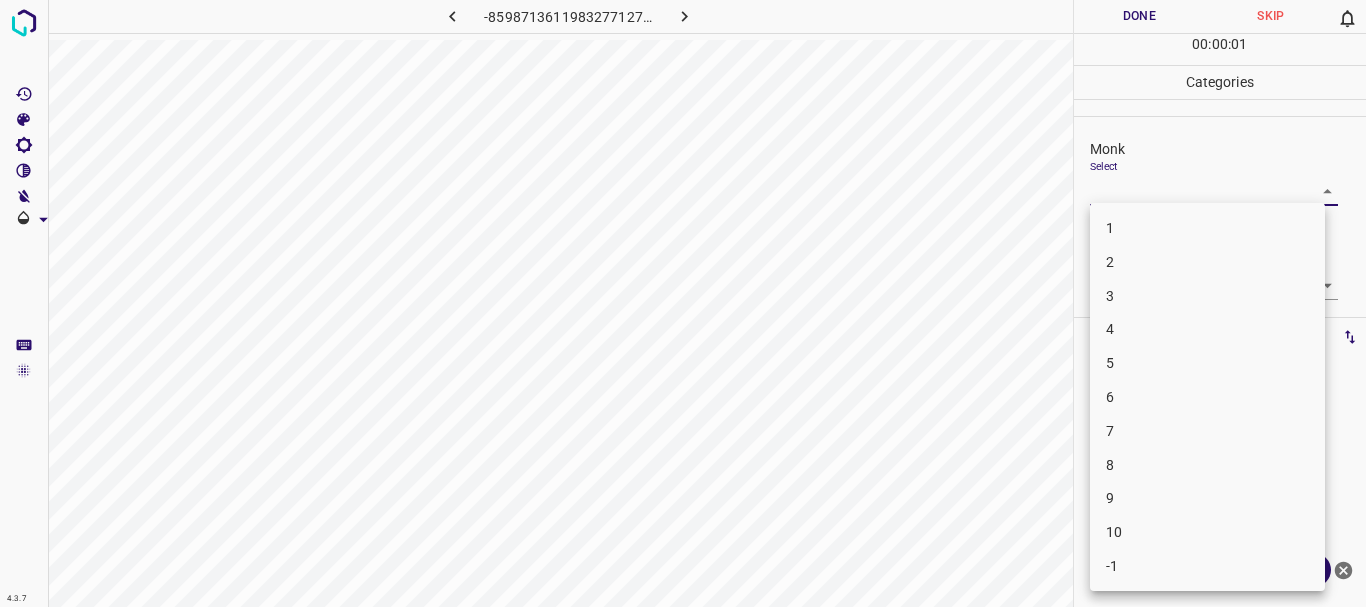 click on "8" at bounding box center (1207, 465) 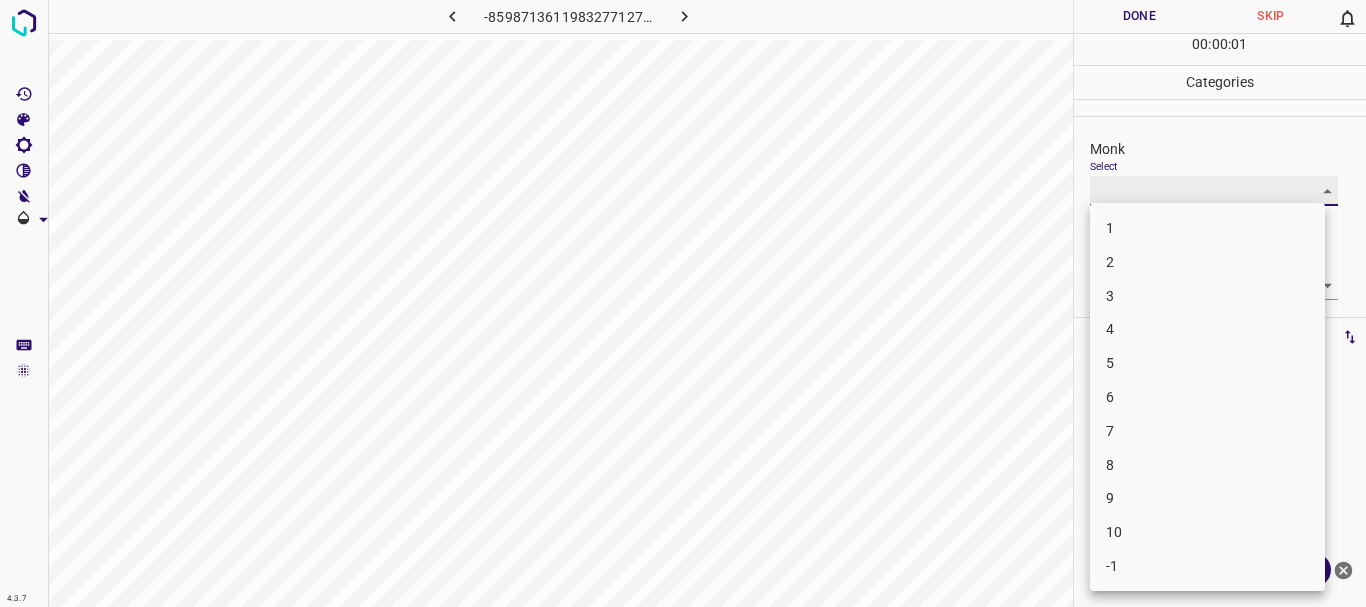 type on "8" 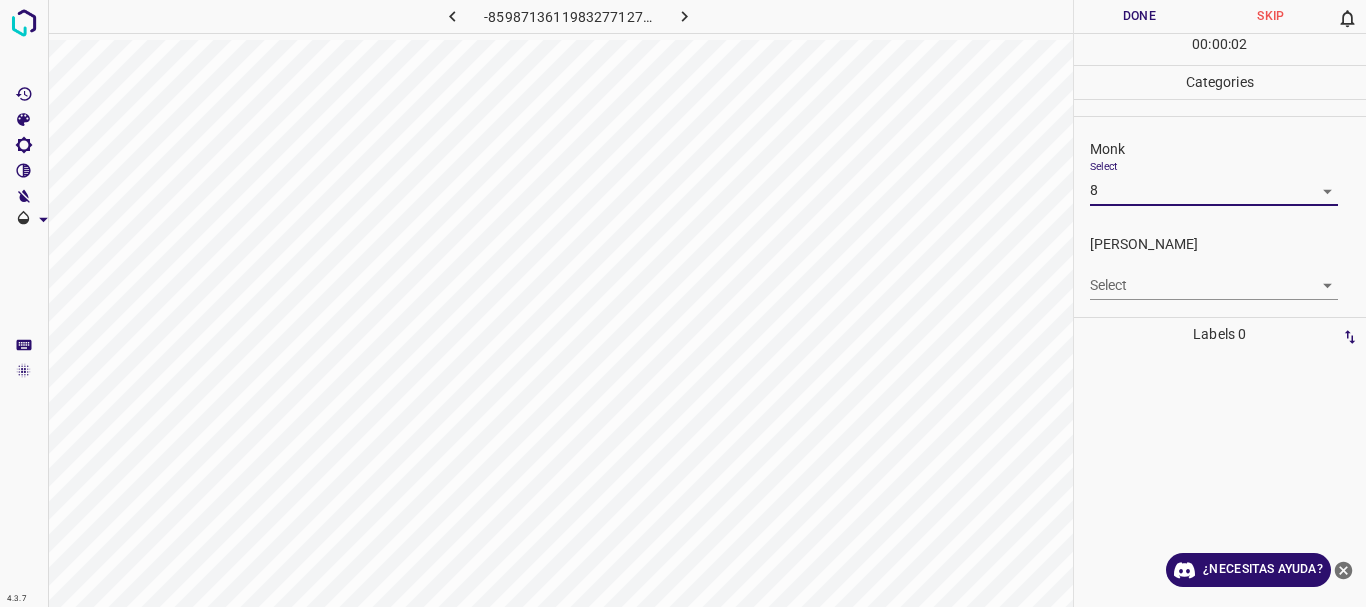 click on "4.3.7 -8598713611983277127.png Done Skip 0 00   : 00   : 02   Categories Monk   Select 8 8  [PERSON_NAME]   Select ​ Labels   0 Categories 1 Monk 2  [PERSON_NAME] Tools Space Change between modes (Draw & Edit) I Auto labeling R Restore zoom M Zoom in N Zoom out Delete Delete selecte label Filters Z Restore filters X Saturation filter C Brightness filter V Contrast filter B Gray scale filter General O Download ¿Necesitas ayuda? Texto original Valora esta traducción Tu opinión servirá para ayudar a mejorar el Traductor de Google - Texto - Esconder - Borrar" at bounding box center (683, 303) 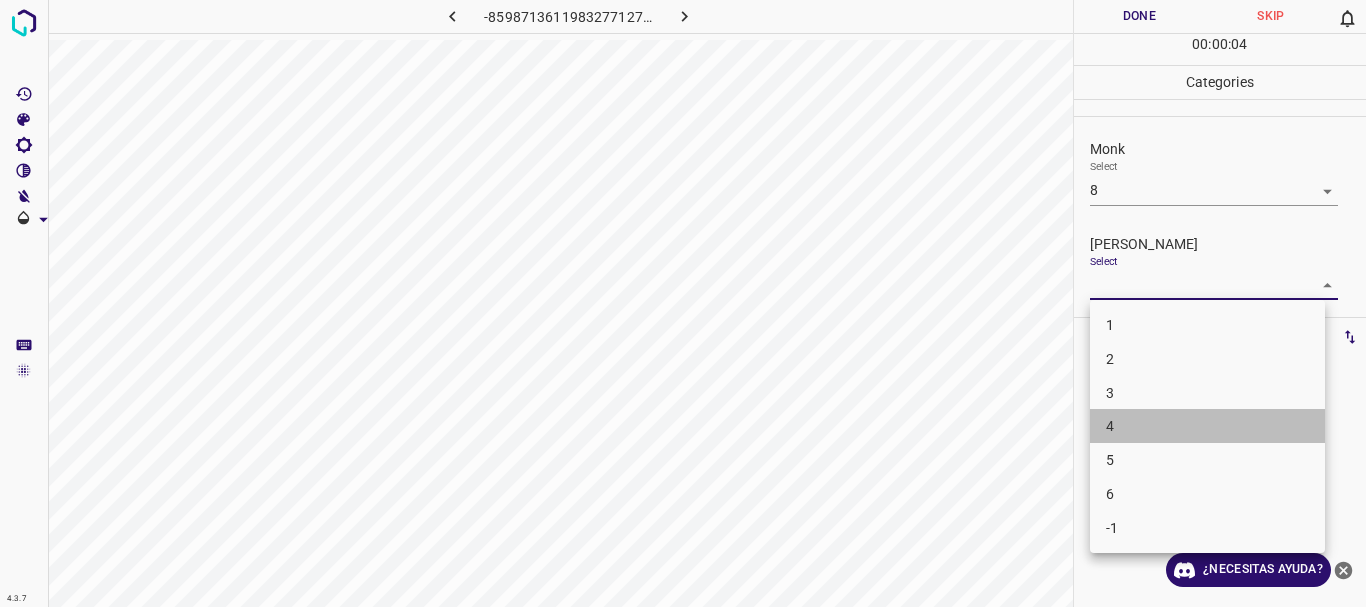 click on "4" at bounding box center (1207, 426) 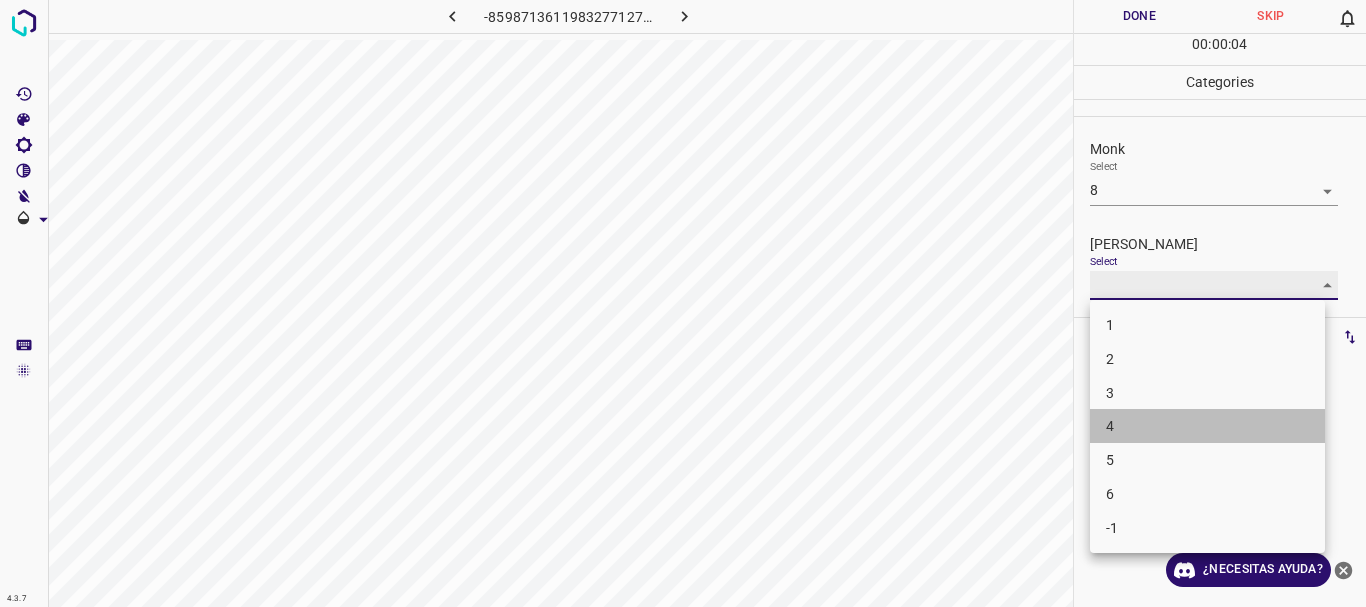 type on "4" 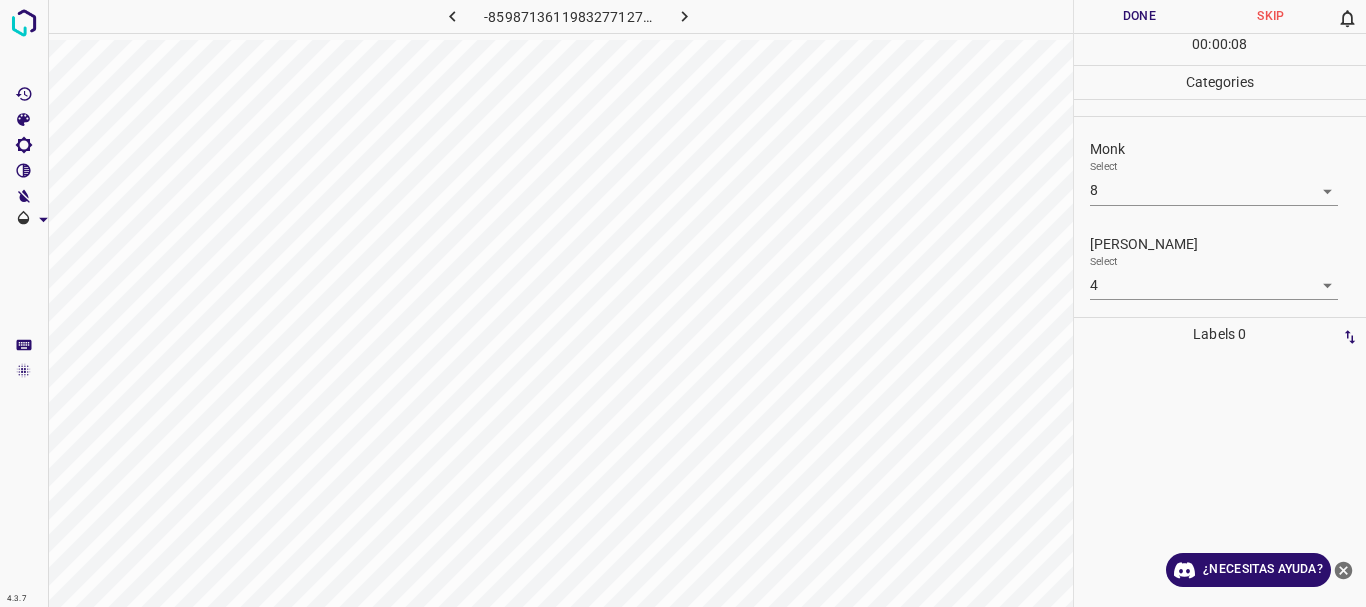 click on "Done" at bounding box center [1140, 16] 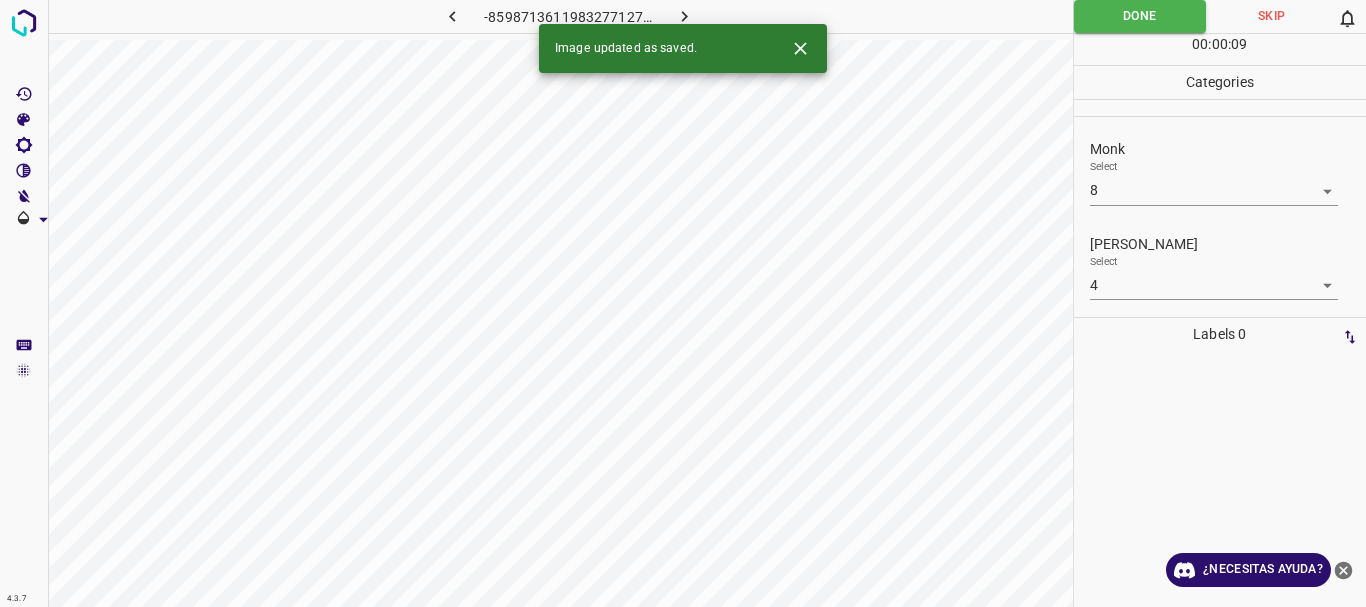 click at bounding box center [684, 16] 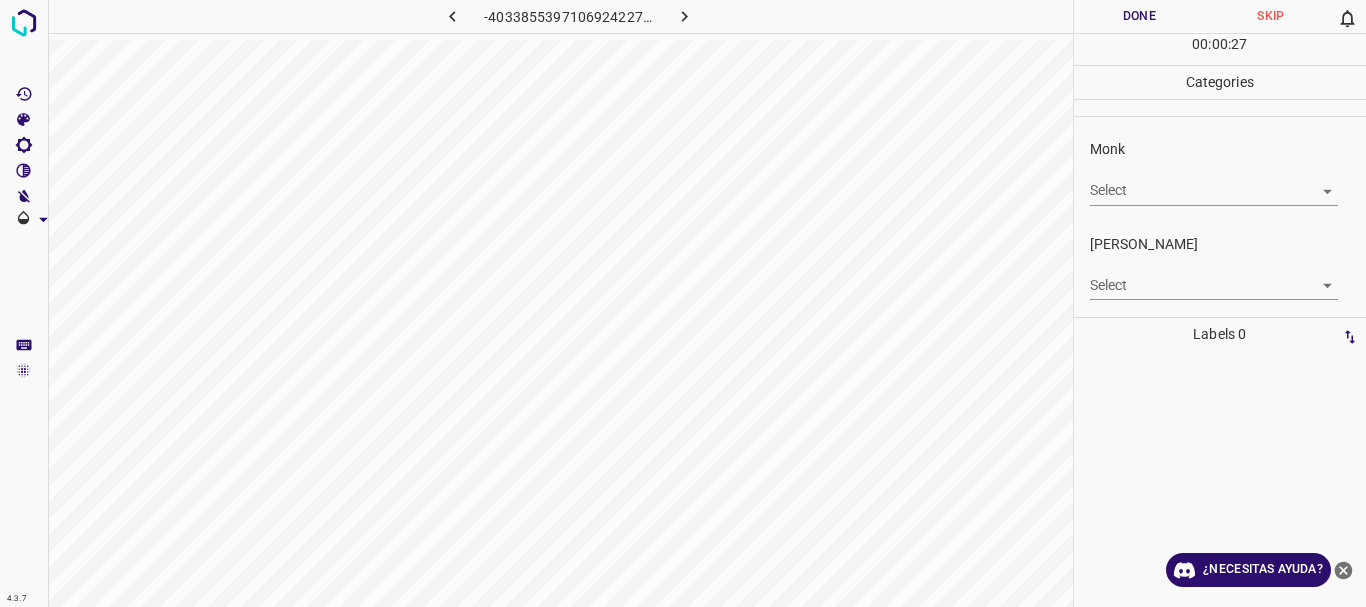 click on "4.3.7 -4033855397106924227.png Done Skip 0 00   : 00   : 27   Categories Monk   Select ​  [PERSON_NAME]   Select ​ Labels   0 Categories 1 Monk 2  [PERSON_NAME] Tools Space Change between modes (Draw & Edit) I Auto labeling R Restore zoom M Zoom in N Zoom out Delete Delete selecte label Filters Z Restore filters X Saturation filter C Brightness filter V Contrast filter B Gray scale filter General O Download ¿Necesitas ayuda? Texto original Valora esta traducción Tu opinión servirá para ayudar a mejorar el Traductor de Google - Texto - Esconder - Borrar" at bounding box center (683, 303) 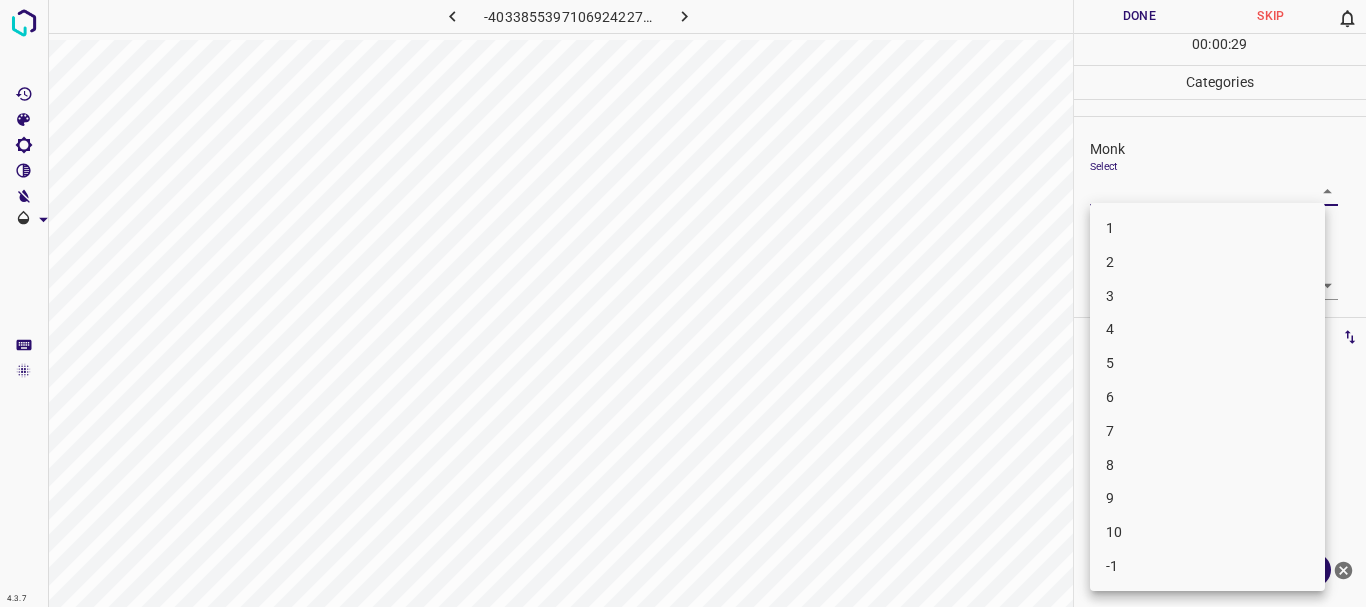 click on "4" at bounding box center [1207, 329] 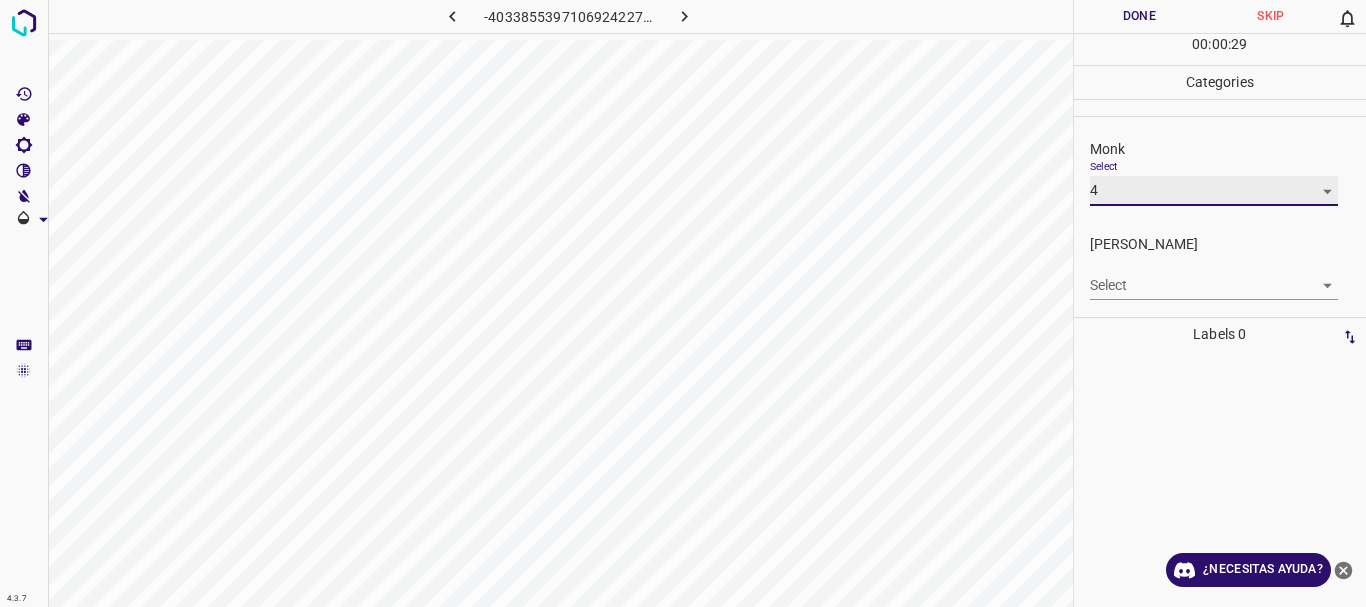 type on "4" 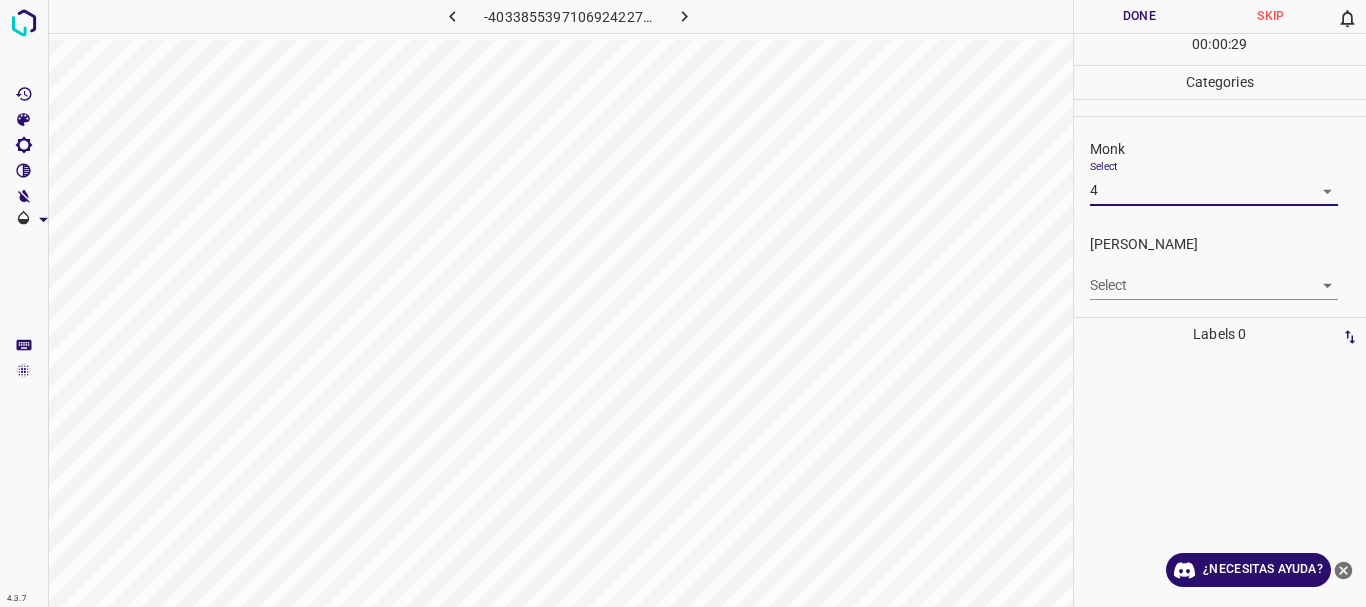 click on "4.3.7 -4033855397106924227.png Done Skip 0 00   : 00   : 29   Categories Monk   Select 4 4  [PERSON_NAME]   Select ​ Labels   0 Categories 1 Monk 2  [PERSON_NAME] Tools Space Change between modes (Draw & Edit) I Auto labeling R Restore zoom M Zoom in N Zoom out Delete Delete selecte label Filters Z Restore filters X Saturation filter C Brightness filter V Contrast filter B Gray scale filter General O Download ¿Necesitas ayuda? Texto original Valora esta traducción Tu opinión servirá para ayudar a mejorar el Traductor de Google - Texto - Esconder - Borrar" at bounding box center (683, 303) 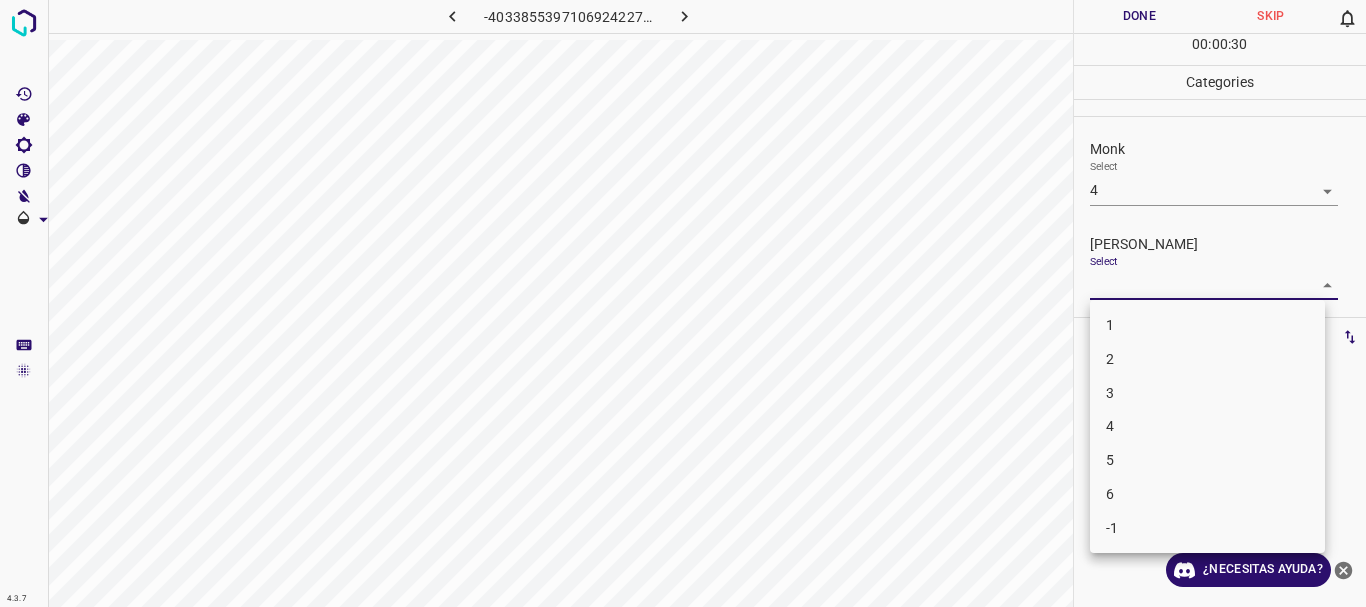 click on "3" at bounding box center (1207, 393) 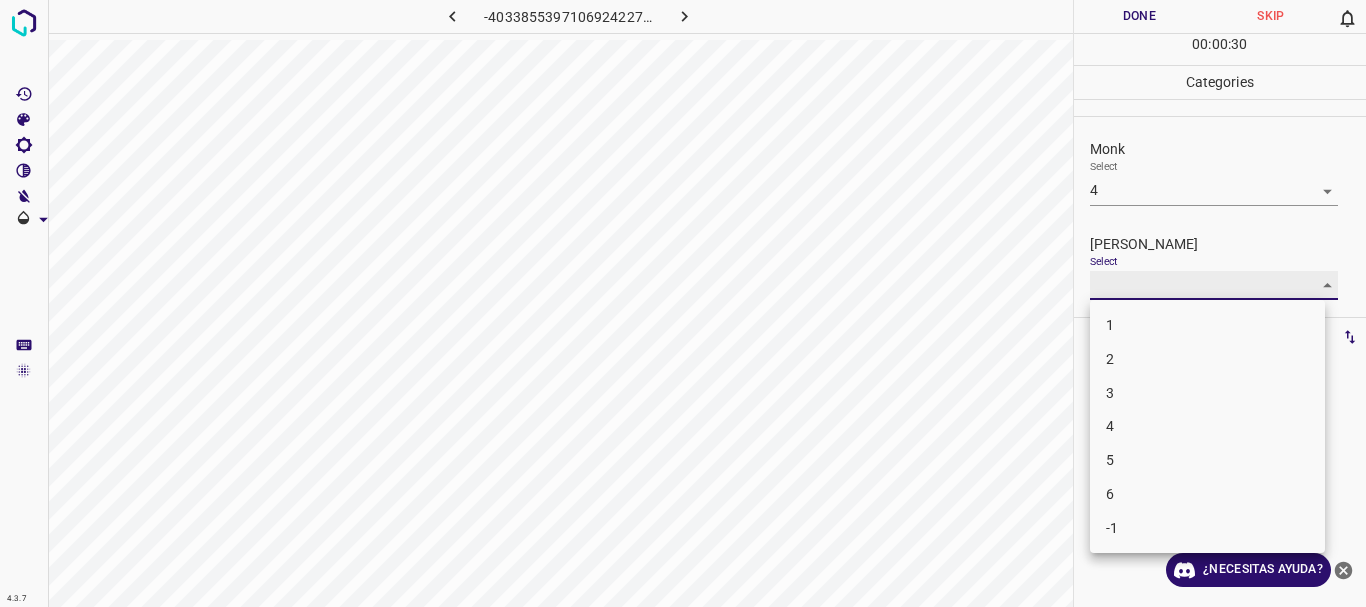 type on "3" 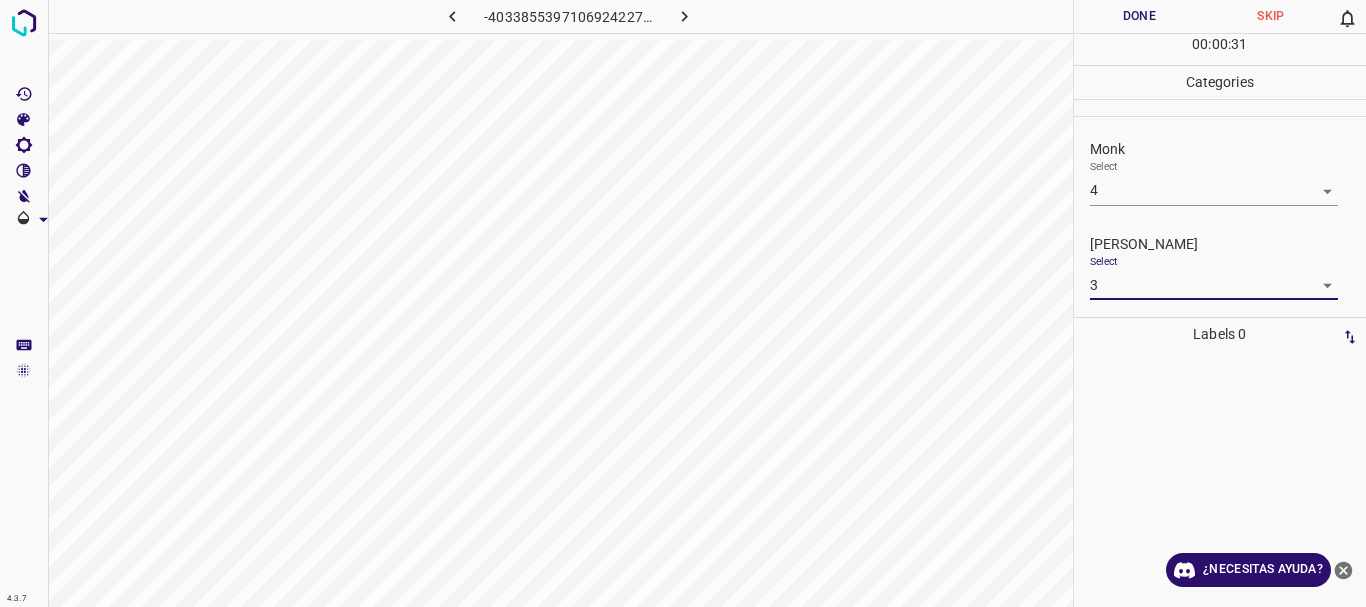 click on "Done" at bounding box center (1140, 16) 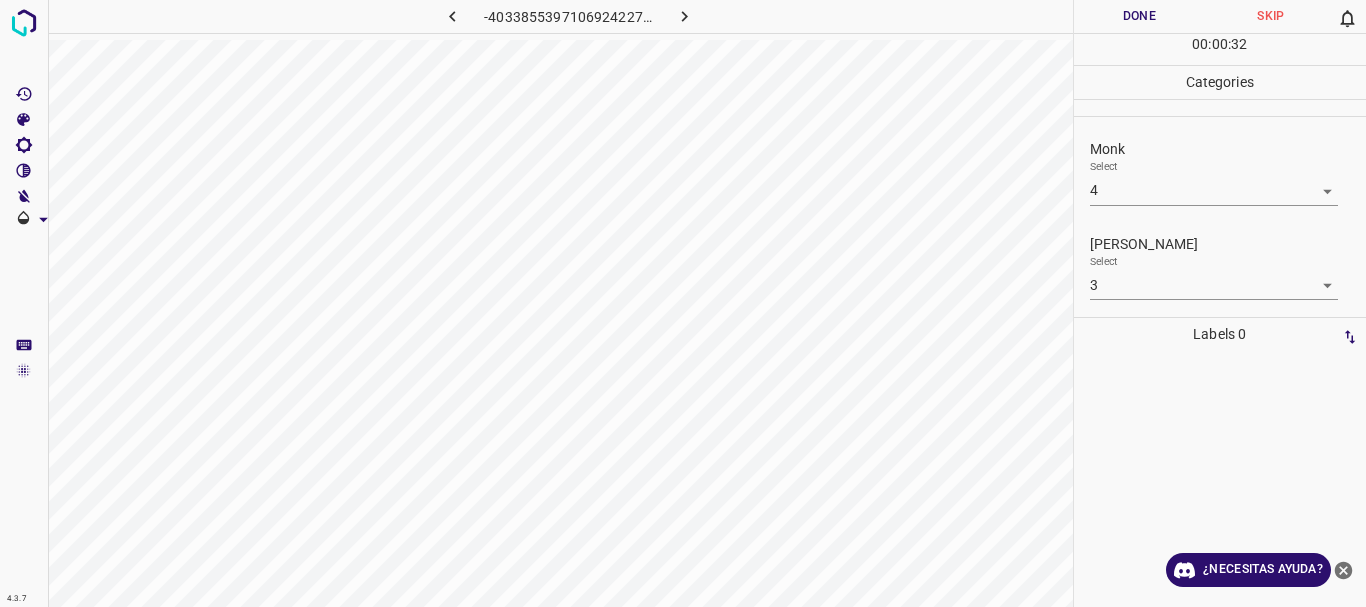 click 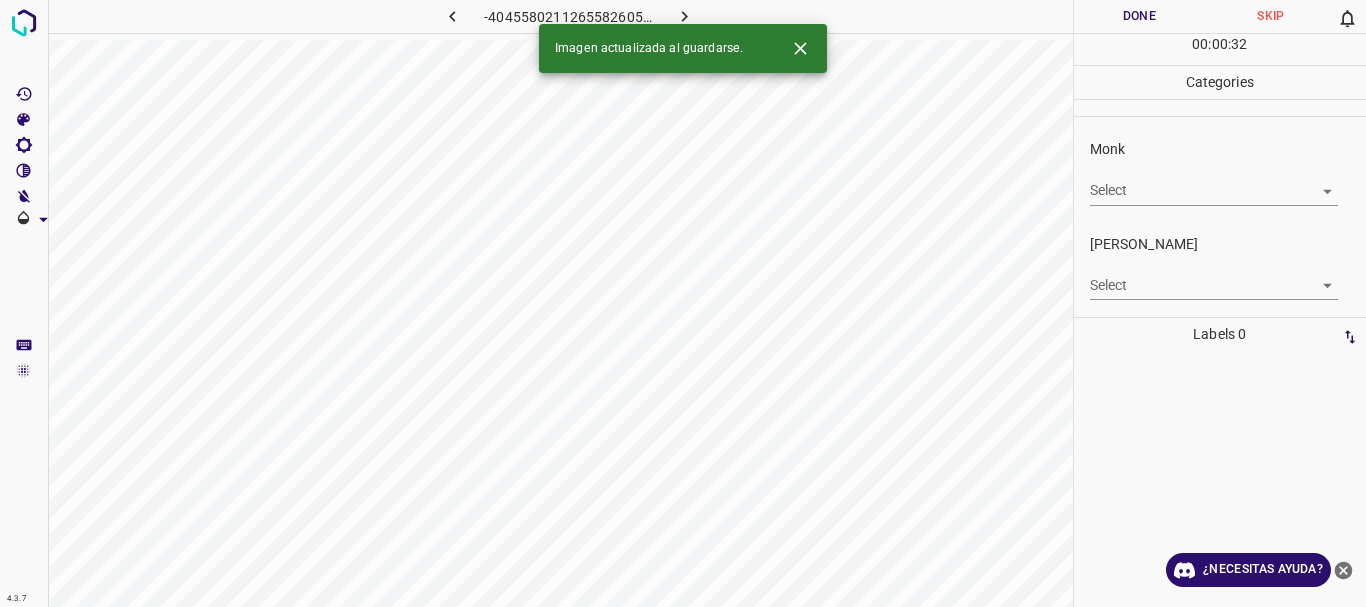click on "4.3.7 -4045580211265582605.png Done Skip 0 00   : 00   : 32   Categories Monk   Select ​  [PERSON_NAME]   Select ​ Labels   0 Categories 1 Monk 2  [PERSON_NAME] Tools Space Change between modes (Draw & Edit) I Auto labeling R Restore zoom M Zoom in N Zoom out Delete Delete selecte label Filters Z Restore filters X Saturation filter C Brightness filter V Contrast filter B Gray scale filter General O Download Imagen actualizada al guardarse. ¿Necesitas ayuda? Texto original Valora esta traducción Tu opinión servirá para ayudar a mejorar el Traductor de Google - Texto - Esconder - Borrar" at bounding box center (683, 303) 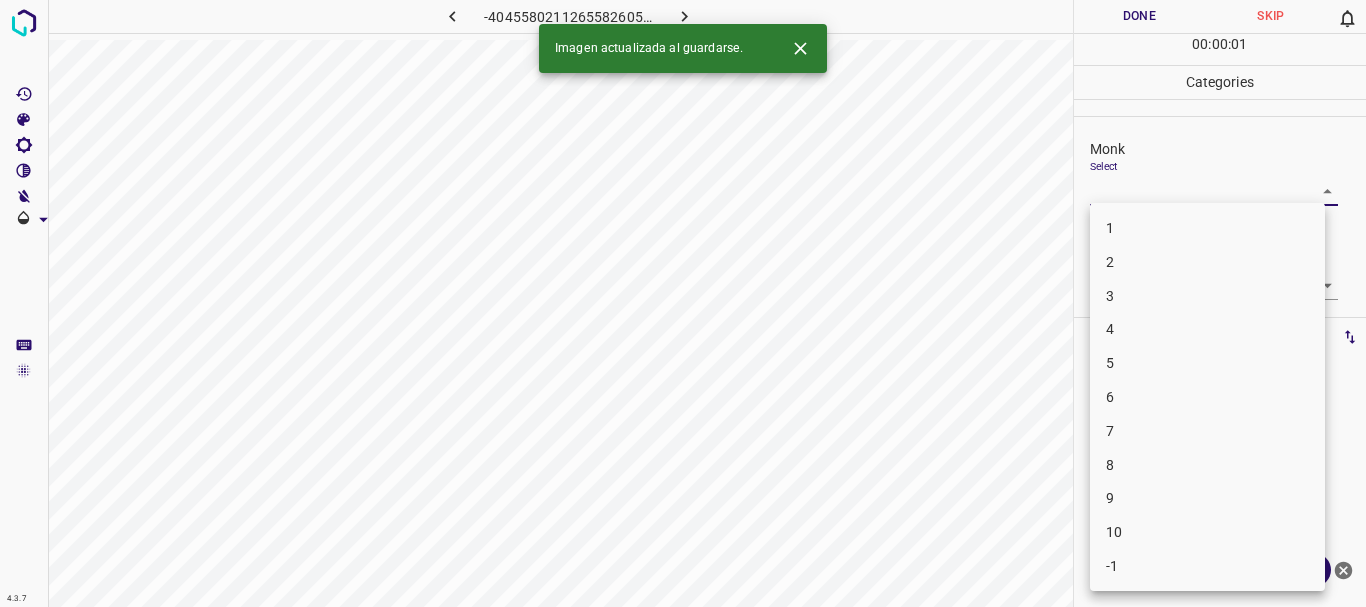 click on "4" at bounding box center (1207, 329) 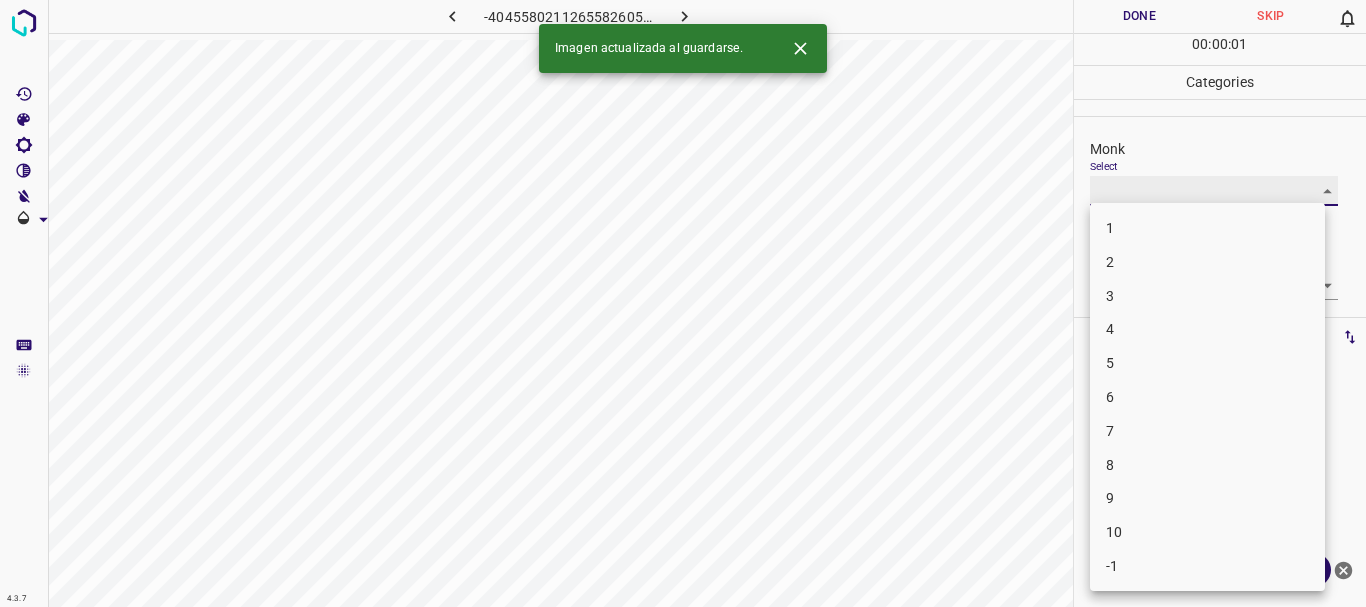 type on "4" 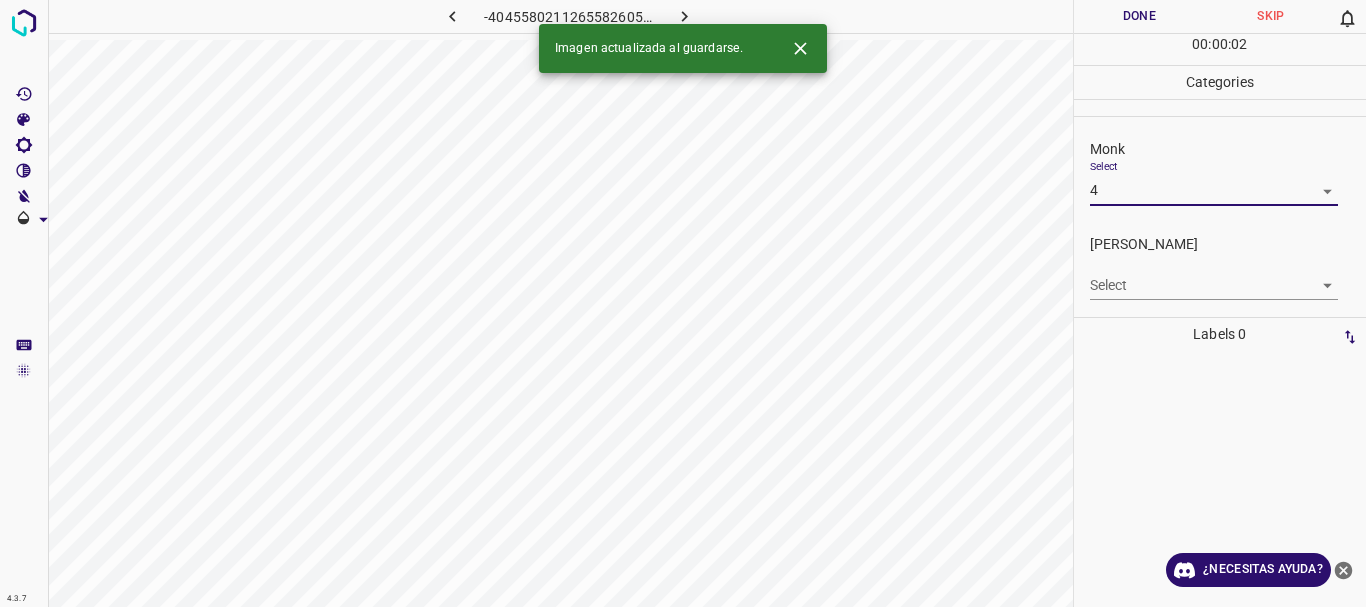 click on "4.3.7 -4045580211265582605.png Done Skip 0 00   : 00   : 02   Categories Monk   Select 4 4  [PERSON_NAME]   Select ​ Labels   0 Categories 1 Monk 2  [PERSON_NAME] Tools Space Change between modes (Draw & Edit) I Auto labeling R Restore zoom M Zoom in N Zoom out Delete Delete selecte label Filters Z Restore filters X Saturation filter C Brightness filter V Contrast filter B Gray scale filter General O Download Imagen actualizada al guardarse. ¿Necesitas ayuda? Texto original Valora esta traducción Tu opinión servirá para ayudar a mejorar el Traductor de Google - Texto - Esconder - Borrar" at bounding box center [683, 303] 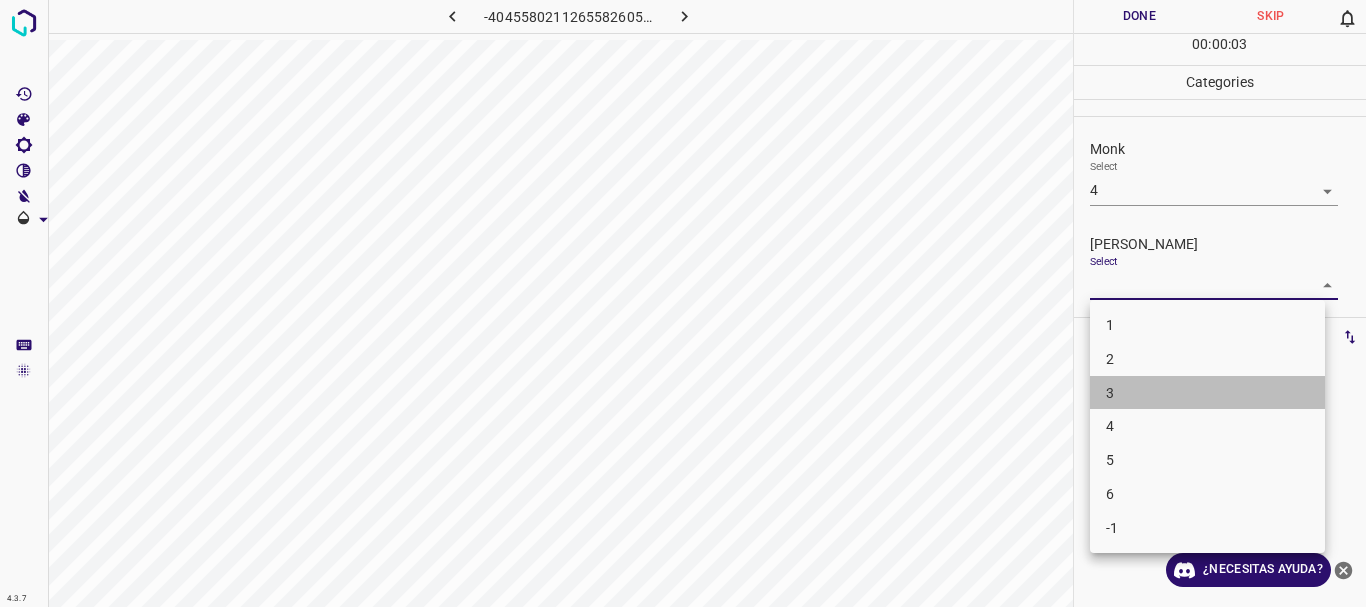 click on "3" at bounding box center [1207, 393] 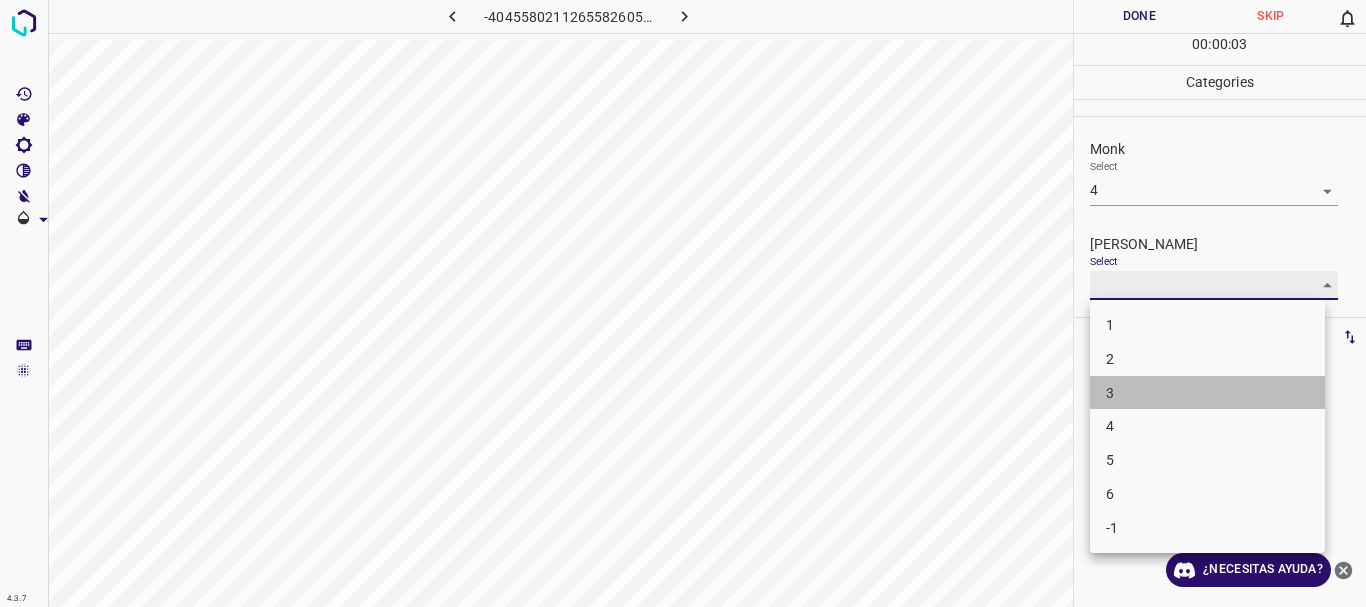 type on "3" 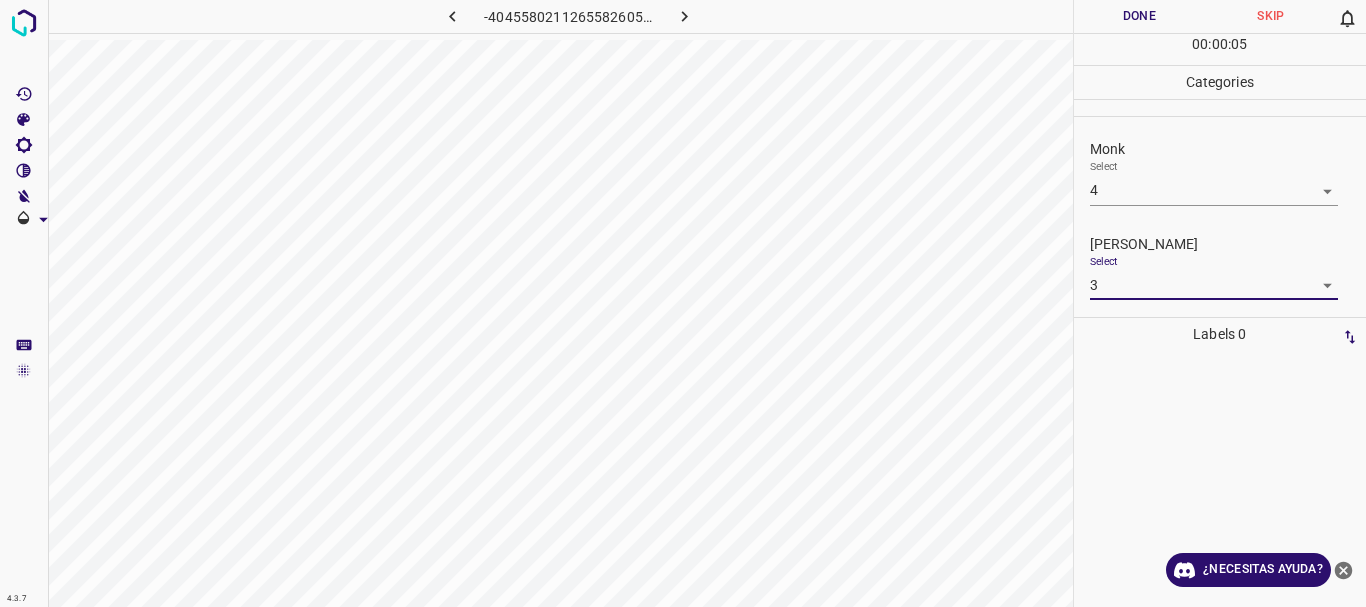 click on "Done" at bounding box center (1140, 16) 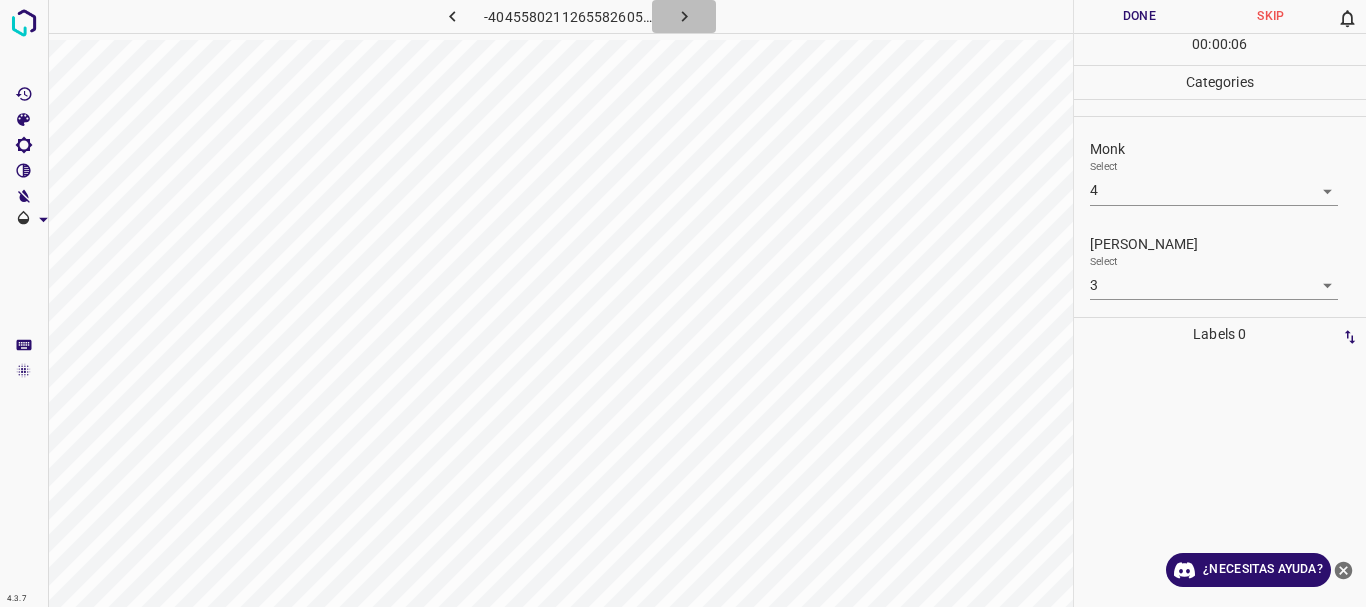 click 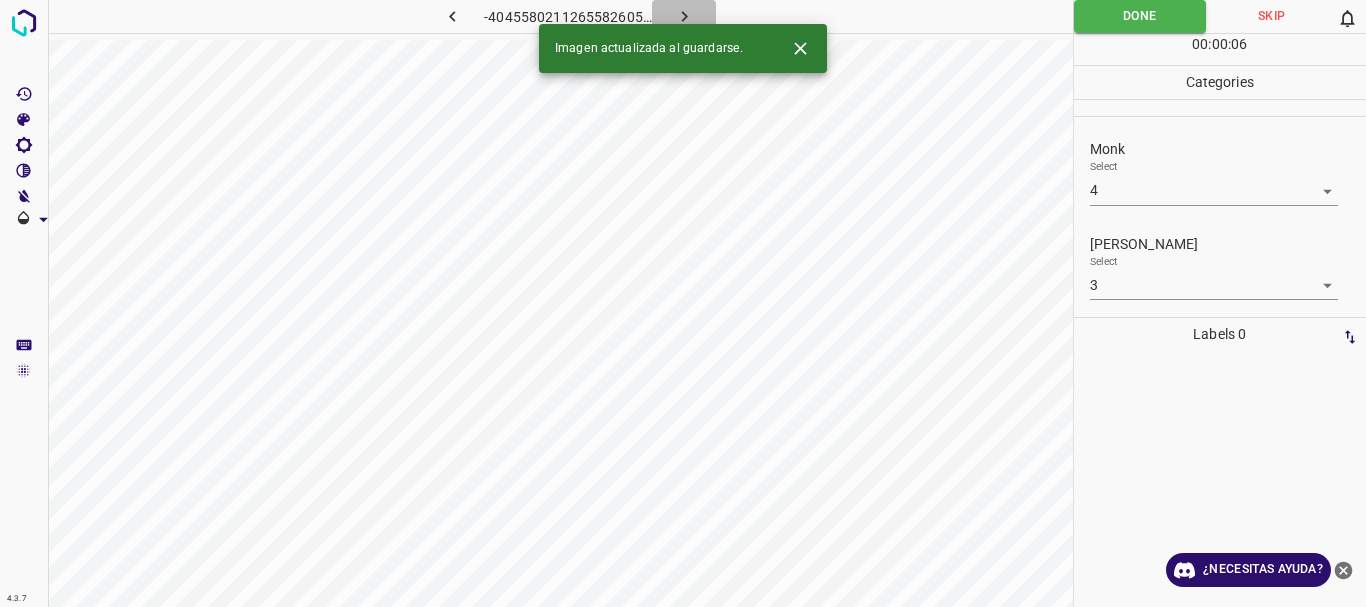 click at bounding box center (684, 16) 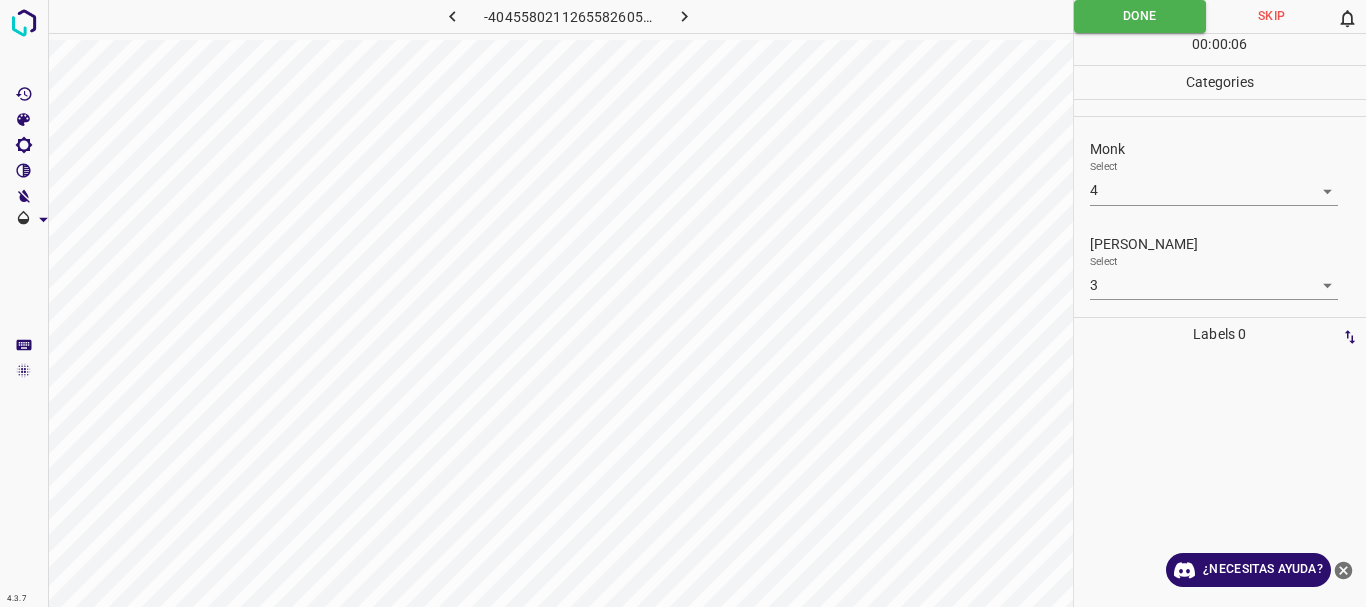 click 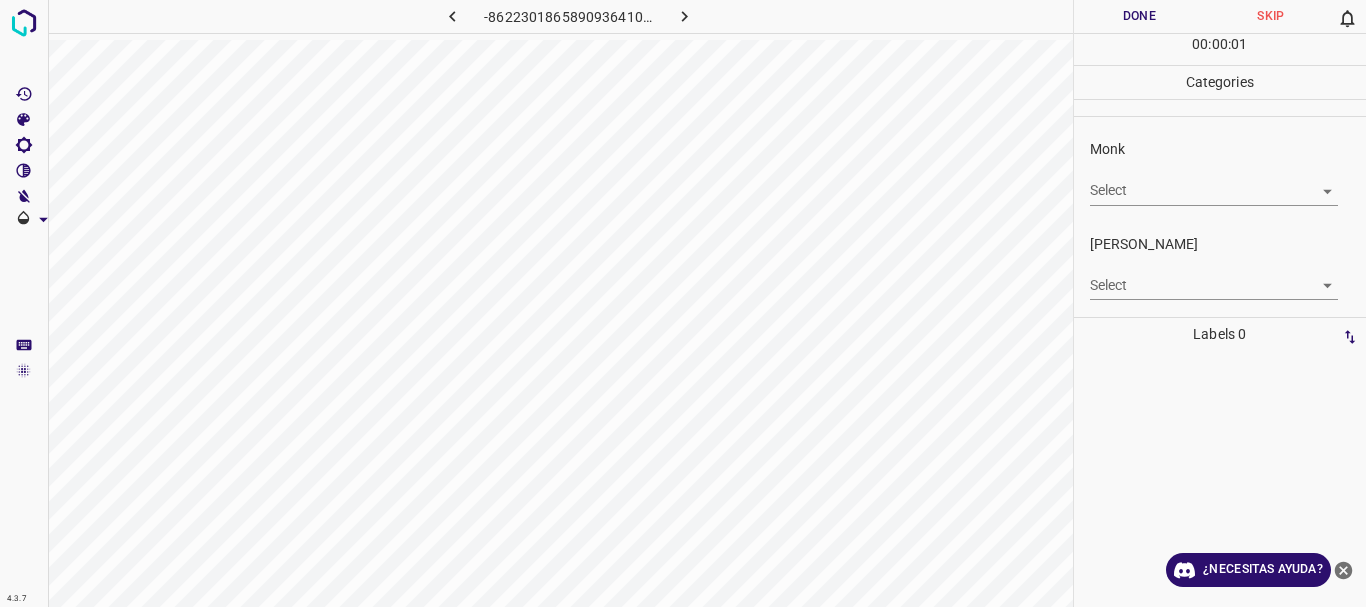 click on "4.3.7 -8622301865890936410.png Done Skip 0 00   : 00   : 01   Categories Monk   Select ​  [PERSON_NAME]   Select ​ Labels   0 Categories 1 Monk 2  [PERSON_NAME] Tools Space Change between modes (Draw & Edit) I Auto labeling R Restore zoom M Zoom in N Zoom out Delete Delete selecte label Filters Z Restore filters X Saturation filter C Brightness filter V Contrast filter B Gray scale filter General O Download ¿Necesitas ayuda? Texto original Valora esta traducción Tu opinión servirá para ayudar a mejorar el Traductor de Google - Texto - Esconder - Borrar" at bounding box center (683, 303) 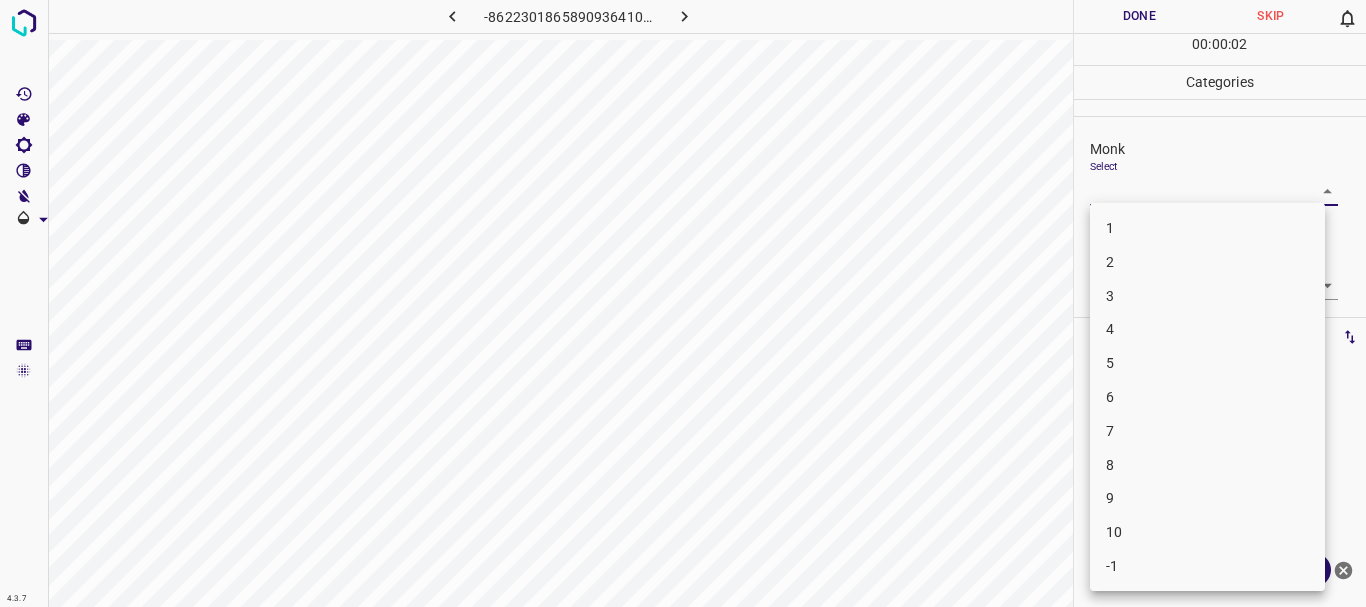 drag, startPoint x: 1131, startPoint y: 336, endPoint x: 1131, endPoint y: 325, distance: 11 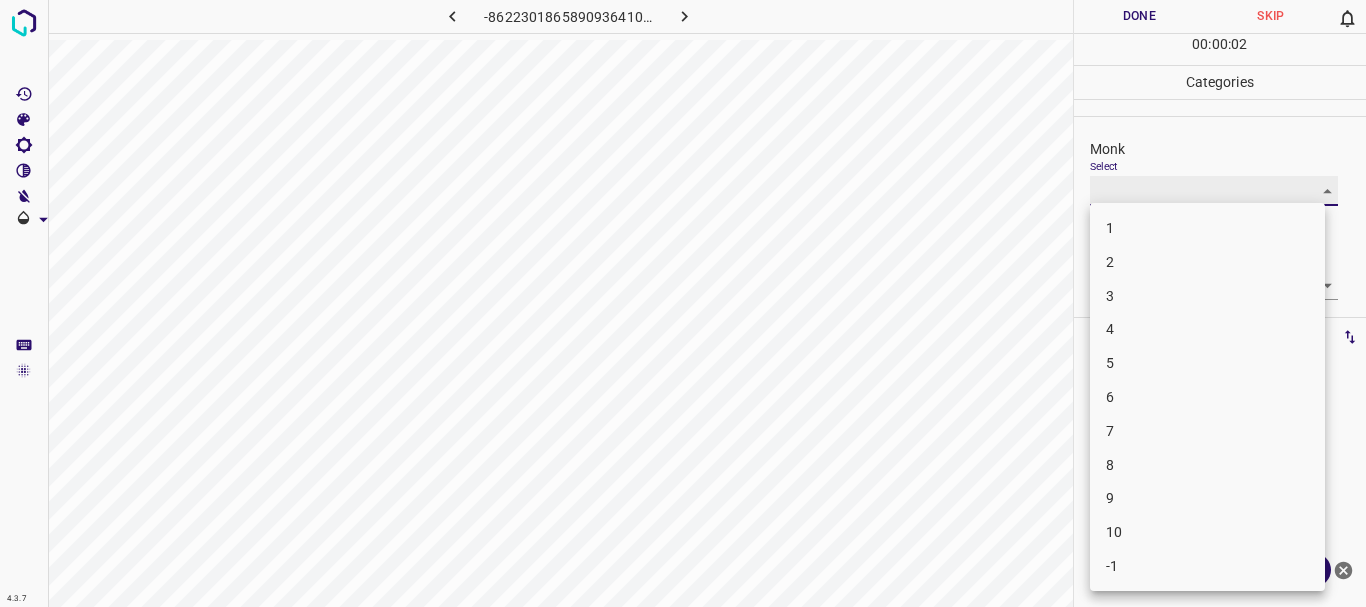 type on "4" 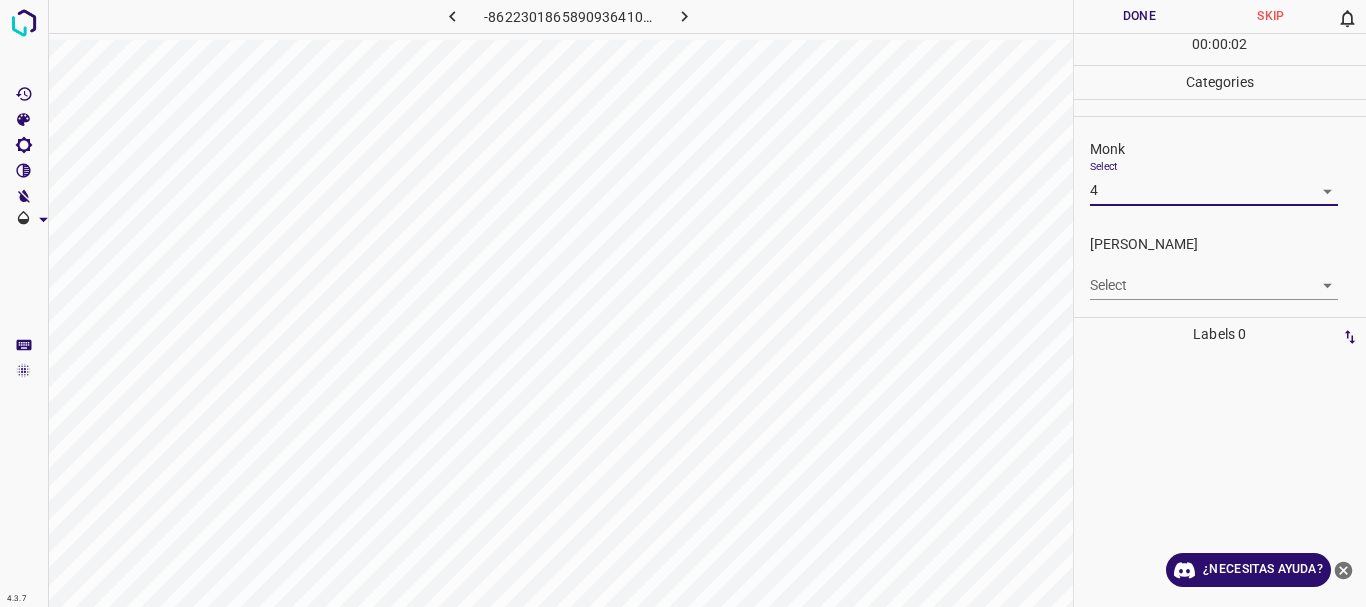 click on "4.3.7 -8622301865890936410.png Done Skip 0 00   : 00   : 02   Categories Monk   Select 4 4  [PERSON_NAME]   Select ​ Labels   0 Categories 1 Monk 2  [PERSON_NAME] Tools Space Change between modes (Draw & Edit) I Auto labeling R Restore zoom M Zoom in N Zoom out Delete Delete selecte label Filters Z Restore filters X Saturation filter C Brightness filter V Contrast filter B Gray scale filter General O Download ¿Necesitas ayuda? Texto original Valora esta traducción Tu opinión servirá para ayudar a mejorar el Traductor de Google - Texto - Esconder - Borrar" at bounding box center (683, 303) 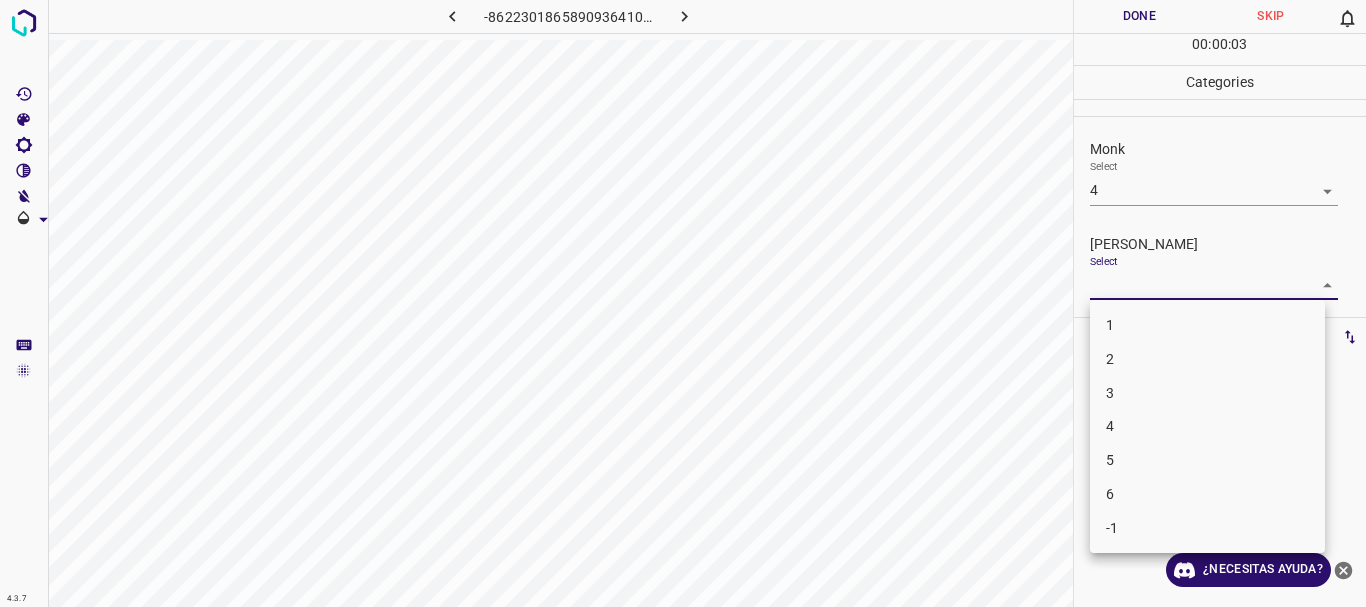 click on "3" at bounding box center (1207, 393) 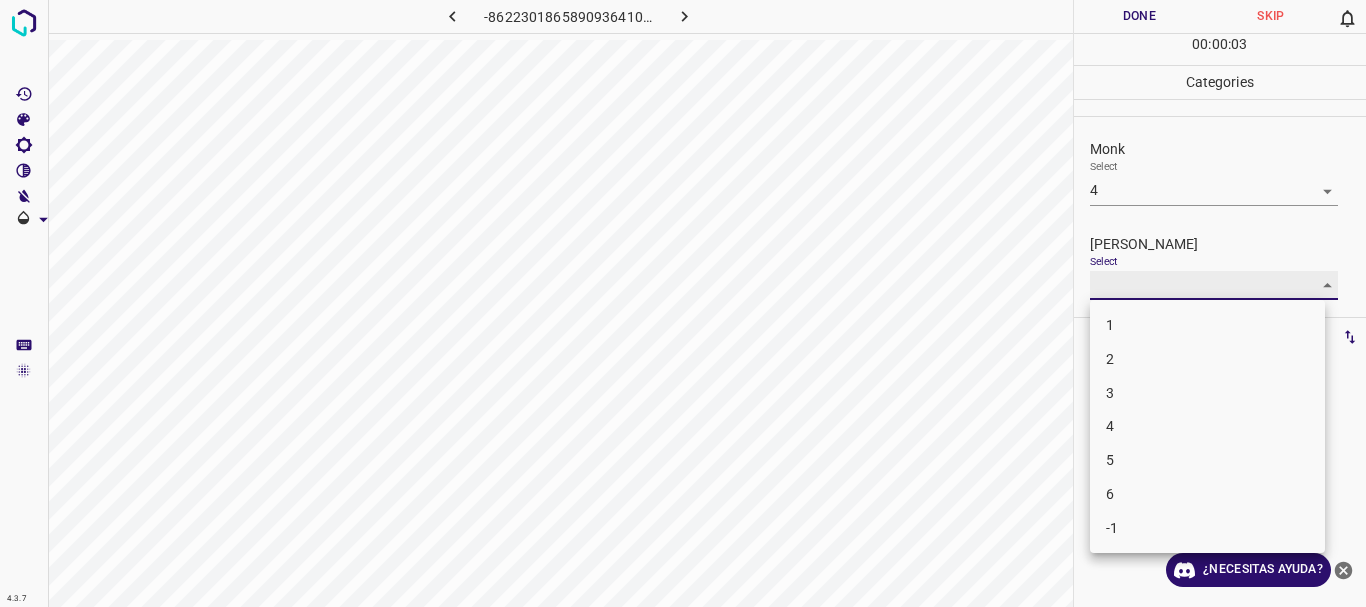 type on "3" 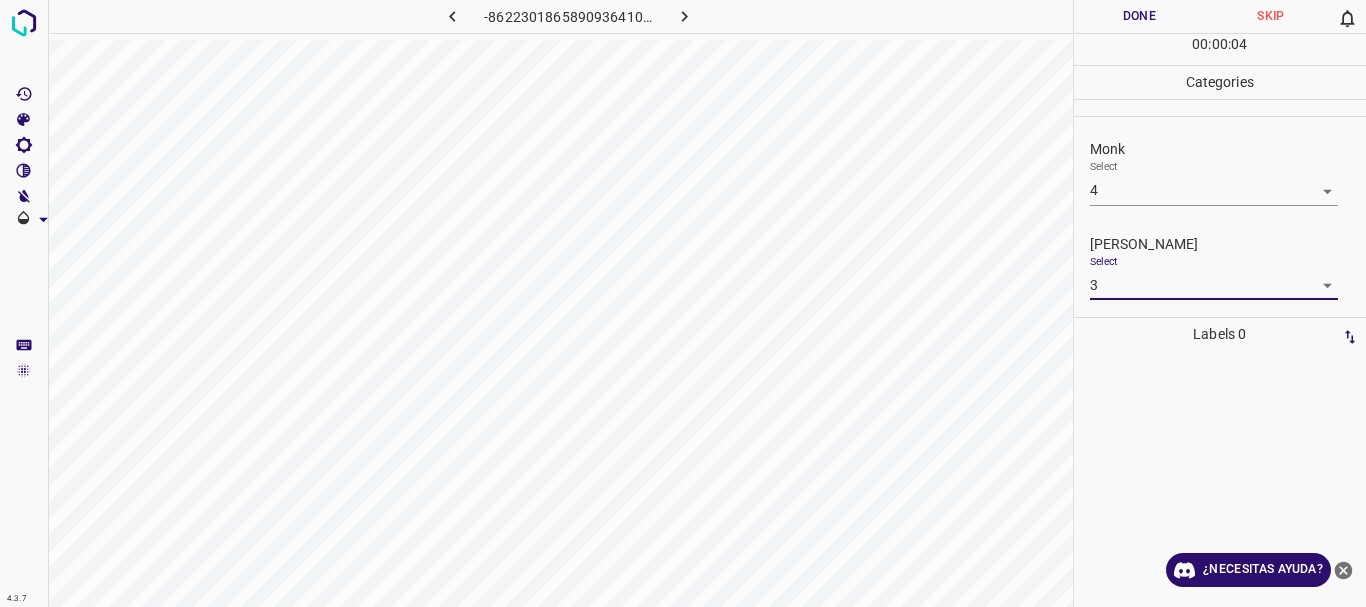 click on "Done" at bounding box center (1140, 16) 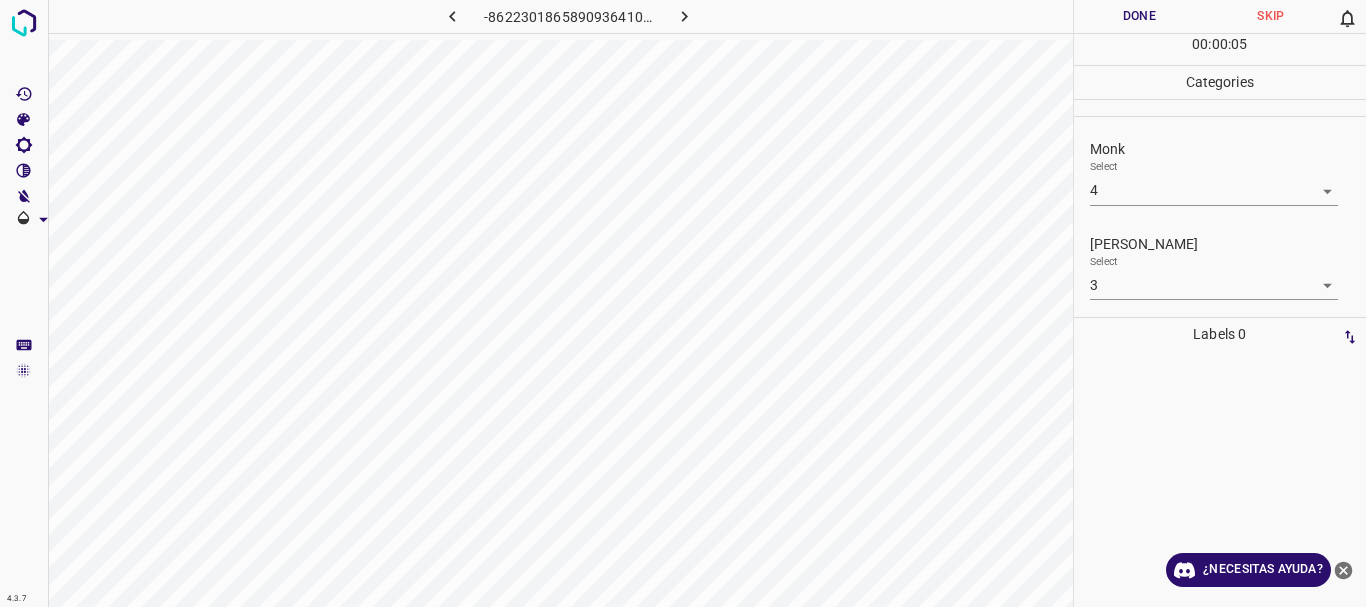 click 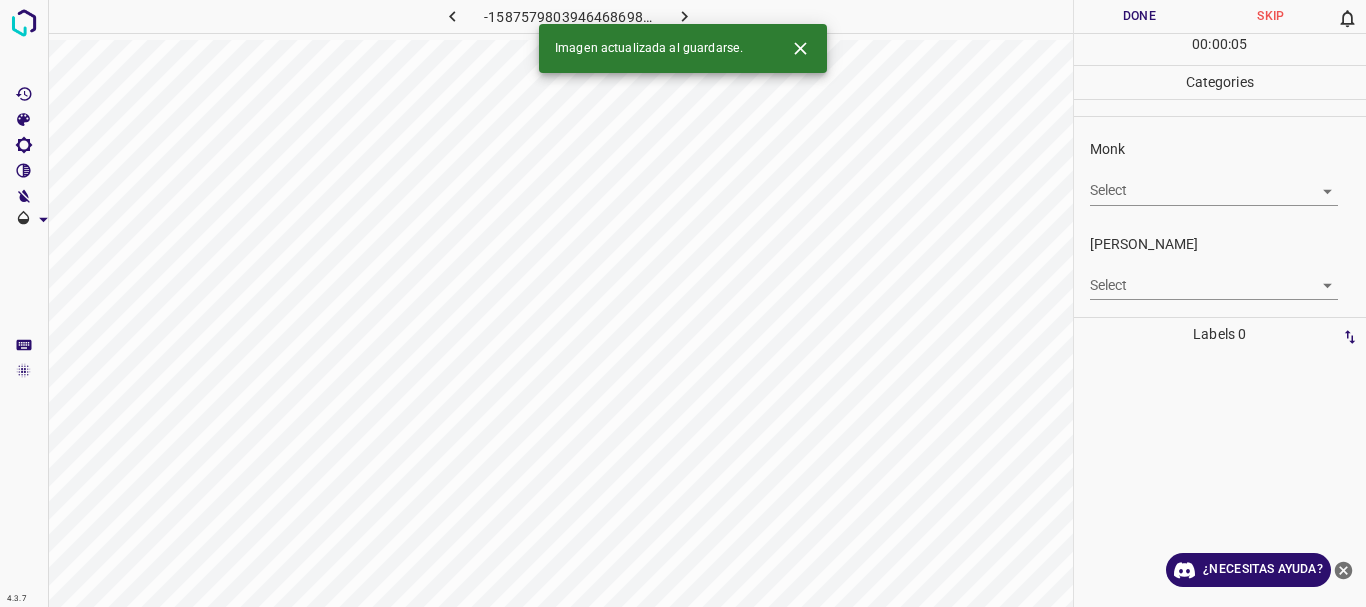 click on "4.3.7 -1587579803946468698.png Done Skip 0 00   : 00   : 05   Categories Monk   Select ​  [PERSON_NAME]   Select ​ Labels   0 Categories 1 Monk 2  [PERSON_NAME] Tools Space Change between modes (Draw & Edit) I Auto labeling R Restore zoom M Zoom in N Zoom out Delete Delete selecte label Filters Z Restore filters X Saturation filter C Brightness filter V Contrast filter B Gray scale filter General O Download Imagen actualizada al guardarse. ¿Necesitas ayuda? Texto original Valora esta traducción Tu opinión servirá para ayudar a mejorar el Traductor de Google - Texto - Esconder - Borrar" at bounding box center (683, 303) 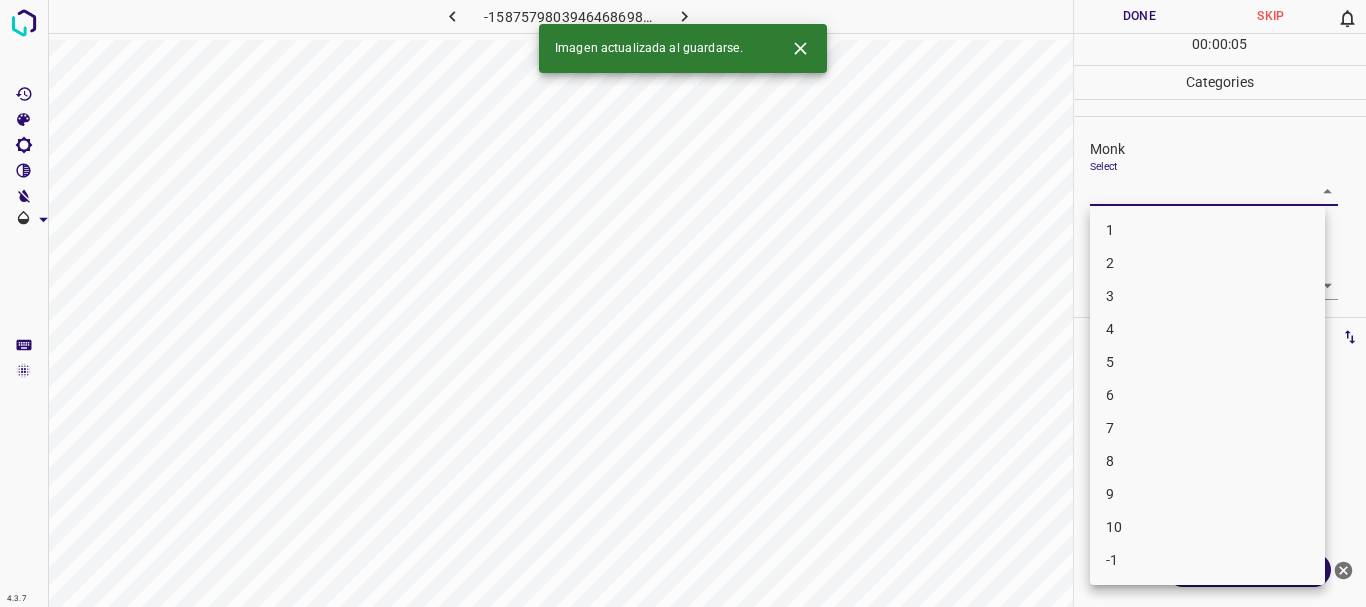 click on "4" at bounding box center [1207, 329] 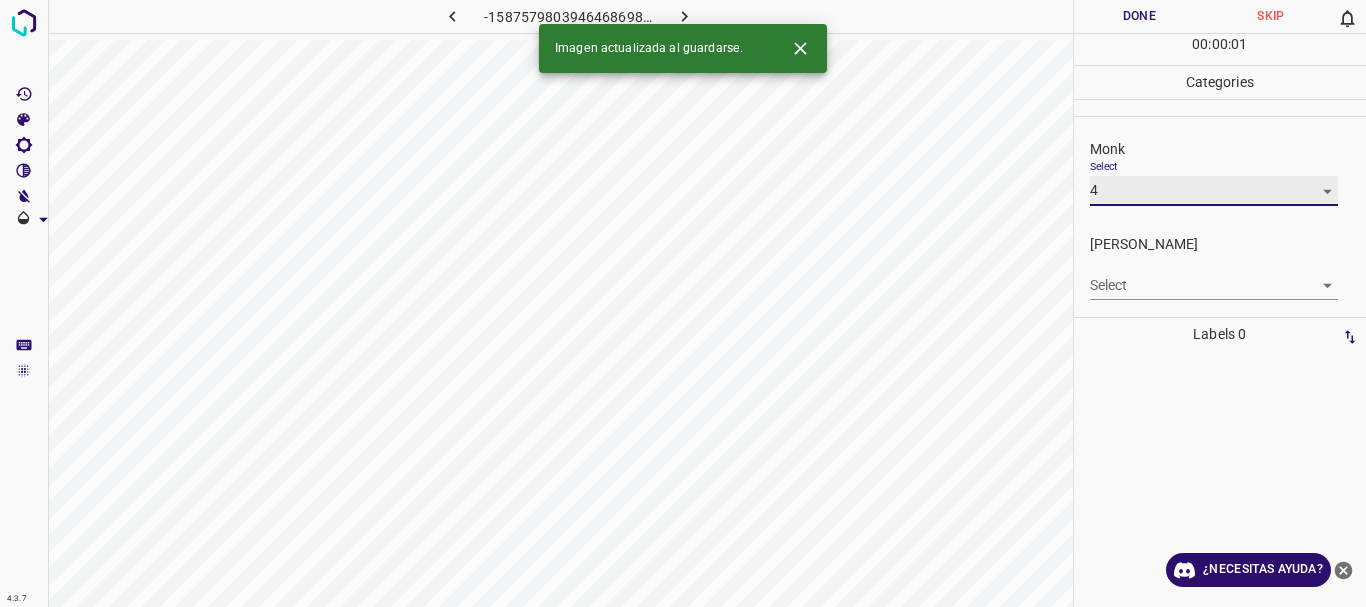 type on "4" 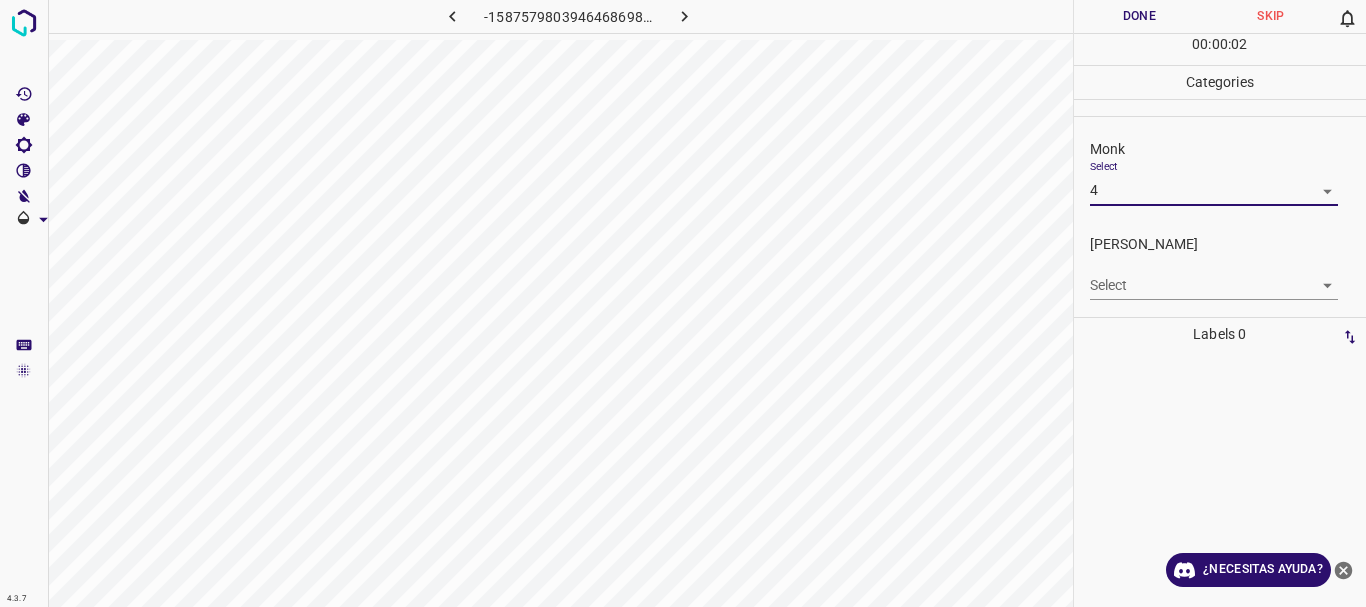 click on "4.3.7 -1587579803946468698.png Done Skip 0 00   : 00   : 02   Categories Monk   Select 4 4  [PERSON_NAME]   Select ​ Labels   0 Categories 1 Monk 2  [PERSON_NAME] Tools Space Change between modes (Draw & Edit) I Auto labeling R Restore zoom M Zoom in N Zoom out Delete Delete selecte label Filters Z Restore filters X Saturation filter C Brightness filter V Contrast filter B Gray scale filter General O Download ¿Necesitas ayuda? Texto original Valora esta traducción Tu opinión servirá para ayudar a mejorar el Traductor de Google - Texto - Esconder - Borrar" at bounding box center (683, 303) 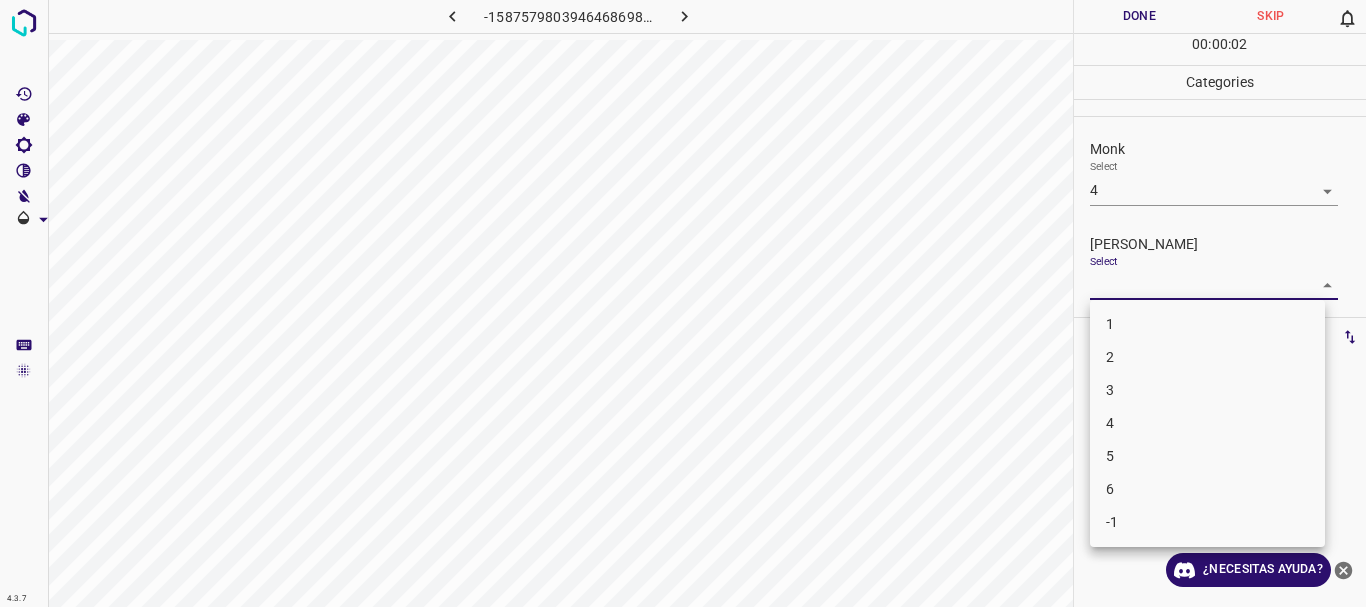 click on "1" at bounding box center [1207, 324] 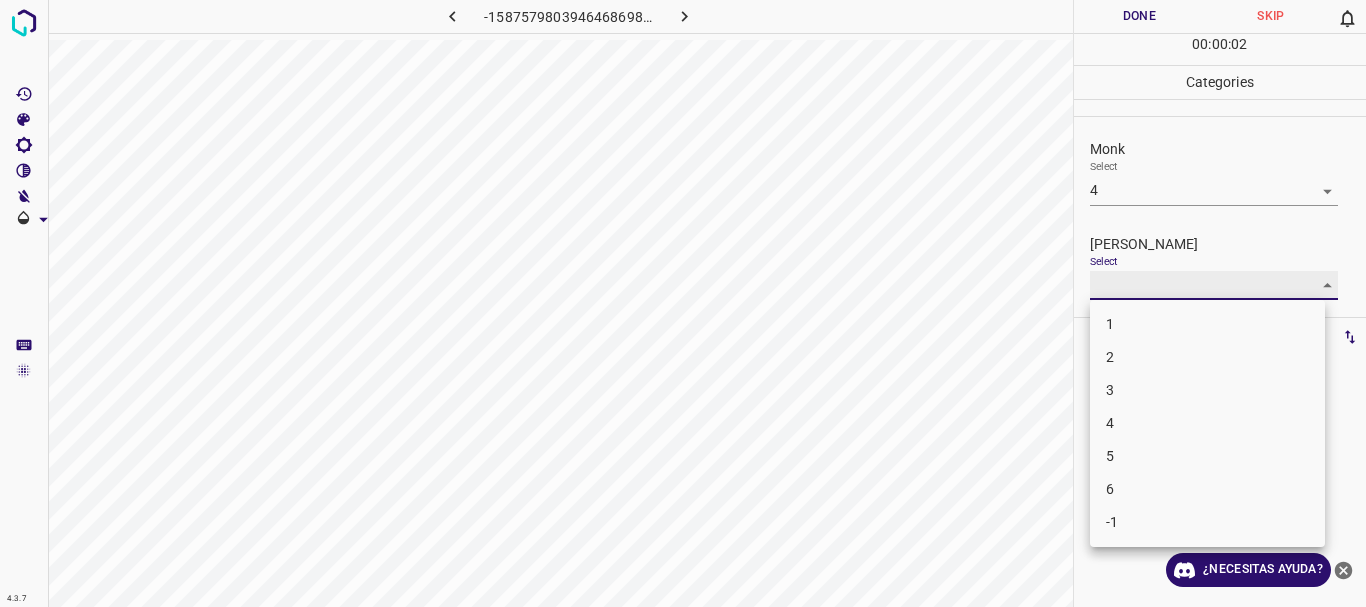 type on "1" 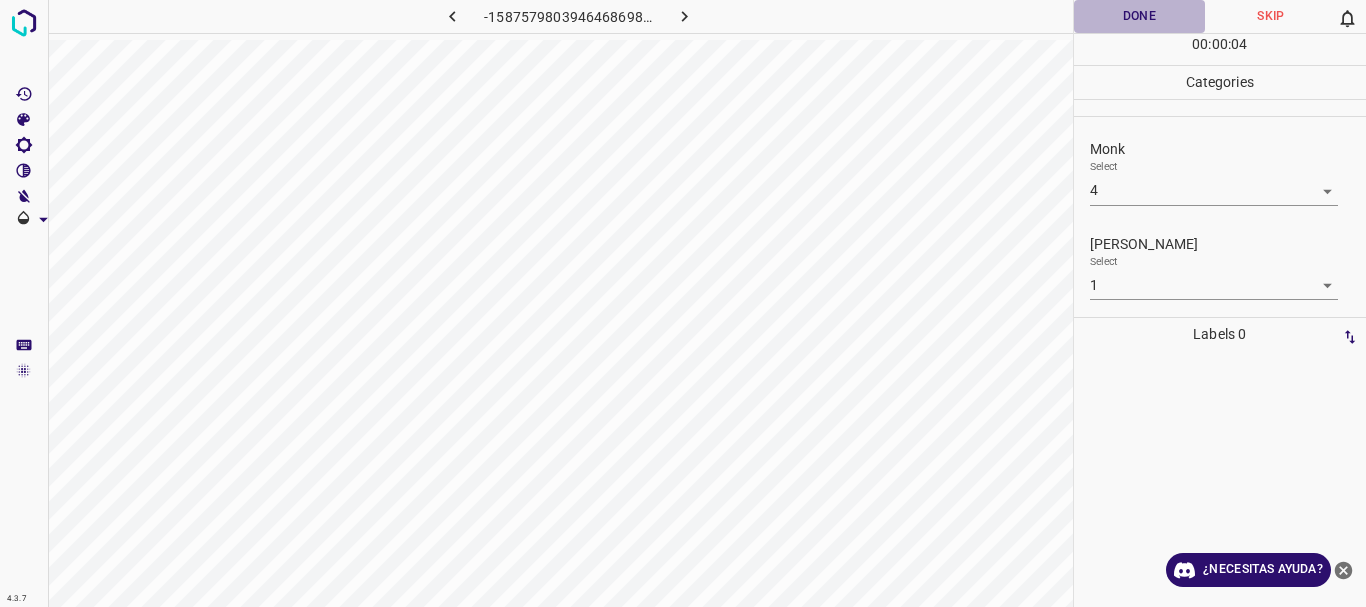 click on "Done" at bounding box center (1140, 16) 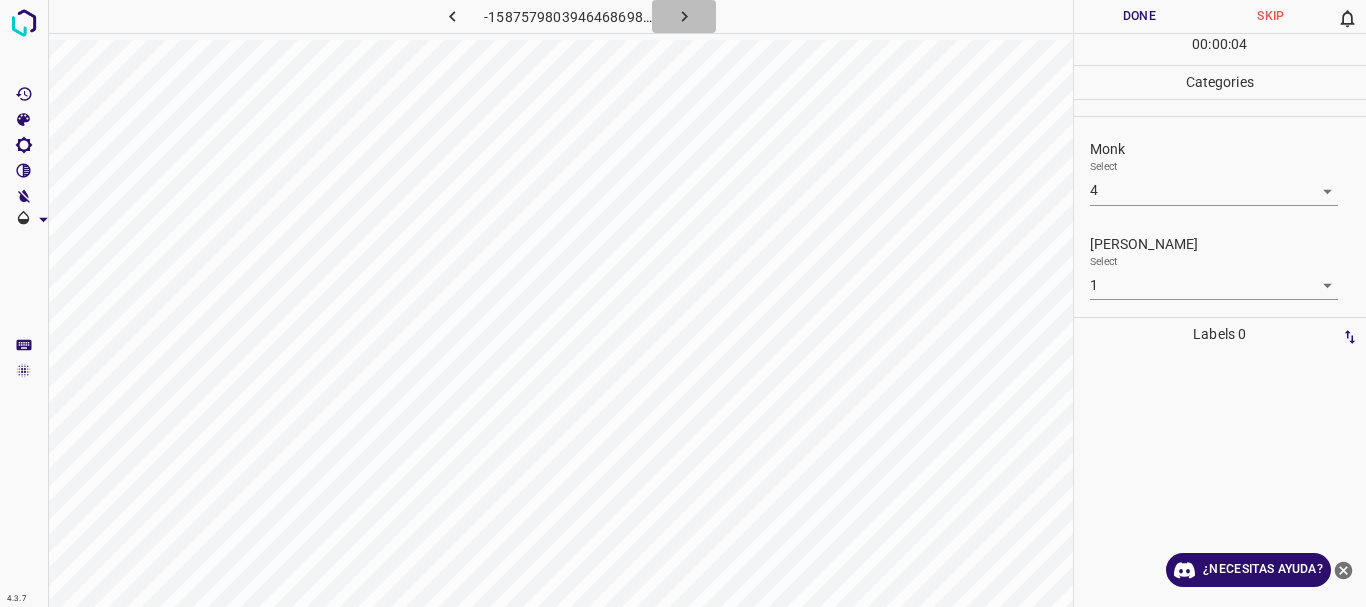 click 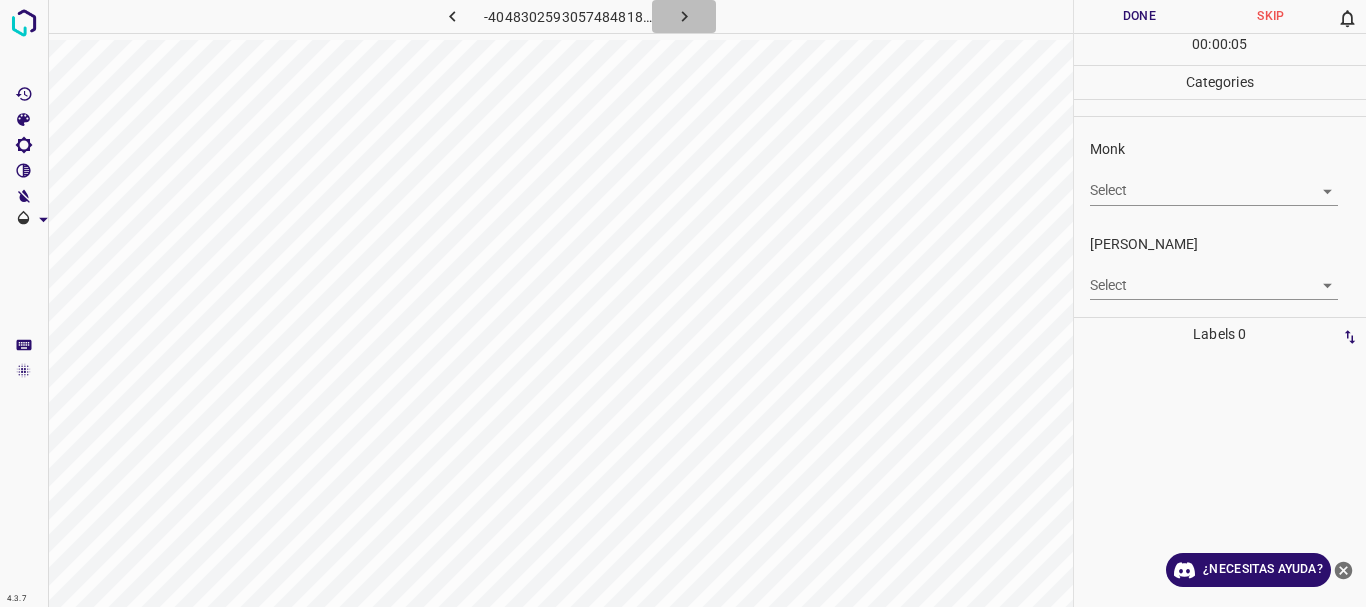 click 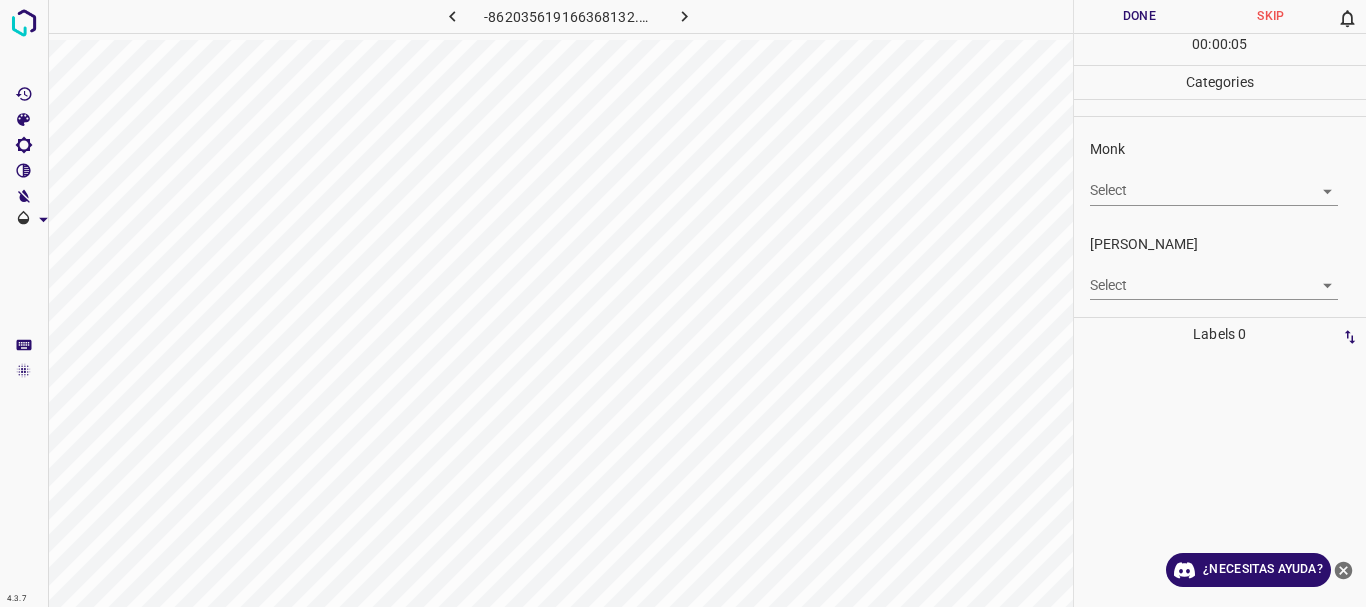 click 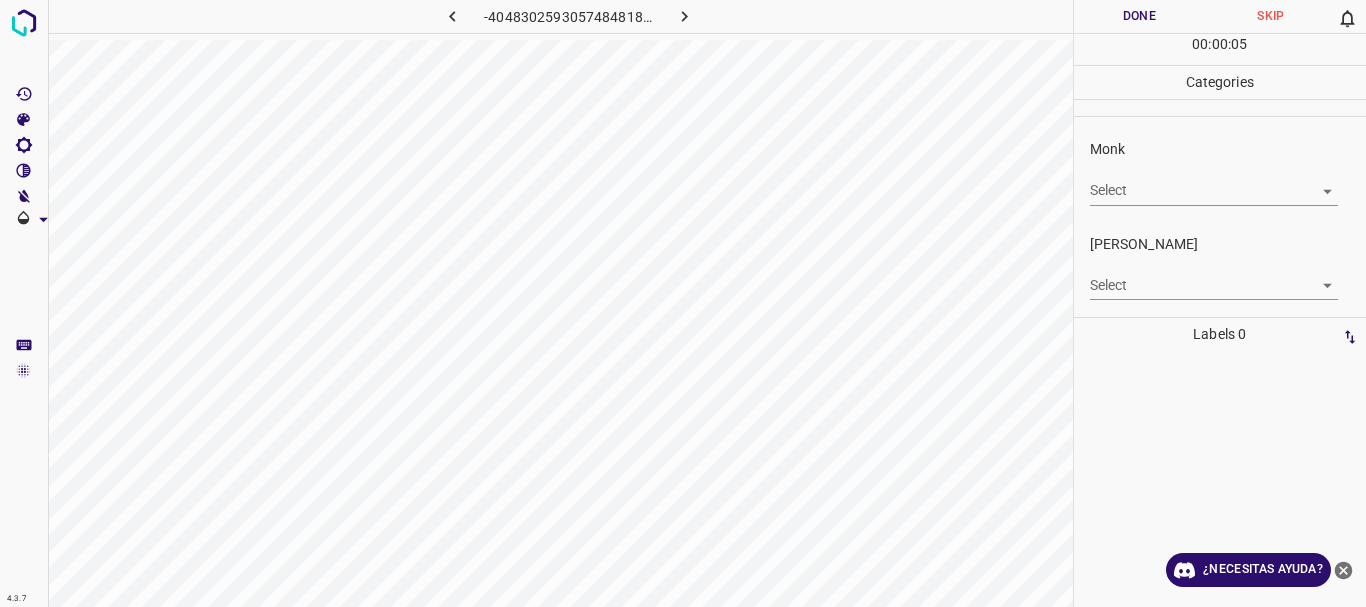 click on "4.3.7 -4048302593057484818.png Done Skip 0 00   : 00   : 05   Categories Monk   Select ​  [PERSON_NAME]   Select ​ Labels   0 Categories 1 Monk 2  [PERSON_NAME] Tools Space Change between modes (Draw & Edit) I Auto labeling R Restore zoom M Zoom in N Zoom out Delete Delete selecte label Filters Z Restore filters X Saturation filter C Brightness filter V Contrast filter B Gray scale filter General O Download ¿Necesitas ayuda? Texto original Valora esta traducción Tu opinión servirá para ayudar a mejorar el Traductor de Google - Texto - Esconder - Borrar" at bounding box center (683, 303) 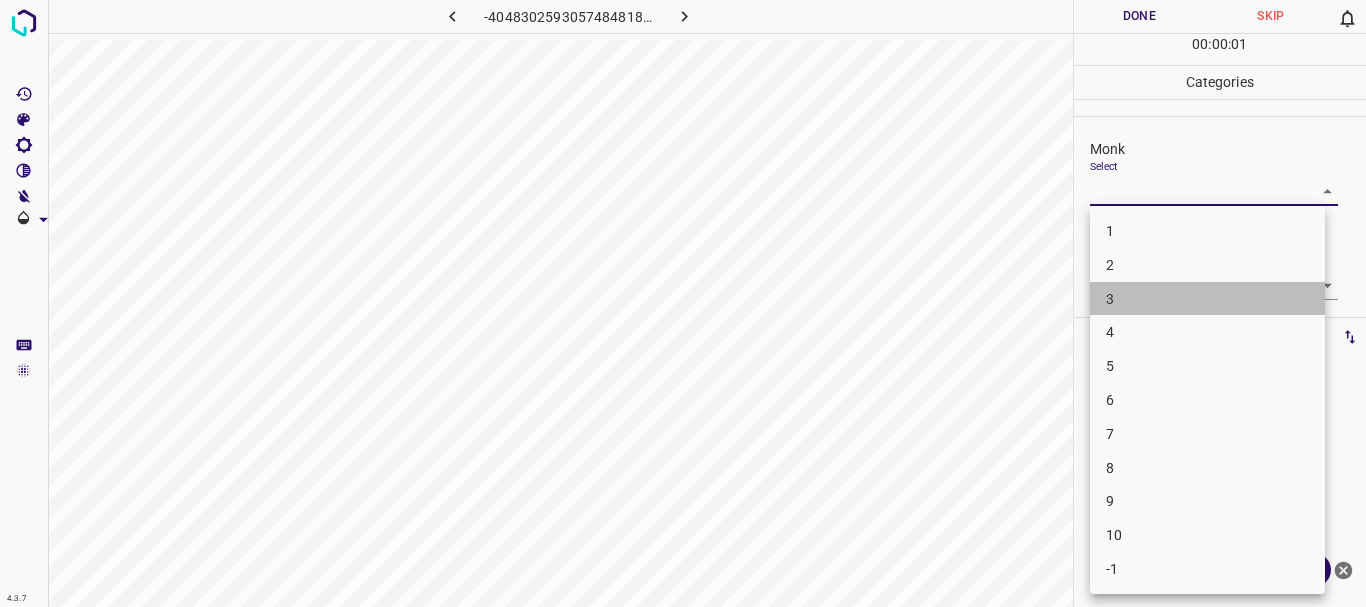 click on "3" at bounding box center (1207, 299) 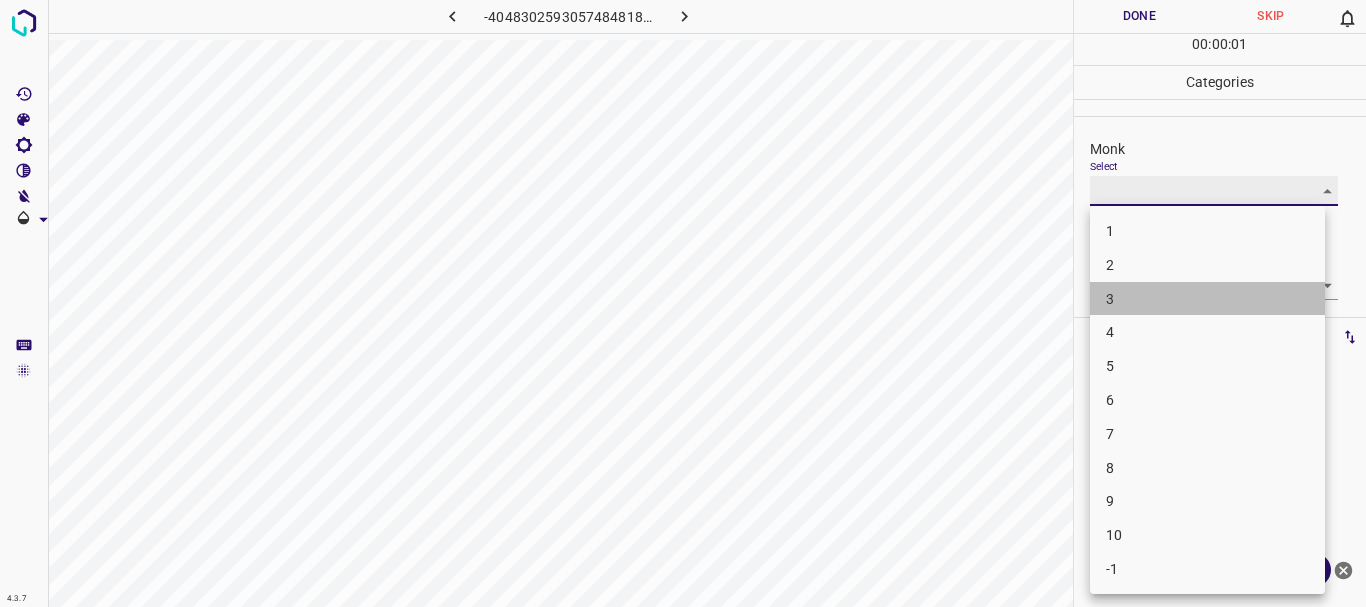 type on "3" 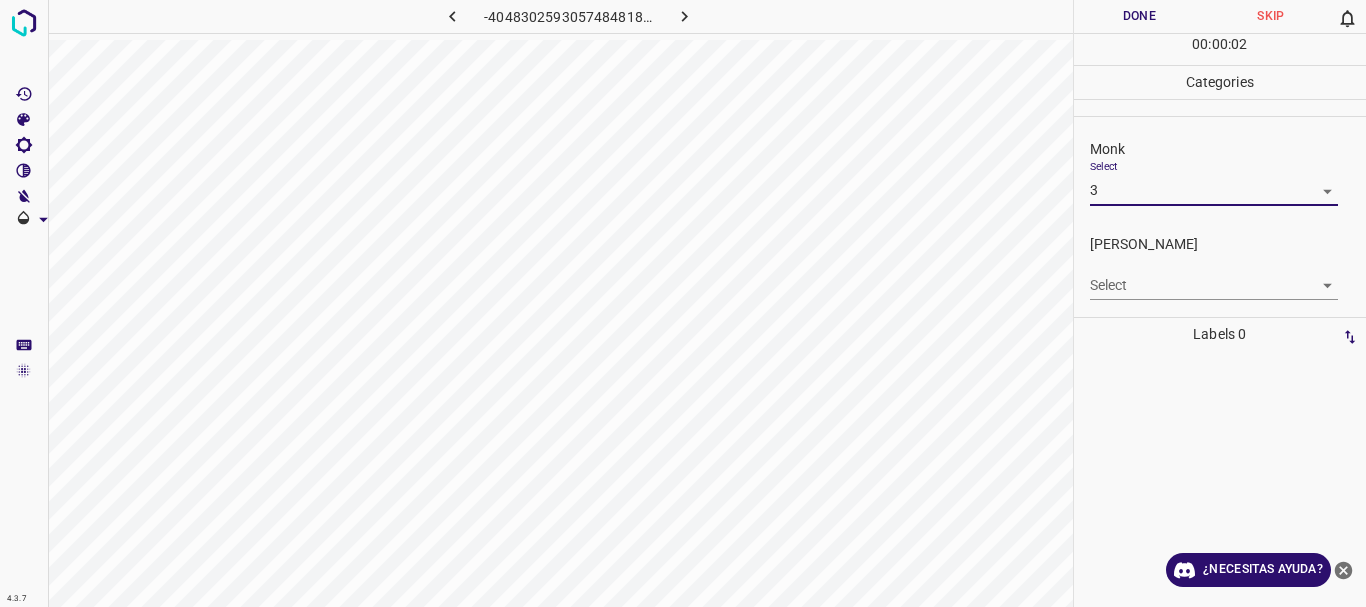 click on "4.3.7 -4048302593057484818.png Done Skip 0 00   : 00   : 02   Categories Monk   Select 3 3  [PERSON_NAME]   Select ​ Labels   0 Categories 1 Monk 2  [PERSON_NAME] Tools Space Change between modes (Draw & Edit) I Auto labeling R Restore zoom M Zoom in N Zoom out Delete Delete selecte label Filters Z Restore filters X Saturation filter C Brightness filter V Contrast filter B Gray scale filter General O Download ¿Necesitas ayuda? Texto original Valora esta traducción Tu opinión servirá para ayudar a mejorar el Traductor de Google - Texto - Esconder - Borrar 1 2 3 4 5 6 7 8 9 10 -1" at bounding box center [683, 303] 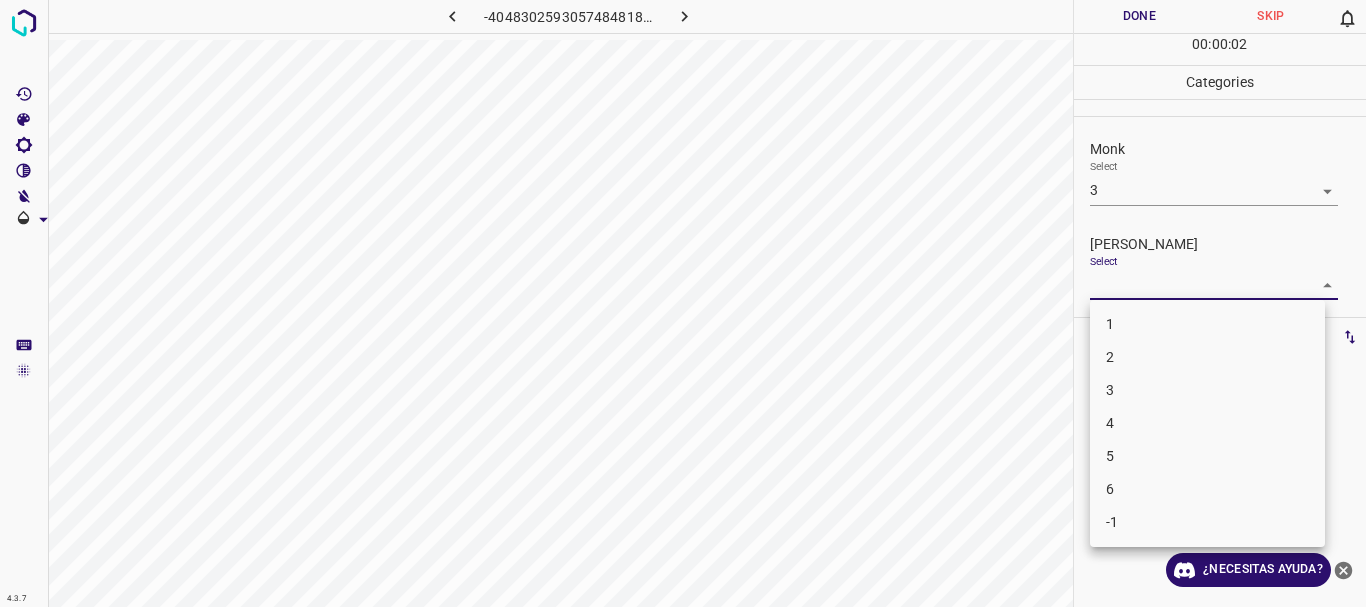 click on "1" at bounding box center (1207, 324) 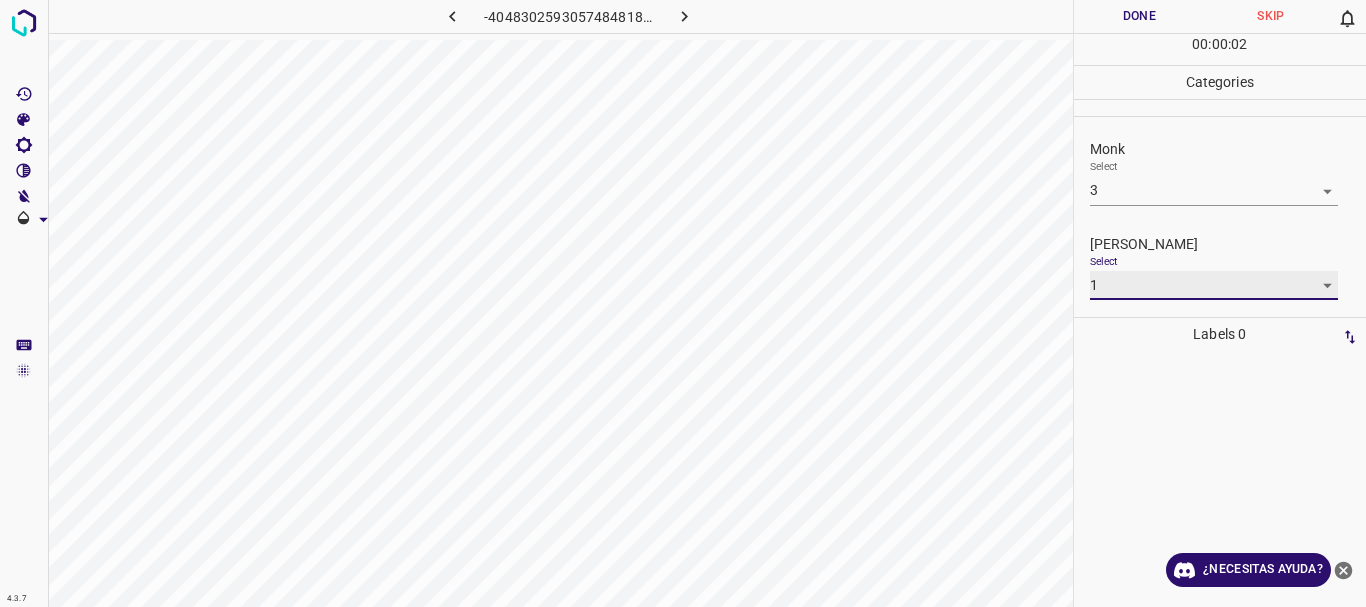 type on "1" 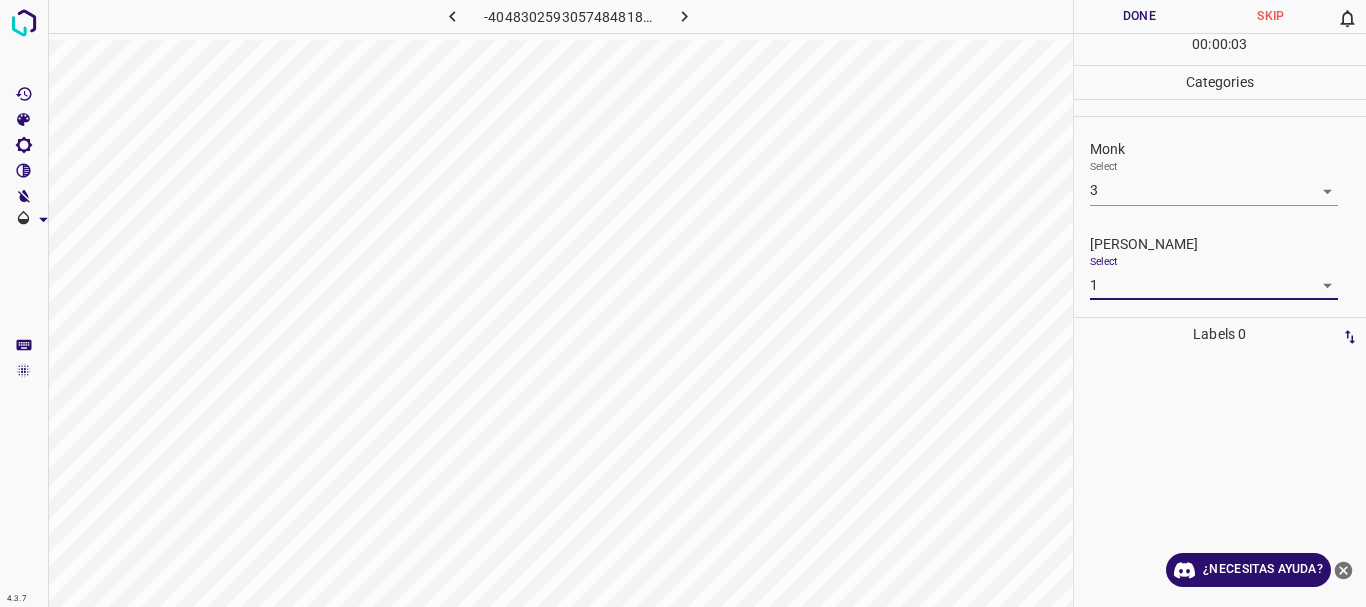 click on "Done" at bounding box center [1140, 16] 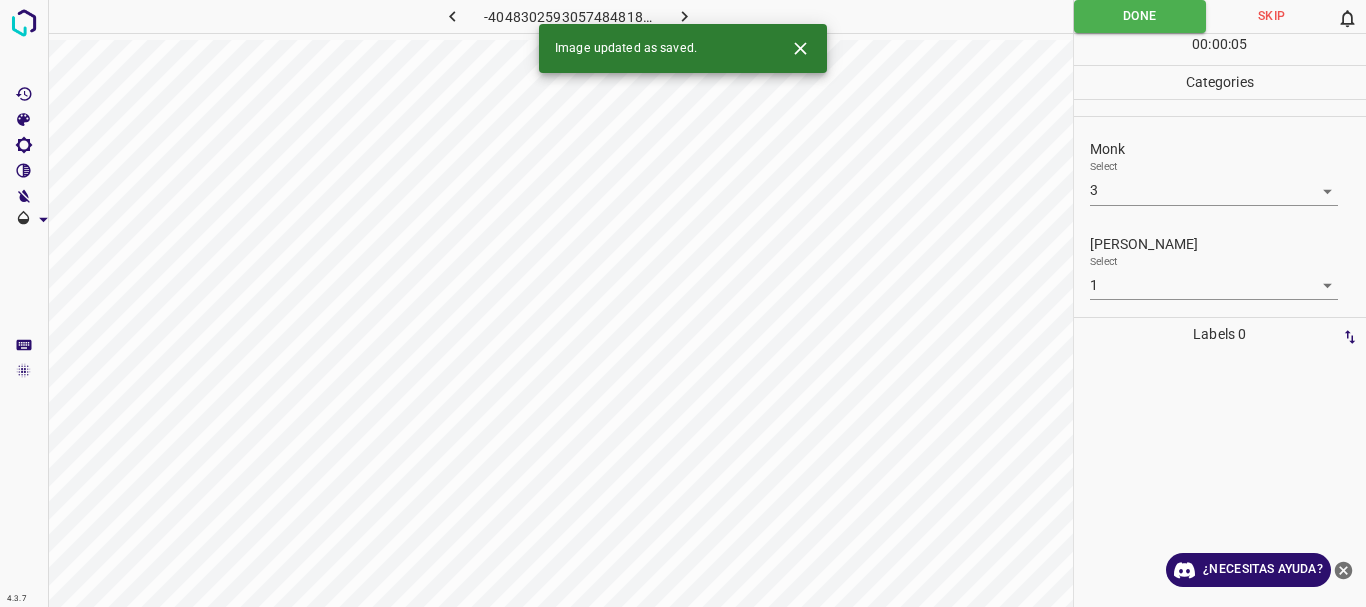 click at bounding box center [684, 16] 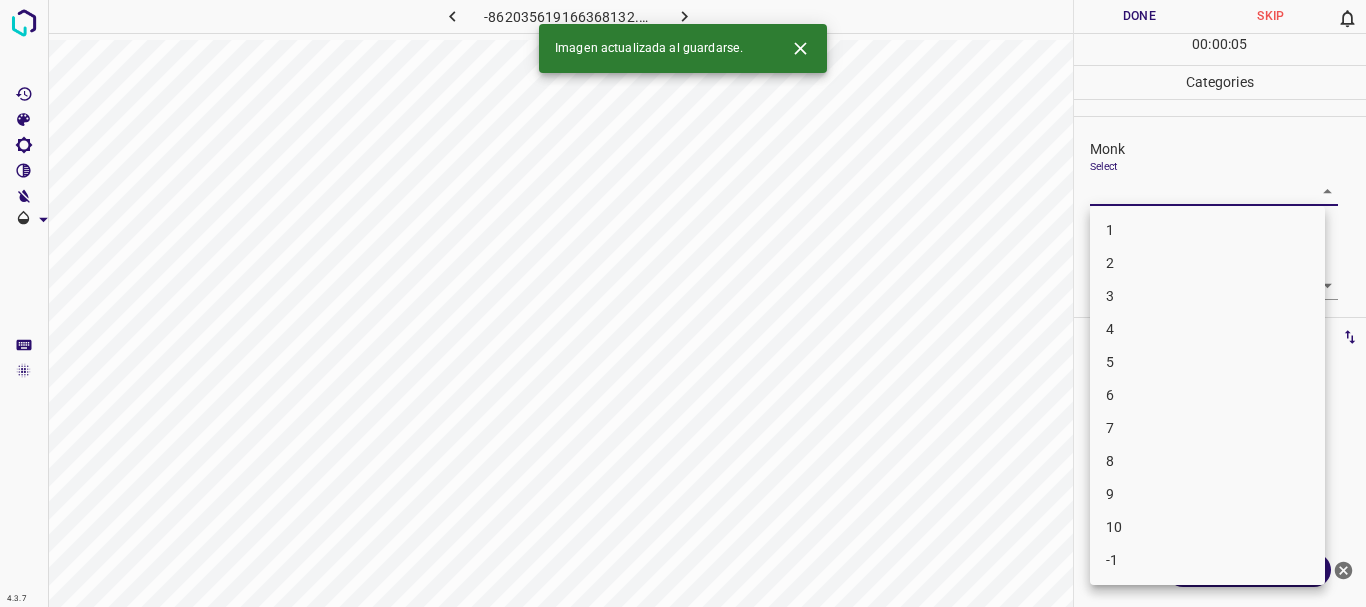 click on "4.3.7 -862035619166368132.png Done Skip 0 00   : 00   : 05   Categories Monk   Select ​  [PERSON_NAME]   Select ​ Labels   0 Categories 1 Monk 2  [PERSON_NAME] Tools Space Change between modes (Draw & Edit) I Auto labeling R Restore zoom M Zoom in N Zoom out Delete Delete selecte label Filters Z Restore filters X Saturation filter C Brightness filter V Contrast filter B Gray scale filter General O Download Imagen actualizada al guardarse. ¿Necesitas ayuda? Texto original Valora esta traducción Tu opinión servirá para ayudar a mejorar el Traductor de Google - Texto - Esconder - Borrar 1 2 3 4 5 6 7 8 9 10 -1" at bounding box center [683, 303] 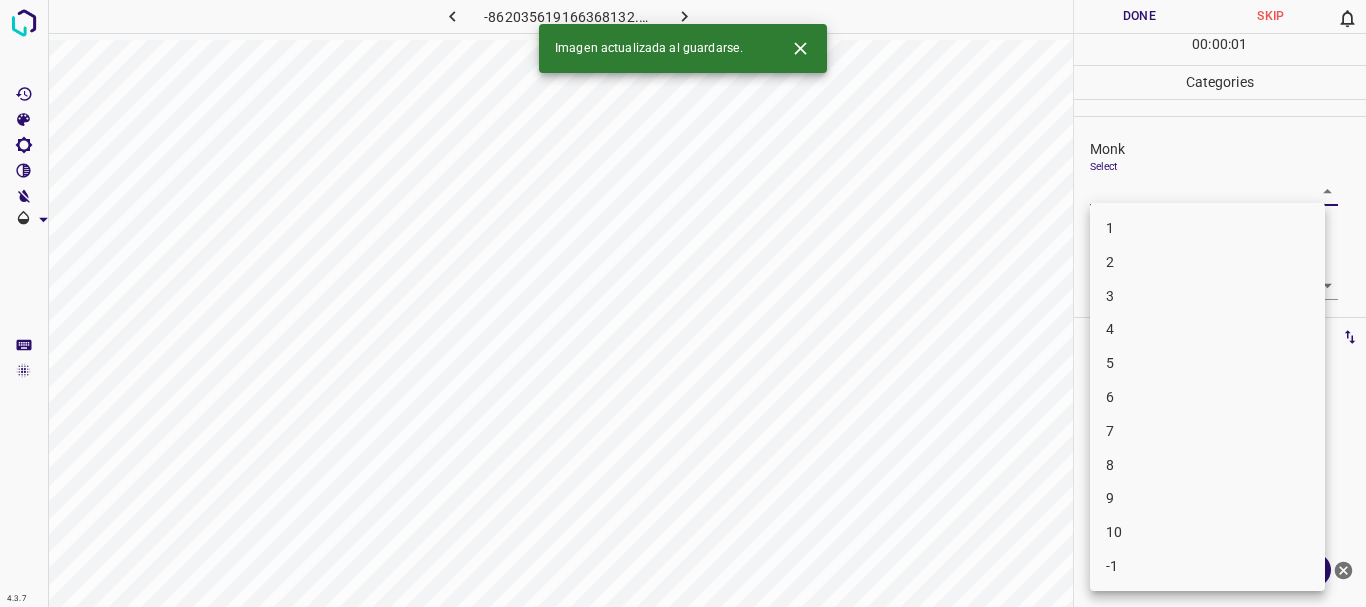 click on "3" at bounding box center [1207, 296] 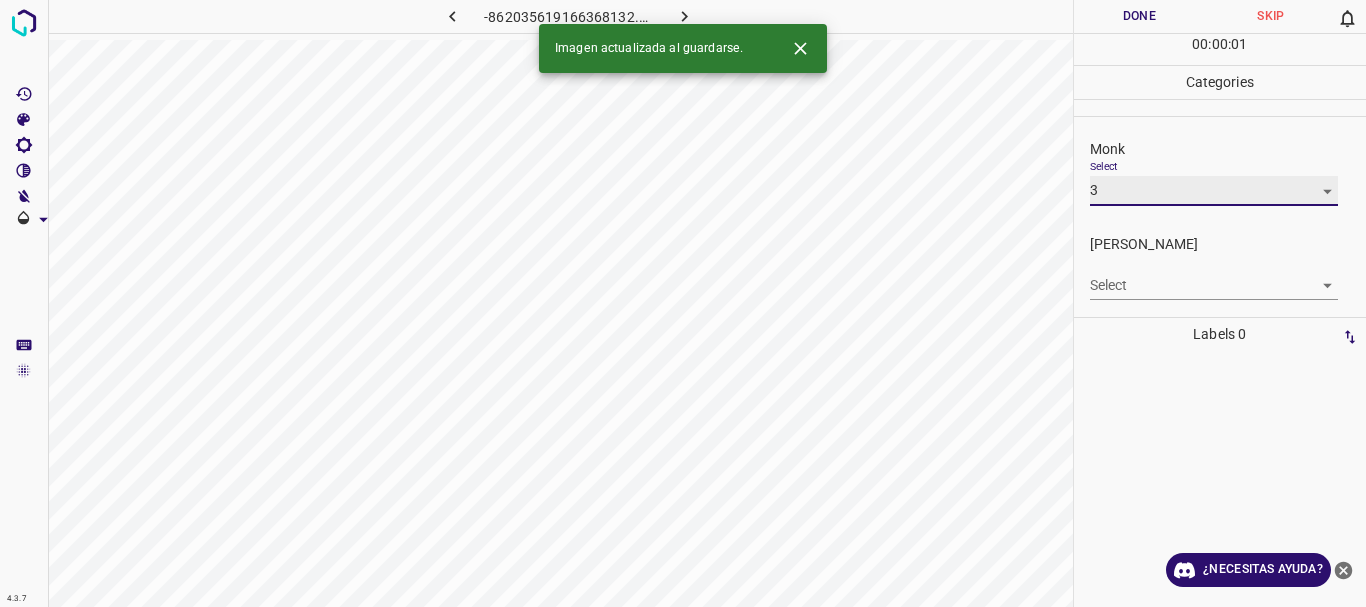 type on "3" 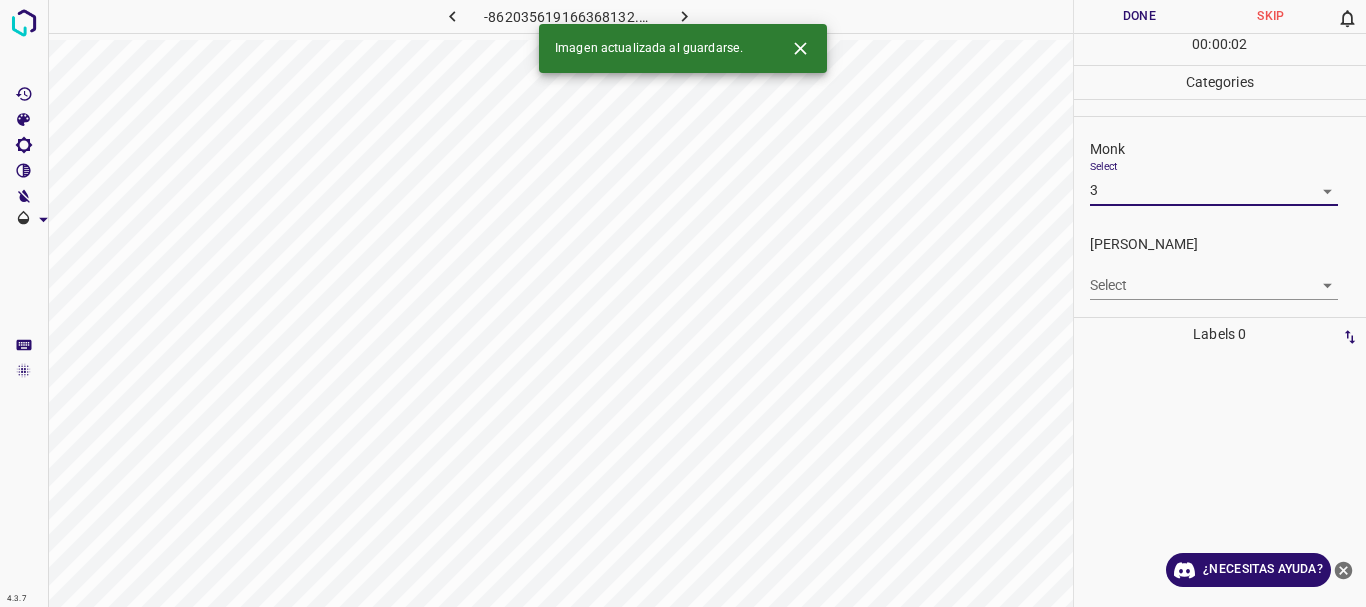 click on "4.3.7 -862035619166368132.png Done Skip 0 00   : 00   : 02   Categories Monk   Select 3 3  [PERSON_NAME]   Select ​ Labels   0 Categories 1 Monk 2  [PERSON_NAME] Tools Space Change between modes (Draw & Edit) I Auto labeling R Restore zoom M Zoom in N Zoom out Delete Delete selecte label Filters Z Restore filters X Saturation filter C Brightness filter V Contrast filter B Gray scale filter General O Download Imagen actualizada al guardarse. ¿Necesitas ayuda? Texto original Valora esta traducción Tu opinión servirá para ayudar a mejorar el Traductor de Google - Texto - Esconder - Borrar" at bounding box center [683, 303] 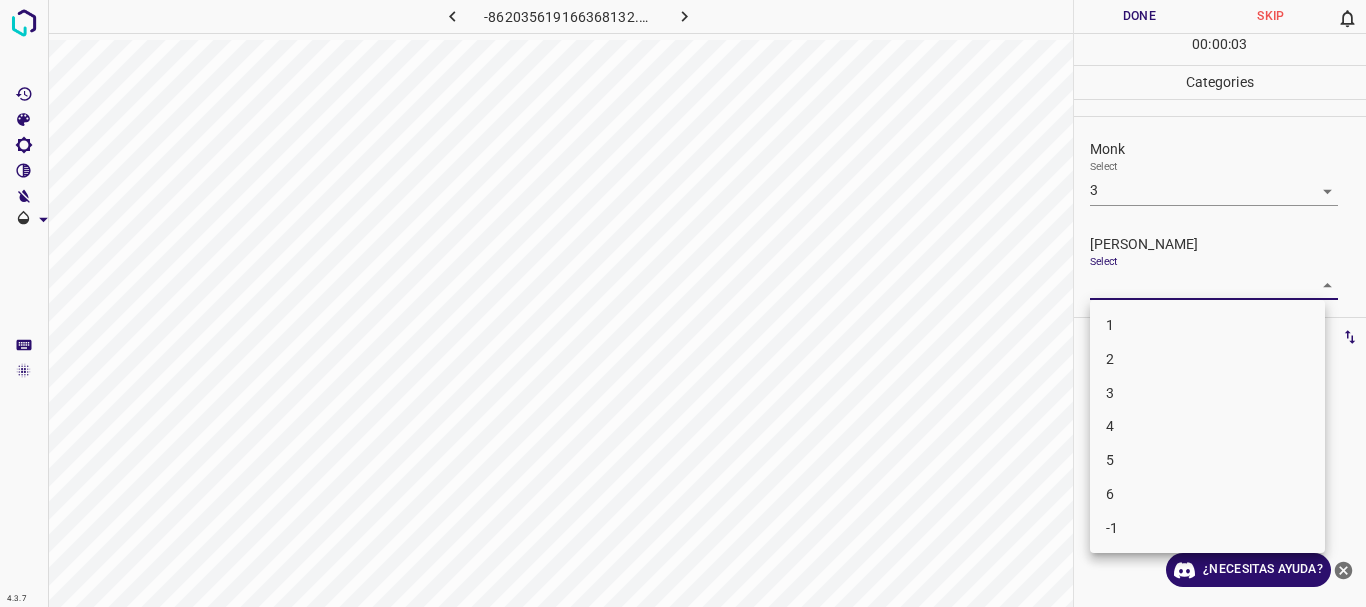 click on "3" at bounding box center [1207, 393] 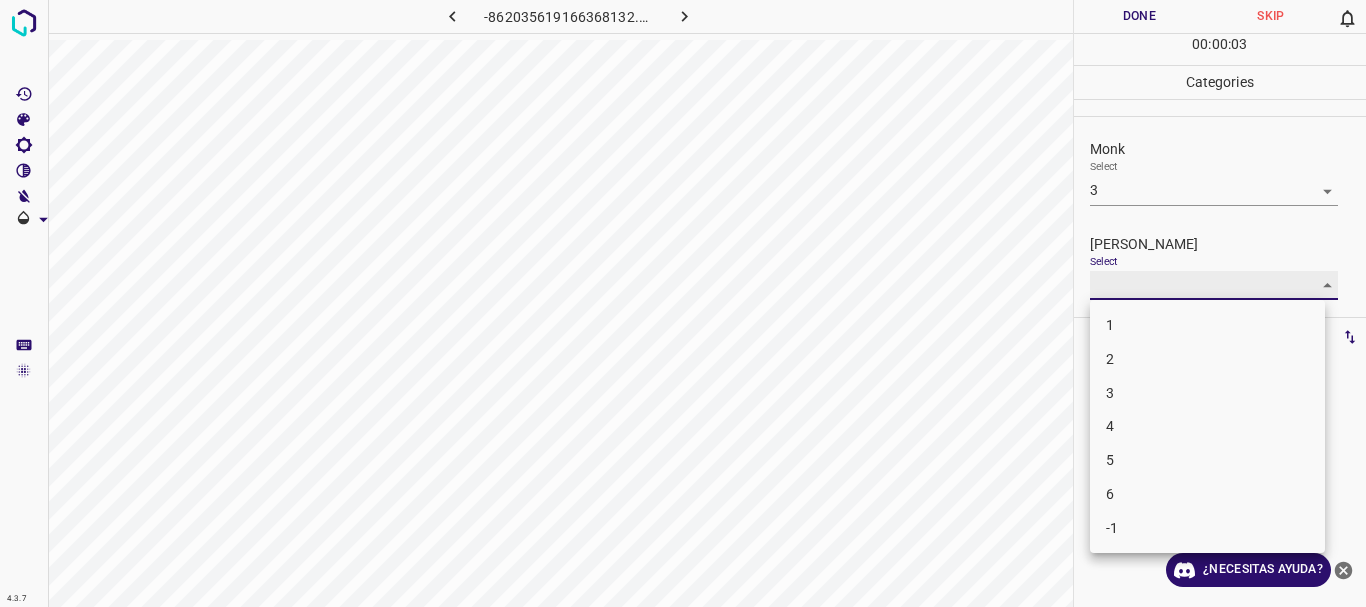 type on "3" 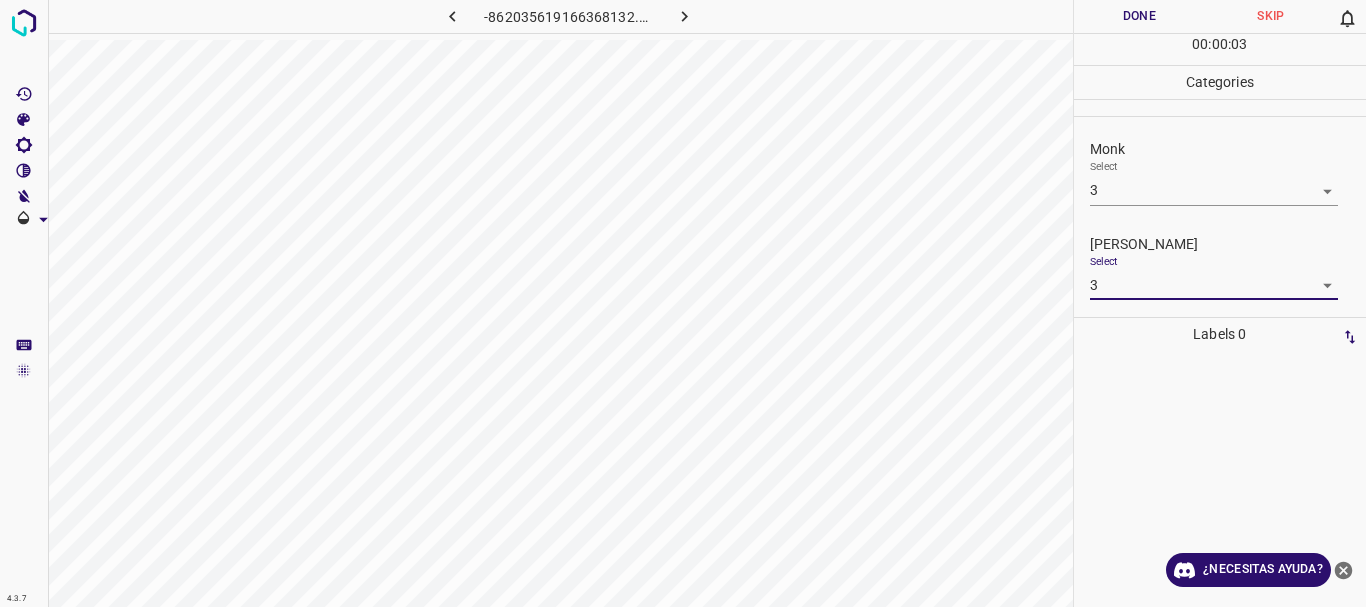 click on "Done" at bounding box center [1140, 16] 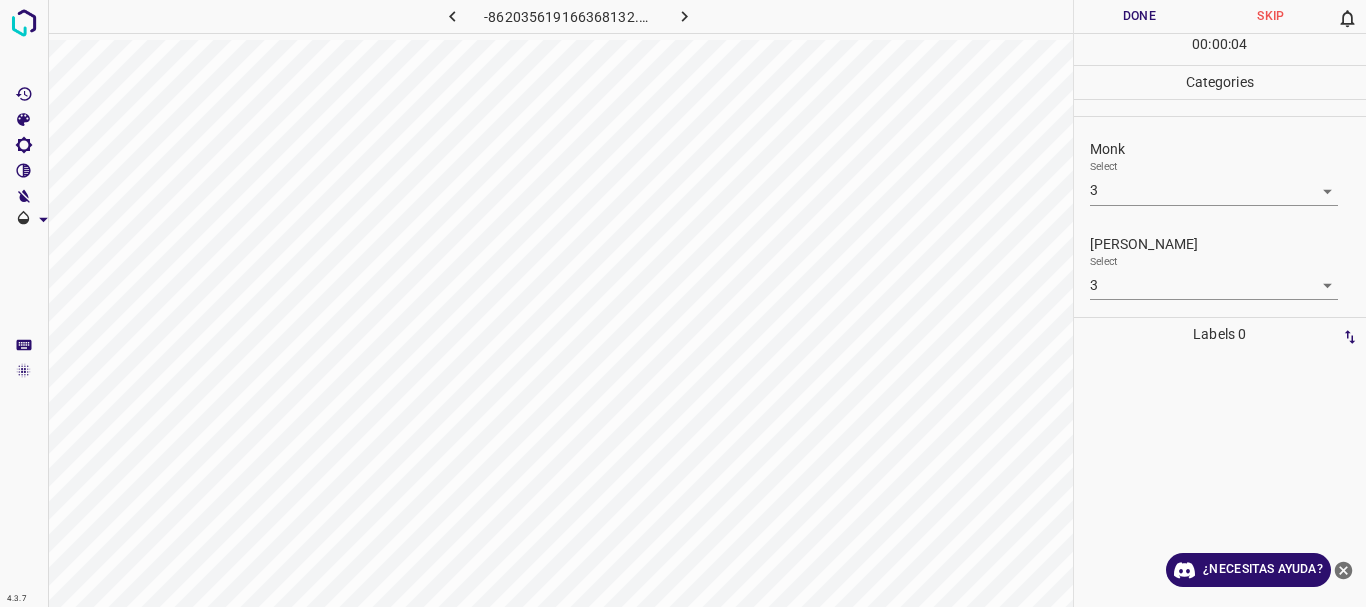 click on "Done" at bounding box center (1140, 16) 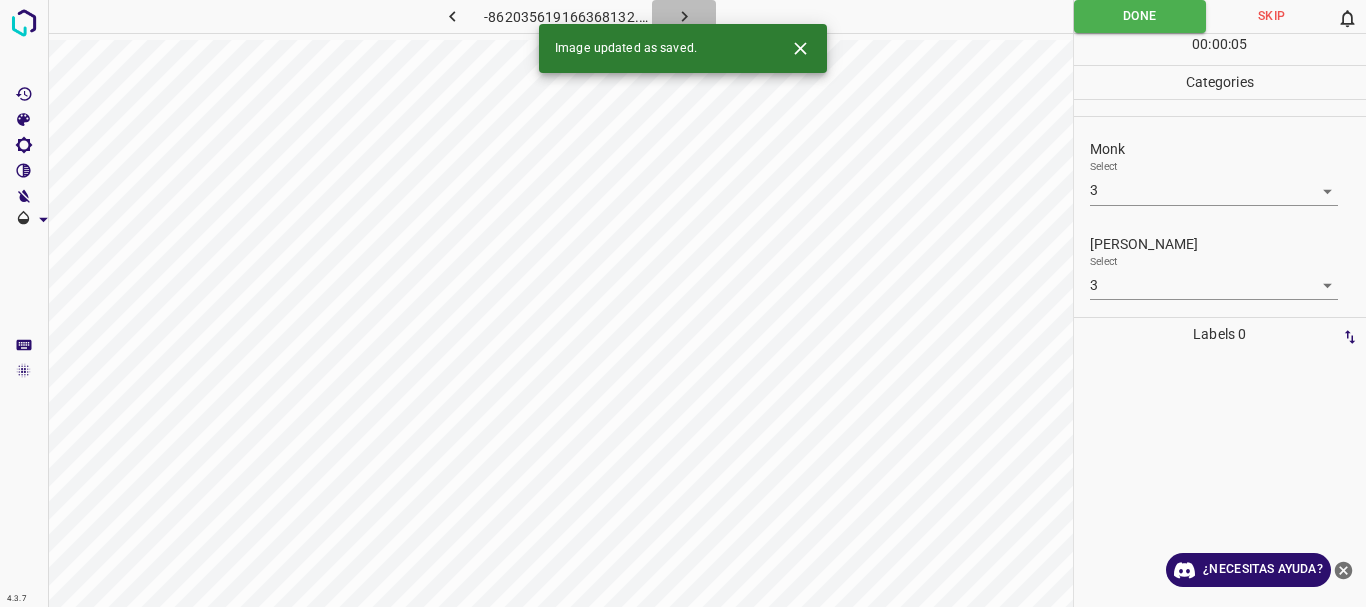 click 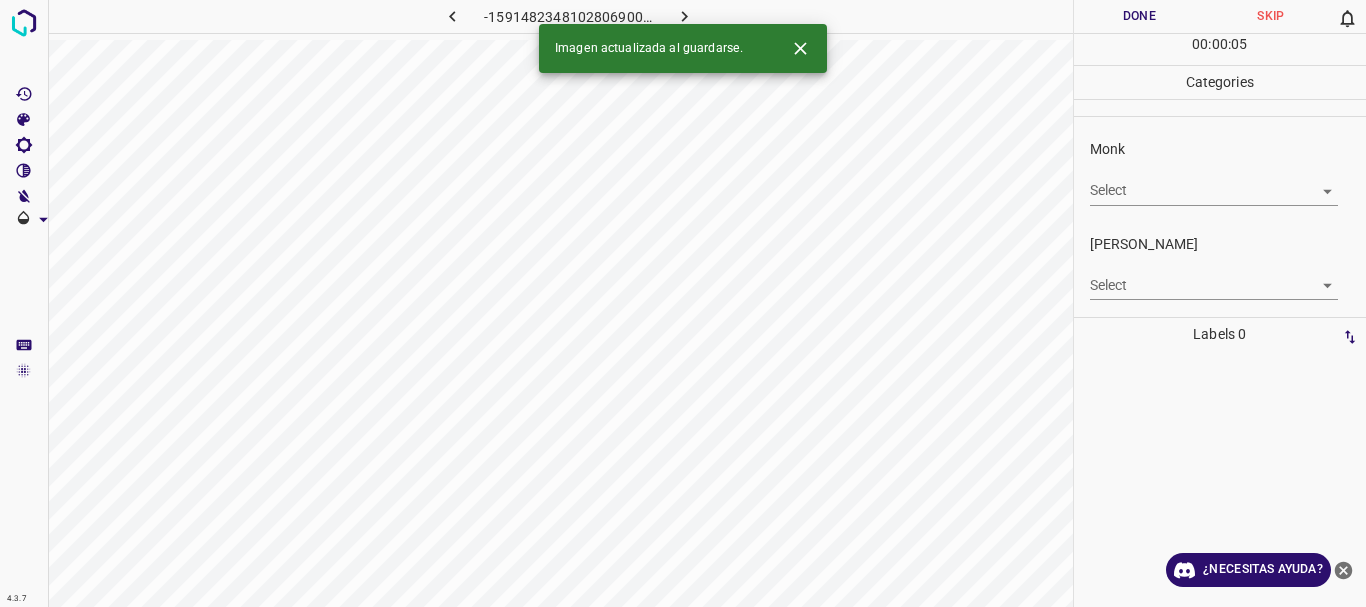 click on "4.3.7 -1591482348102806900.png Done Skip 0 00   : 00   : 05   Categories Monk   Select ​  [PERSON_NAME]   Select ​ Labels   0 Categories 1 Monk 2  [PERSON_NAME] Tools Space Change between modes (Draw & Edit) I Auto labeling R Restore zoom M Zoom in N Zoom out Delete Delete selecte label Filters Z Restore filters X Saturation filter C Brightness filter V Contrast filter B Gray scale filter General O Download Imagen actualizada al guardarse. ¿Necesitas ayuda? Texto original Valora esta traducción Tu opinión servirá para ayudar a mejorar el Traductor de Google - Texto - Esconder - Borrar" at bounding box center (683, 303) 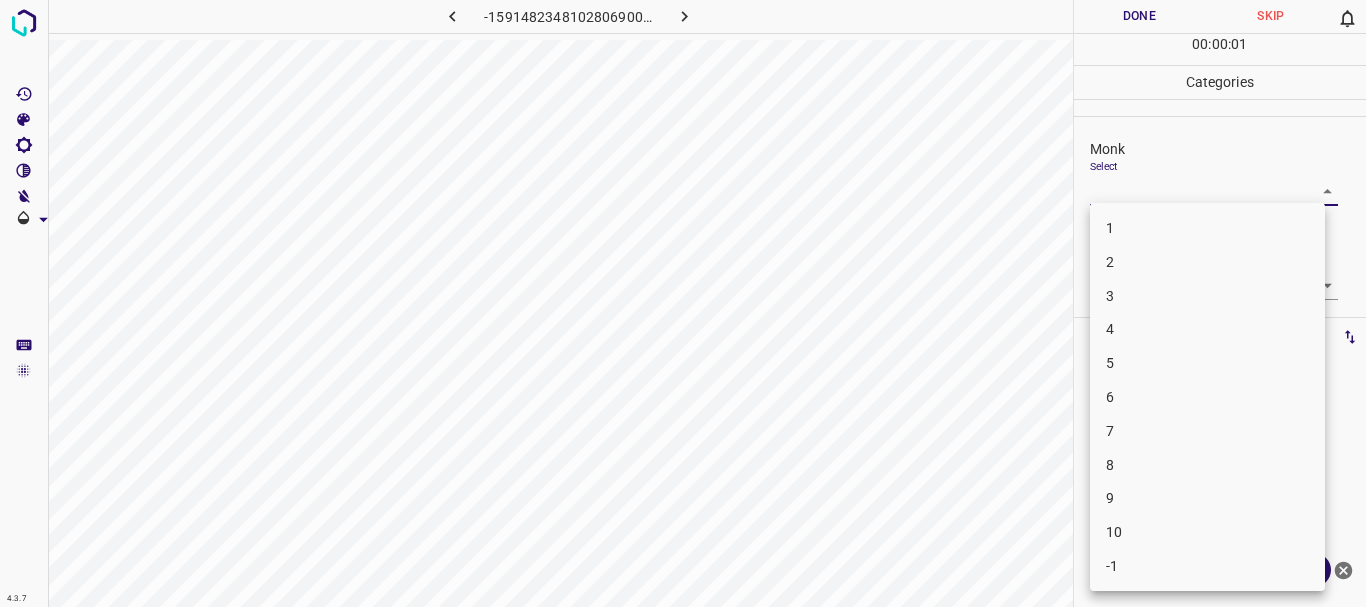 click on "4" at bounding box center (1110, 329) 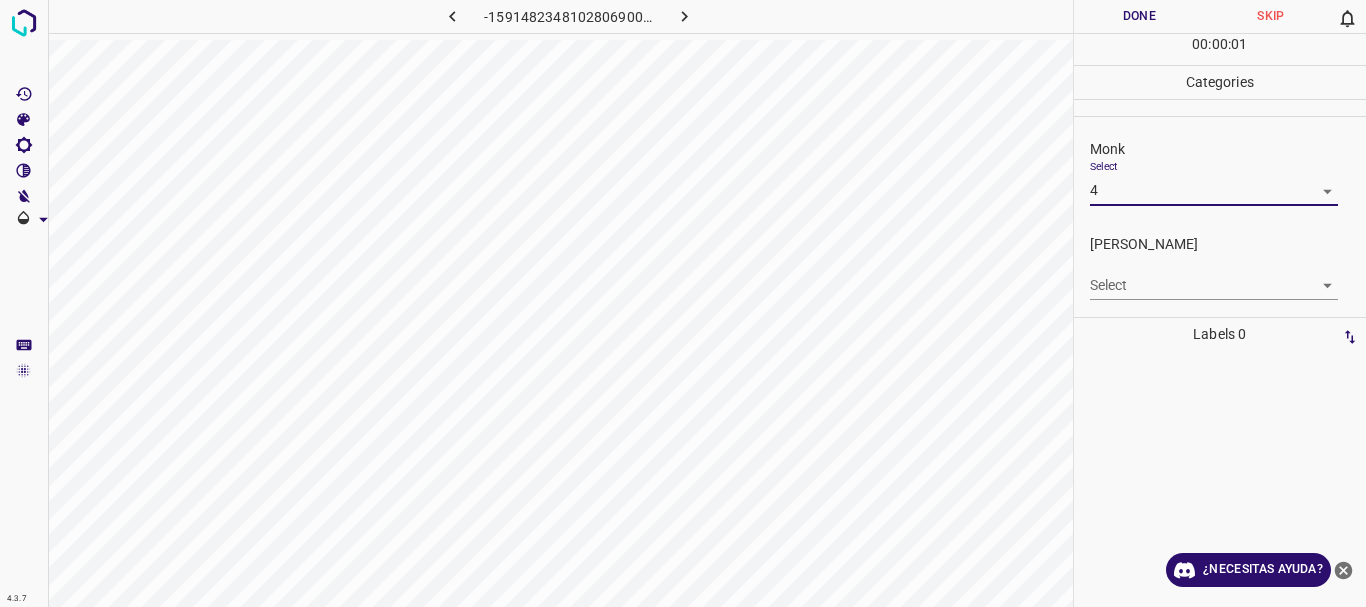 click on "5" at bounding box center [1207, 294] 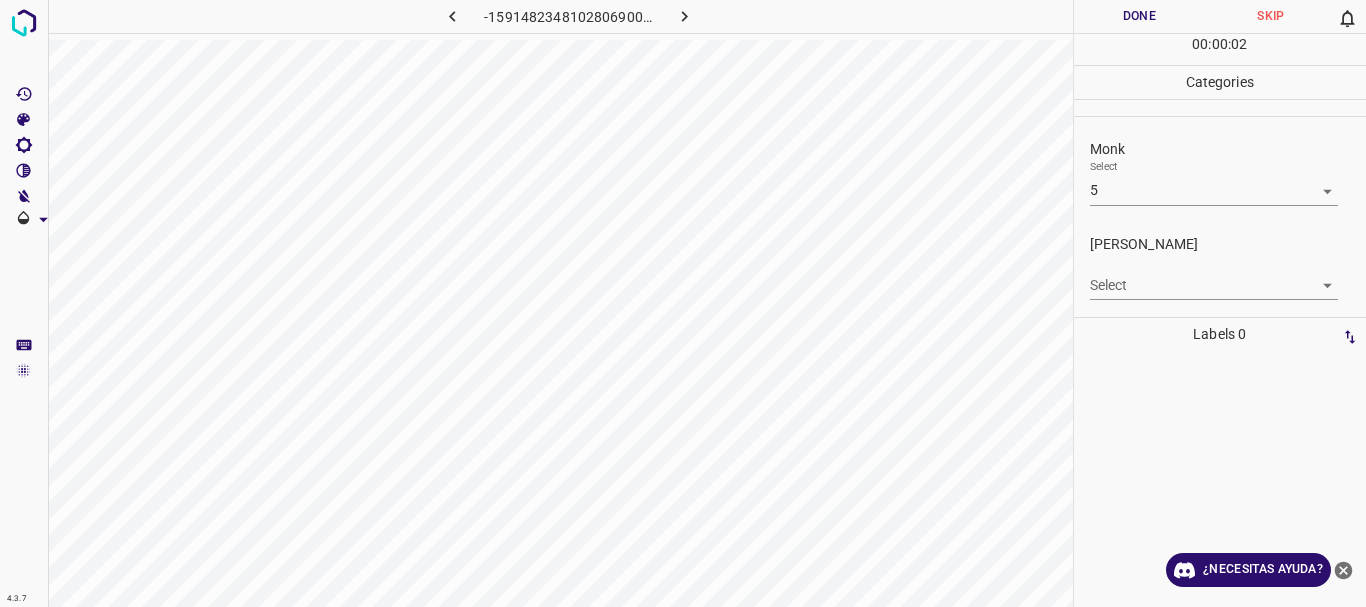type on "5" 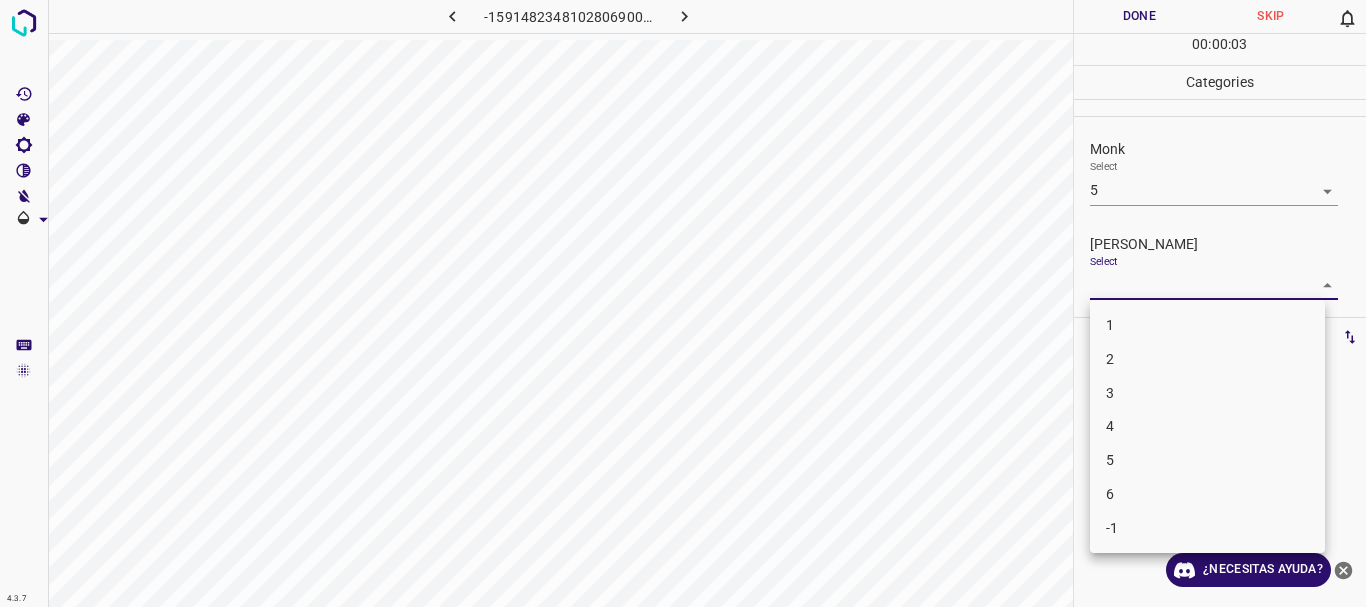 click on "1" at bounding box center (1207, 325) 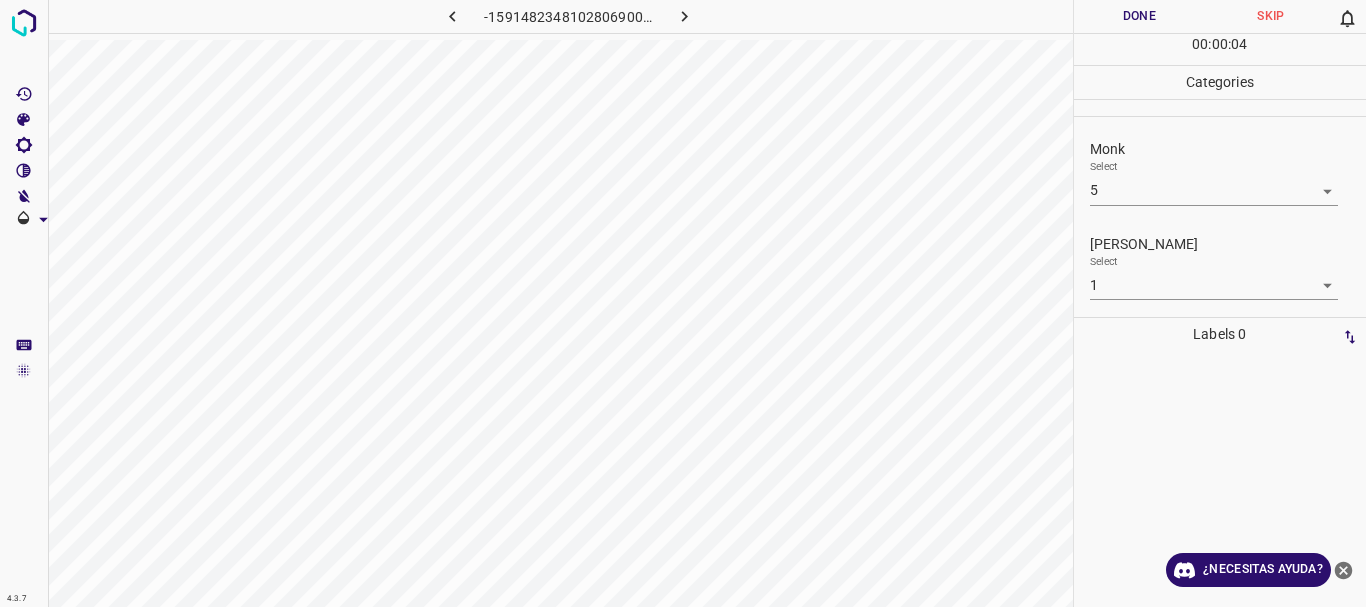 click on "4.3.7 -1591482348102806900.png Done Skip 0 00   : 00   : 04   Categories Monk   Select 5 5  [PERSON_NAME]   Select 1 1 Labels   0 Categories 1 Monk 2  [PERSON_NAME] Tools Space Change between modes (Draw & Edit) I Auto labeling R Restore zoom M Zoom in N Zoom out Delete Delete selecte label Filters Z Restore filters X Saturation filter C Brightness filter V Contrast filter B Gray scale filter General O Download ¿Necesitas ayuda? Texto original Valora esta traducción Tu opinión servirá para ayudar a mejorar el Traductor de Google - Texto - Esconder - Borrar" at bounding box center [683, 303] 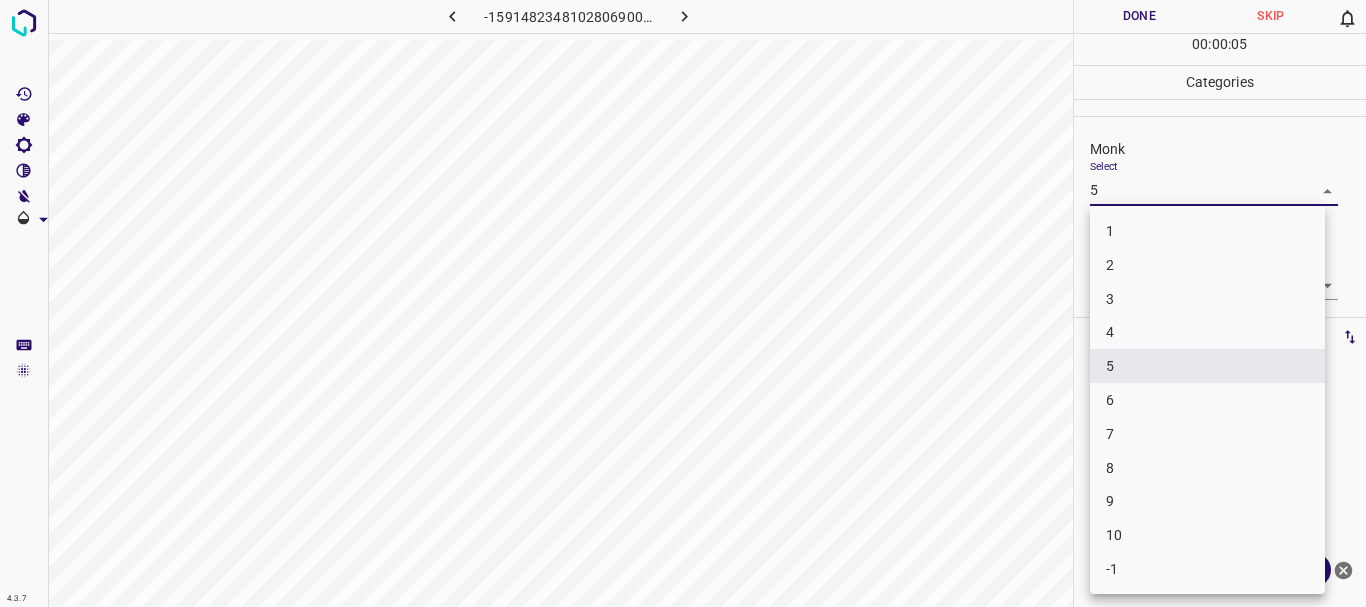 click on "4" at bounding box center [1207, 332] 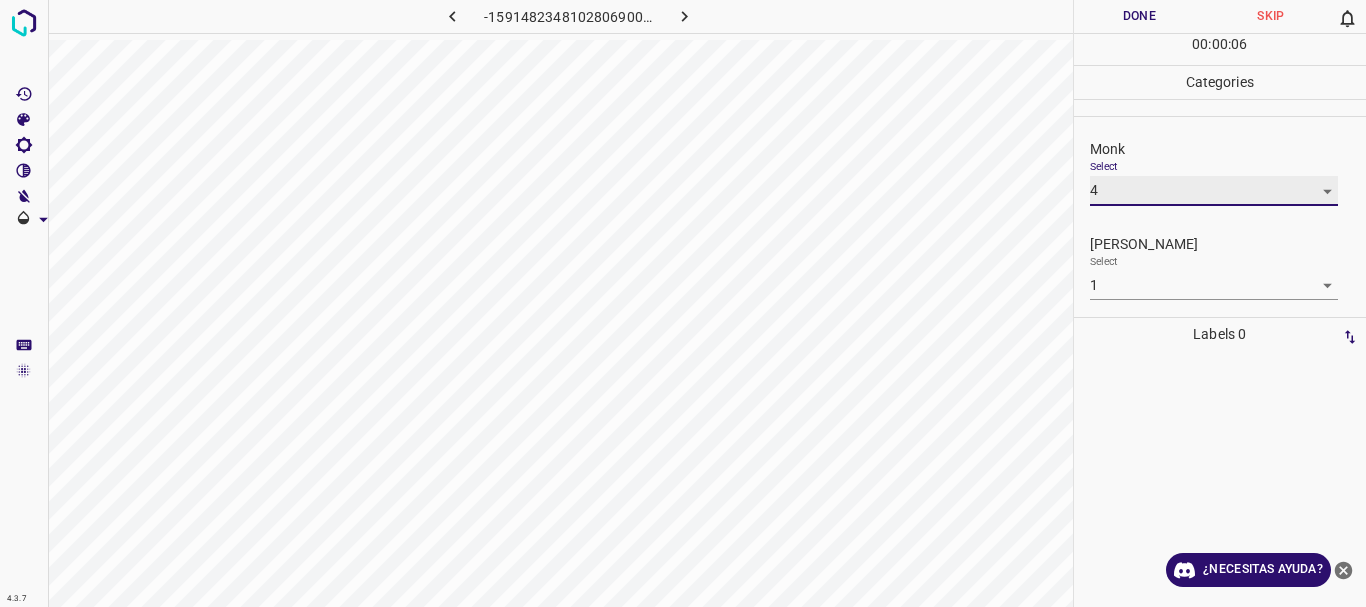 type on "4" 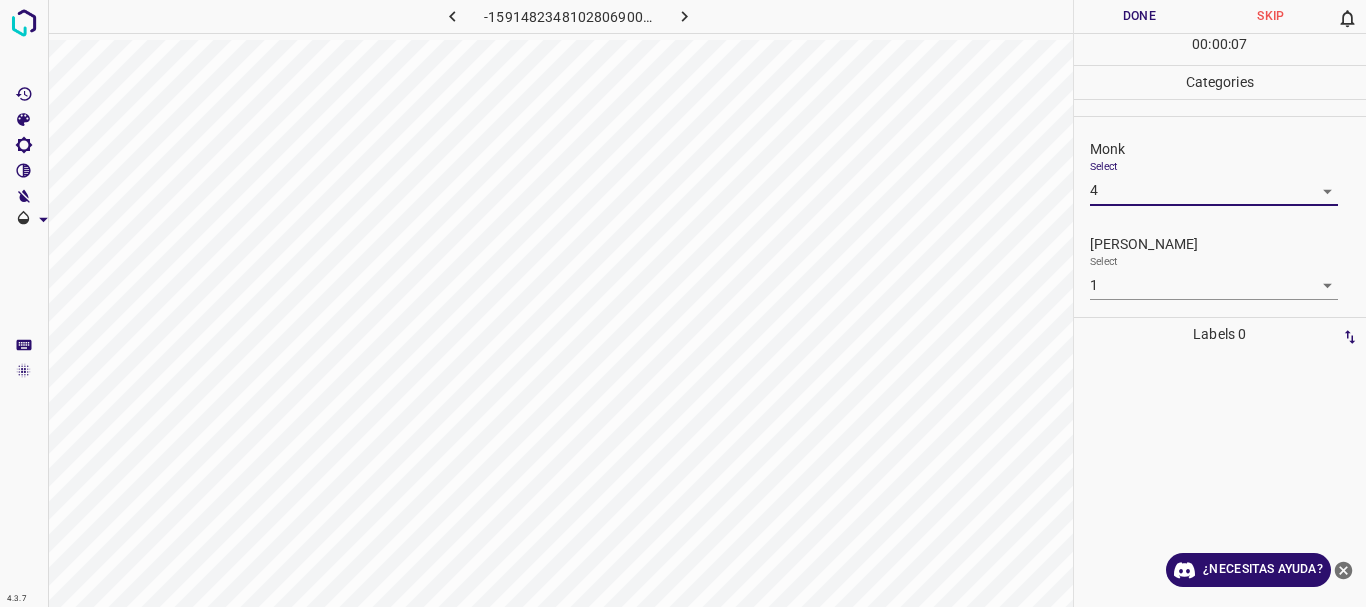 click on "Done" at bounding box center (1140, 16) 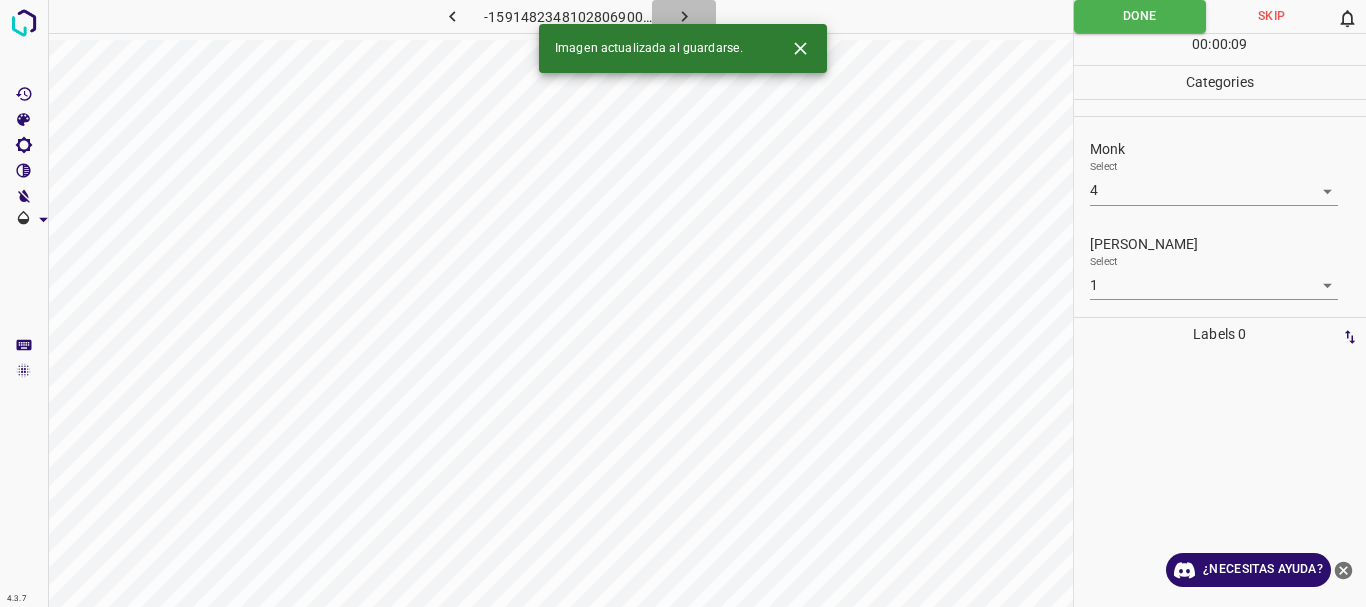 click at bounding box center [684, 16] 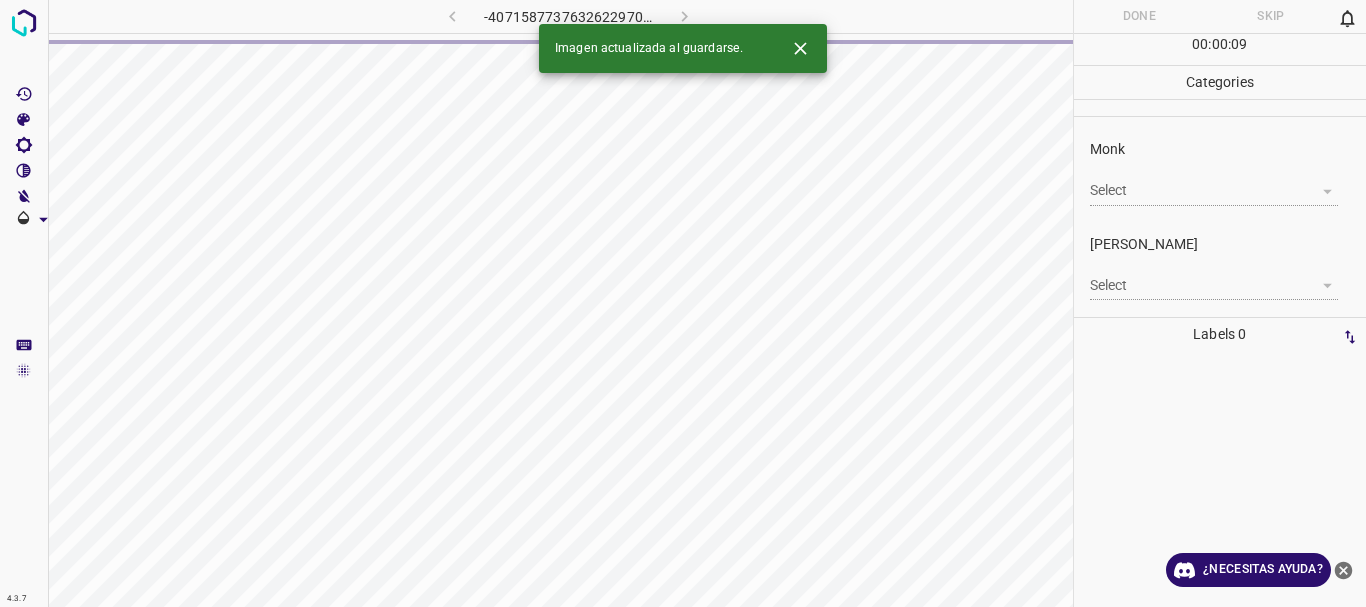 click on "4.3.7 -4071587737632622970.png Done Skip 0 00   : 00   : 09   Categories Monk   Select ​  [PERSON_NAME]   Select ​ Labels   0 Categories 1 Monk 2  [PERSON_NAME] Tools Space Change between modes (Draw & Edit) I Auto labeling R Restore zoom M Zoom in N Zoom out Delete Delete selecte label Filters Z Restore filters X Saturation filter C Brightness filter V Contrast filter B Gray scale filter General O Download Imagen actualizada al guardarse. ¿Necesitas ayuda? Texto original Valora esta traducción Tu opinión servirá para ayudar a mejorar el Traductor de Google - Texto - Esconder - Borrar" at bounding box center [683, 303] 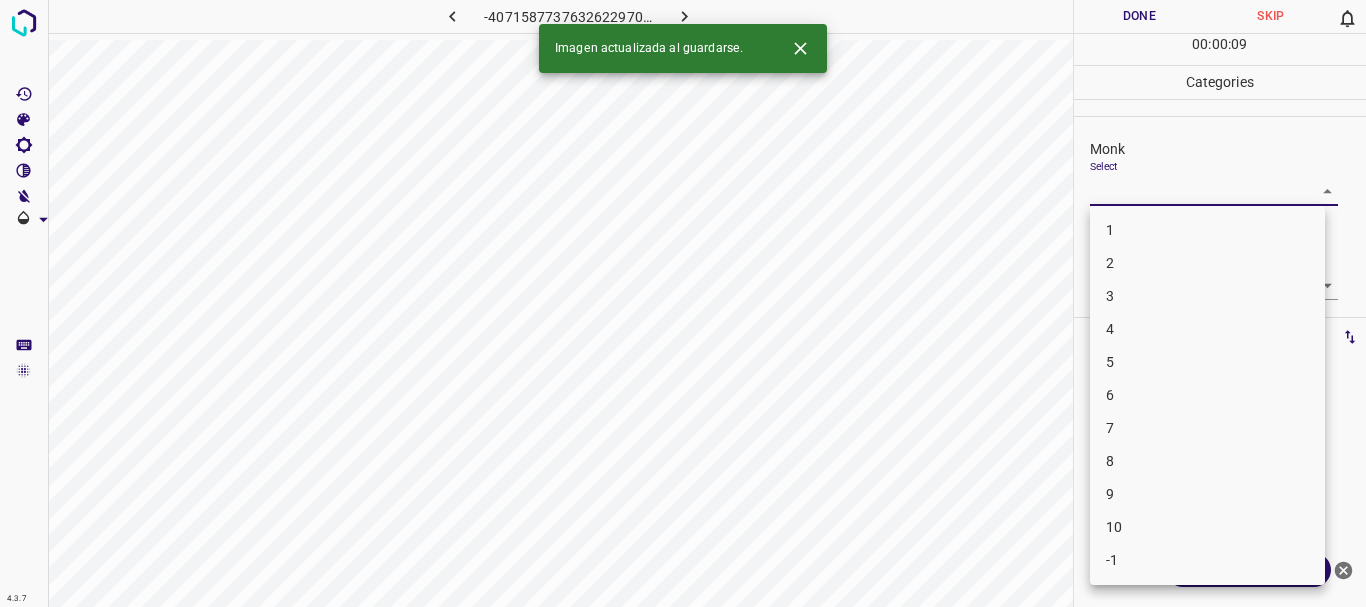 click on "4" at bounding box center (1207, 329) 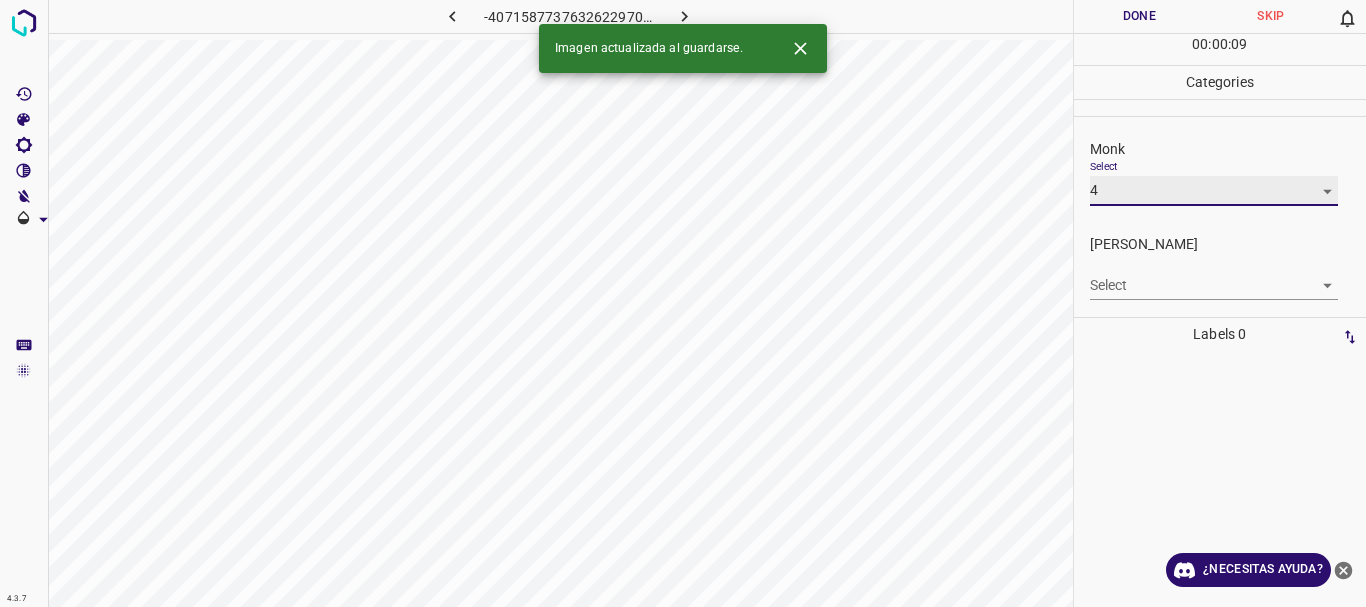 type on "4" 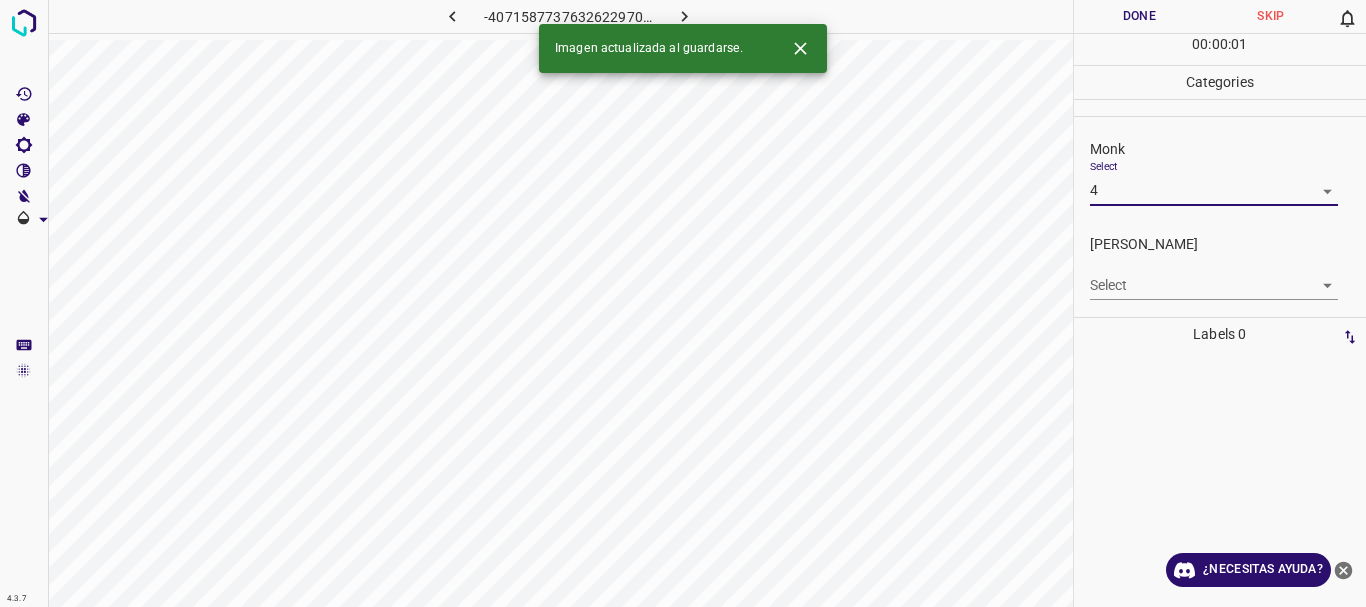 click on "4.3.7 -4071587737632622970.png Done Skip 0 00   : 00   : 01   Categories Monk   Select 4 4  [PERSON_NAME]   Select ​ Labels   0 Categories 1 Monk 2  [PERSON_NAME] Tools Space Change between modes (Draw & Edit) I Auto labeling R Restore zoom M Zoom in N Zoom out Delete Delete selecte label Filters Z Restore filters X Saturation filter C Brightness filter V Contrast filter B Gray scale filter General O Download Imagen actualizada al guardarse. ¿Necesitas ayuda? Texto original Valora esta traducción Tu opinión servirá para ayudar a mejorar el Traductor de Google - Texto - Esconder - Borrar 1 2 3 4 5 6 7 8 9 10 -1" at bounding box center (683, 303) 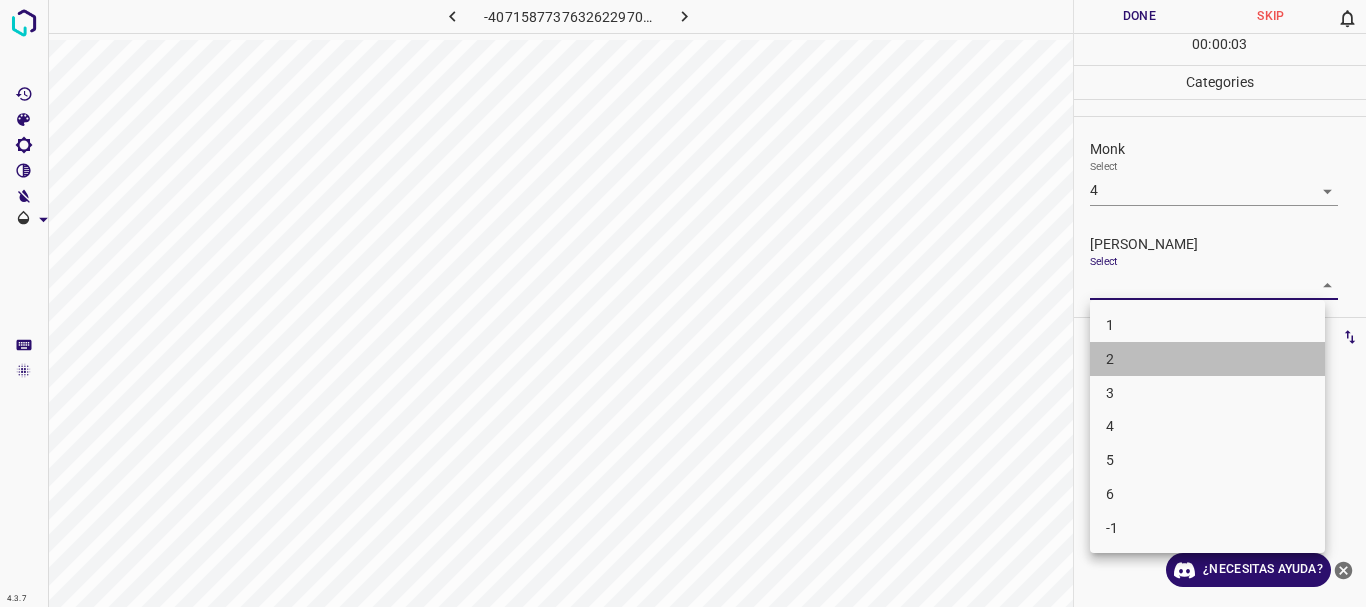click on "2" at bounding box center [1207, 359] 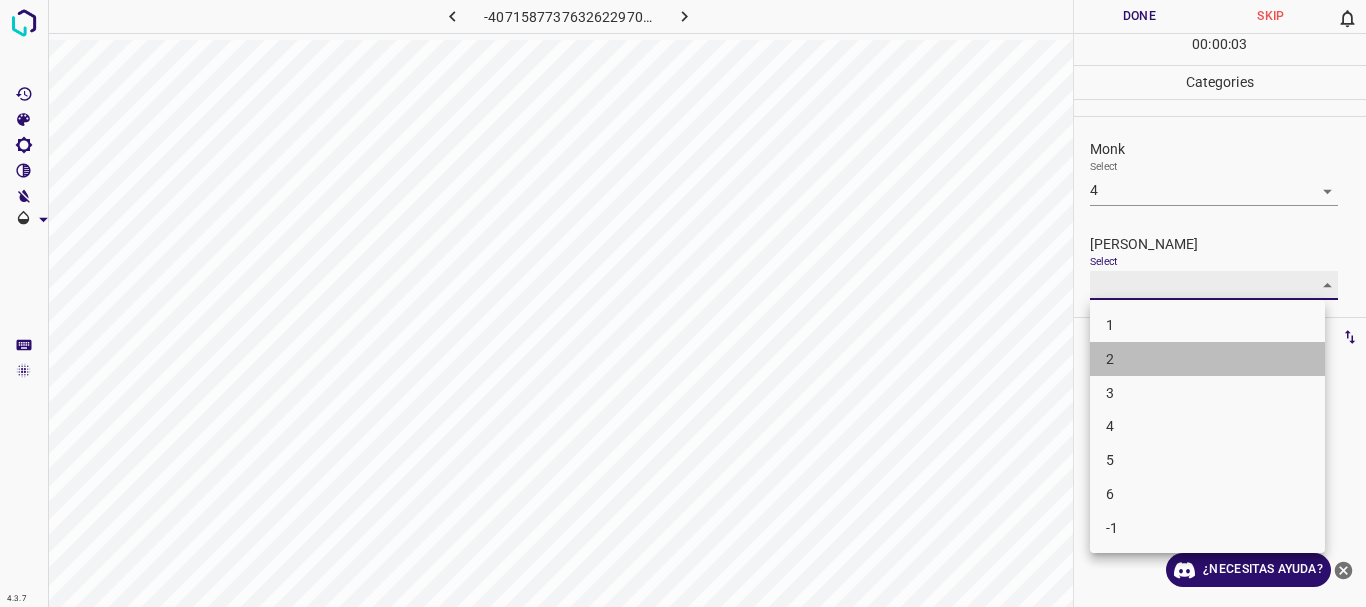 type on "2" 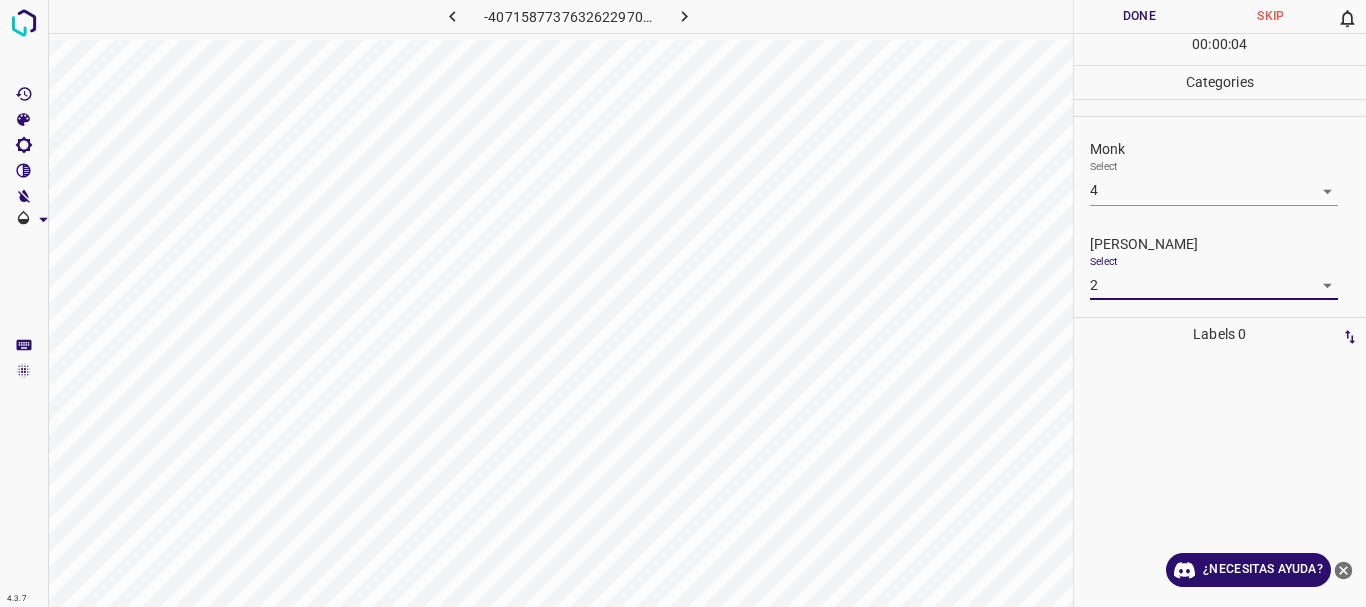 click on "Done" at bounding box center (1140, 16) 